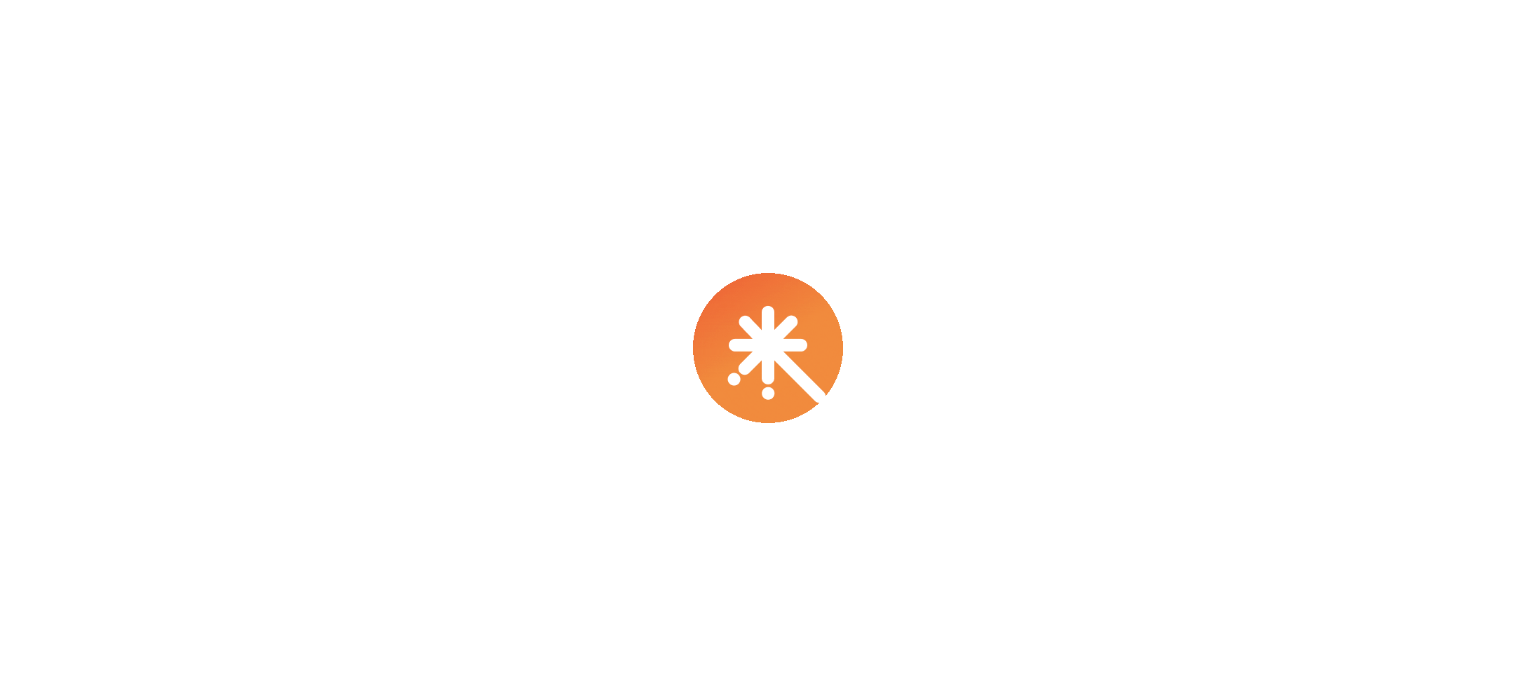 scroll, scrollTop: 0, scrollLeft: 0, axis: both 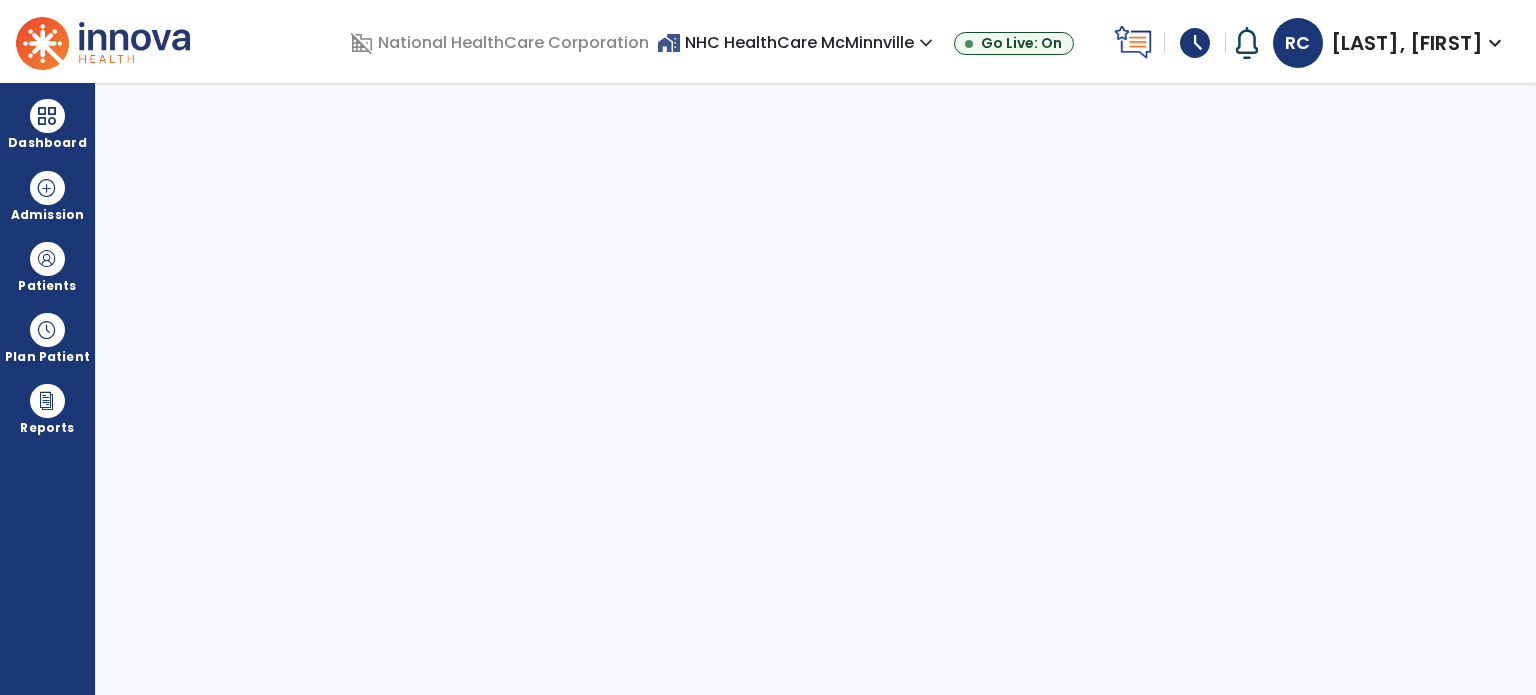 select on "****" 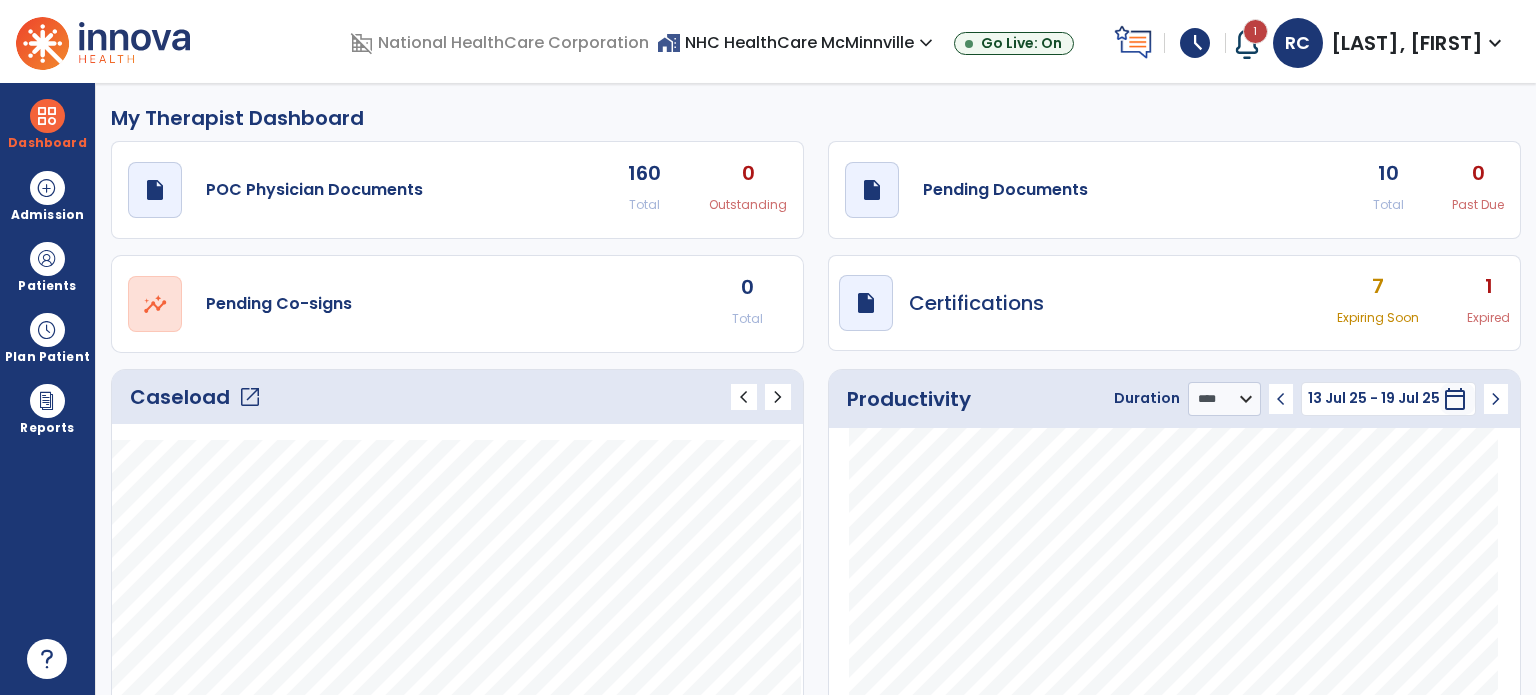 click on "schedule" at bounding box center [1195, 43] 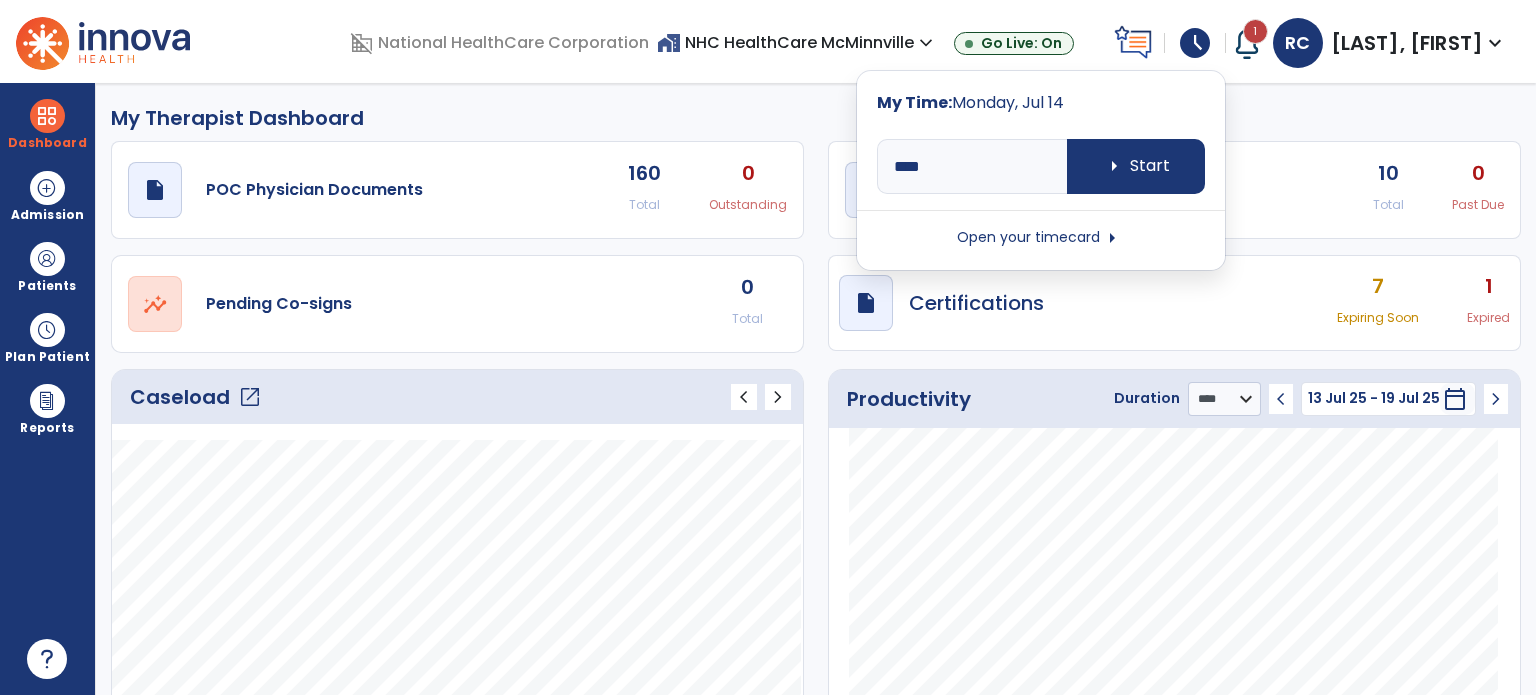 click at bounding box center [1041, 135] 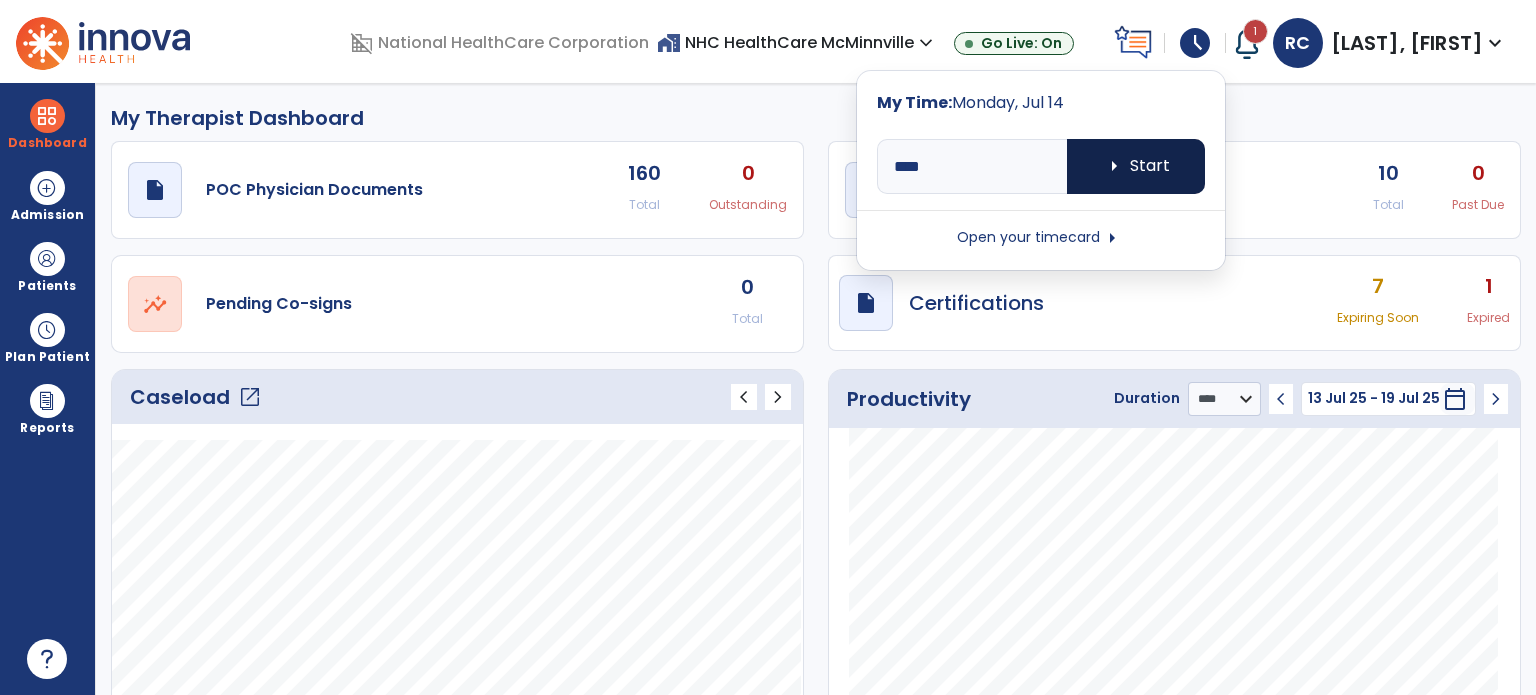 click on "arrow_right  Start" at bounding box center (1136, 166) 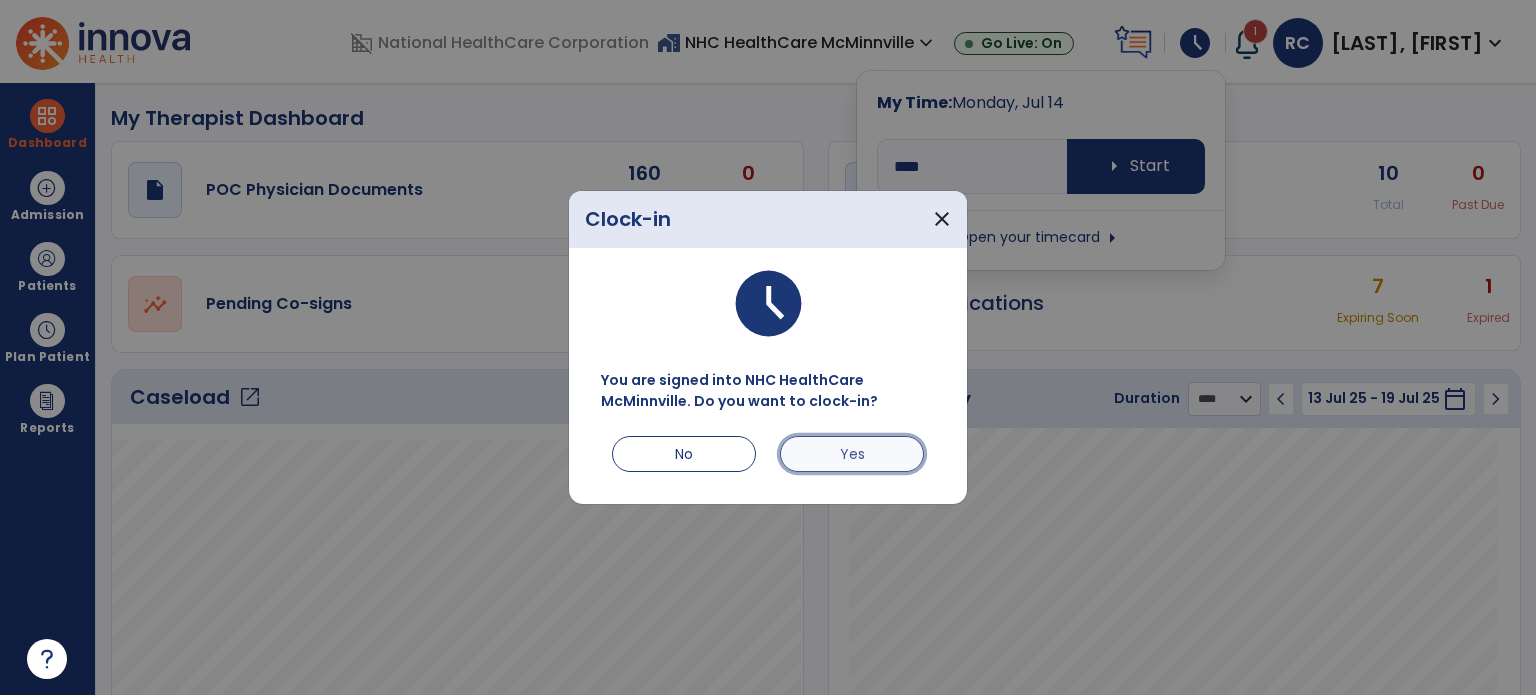 click on "Yes" at bounding box center [852, 454] 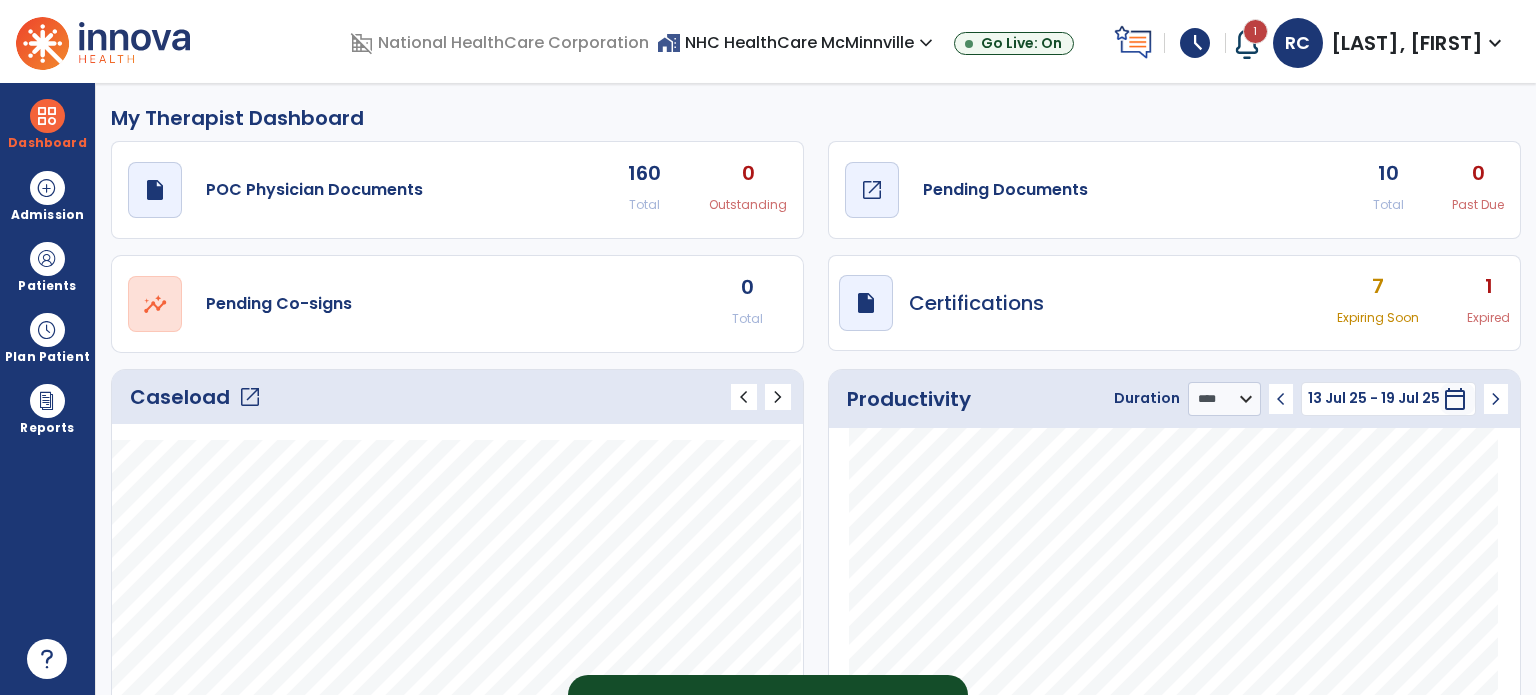 click on "Pending Documents" 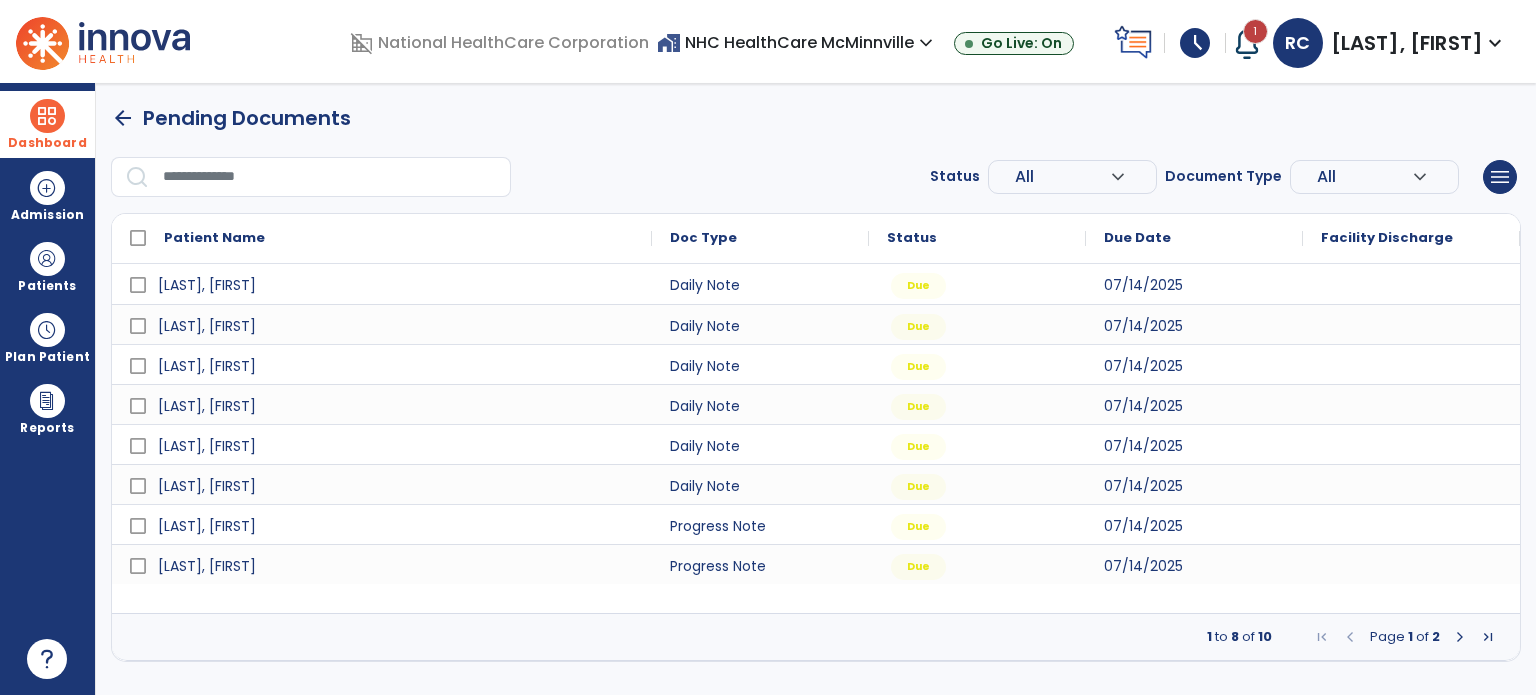click on "Dashboard" at bounding box center (47, 124) 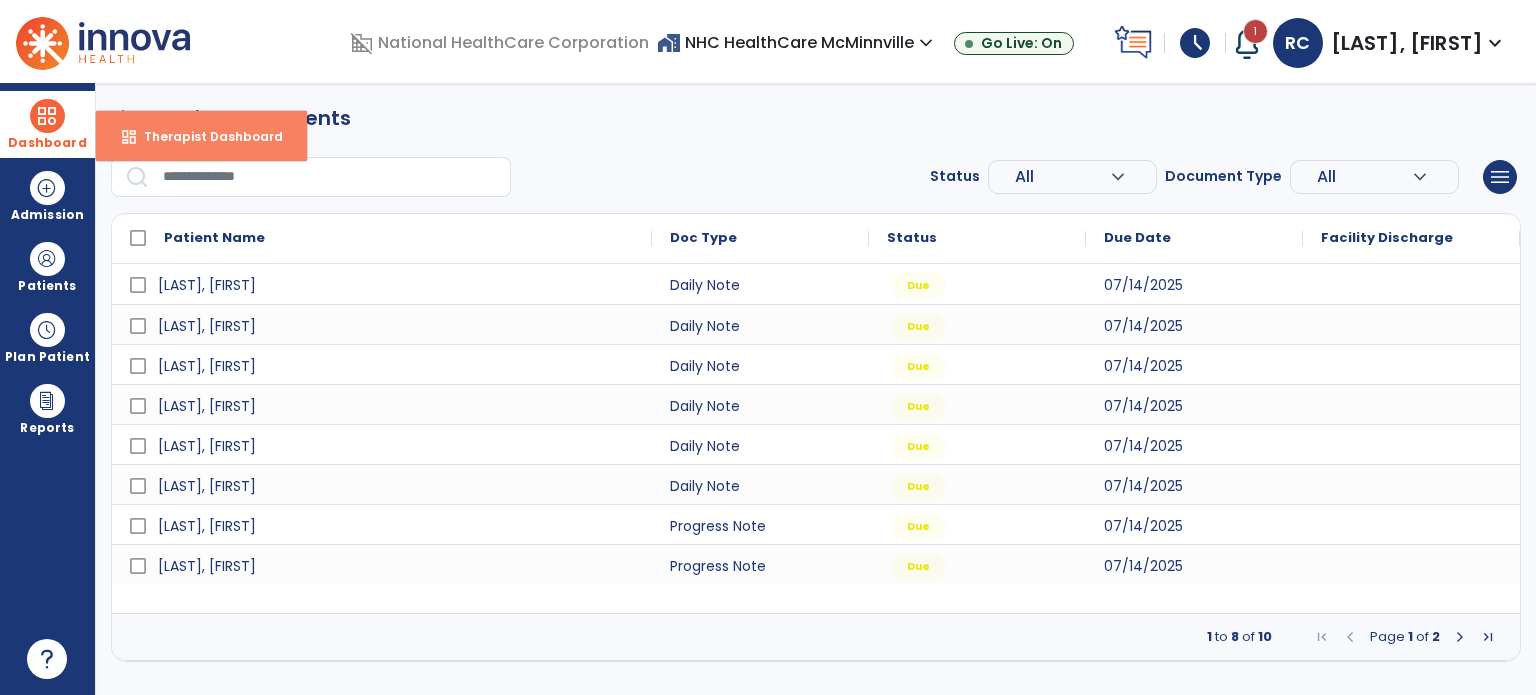 click on "dashboard  Therapist Dashboard" at bounding box center [201, 136] 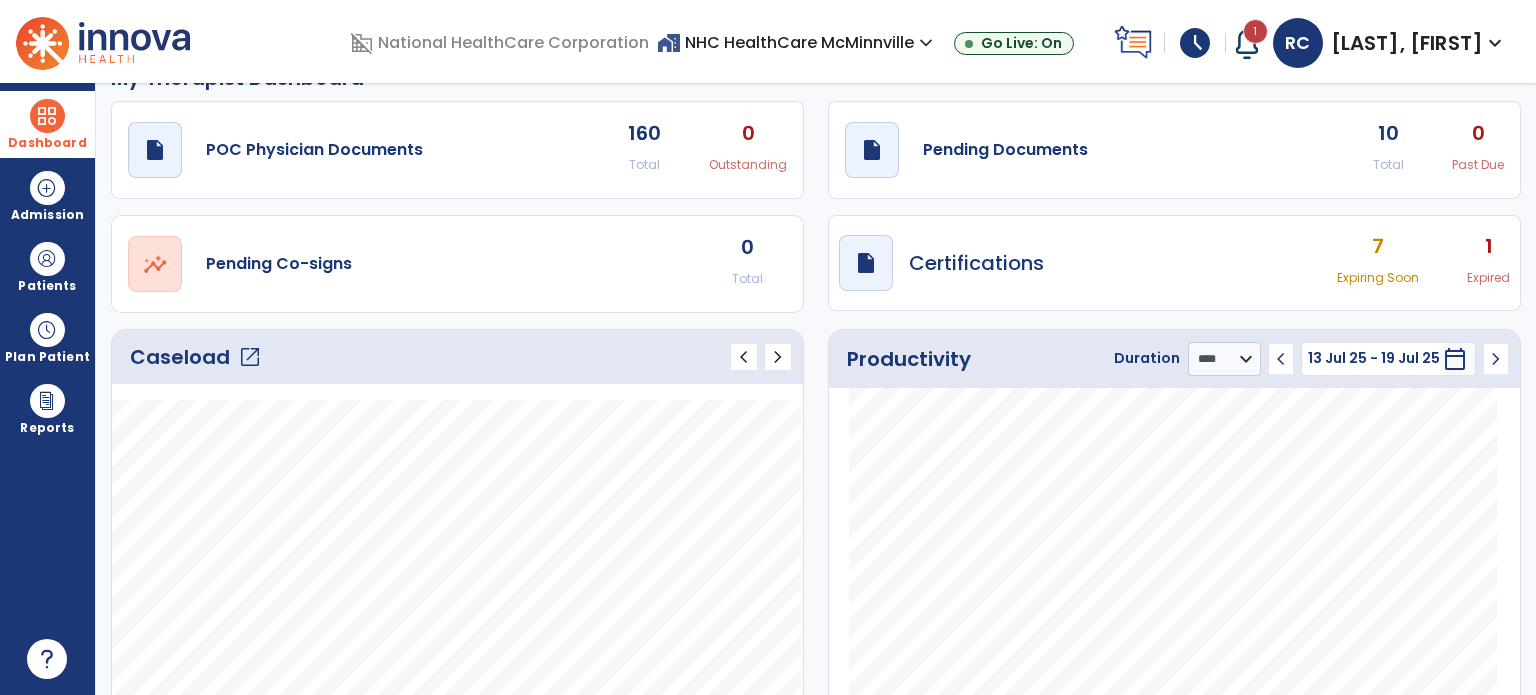 scroll, scrollTop: 0, scrollLeft: 0, axis: both 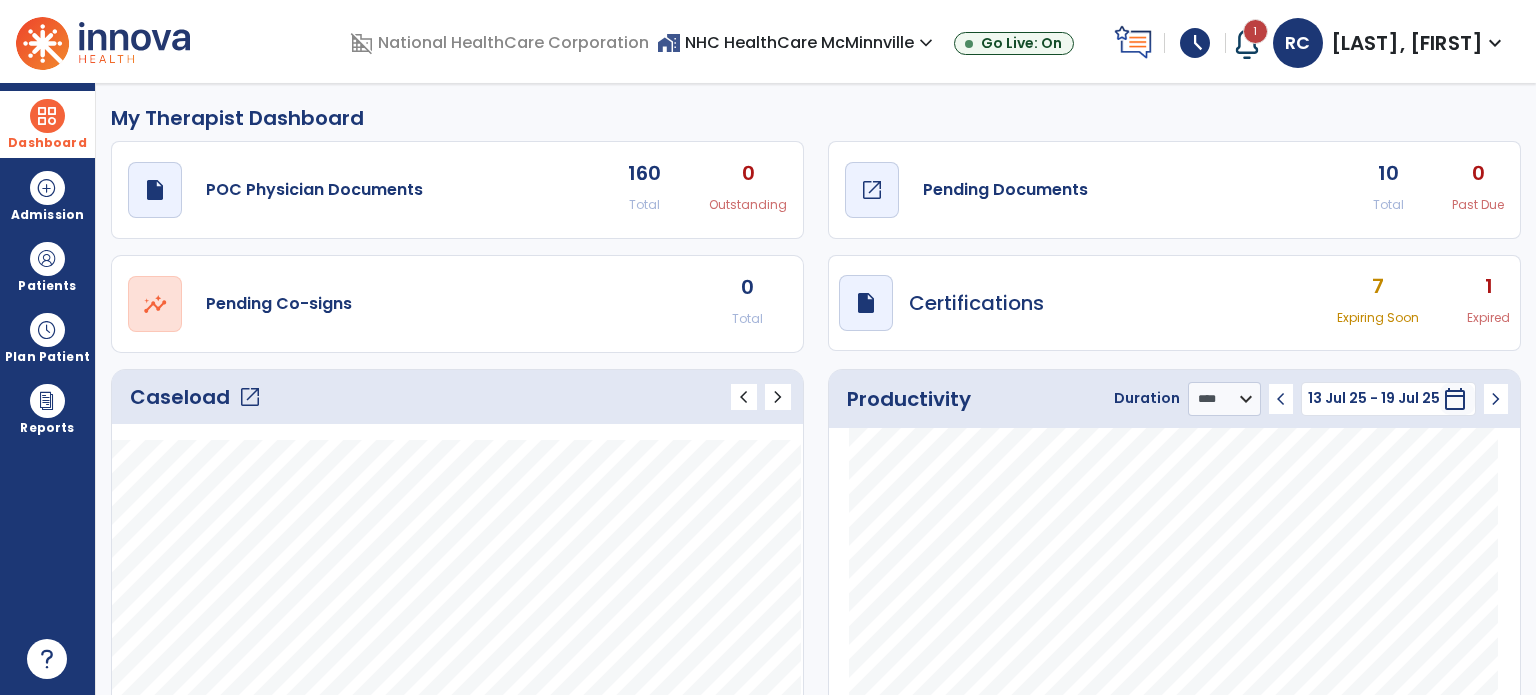 click on "Pending Documents" 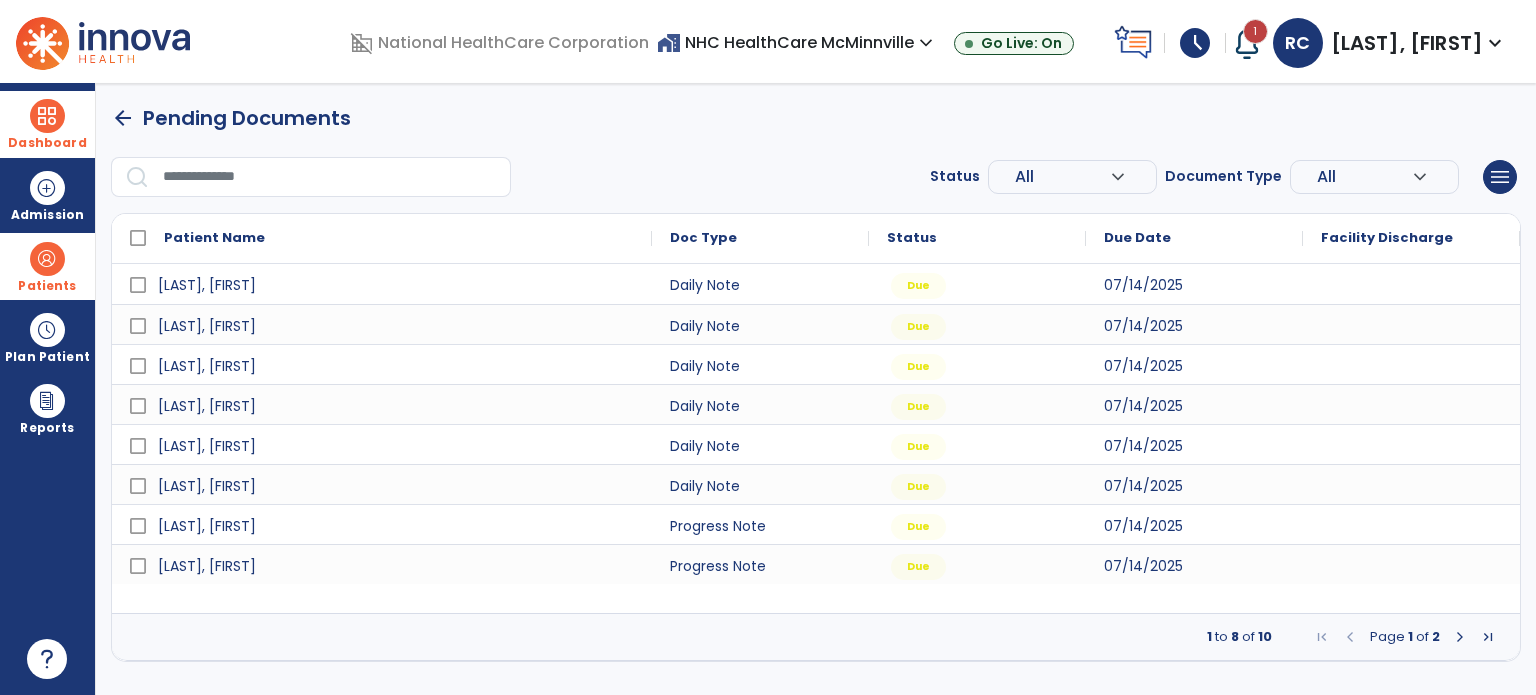 click on "Patients" at bounding box center [47, 286] 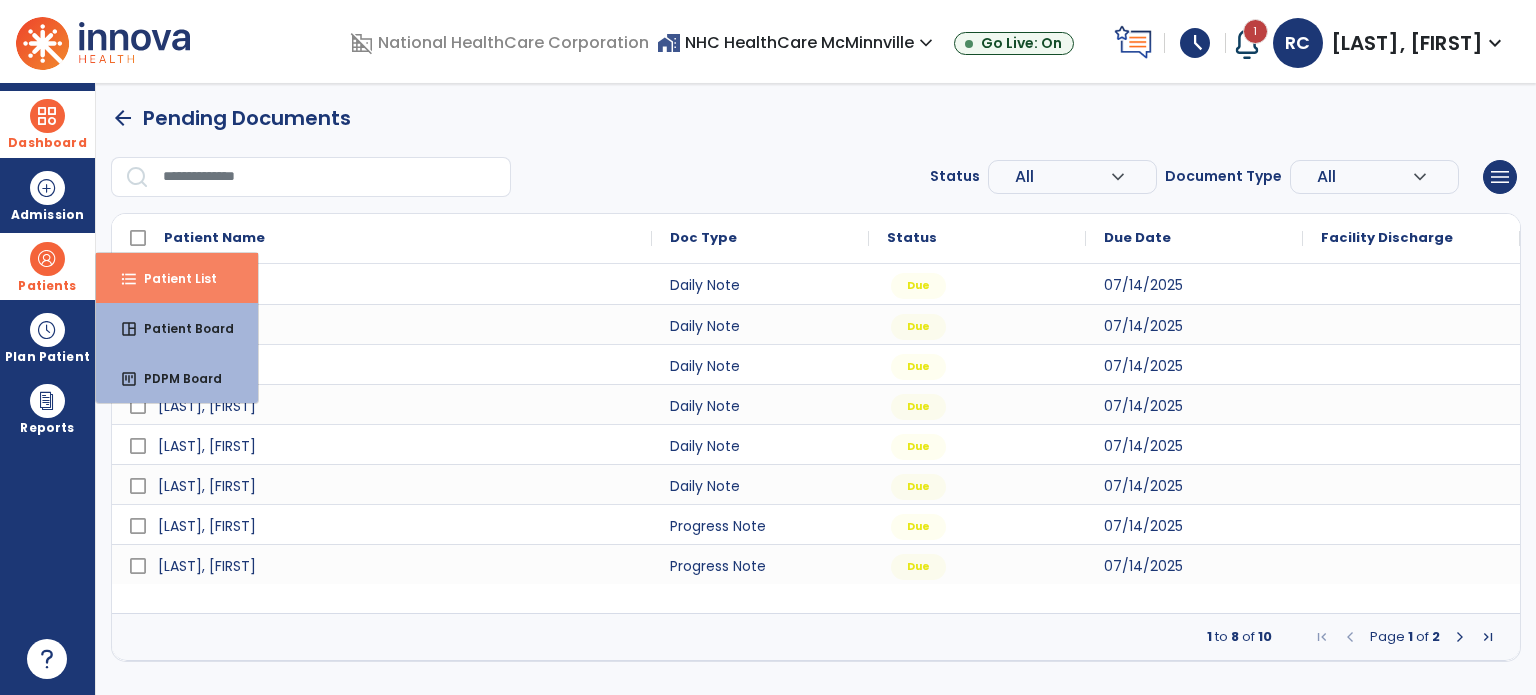 click on "format_list_bulleted" at bounding box center [129, 279] 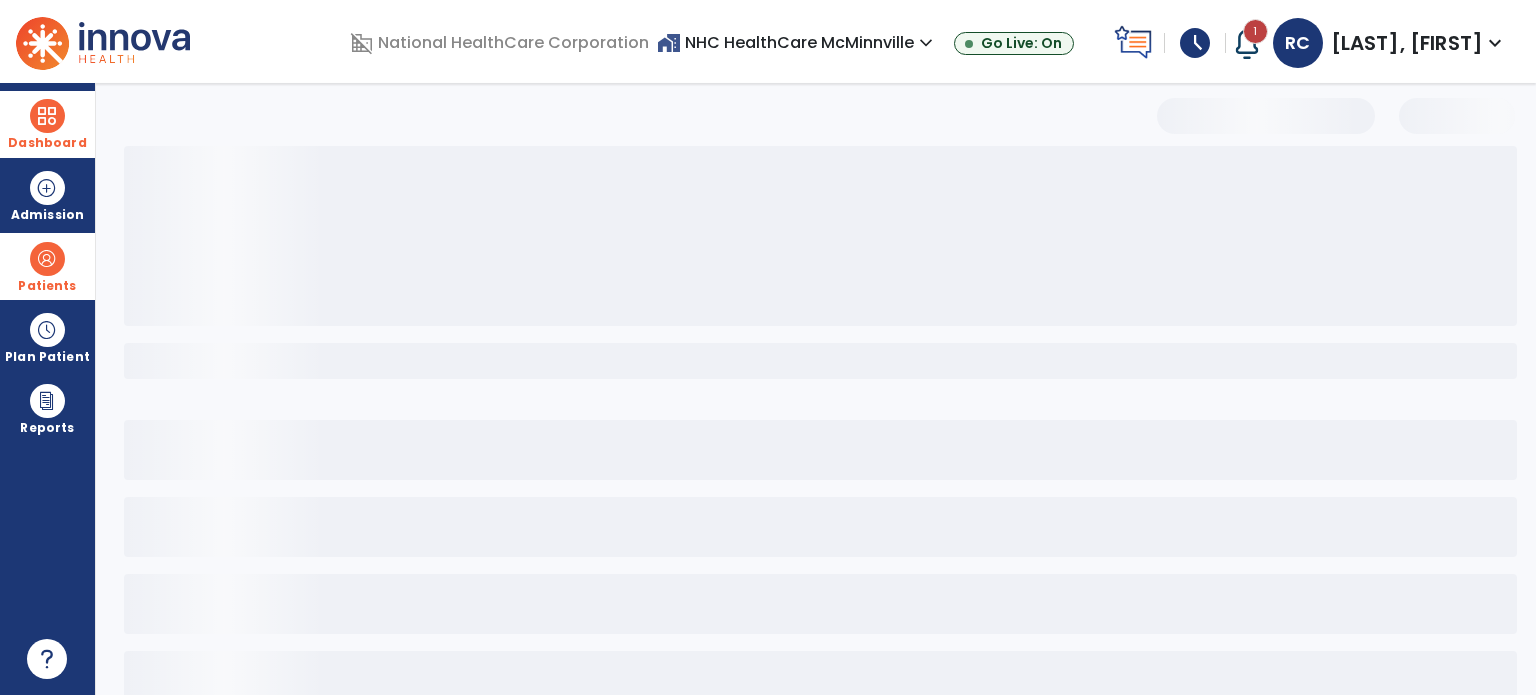 select on "***" 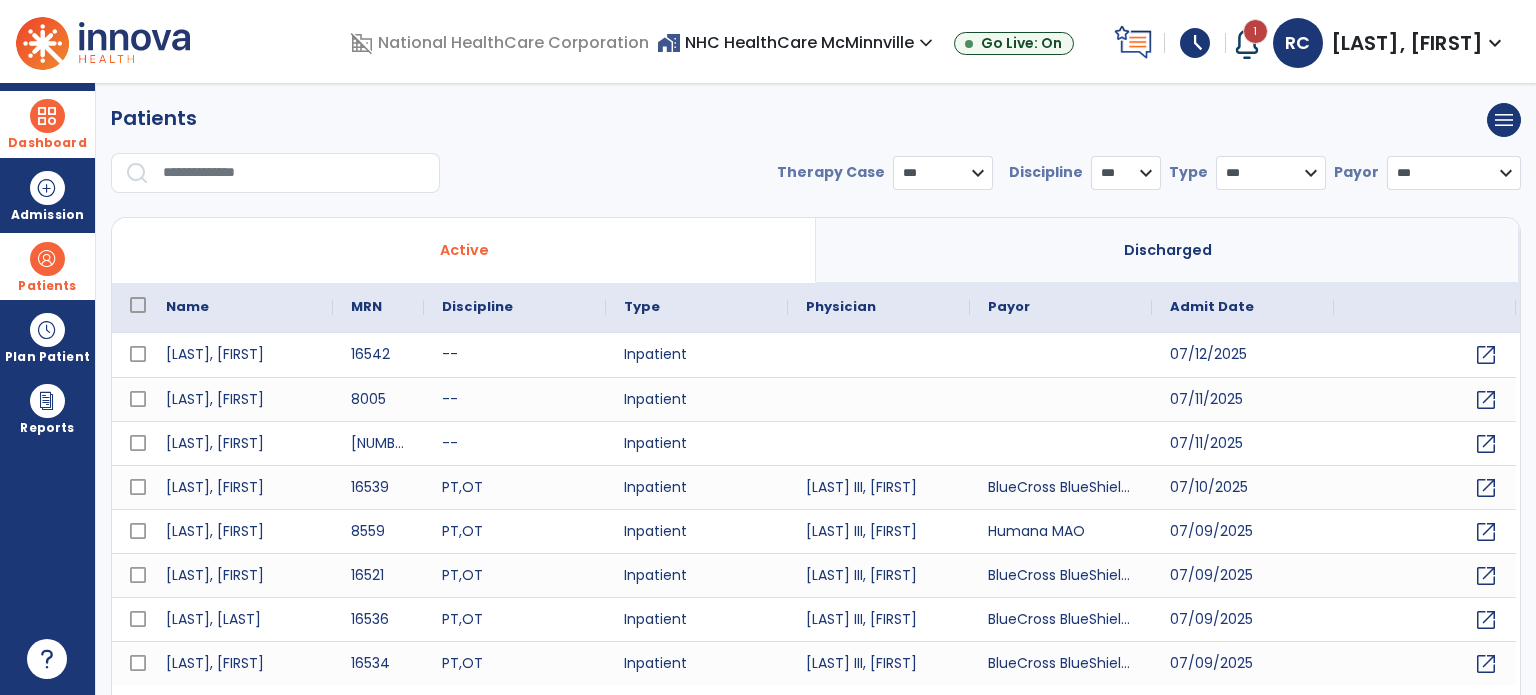 click at bounding box center [294, 173] 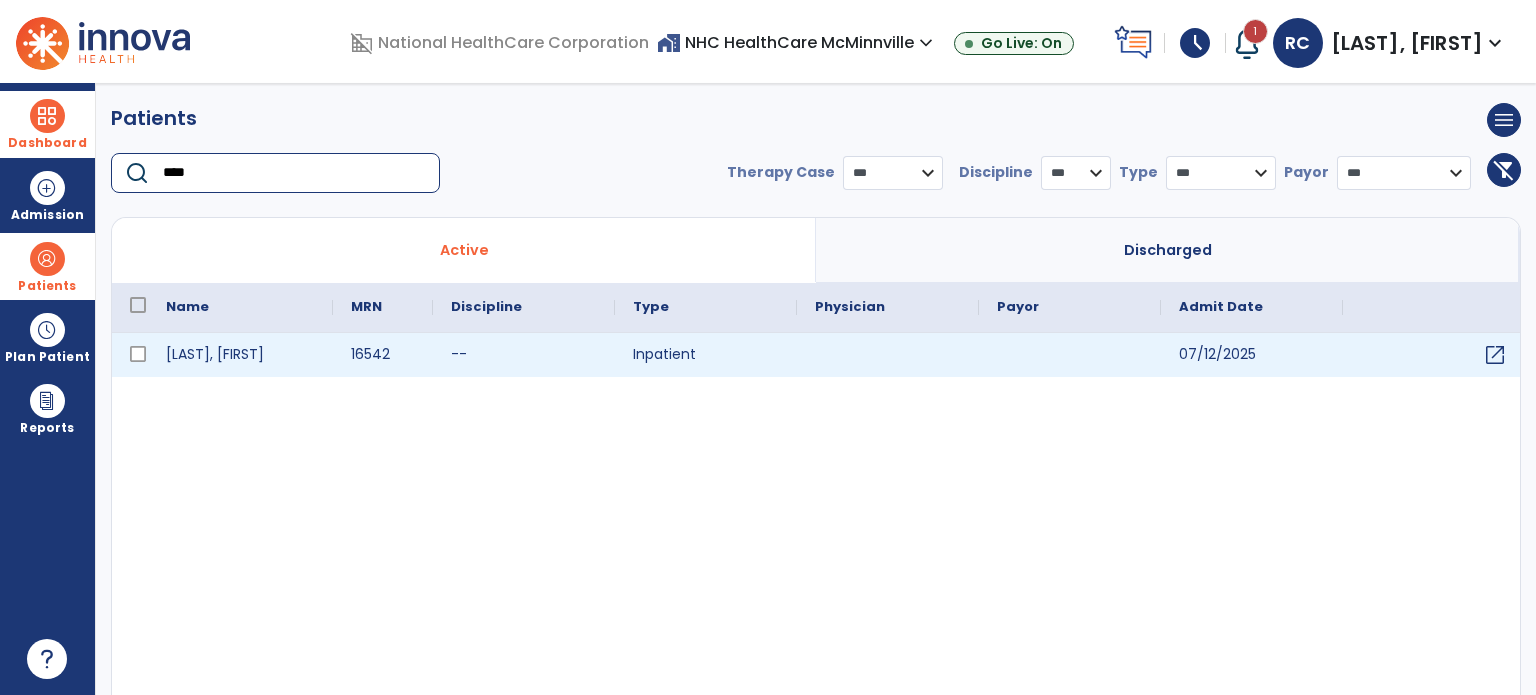 type on "****" 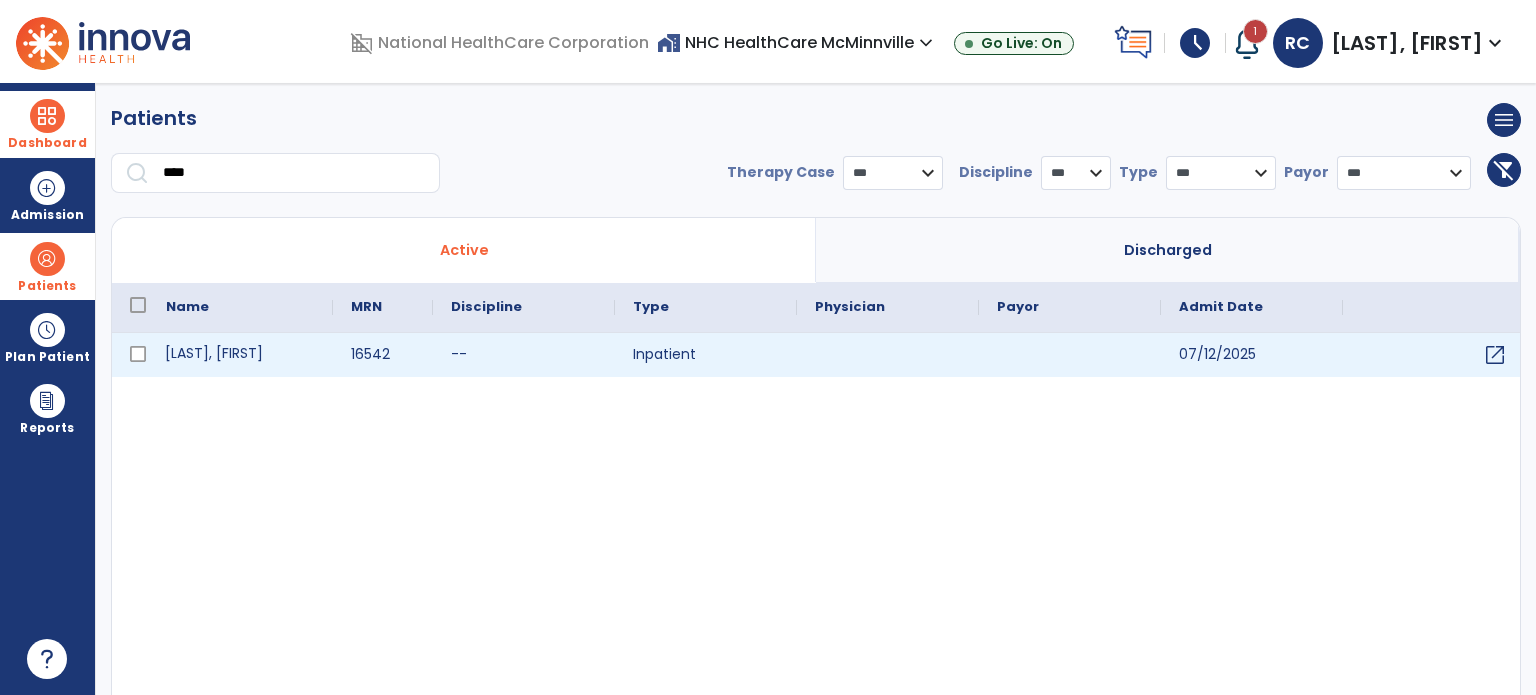 click on "[LAST], [FIRST]" at bounding box center (240, 355) 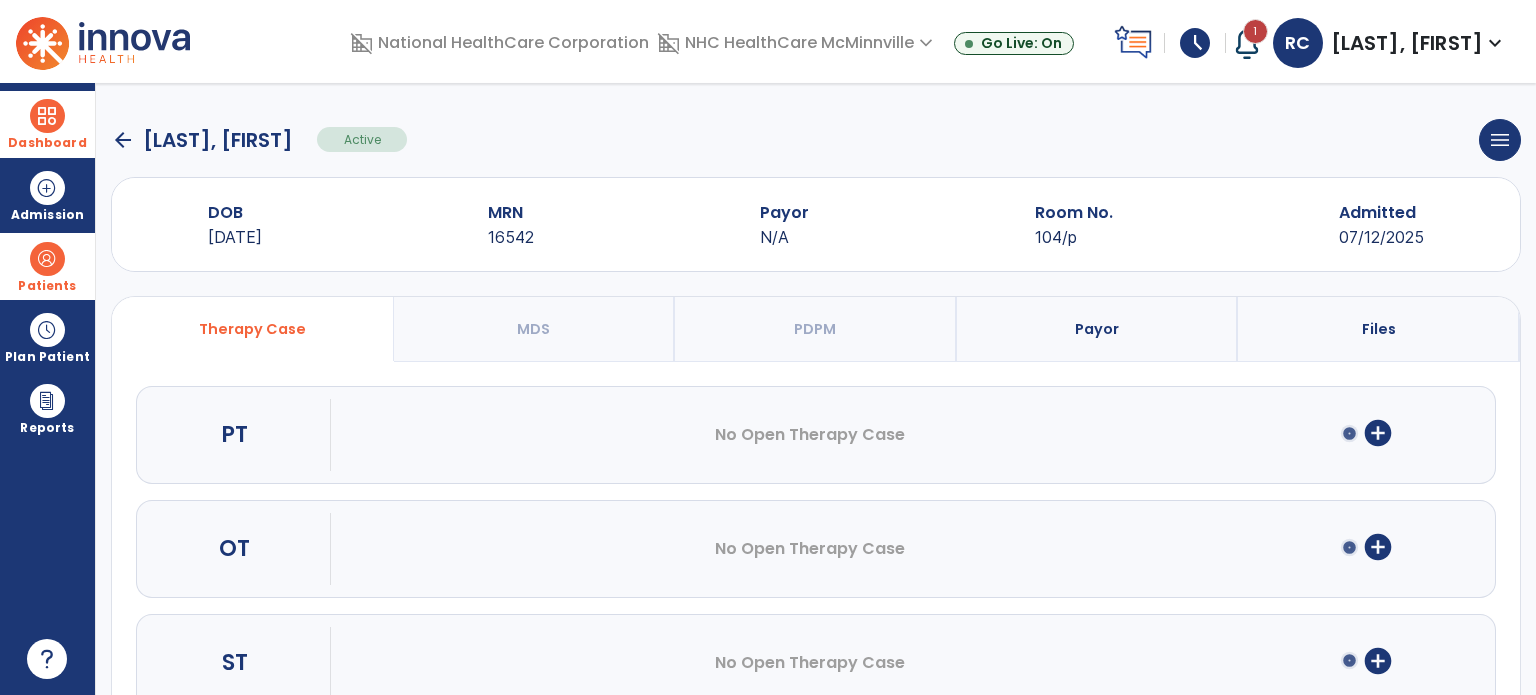 click on "add_circle" at bounding box center (1378, 433) 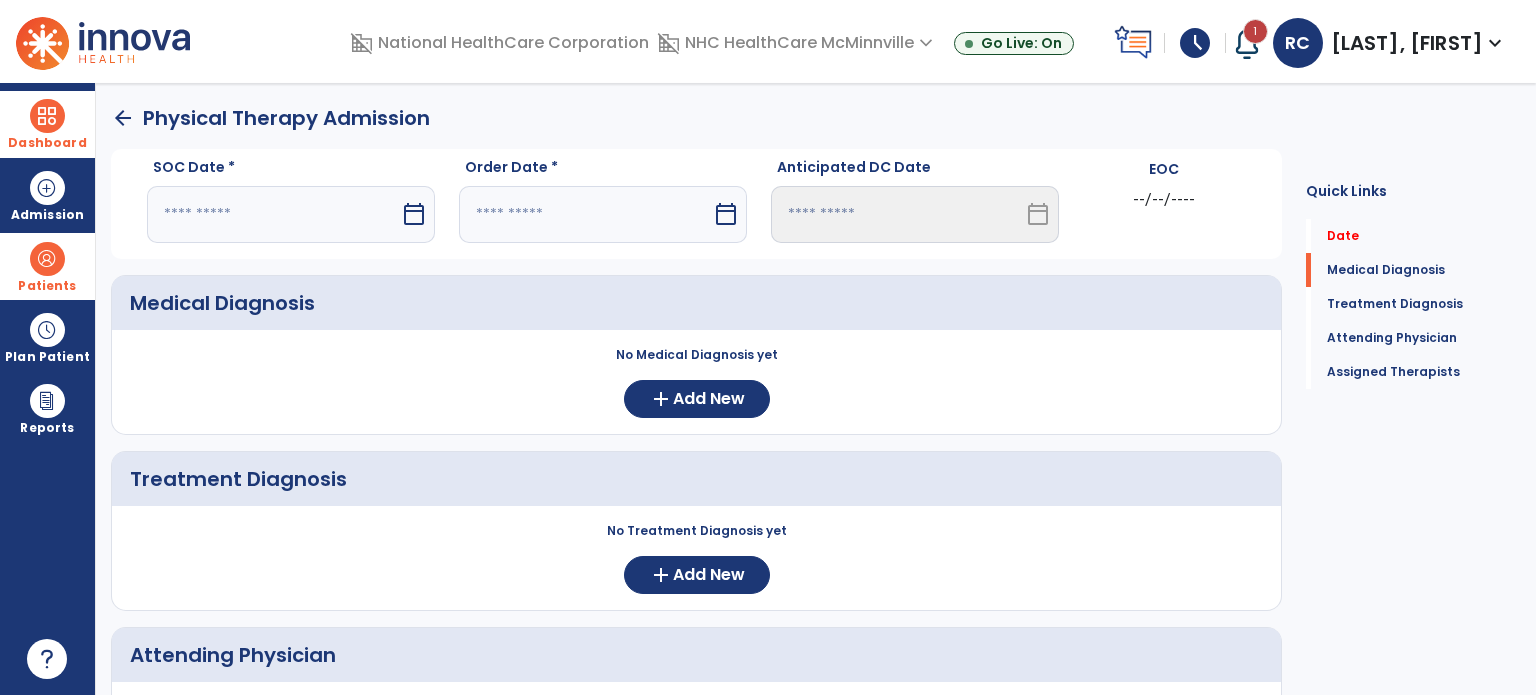 click on "calendar_today" at bounding box center [414, 214] 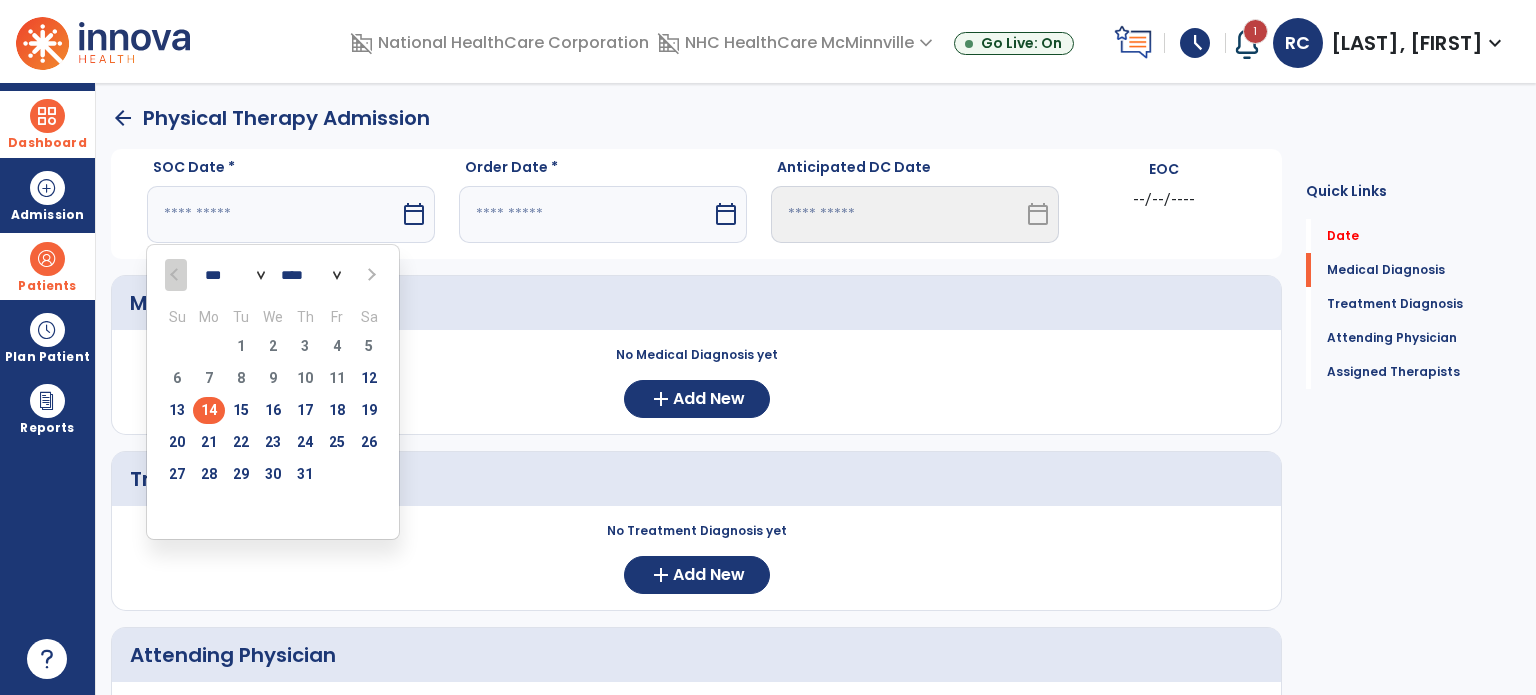 click on "14" at bounding box center [209, 410] 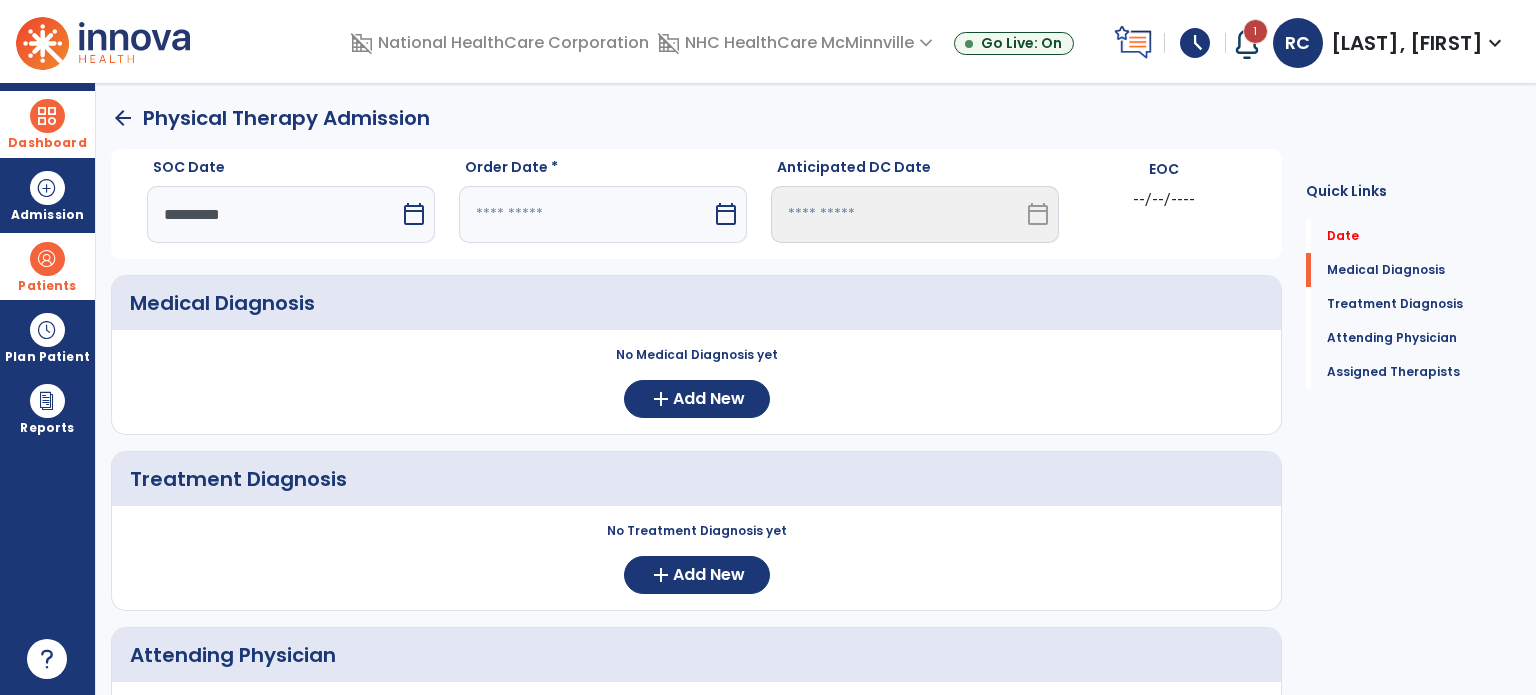 click on "calendar_today" at bounding box center (728, 214) 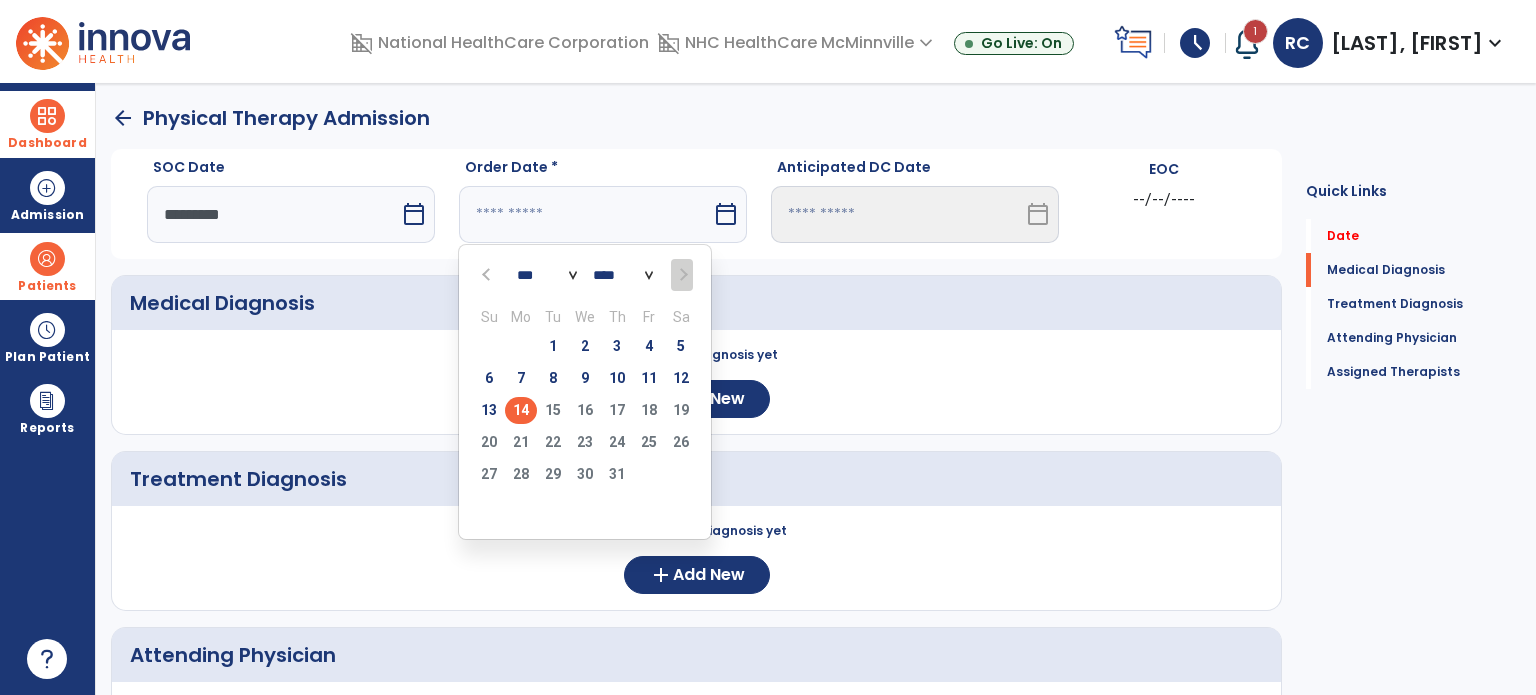 click on "14" at bounding box center [521, 410] 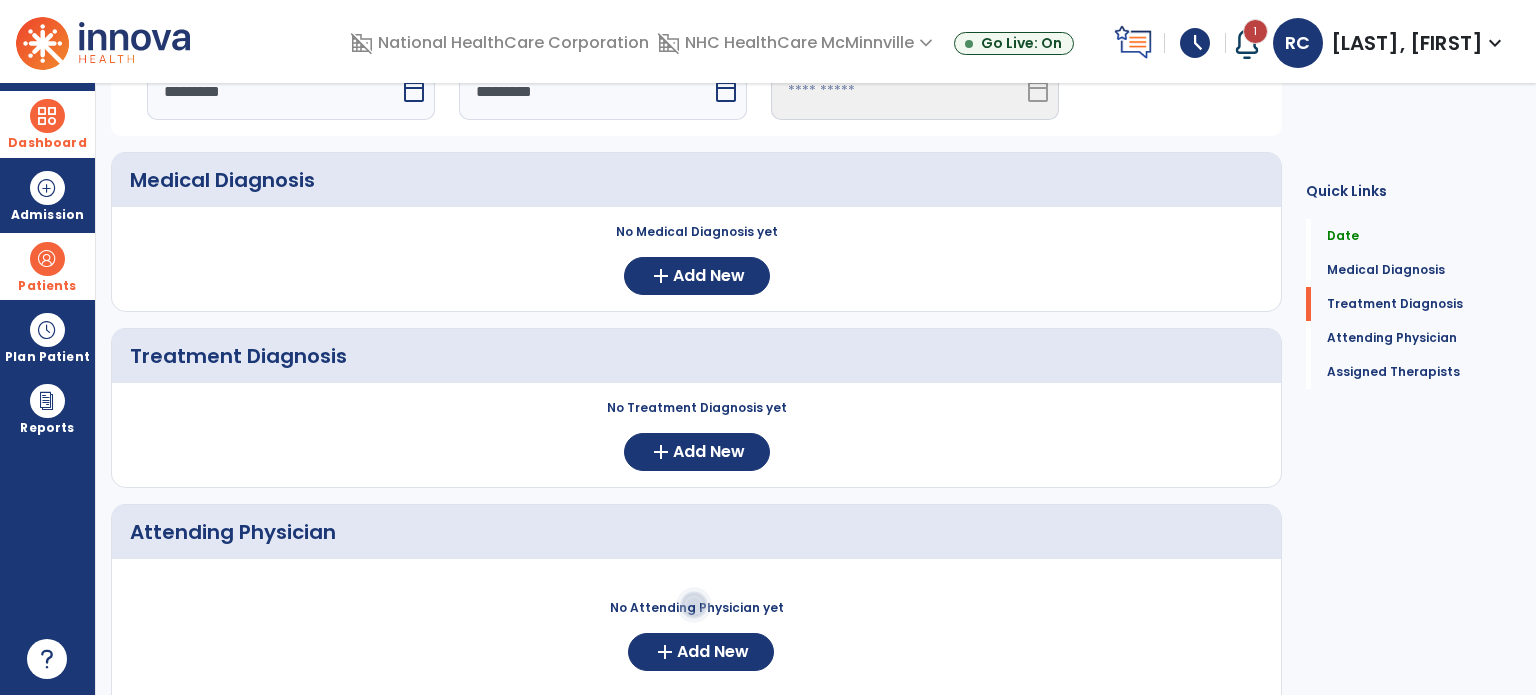 scroll, scrollTop: 124, scrollLeft: 0, axis: vertical 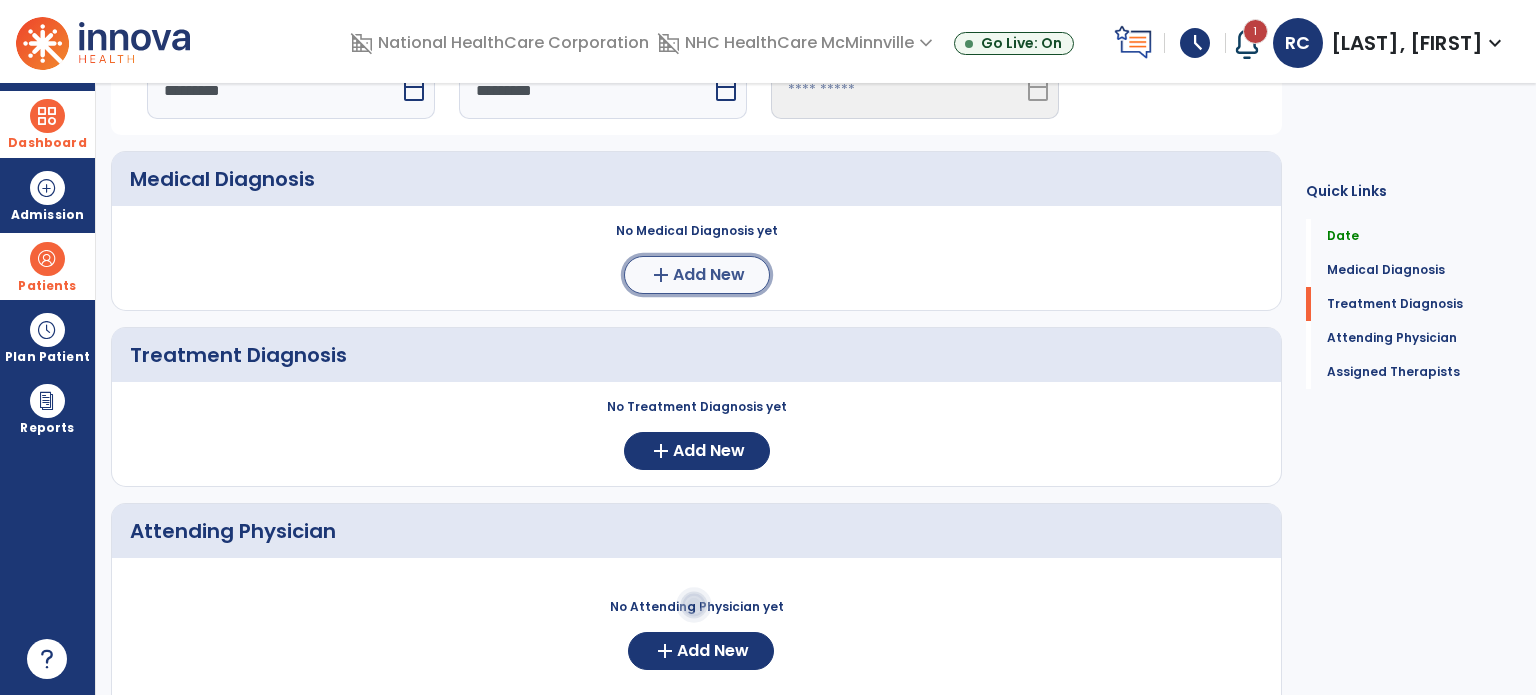 click on "add  Add New" 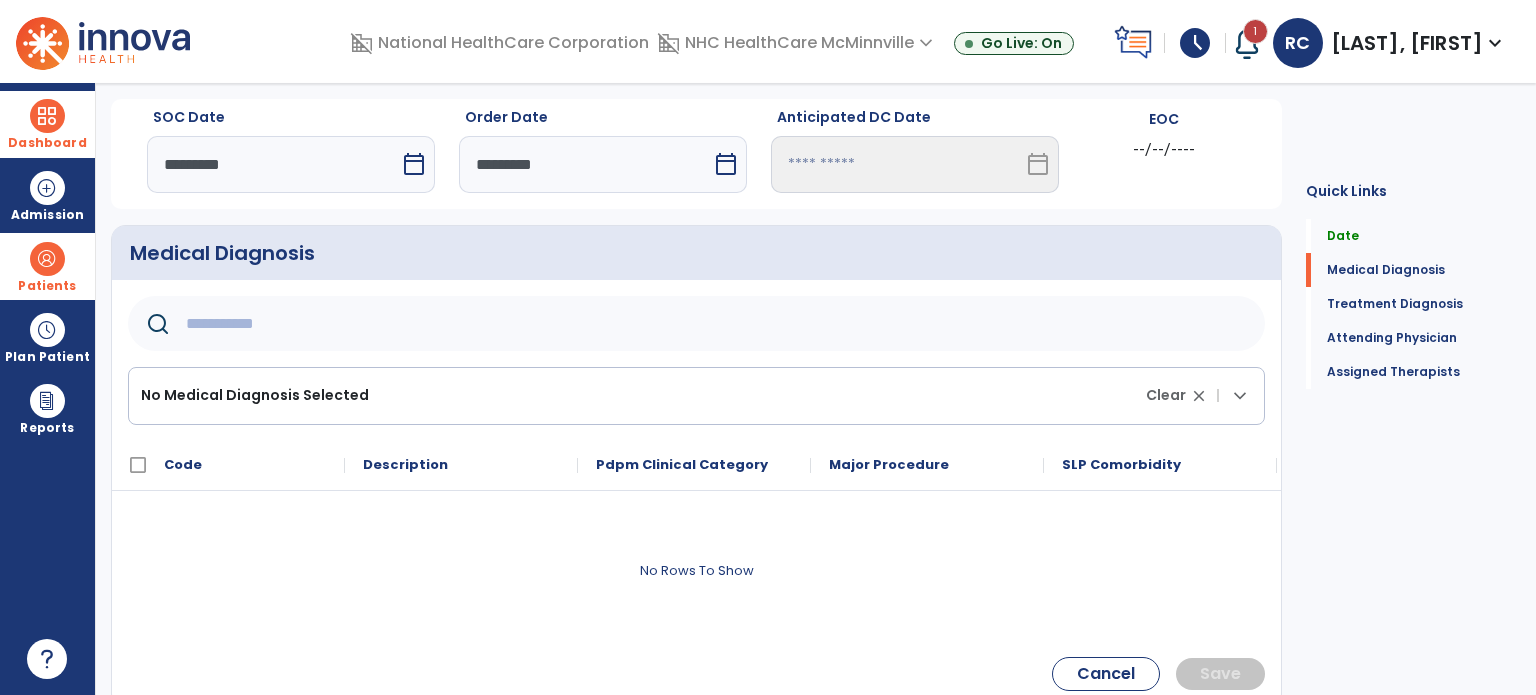scroll, scrollTop: 26, scrollLeft: 0, axis: vertical 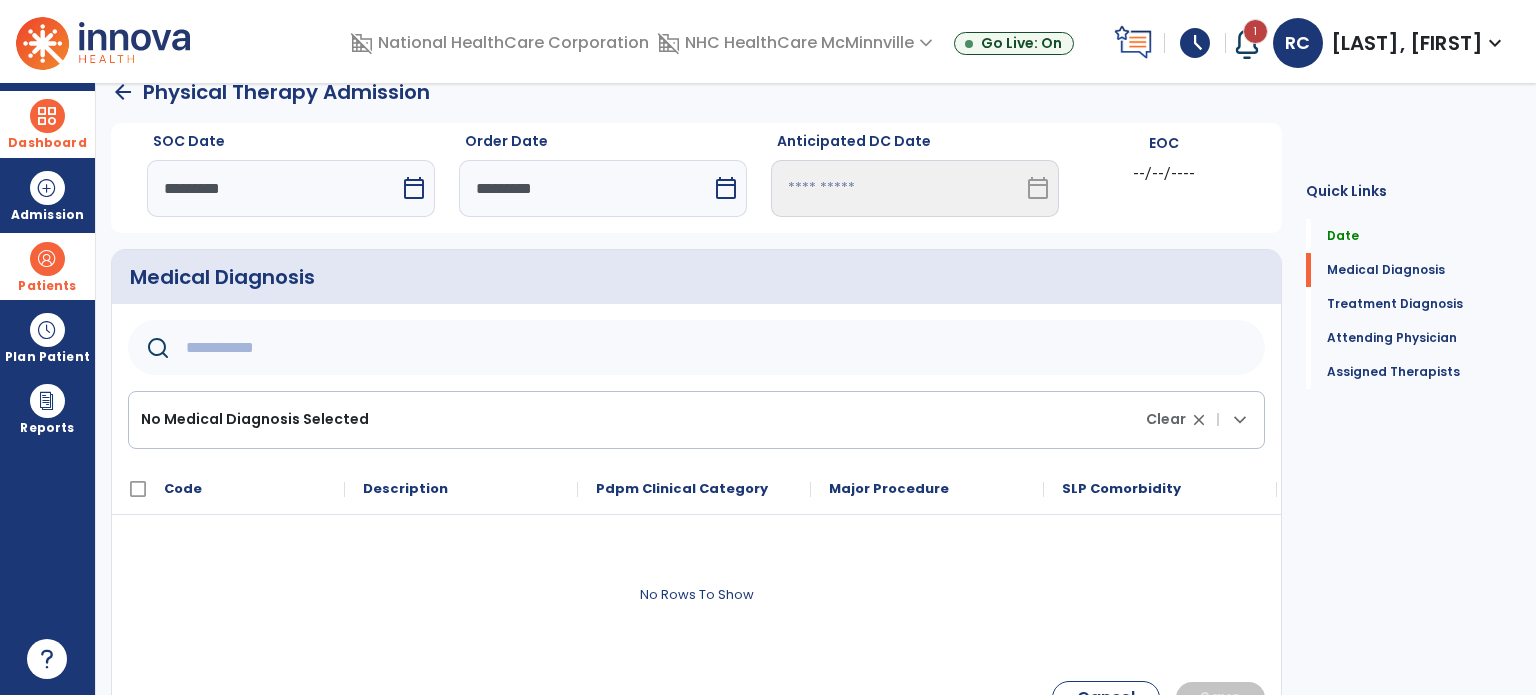click 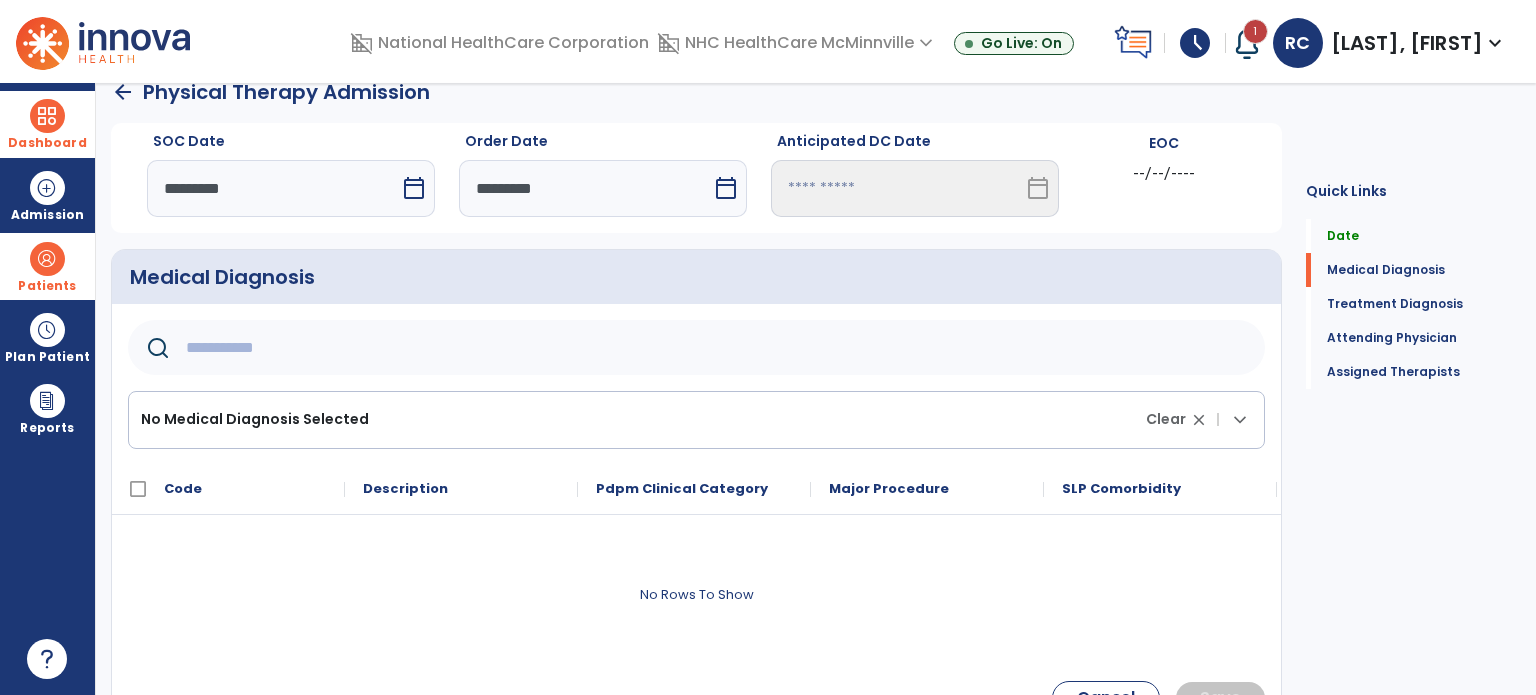 type on "*" 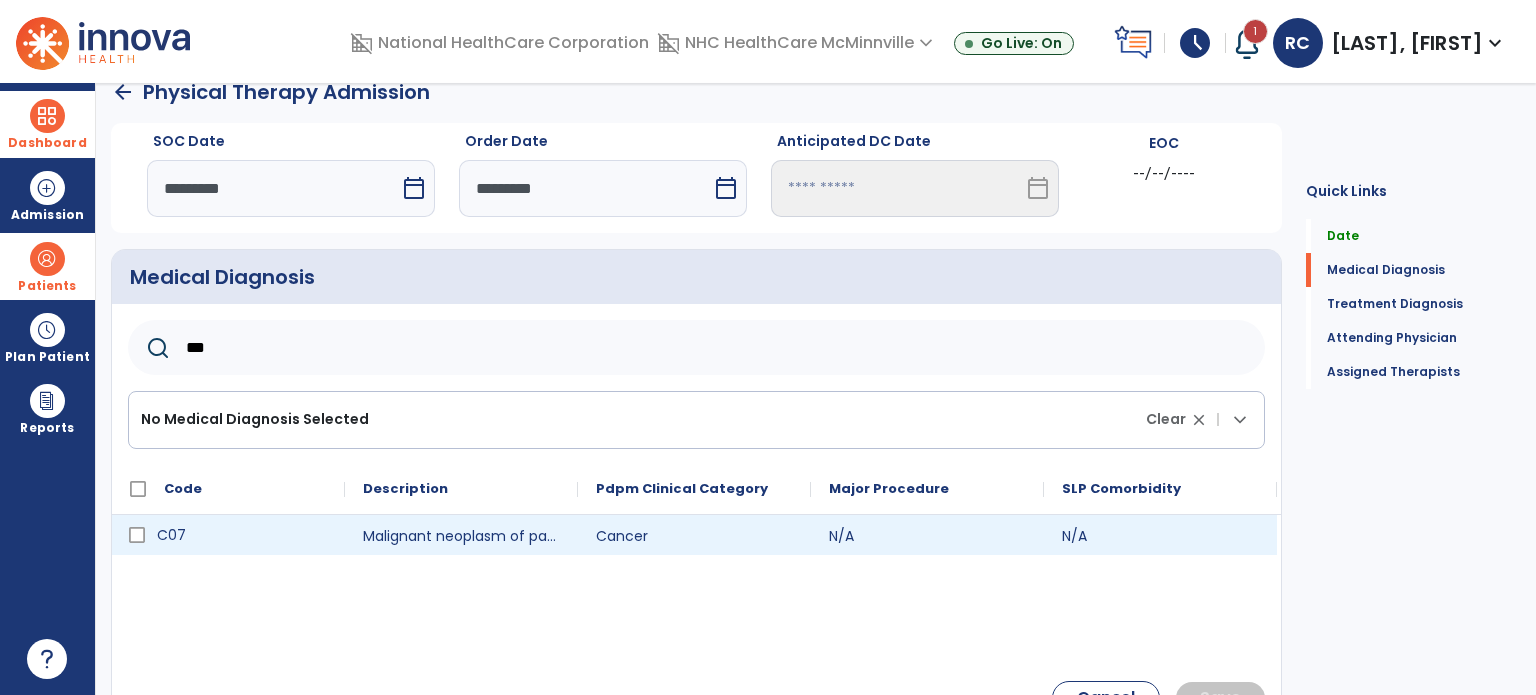 click on "C07" at bounding box center [242, 535] 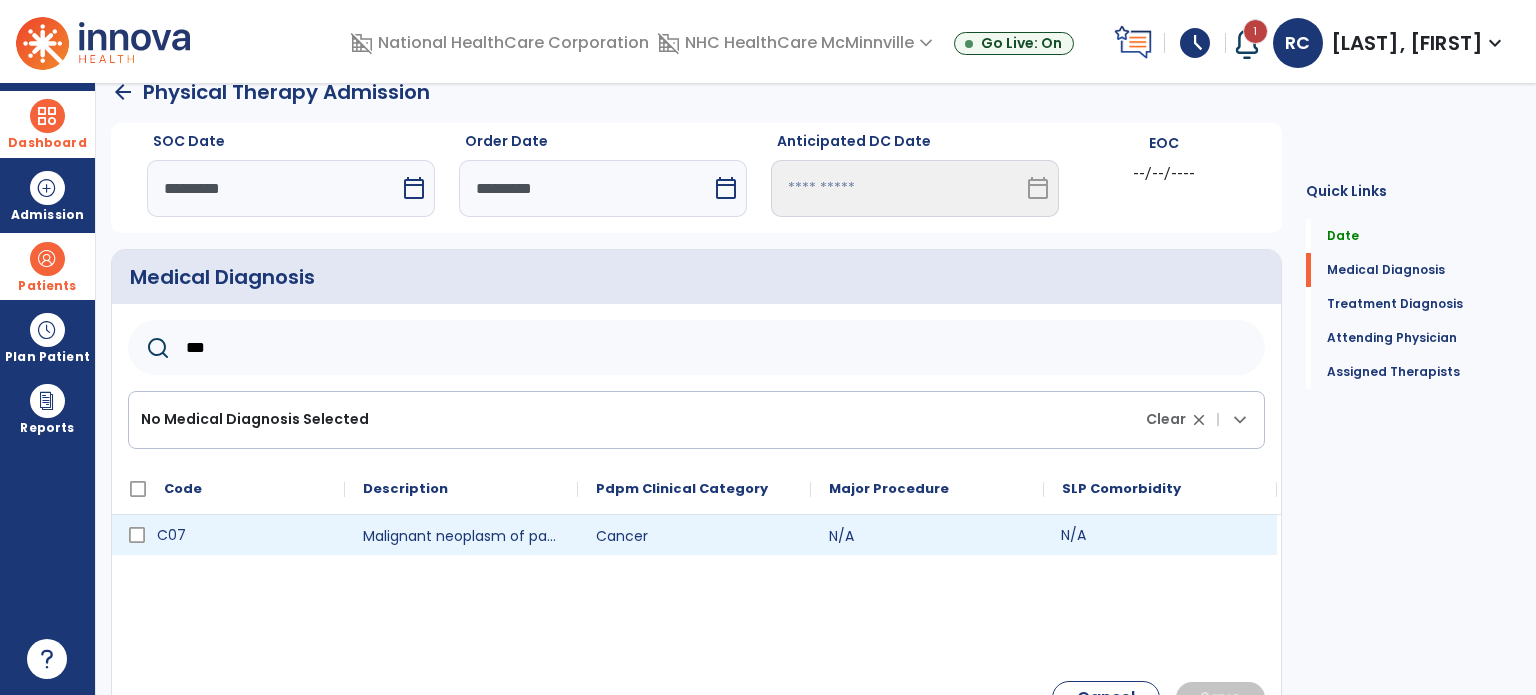click on "N/A" 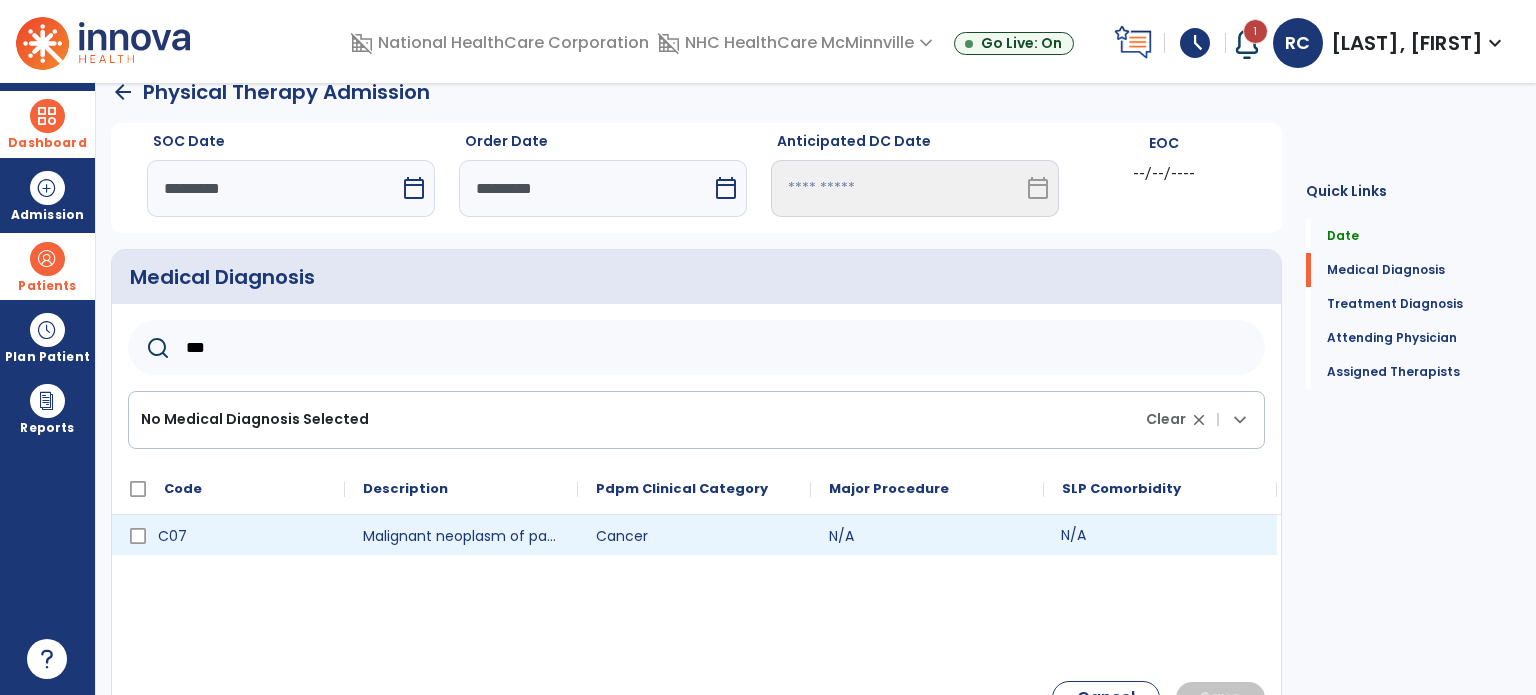click on "N/A" 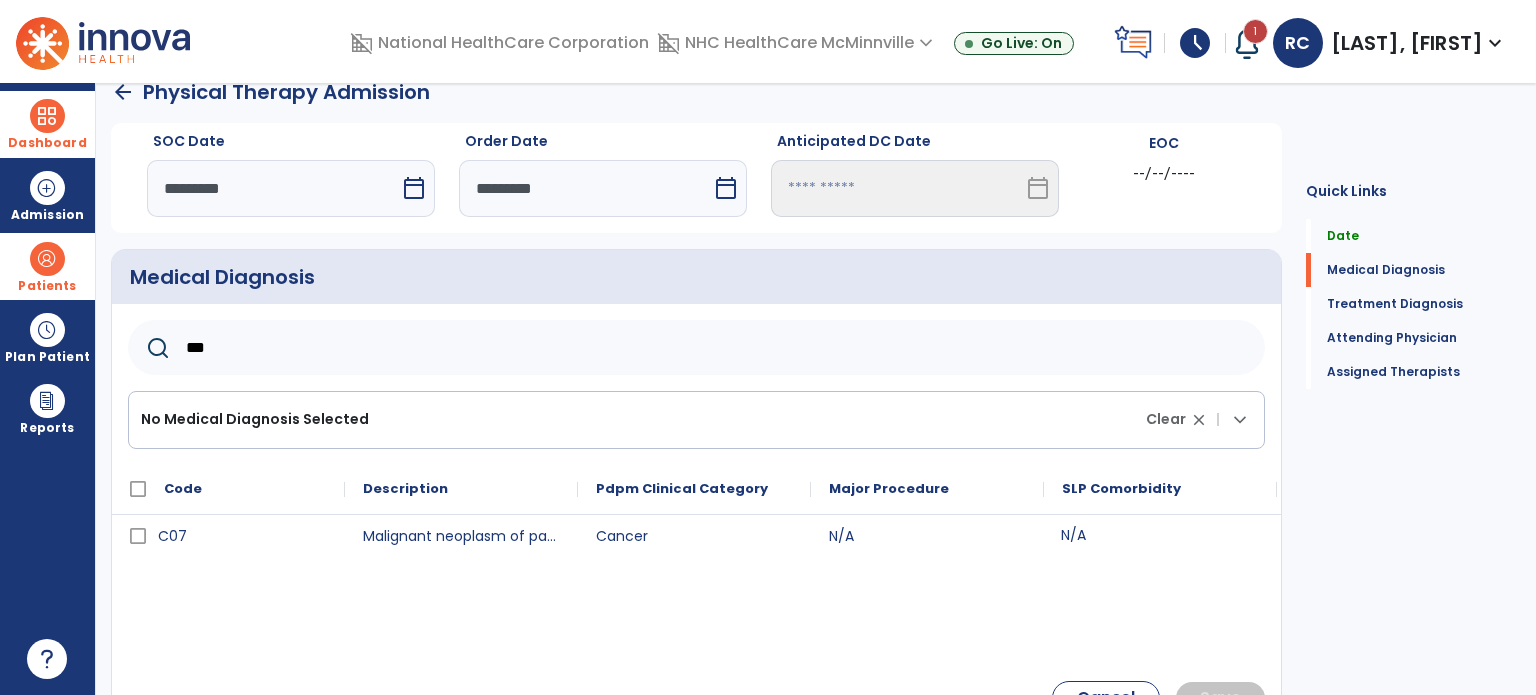 click on "***" 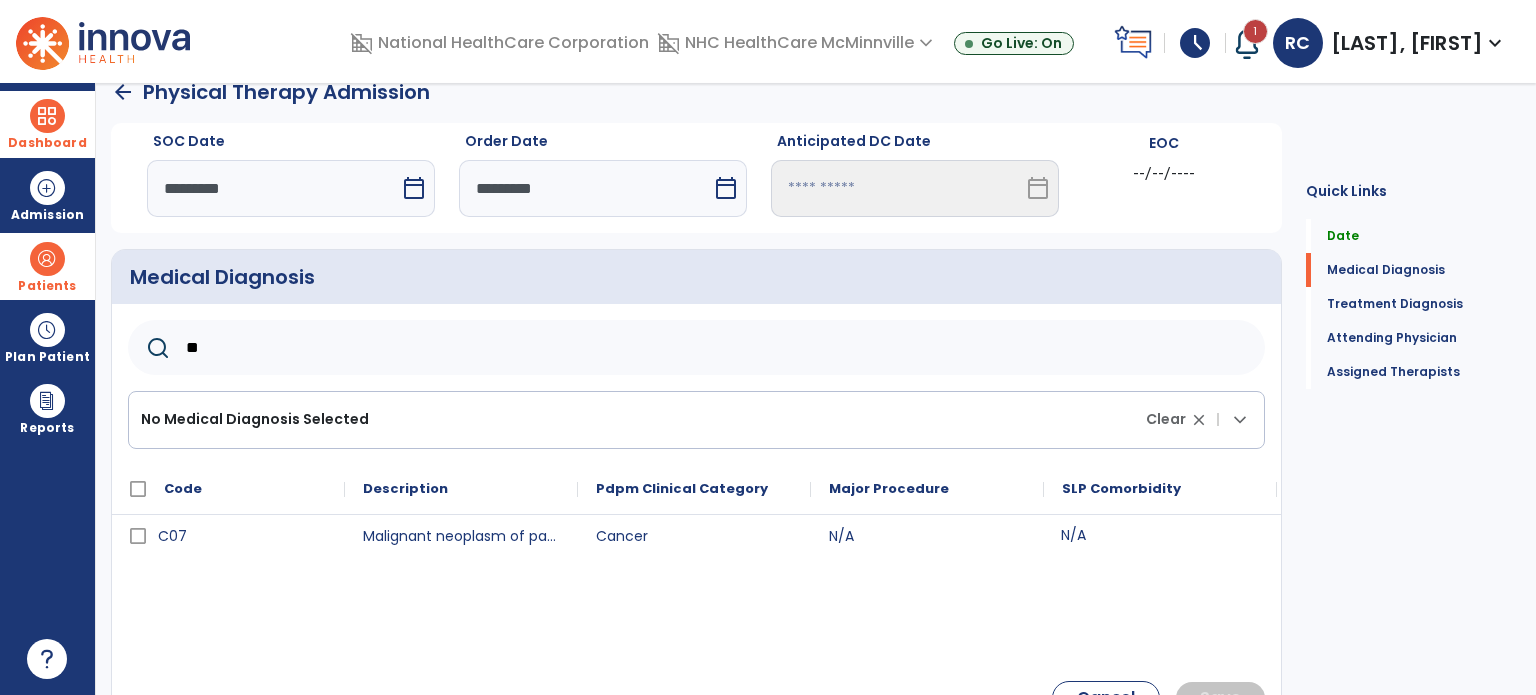 type on "*" 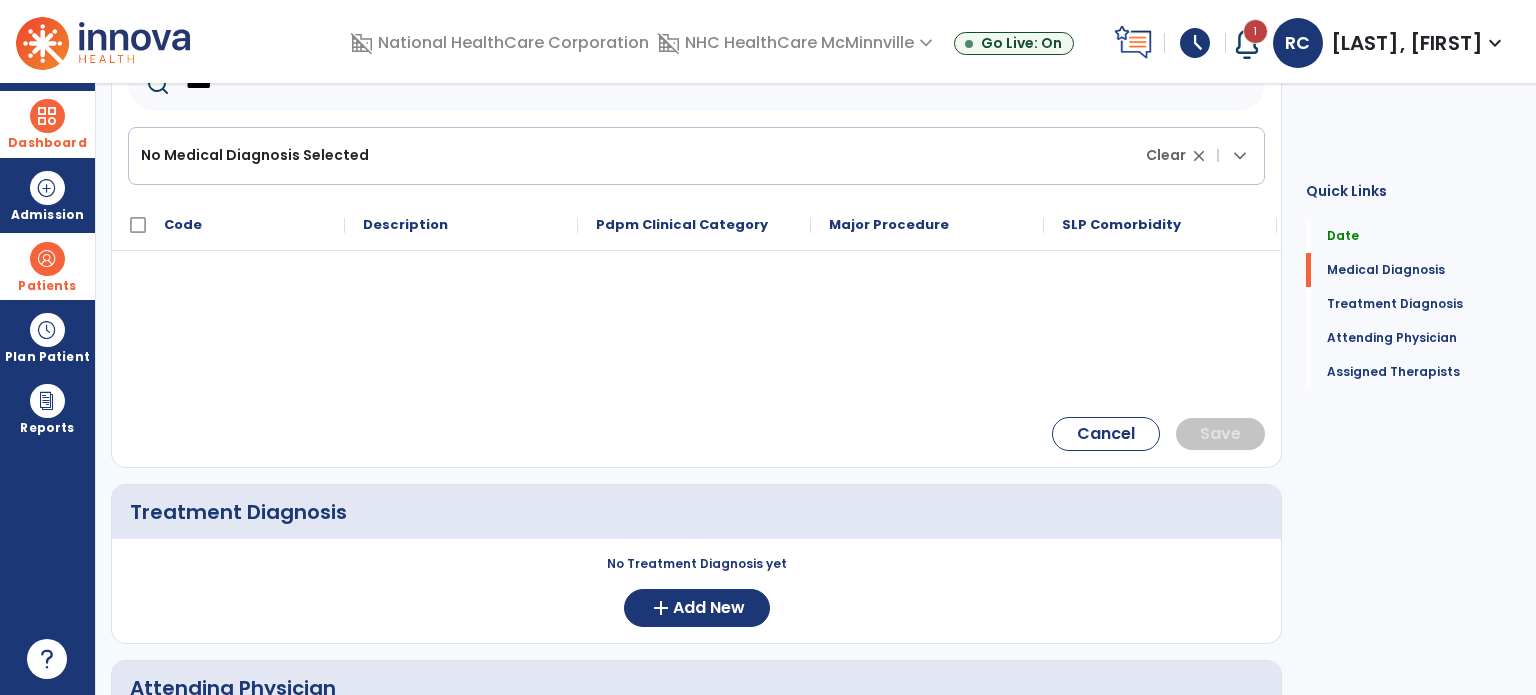 scroll, scrollTop: 79, scrollLeft: 0, axis: vertical 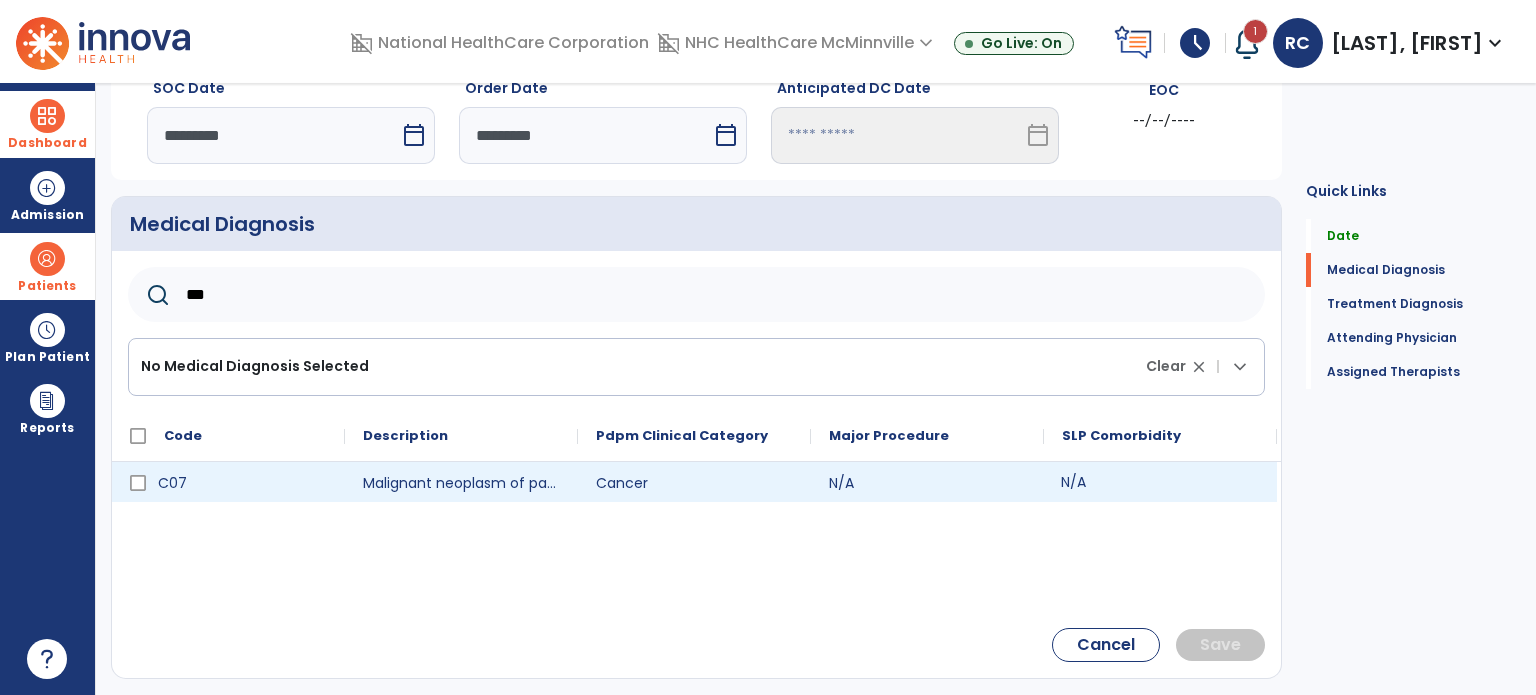 type on "***" 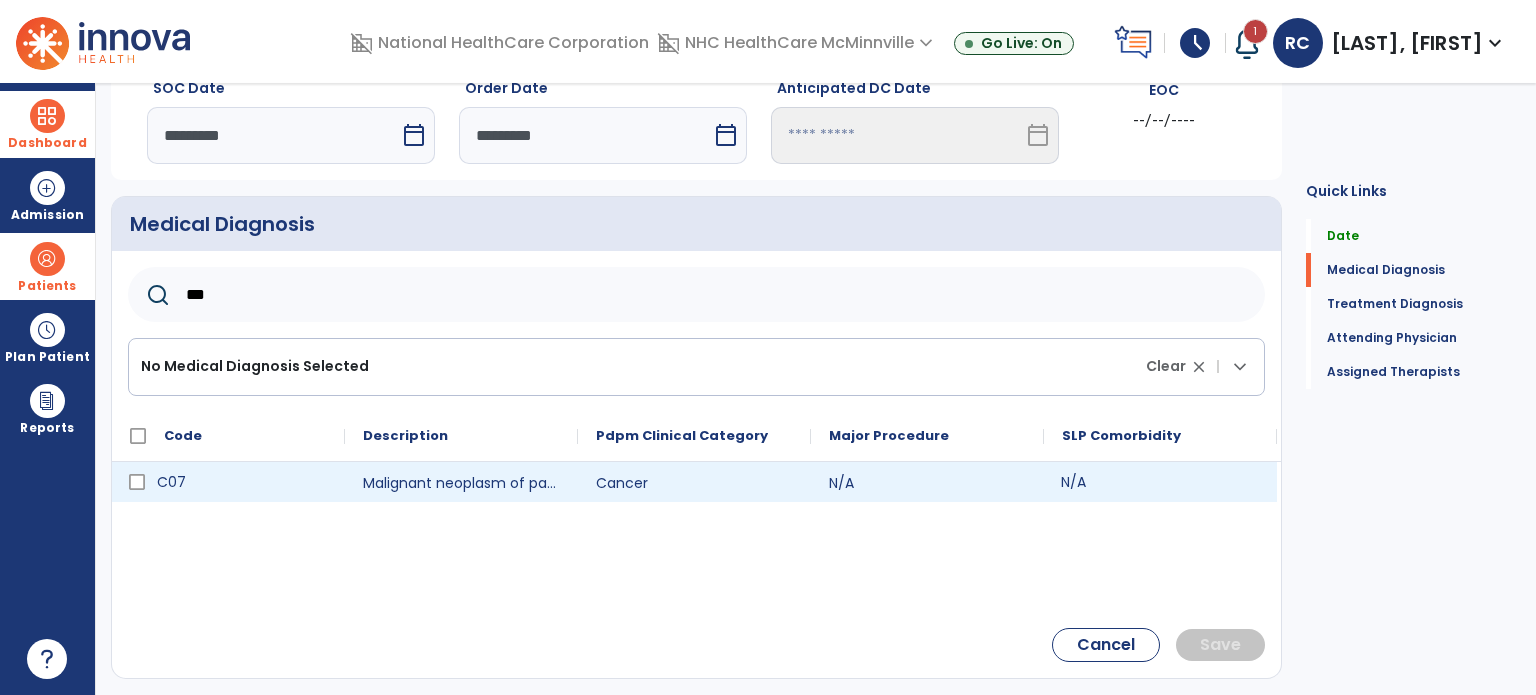 click on "C07" at bounding box center [242, 482] 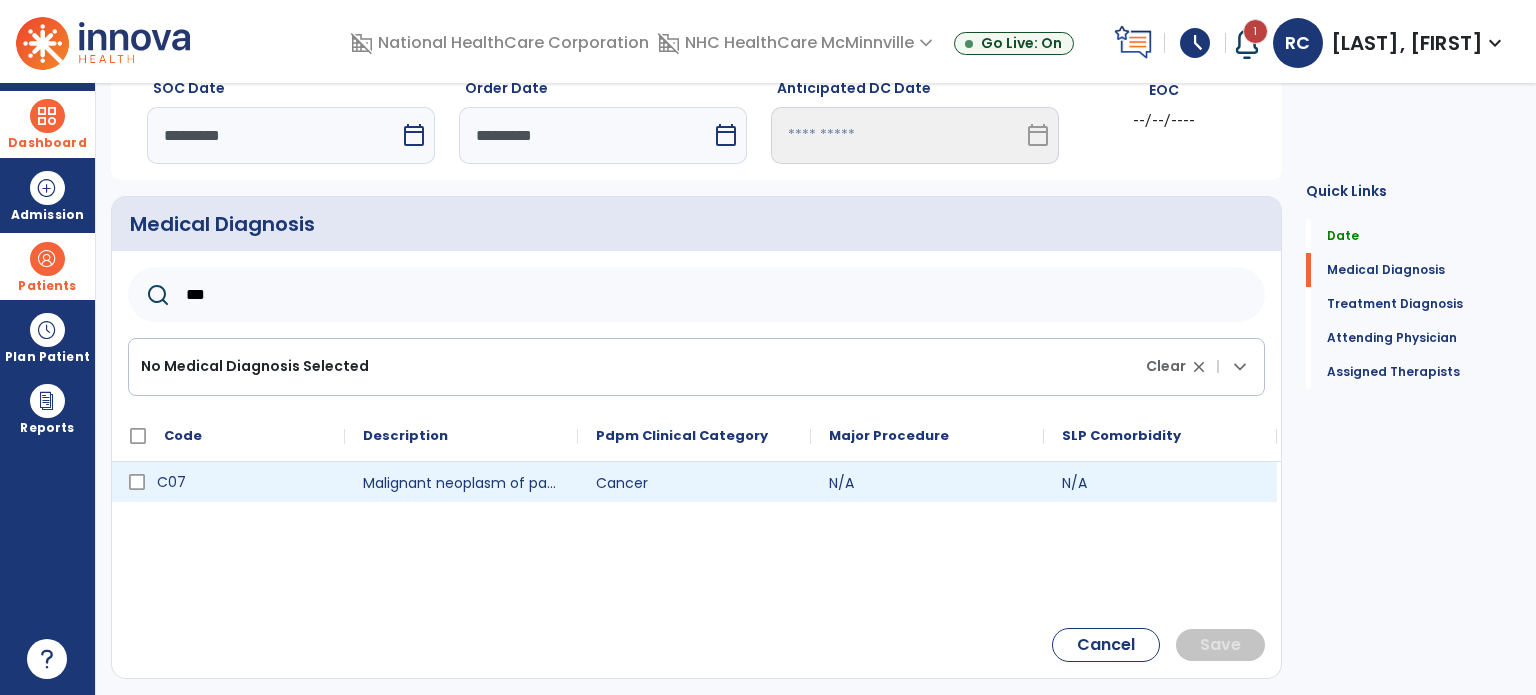 click on "C07" at bounding box center (242, 482) 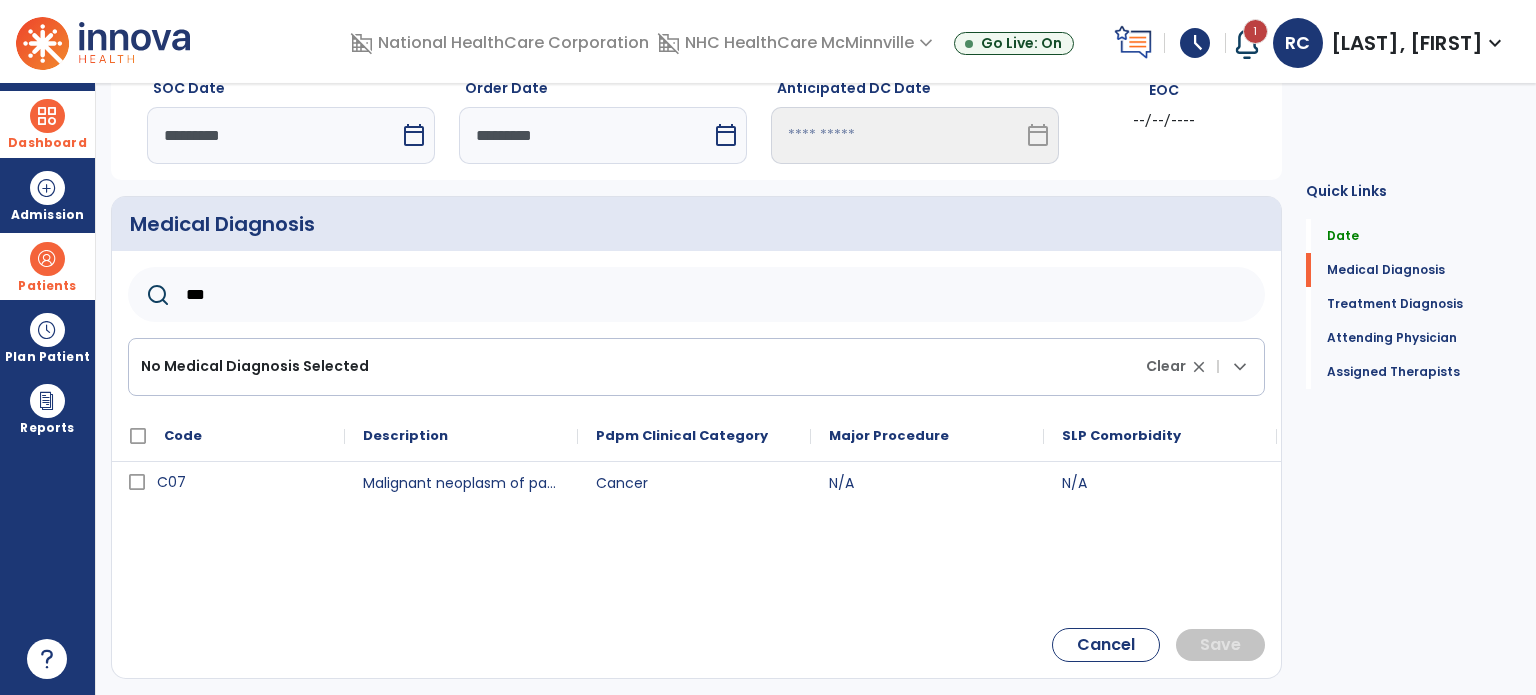 click on "***" 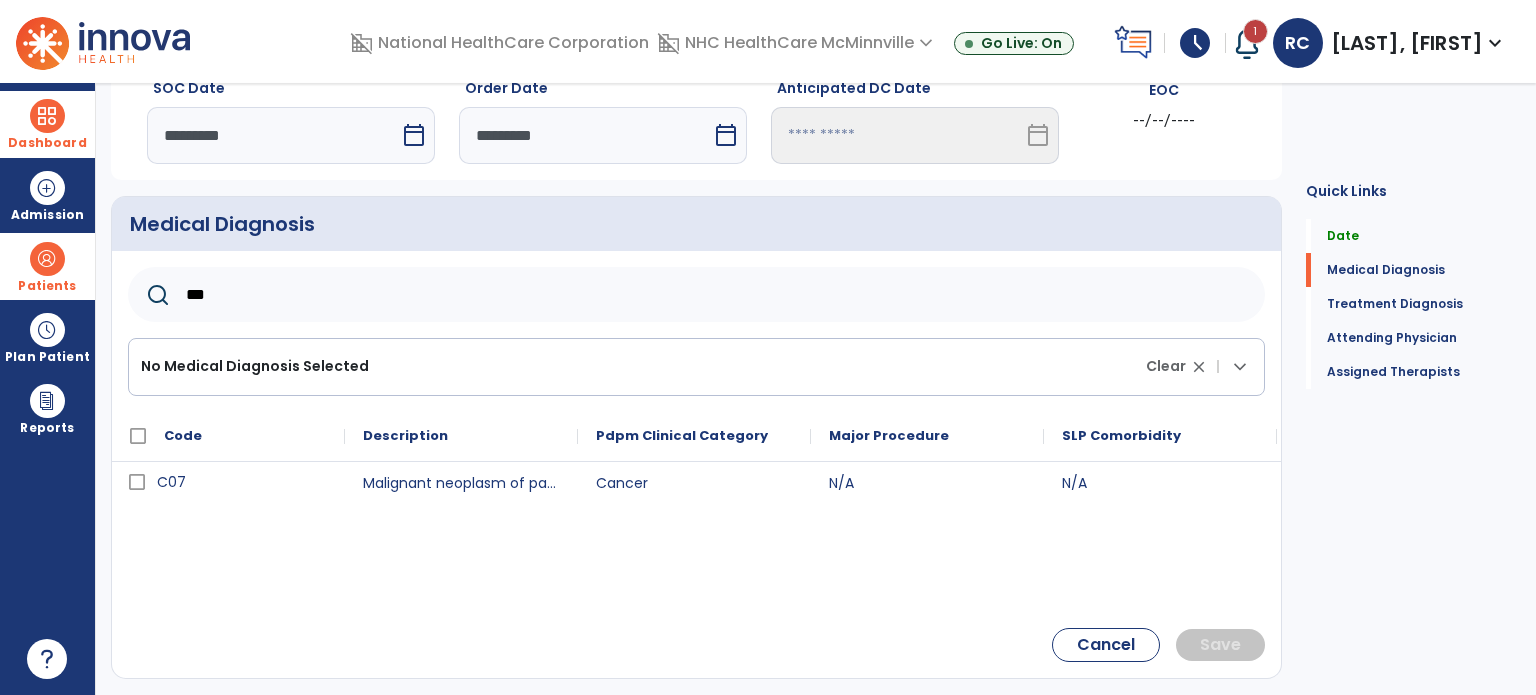 click on "***" 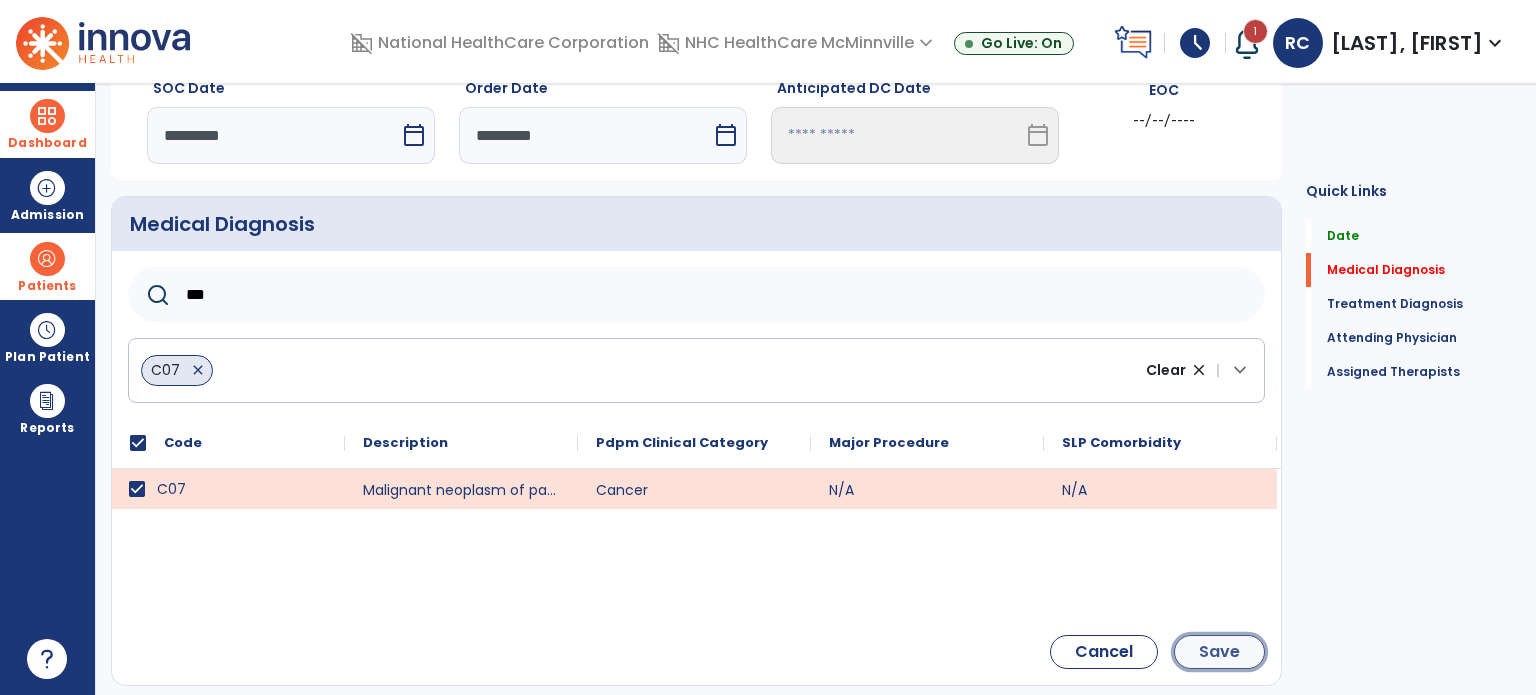 click on "Save" 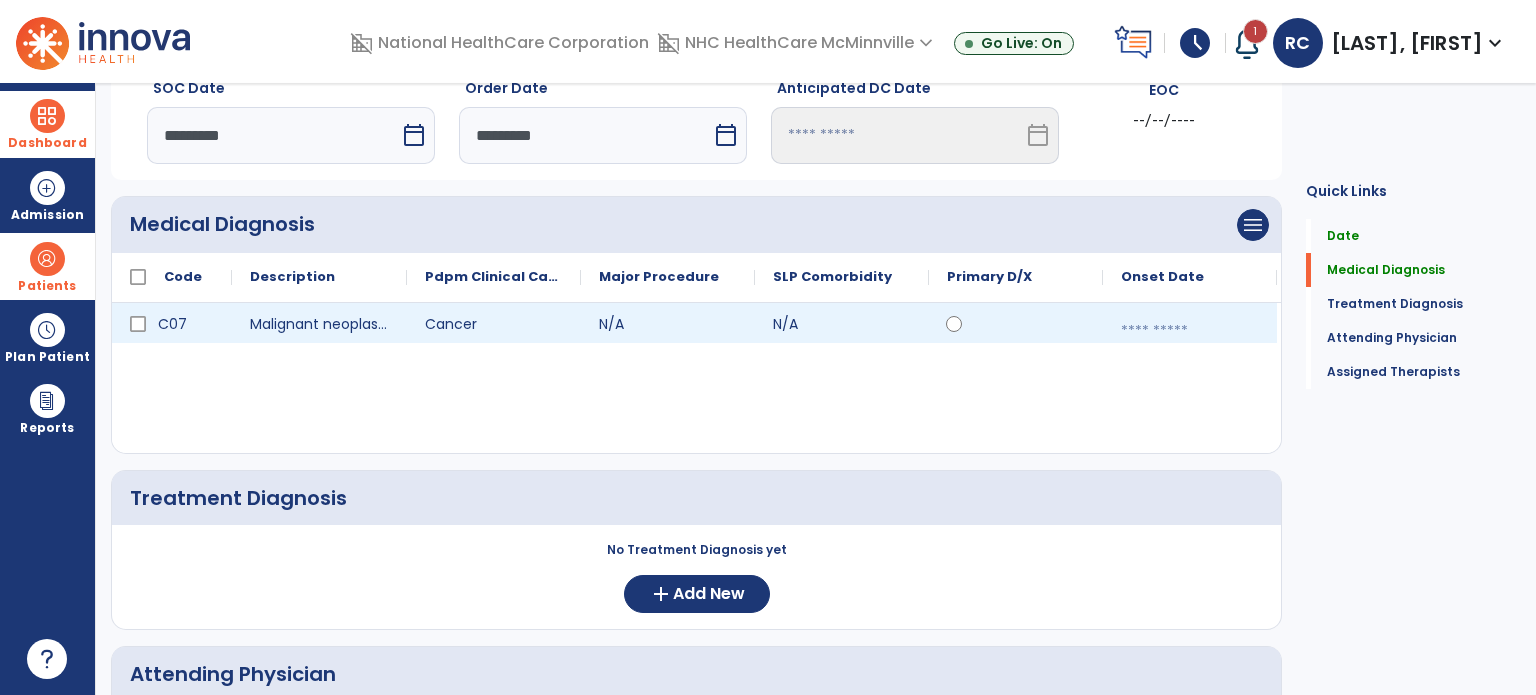click at bounding box center (1190, 331) 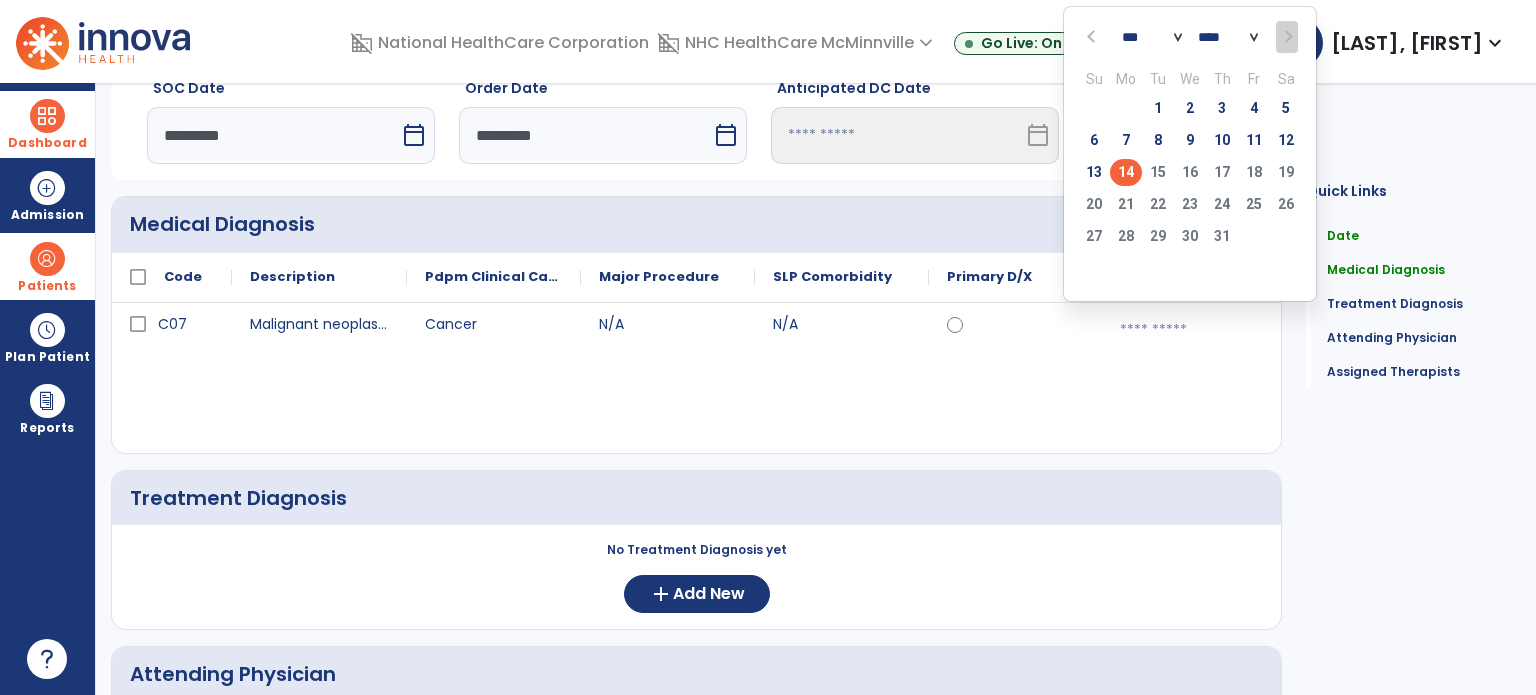 click on "14" 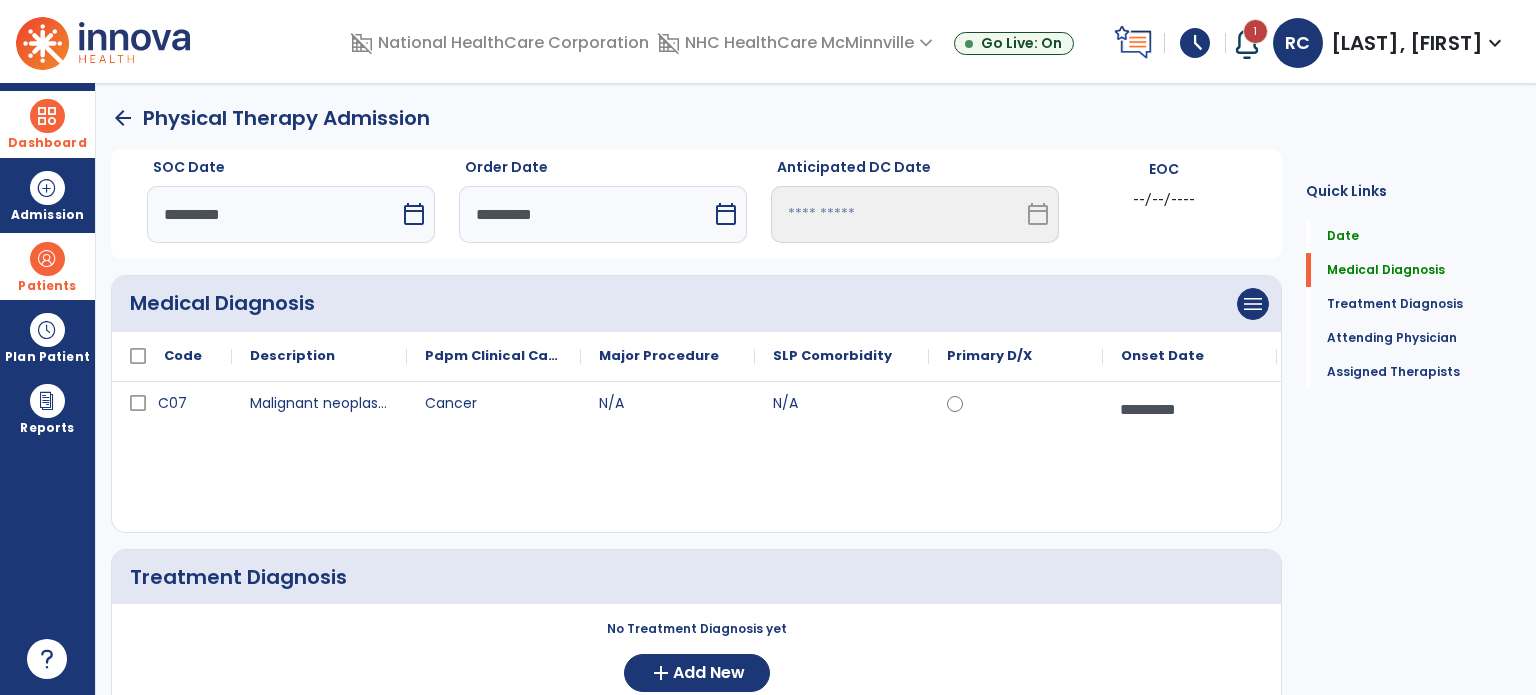scroll, scrollTop: 4, scrollLeft: 0, axis: vertical 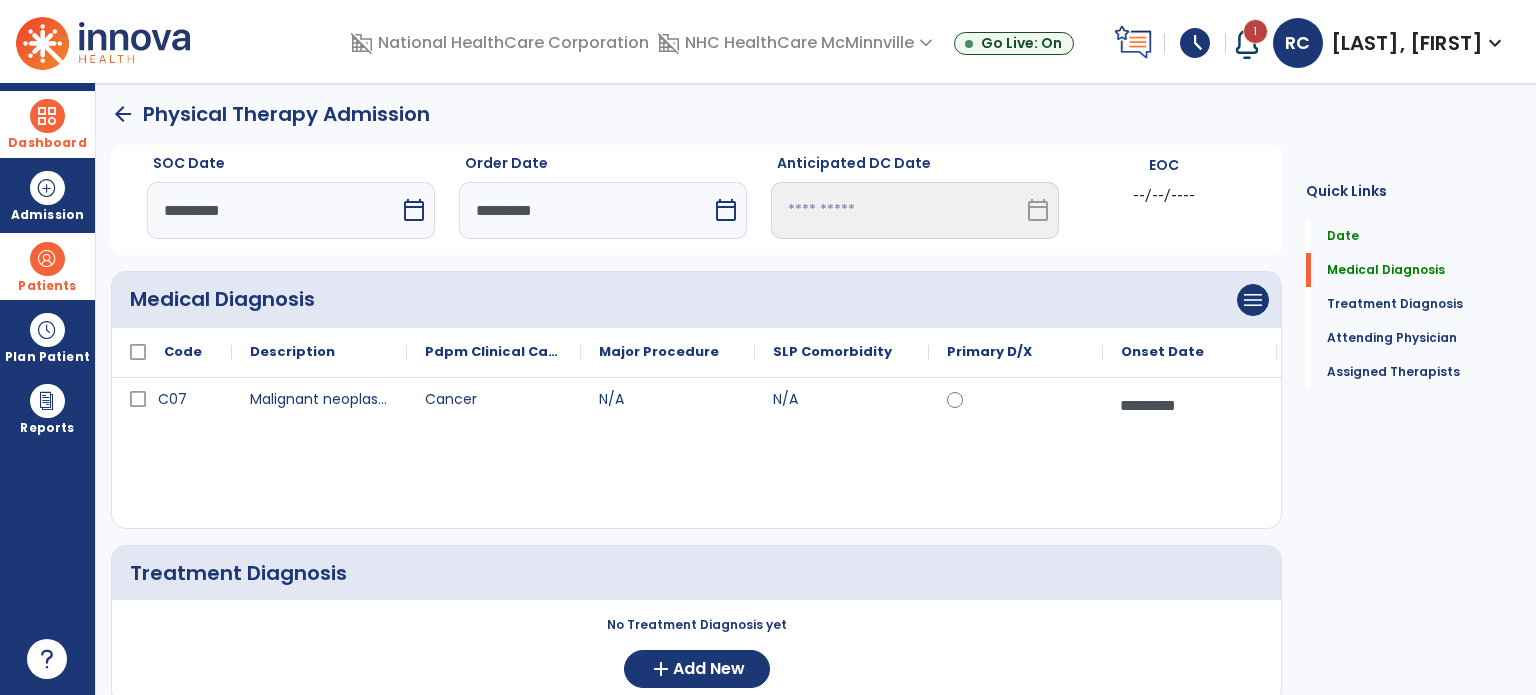 click on "*********" at bounding box center [585, 210] 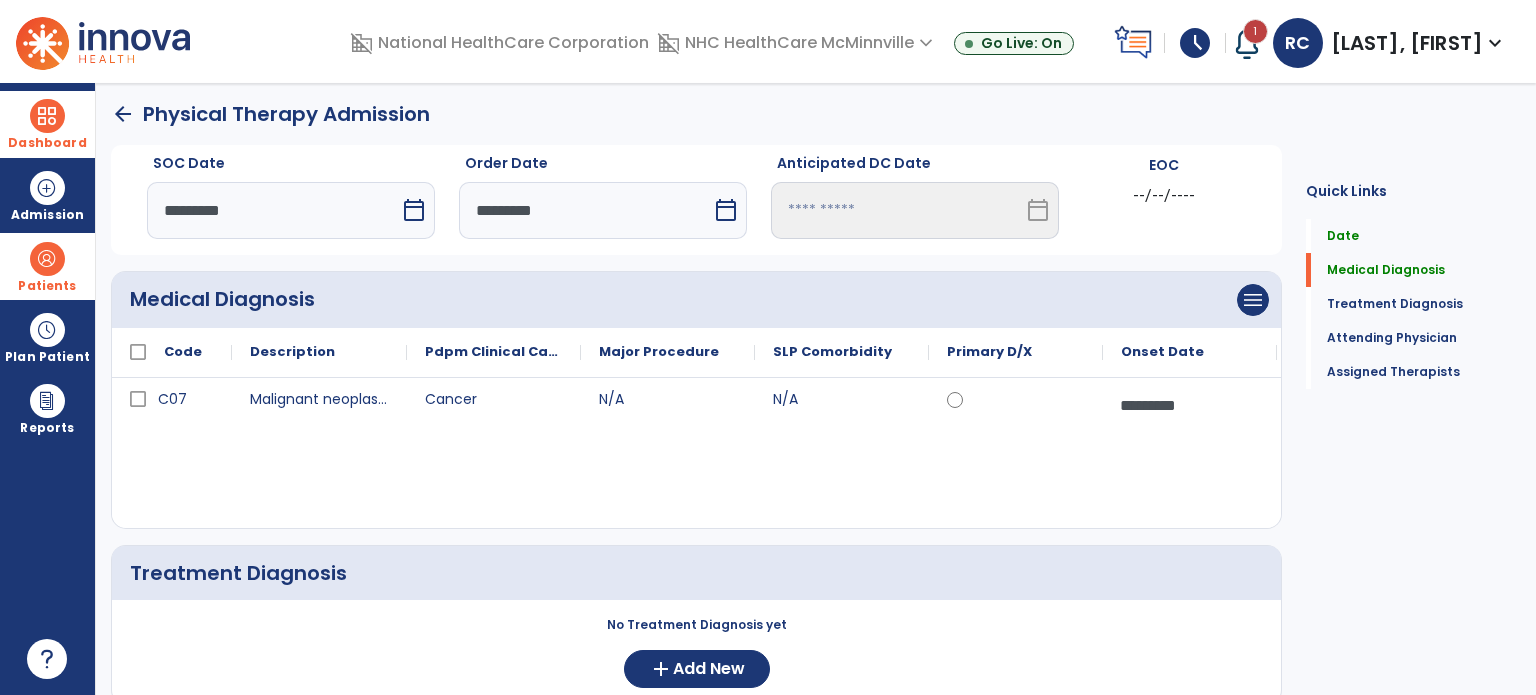 select on "*" 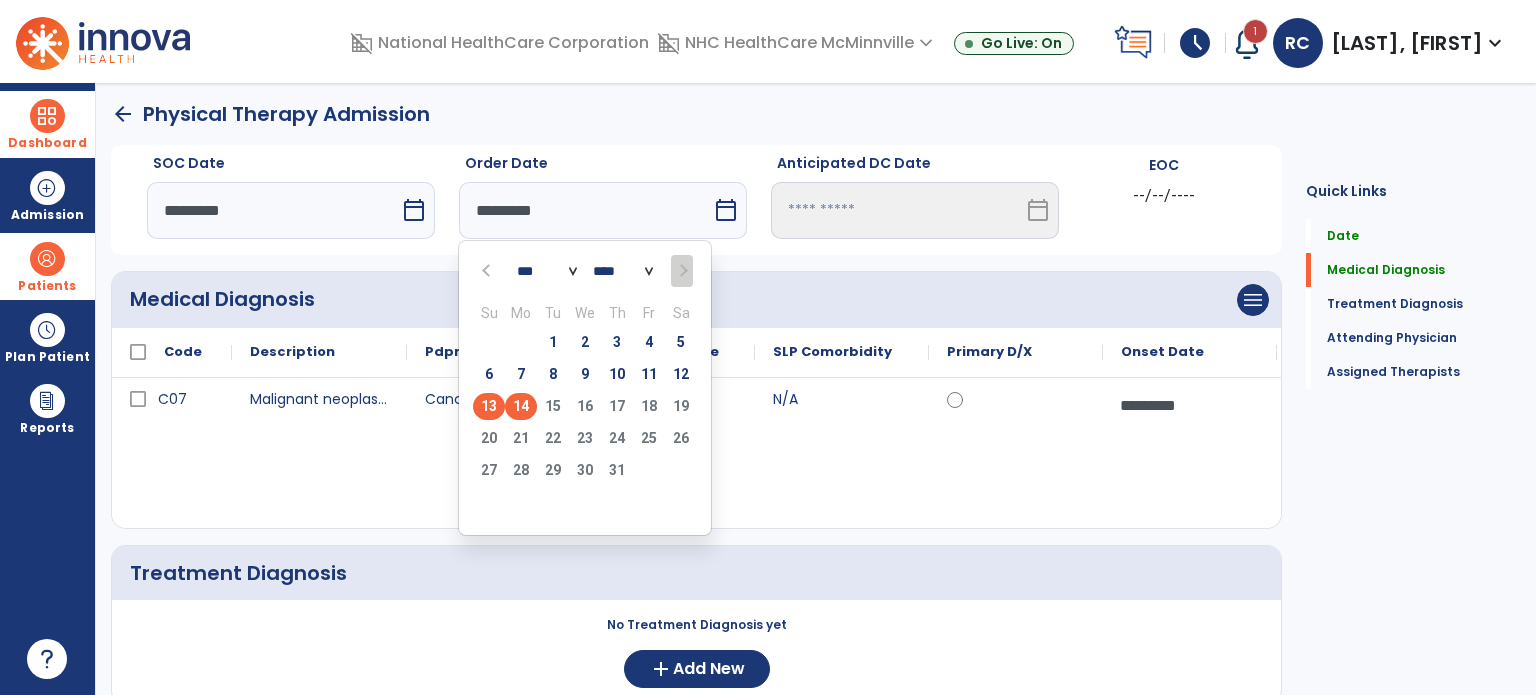 click on "13" at bounding box center [489, 406] 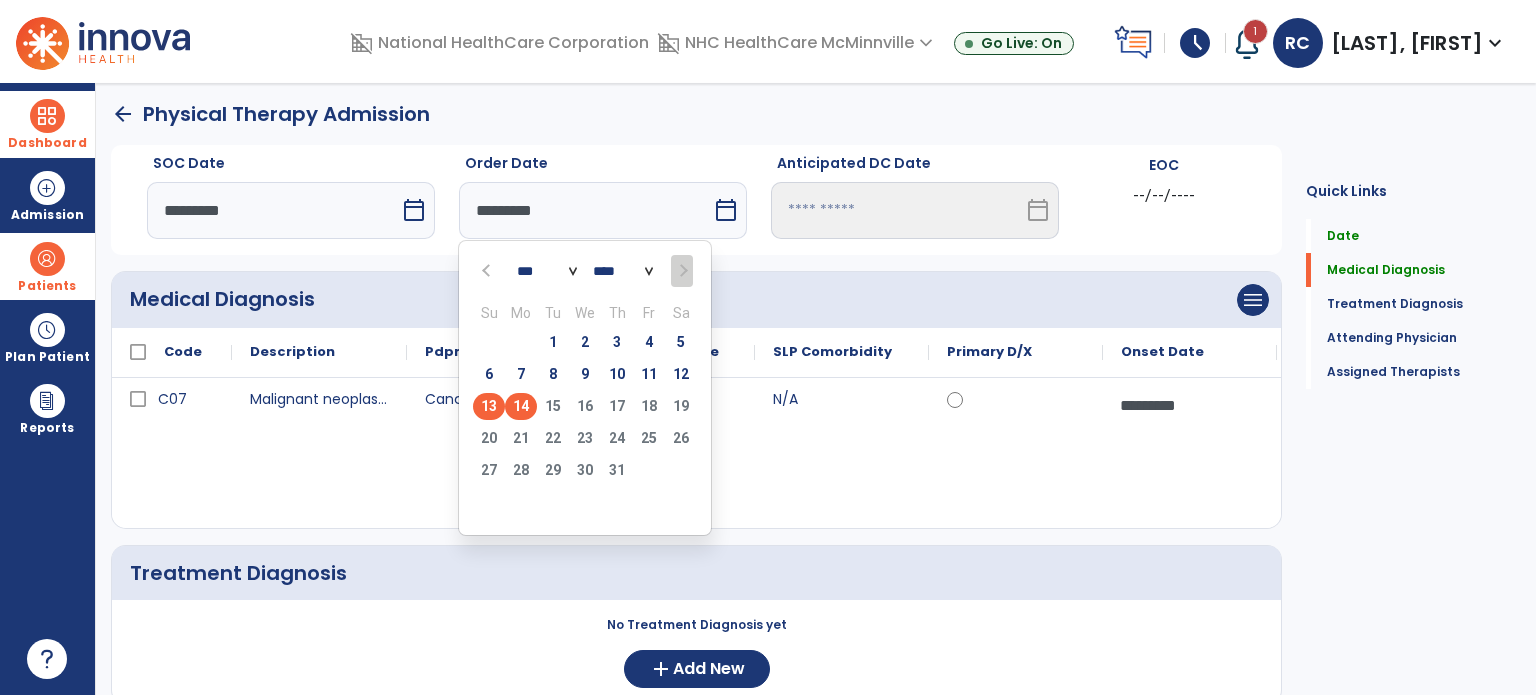 type on "*********" 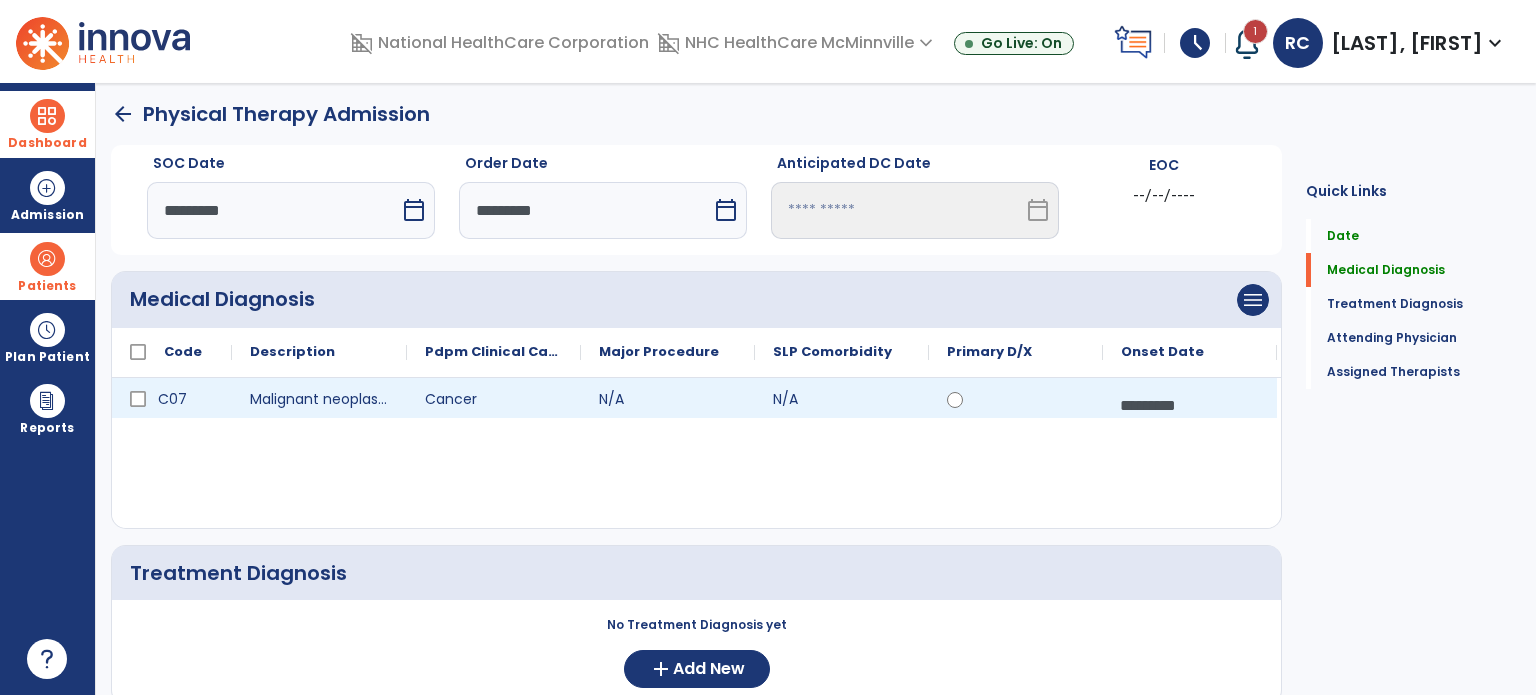 click on "C07 Malignant neoplasm of parotid gland Cancer N/A N/A ********* calendar_today" 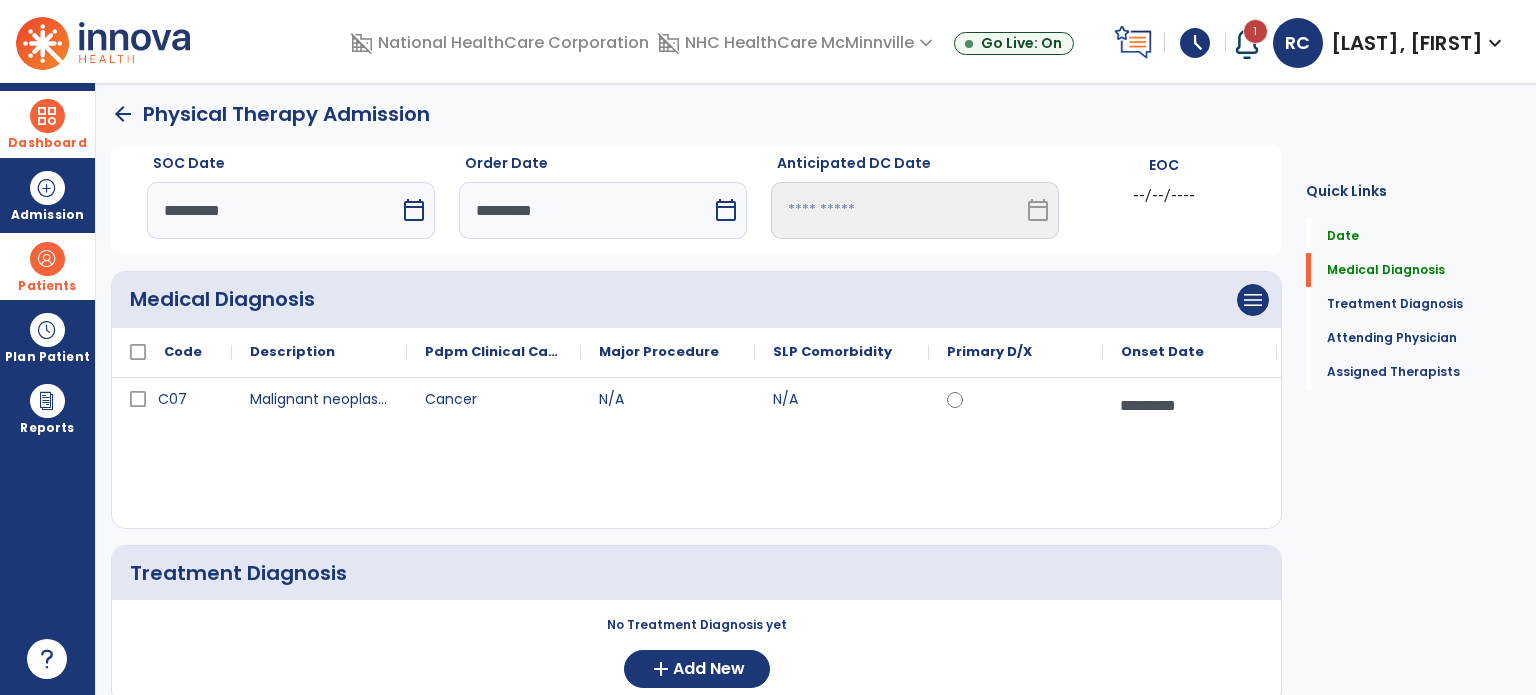 click on "calendar_today" at bounding box center [414, 210] 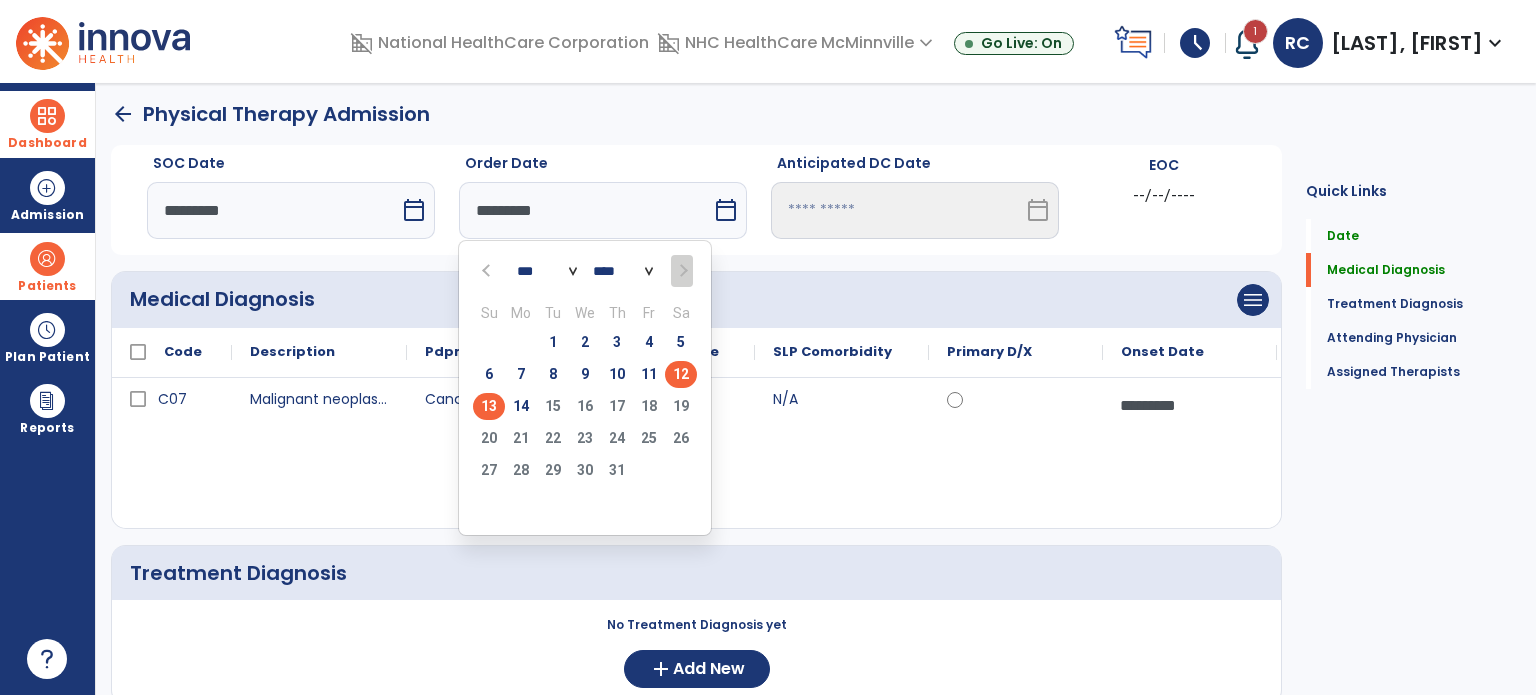 click on "12" at bounding box center [681, 374] 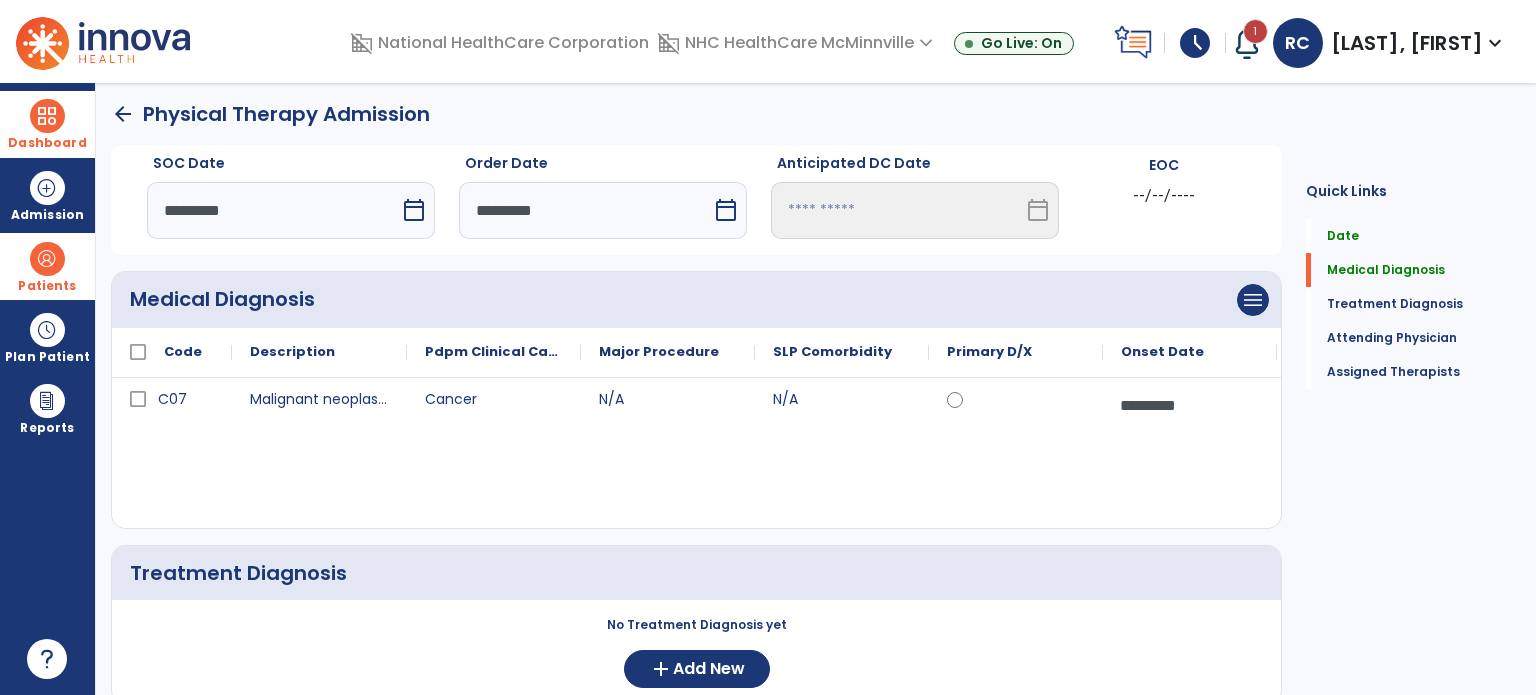 click on "Medical Diagnosis" 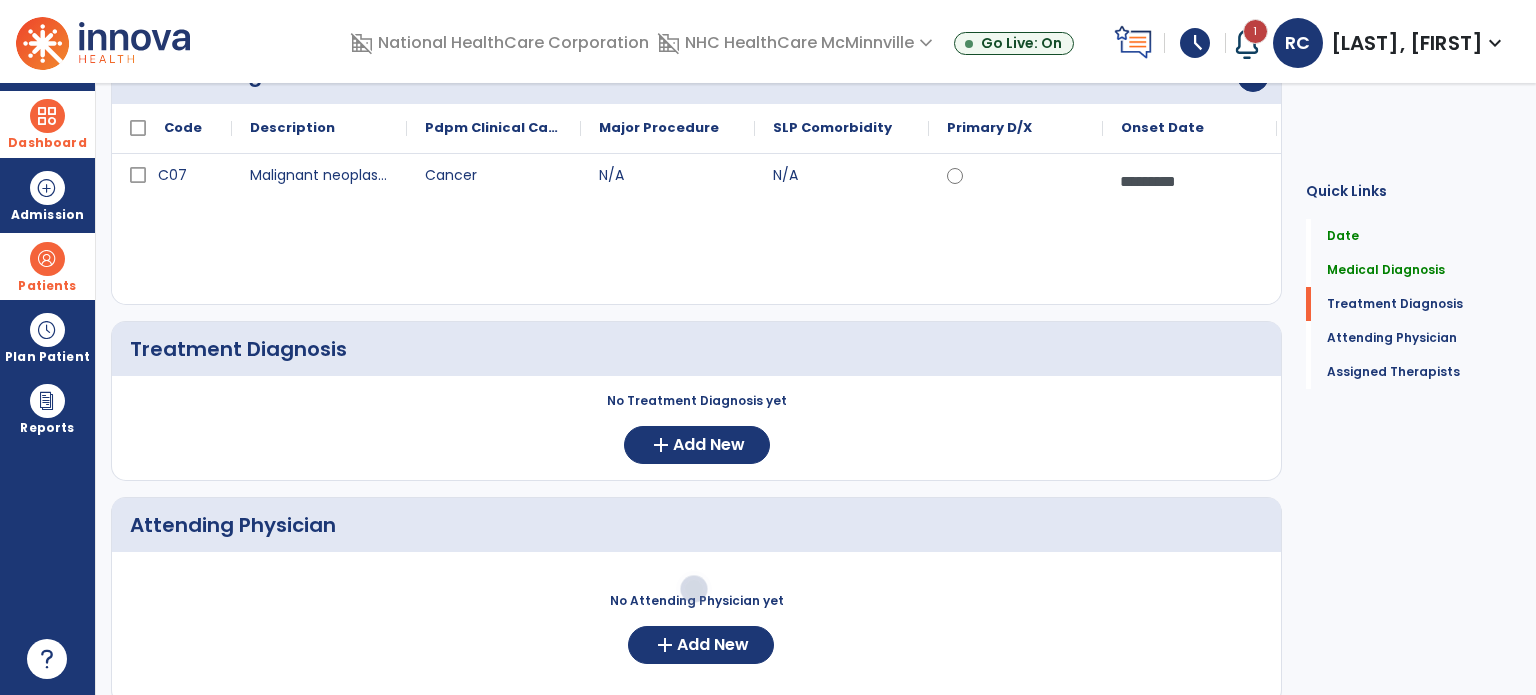 scroll, scrollTop: 243, scrollLeft: 0, axis: vertical 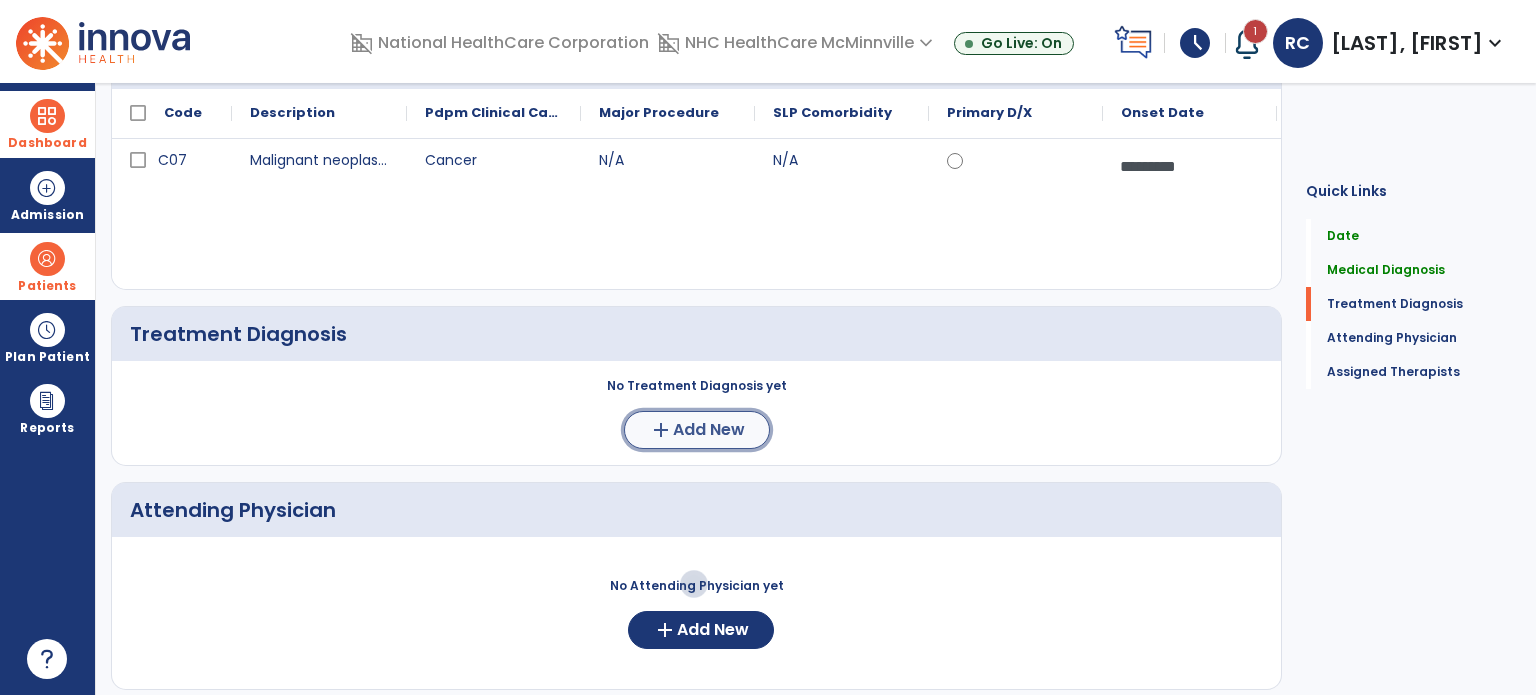 click on "Add New" 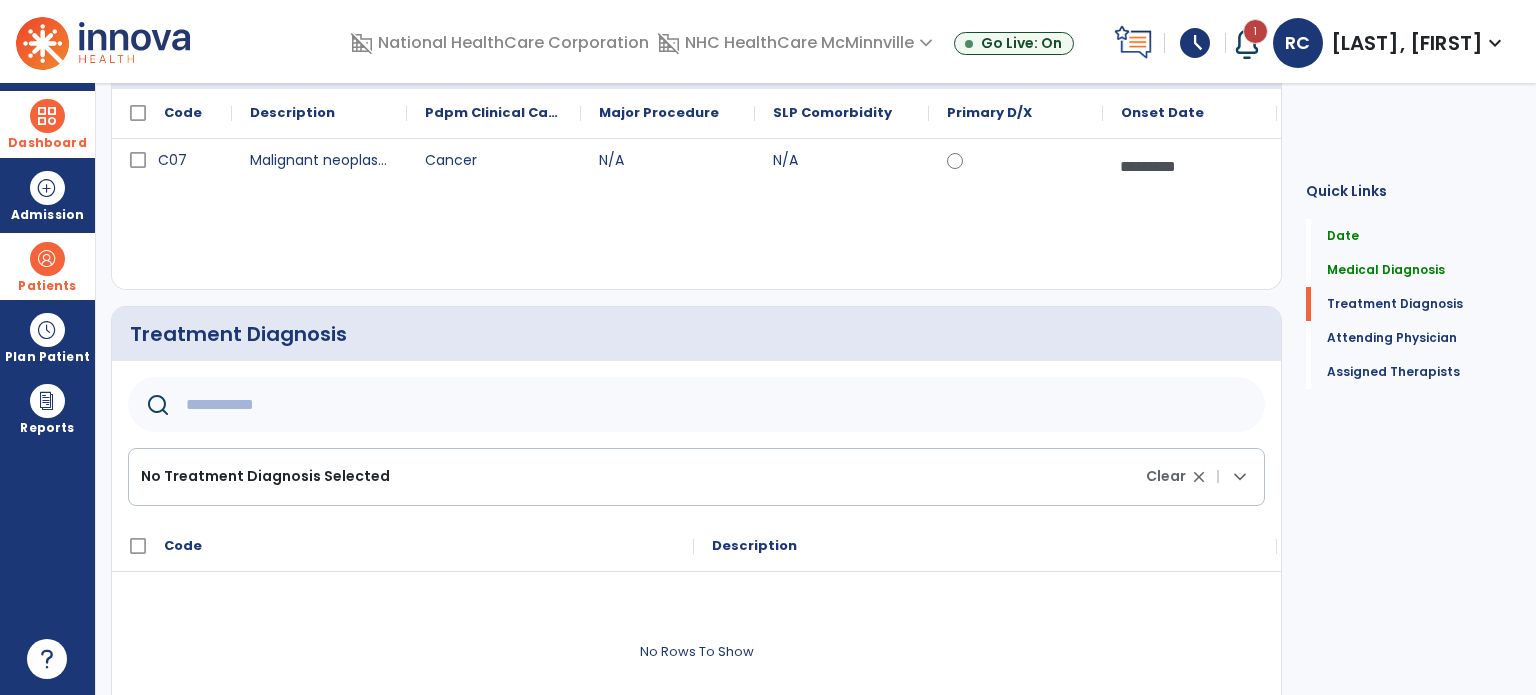 click 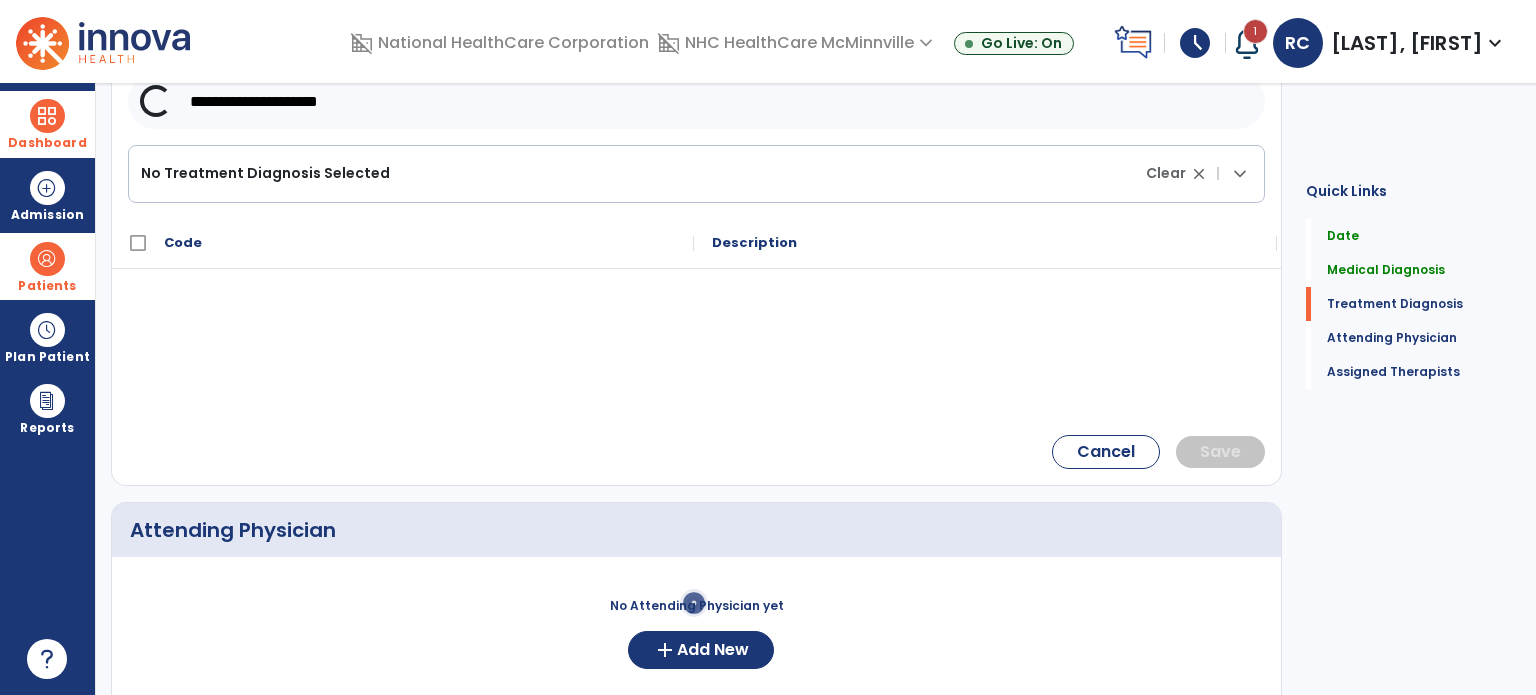 scroll, scrollTop: 552, scrollLeft: 0, axis: vertical 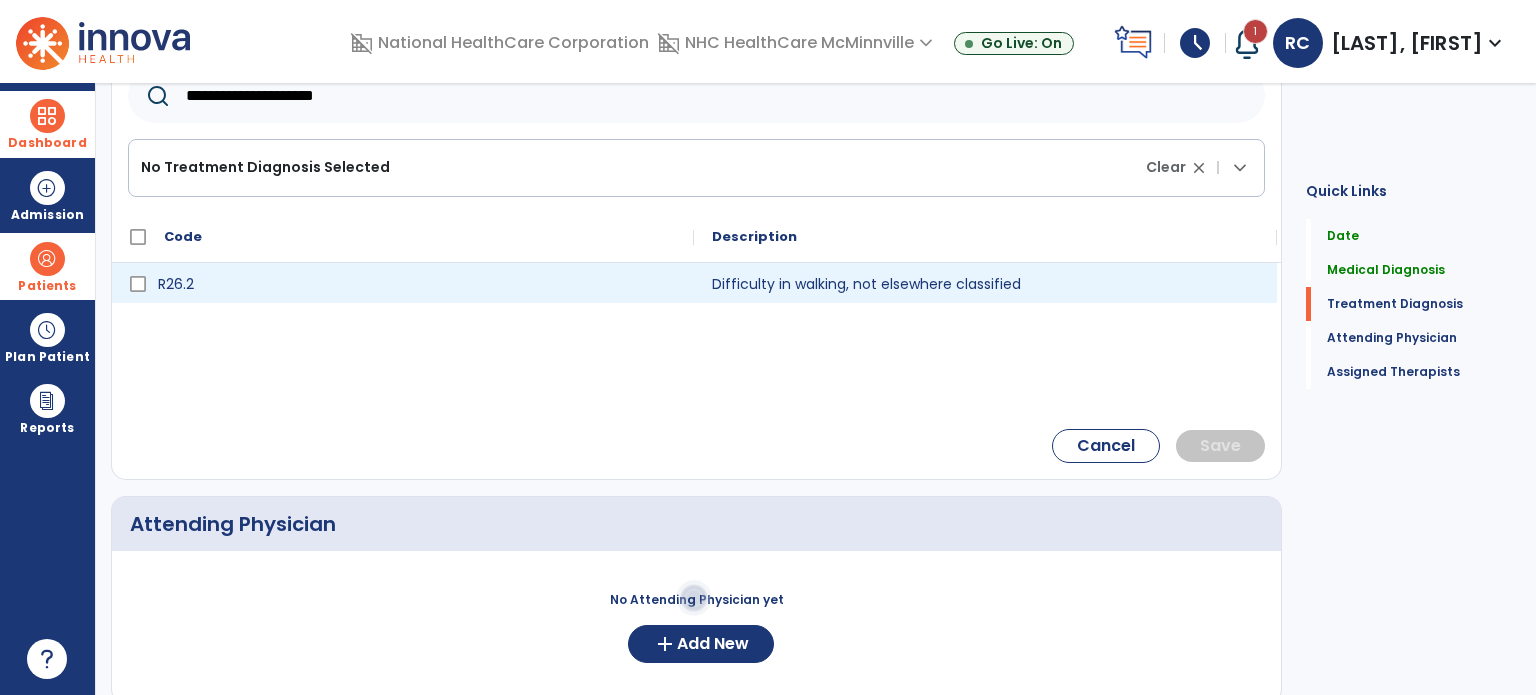 type on "**********" 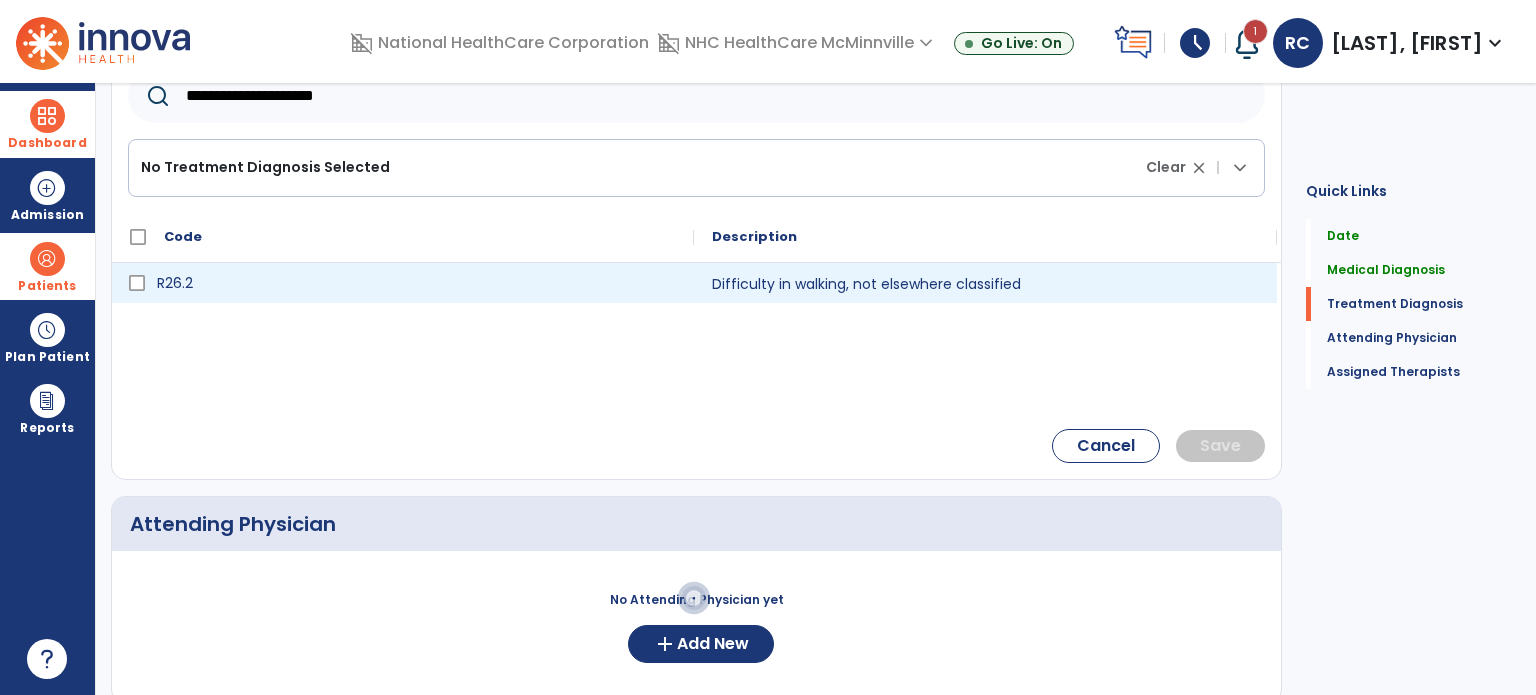 click on "R26.2" at bounding box center (417, 283) 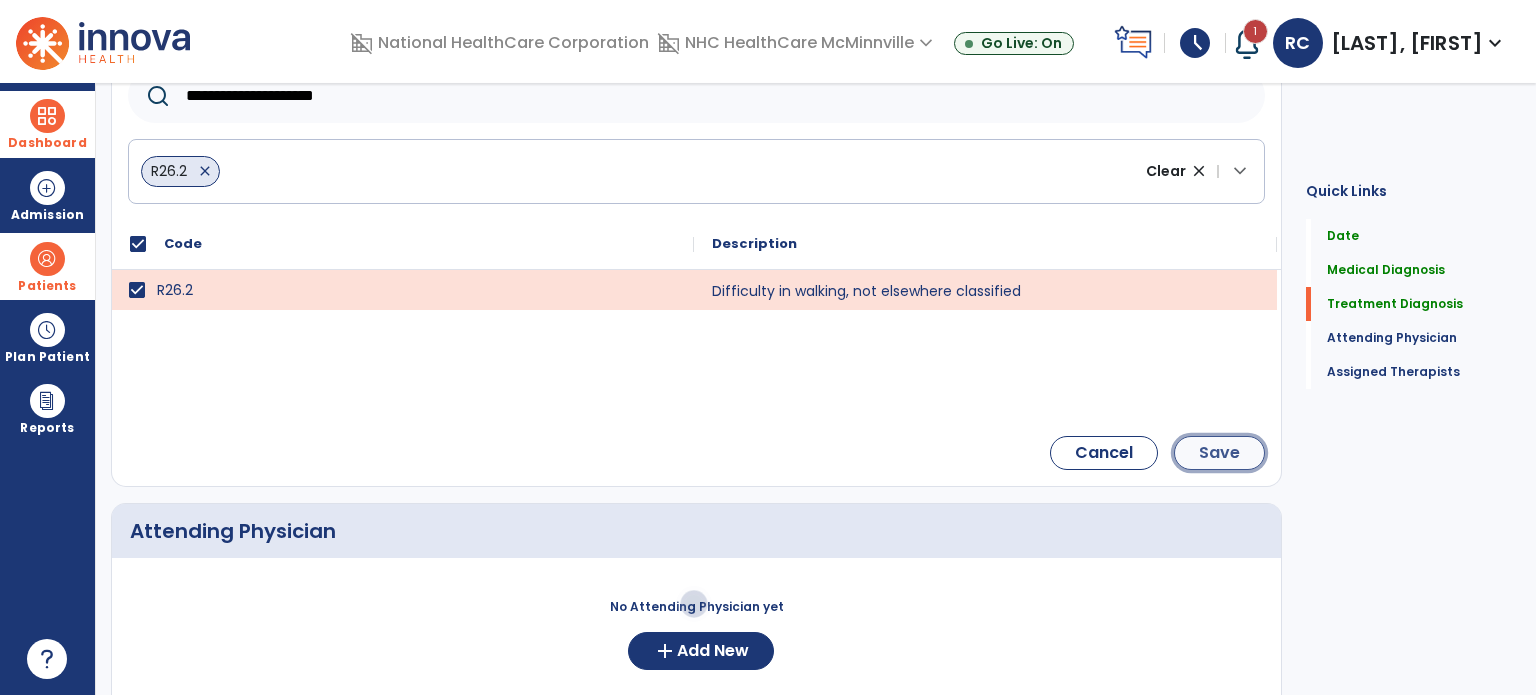 click on "Save" 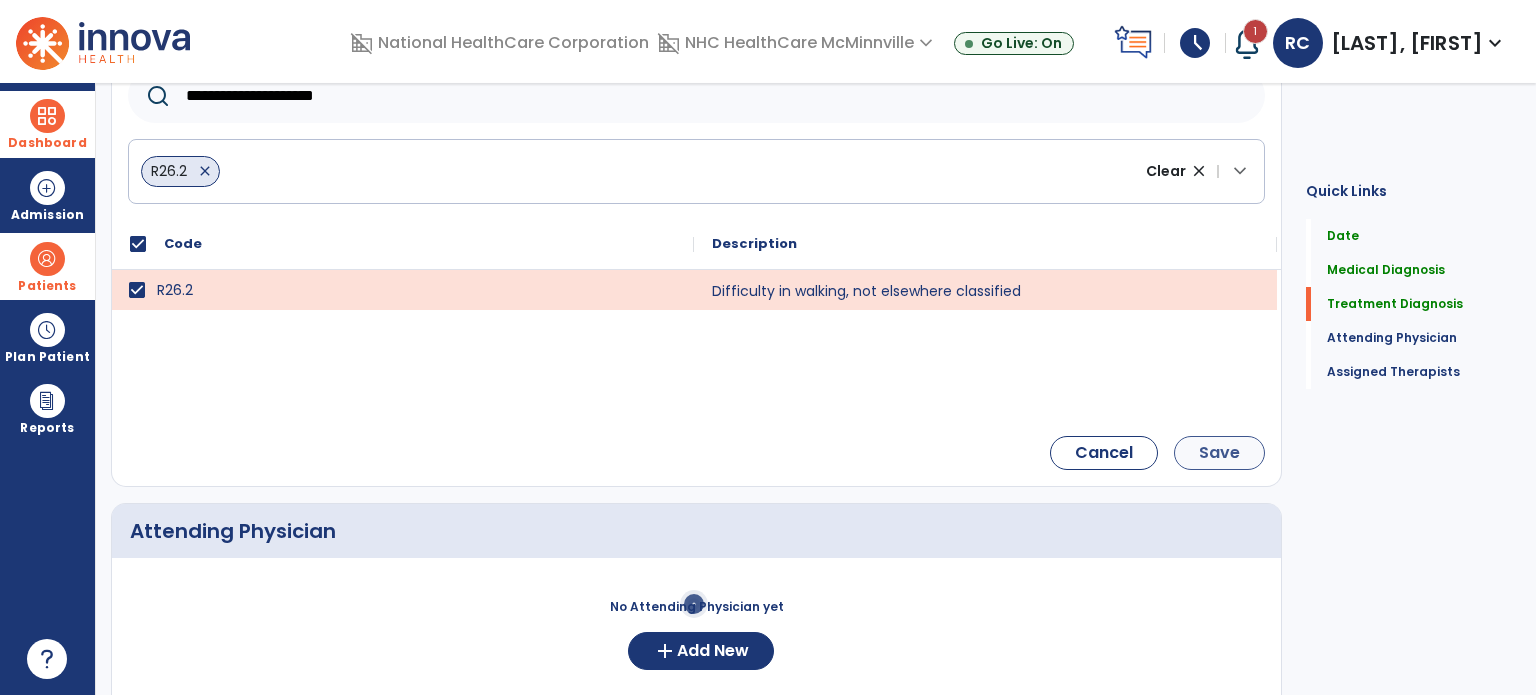 scroll, scrollTop: 387, scrollLeft: 0, axis: vertical 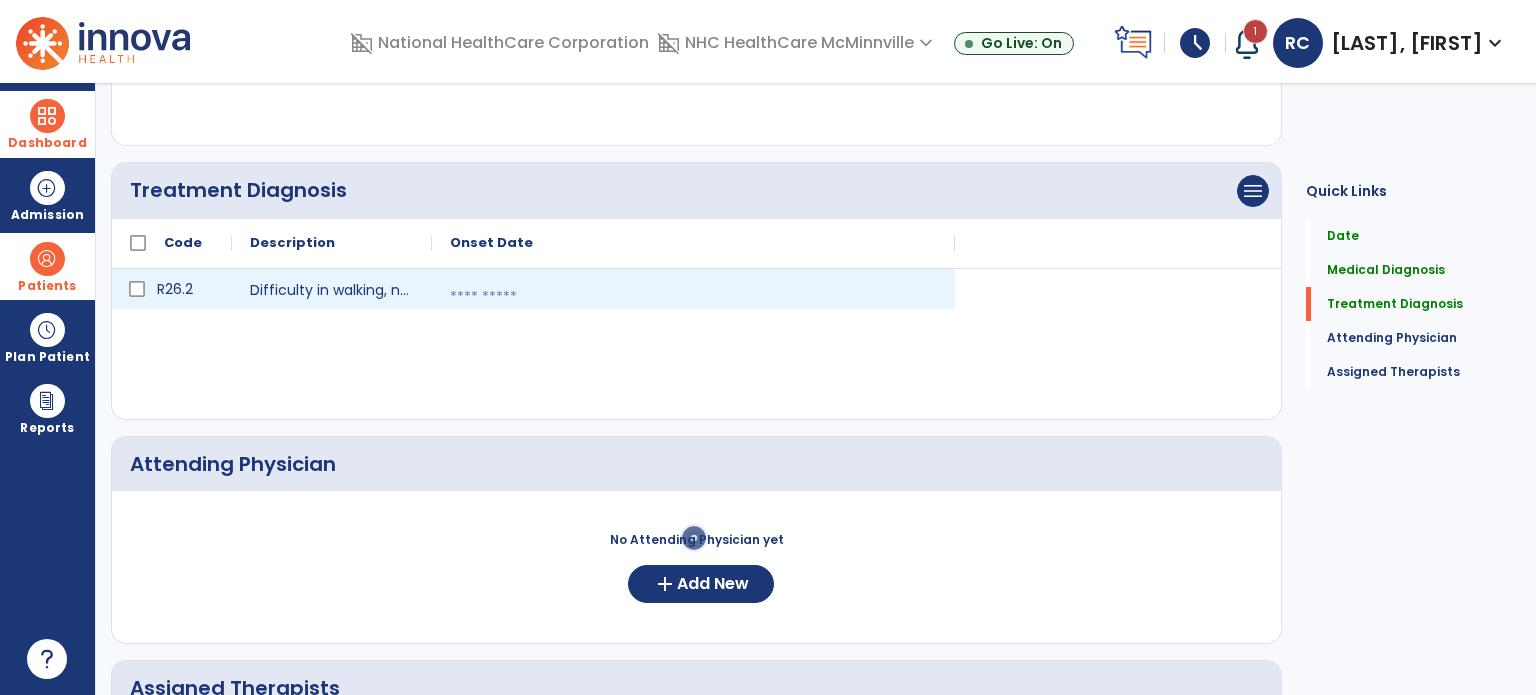 click at bounding box center [693, 297] 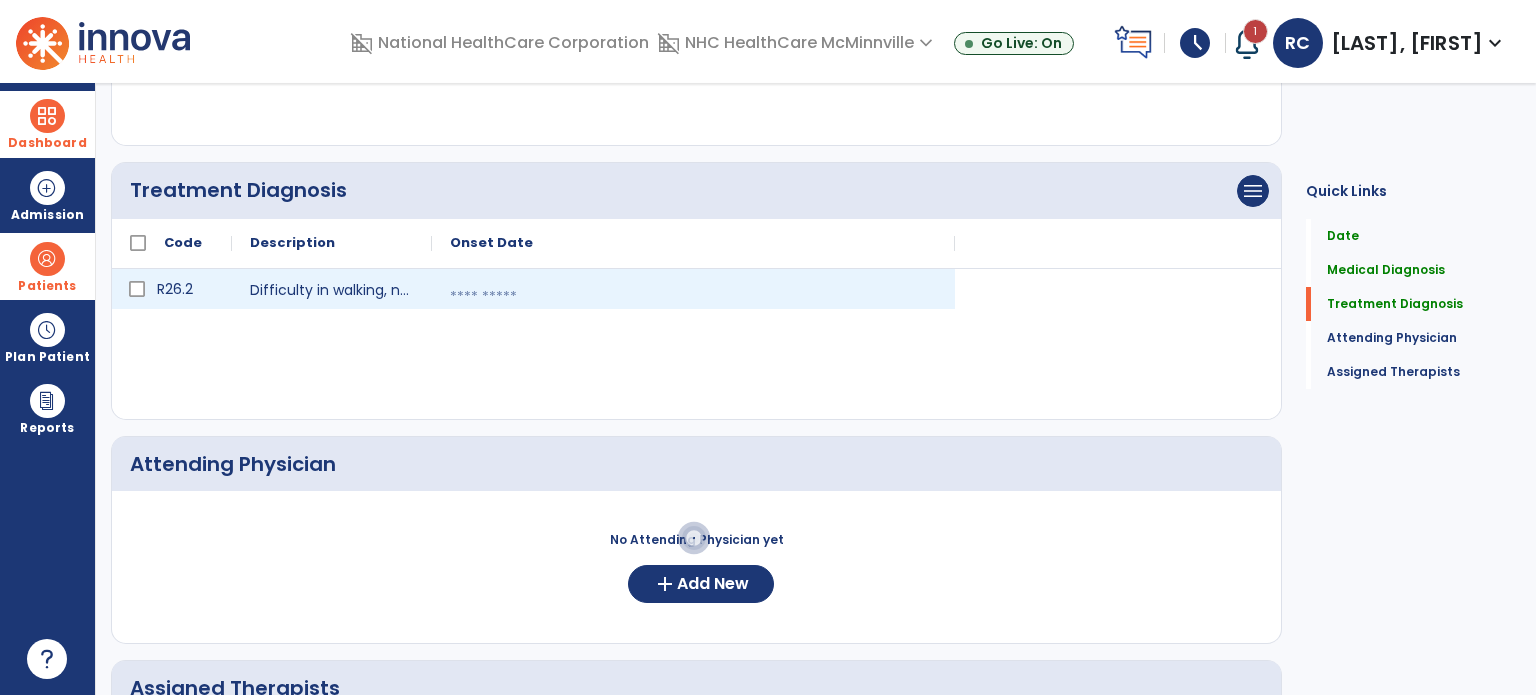 select on "*" 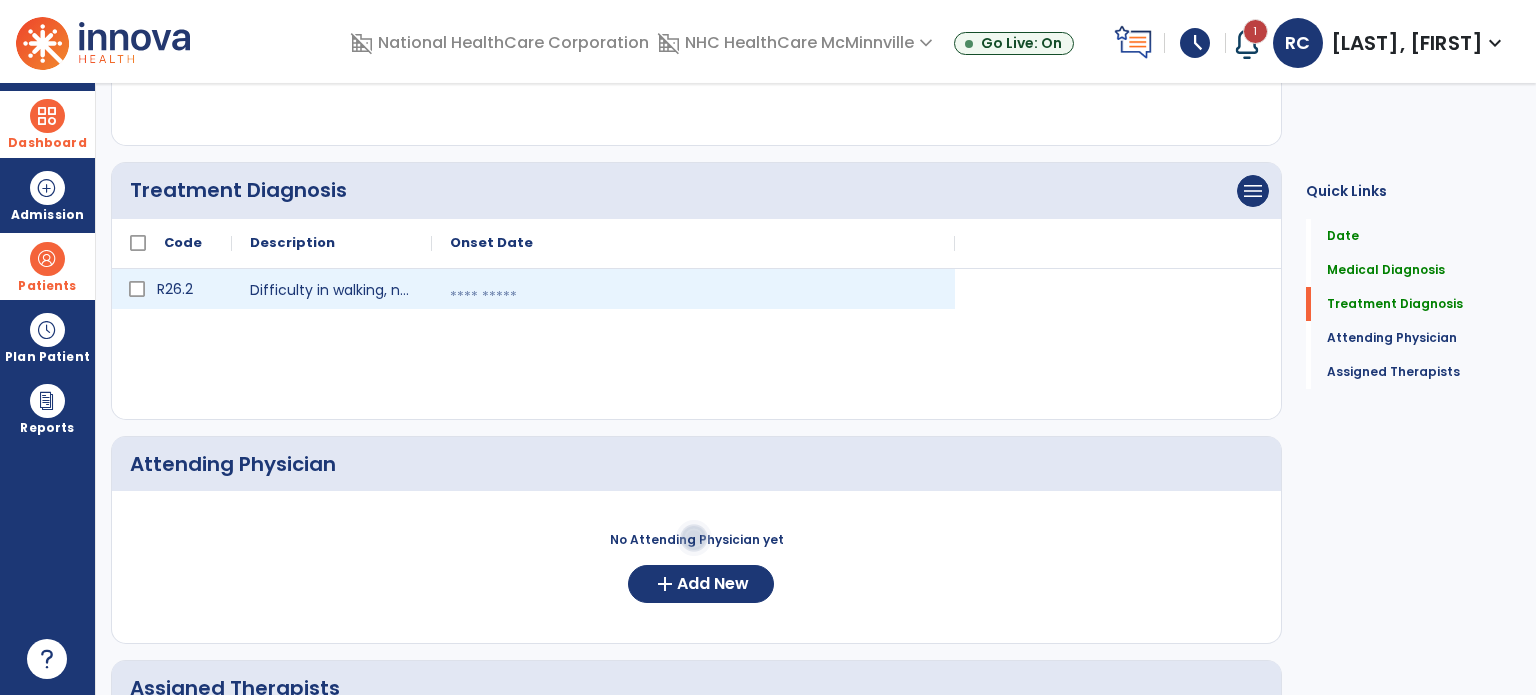 select on "****" 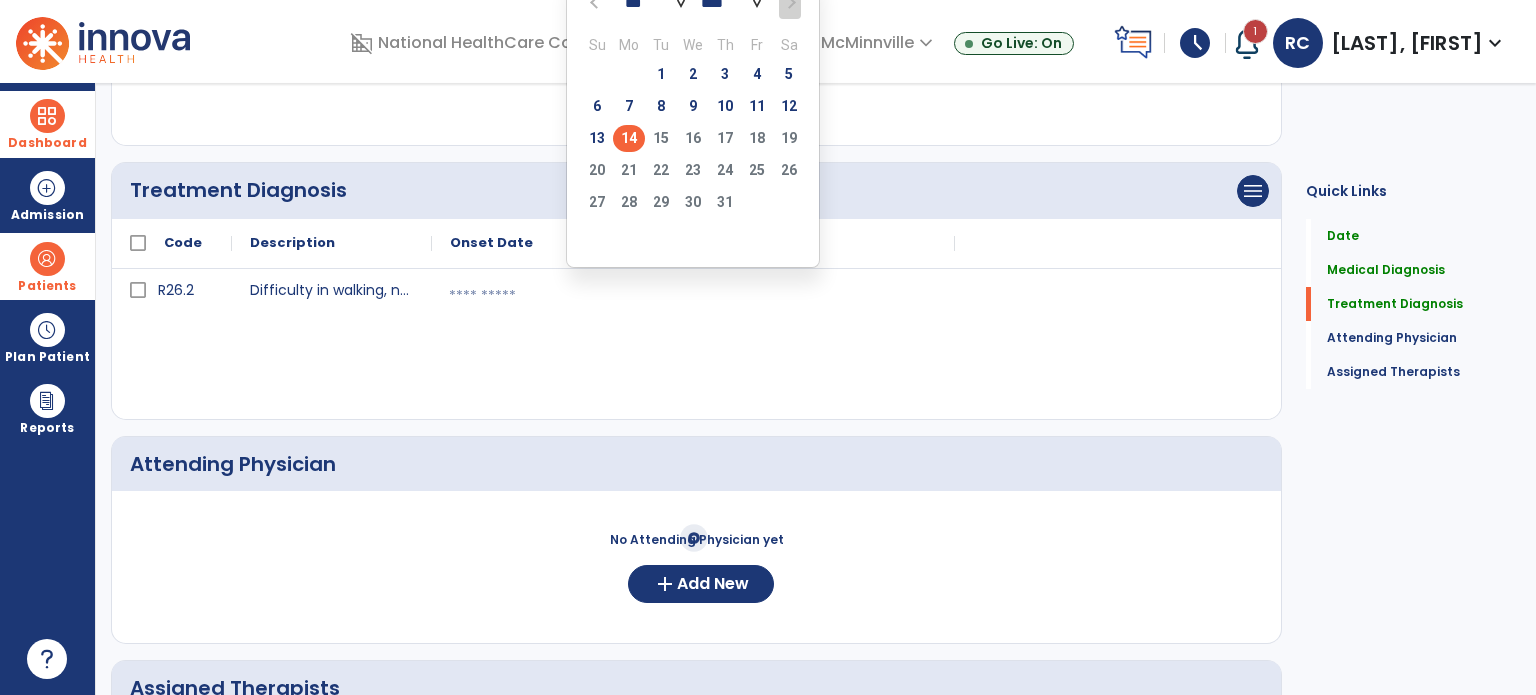 click on "14" 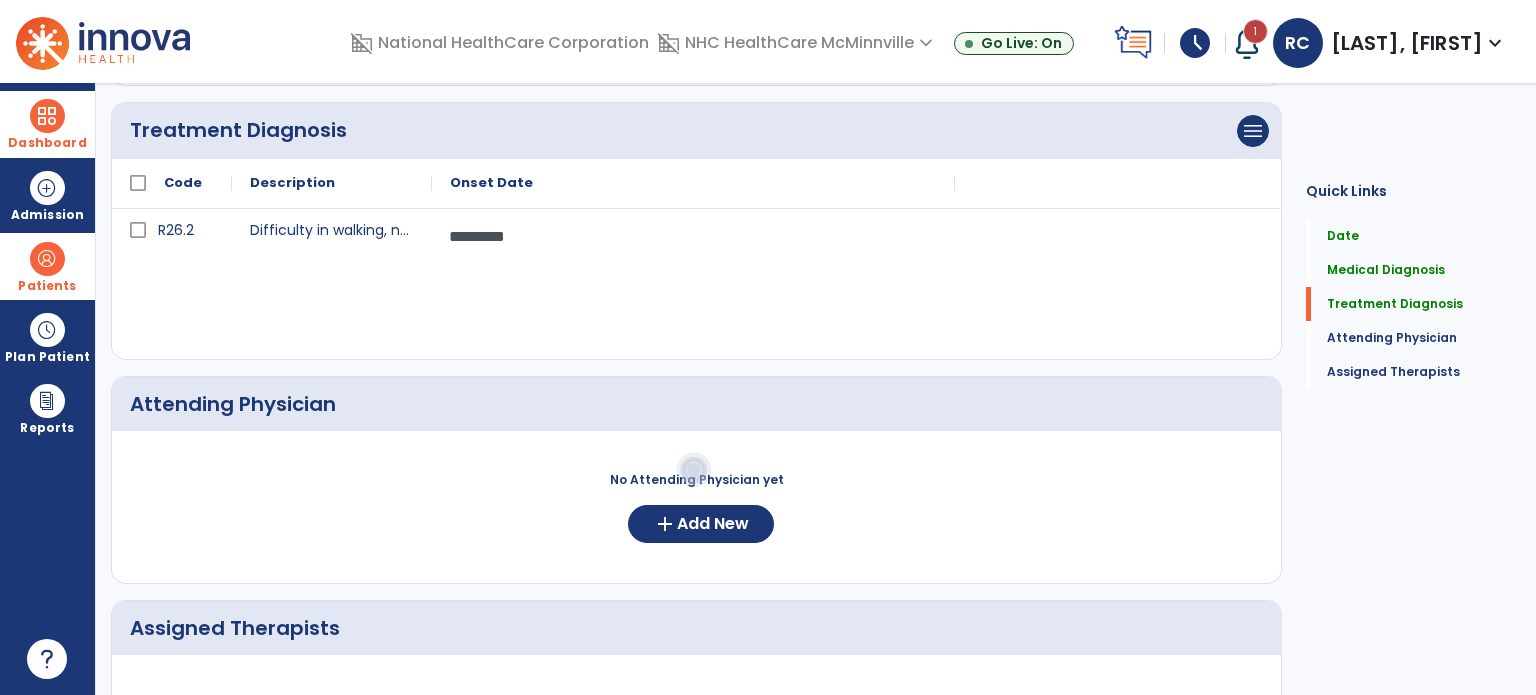 scroll, scrollTop: 572, scrollLeft: 0, axis: vertical 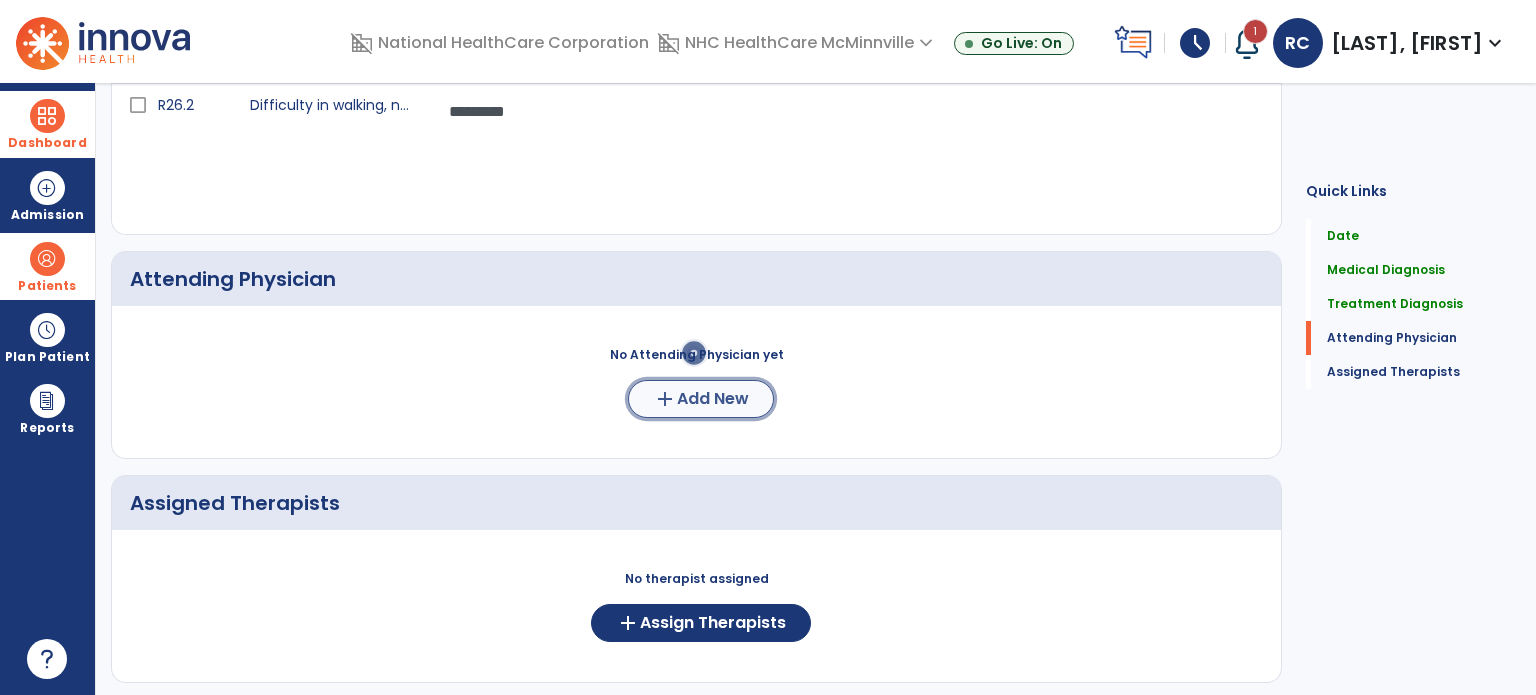 click on "add" 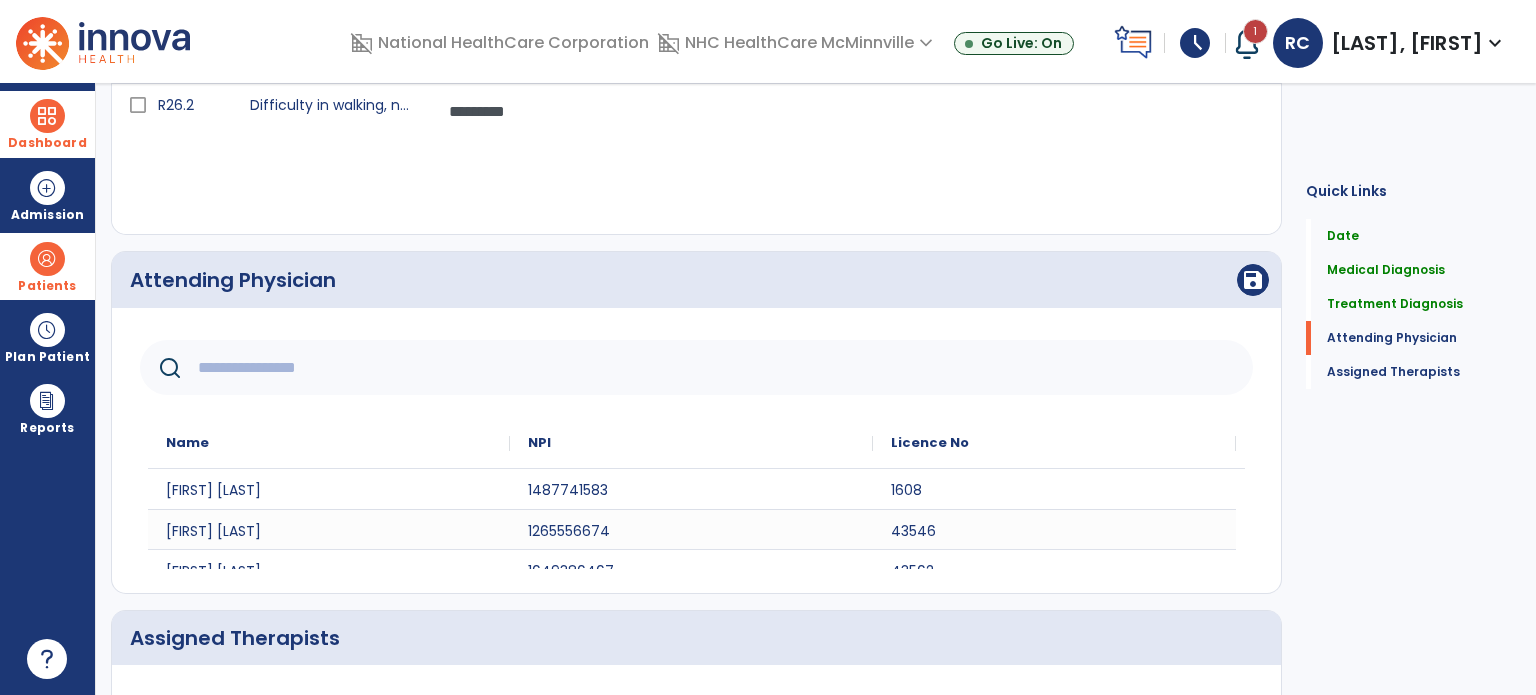 click 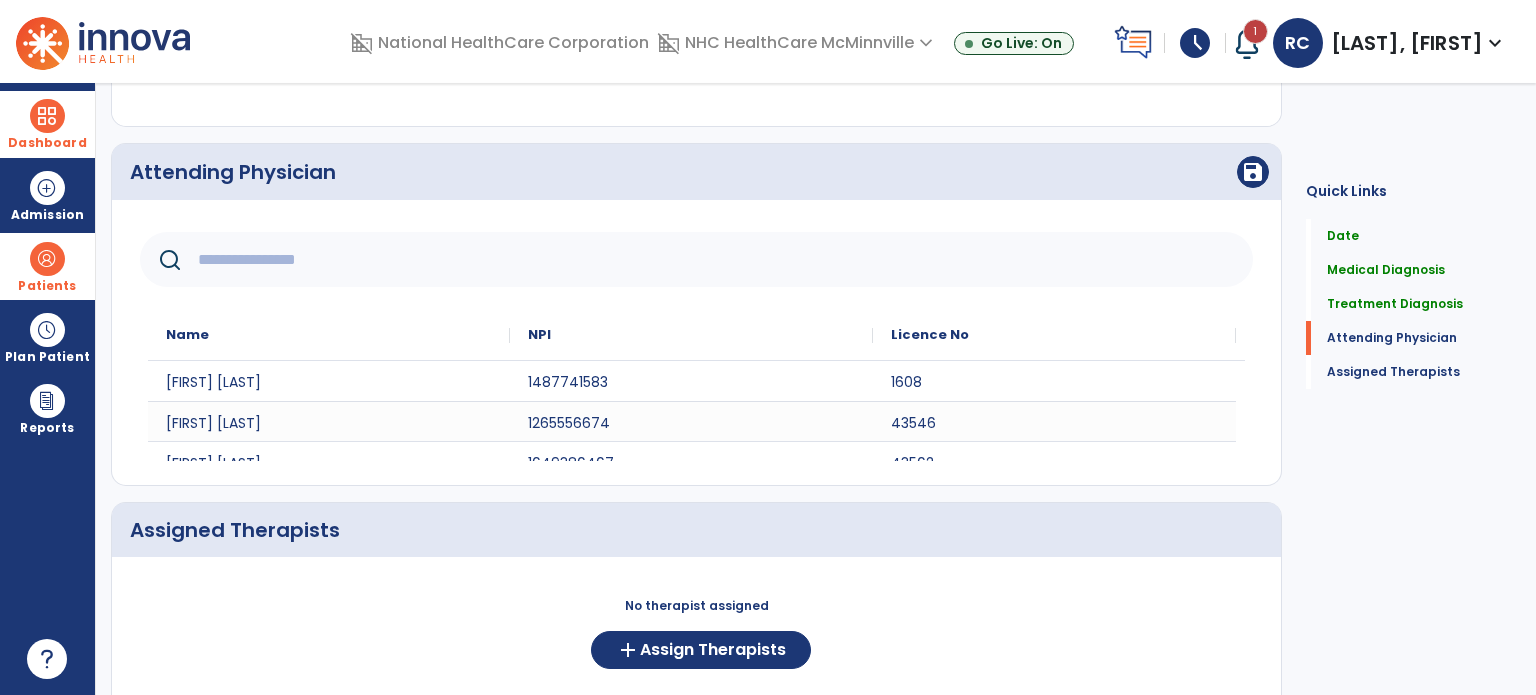 scroll, scrollTop: 680, scrollLeft: 0, axis: vertical 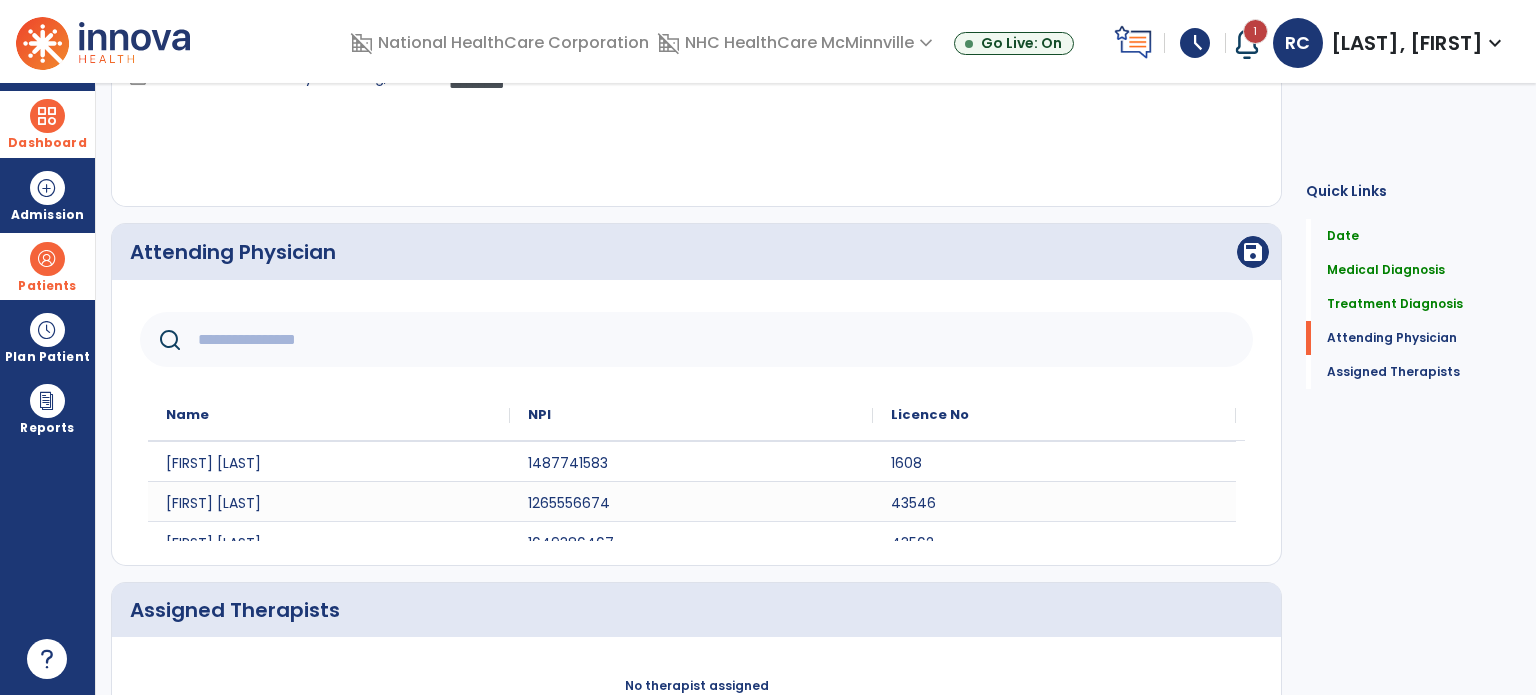 click 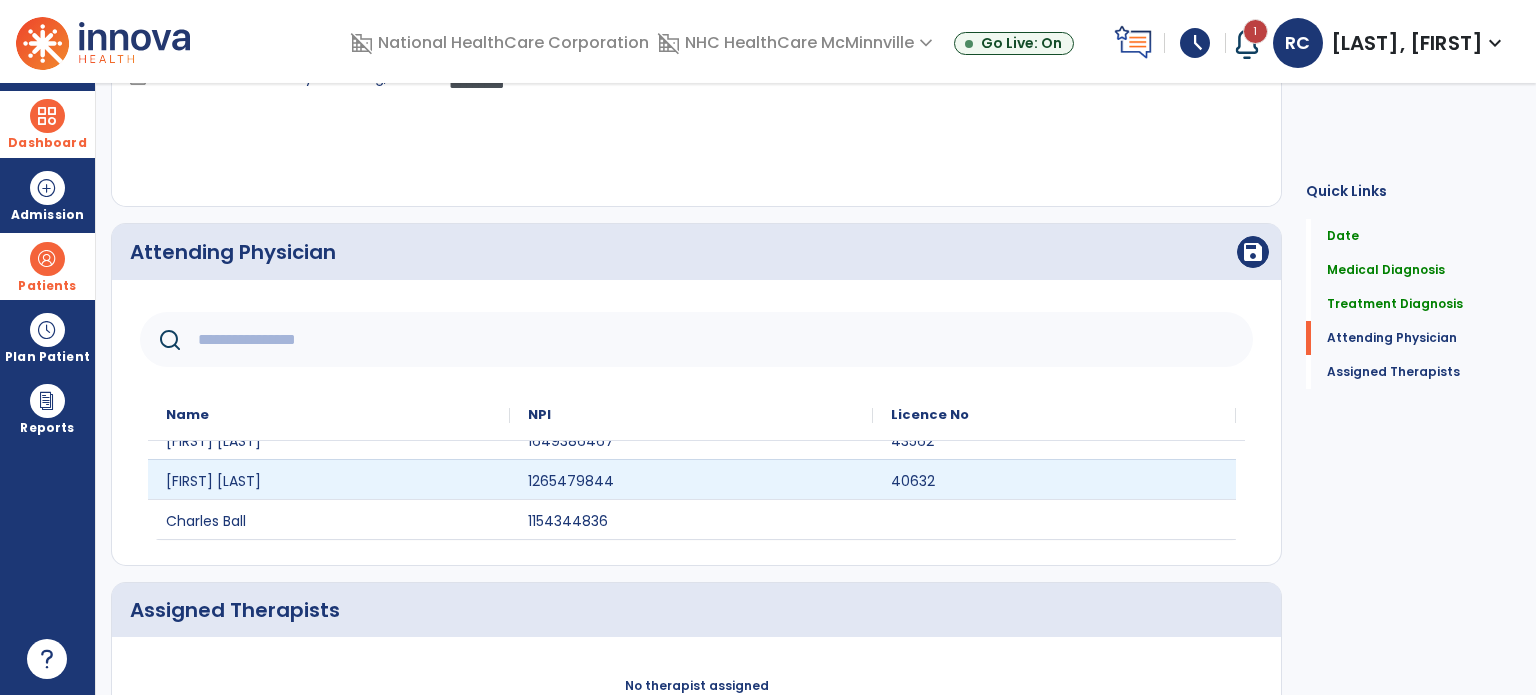 scroll, scrollTop: 103, scrollLeft: 0, axis: vertical 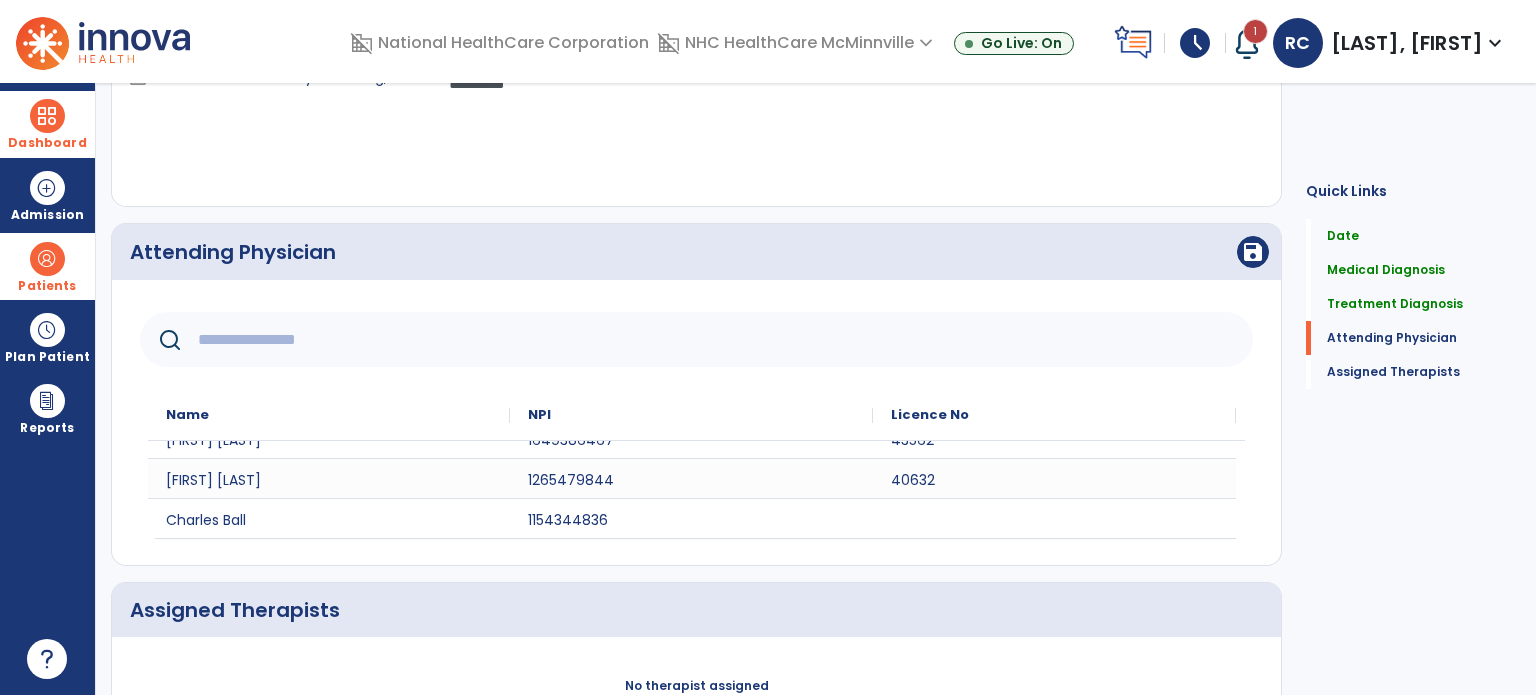 click 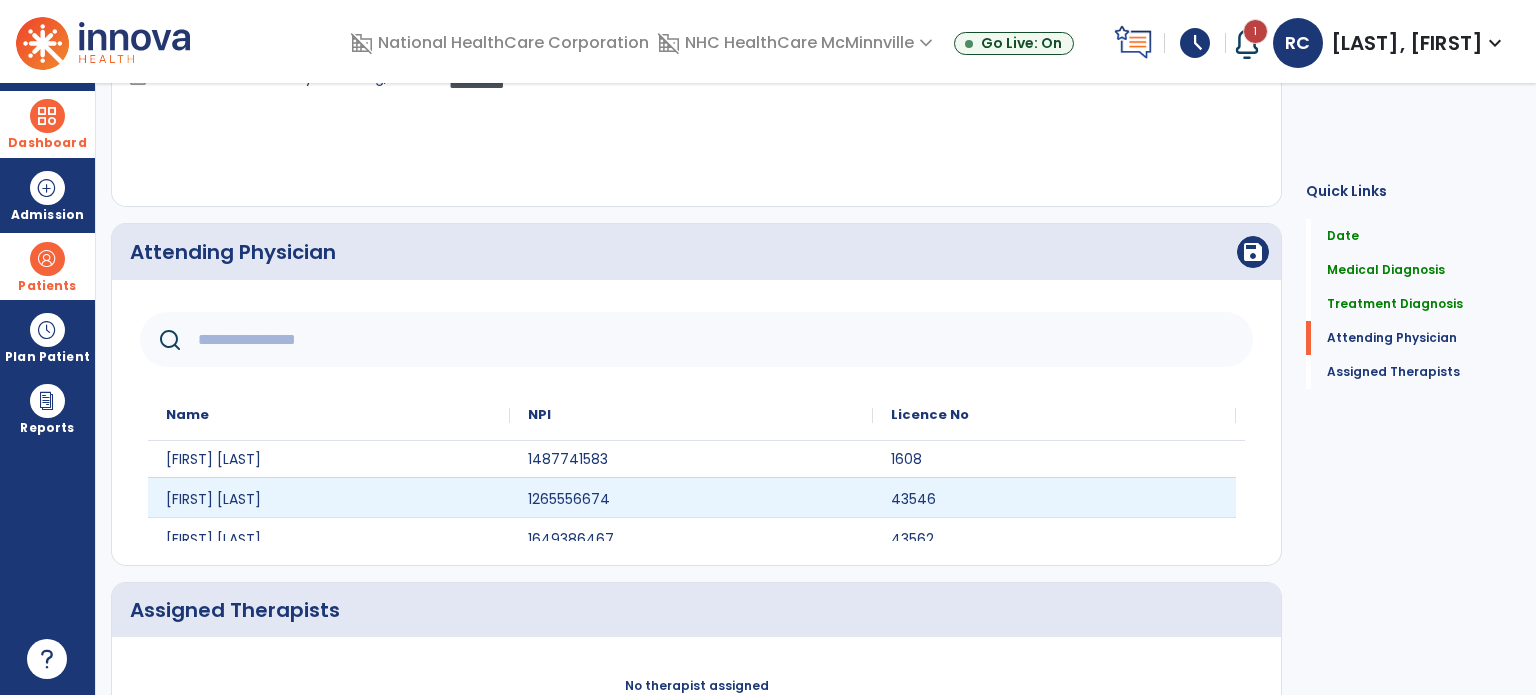 scroll, scrollTop: 0, scrollLeft: 0, axis: both 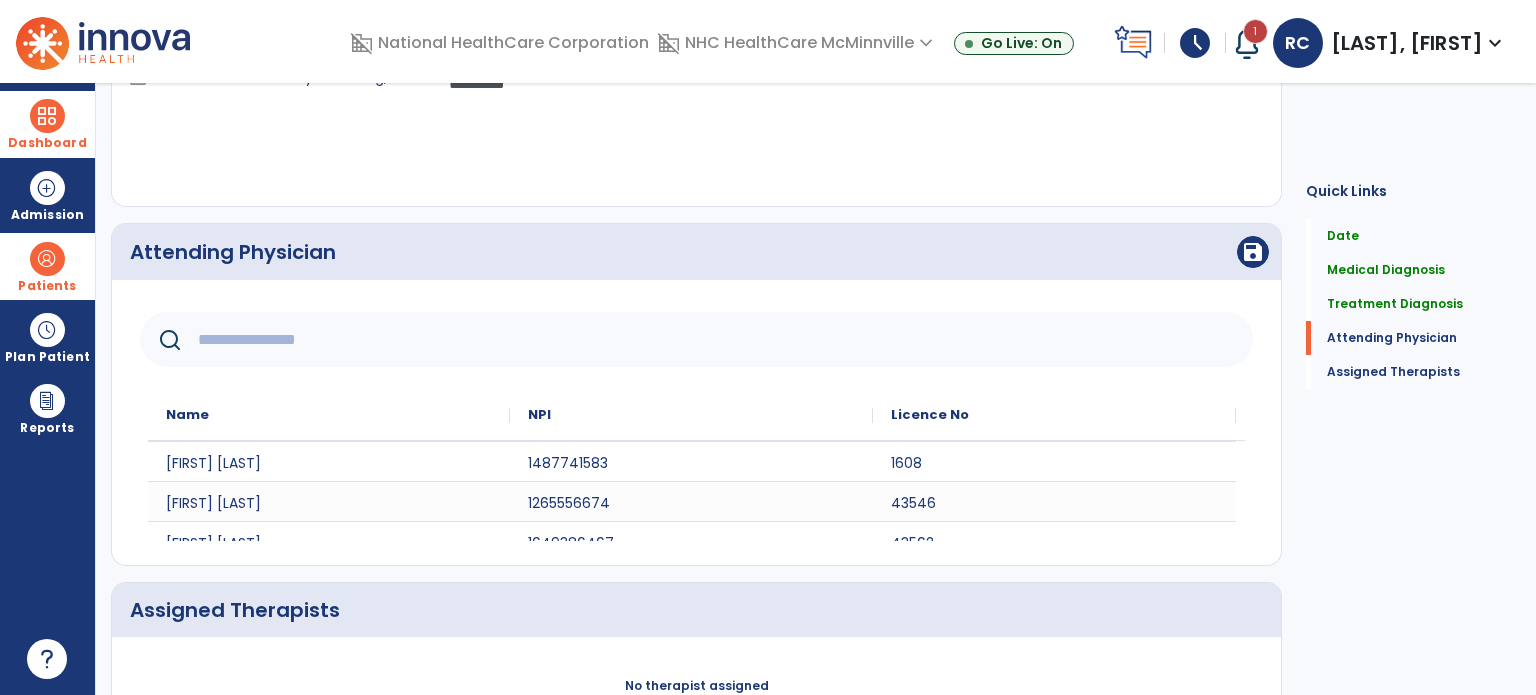 click 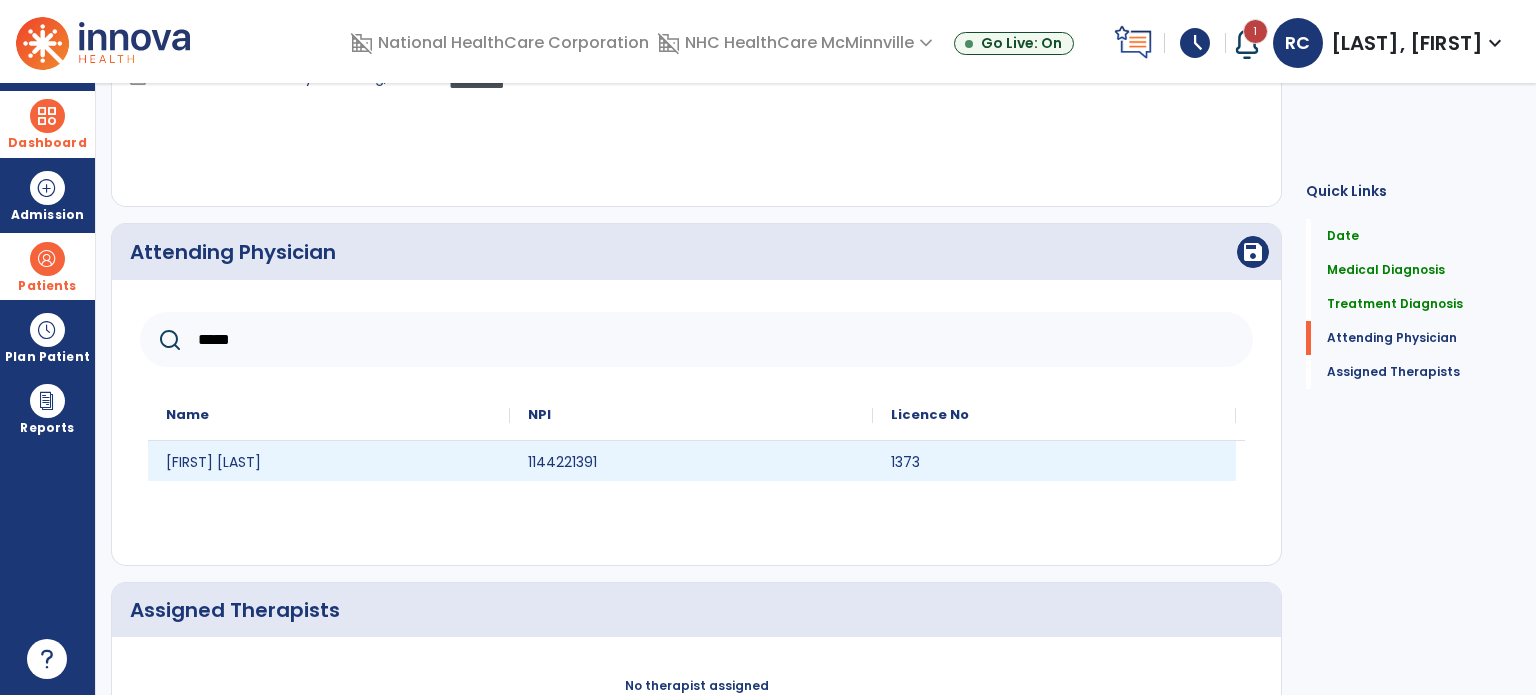 type on "*****" 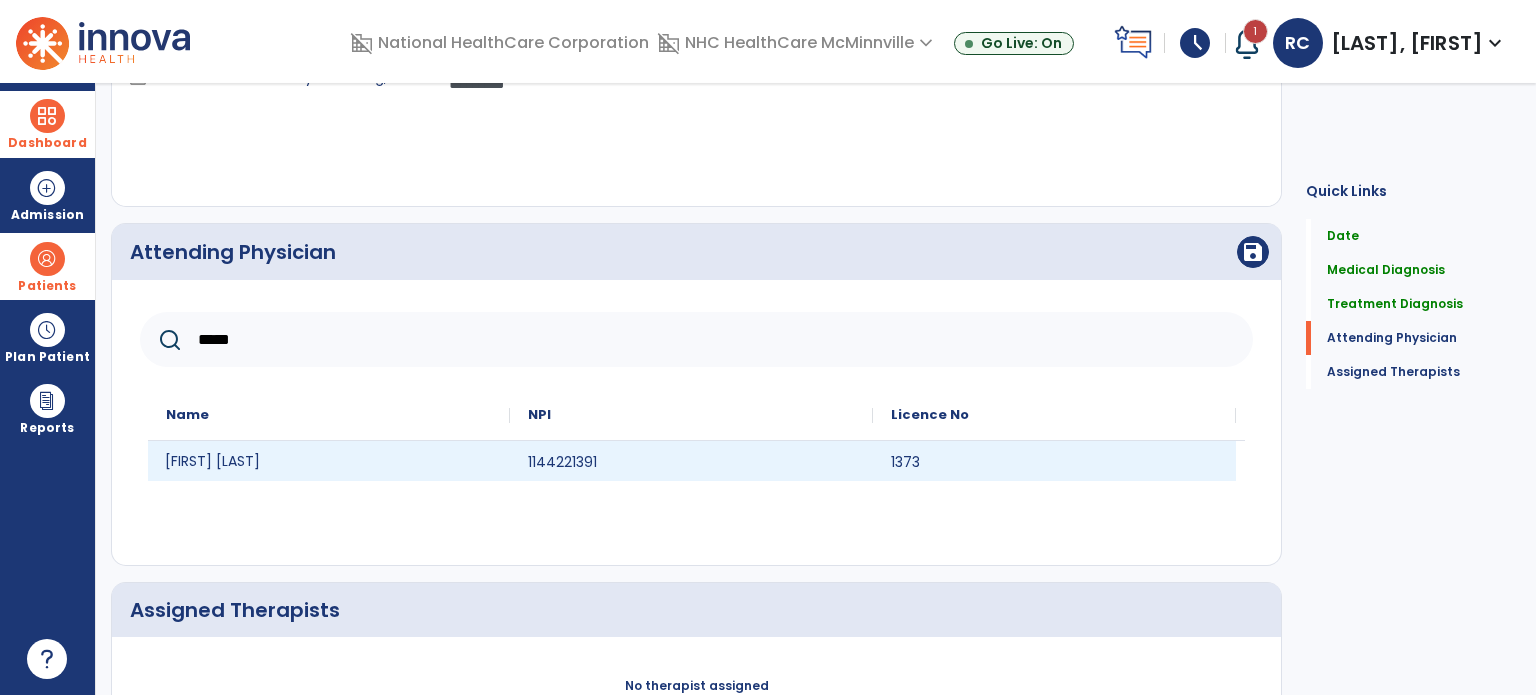 click on "[FIRST] [LAST]" 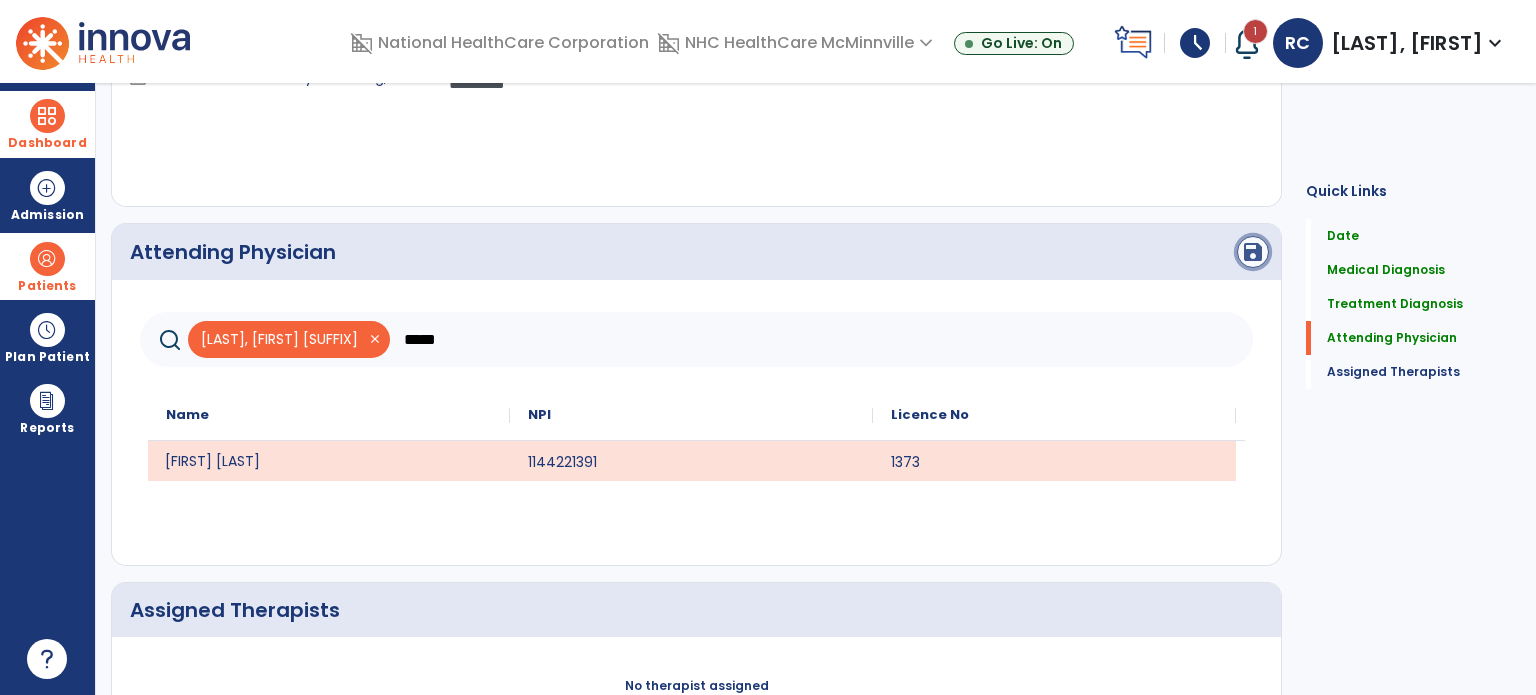 click on "save" 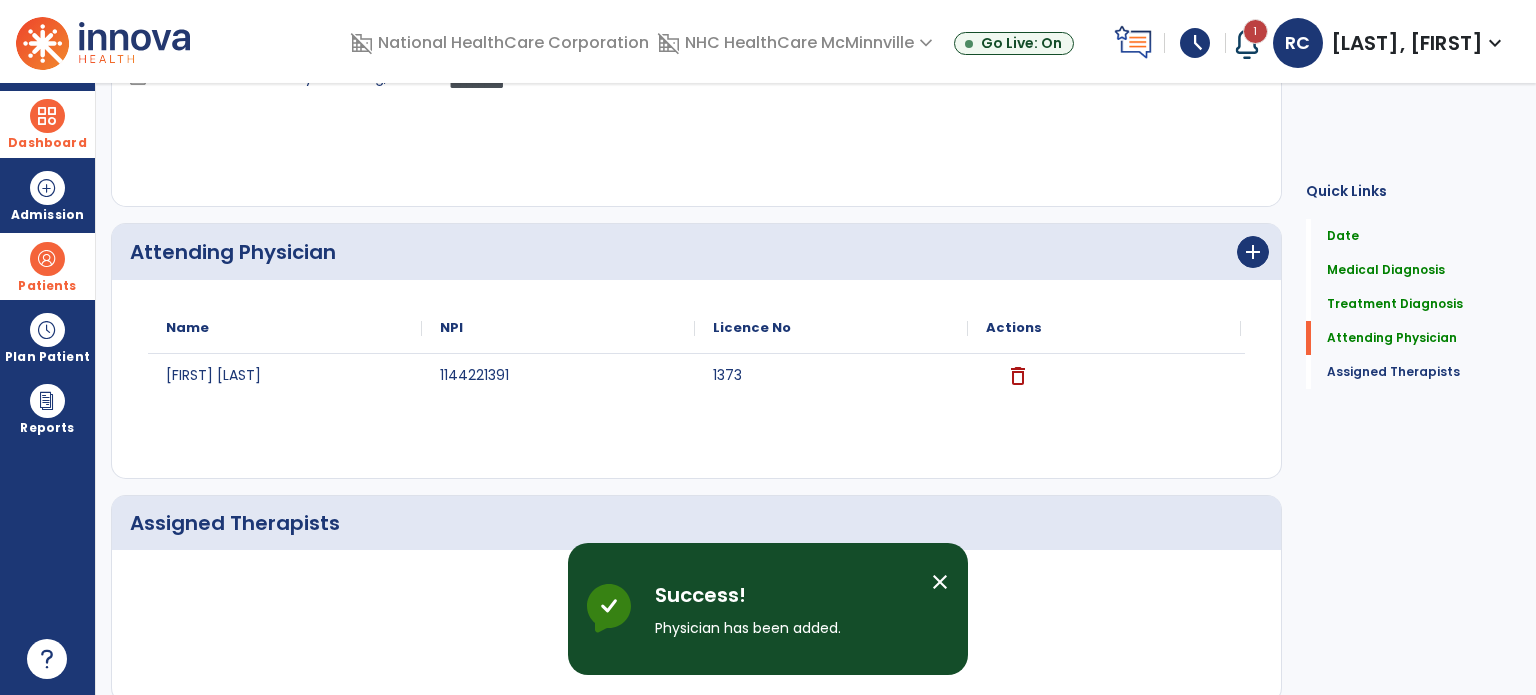 scroll, scrollTop: 697, scrollLeft: 0, axis: vertical 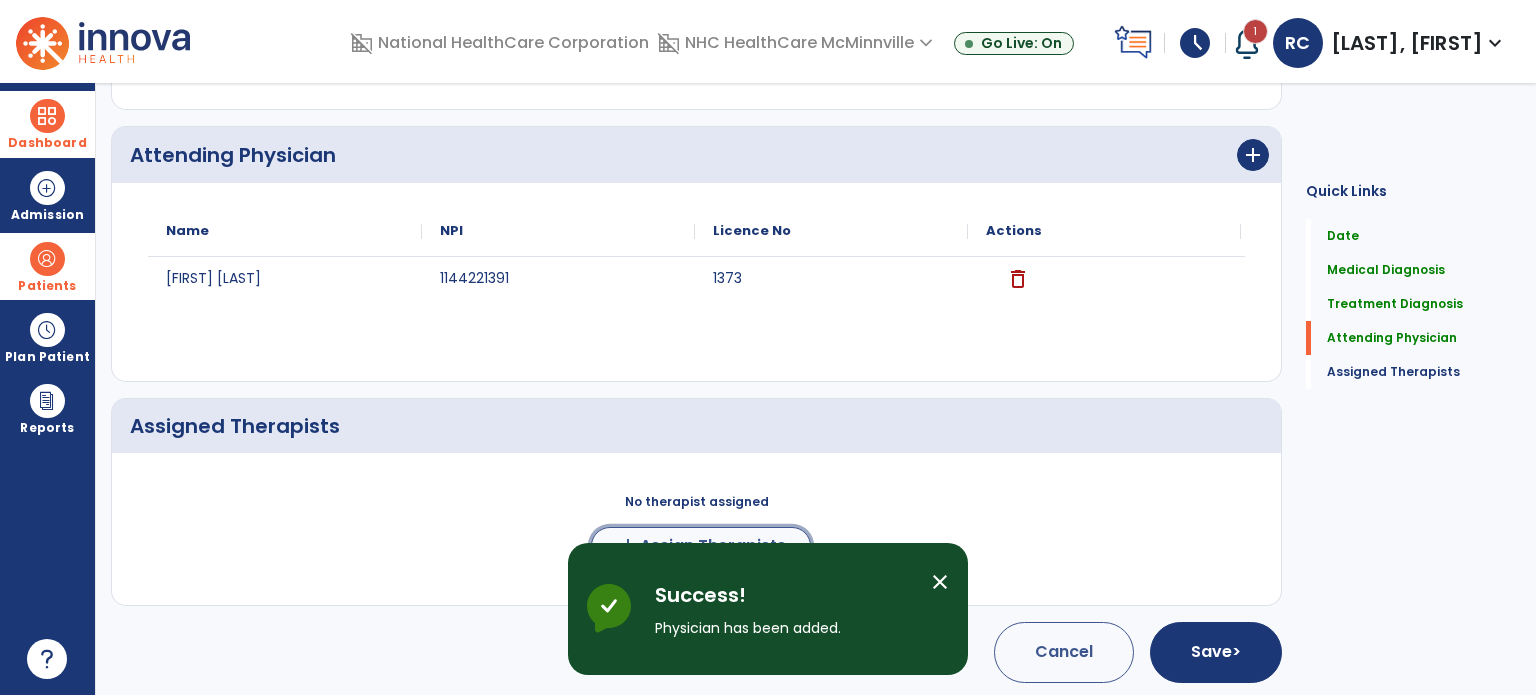 click on "Assign Therapists" 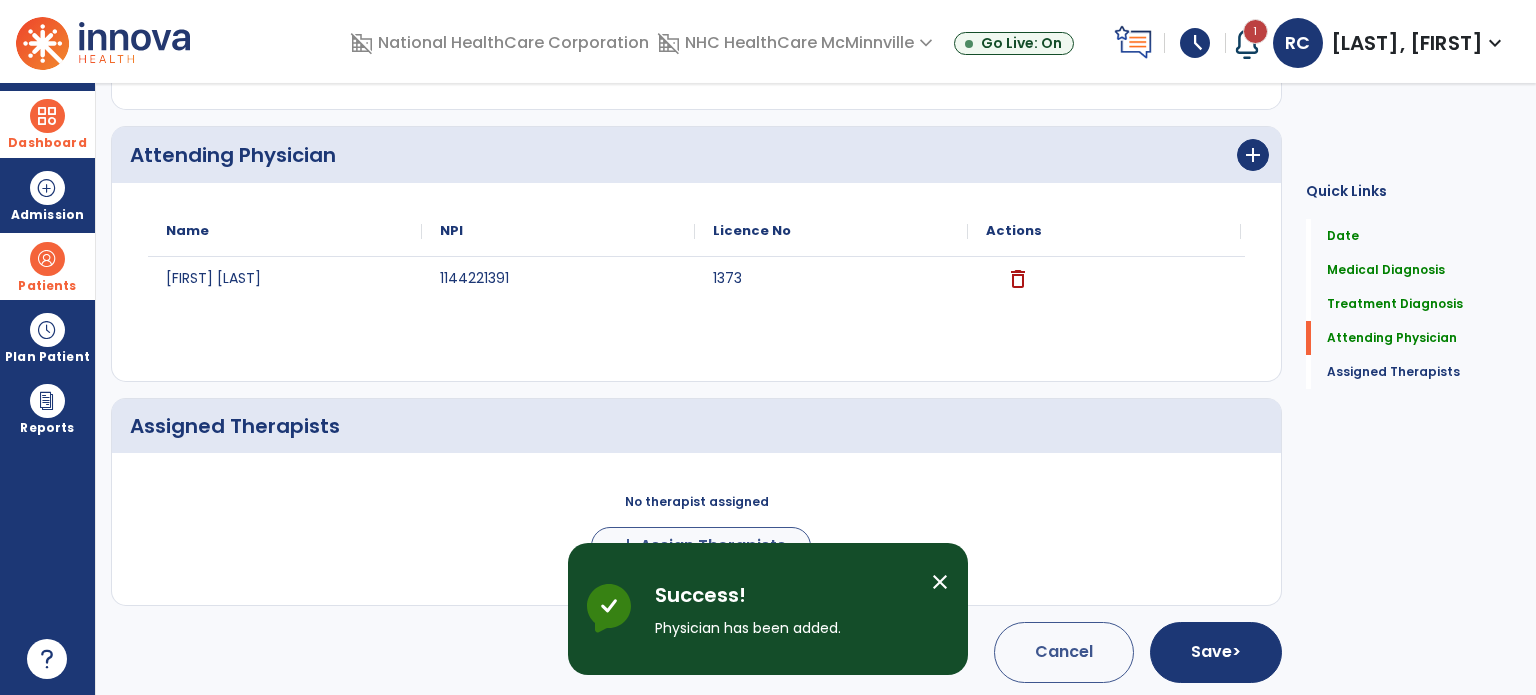 scroll, scrollTop: 694, scrollLeft: 0, axis: vertical 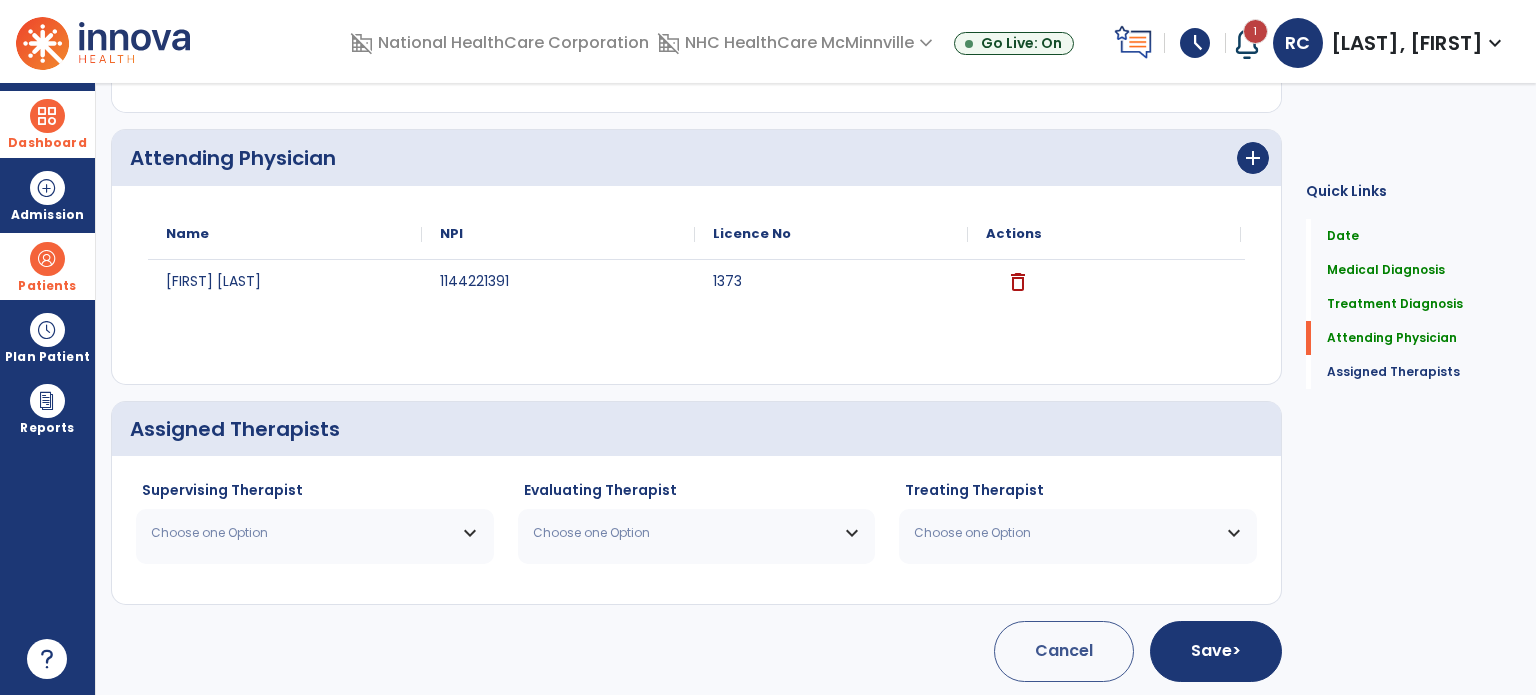 click on "Choose one Option" at bounding box center [315, 533] 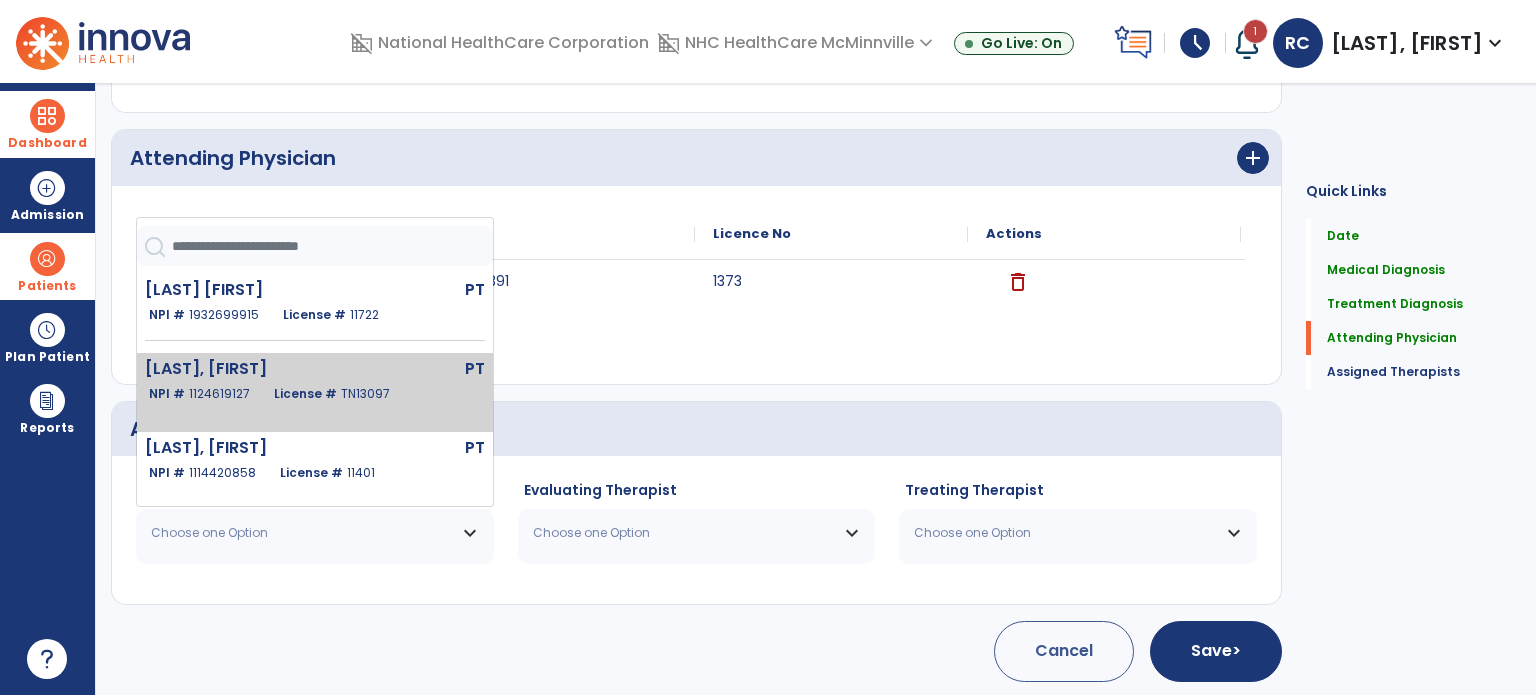 click on "[LAST], [FIRST]" 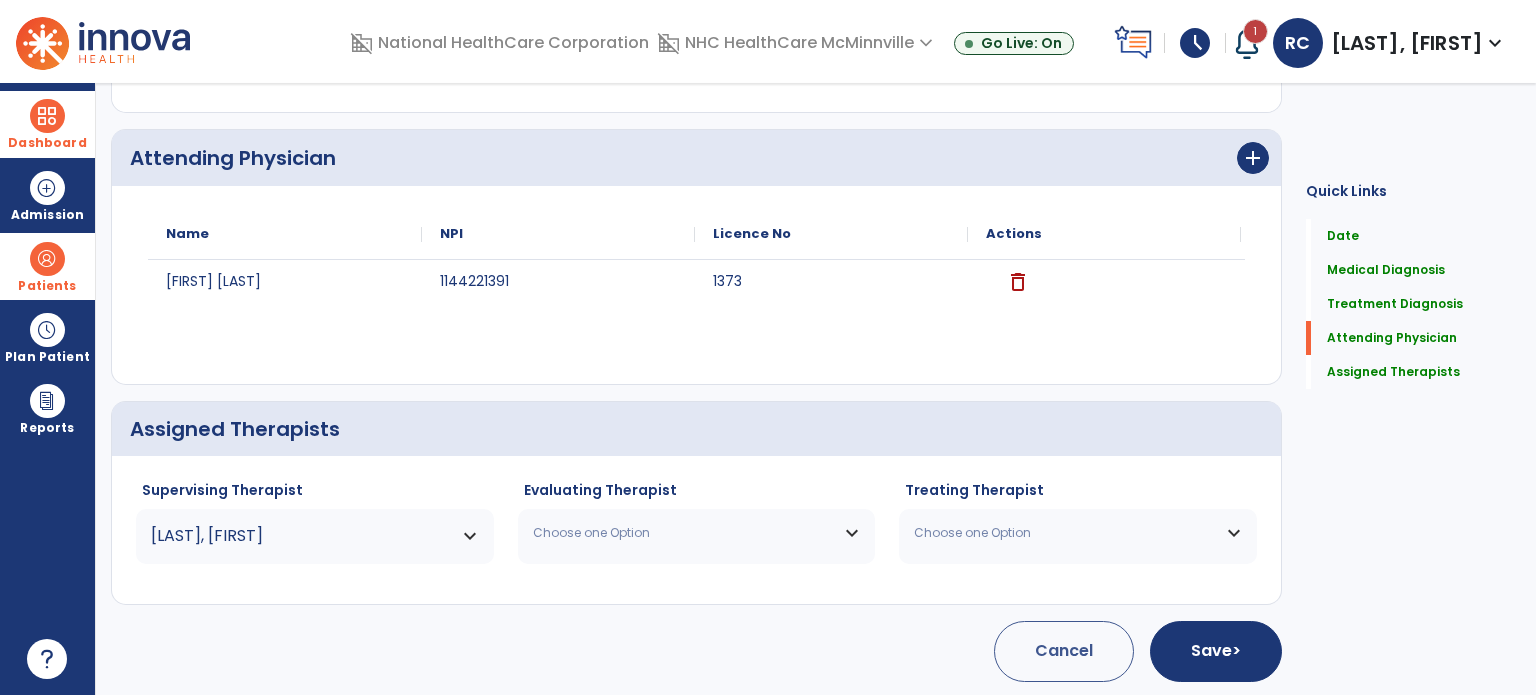 click on "Choose one Option" at bounding box center [684, 533] 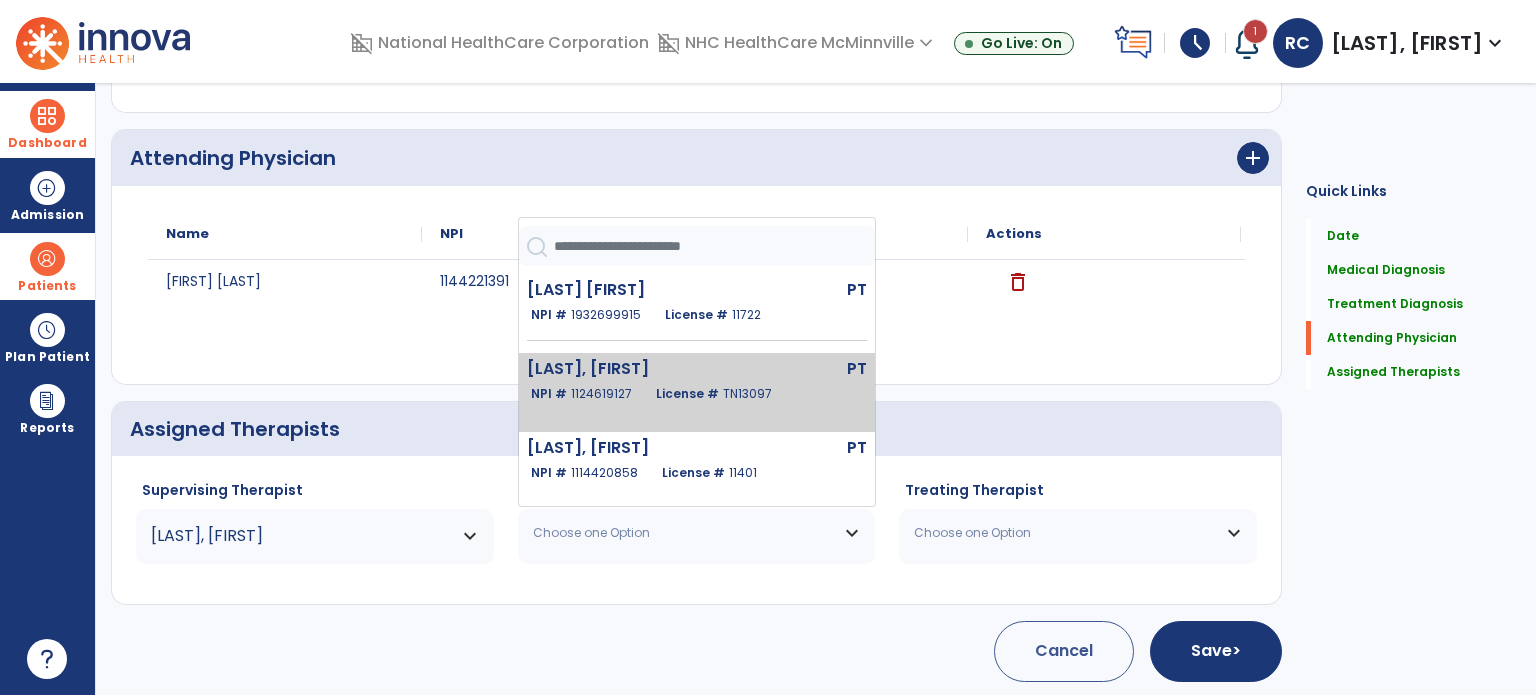 click on "[LAST], [FIRST]" 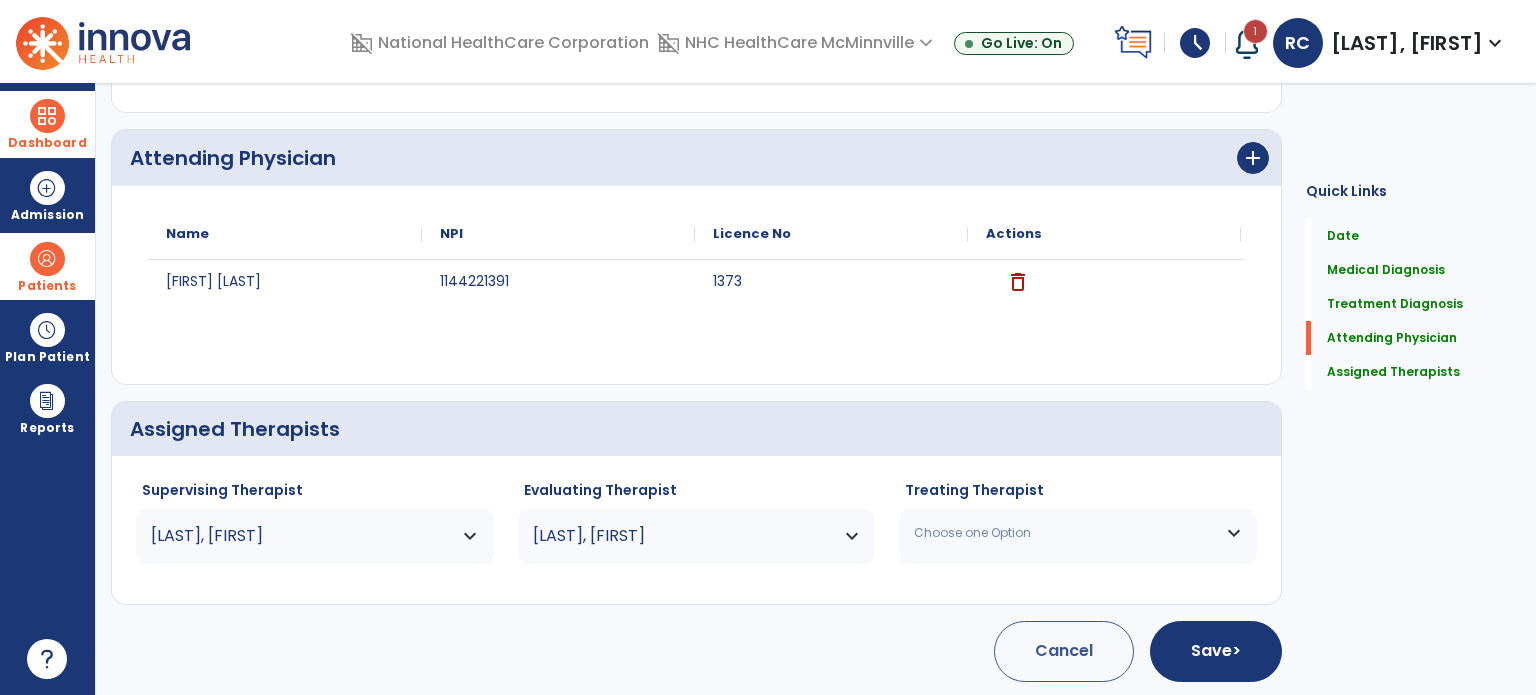 click on "Choose one Option" at bounding box center (1065, 533) 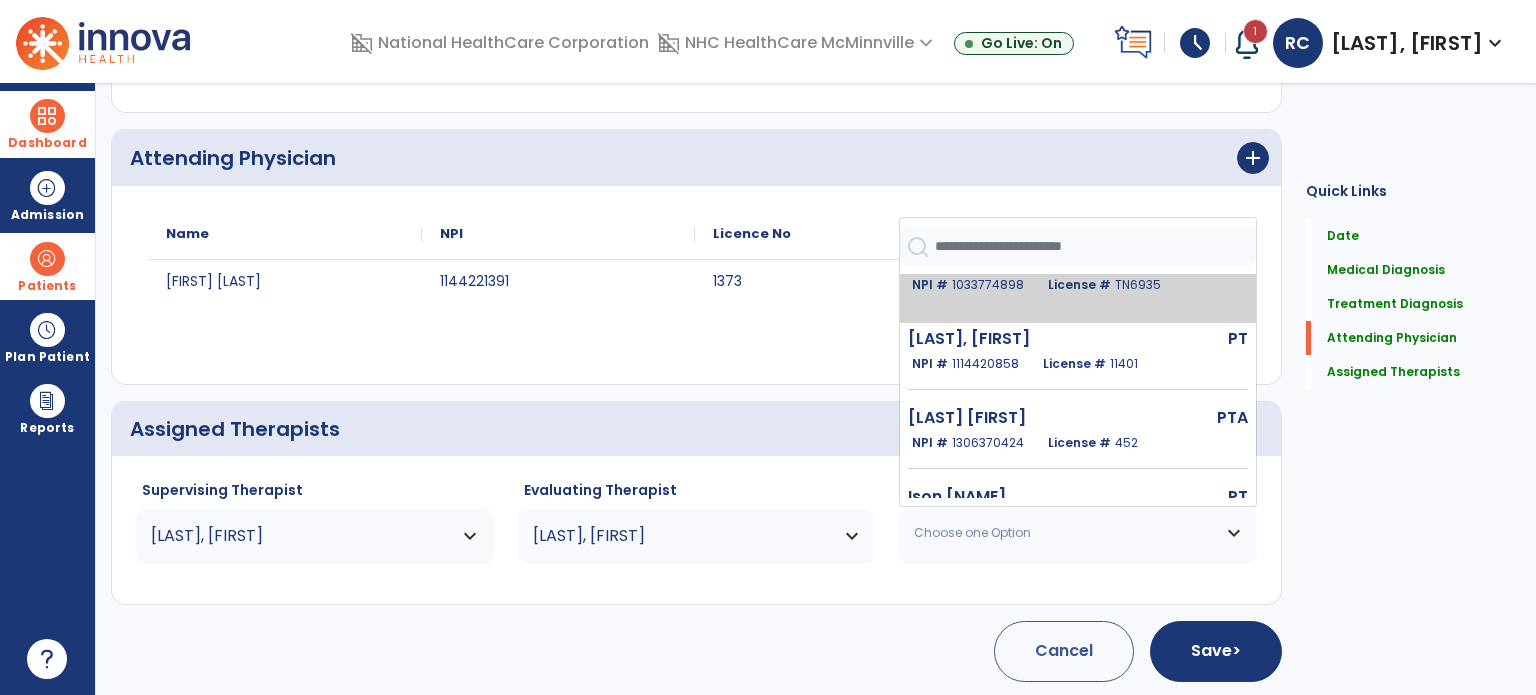scroll, scrollTop: 188, scrollLeft: 0, axis: vertical 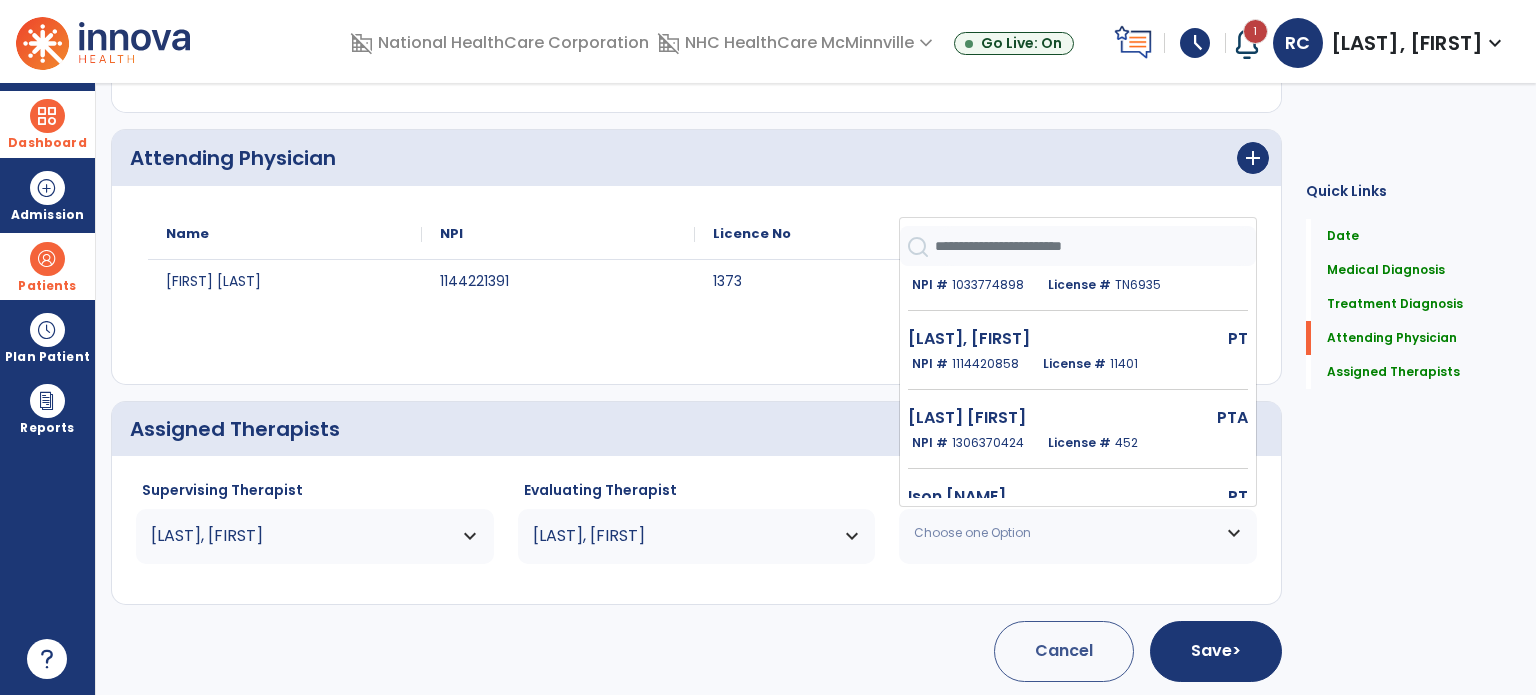 click on "Attending Physician  add" 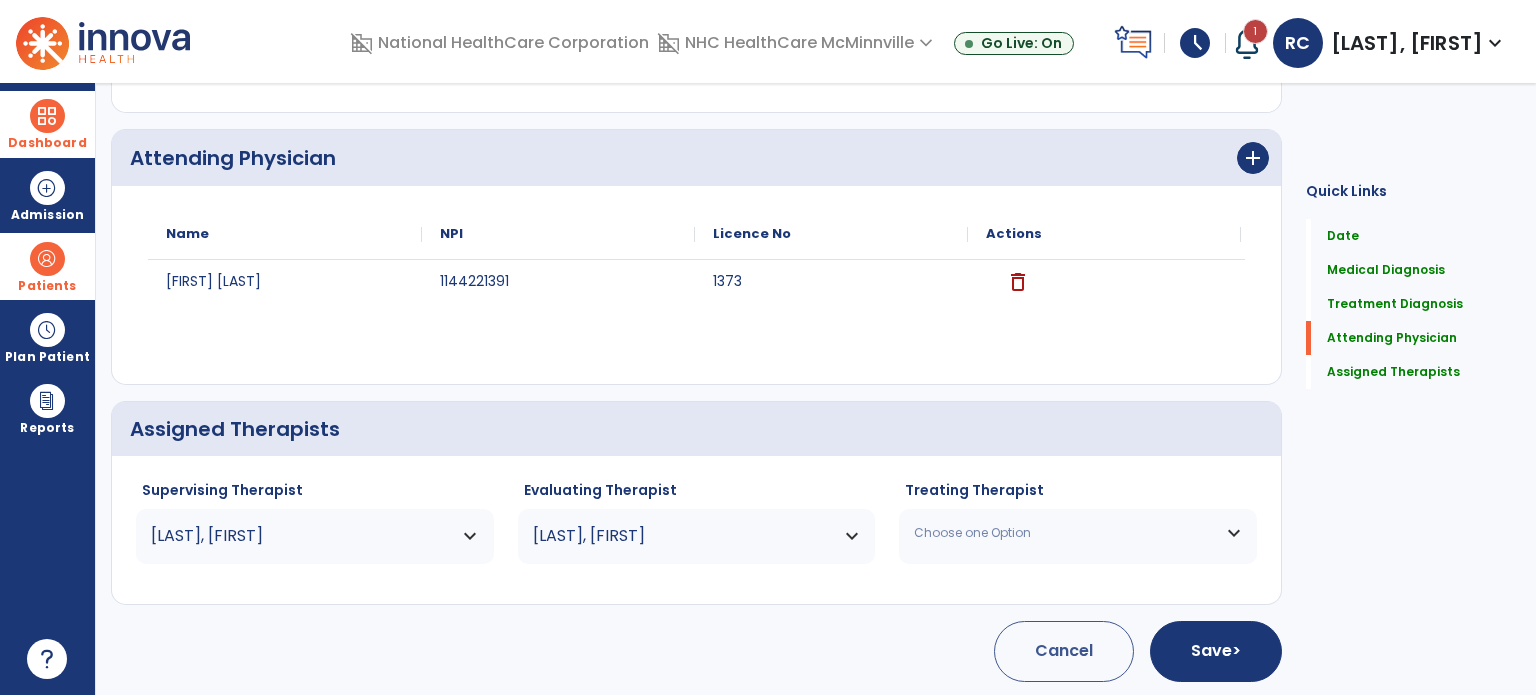 click on "Treating Therapist Choose one Option [FIRST] [LAST] PT NPI # 1932699915 License # 11722 [FIRST] [LAST] PT NPI # 1124619127 License # TN13097 [FIRST] [LAST] PTA NPI # 1033774898 License # TN6935 [FIRST] [LAST] PT NPI # 1114420858 License # 11401 [FIRST] [LAST] PTA NPI # 1306370424 License # 452 [FIRST] [LAST] PT NPI # 1700096575 License # 7901 [FIRST] [LAST] PTA NPI # 1134973803 License # 7222 [FIRST] [LAST] PTA NPI # 1467154849 License # 7164 [FIRST] [LAST] PTA NPI # 1811063878 License # 826 [FIRST] [LAST] PT NPI # 1205071362 License # 10628 [FIRST] [LAST] PTA NPI # 1972849966 License # 5263 [FIRST] [LAST] PT NPI # 1760776314 License # 8912 [FIRST] [LAST] PT NPI # 1093891459 License # CP008012T" 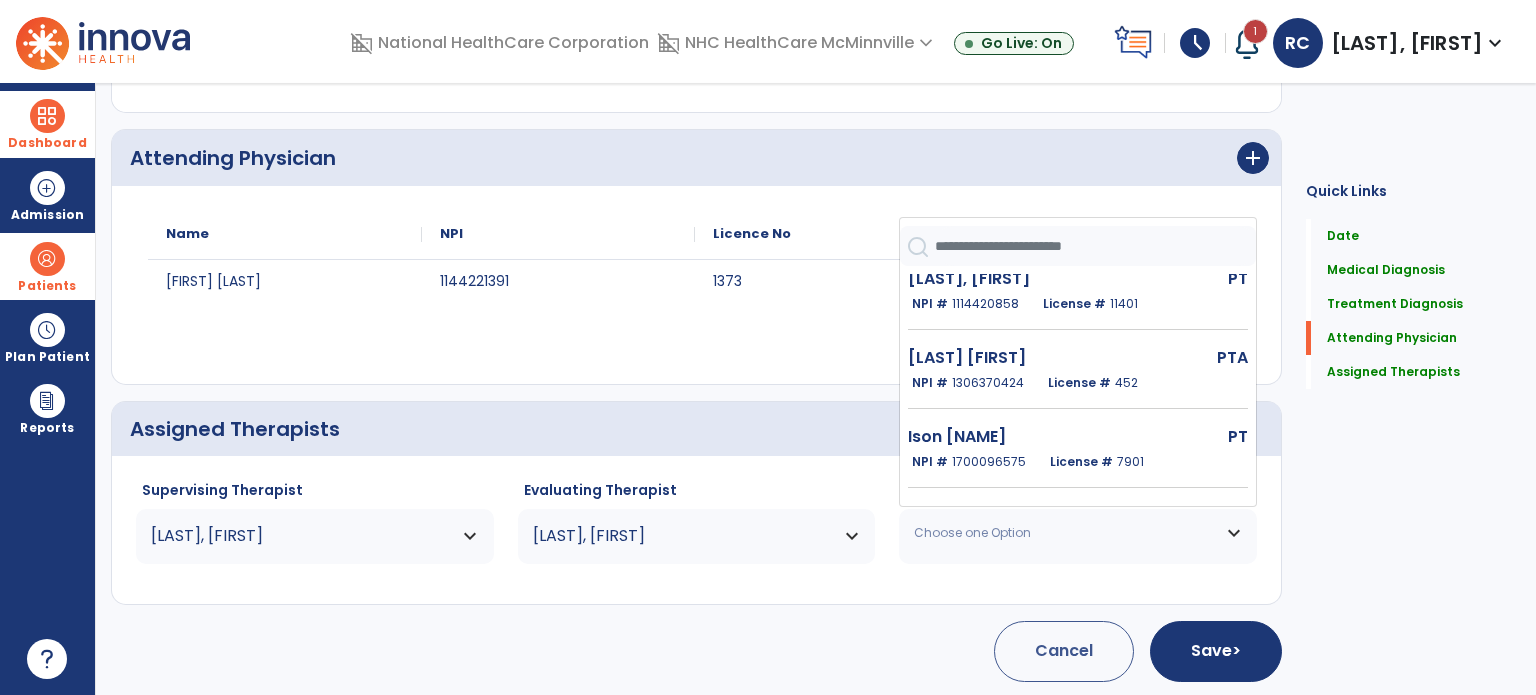 scroll, scrollTop: 250, scrollLeft: 0, axis: vertical 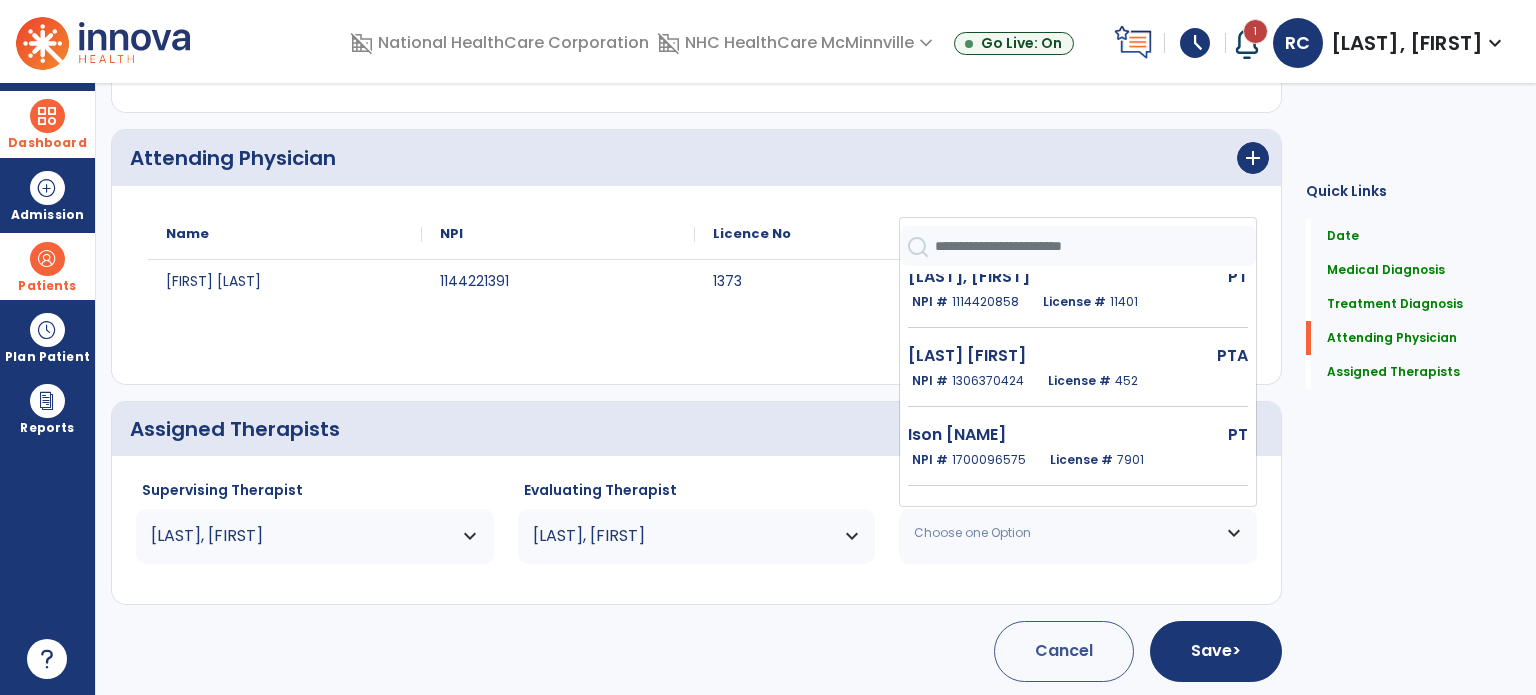 click on "Assigned Therapists" 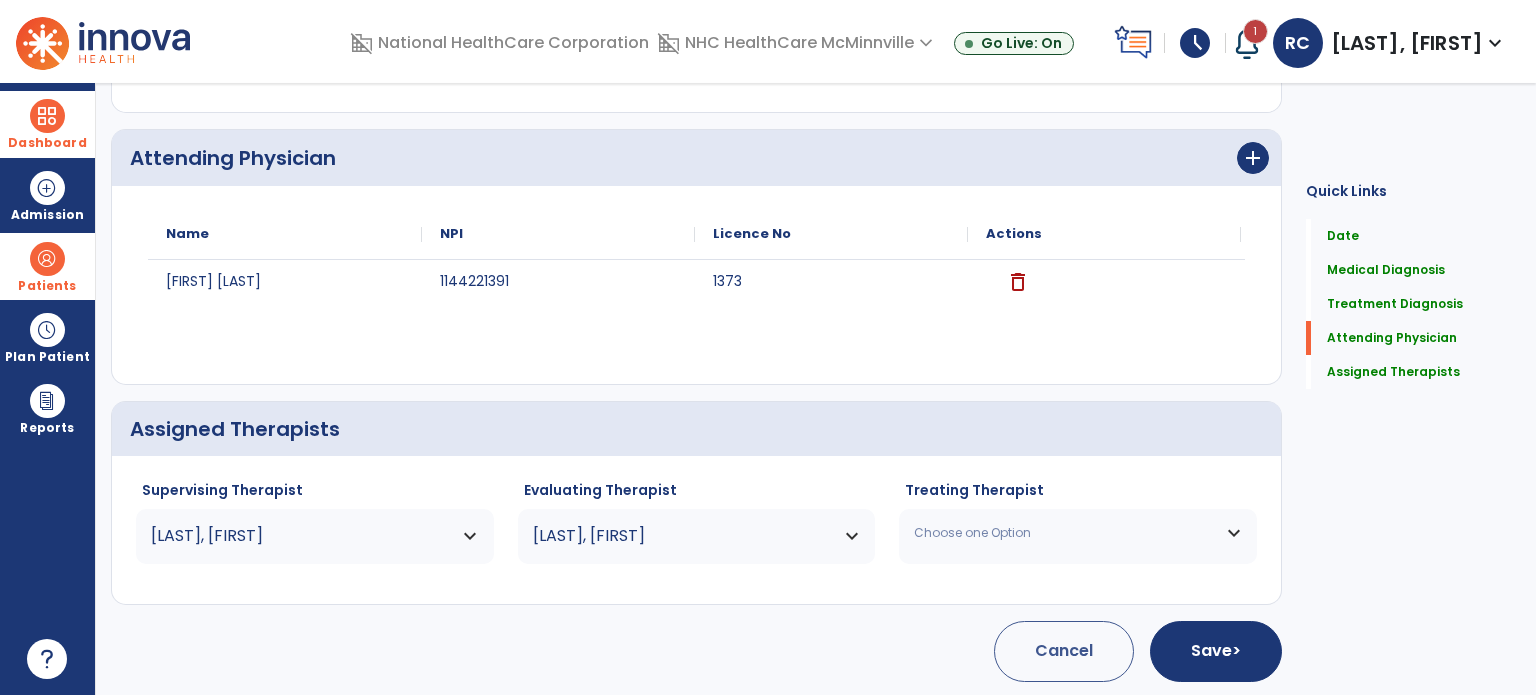 click on "Assigned Therapists" 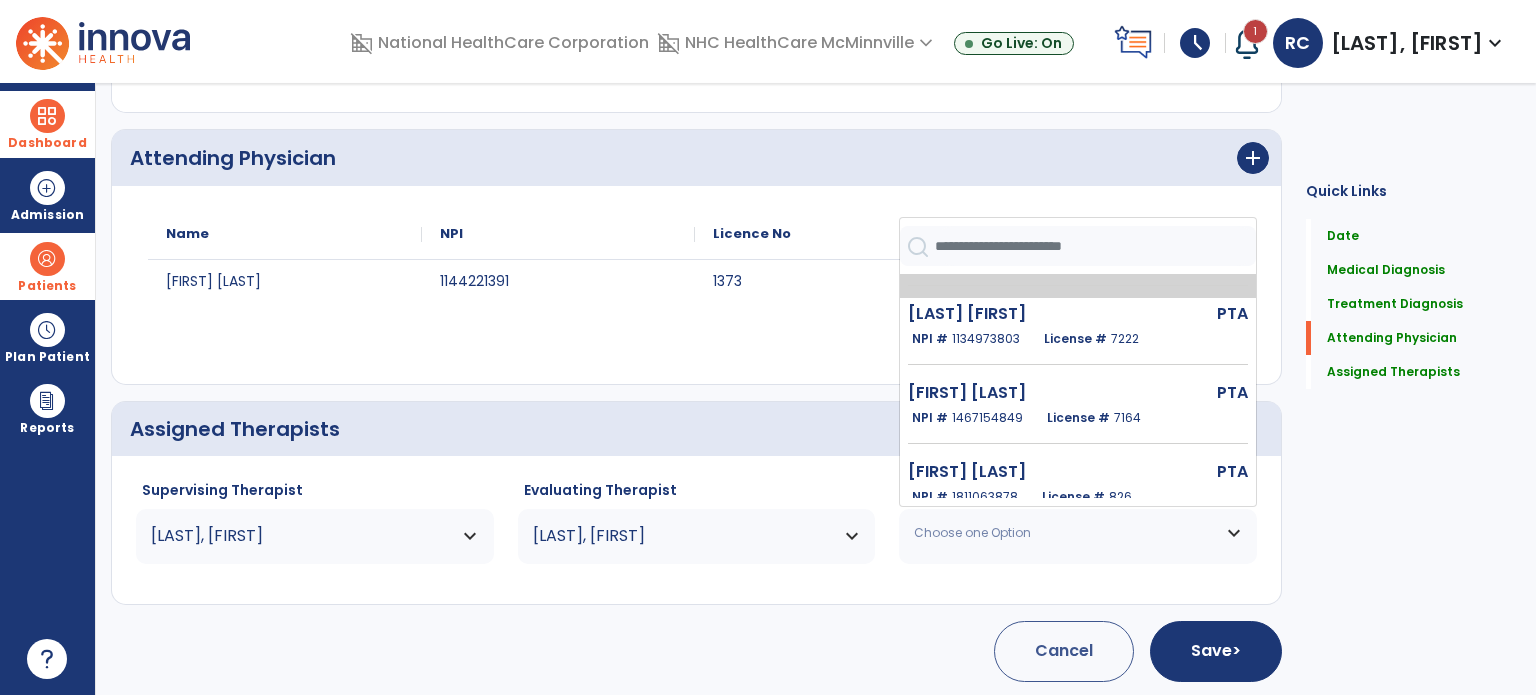 scroll, scrollTop: 451, scrollLeft: 0, axis: vertical 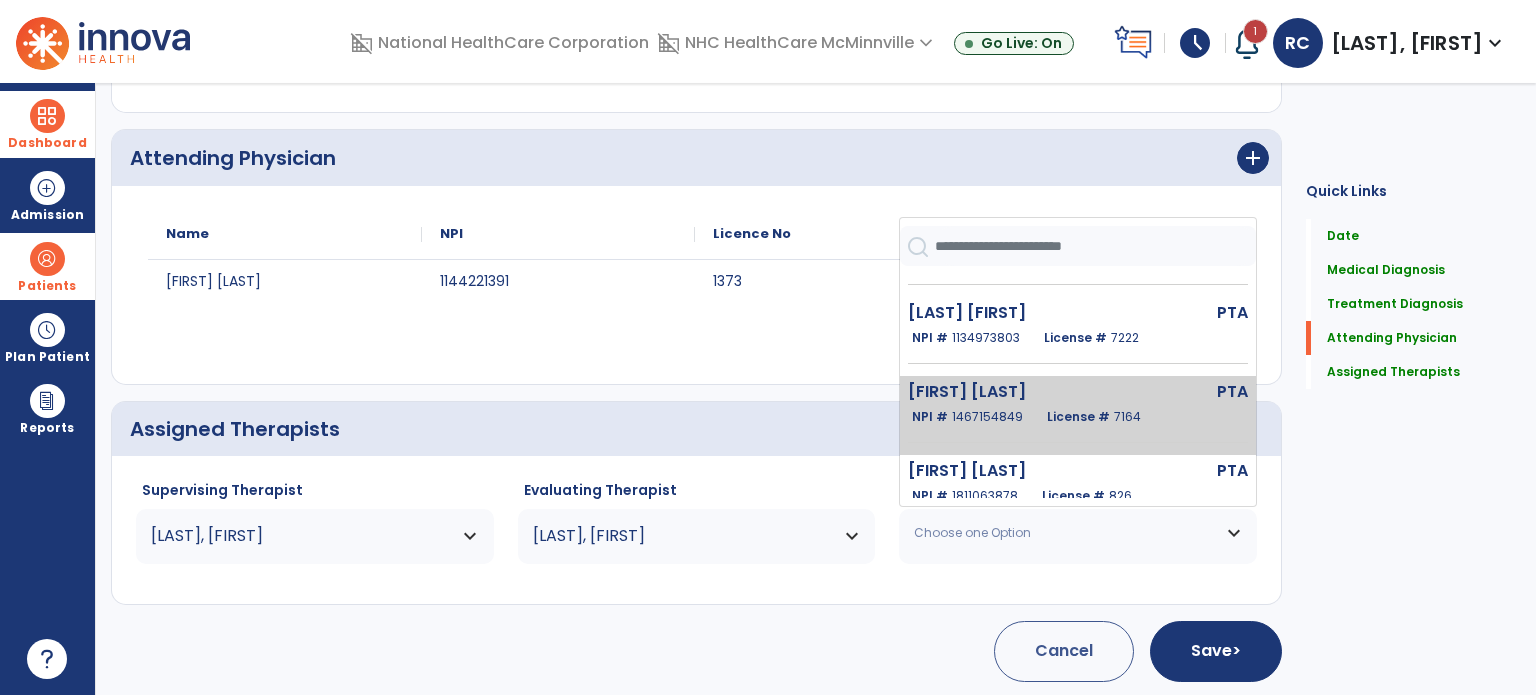 click on "[LAST], [FIRST] PTA NPI # [NPI] License # [LICENSE]" 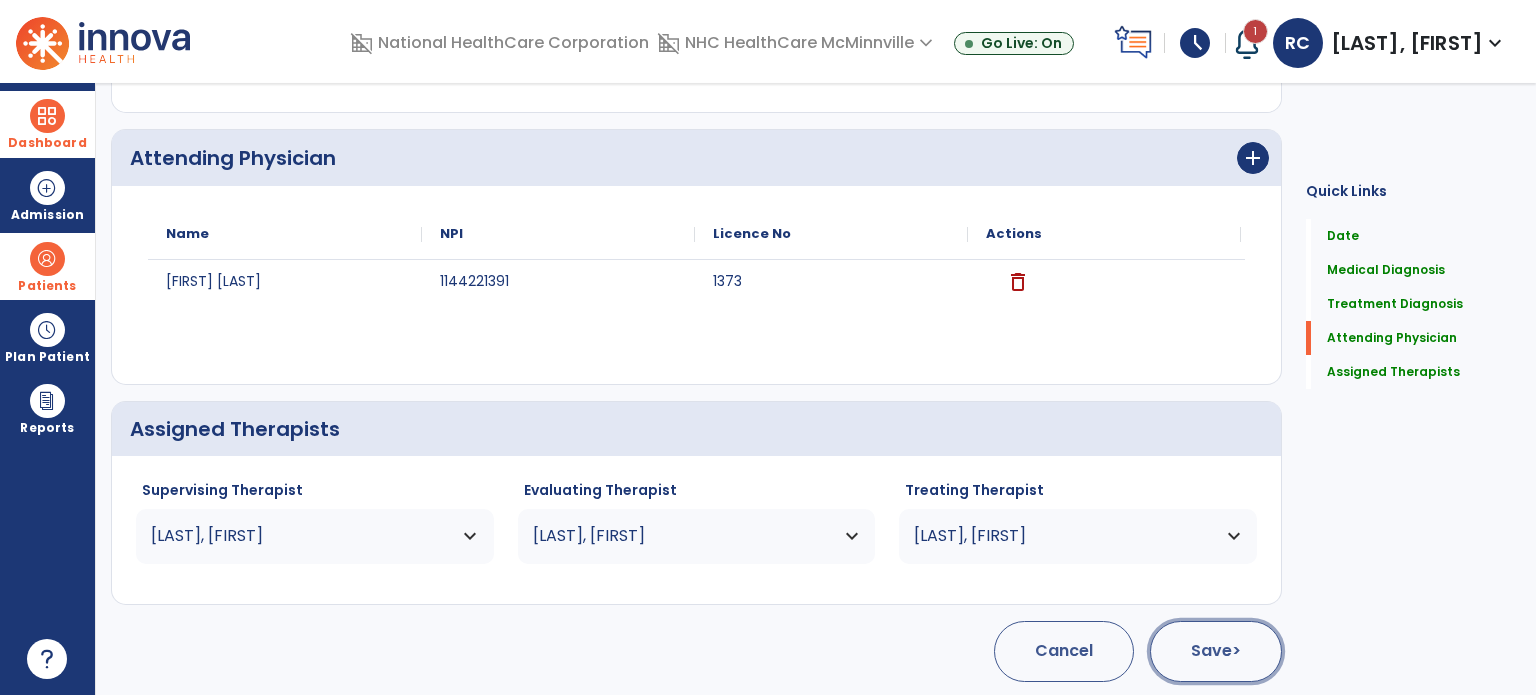click on "Save  >" 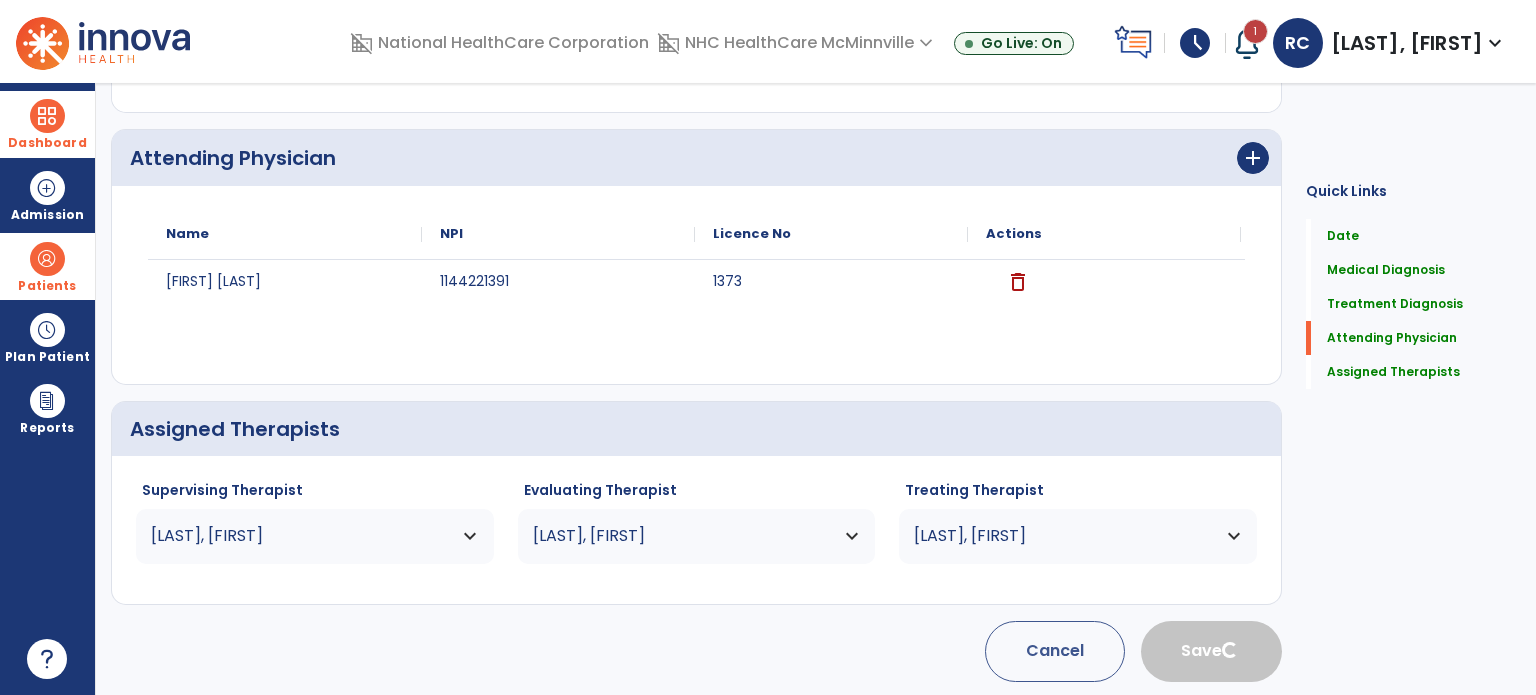 type 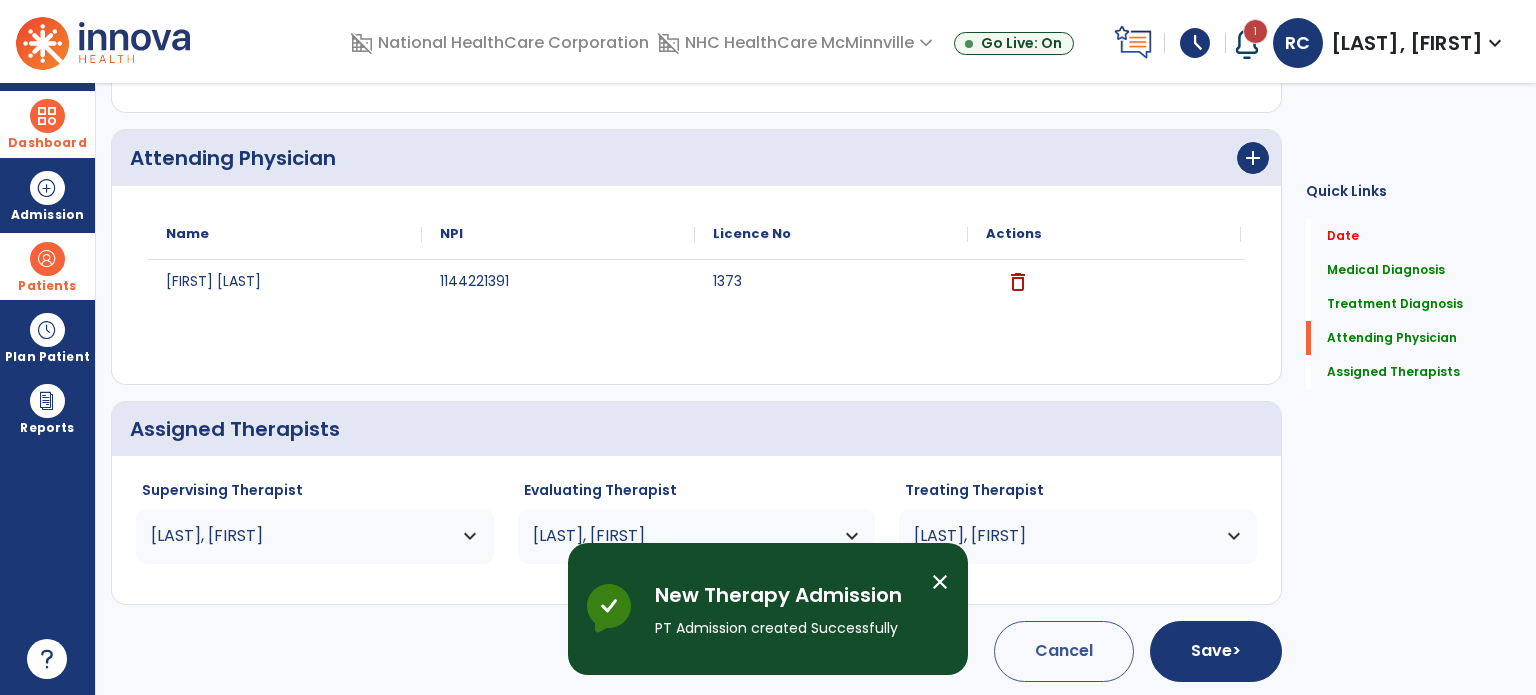 scroll, scrollTop: 62, scrollLeft: 0, axis: vertical 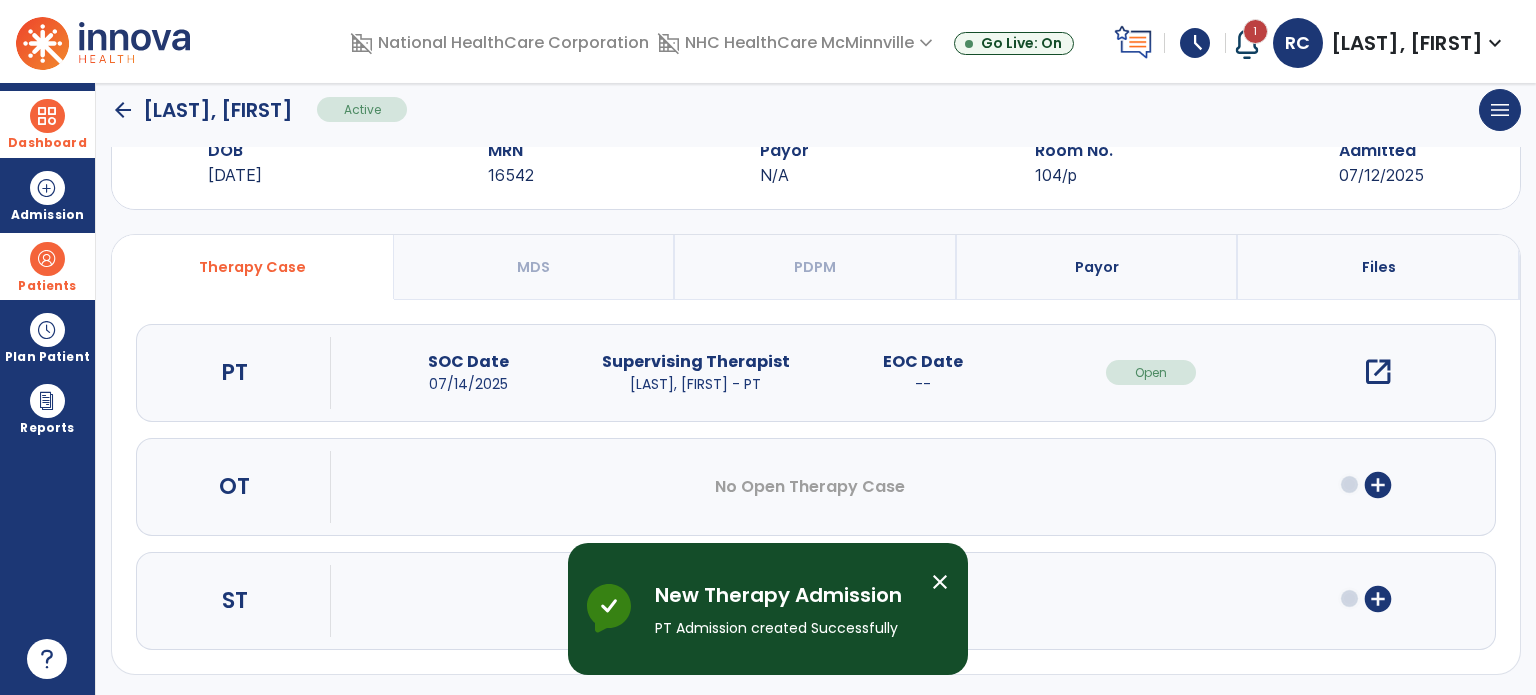 click on "open_in_new" at bounding box center (1378, 372) 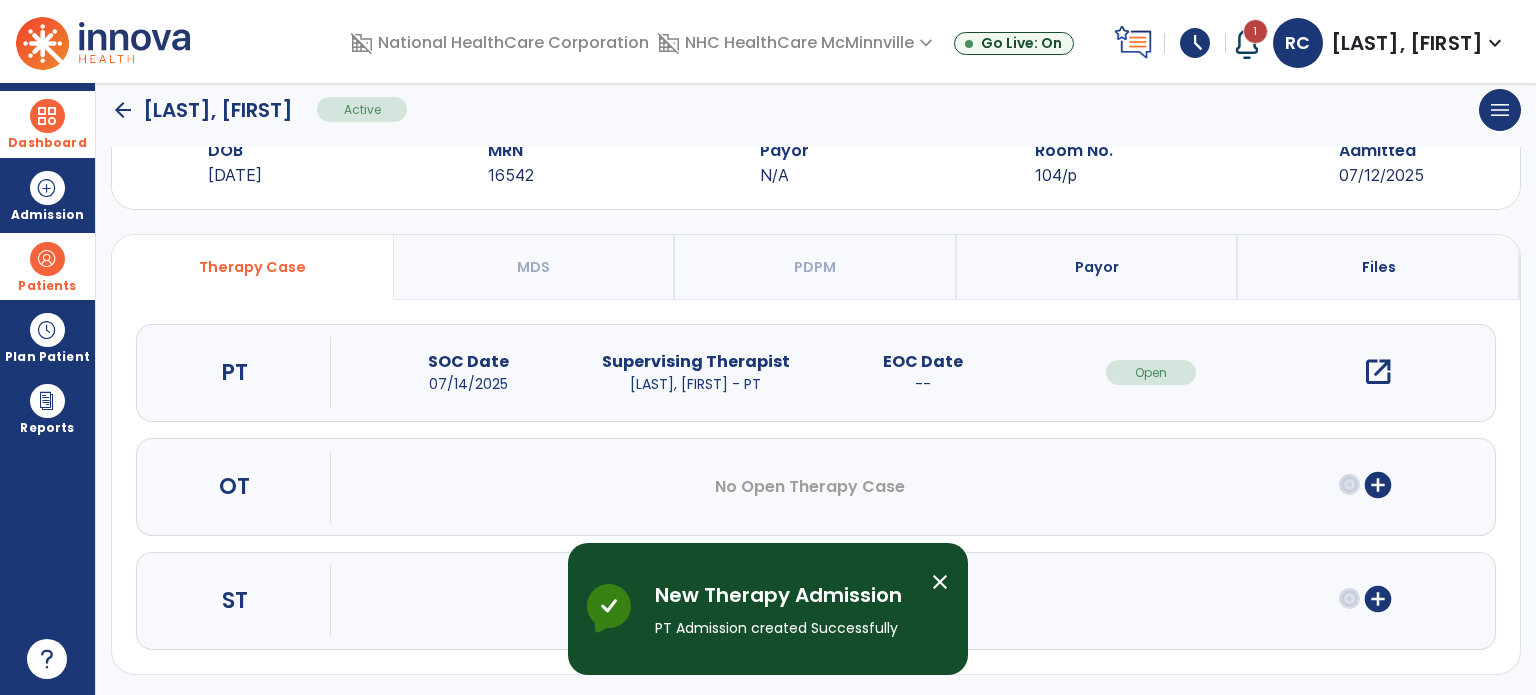 scroll, scrollTop: 0, scrollLeft: 0, axis: both 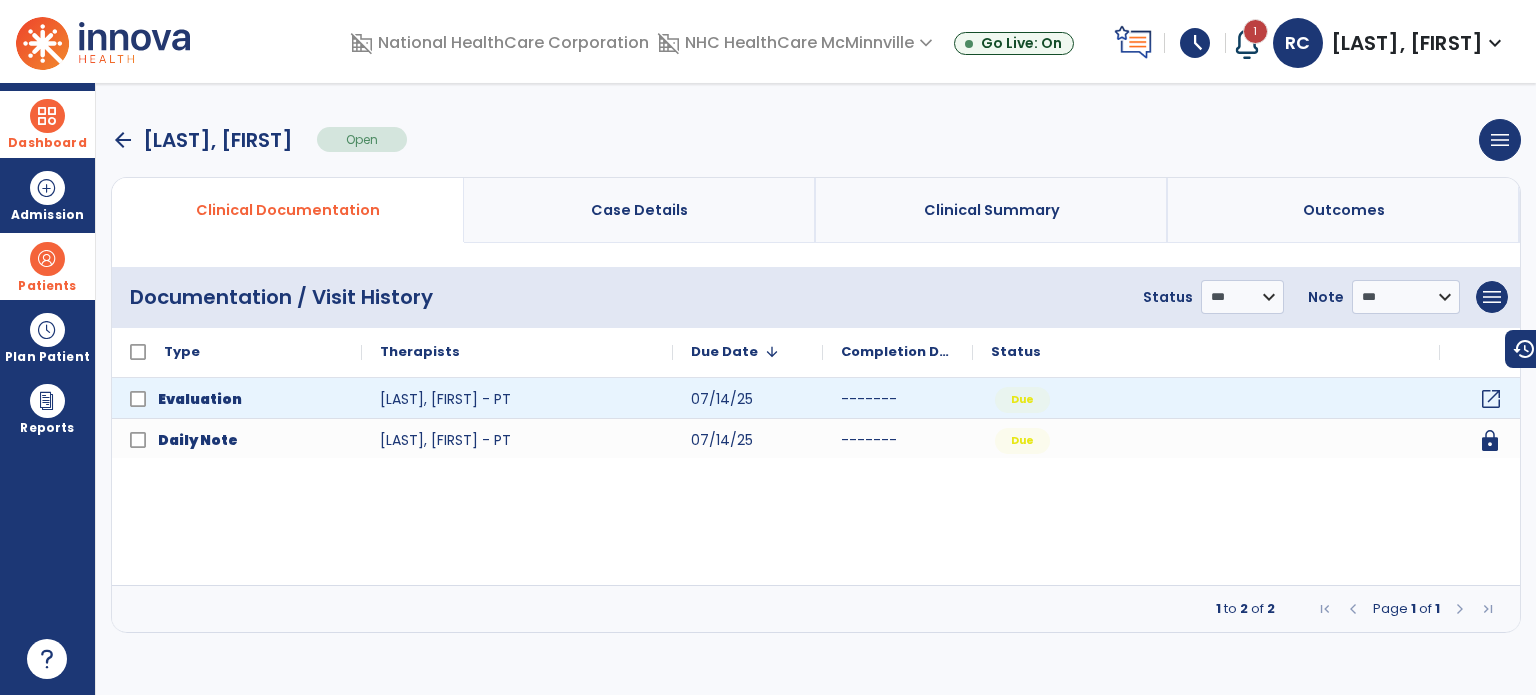 click on "open_in_new" 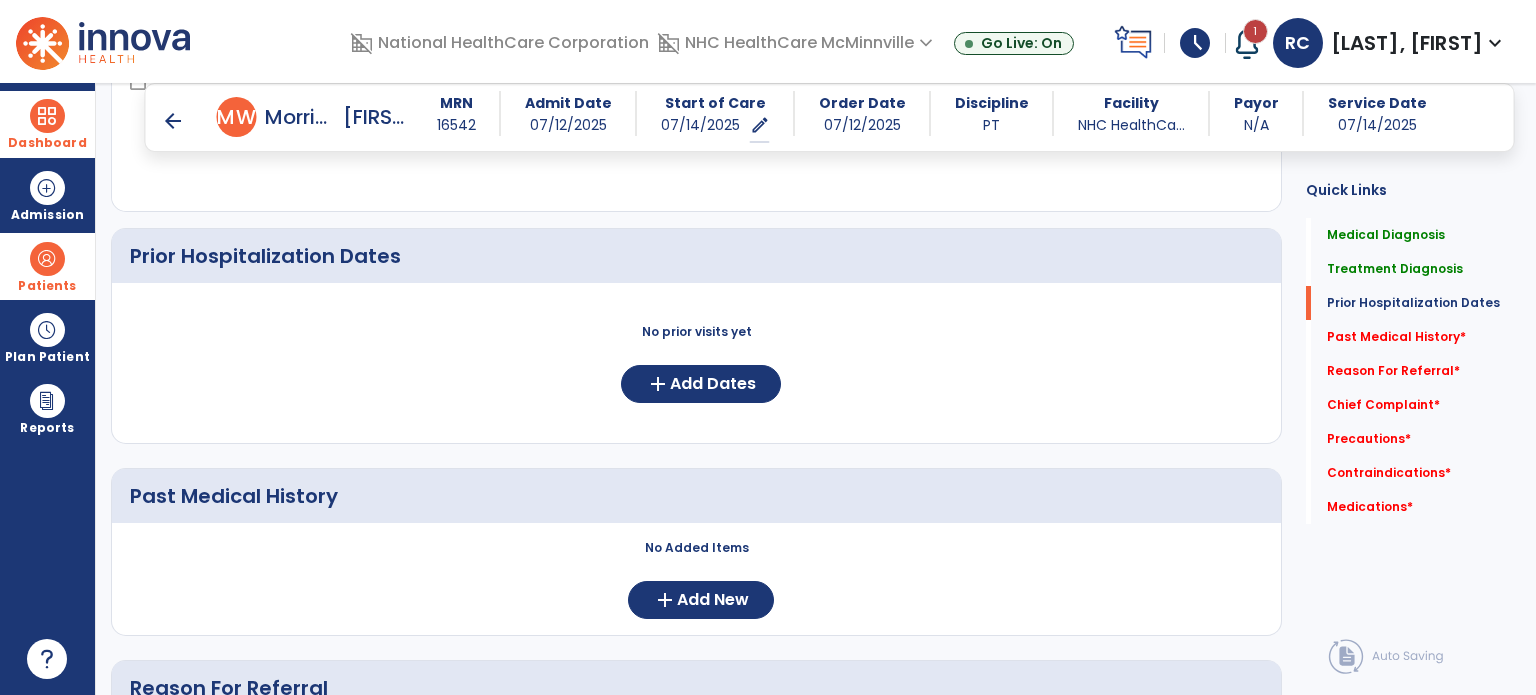 scroll, scrollTop: 656, scrollLeft: 0, axis: vertical 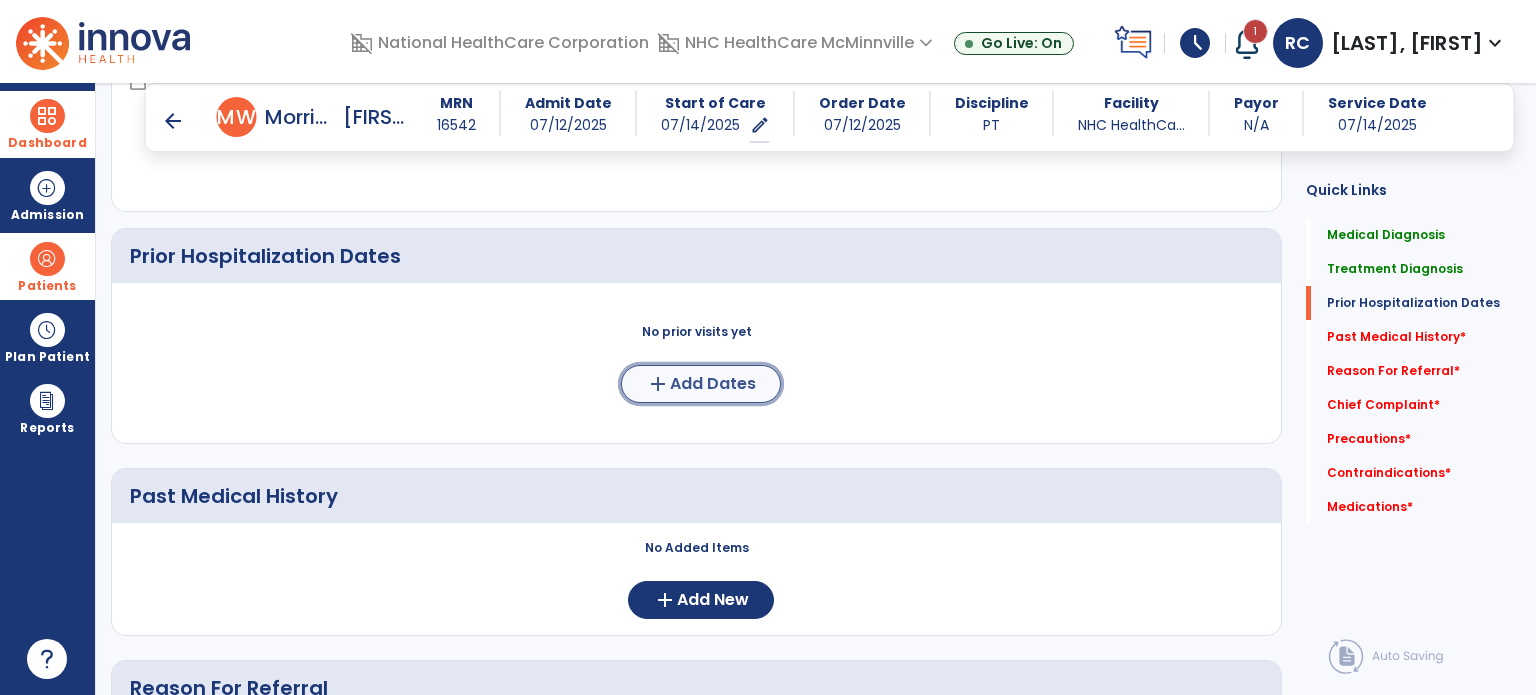 click on "add  Add Dates" 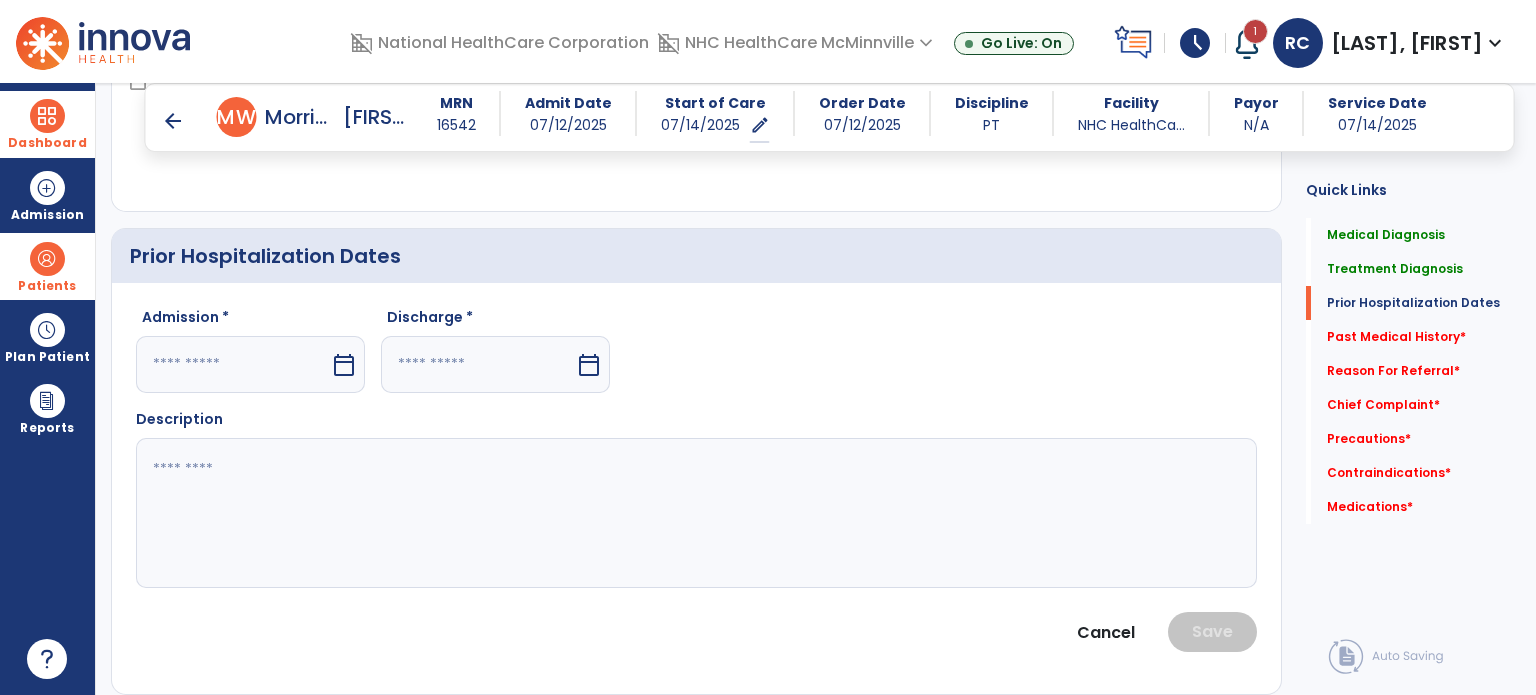 click at bounding box center [233, 364] 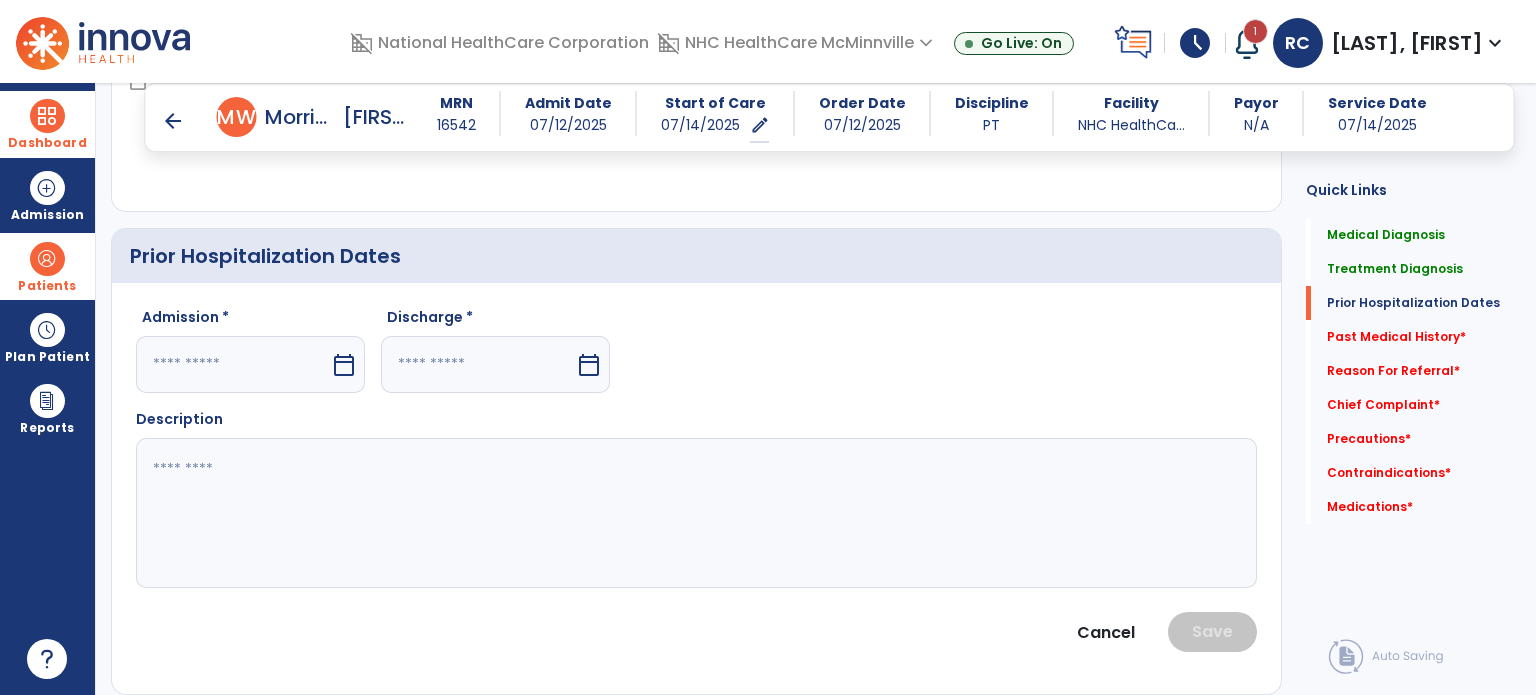 select on "*" 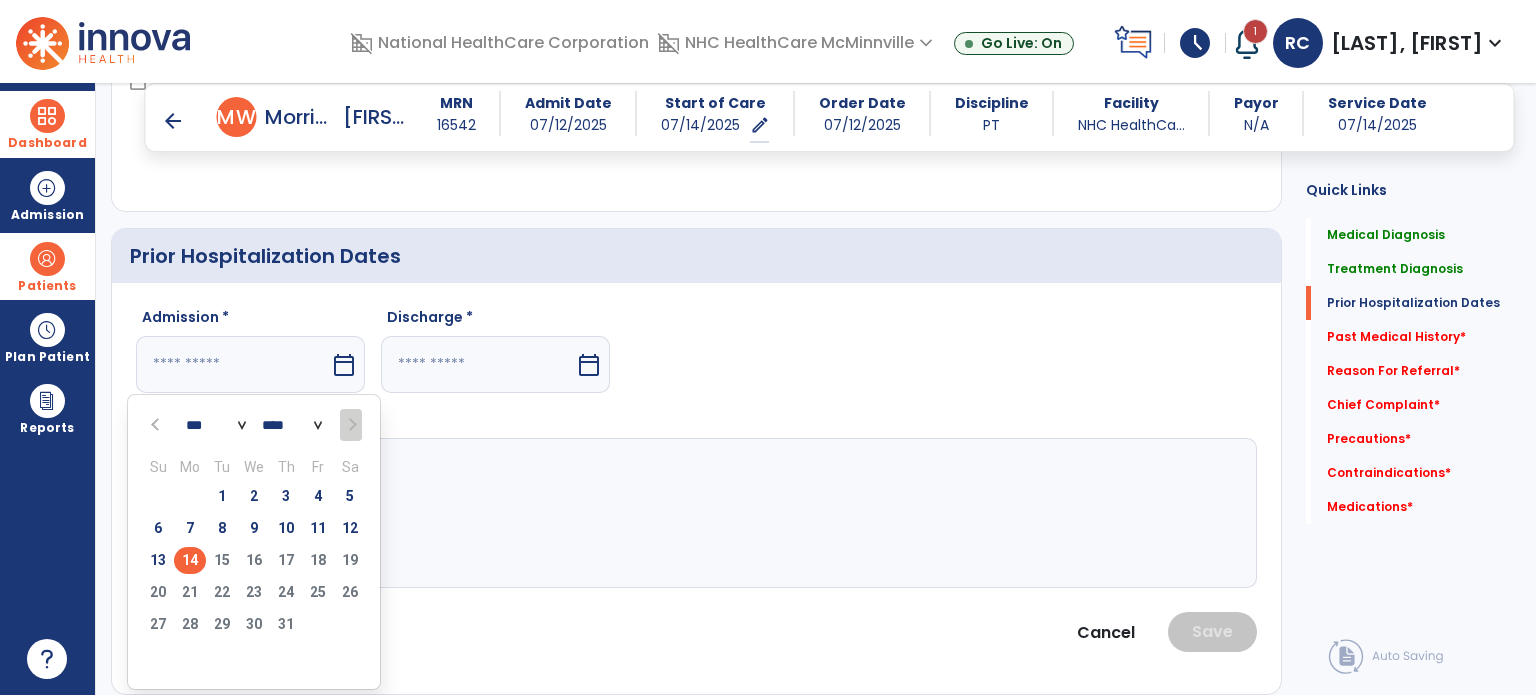 click on "14" at bounding box center [190, 560] 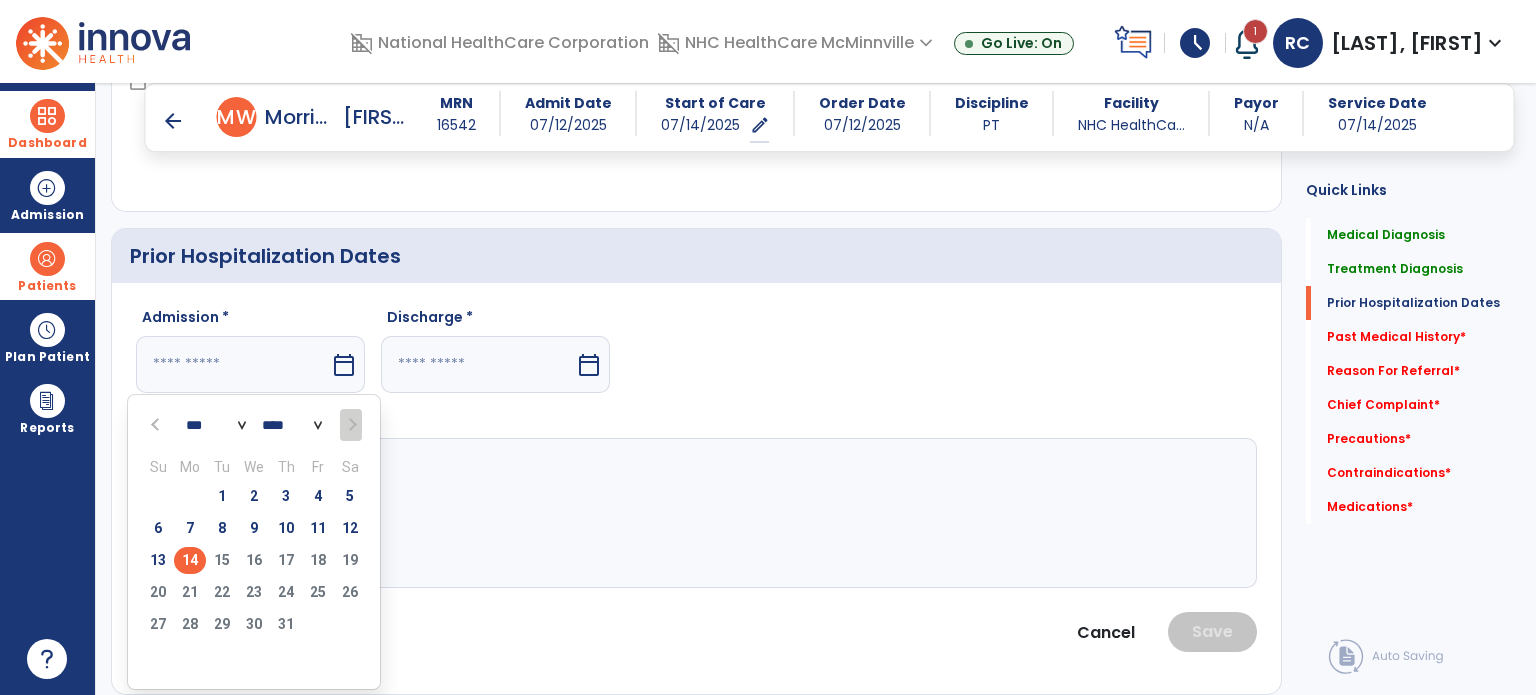 type on "*********" 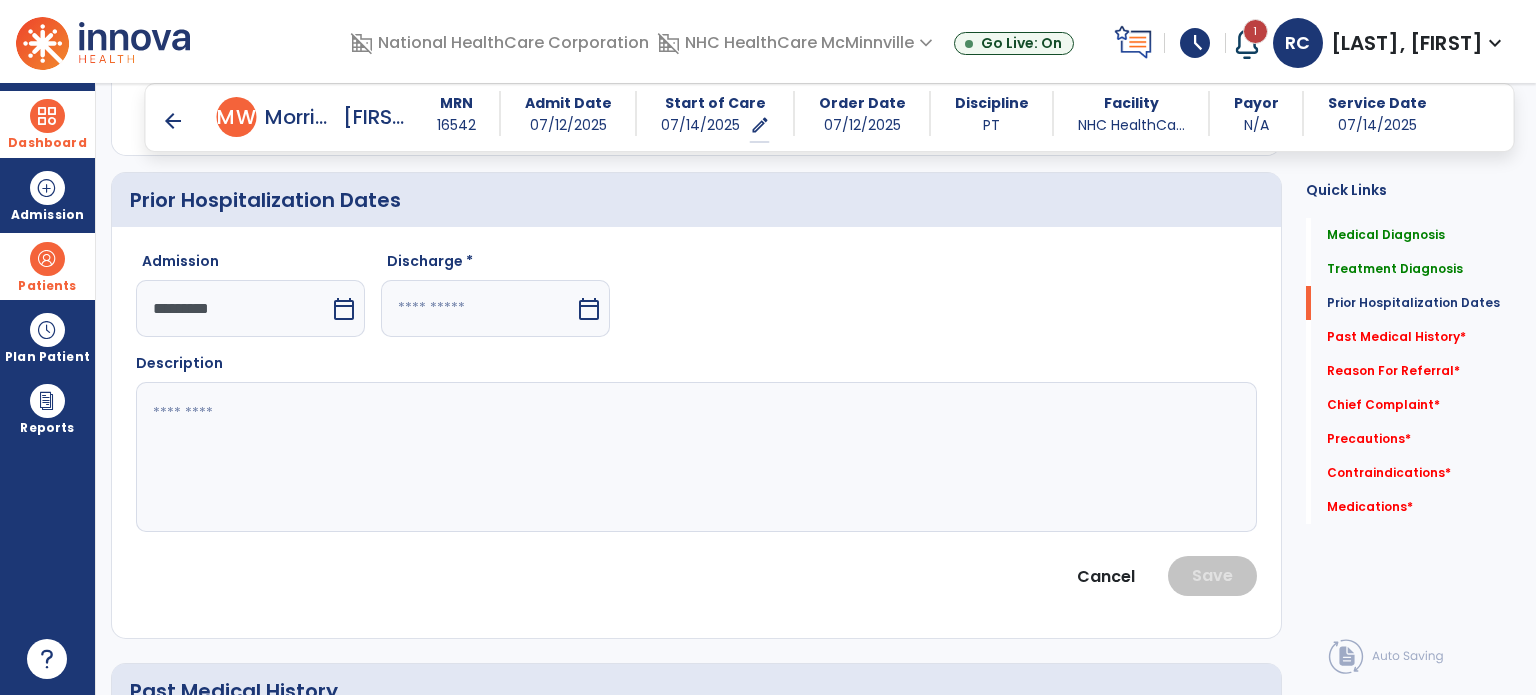 scroll, scrollTop: 712, scrollLeft: 0, axis: vertical 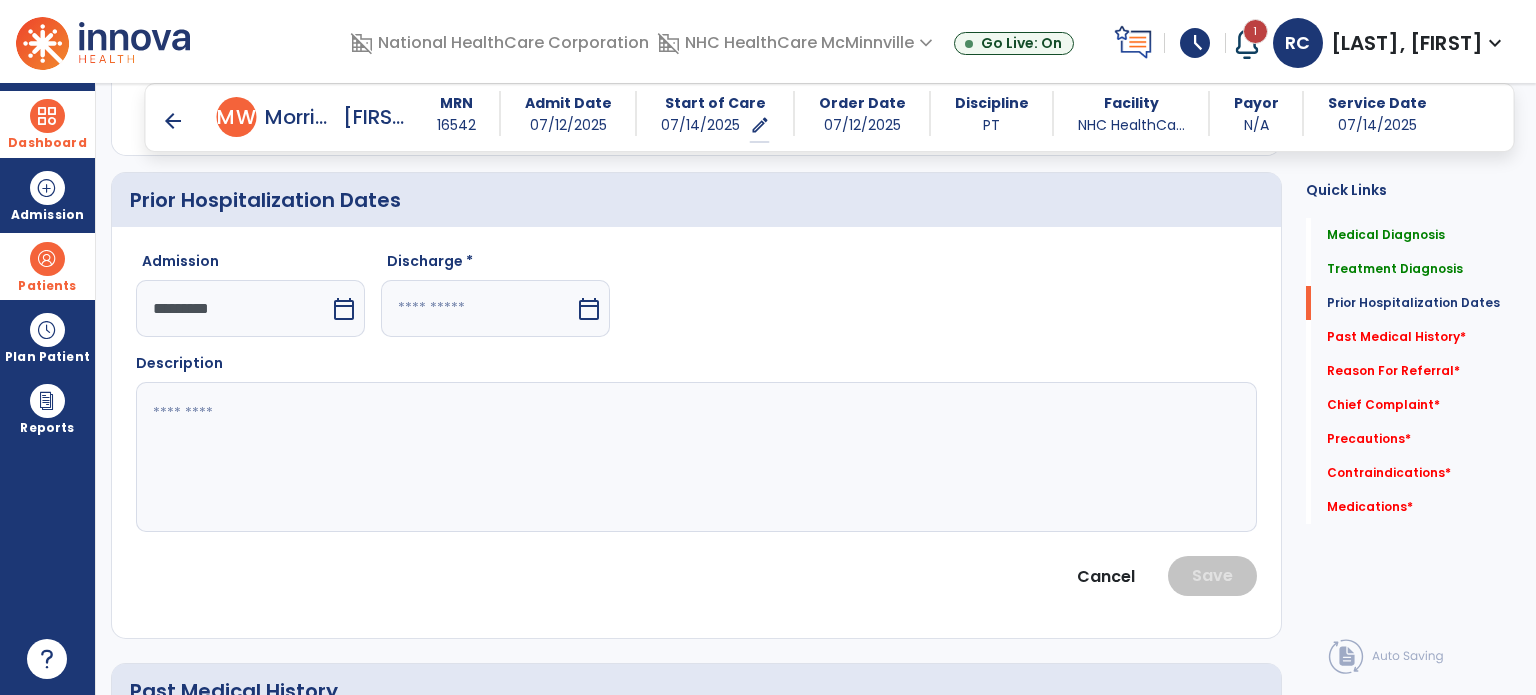 click at bounding box center (478, 308) 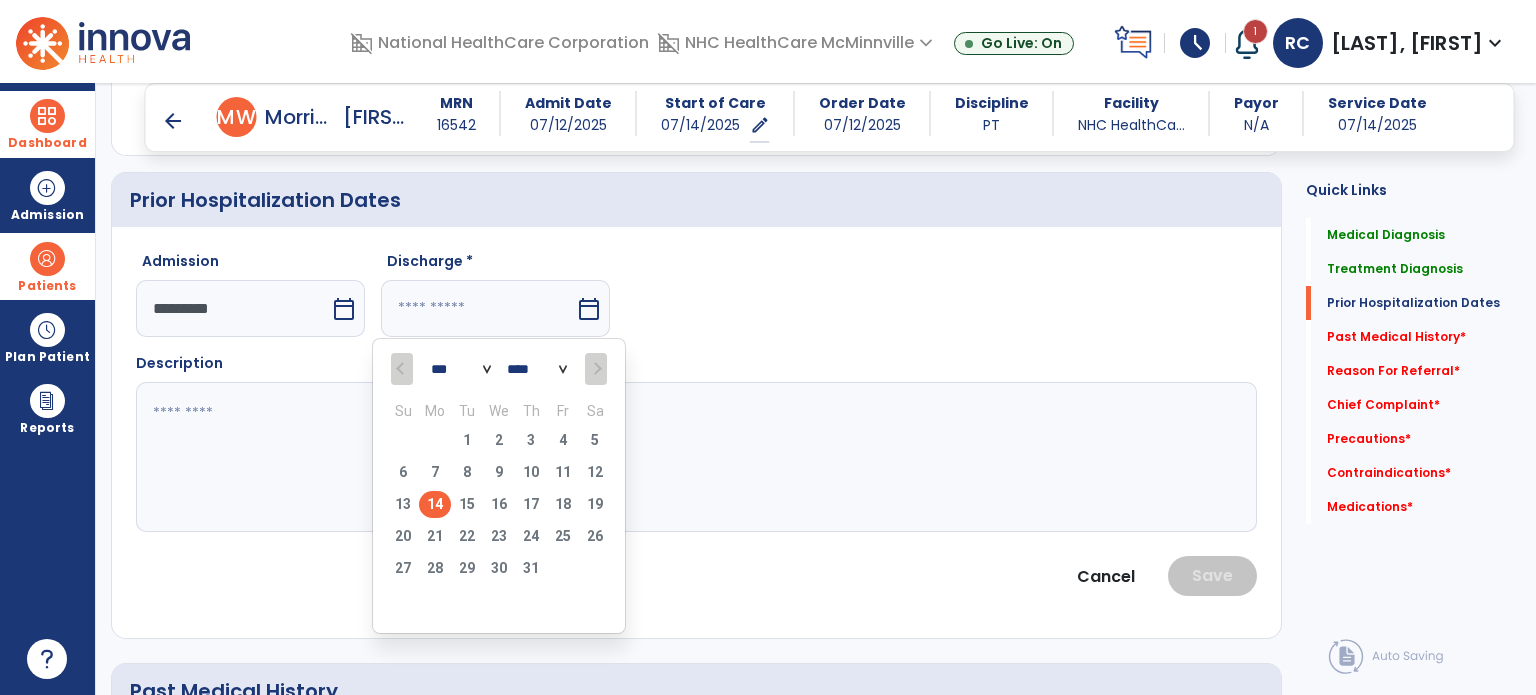 click on "14" at bounding box center (435, 504) 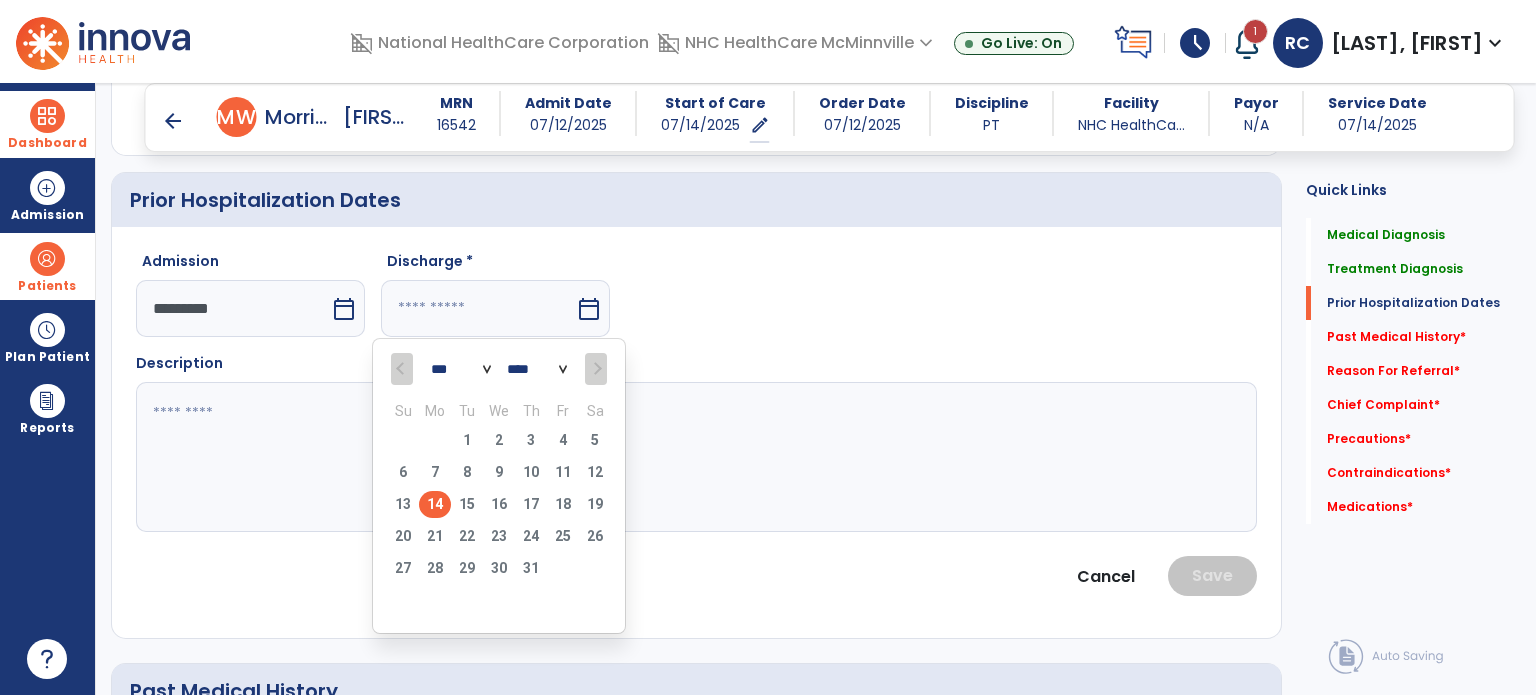 type on "*********" 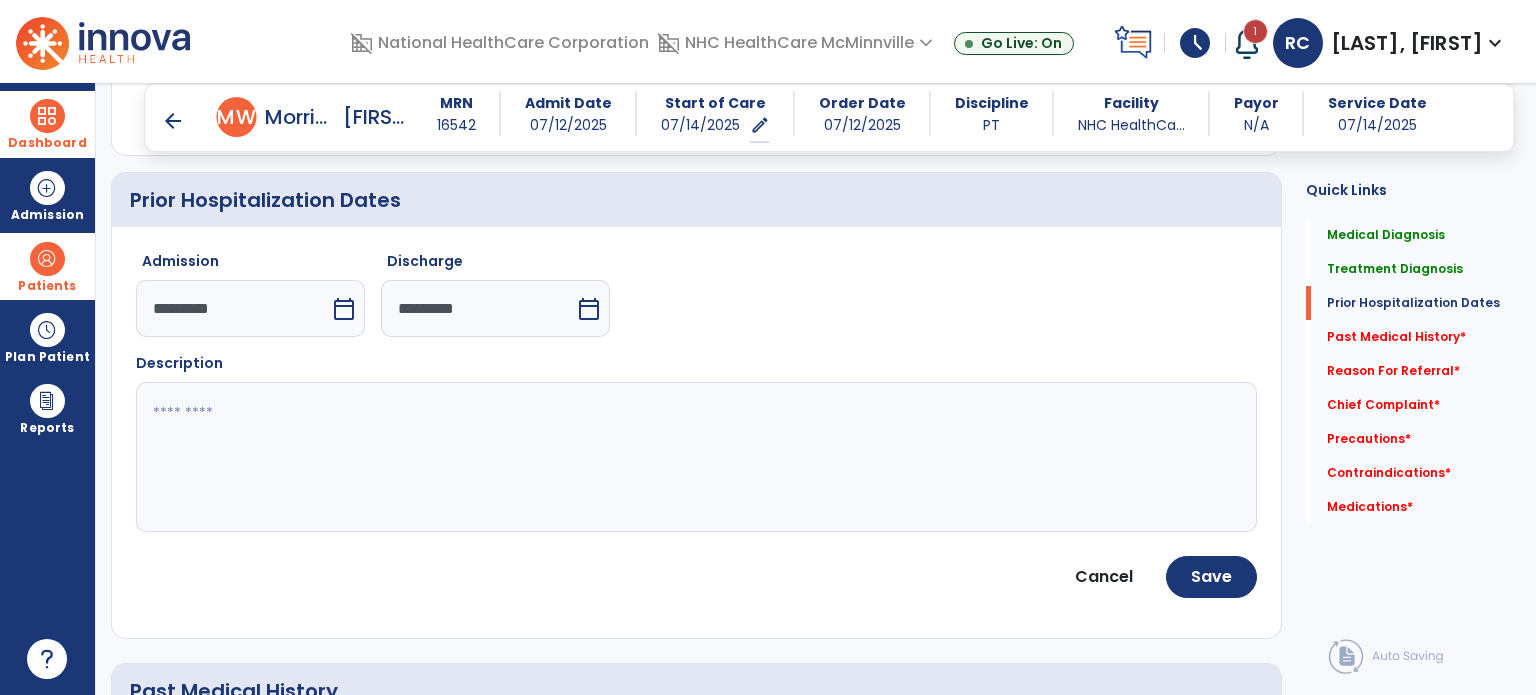 click on "Admission ********* calendar_today Discharge ********* calendar_today" 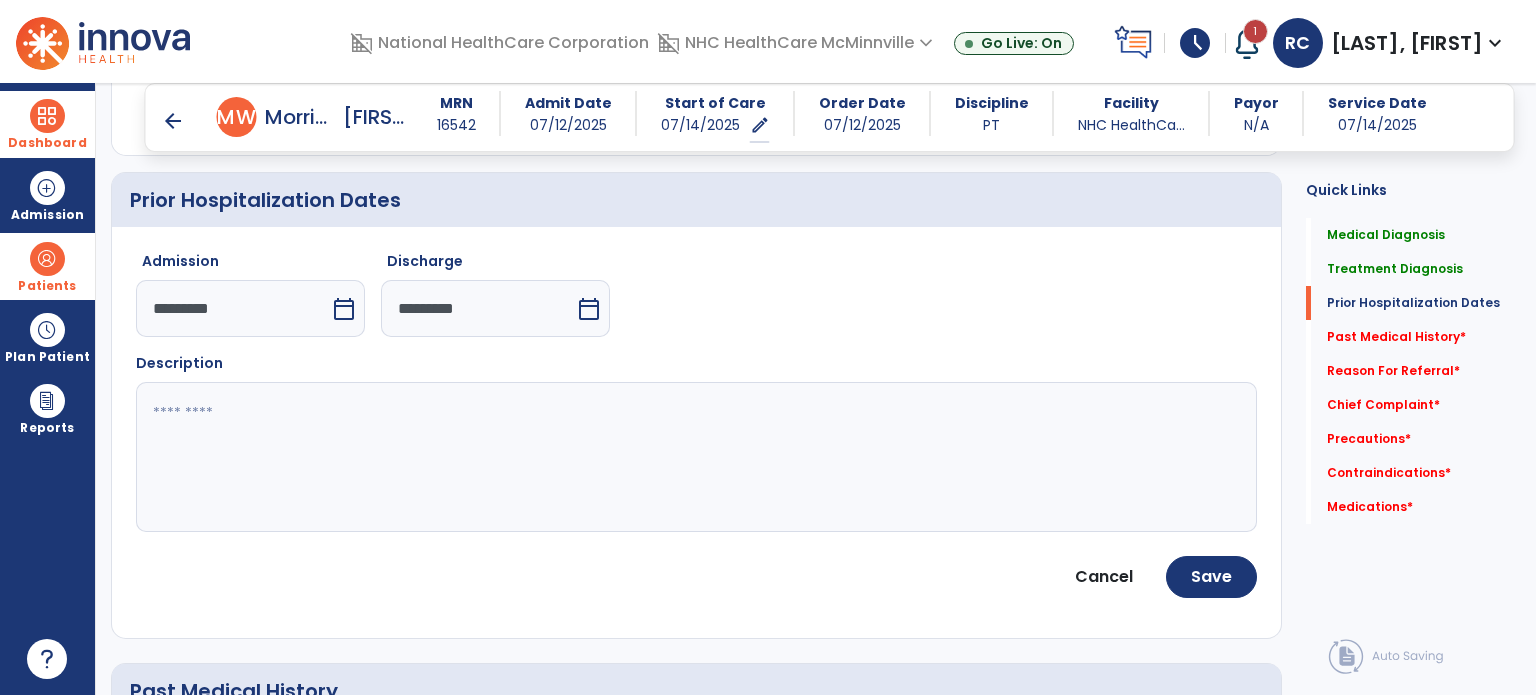 click on "Admission ********* calendar_today Discharge ********* calendar_today" 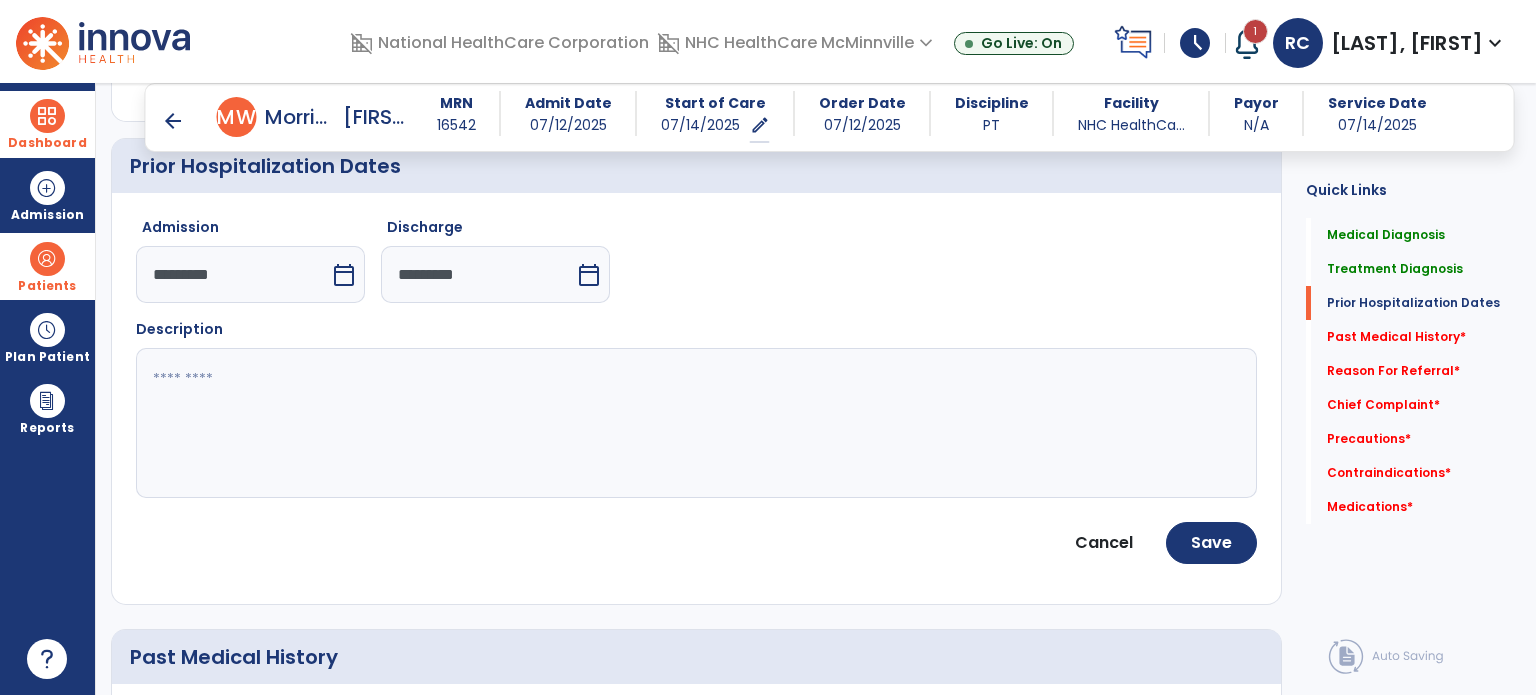 scroll, scrollTop: 656, scrollLeft: 0, axis: vertical 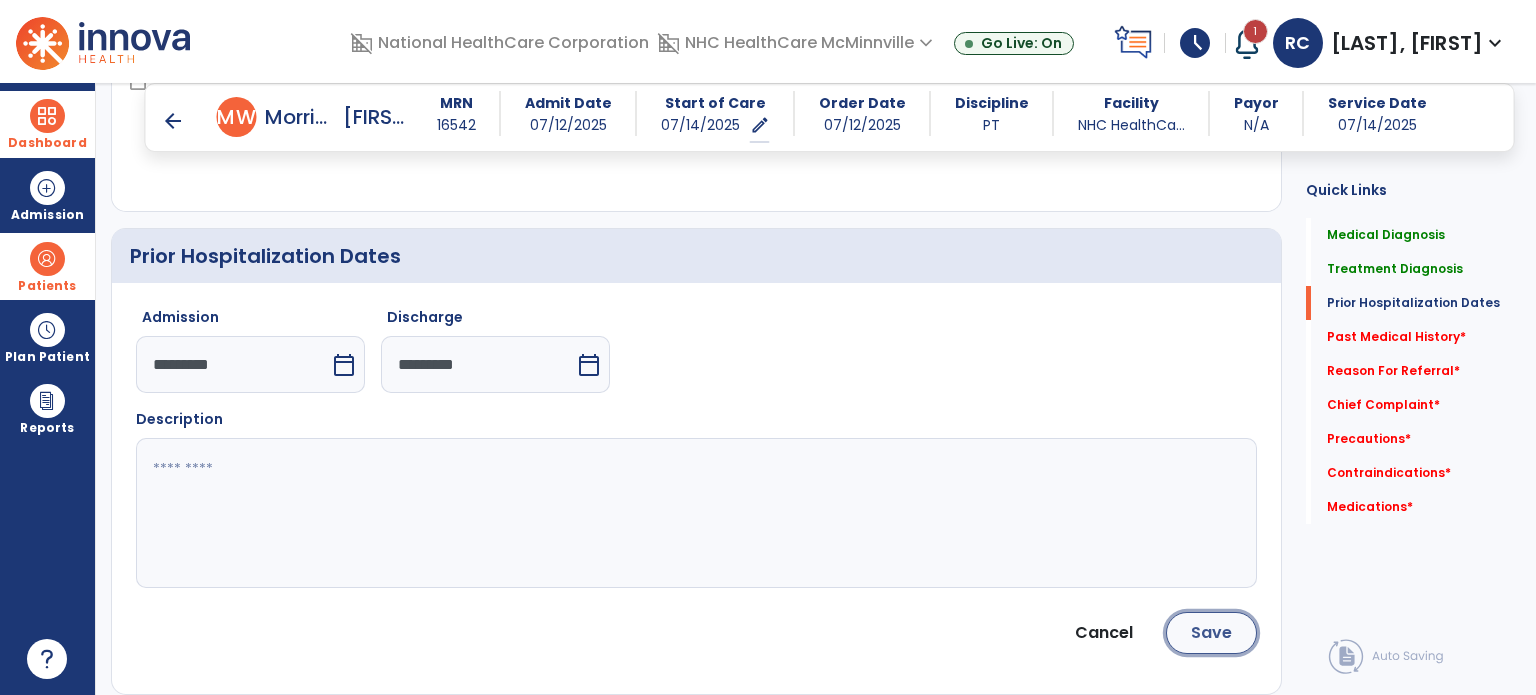 click on "Save" 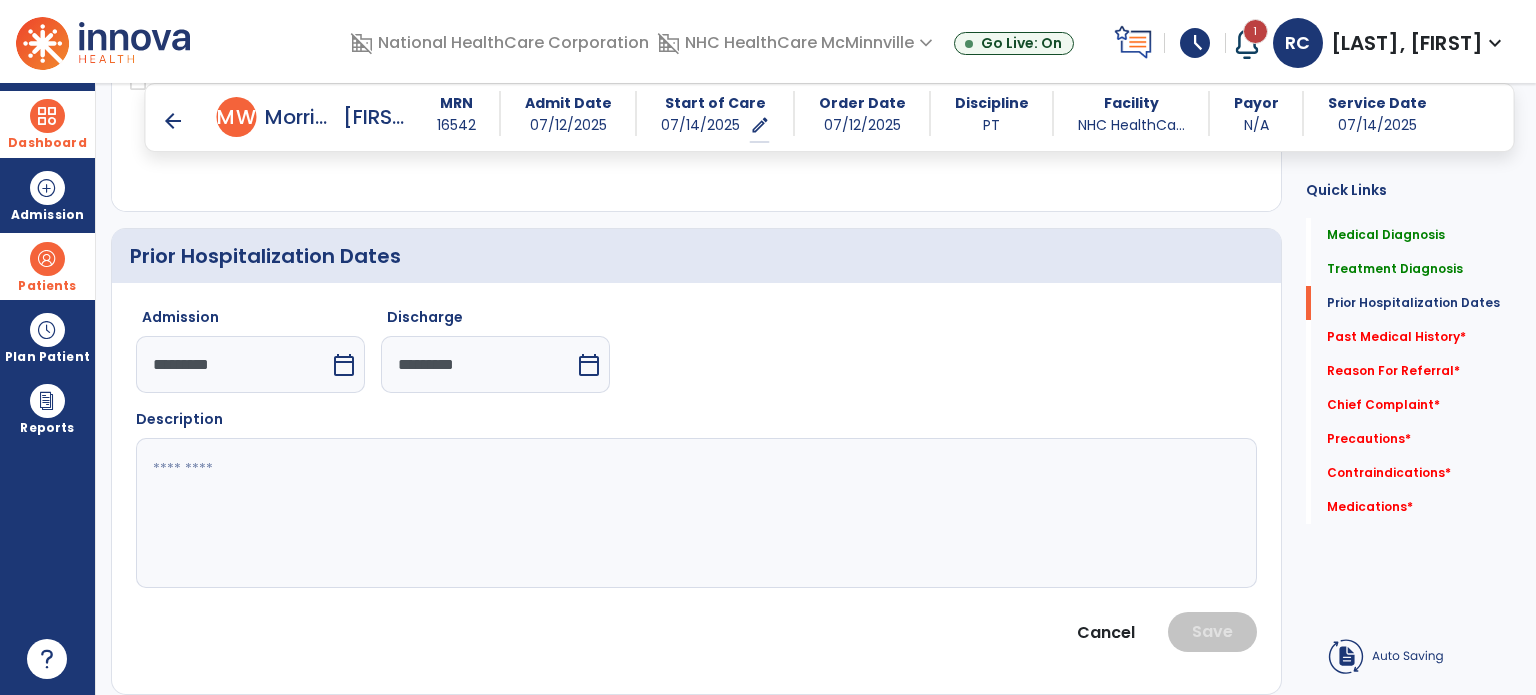 click on "*********" at bounding box center [478, 364] 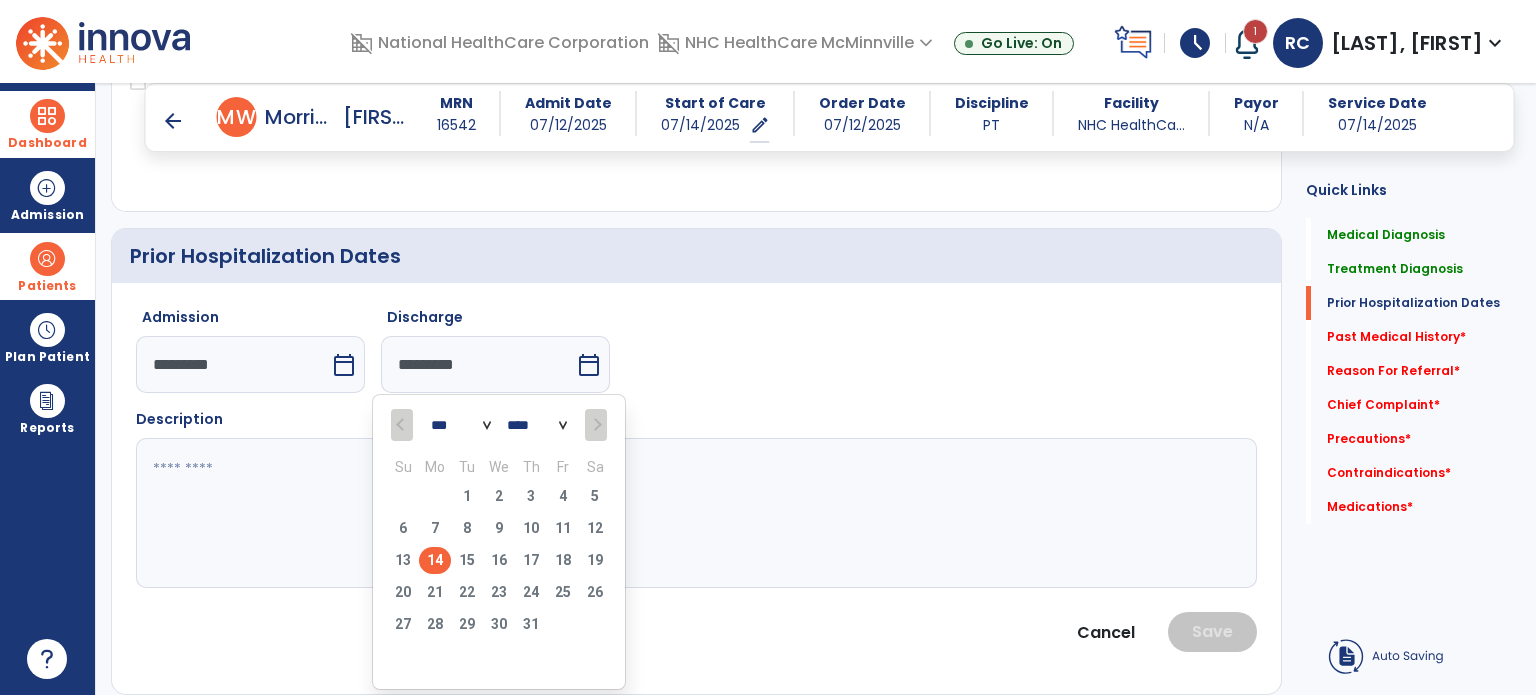 click at bounding box center (595, 425) 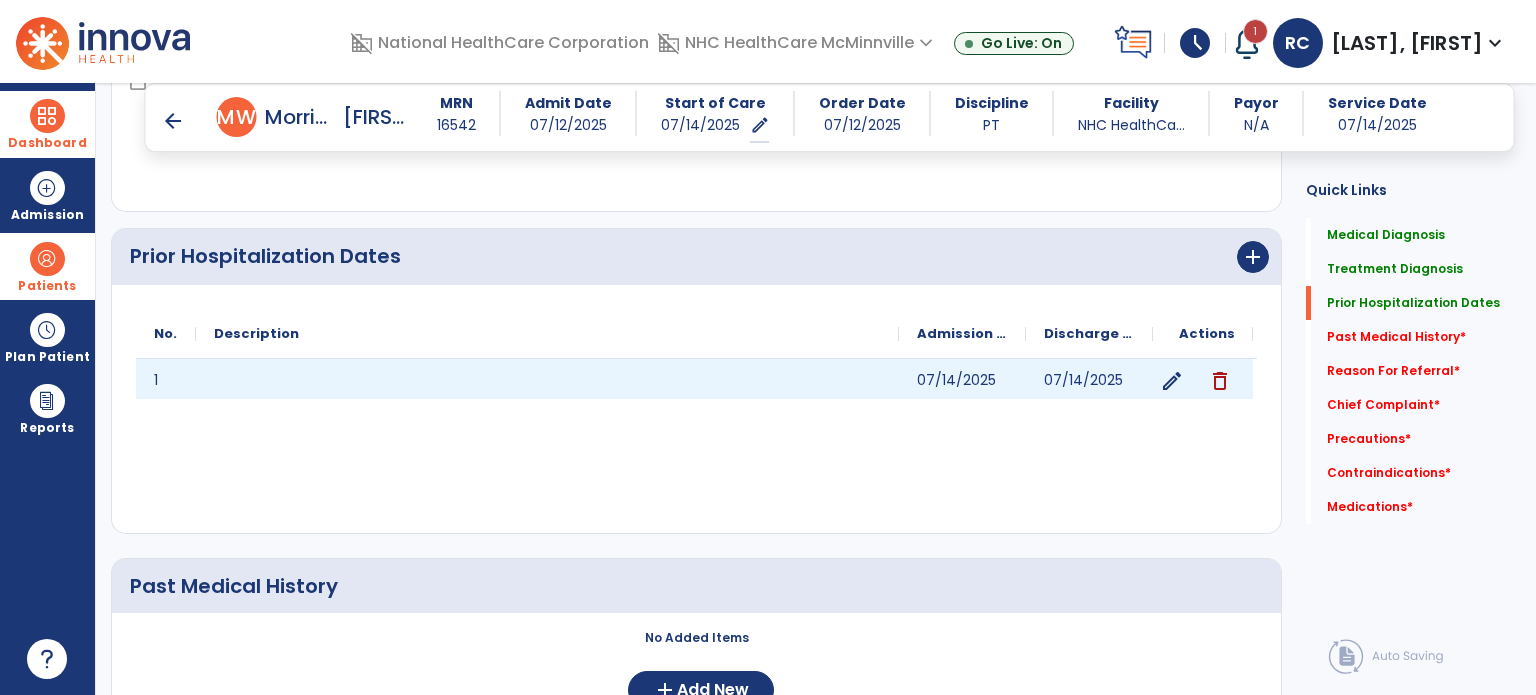 click on "edit" 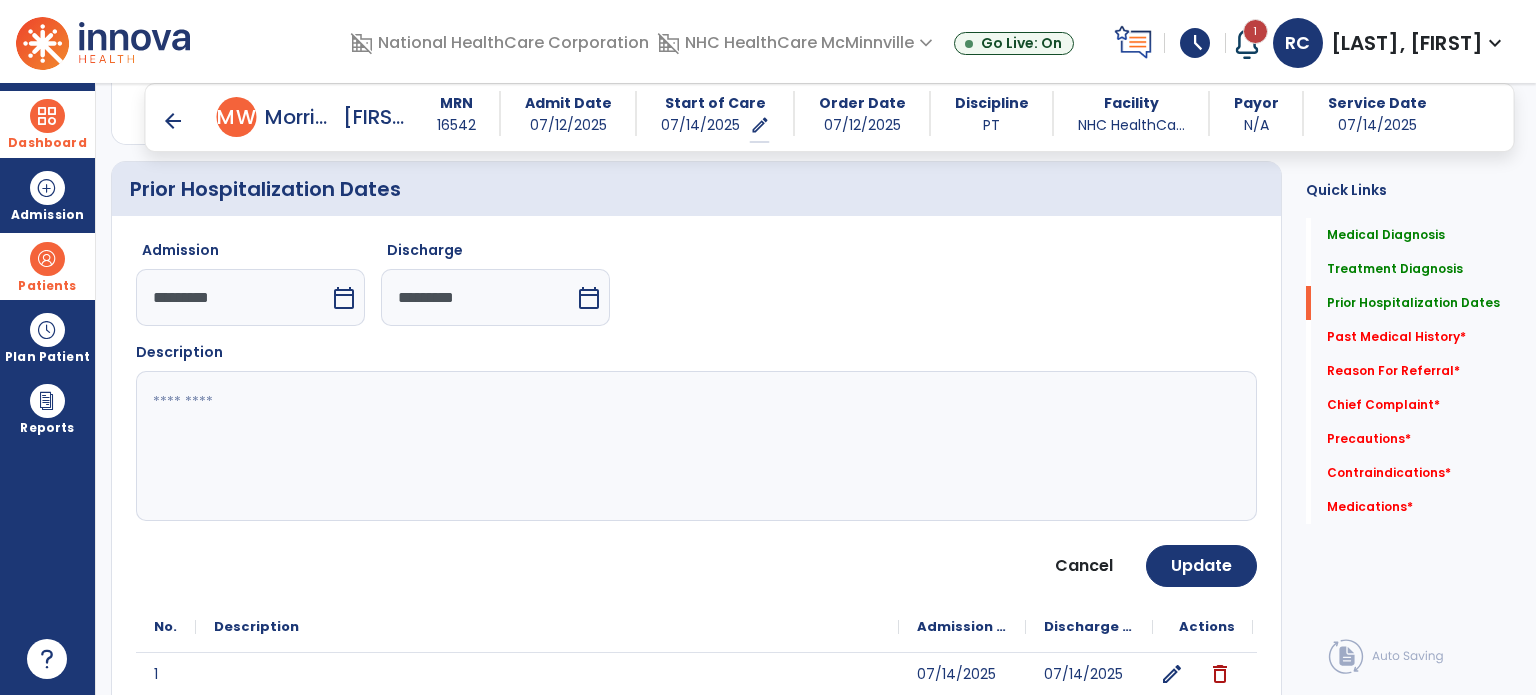scroll, scrollTop: 745, scrollLeft: 0, axis: vertical 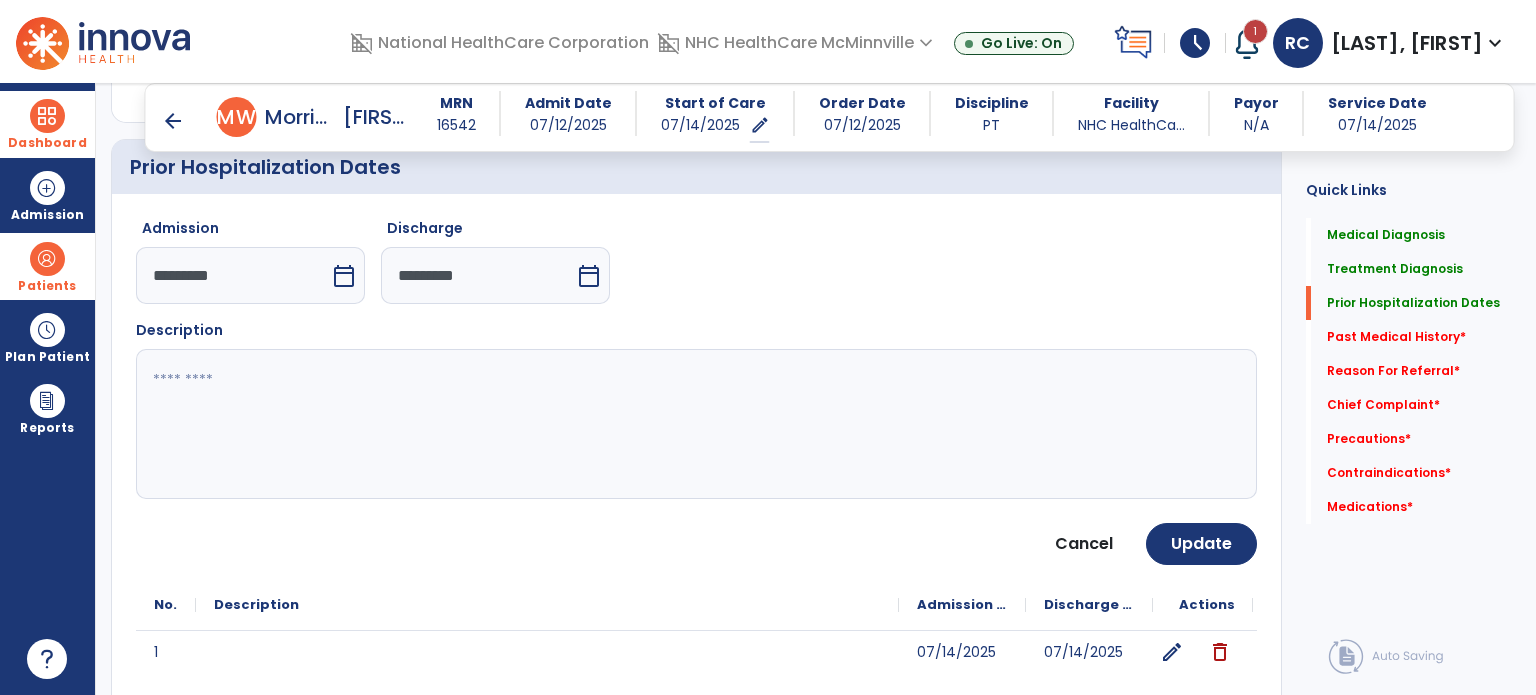 click on "calendar_today" at bounding box center [344, 276] 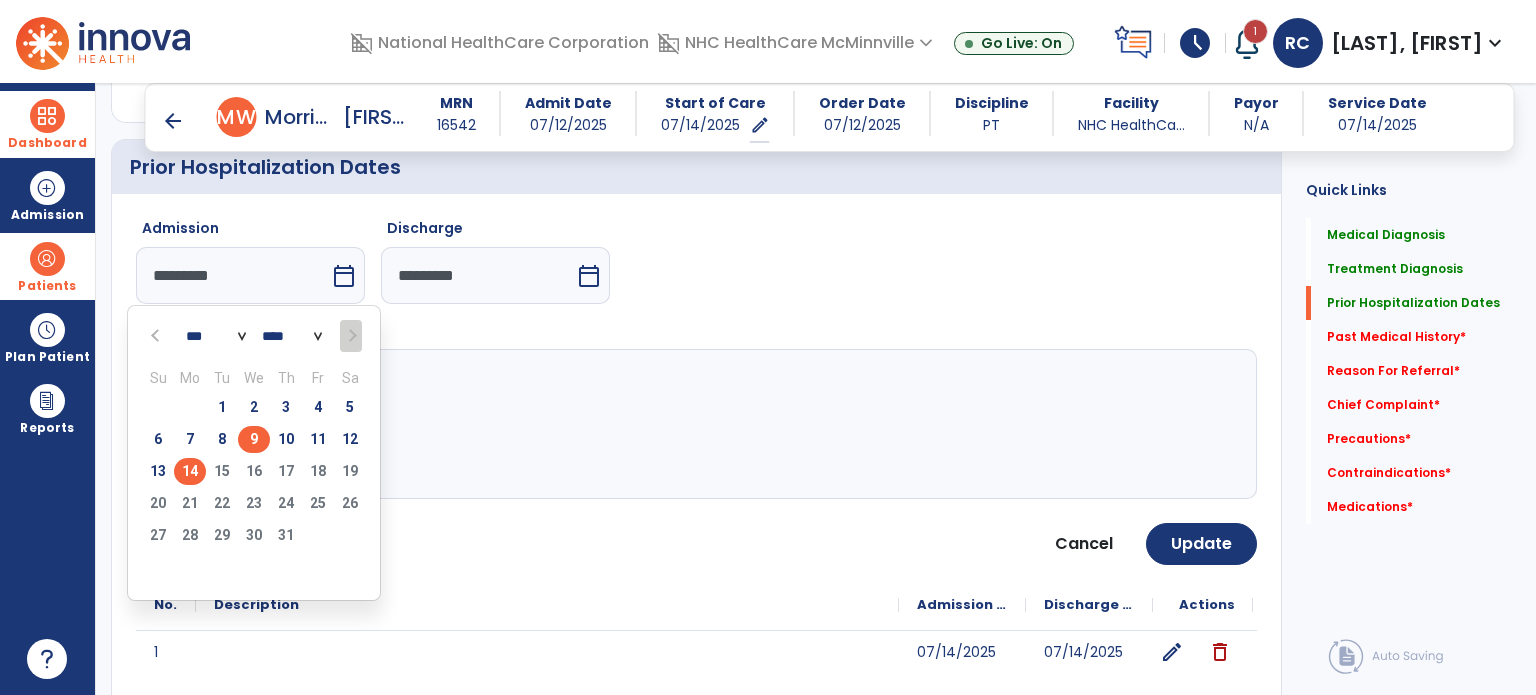 click on "9" at bounding box center [254, 439] 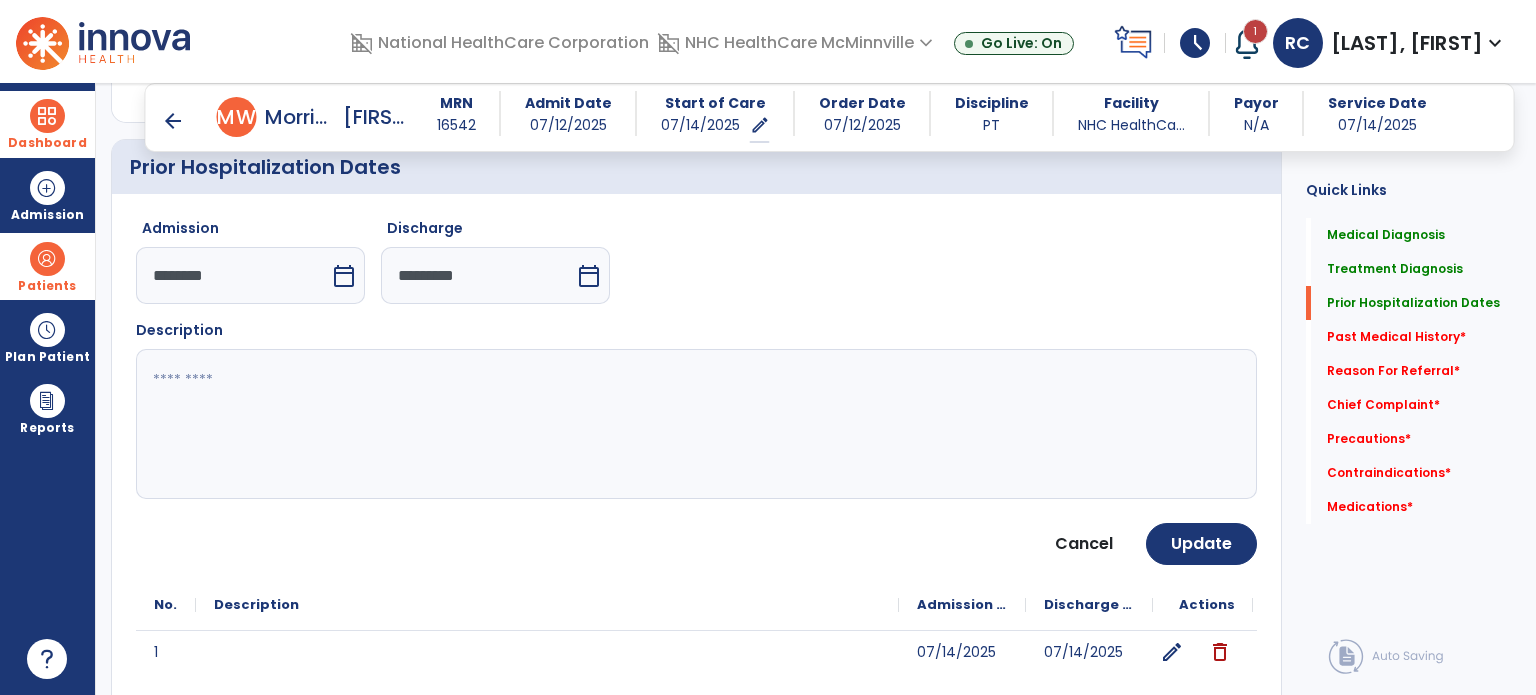 click on "calendar_today" at bounding box center (589, 276) 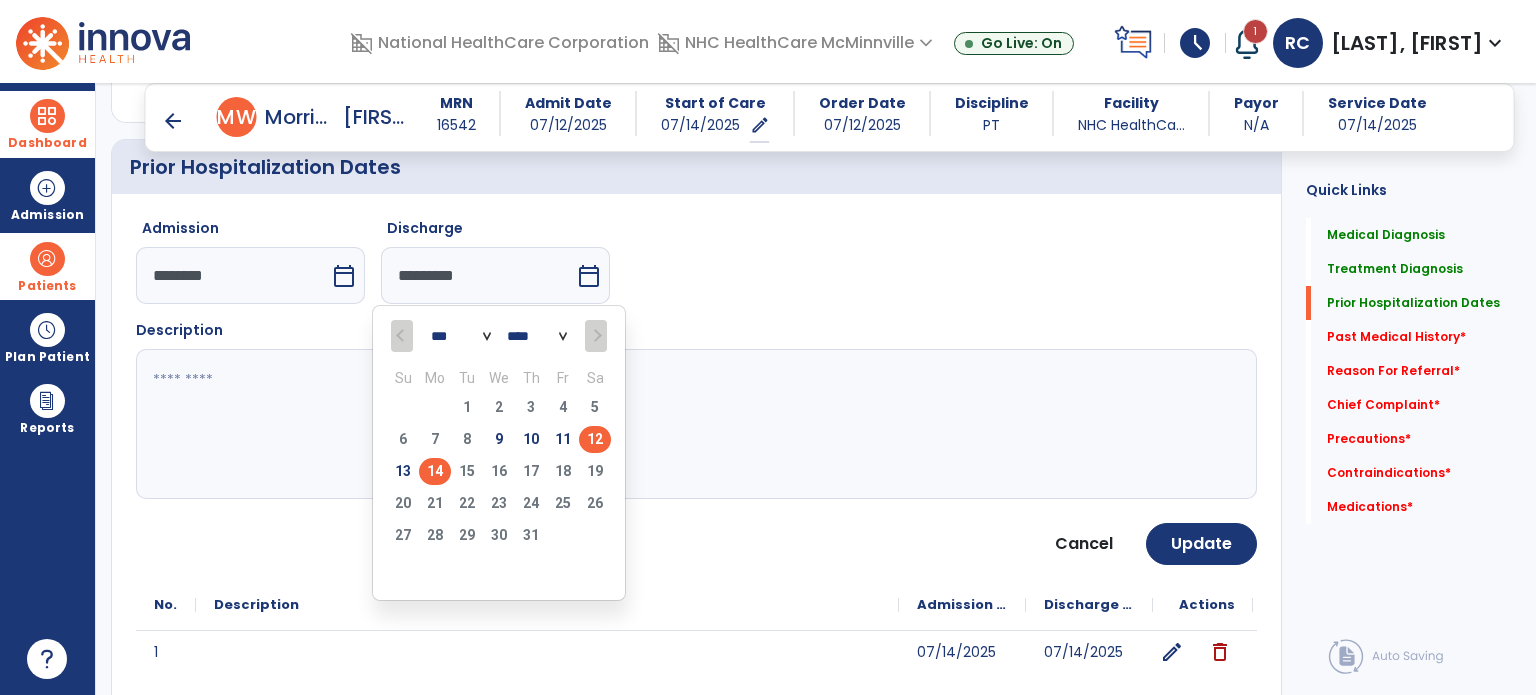 click on "12" at bounding box center (595, 439) 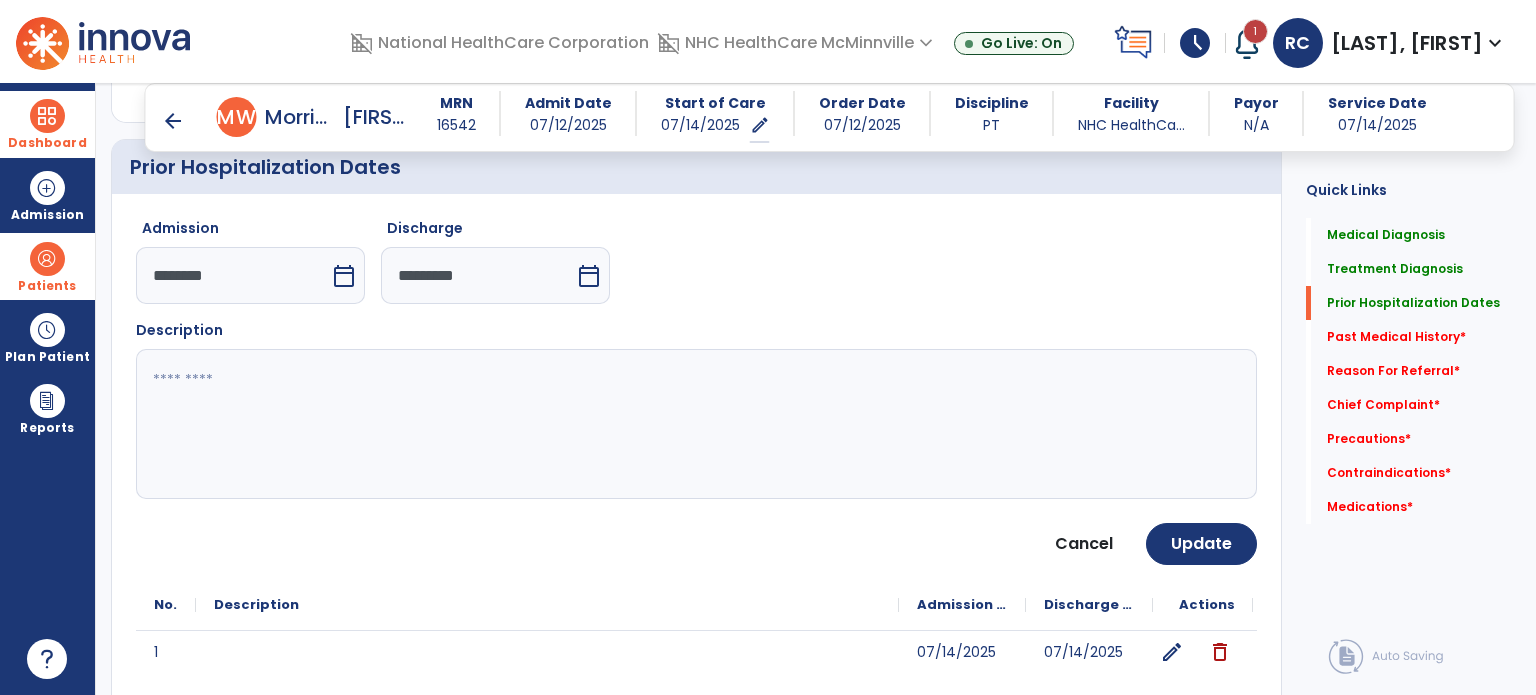 click on "Admission [DATE] calendar_today Discharge [DATE] calendar_today" 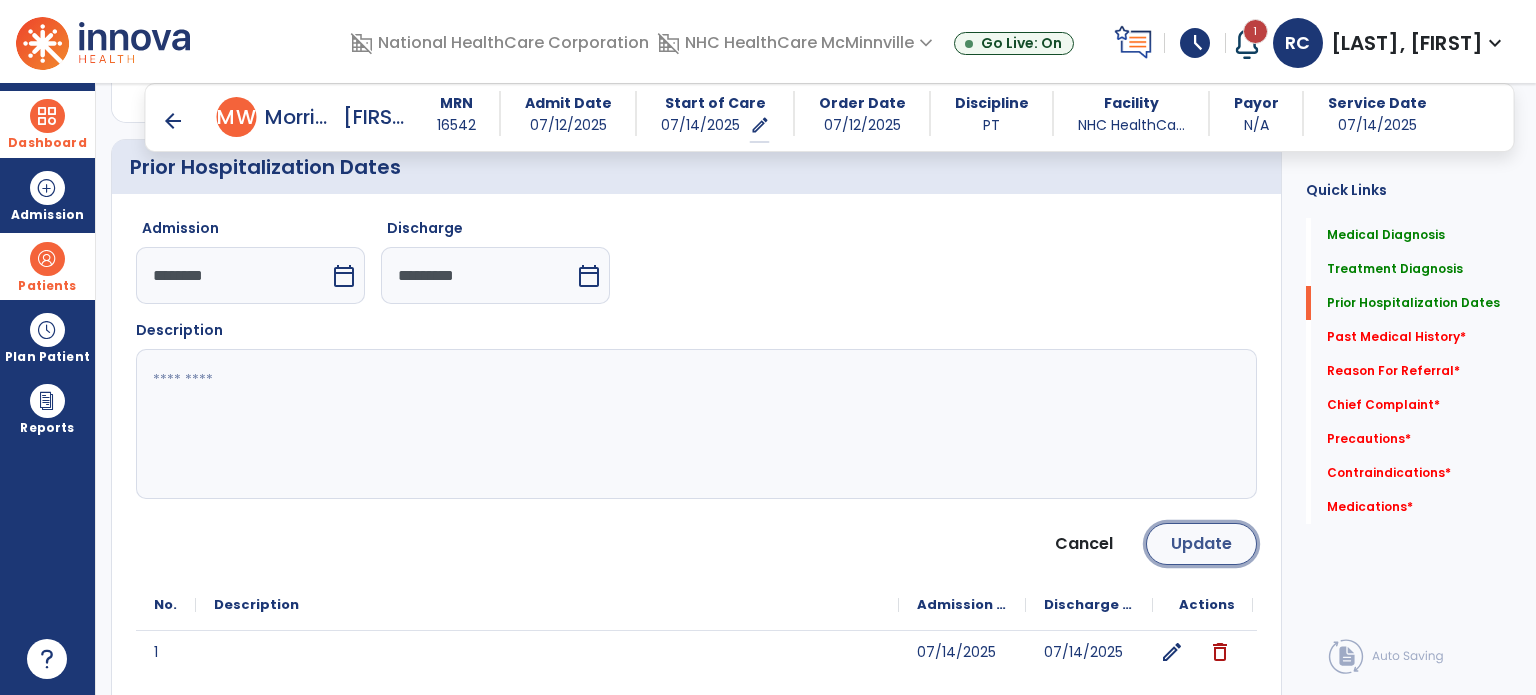 click on "Update" 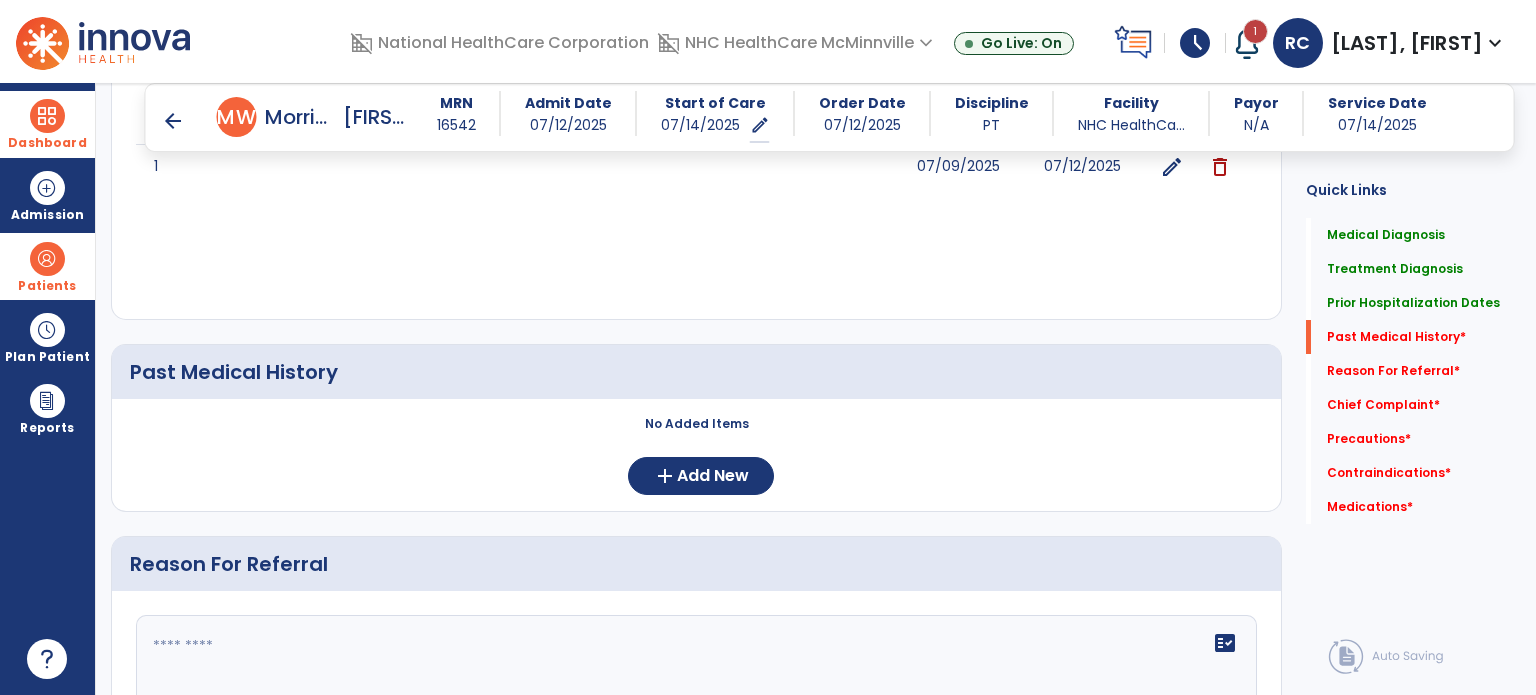 scroll, scrollTop: 871, scrollLeft: 0, axis: vertical 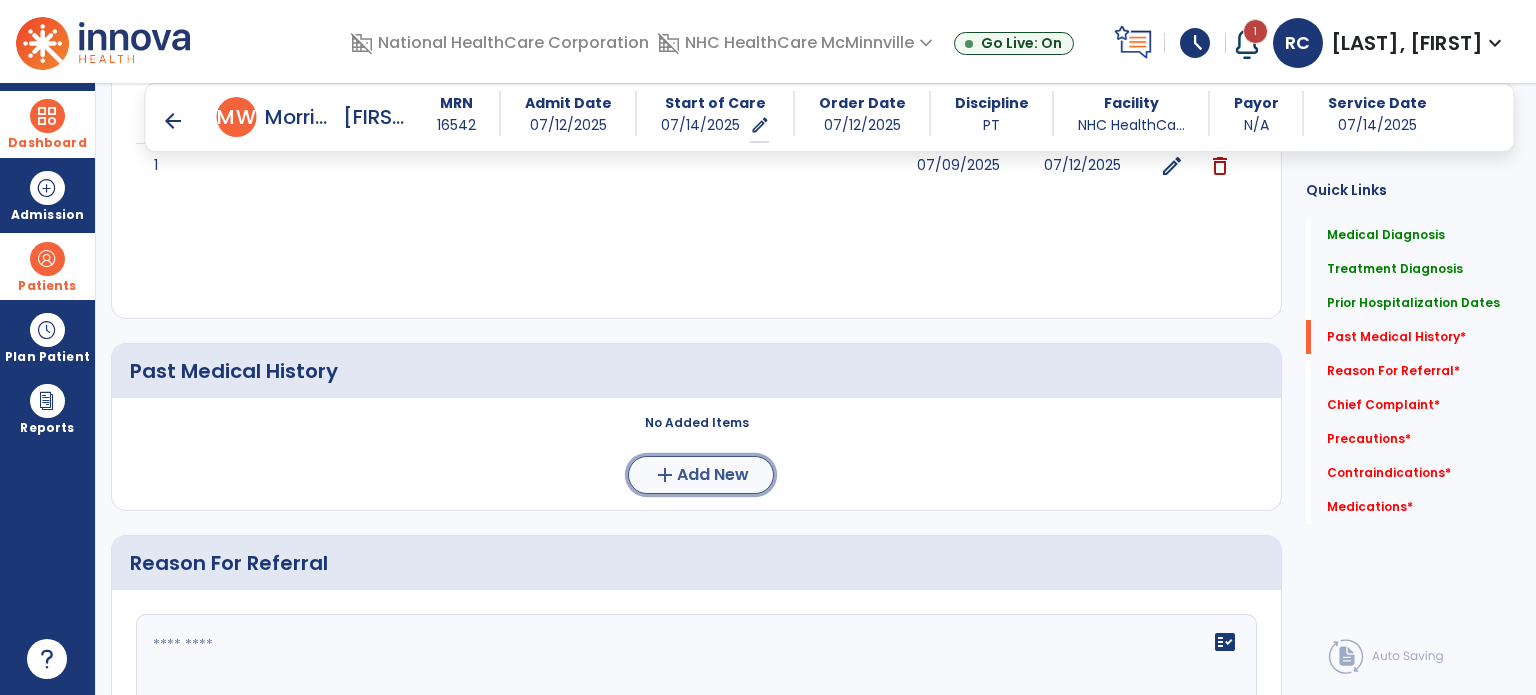 click on "add  Add New" 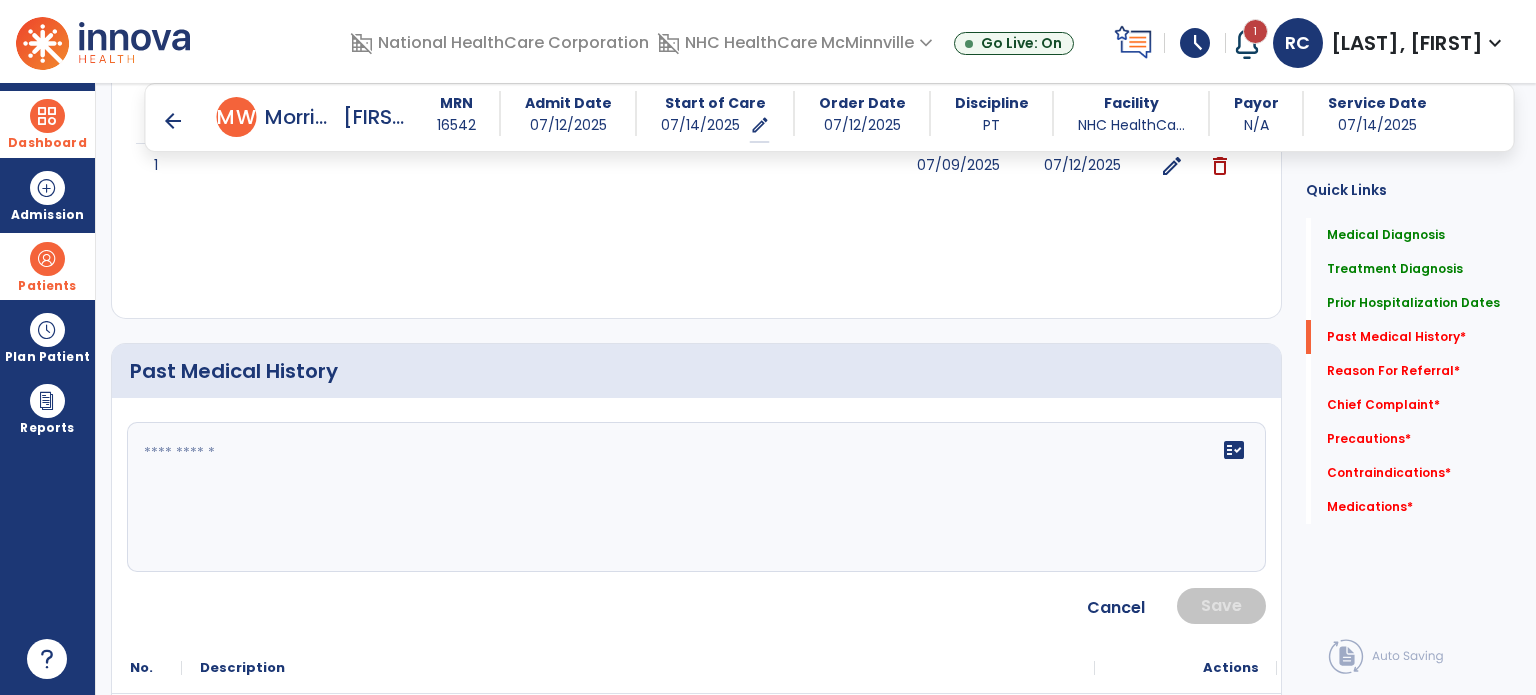 click on "fact_check" 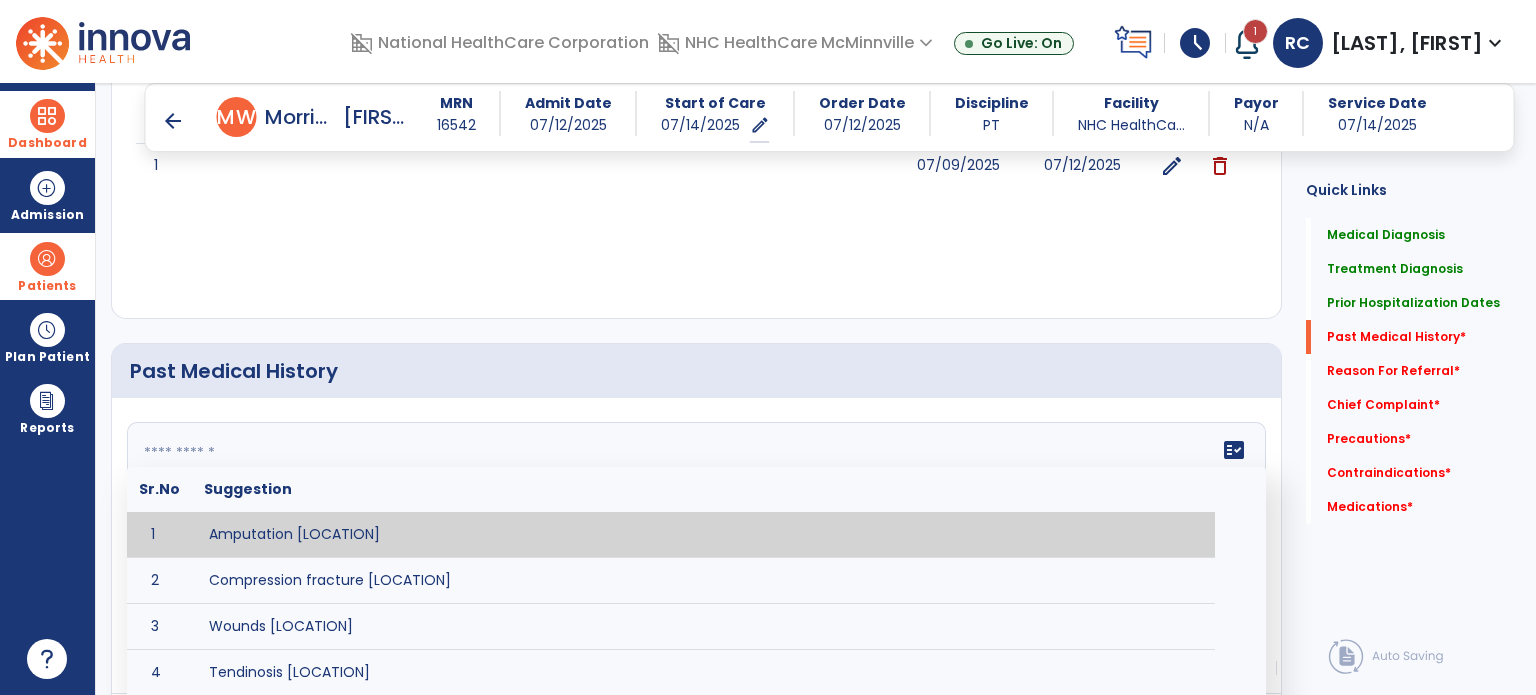 paste on "**********" 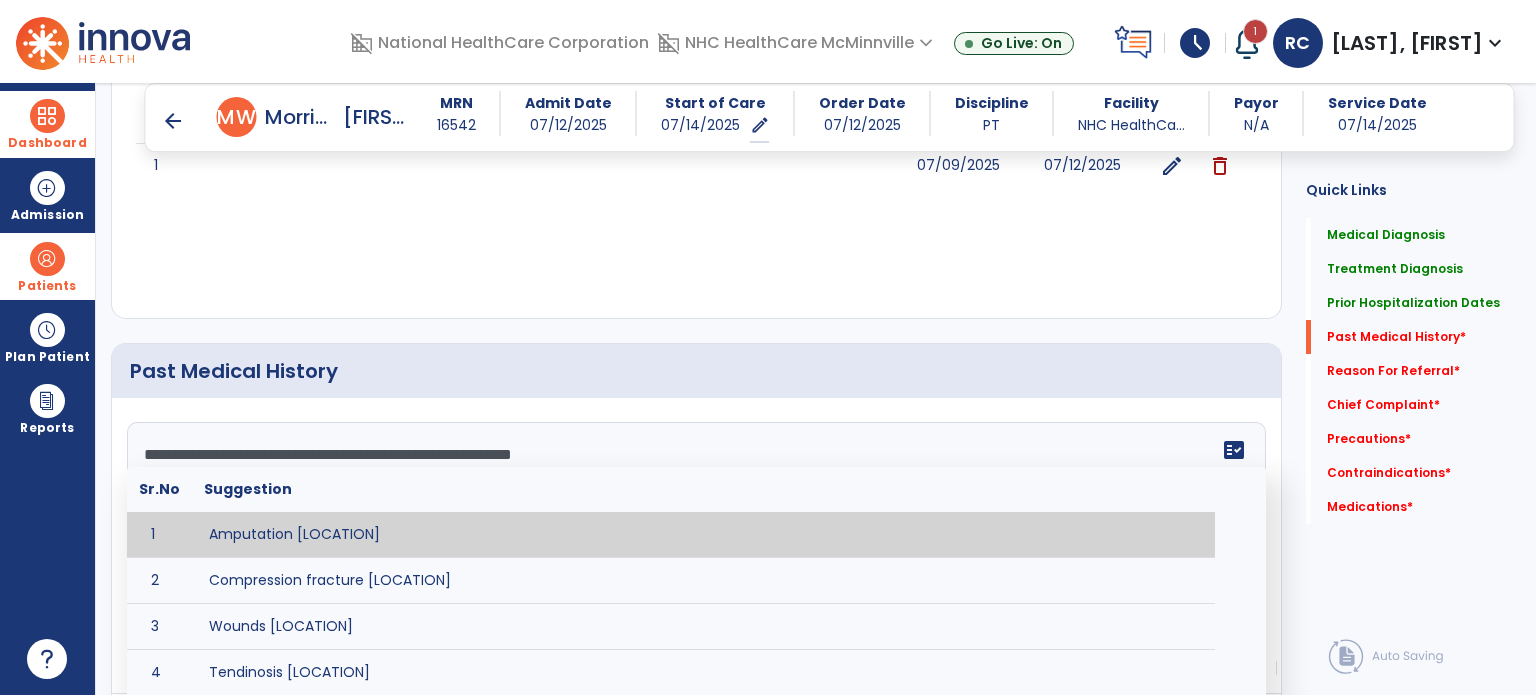 type on "**********" 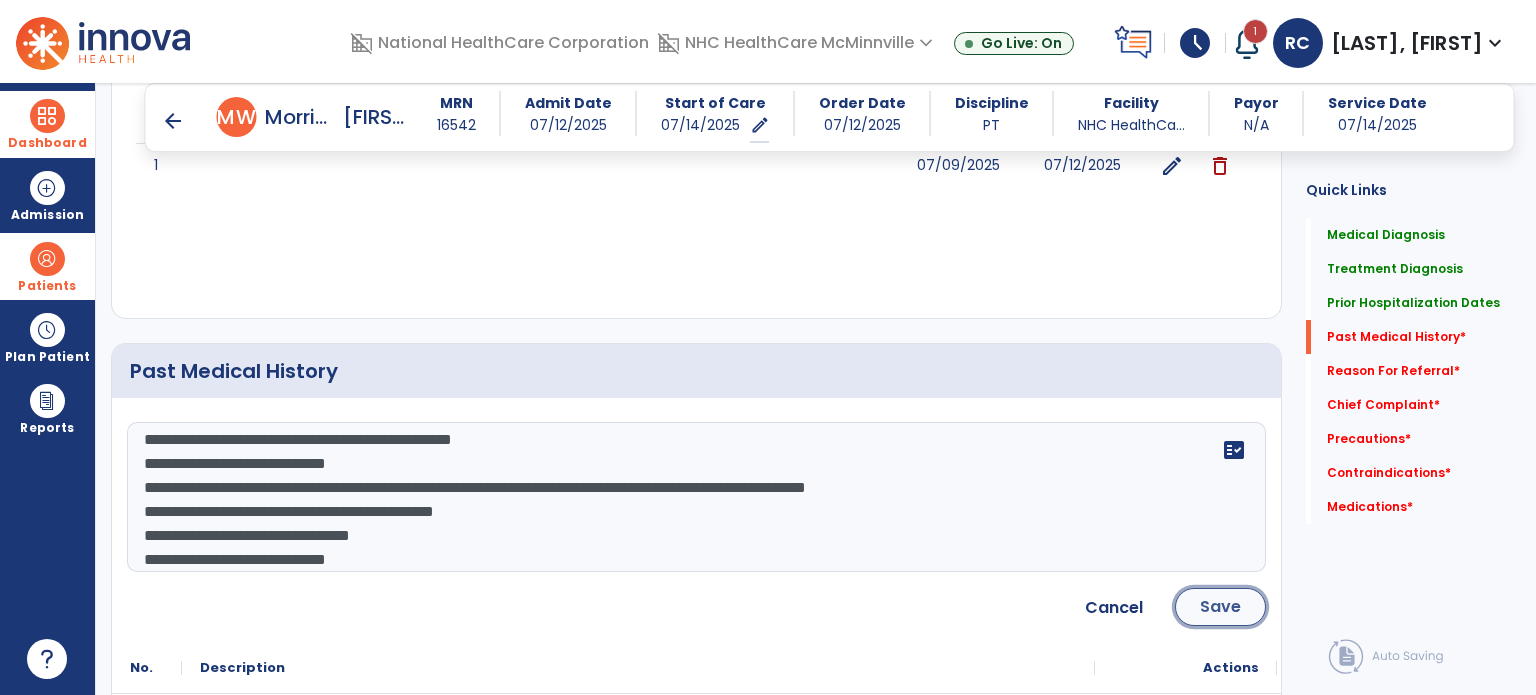 click on "Save" 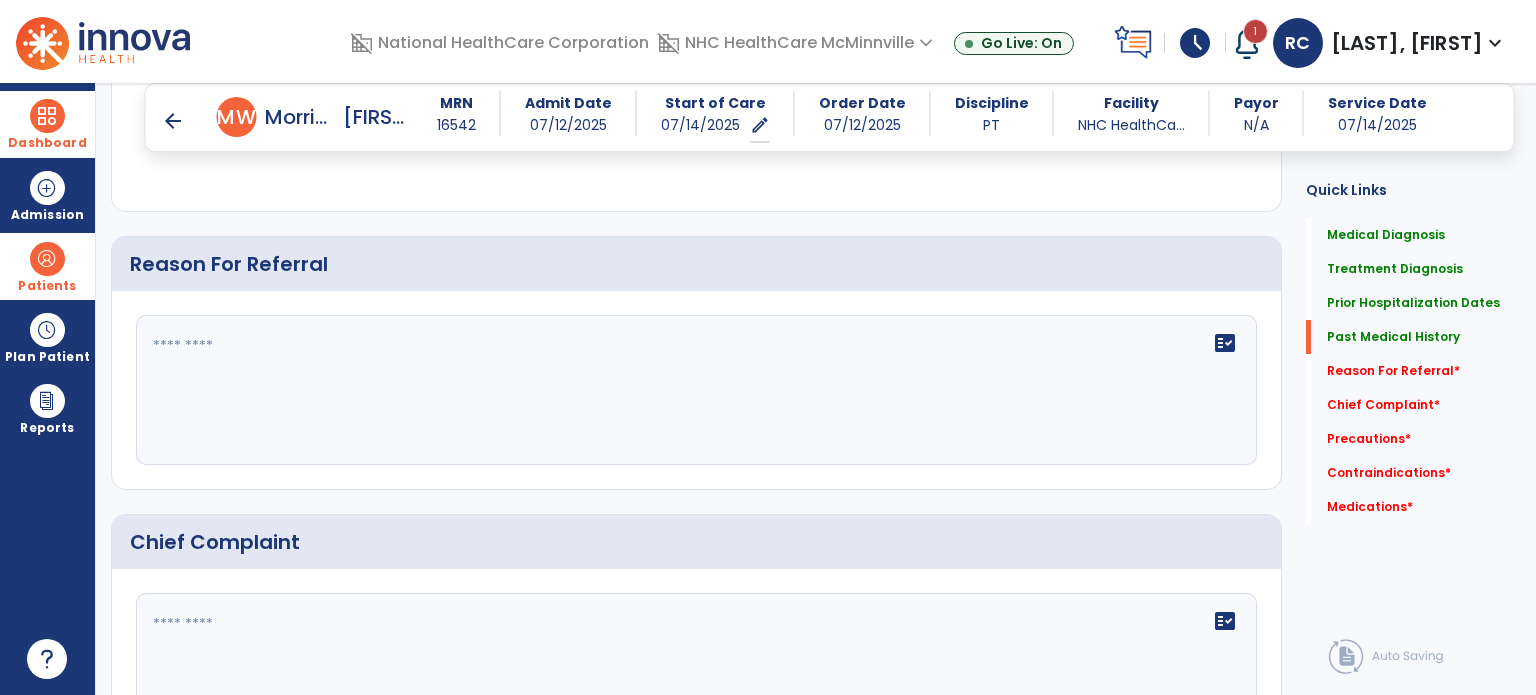 scroll, scrollTop: 1367, scrollLeft: 0, axis: vertical 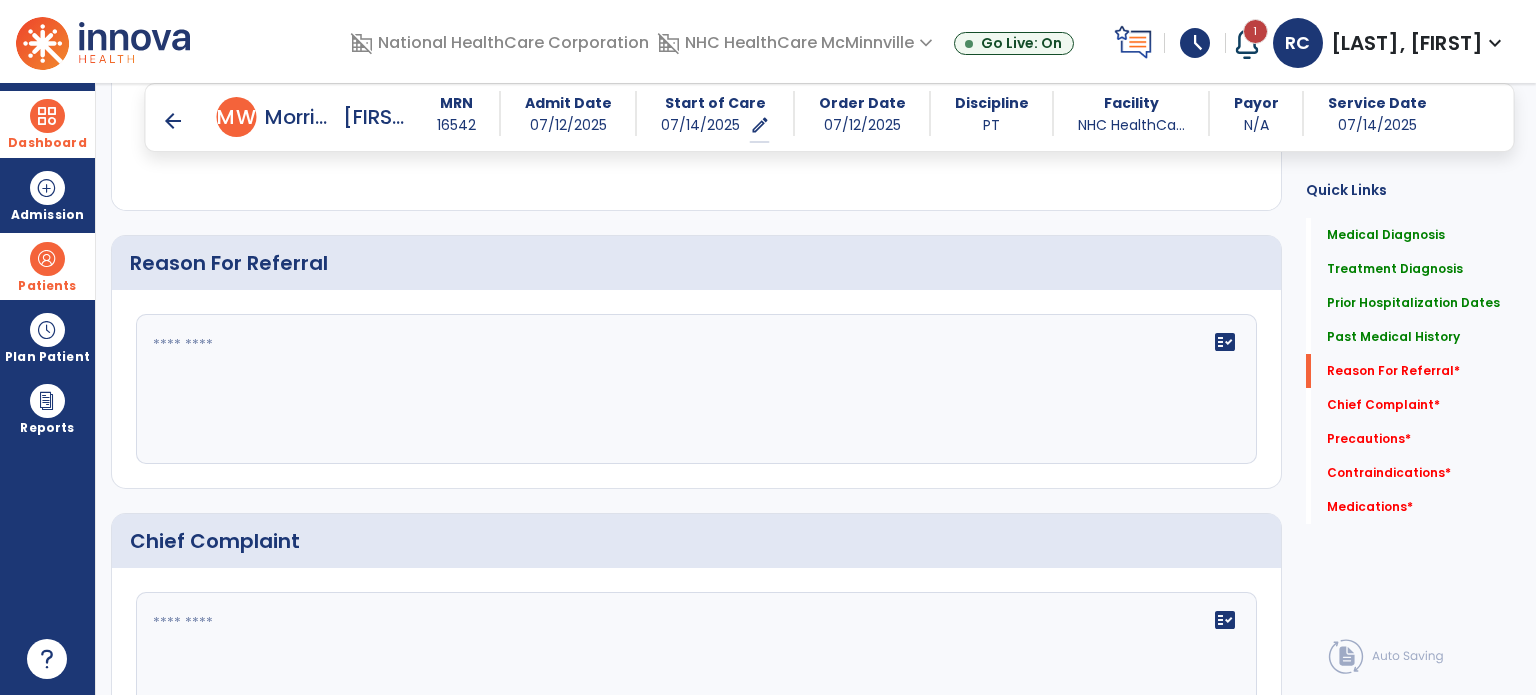 click on "fact_check" 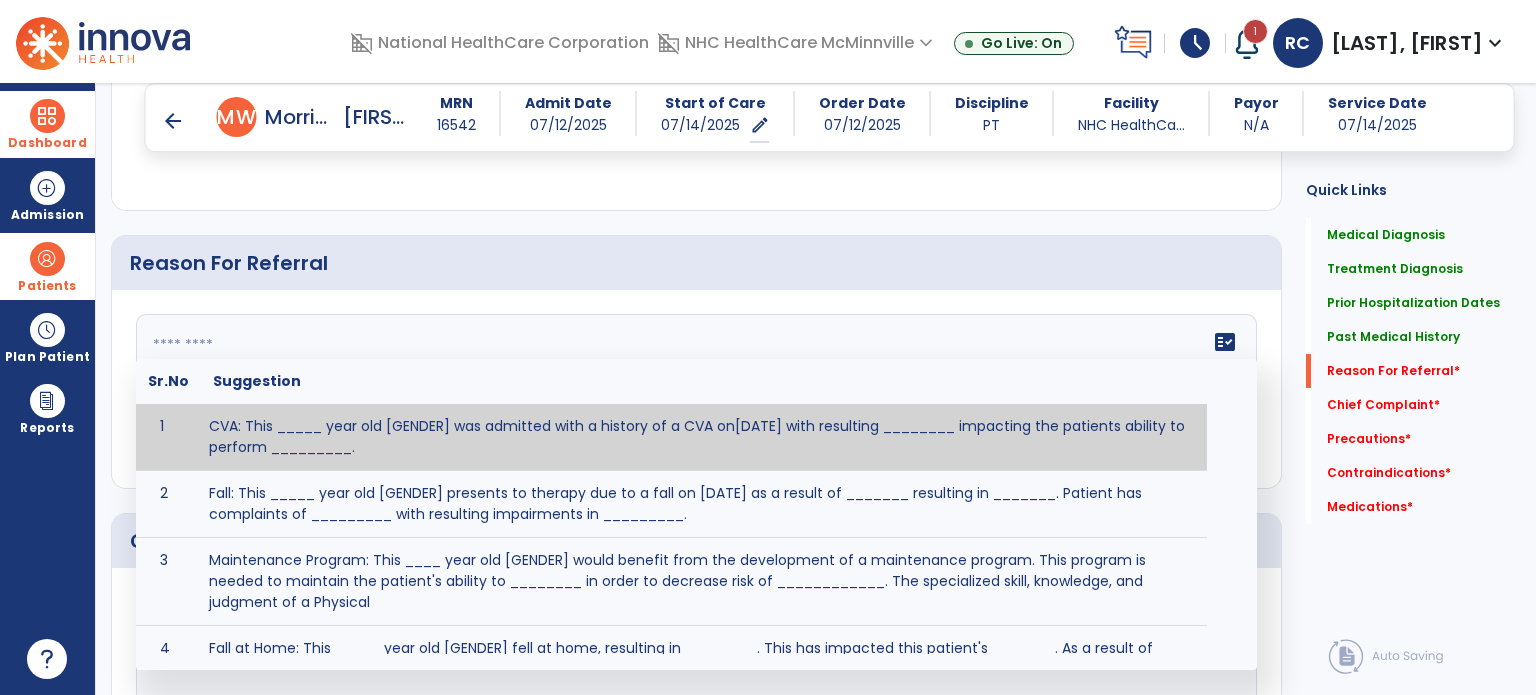 click 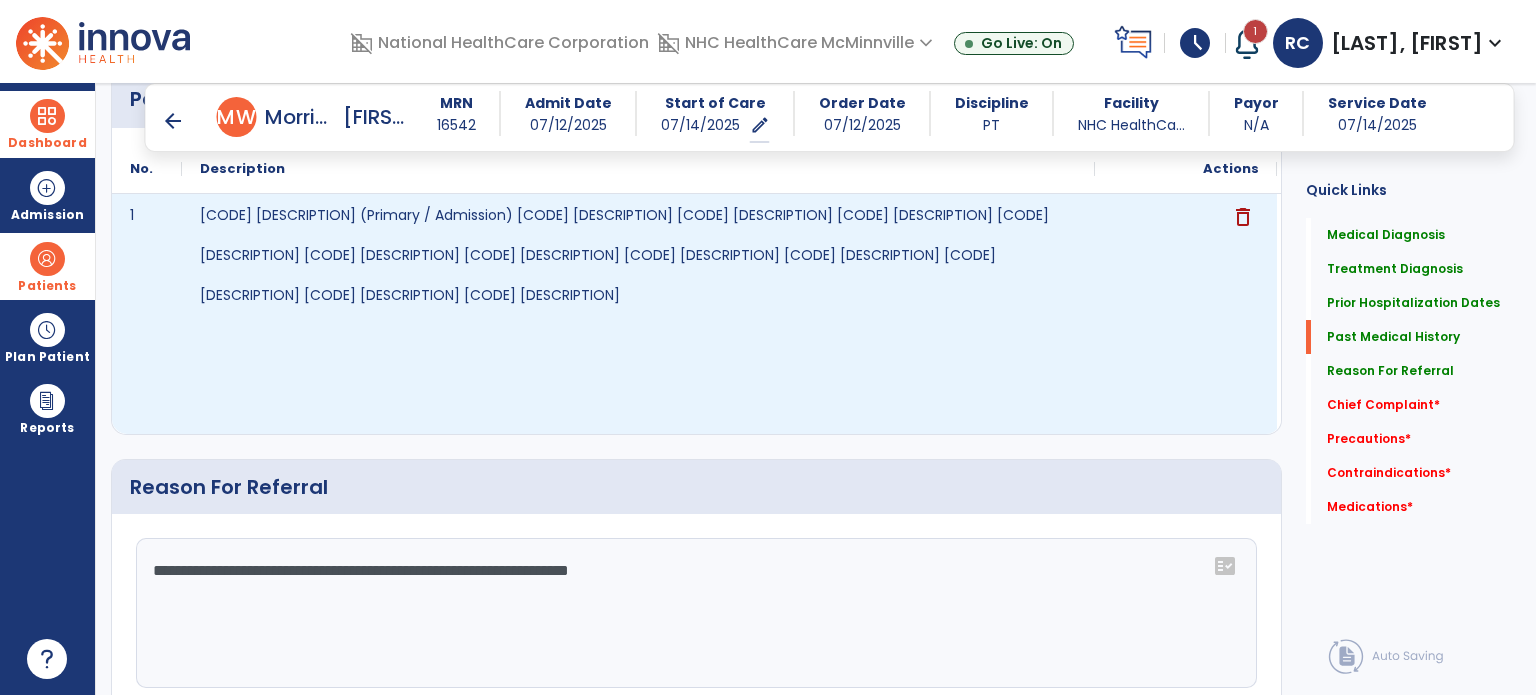 scroll, scrollTop: 1142, scrollLeft: 0, axis: vertical 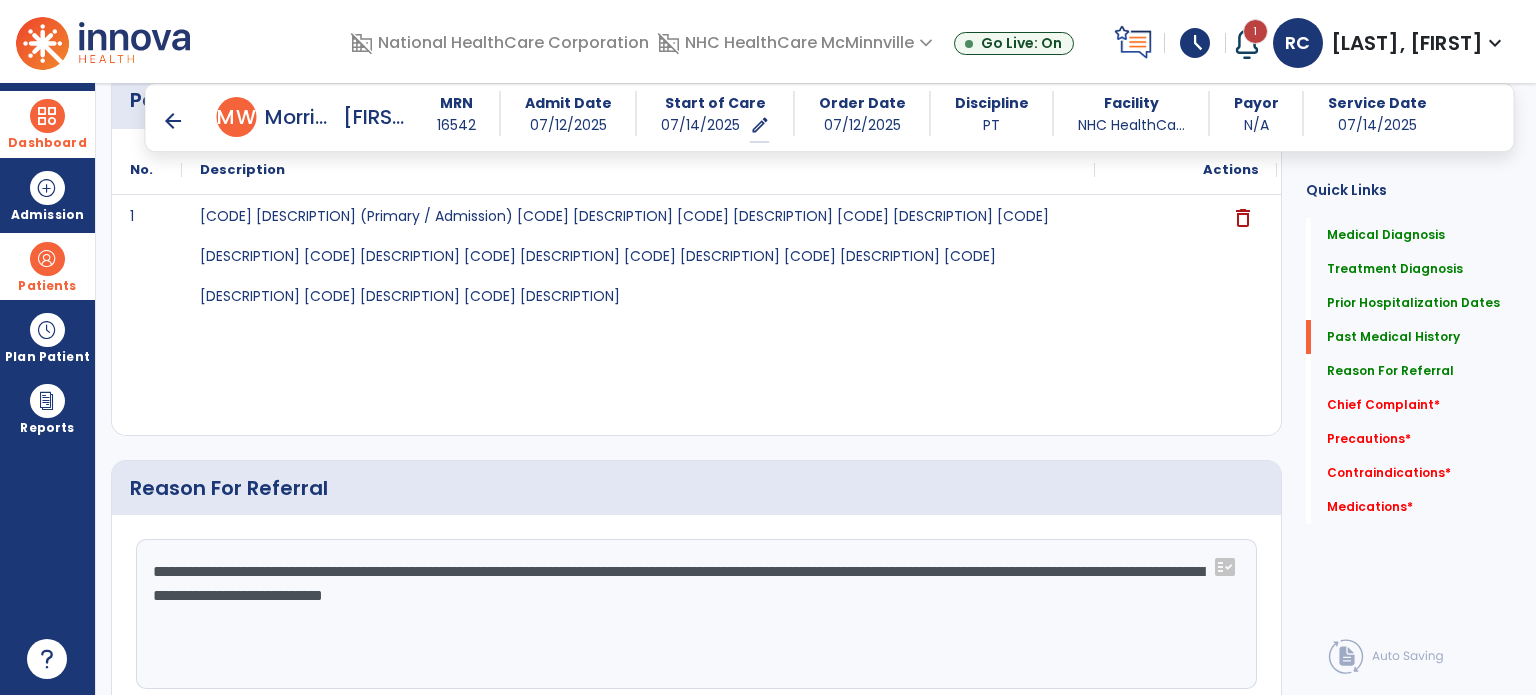 click on "**********" 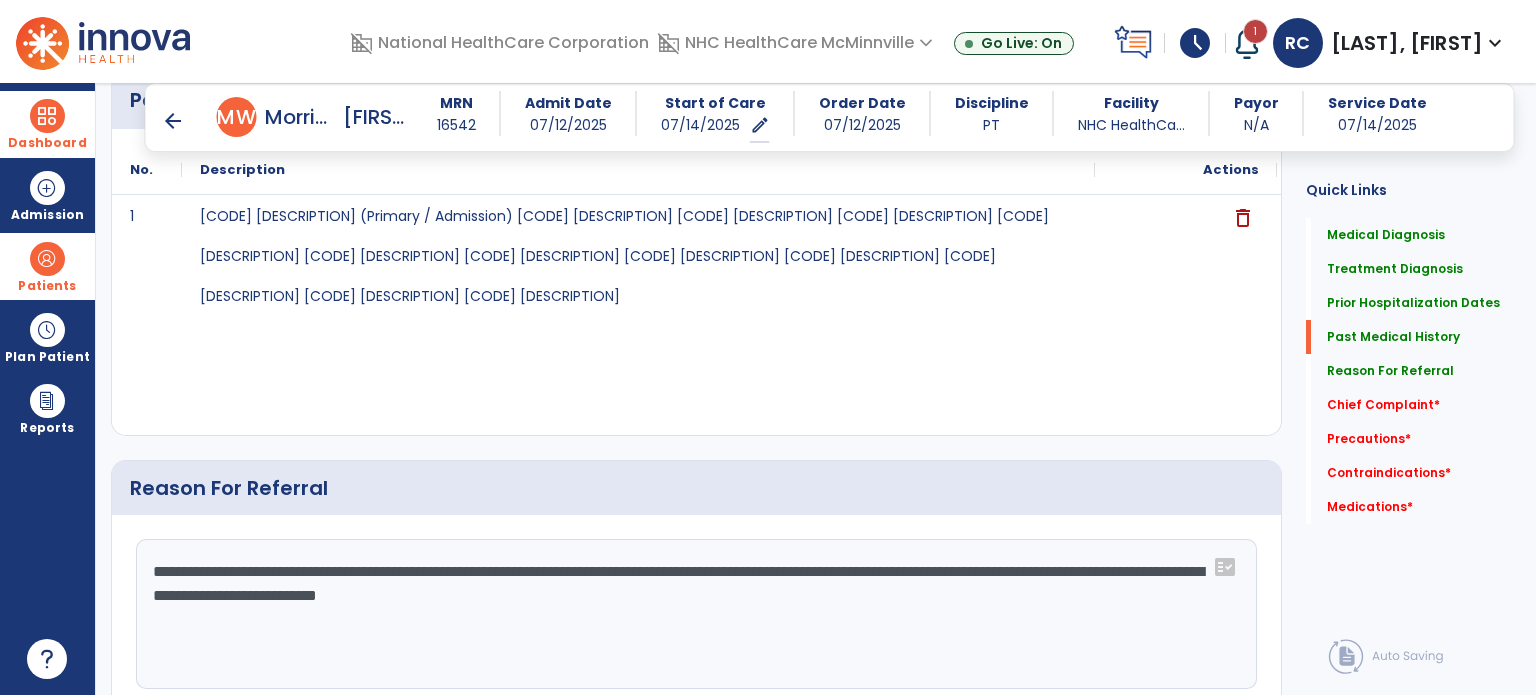 click on "**********" 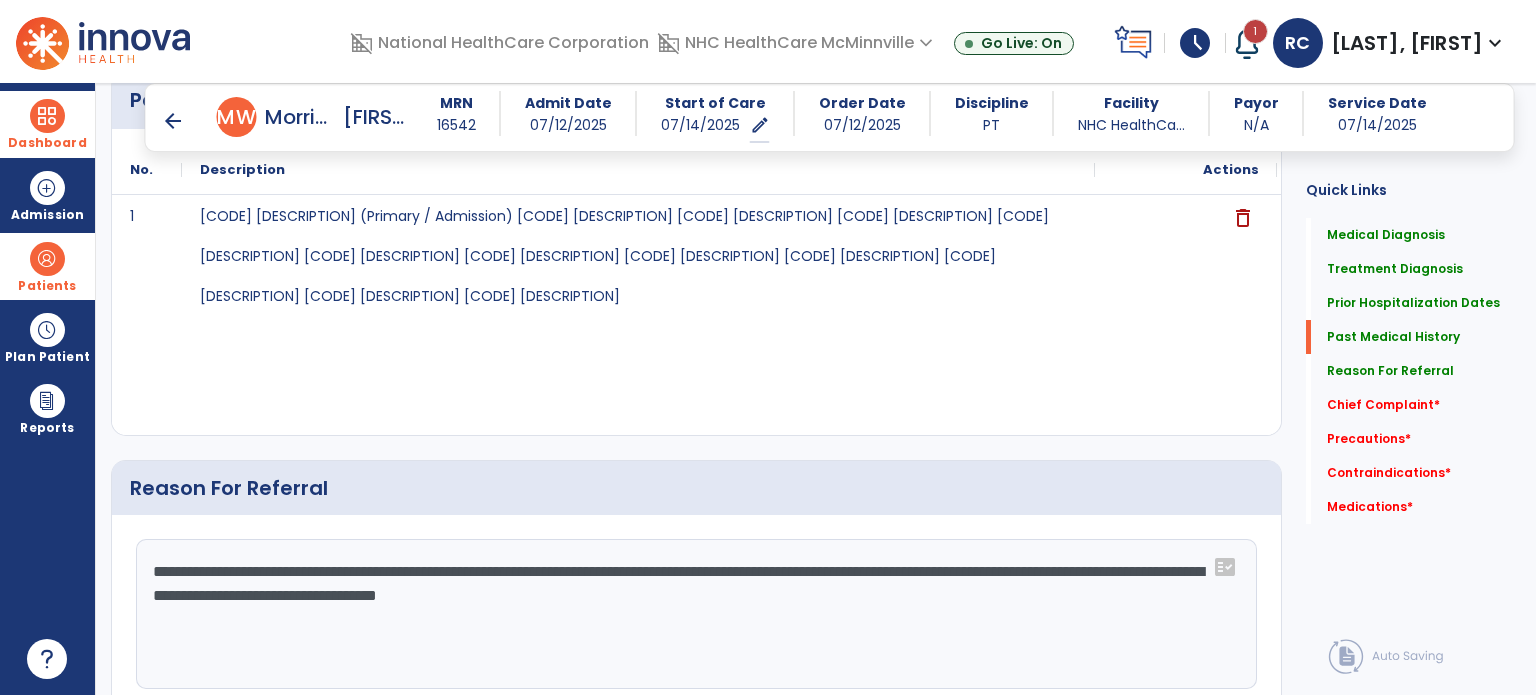 type on "**********" 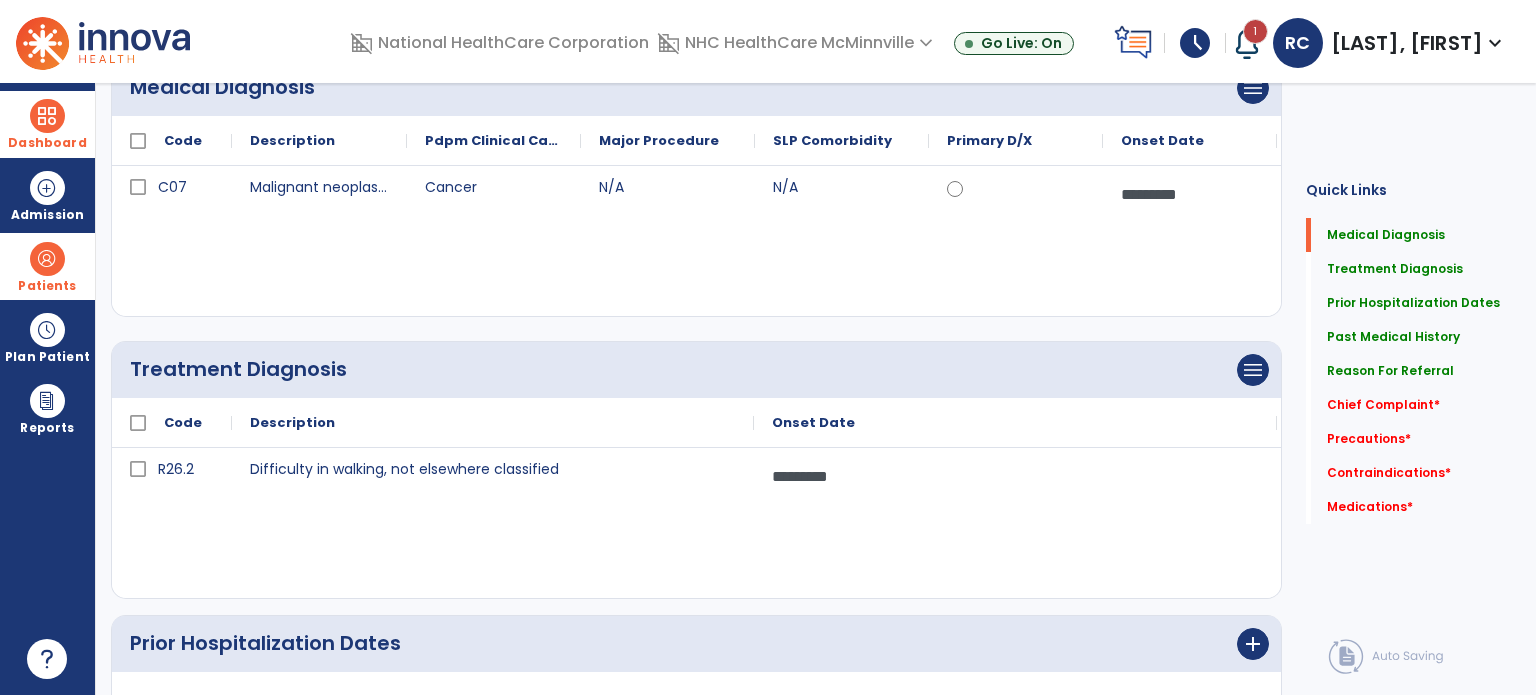 scroll, scrollTop: 0, scrollLeft: 0, axis: both 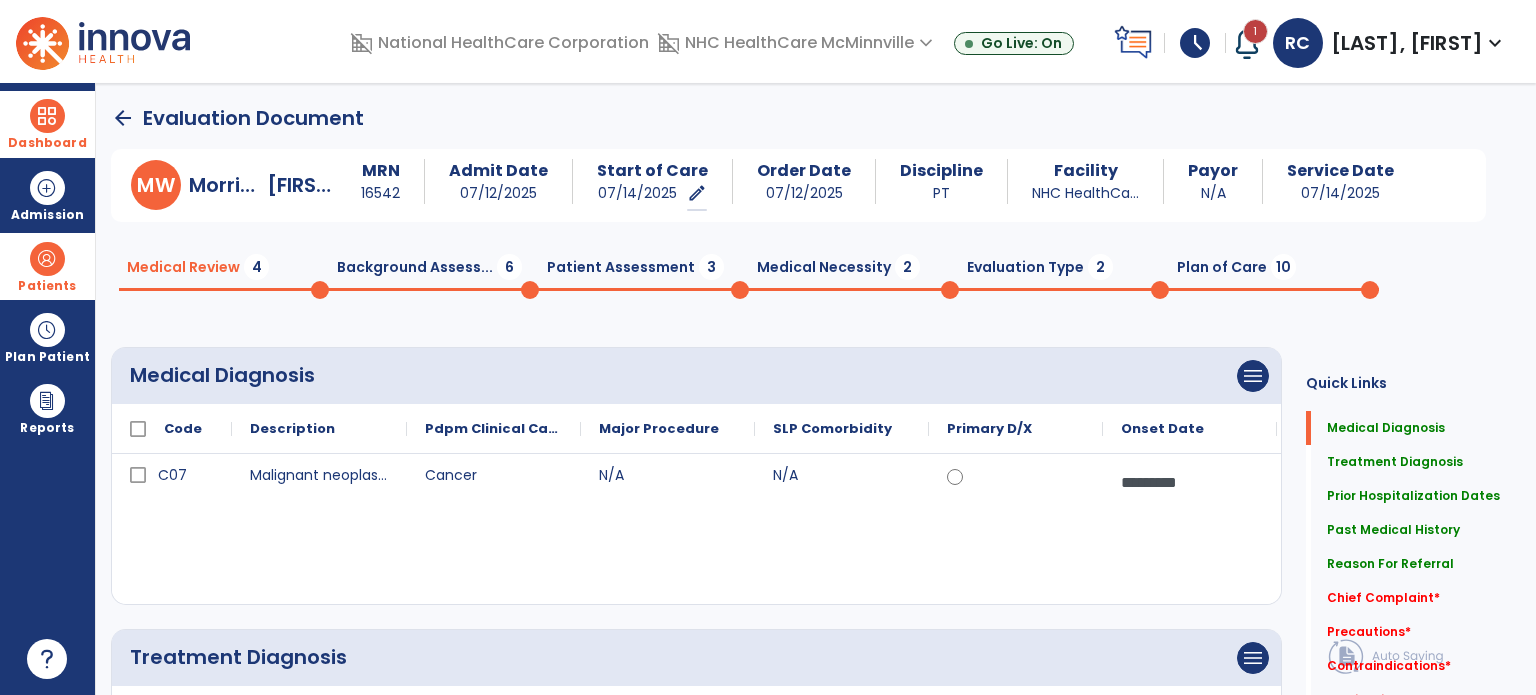 click on "arrow_back" 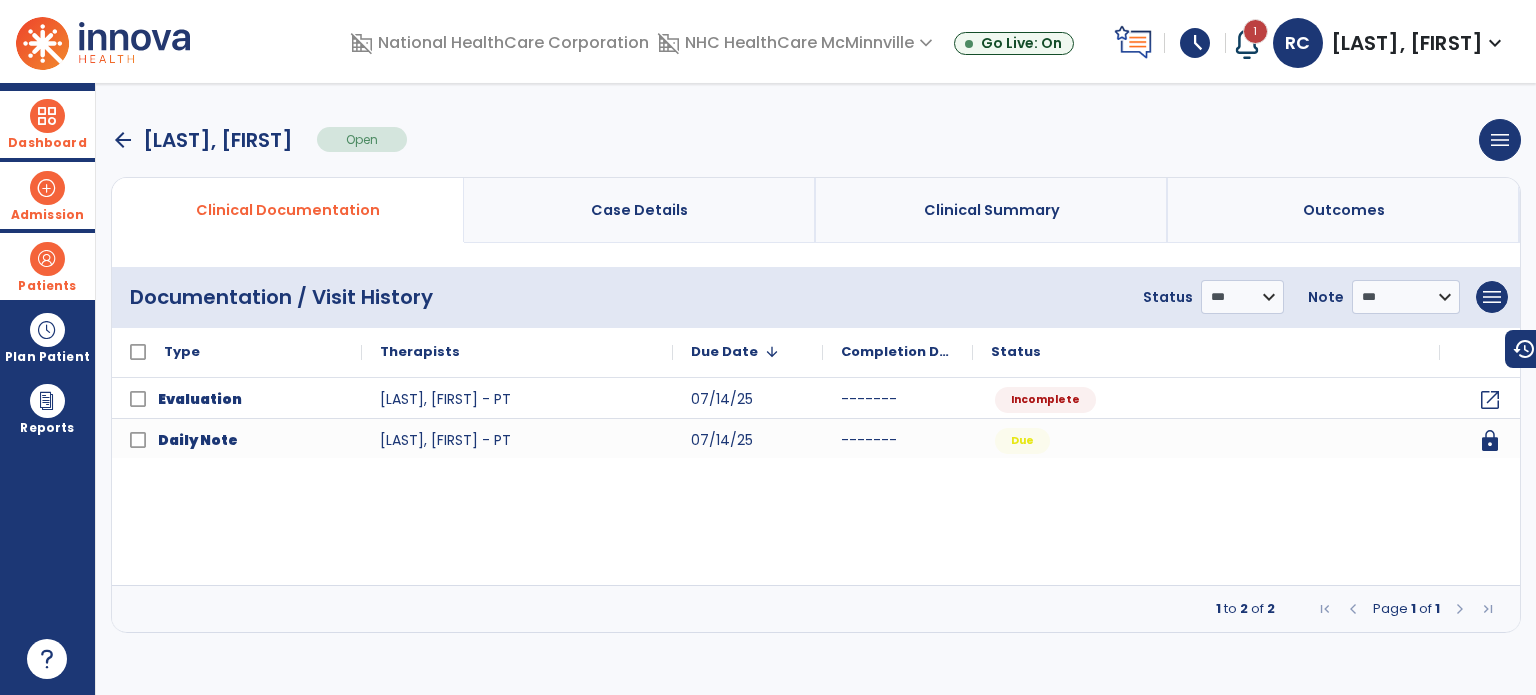 click on "Admission" at bounding box center [47, 195] 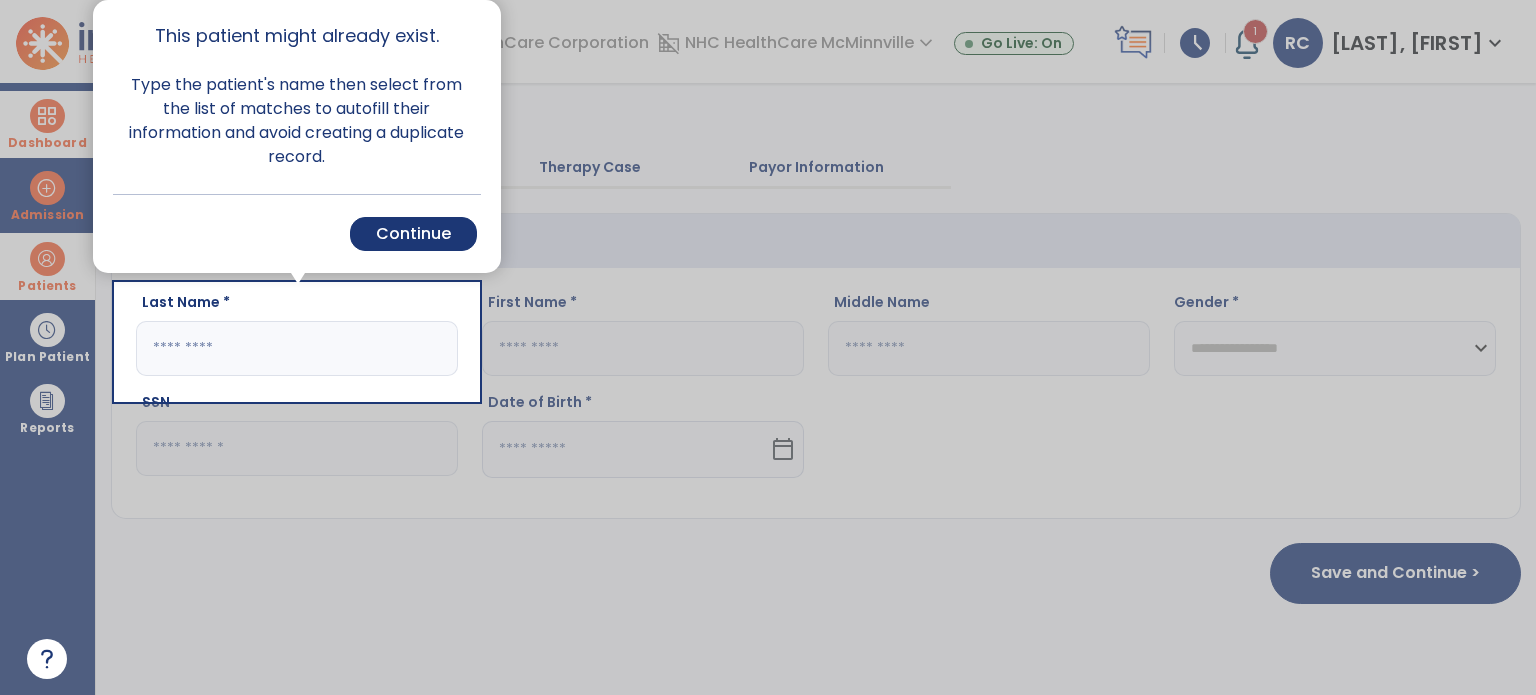 click on "Cancel
Back
Continue" at bounding box center (297, 233) 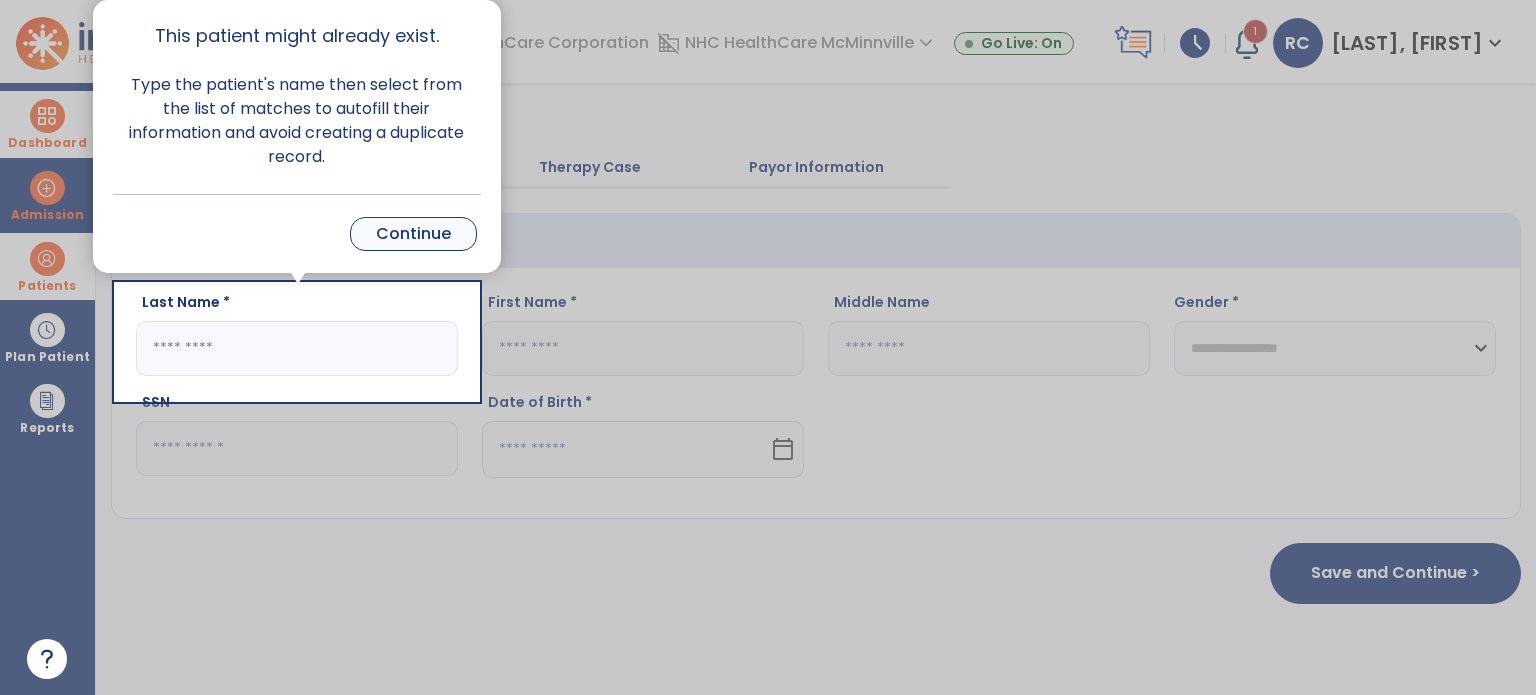 click on "Continue" at bounding box center [413, 234] 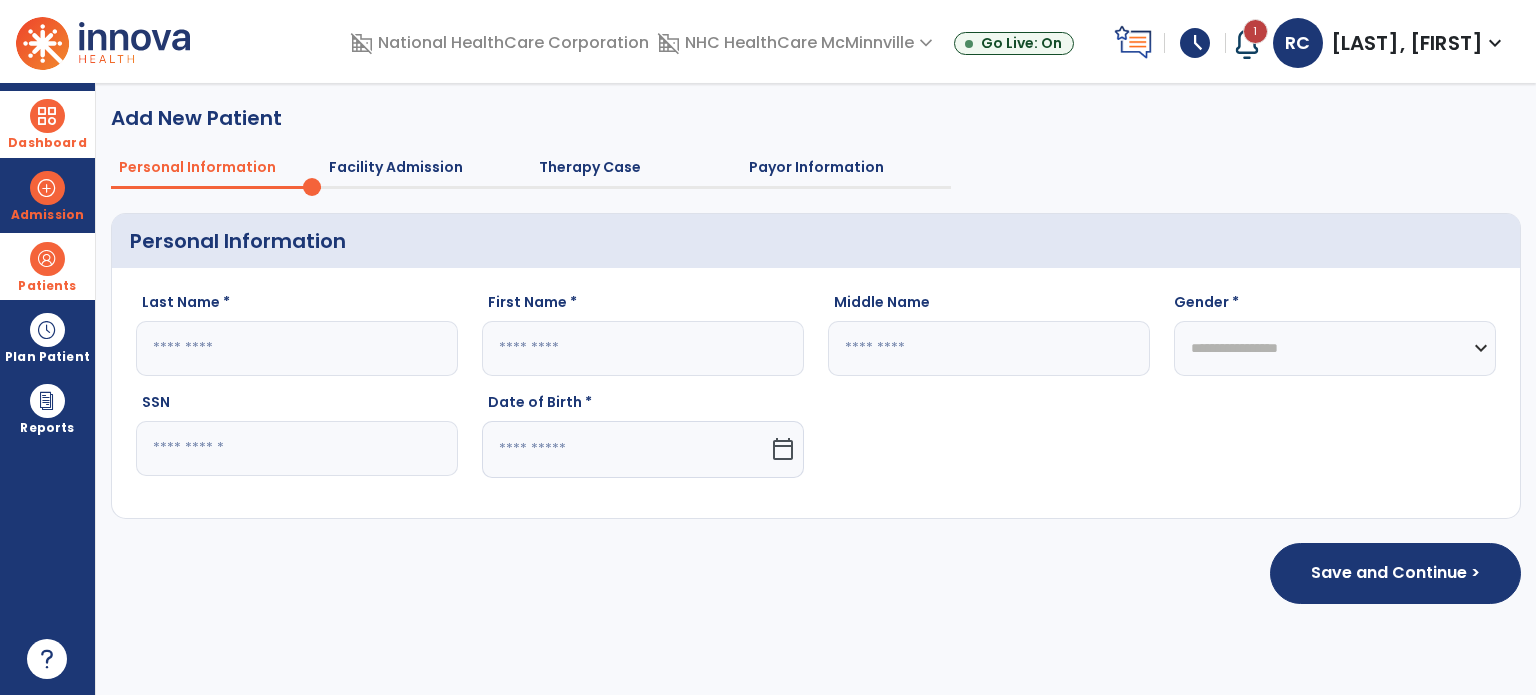click on "Patients" at bounding box center [47, 286] 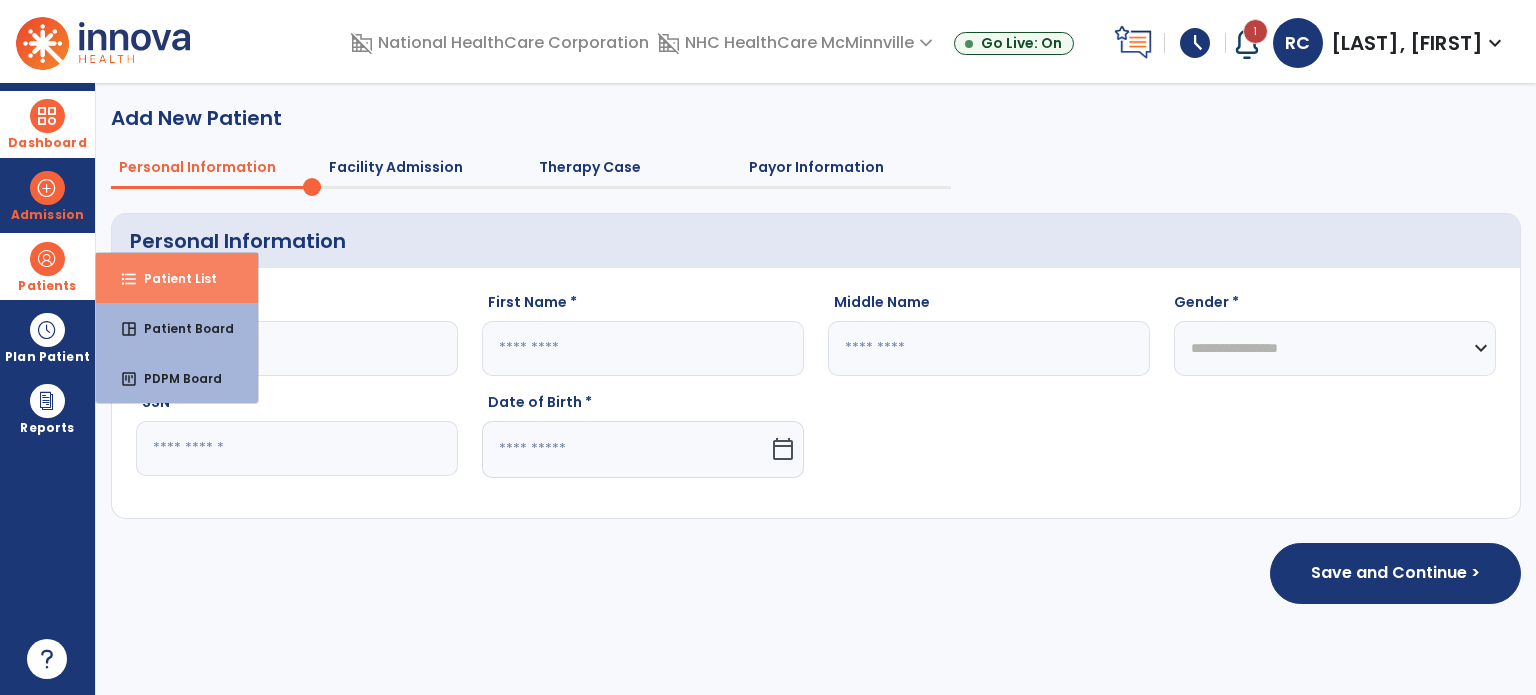 click on "format_list_bulleted" at bounding box center [129, 279] 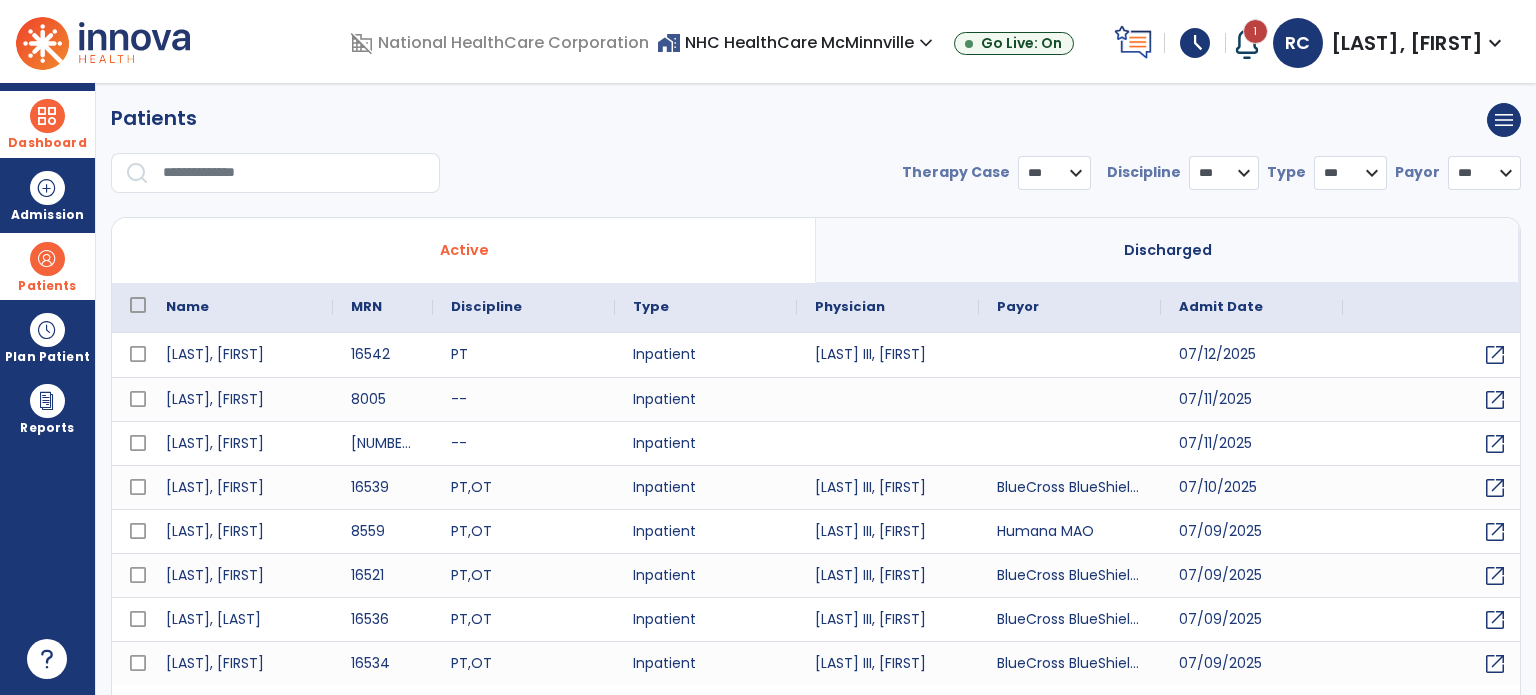 select on "***" 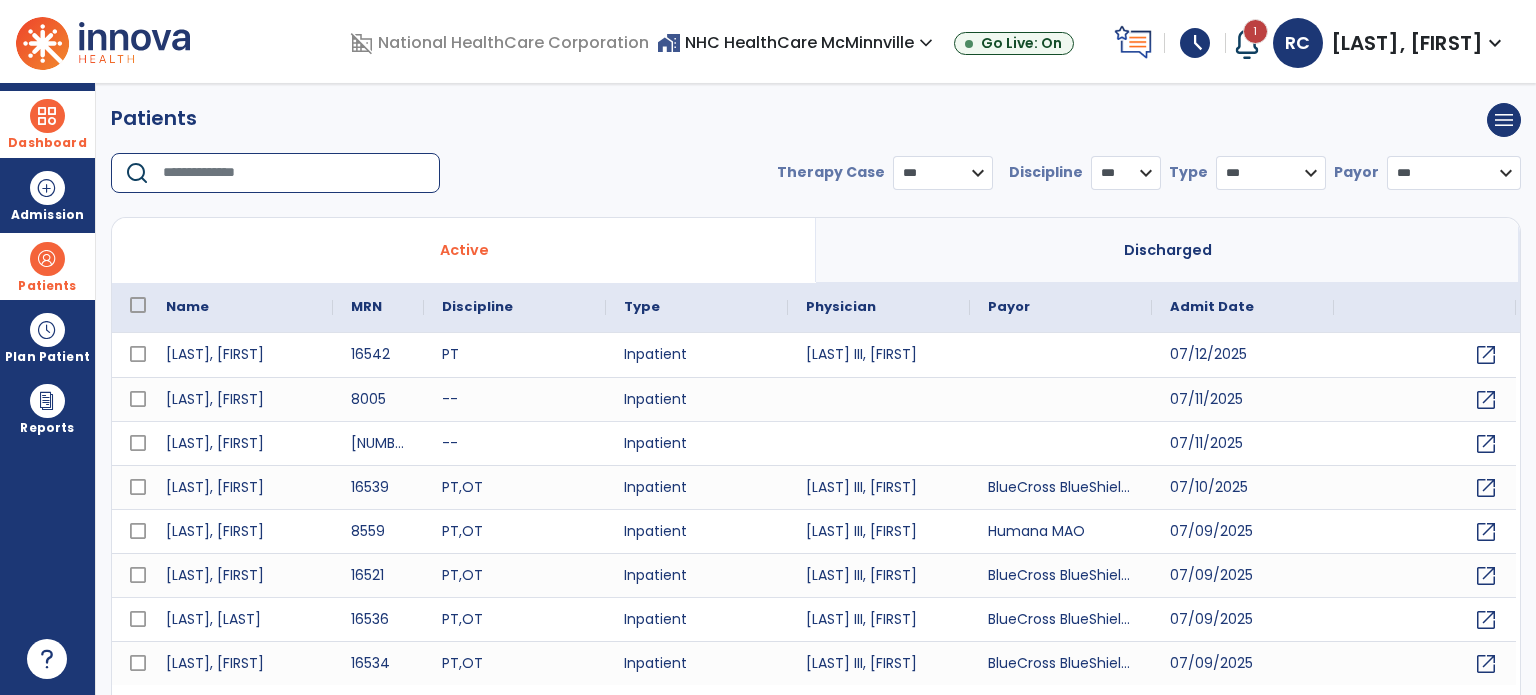 click at bounding box center [294, 173] 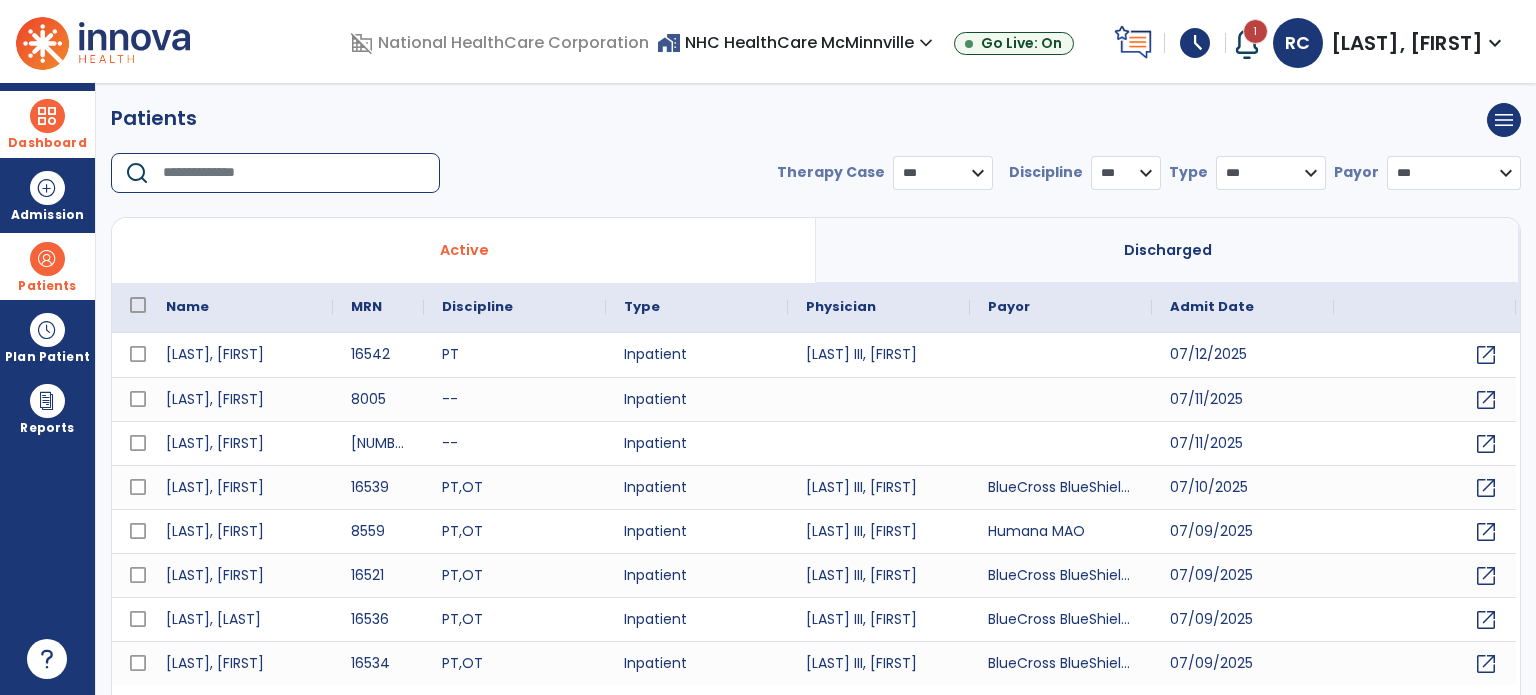 type on "*" 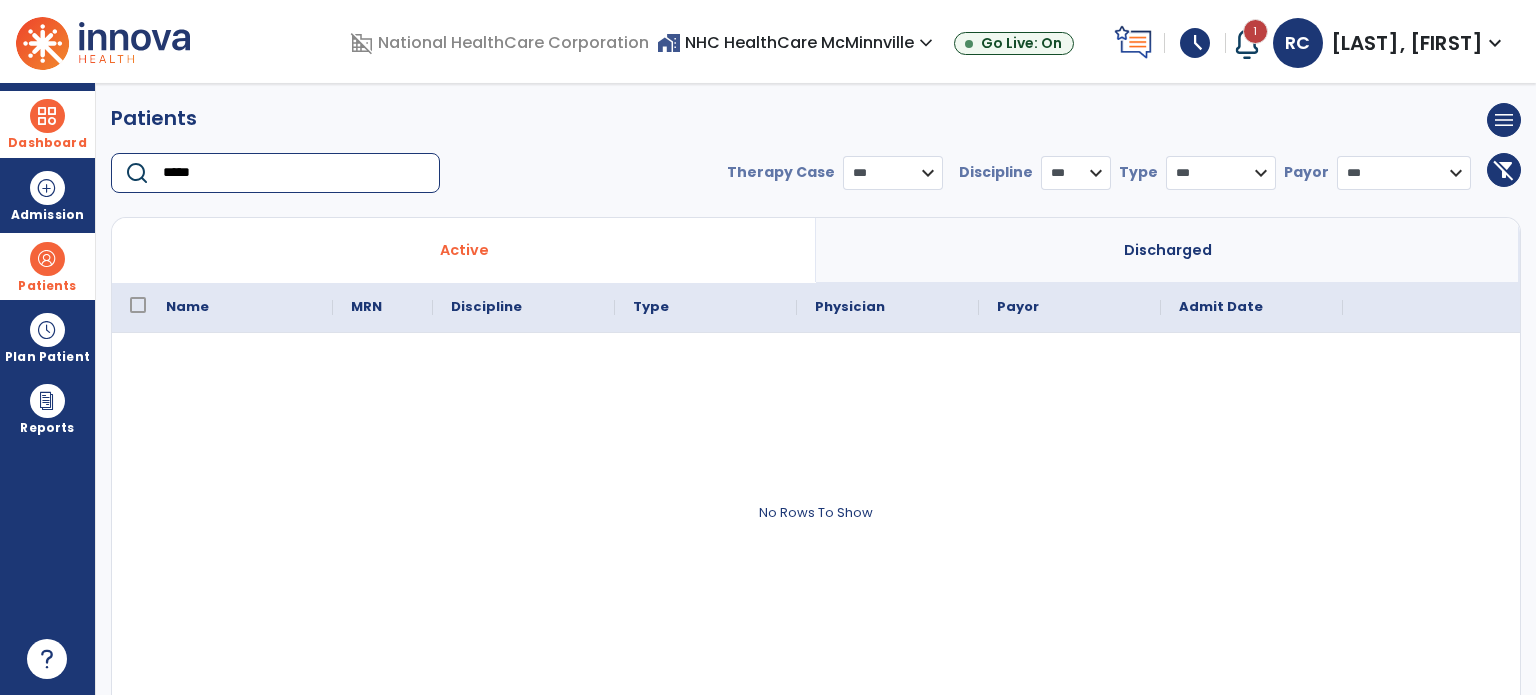 type on "*****" 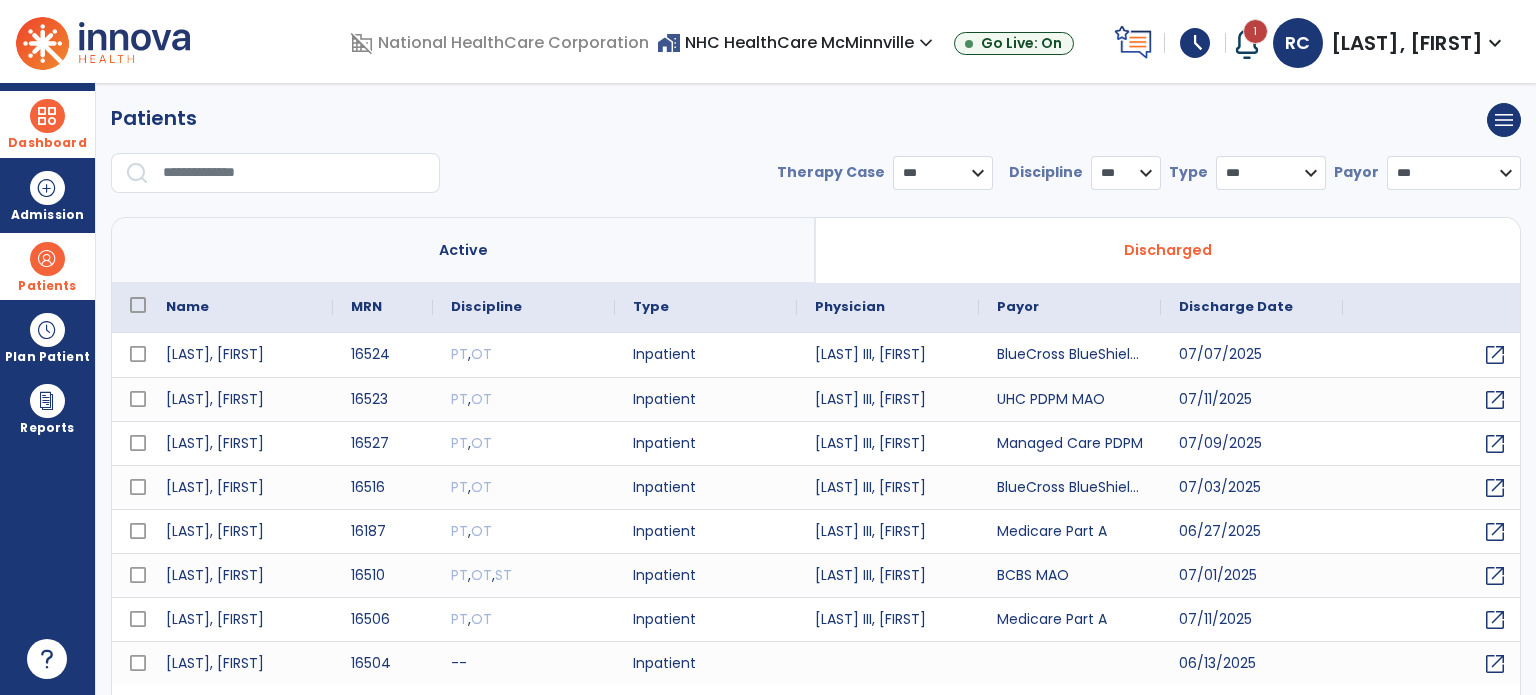 click at bounding box center [294, 173] 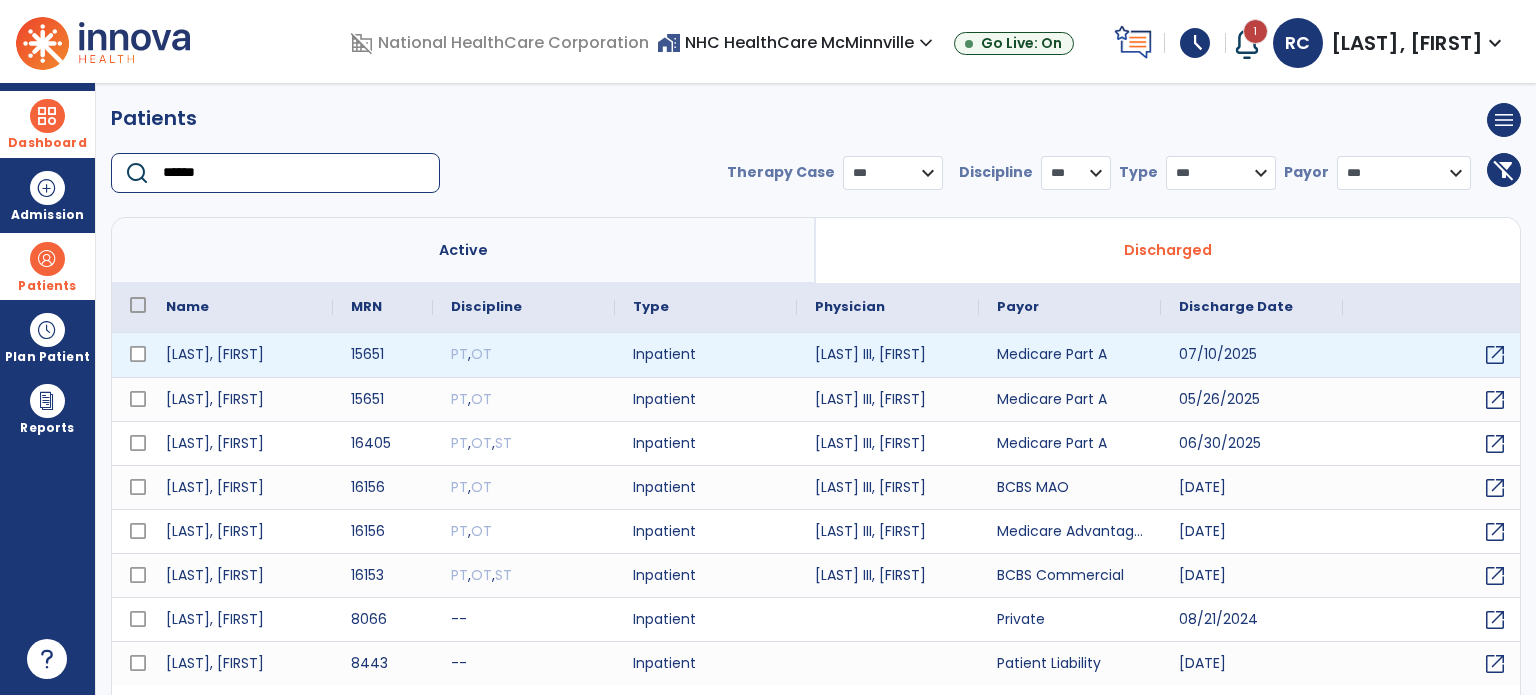 type on "******" 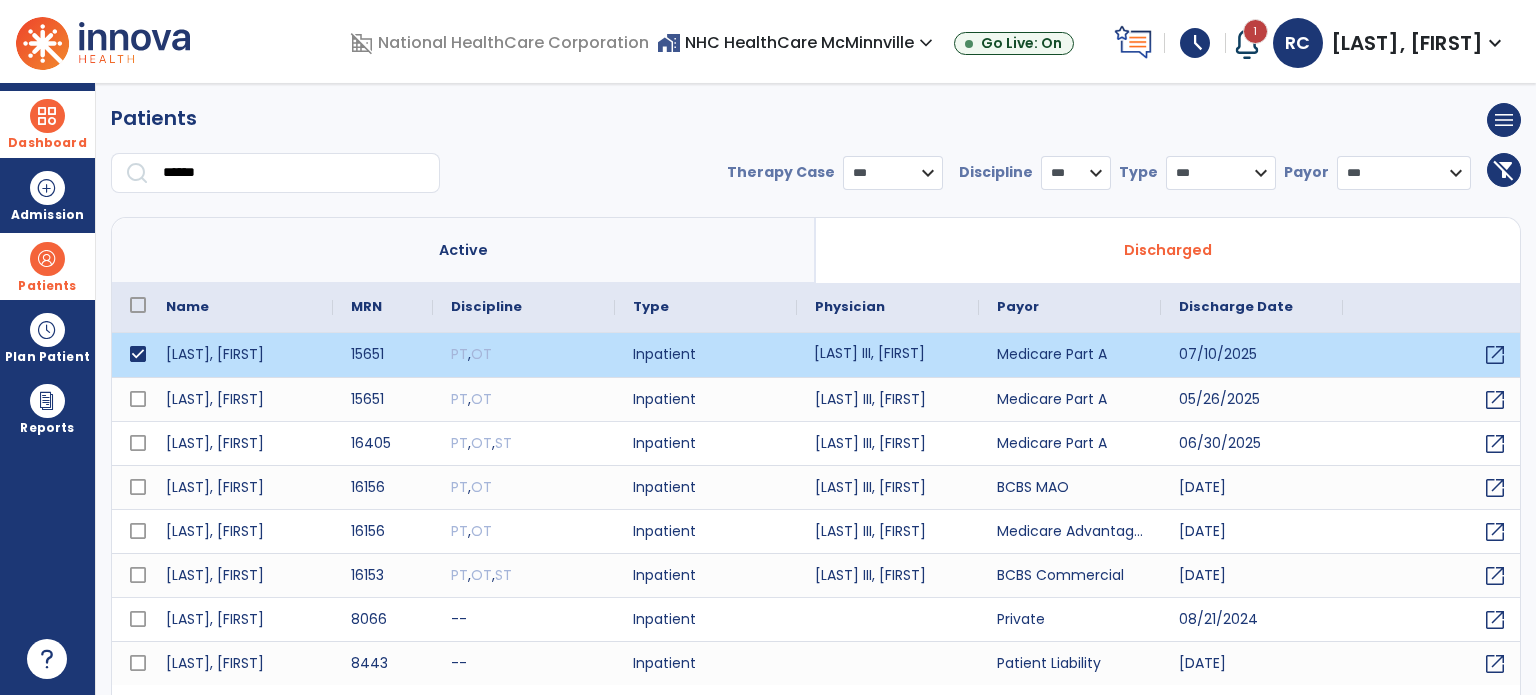click on "[LAST] III, [FIRST]" at bounding box center [888, 355] 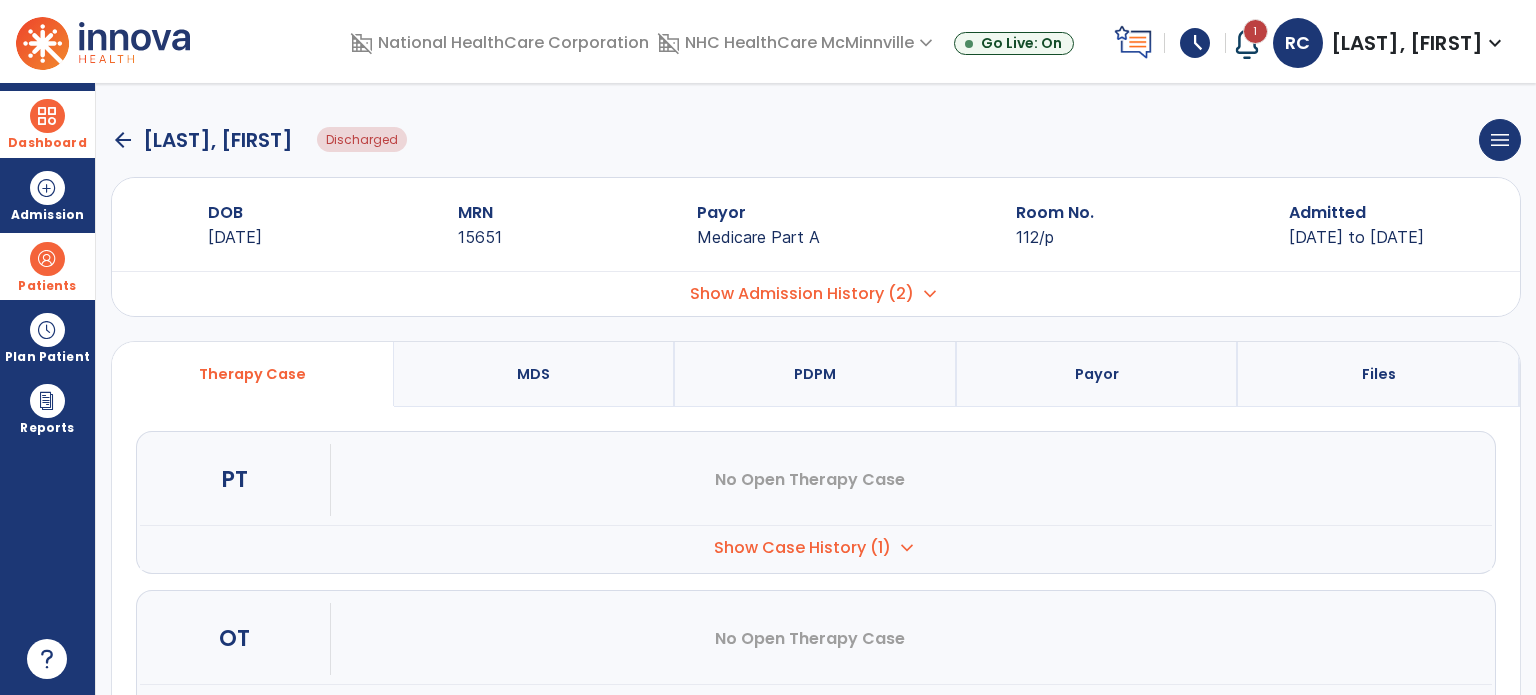 click on "Show Case History (1)     expand_more" at bounding box center (816, 547) 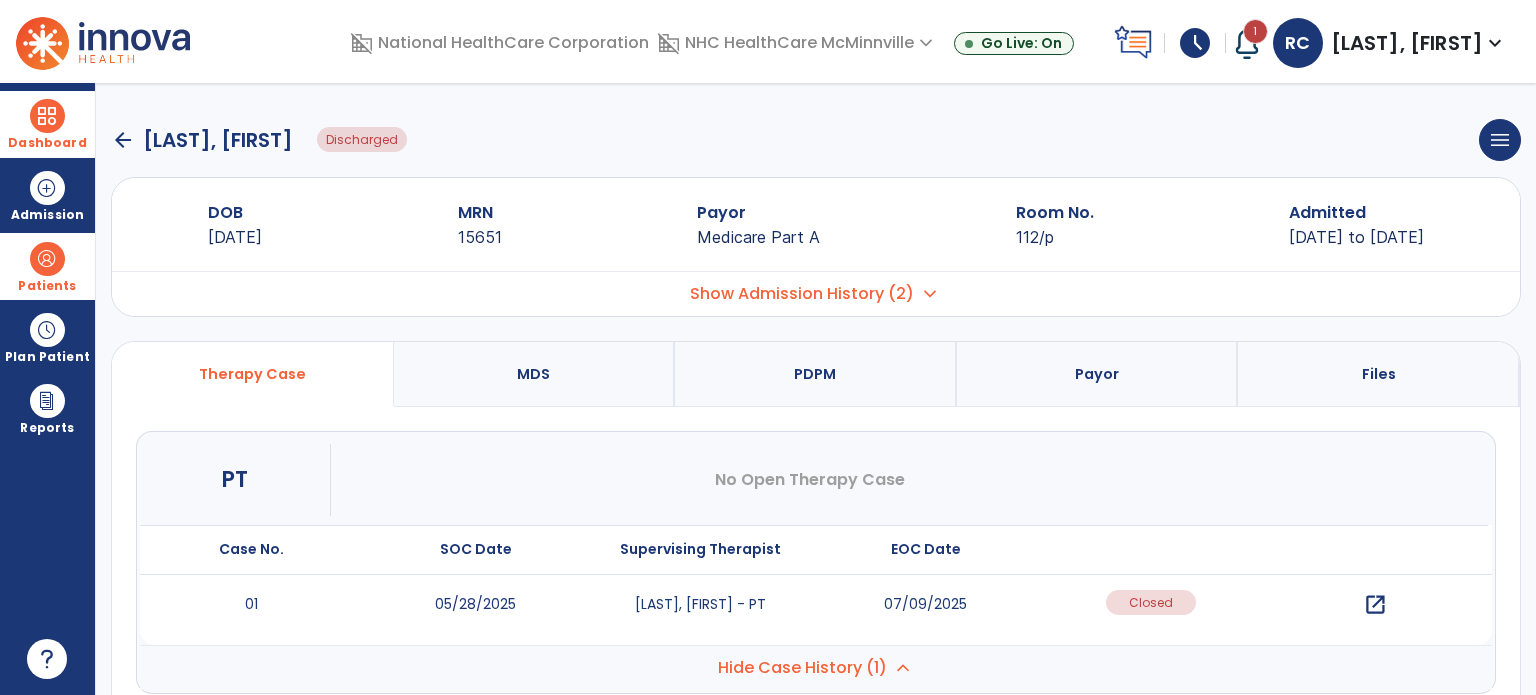 scroll, scrollTop: 115, scrollLeft: 0, axis: vertical 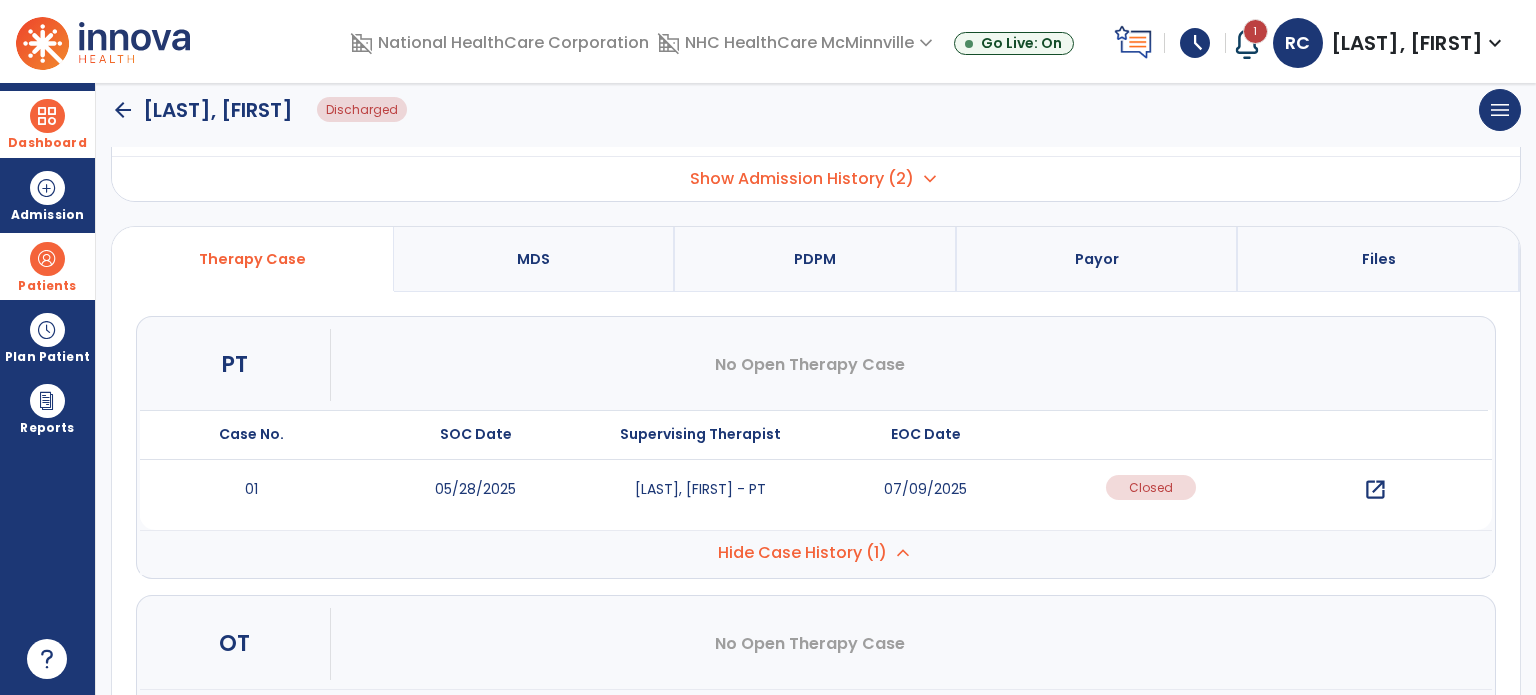 click on "open_in_new" at bounding box center (1375, 490) 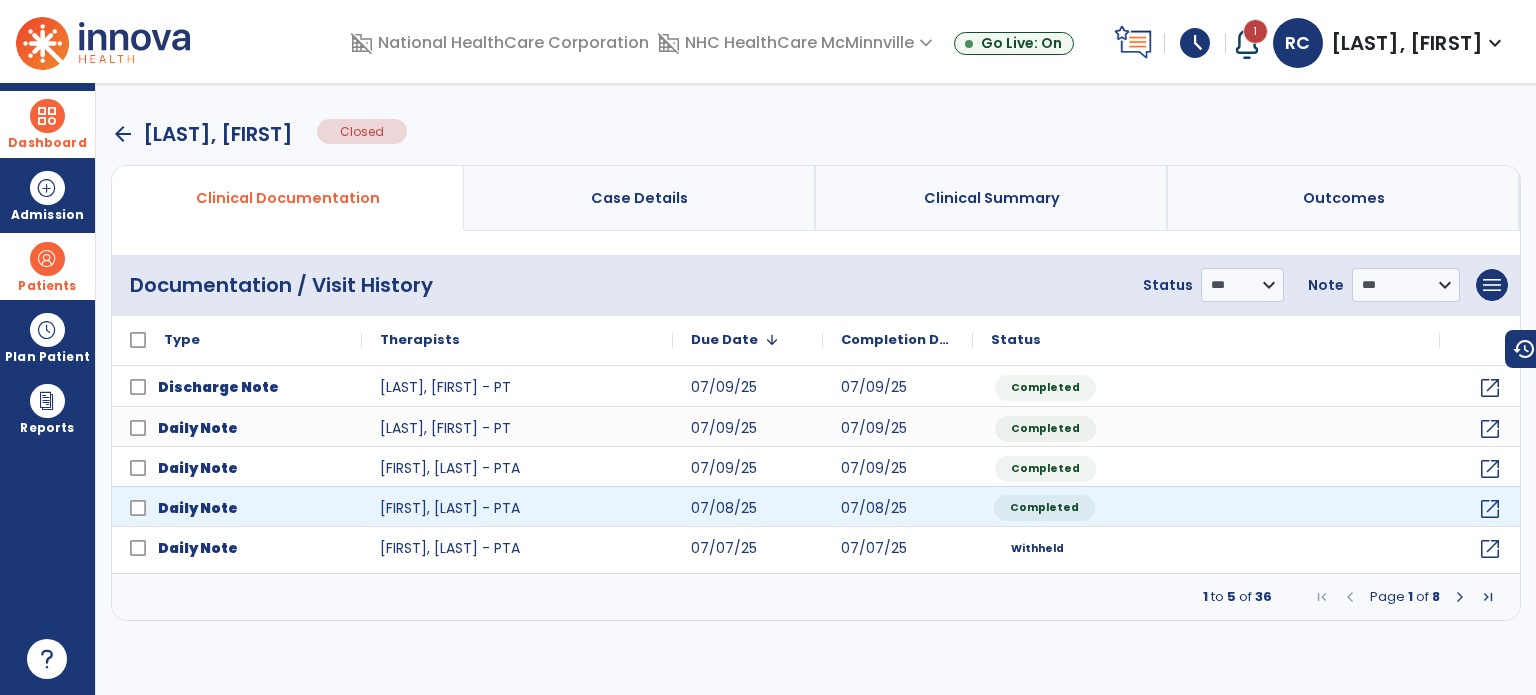 click on "Completed" 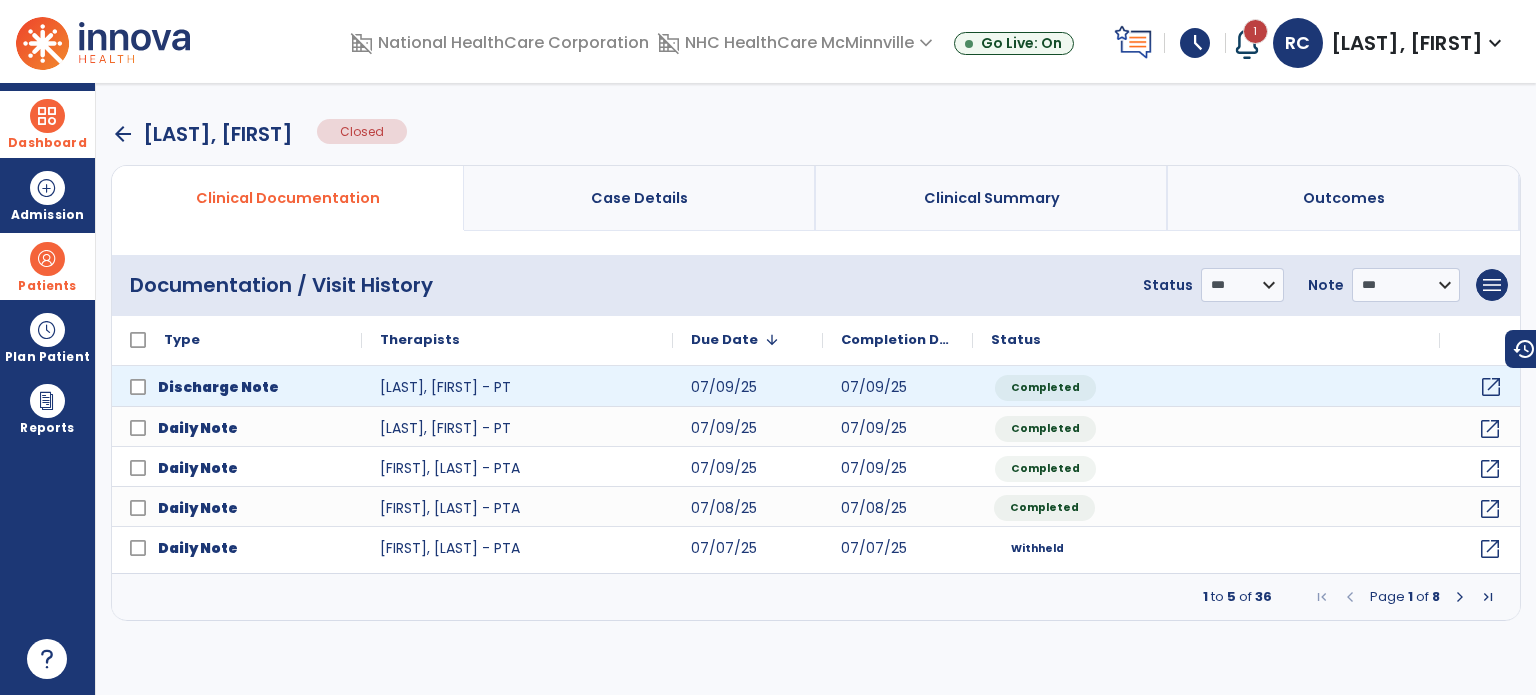 click on "open_in_new" 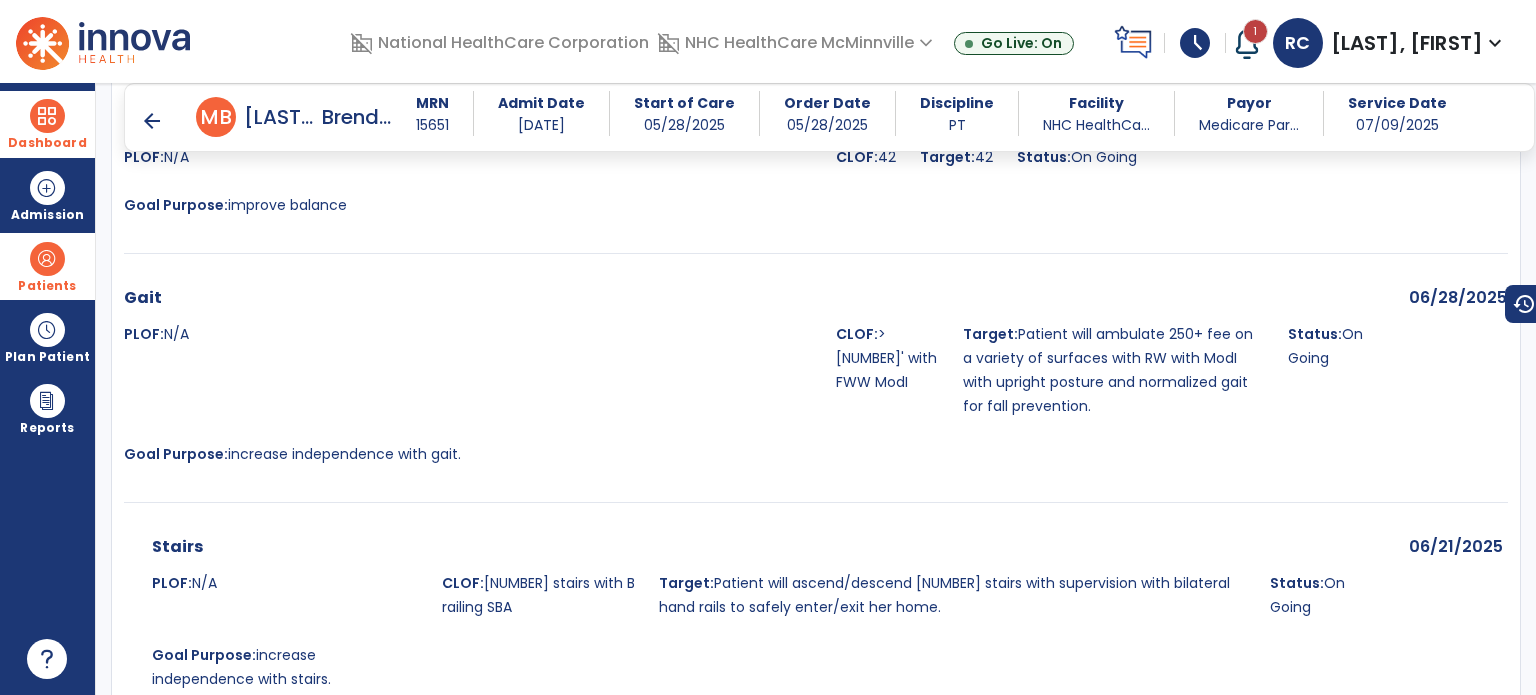 scroll, scrollTop: 1230, scrollLeft: 0, axis: vertical 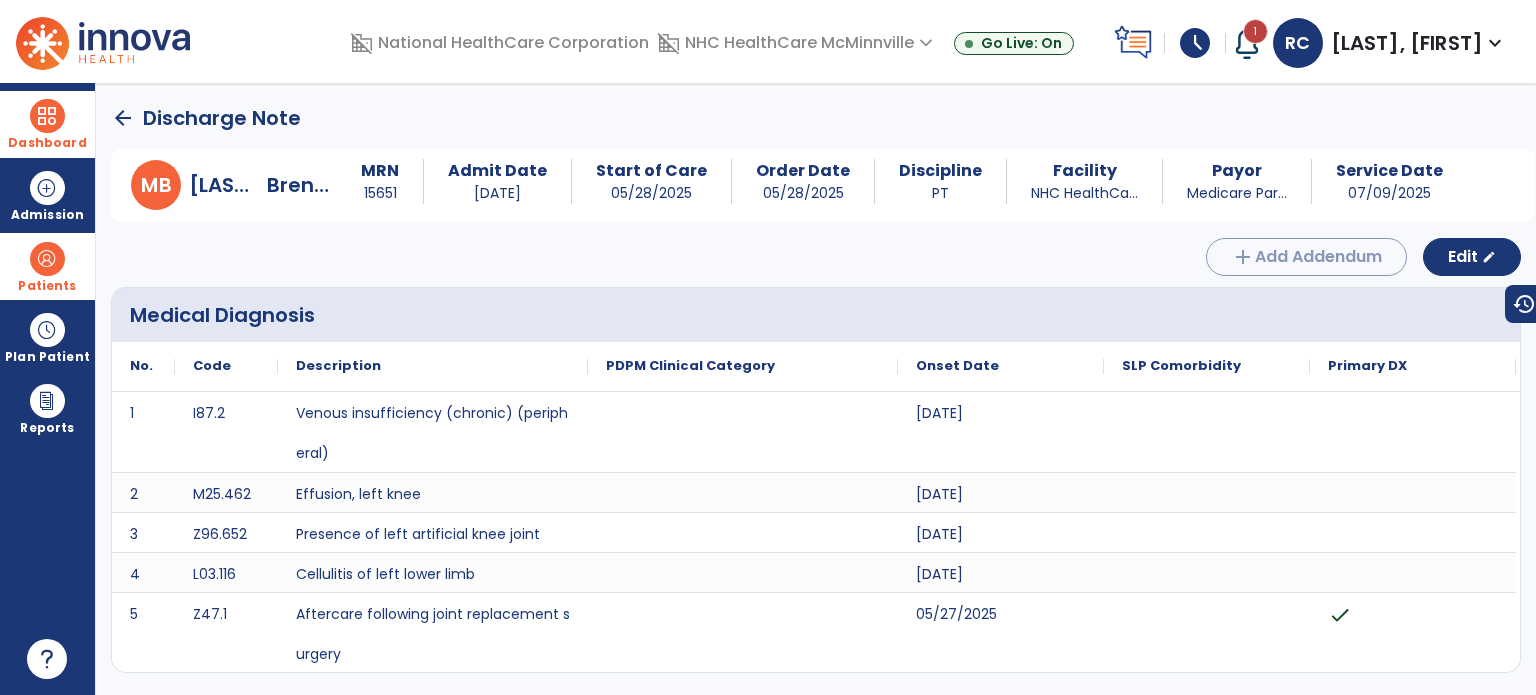 click on "arrow_back" 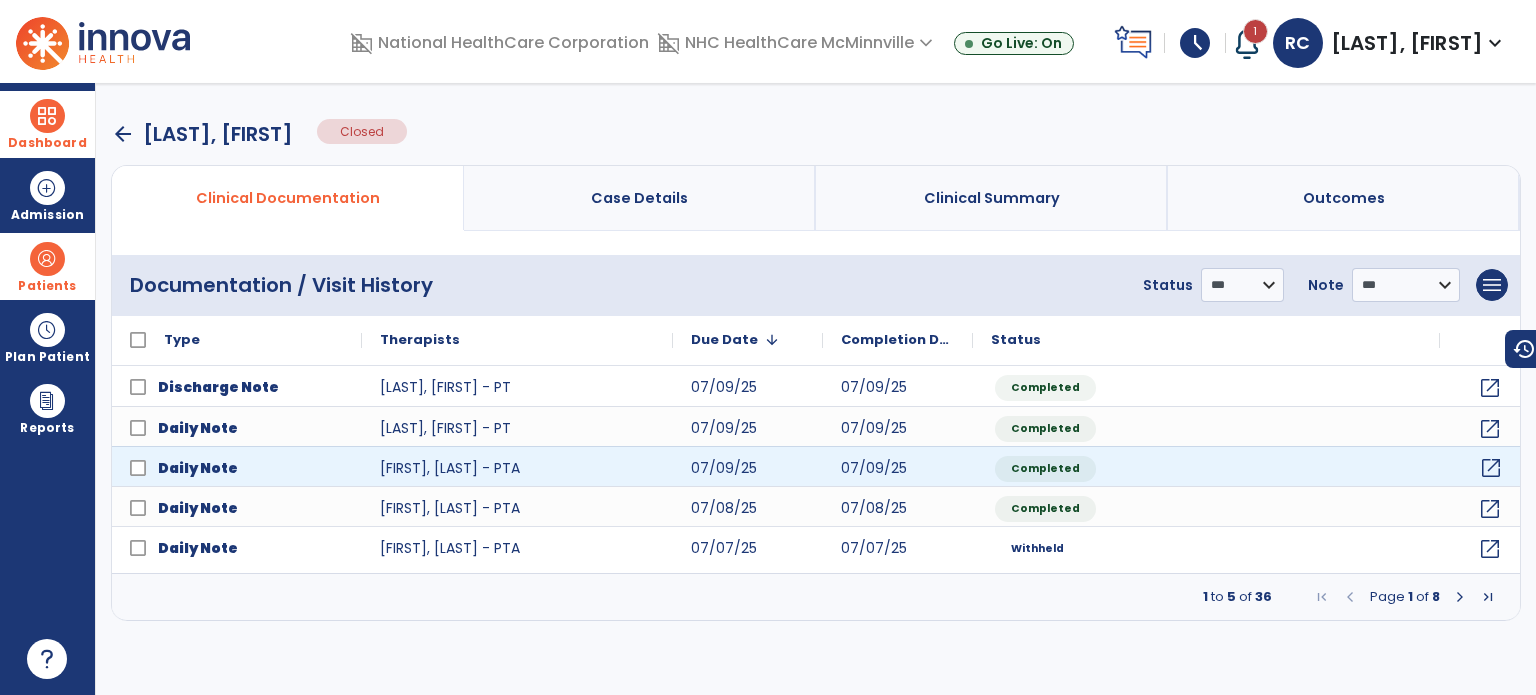 click on "open_in_new" 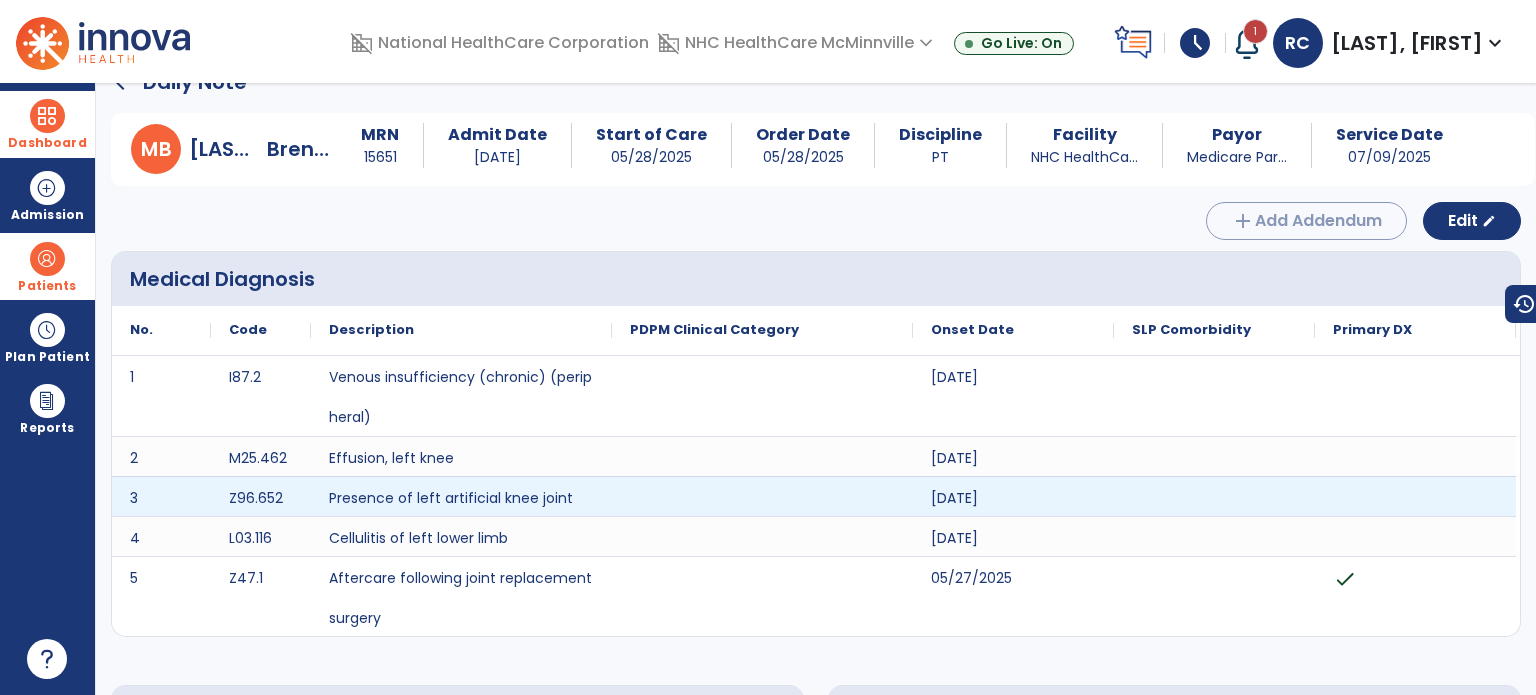 scroll, scrollTop: 0, scrollLeft: 0, axis: both 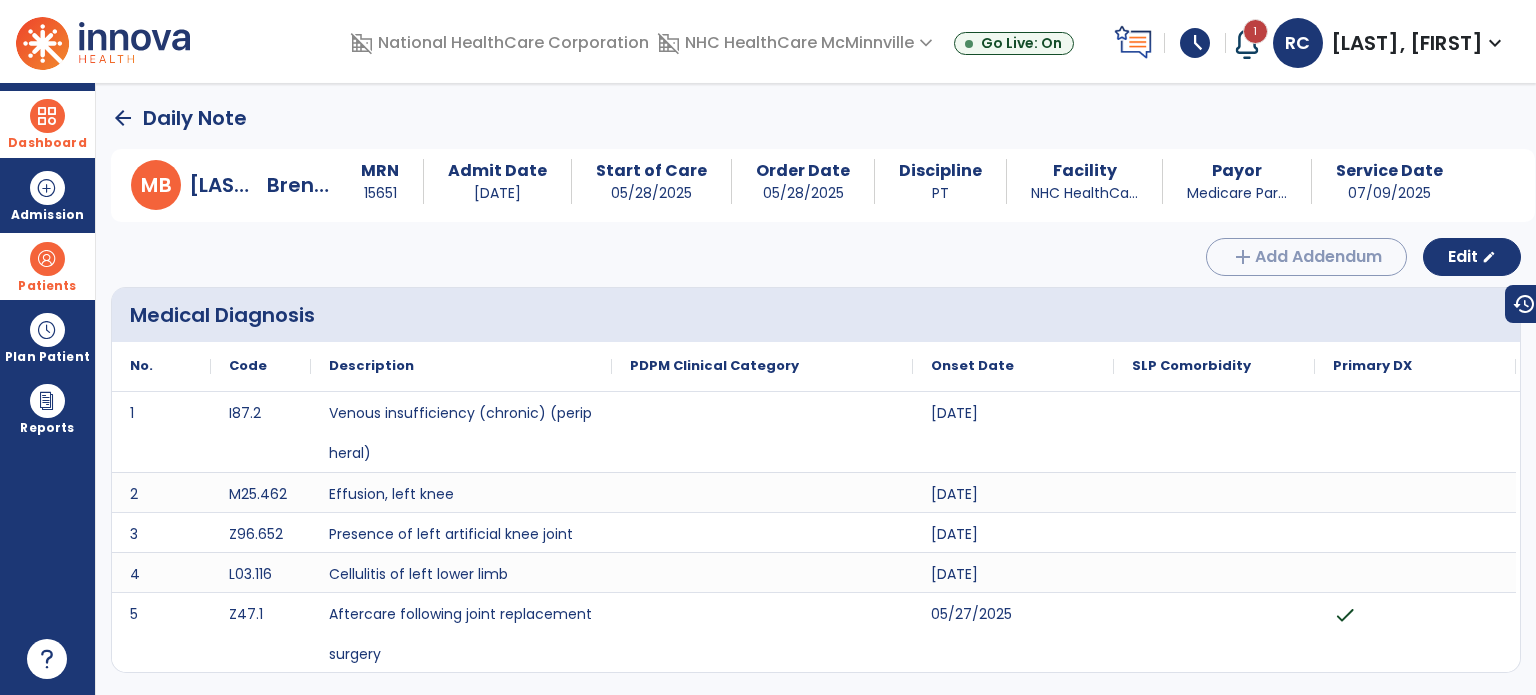 click on "arrow_back" 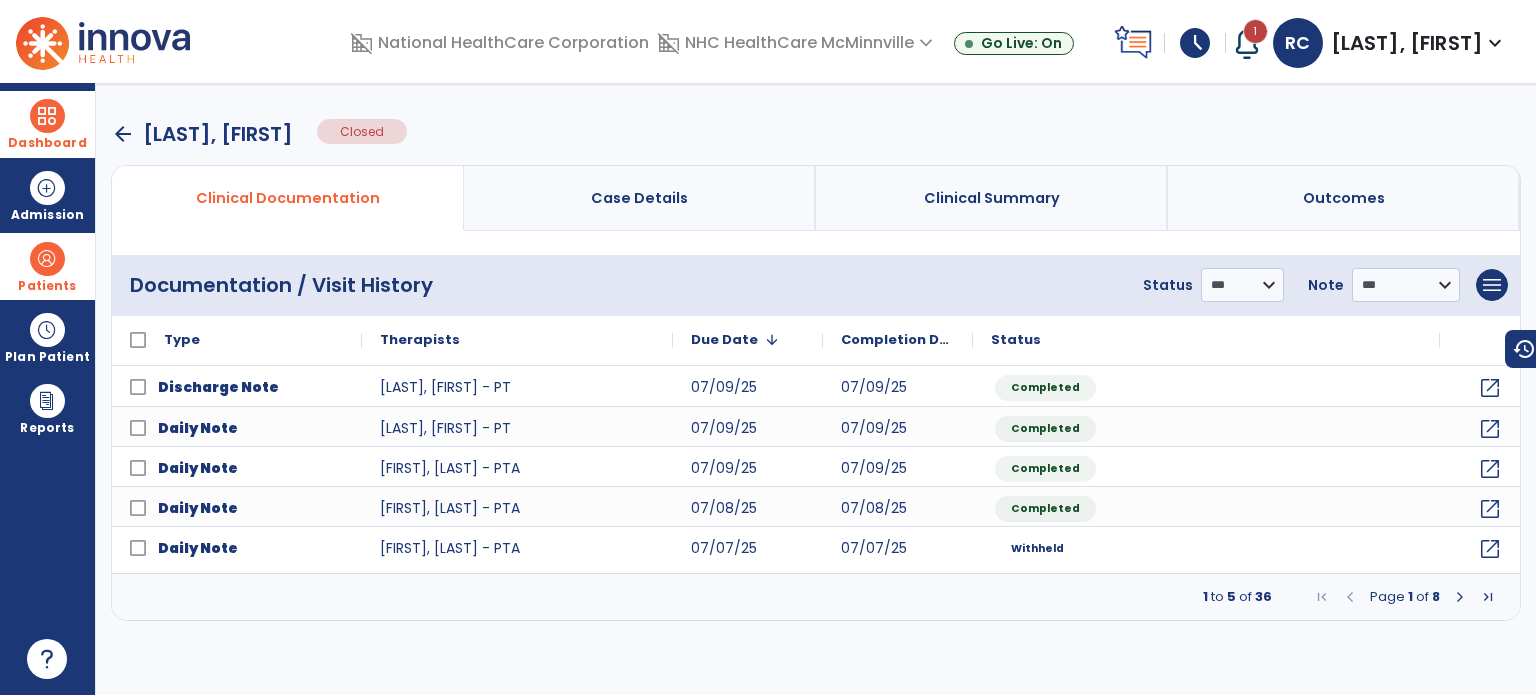 click at bounding box center (47, 116) 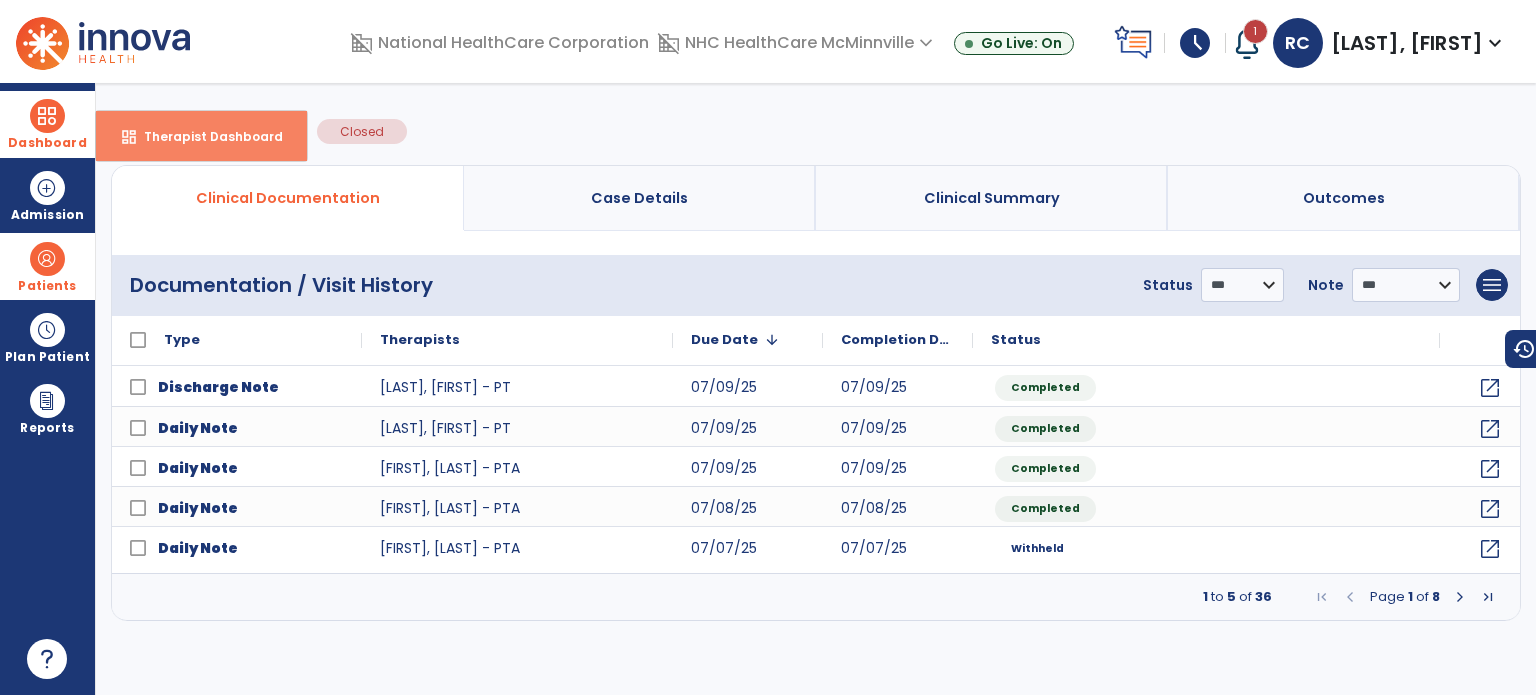 click on "dashboard  Therapist Dashboard" at bounding box center [201, 136] 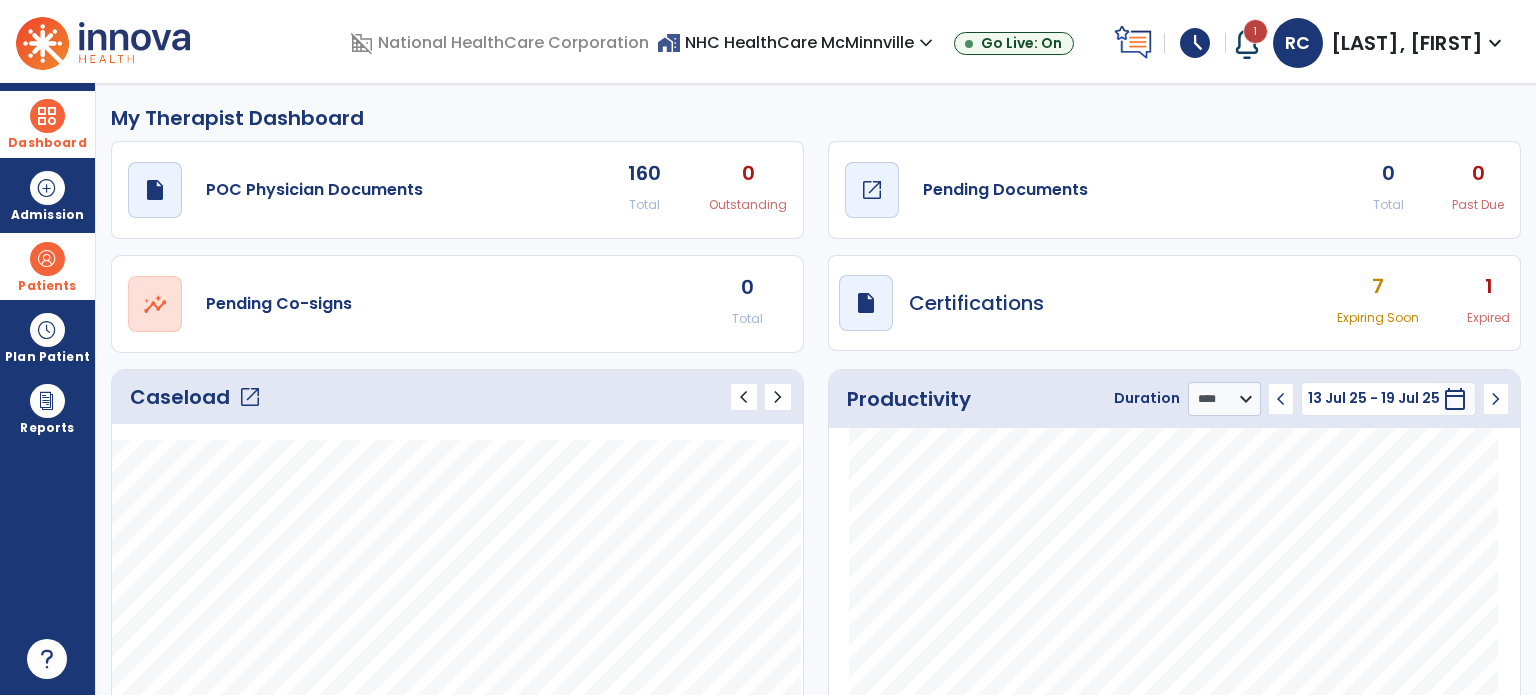 drag, startPoint x: 1054, startPoint y: 176, endPoint x: 1004, endPoint y: 190, distance: 51.92302 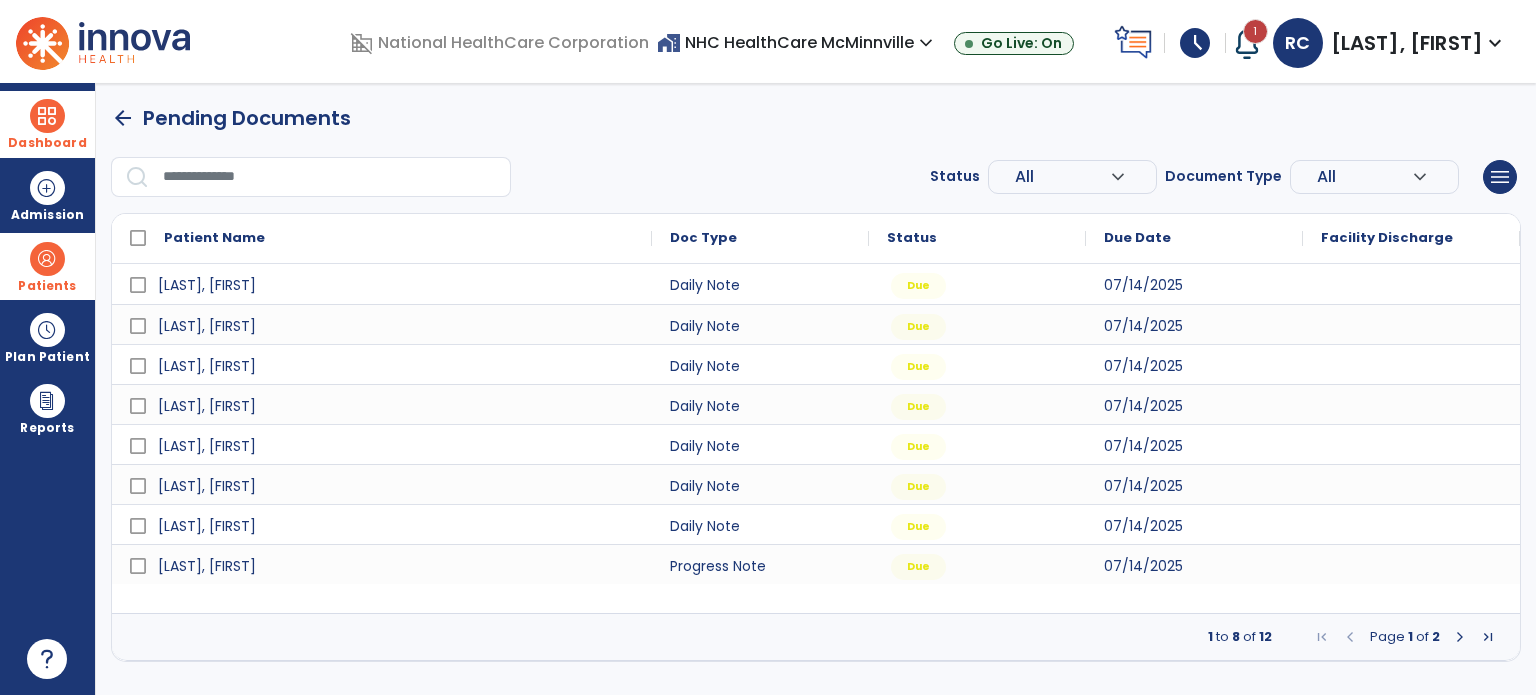 click at bounding box center [1460, 637] 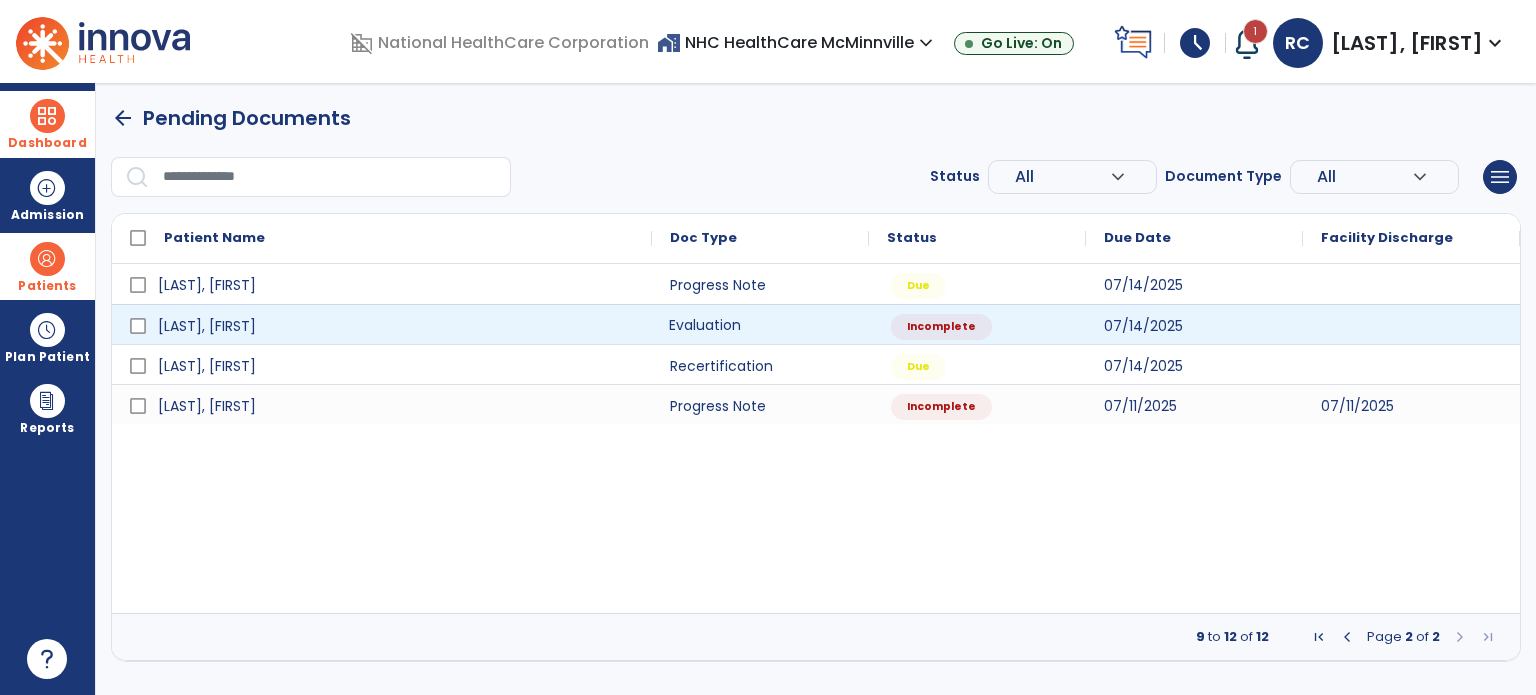 click on "Evaluation" at bounding box center (760, 324) 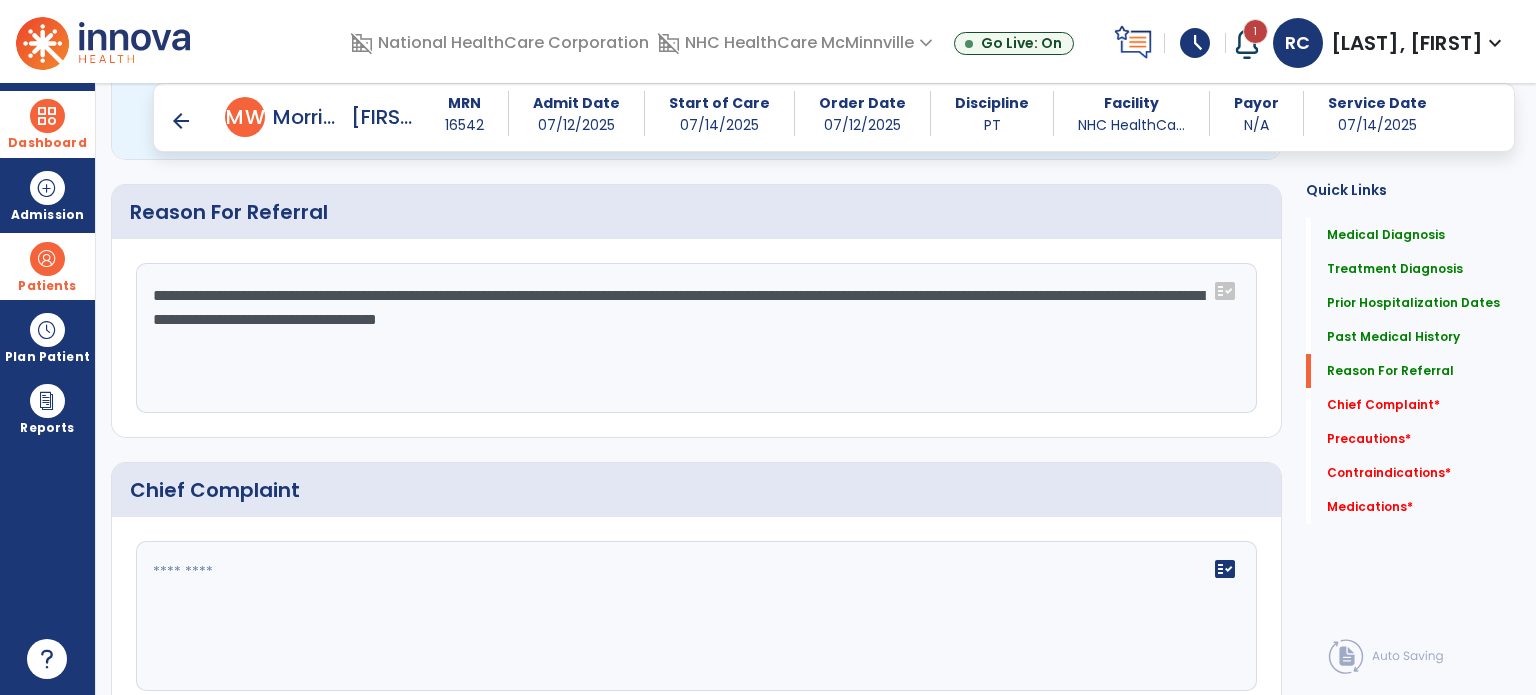 scroll, scrollTop: 1116, scrollLeft: 0, axis: vertical 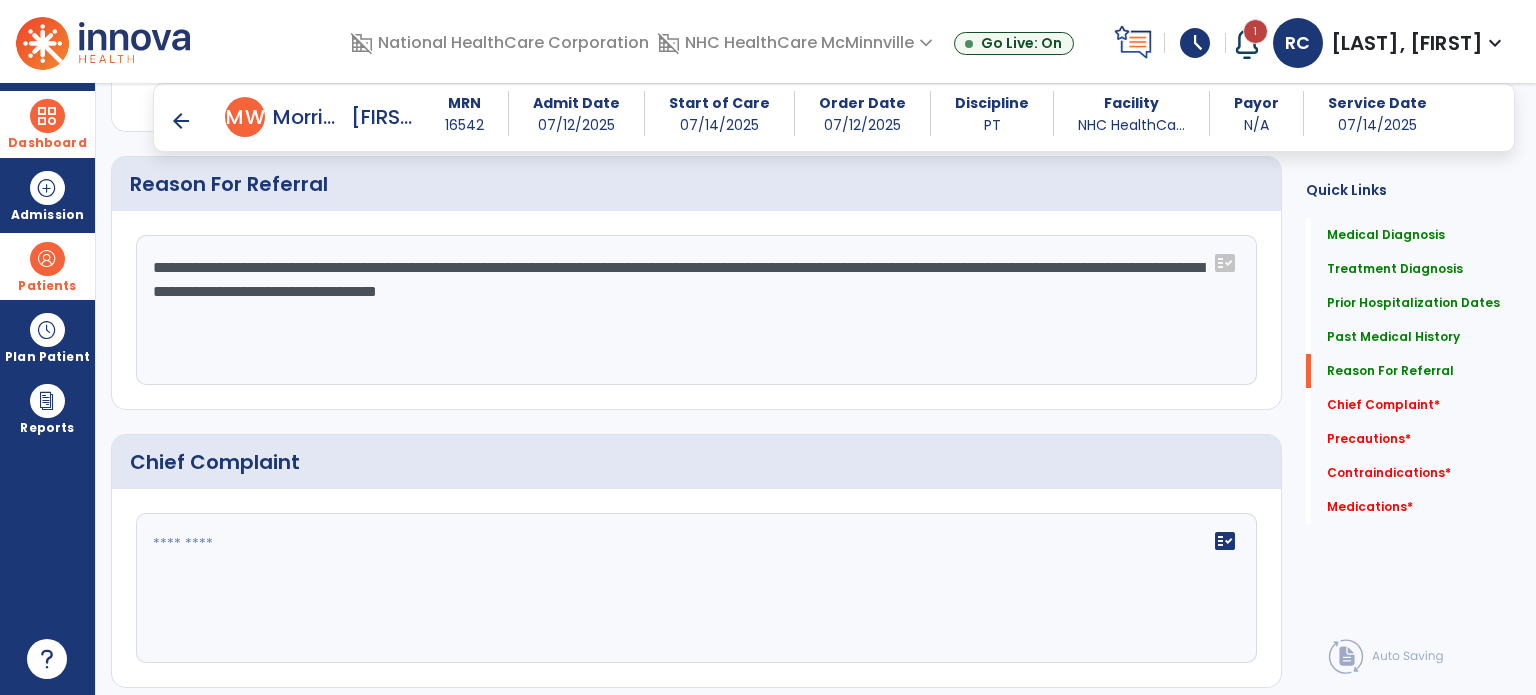click on "**********" 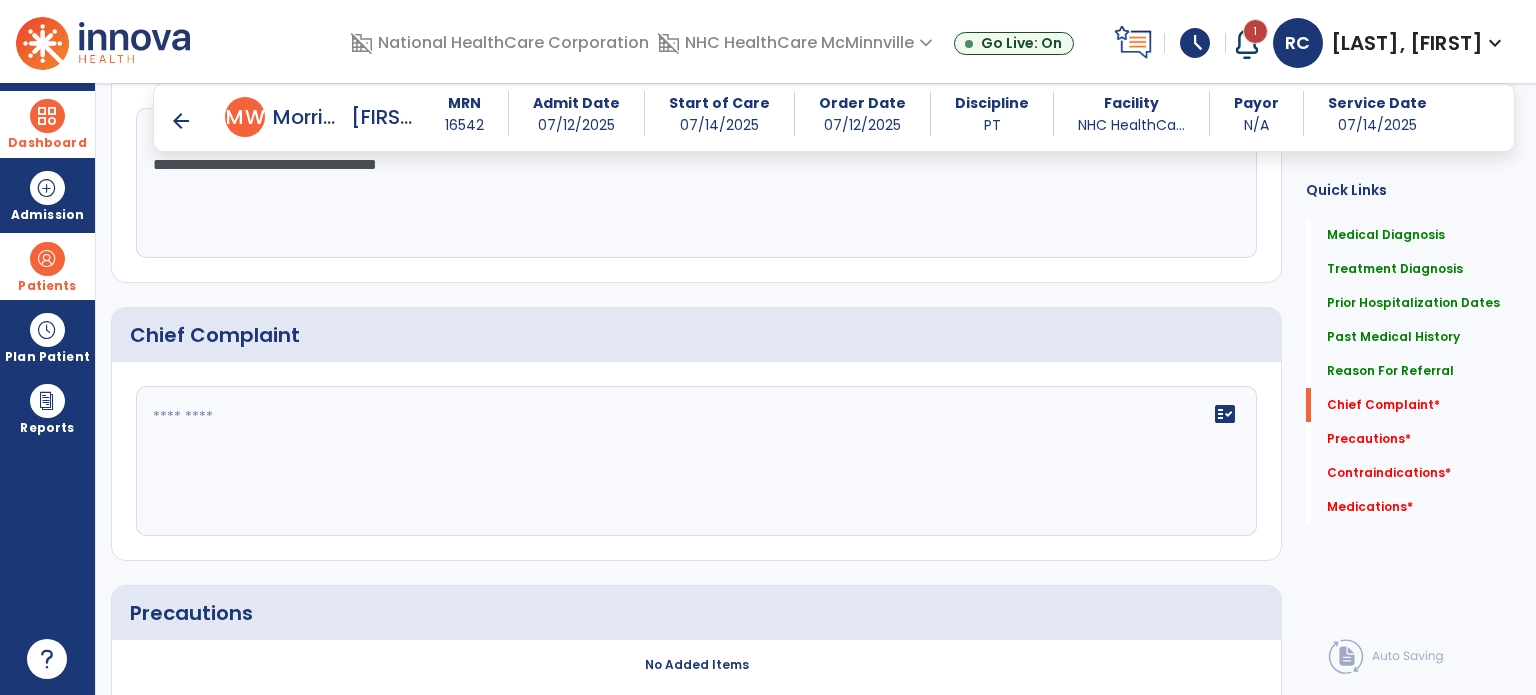 scroll, scrollTop: 1219, scrollLeft: 0, axis: vertical 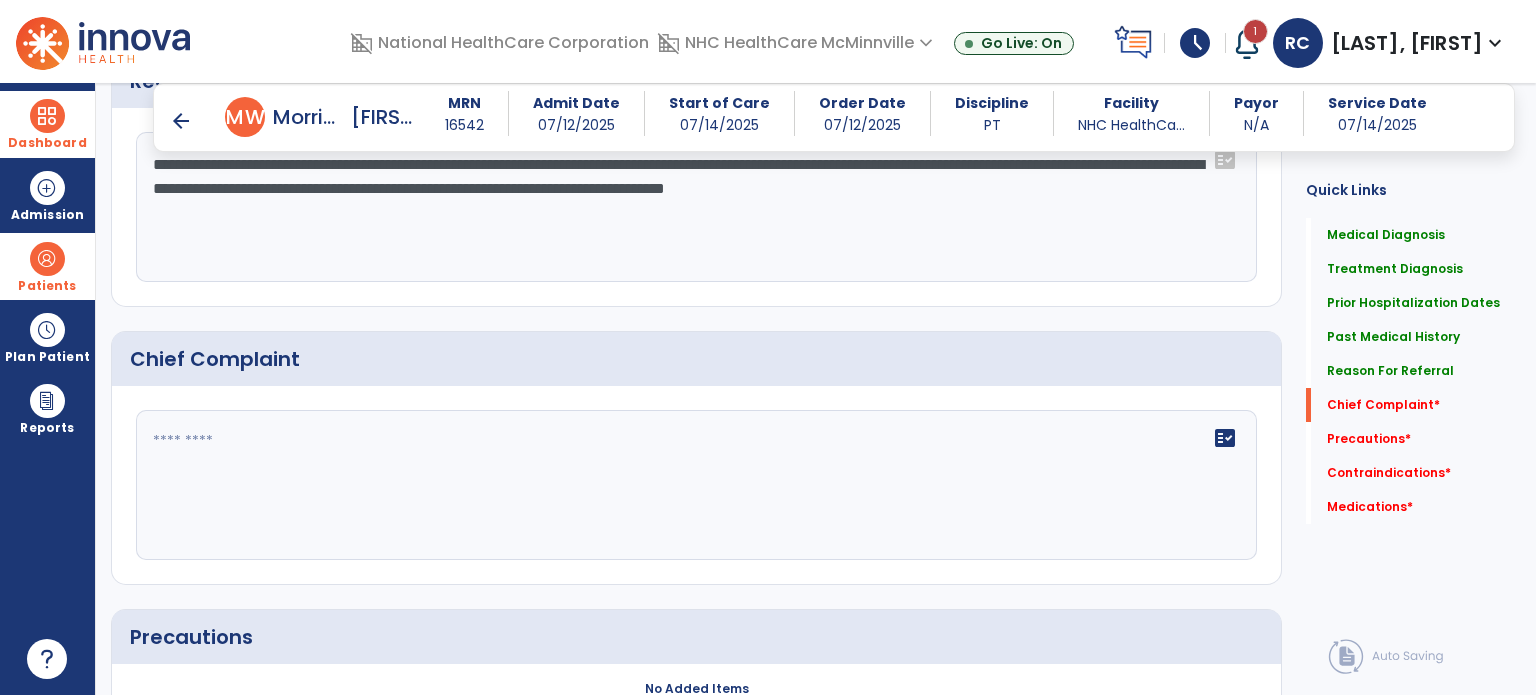 click on "**********" 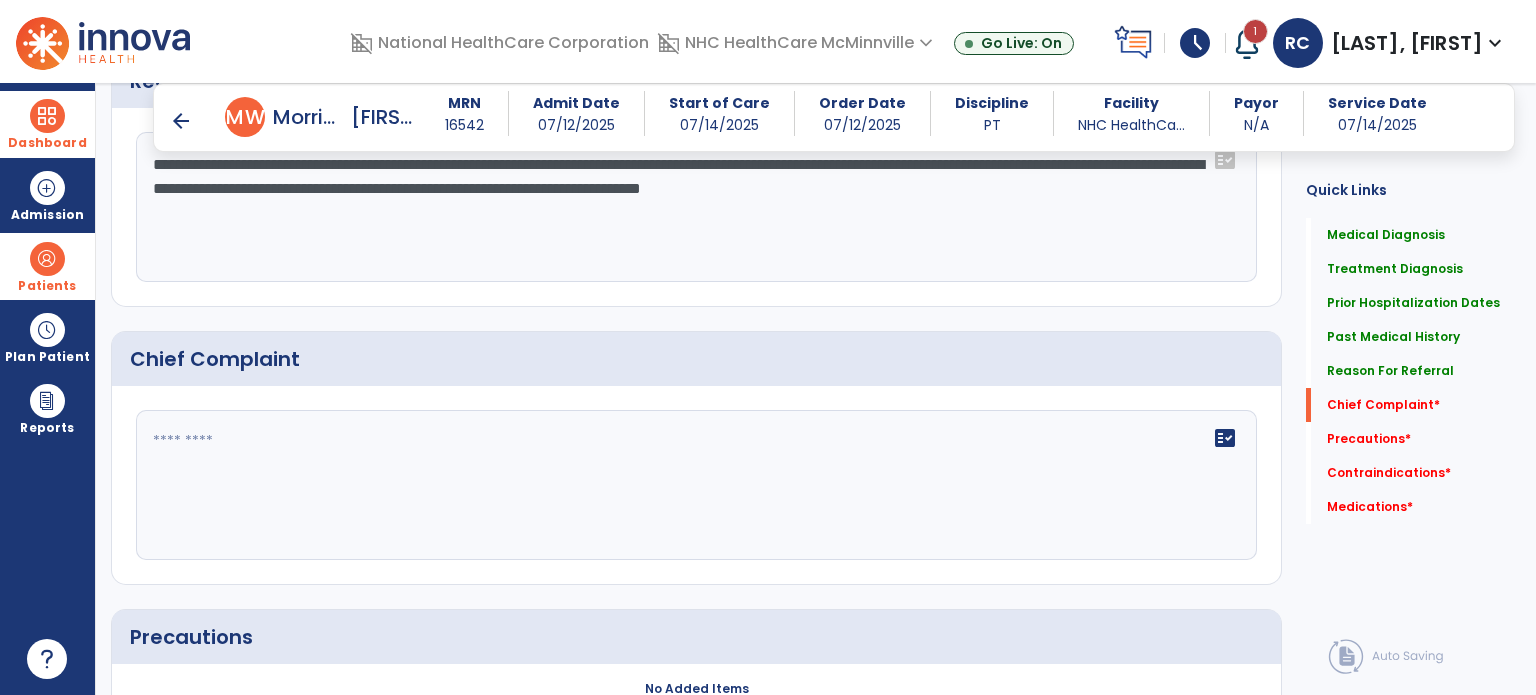 click on "**********" 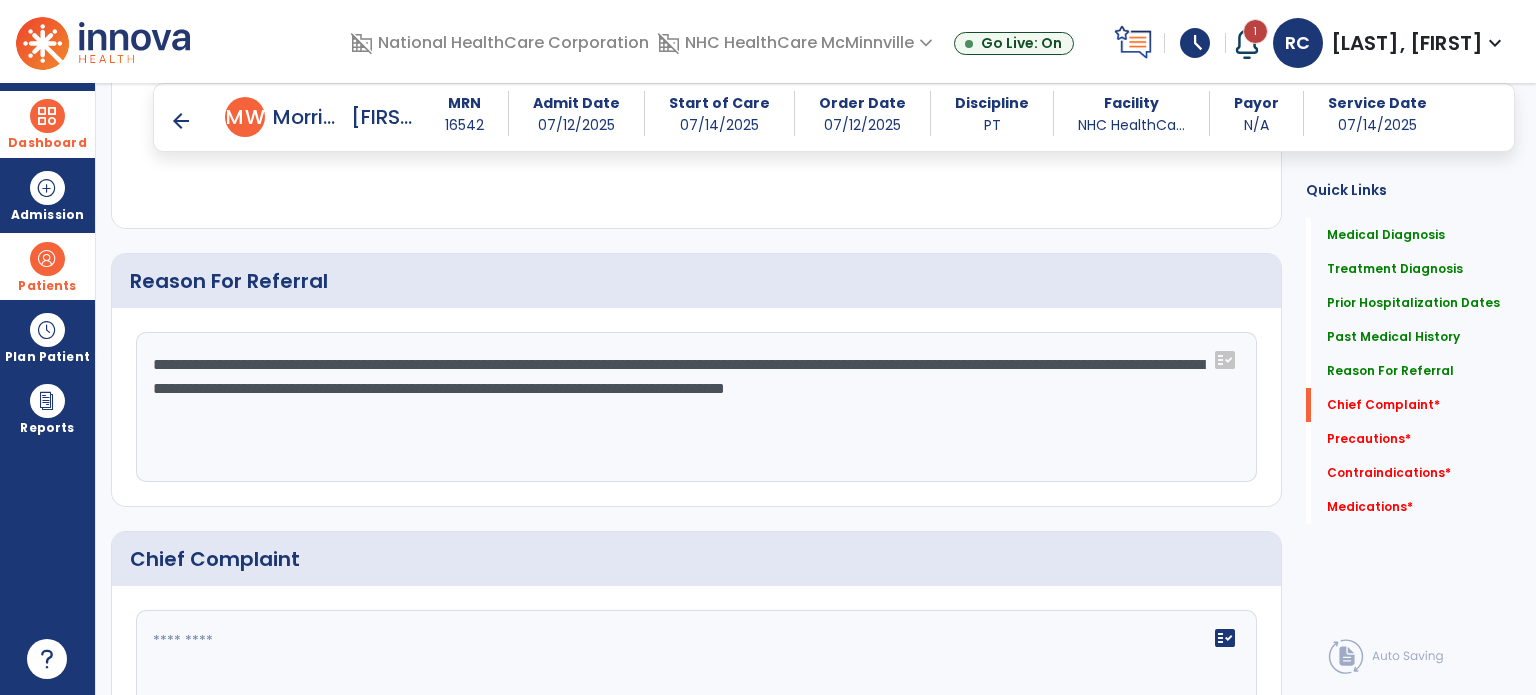 scroll, scrollTop: 1219, scrollLeft: 0, axis: vertical 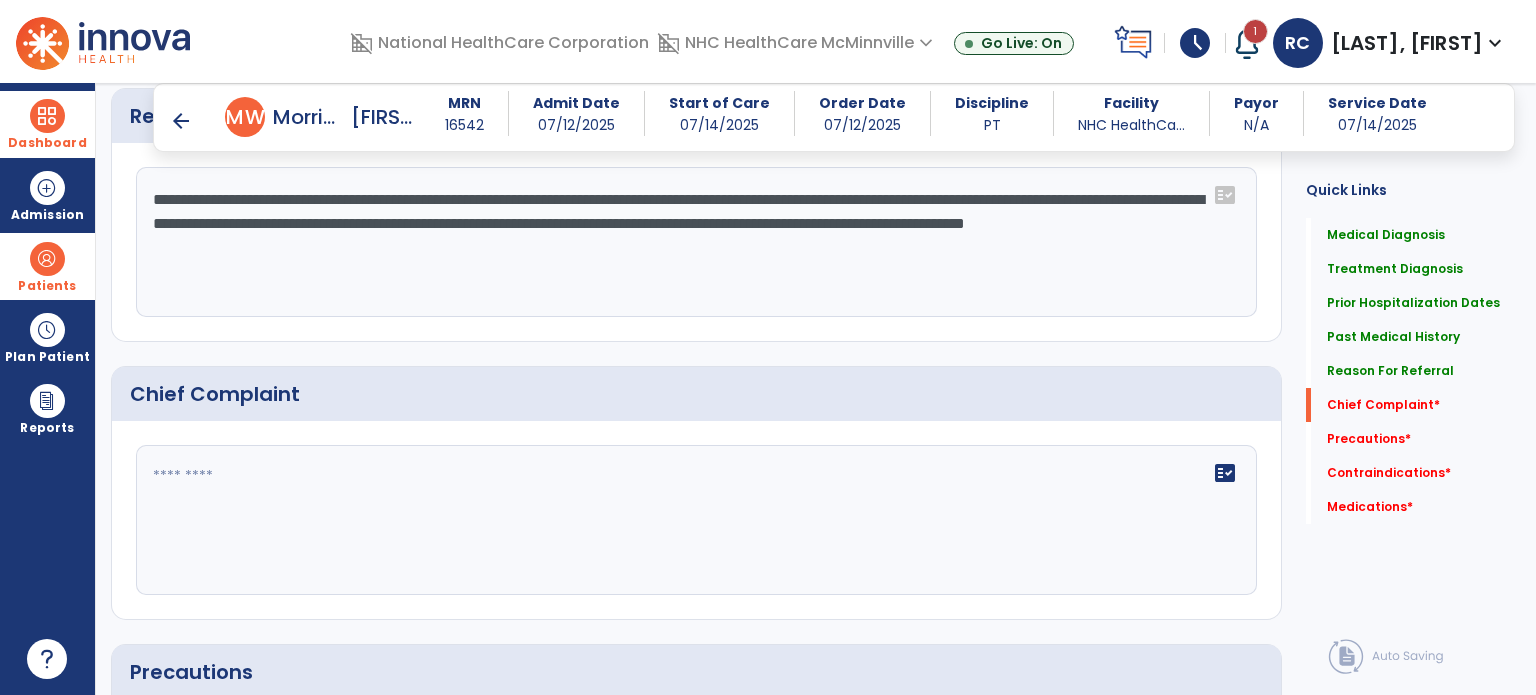 click on "**********" 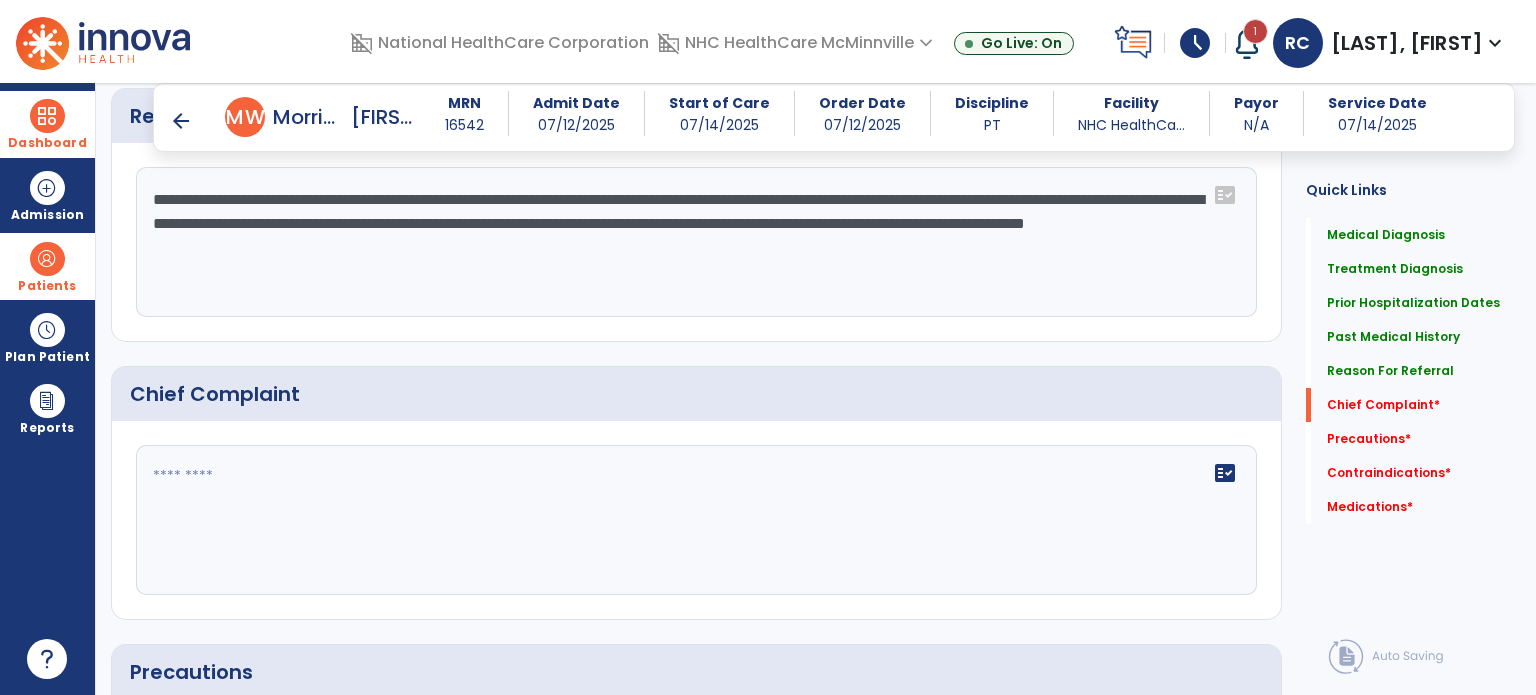 click on "**********" 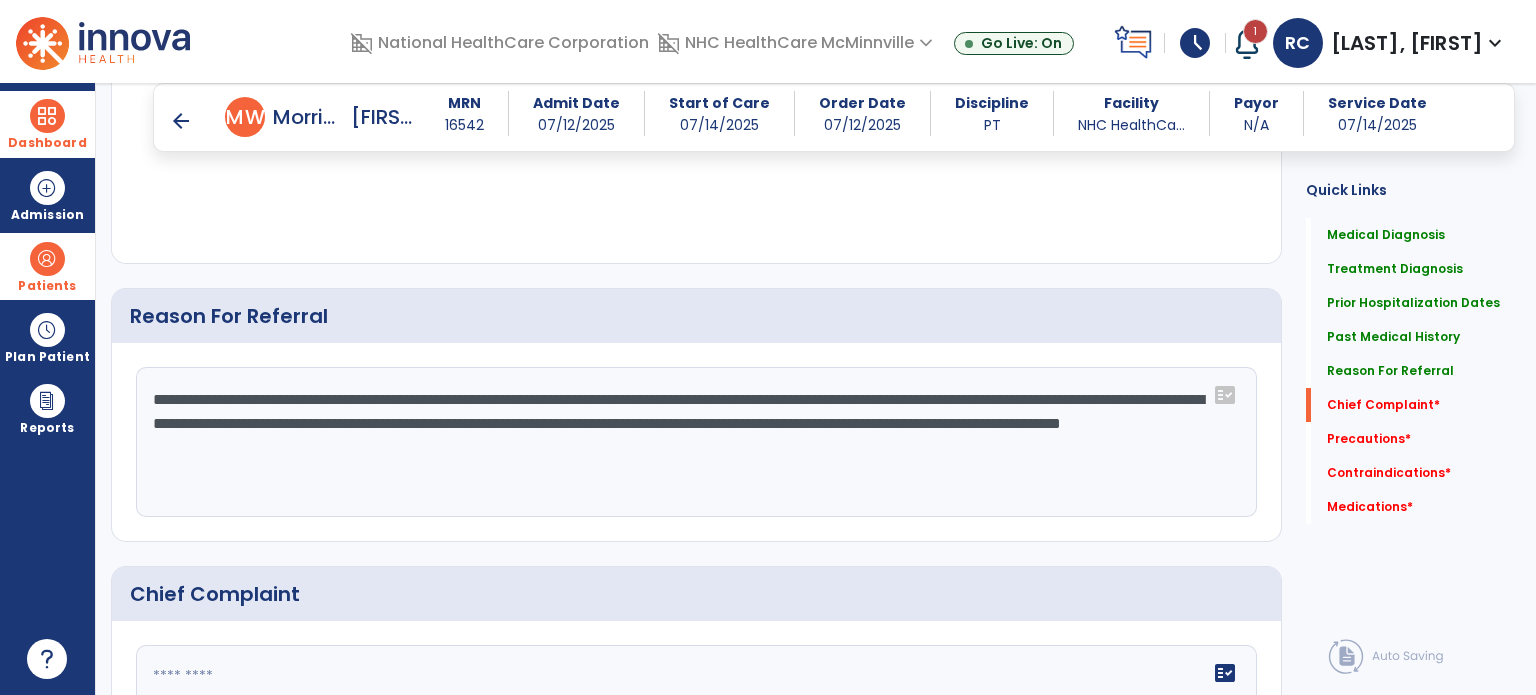 scroll, scrollTop: 1184, scrollLeft: 0, axis: vertical 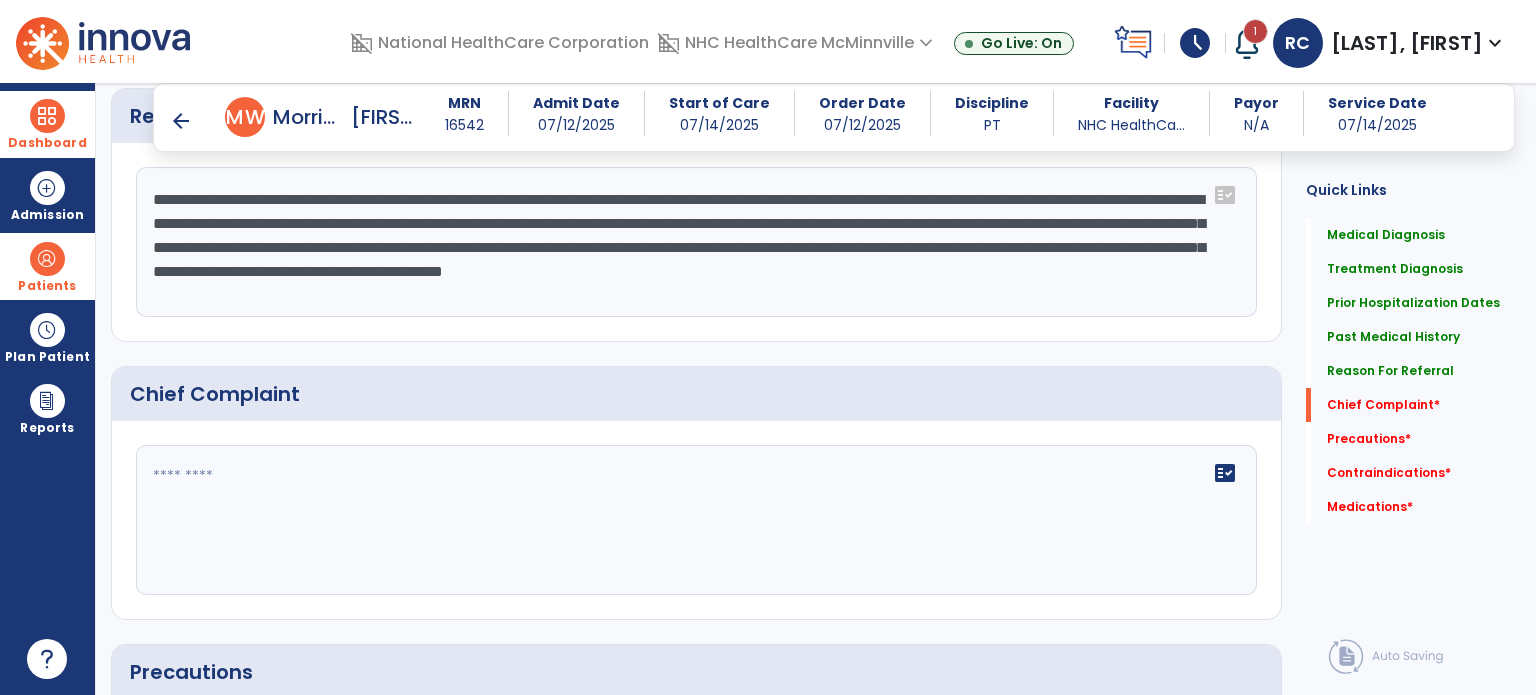 click on "**********" 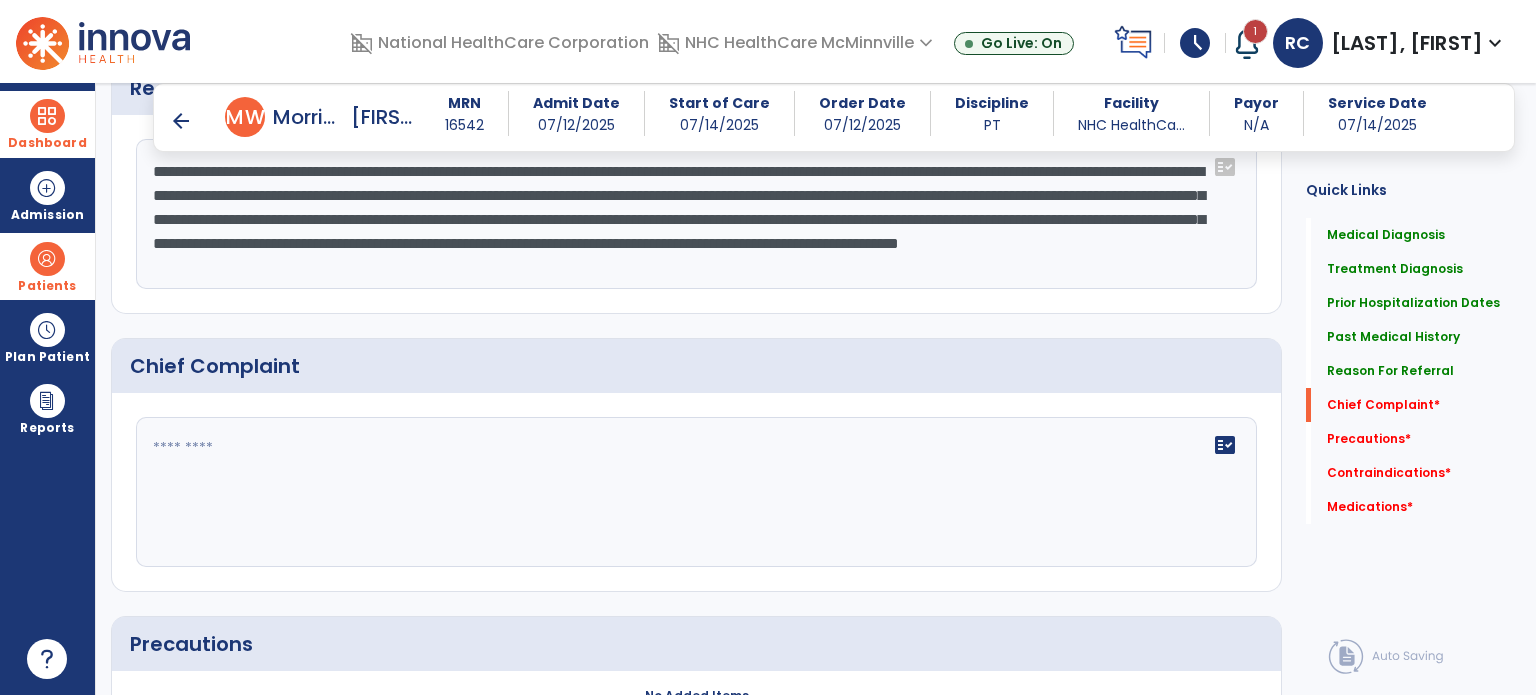 scroll, scrollTop: 1212, scrollLeft: 0, axis: vertical 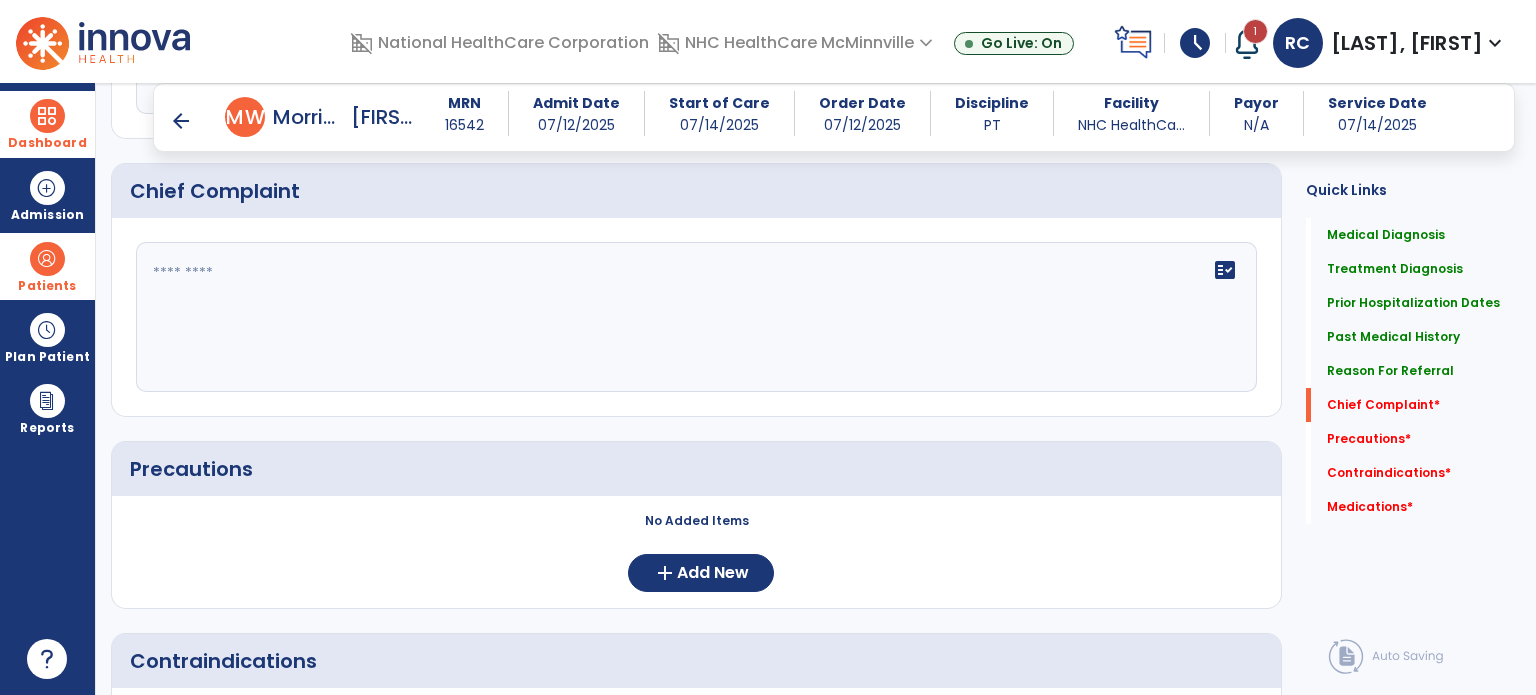 type on "**********" 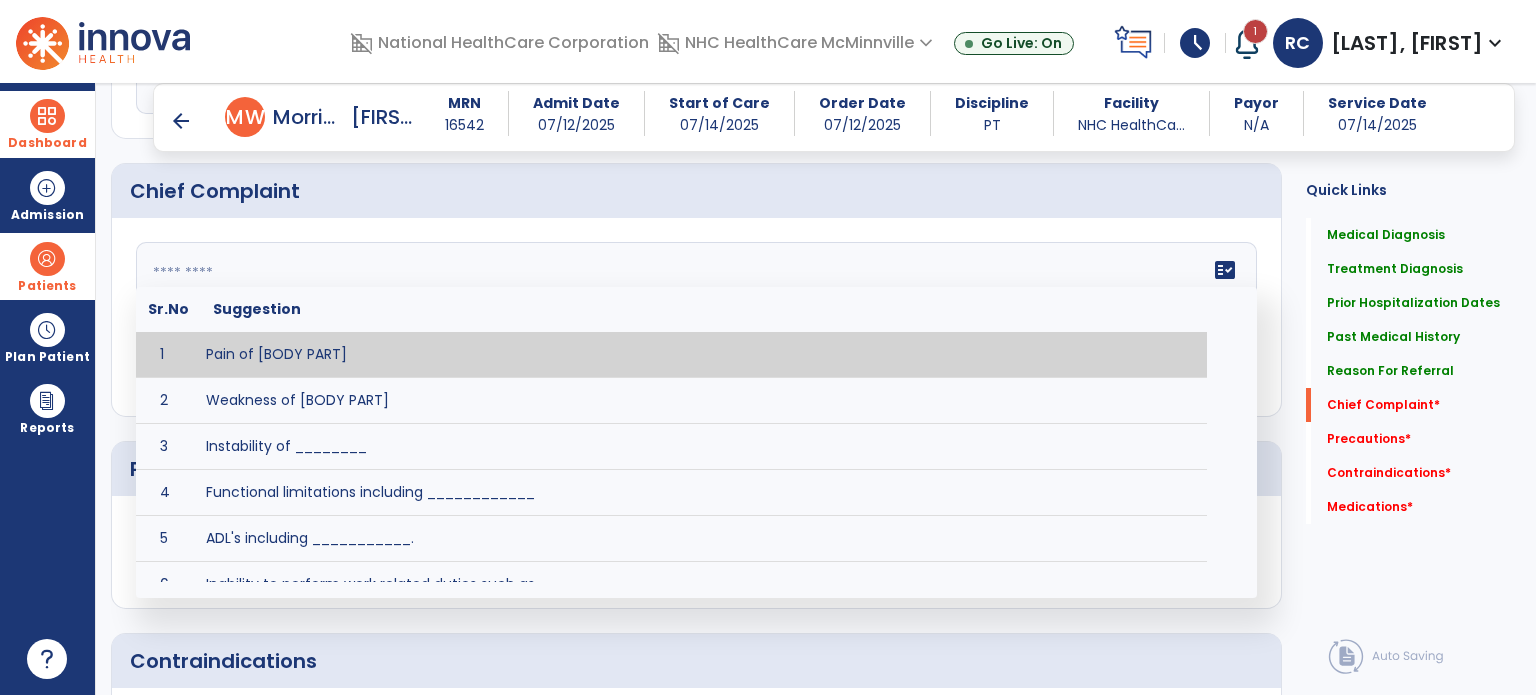 click on "fact_check  Sr.No Suggestion 1 Pain of [BODY PART] 2 Weakness of [BODY PART] 3 Instability of ________ 4 Functional limitations including ____________ 5 ADL's including ___________. 6 Inability to perform work related duties such as _________ 7 Inability to perform house hold duties such as __________. 8 Loss of balance. 9 Problems with gait including _________." 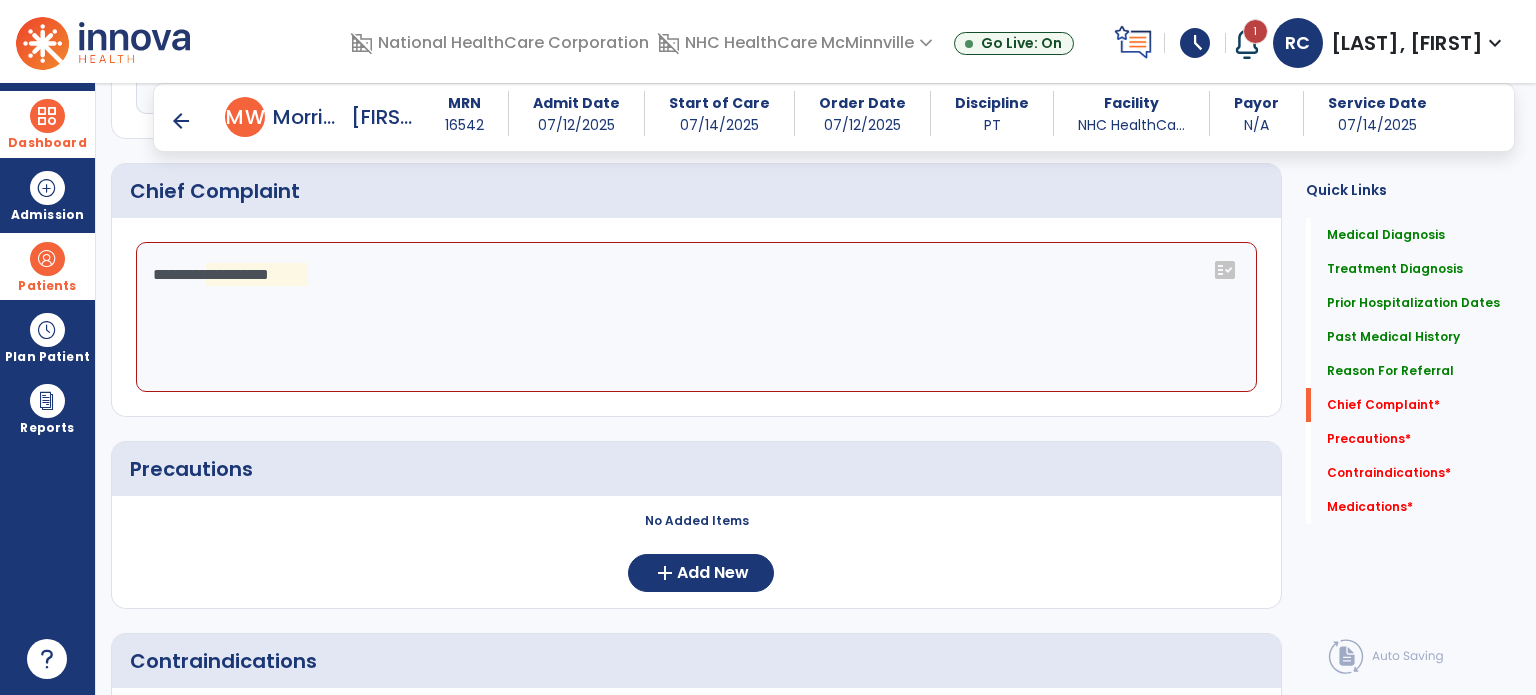 click on "**********" 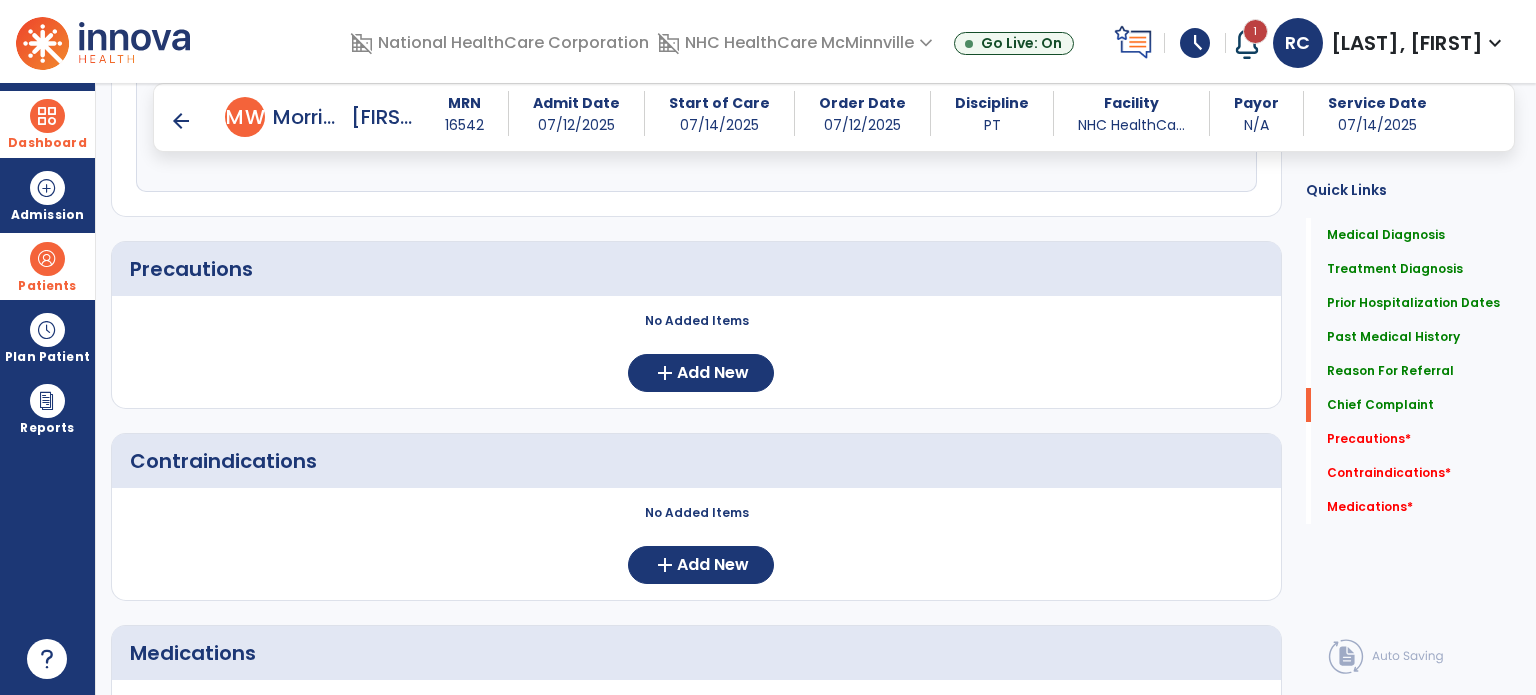 type on "*" 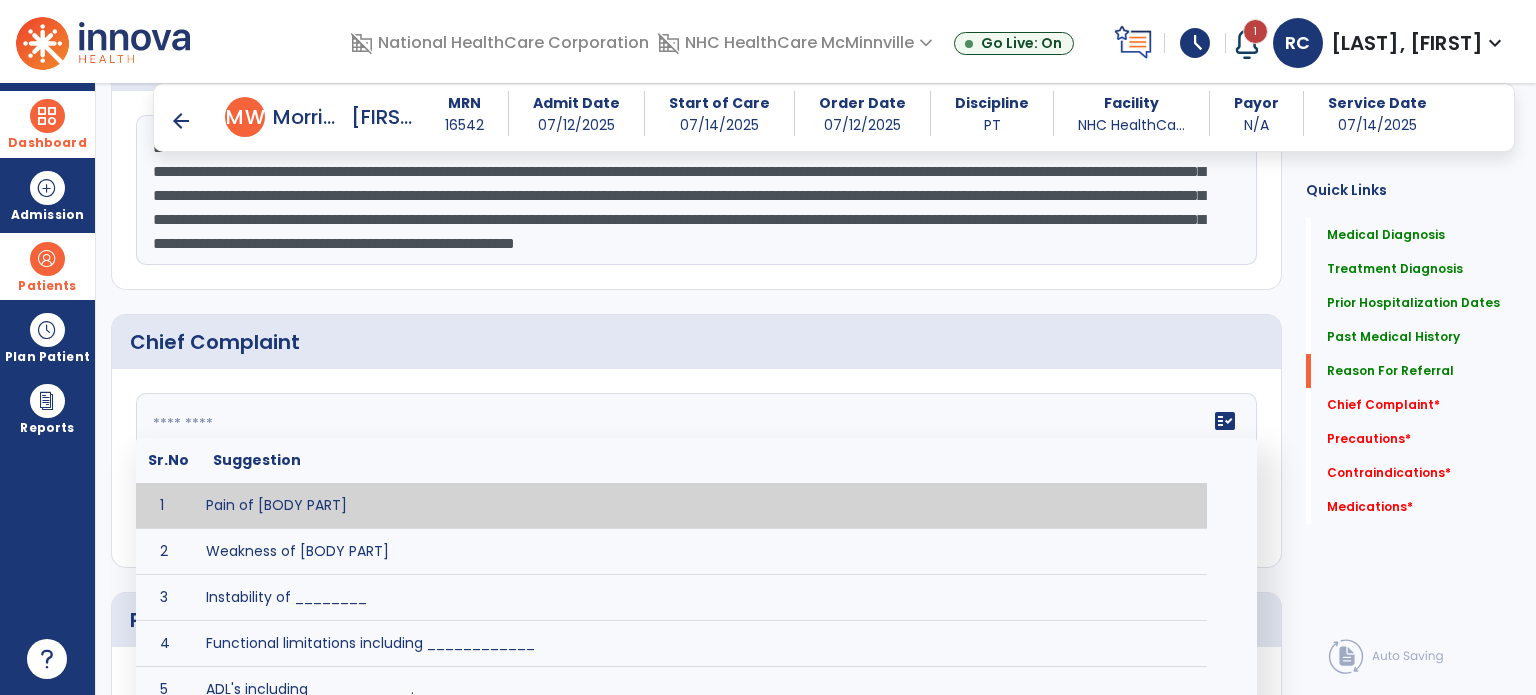 scroll, scrollTop: 1236, scrollLeft: 0, axis: vertical 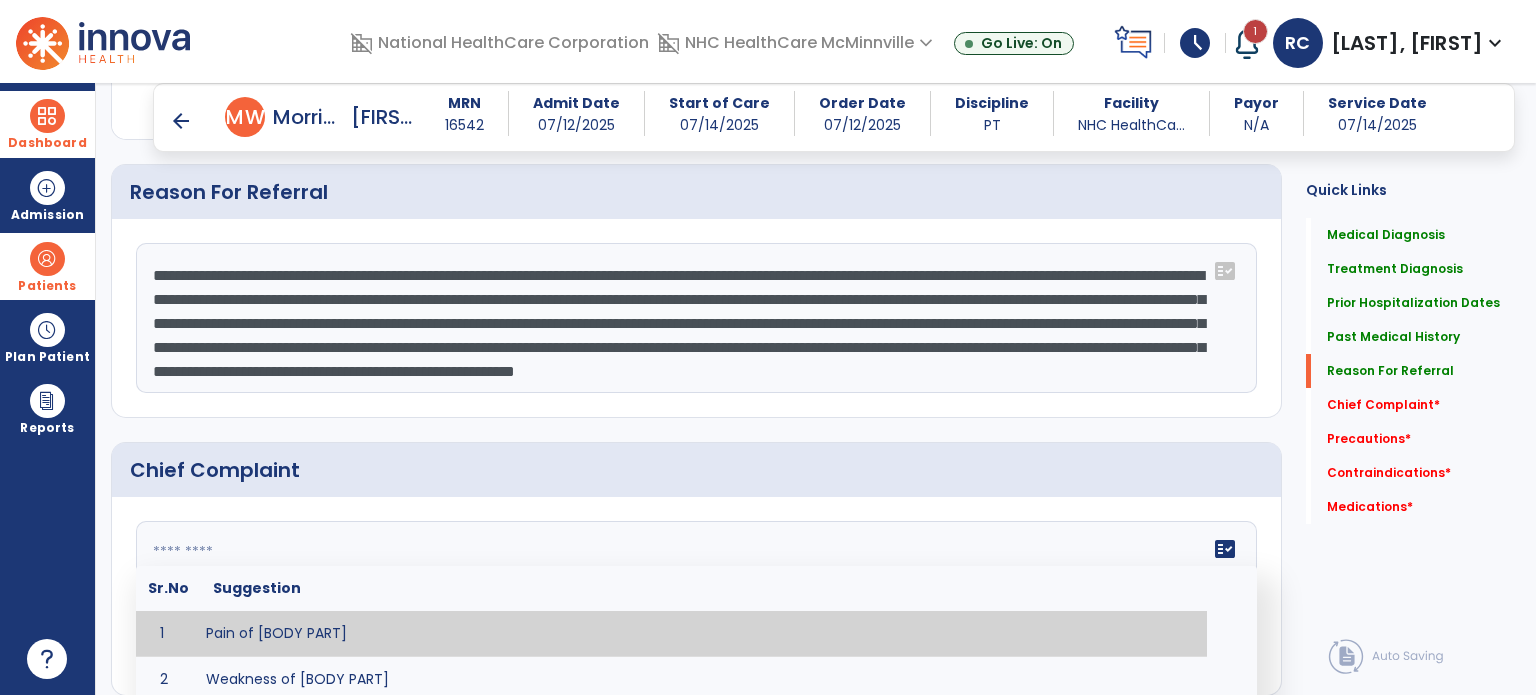 type 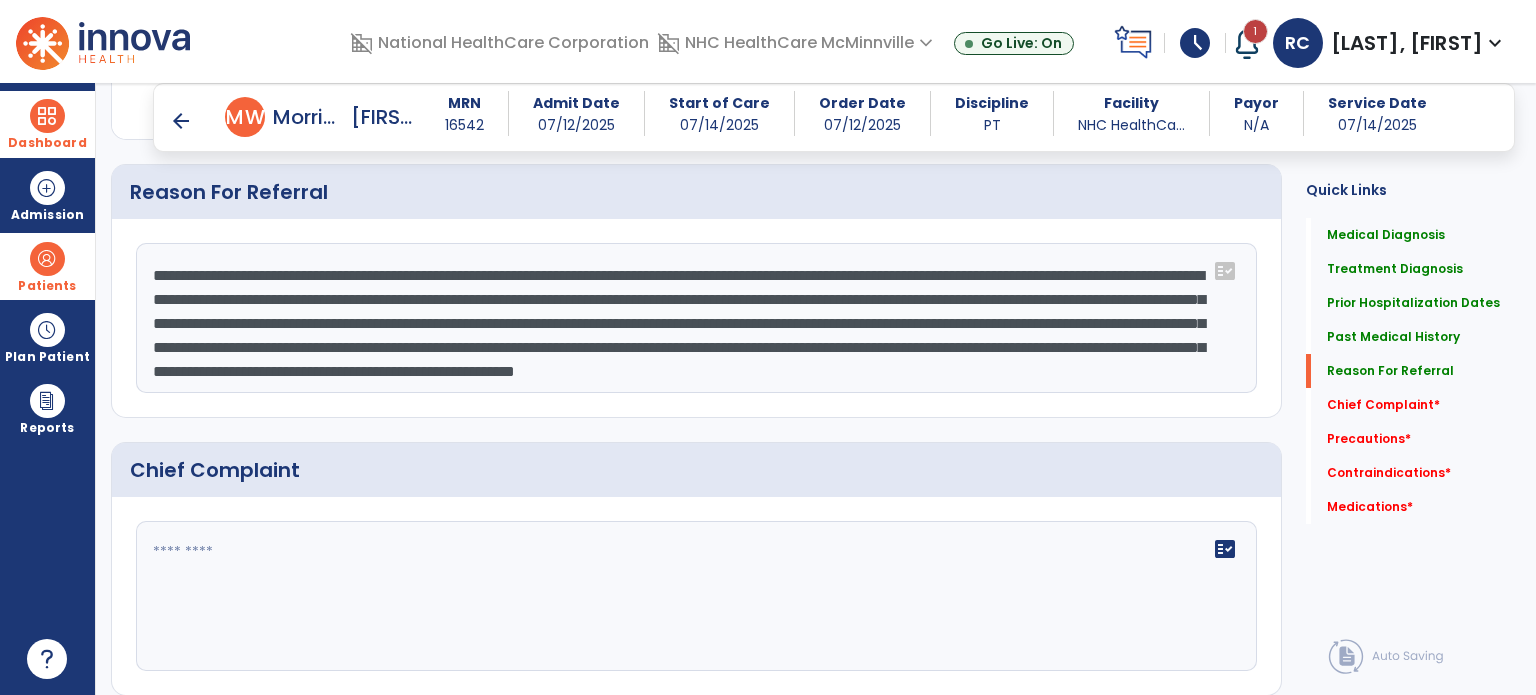 drag, startPoint x: 1247, startPoint y: 303, endPoint x: 1257, endPoint y: 371, distance: 68.73136 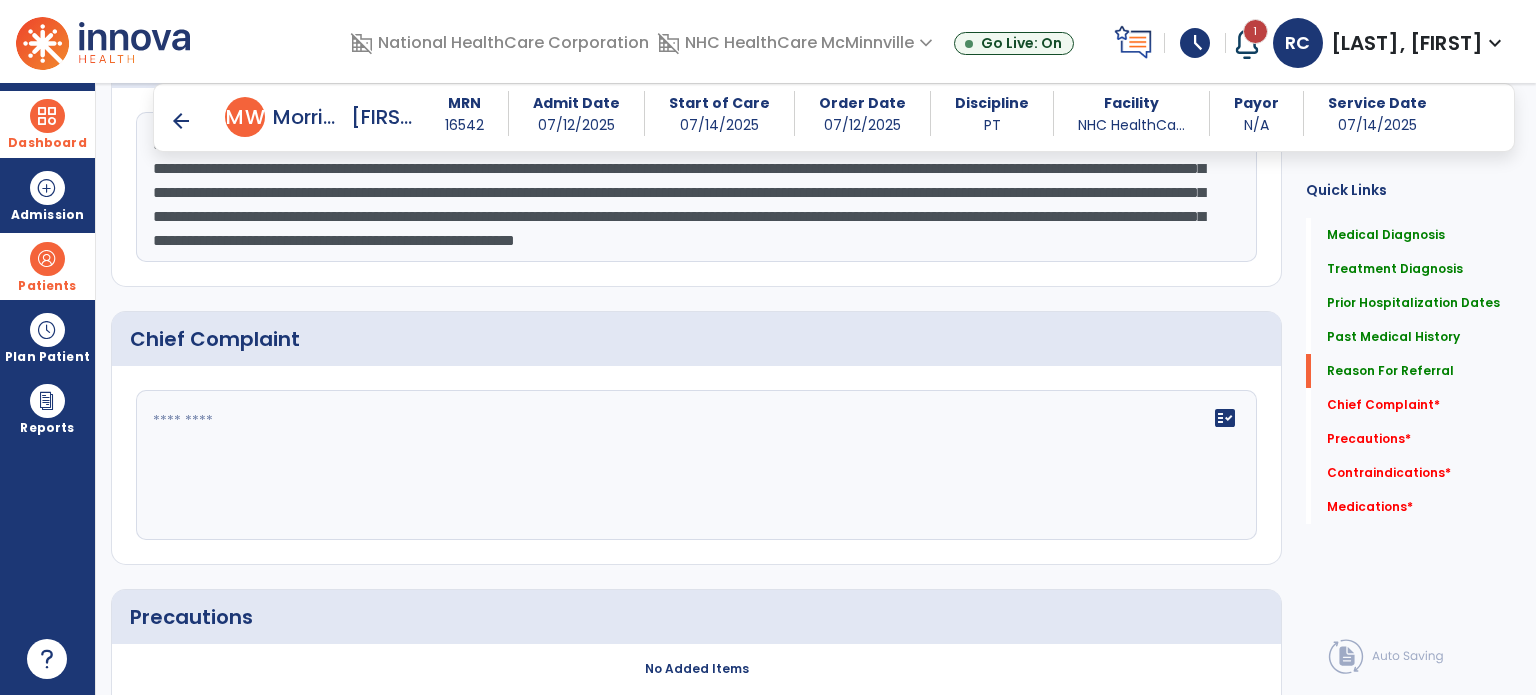 scroll, scrollTop: 1240, scrollLeft: 0, axis: vertical 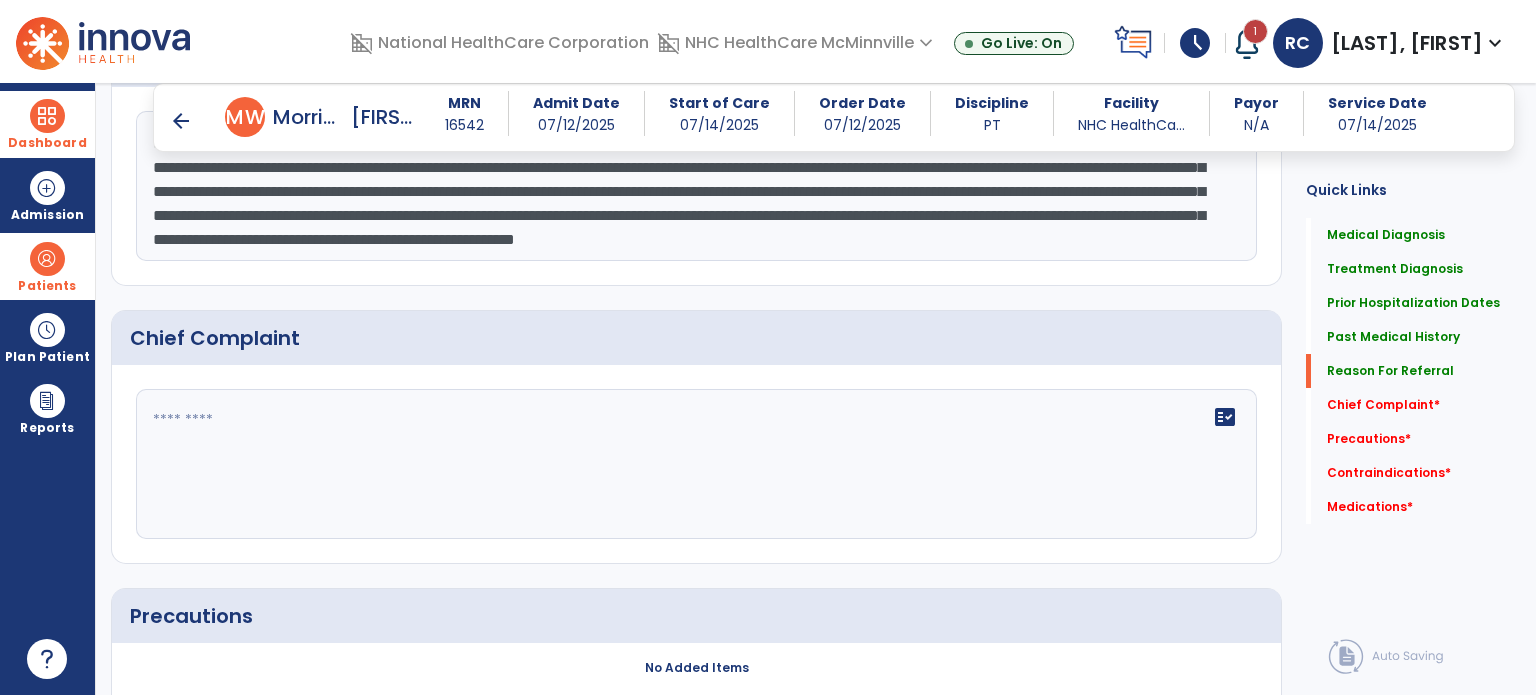 click on "**********" 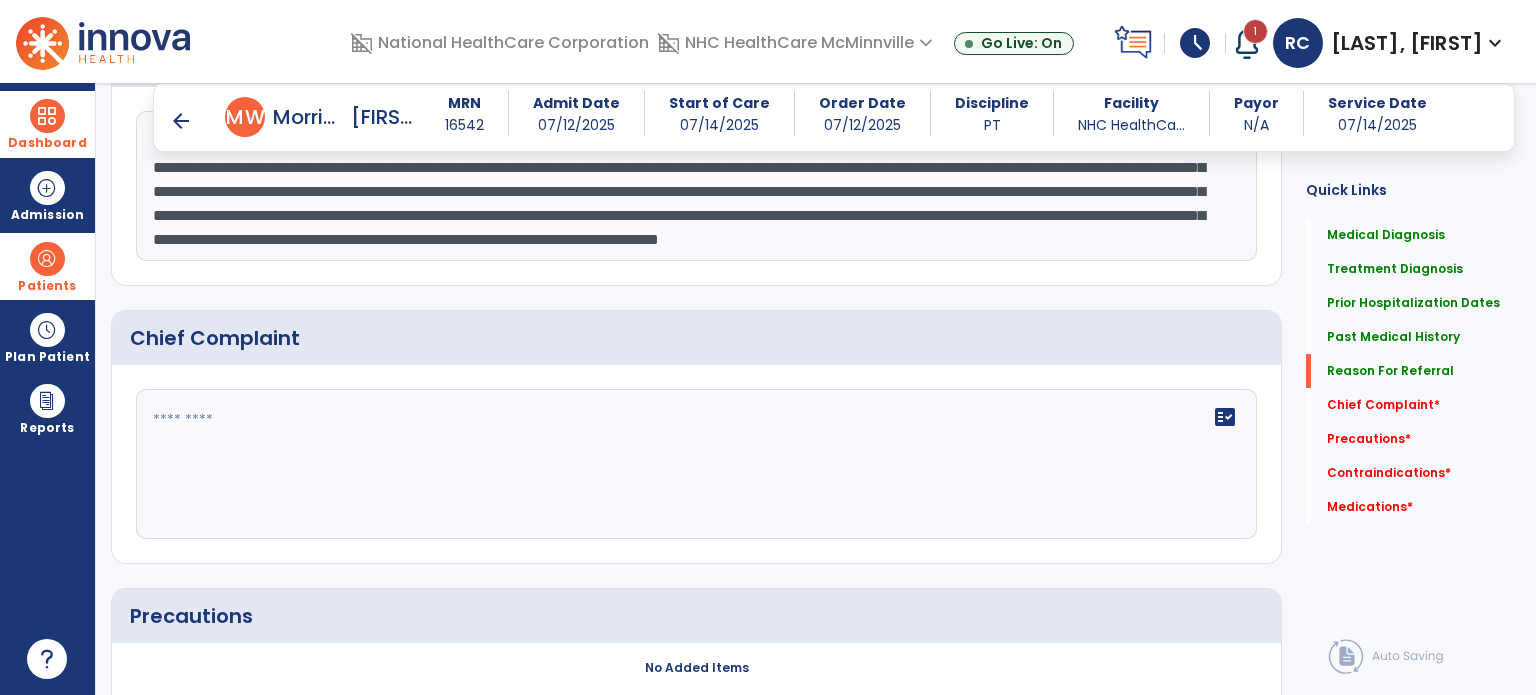 scroll, scrollTop: 1240, scrollLeft: 0, axis: vertical 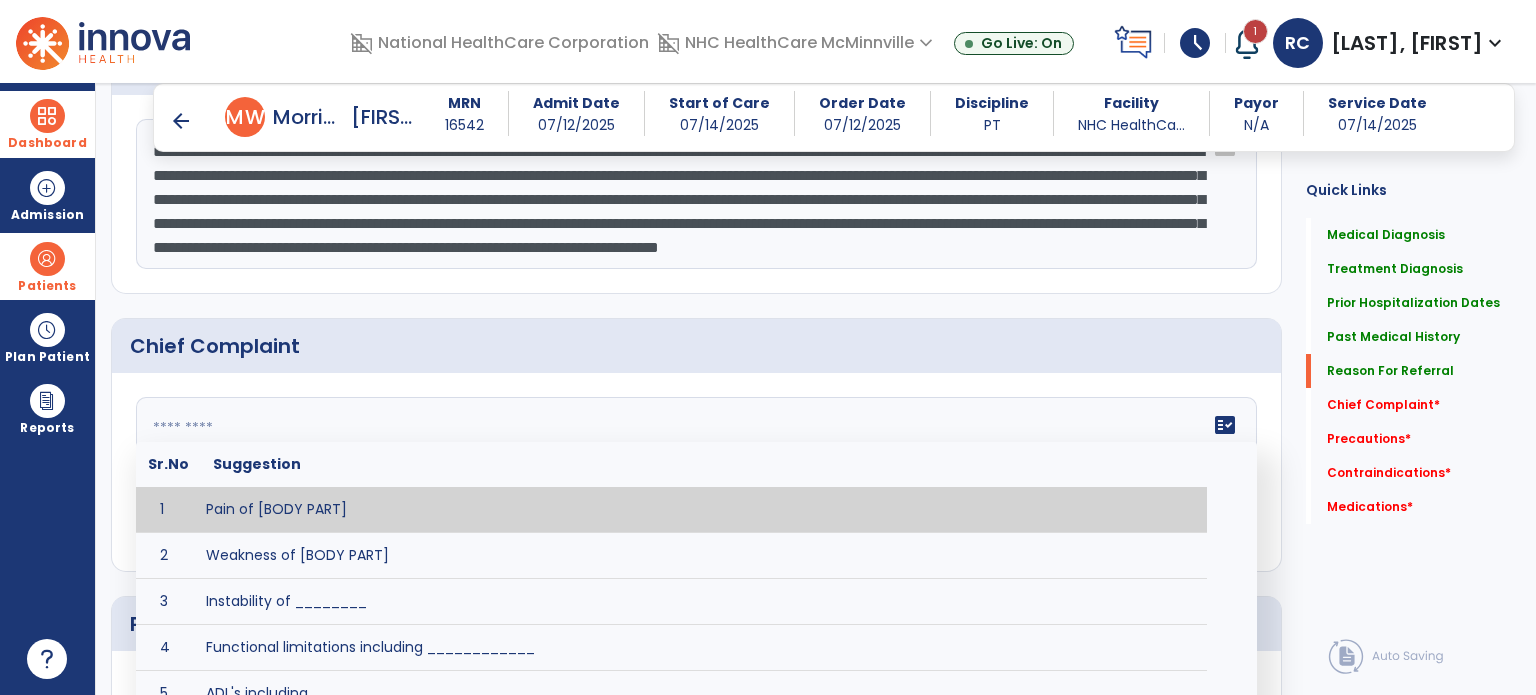 click on "**********" 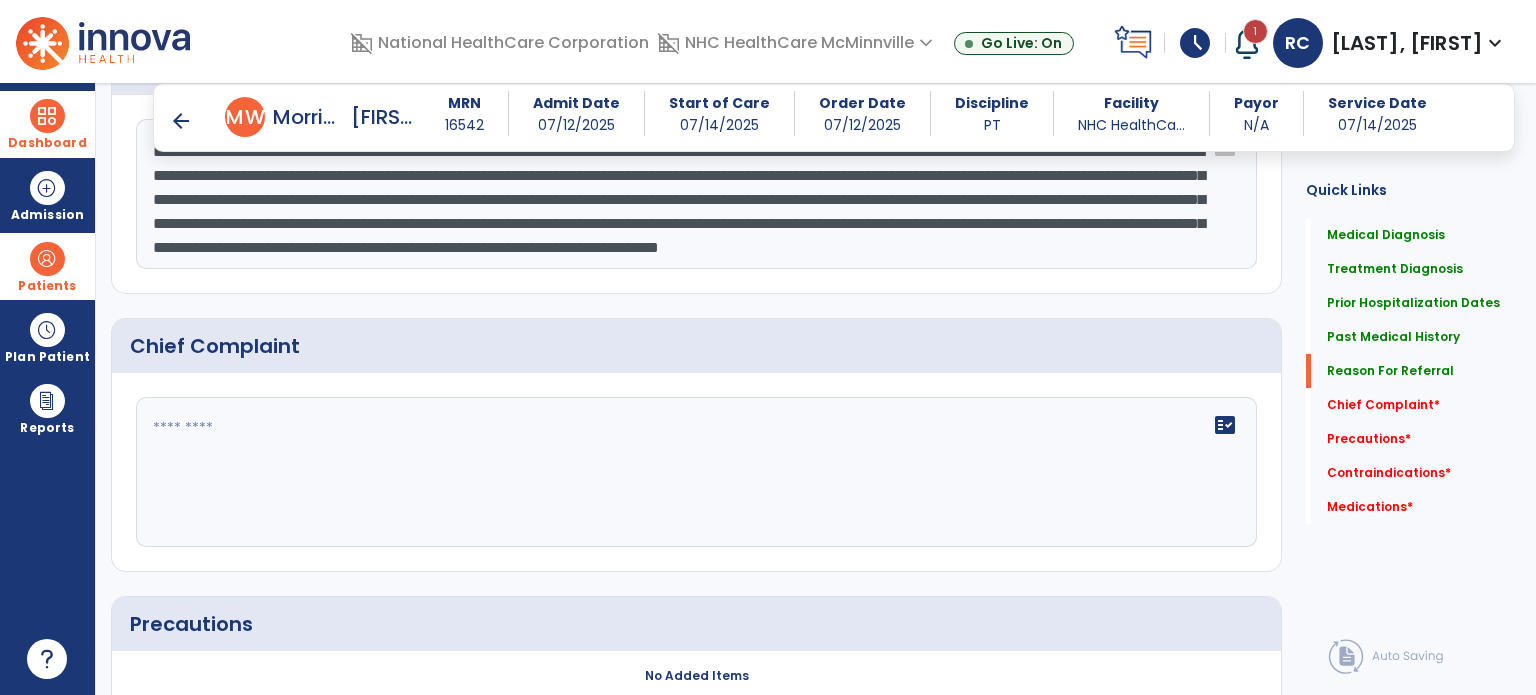 click on "**********" 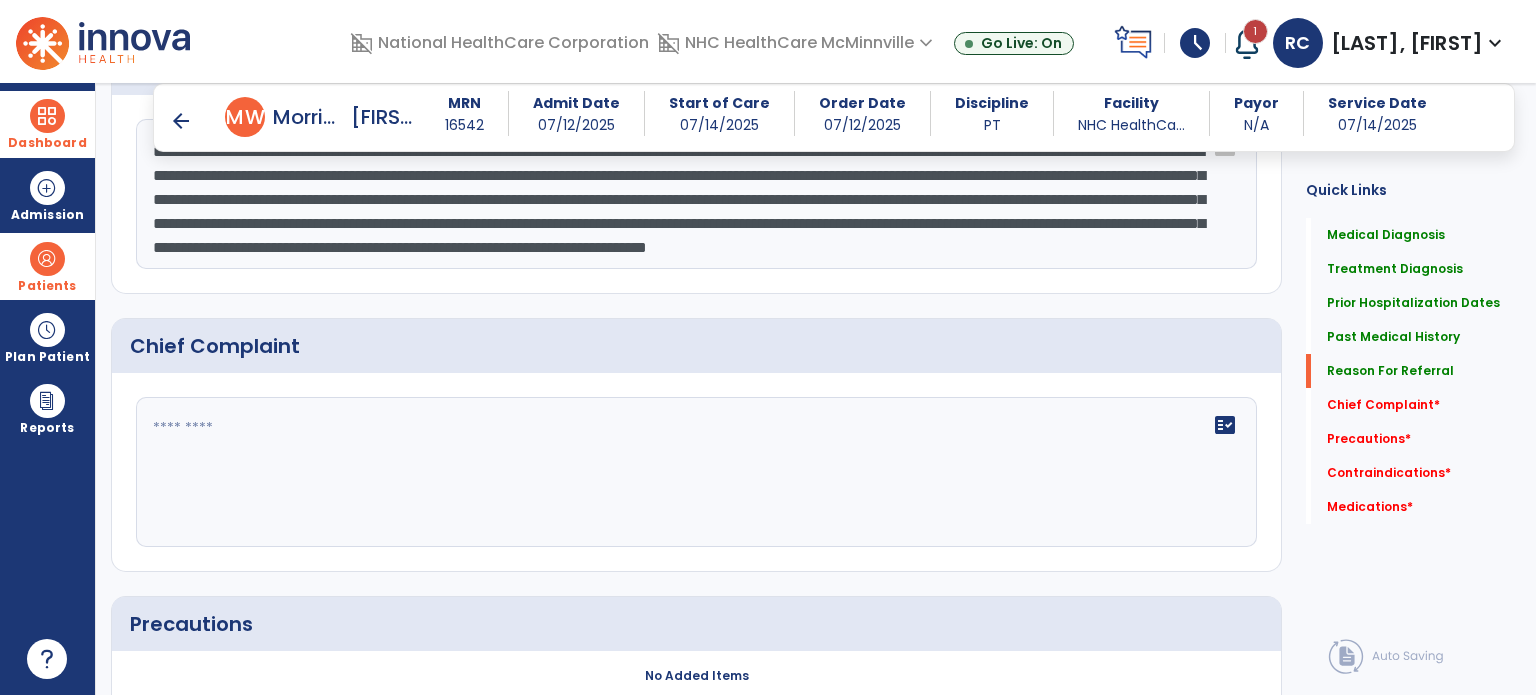 scroll, scrollTop: 24, scrollLeft: 0, axis: vertical 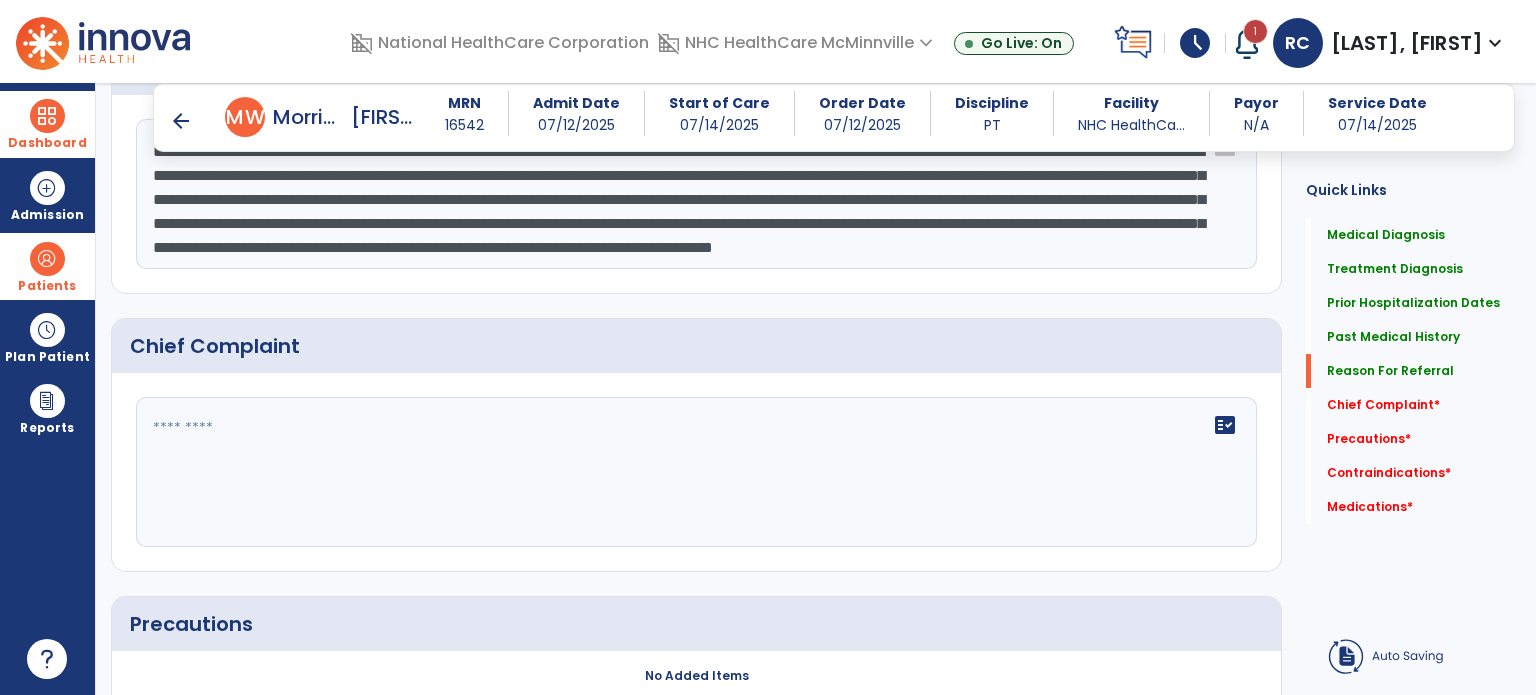 type on "**********" 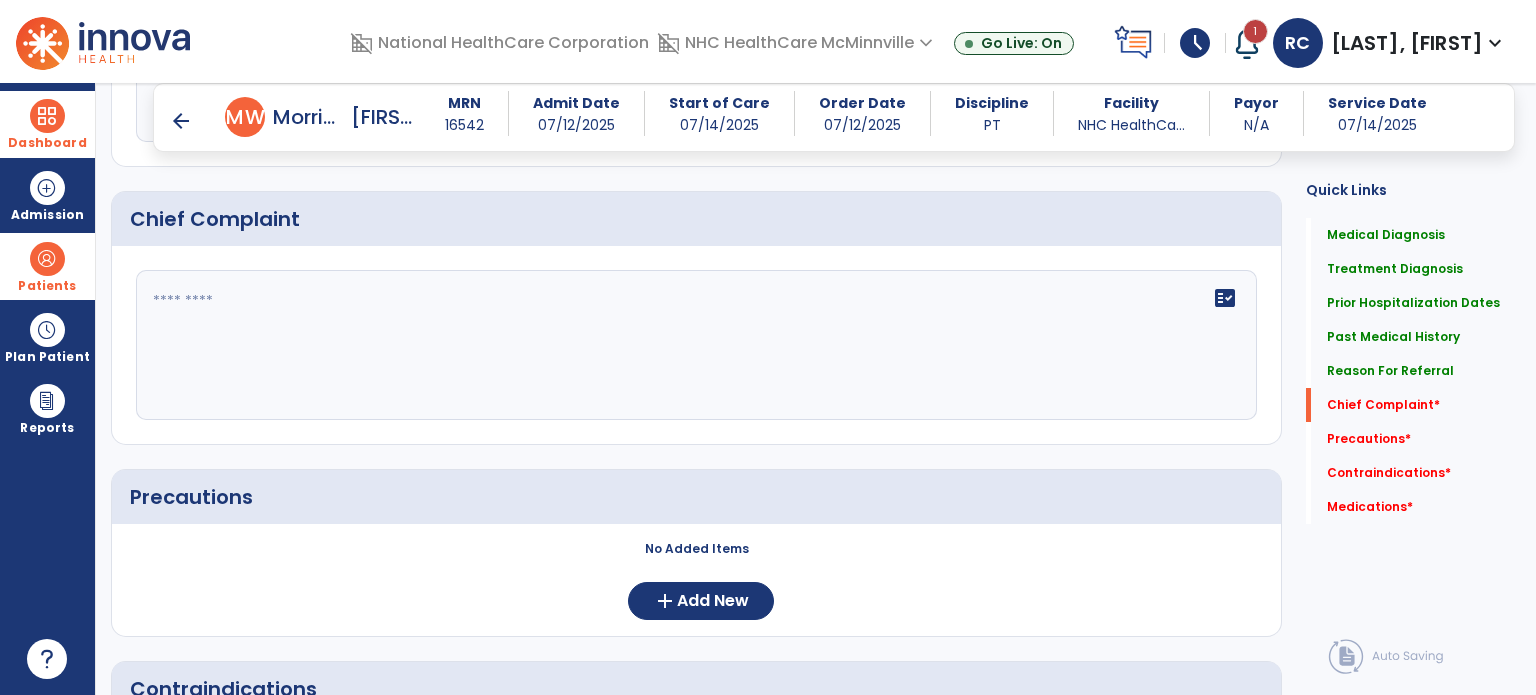 scroll, scrollTop: 1360, scrollLeft: 0, axis: vertical 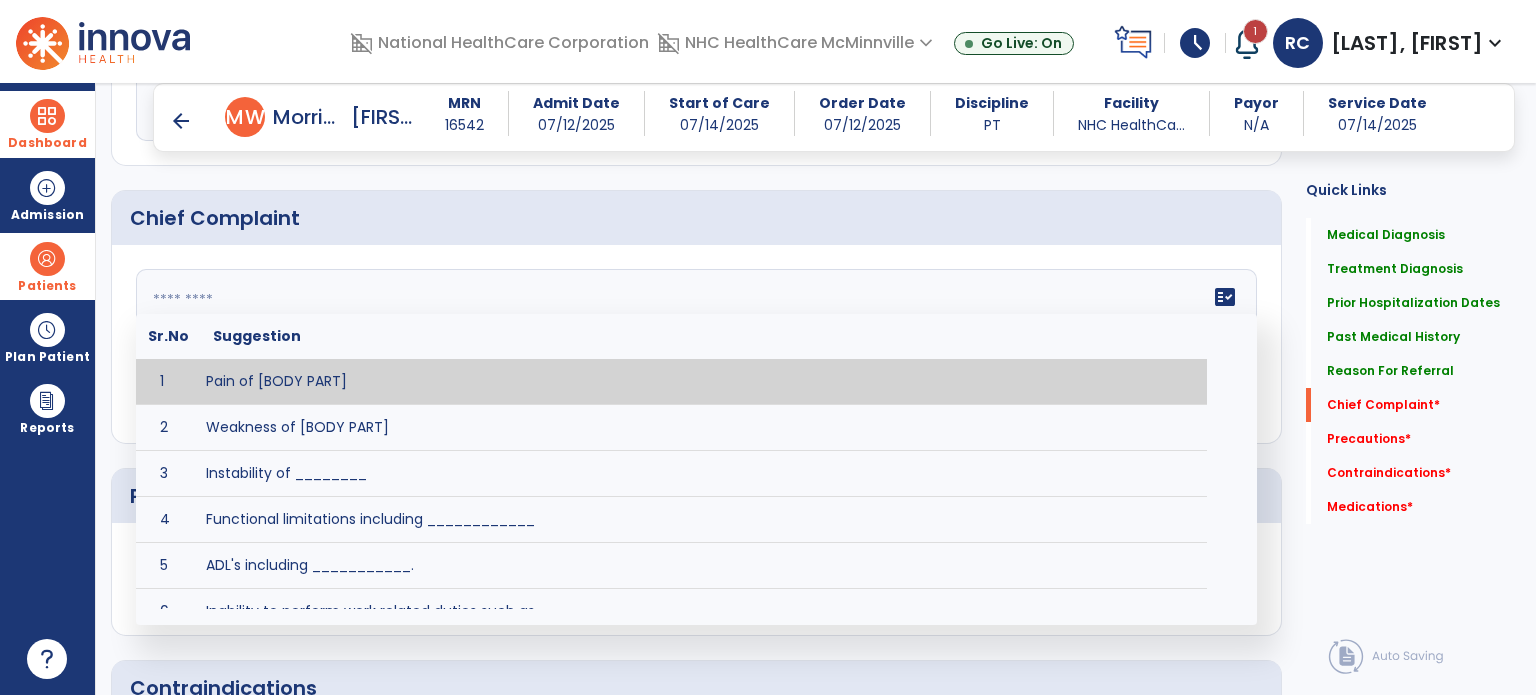click on "fact_check  Sr.No Suggestion 1 Pain of [BODY PART] 2 Weakness of [BODY PART] 3 Instability of ________ 4 Functional limitations including ____________ 5 ADL's including ___________. 6 Inability to perform work related duties such as _________ 7 Inability to perform house hold duties such as __________. 8 Loss of balance. 9 Problems with gait including _________." 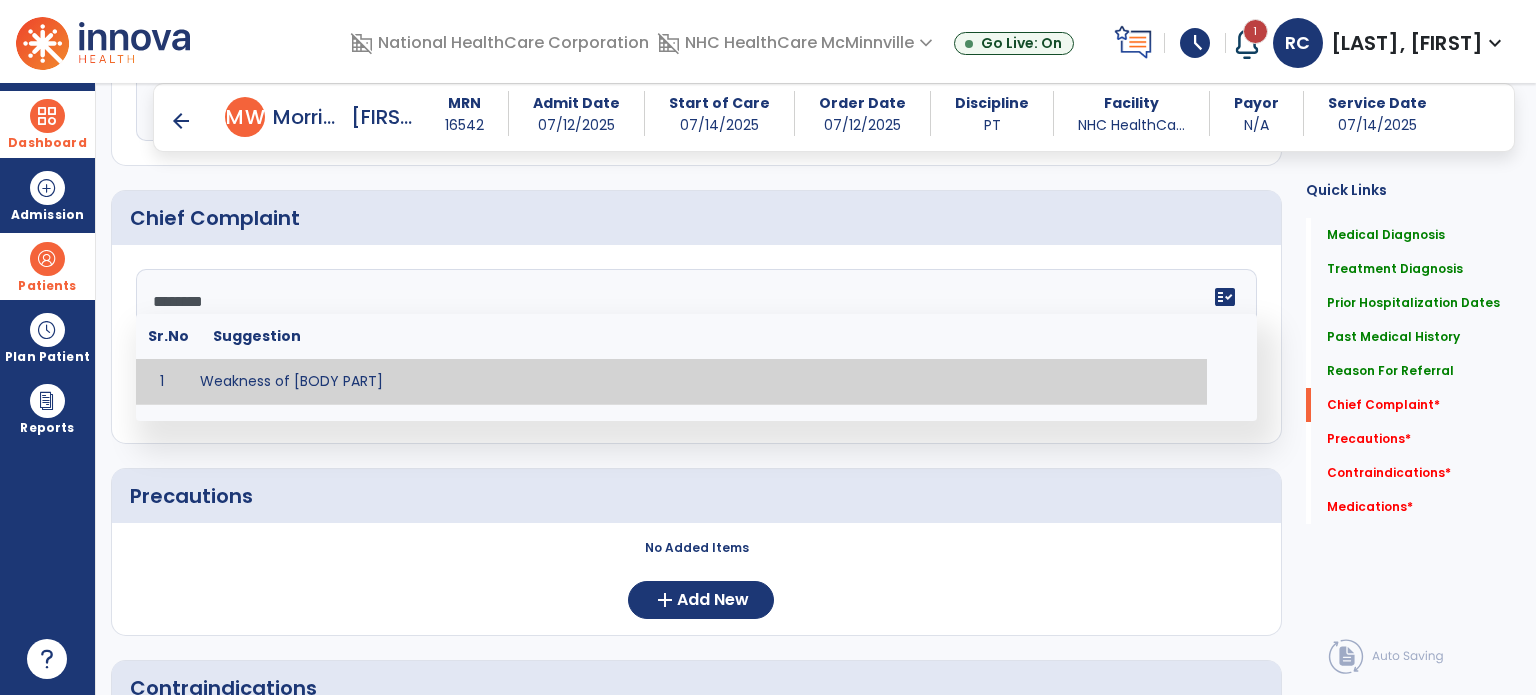 type on "********" 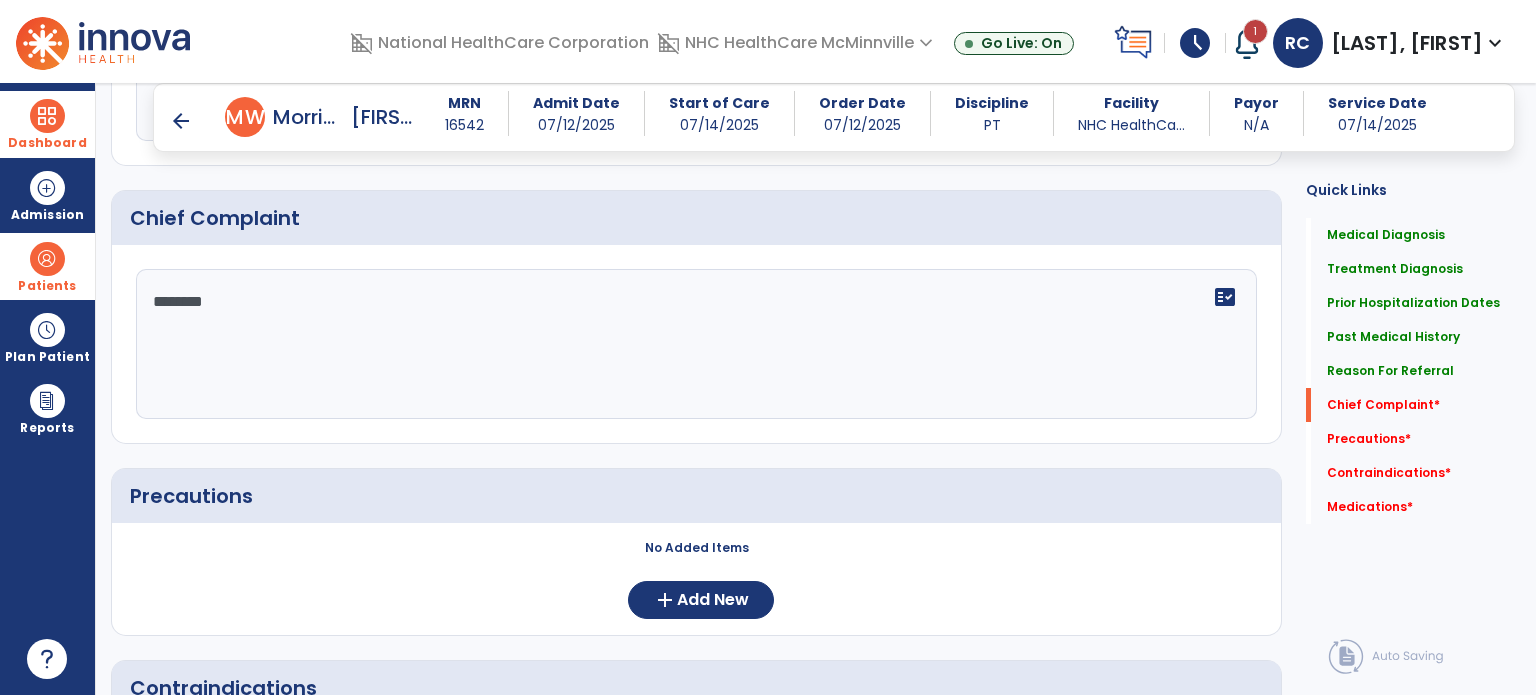 click on "No Added Items  add  Add New" 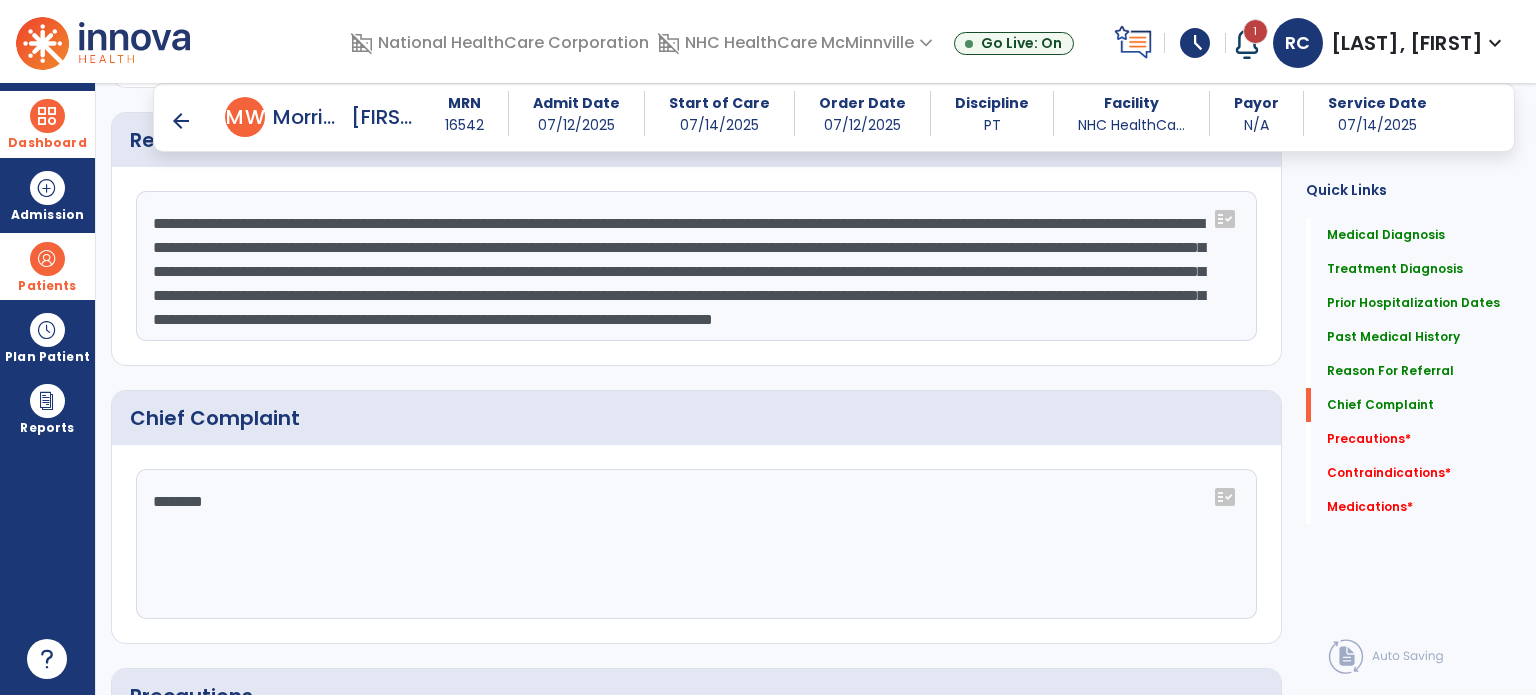 scroll, scrollTop: 1360, scrollLeft: 0, axis: vertical 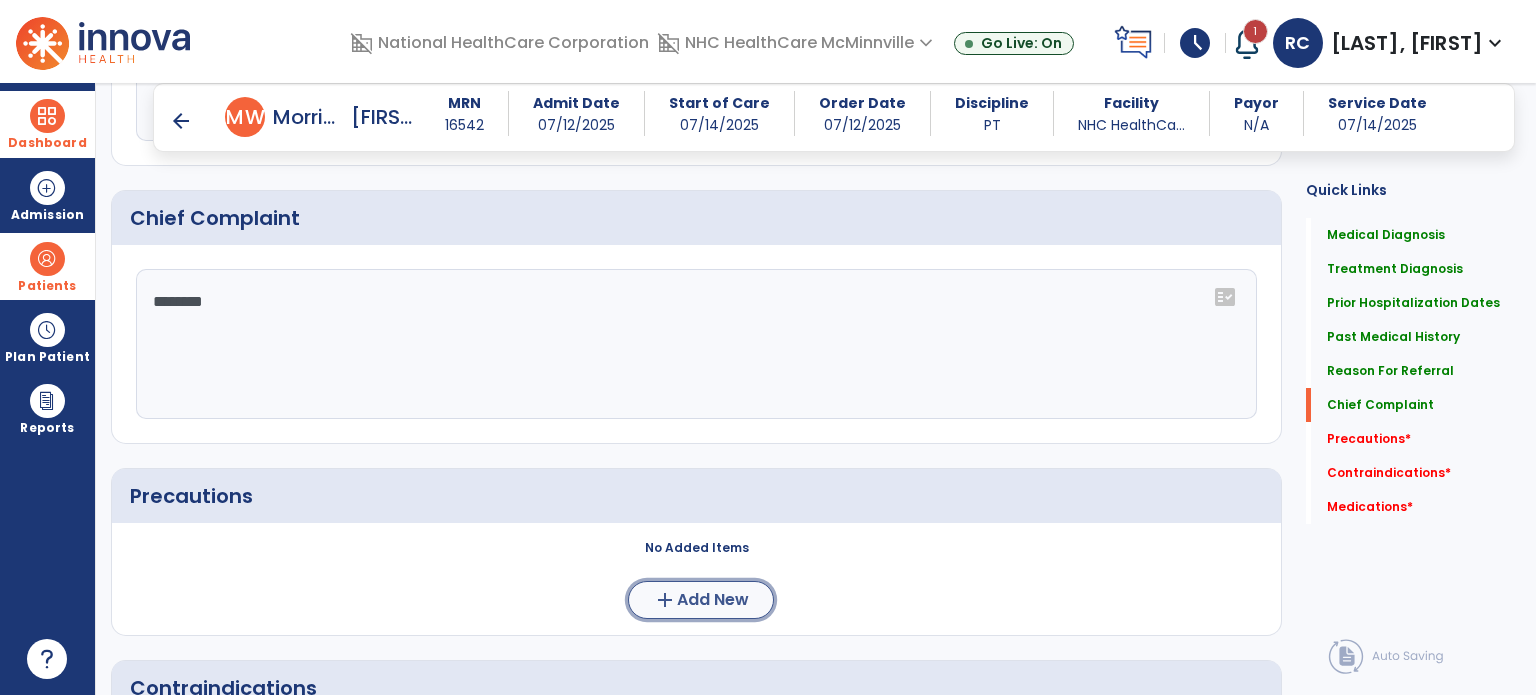 click on "add  Add New" 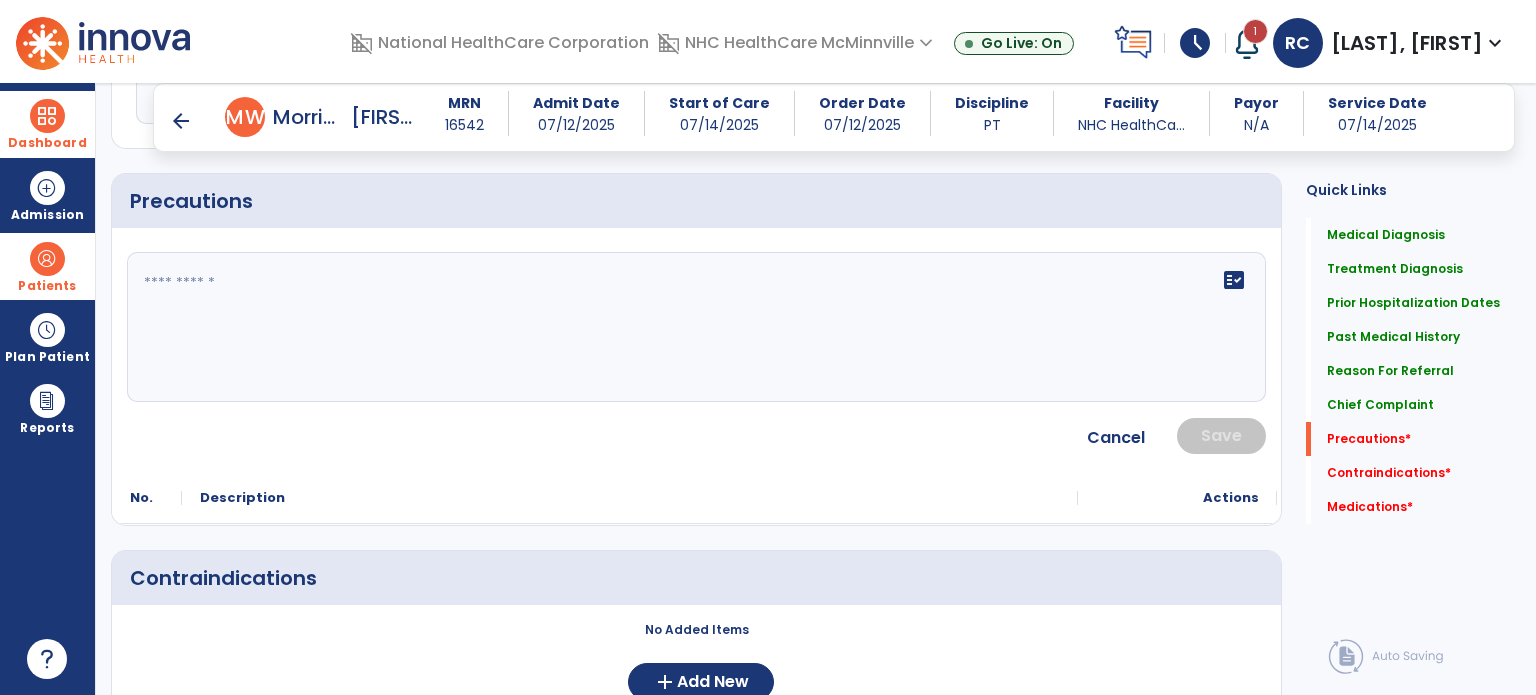 scroll, scrollTop: 1652, scrollLeft: 0, axis: vertical 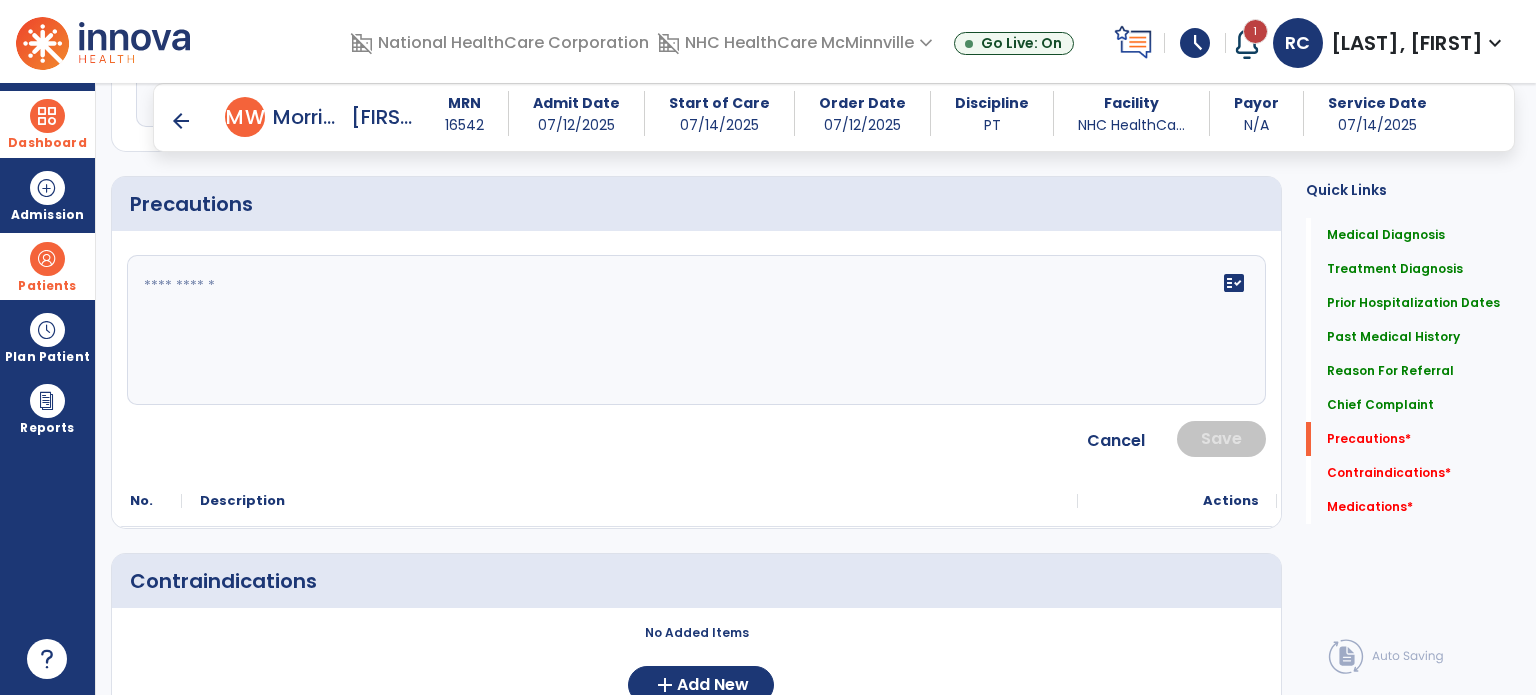 click on "Cancel Save" 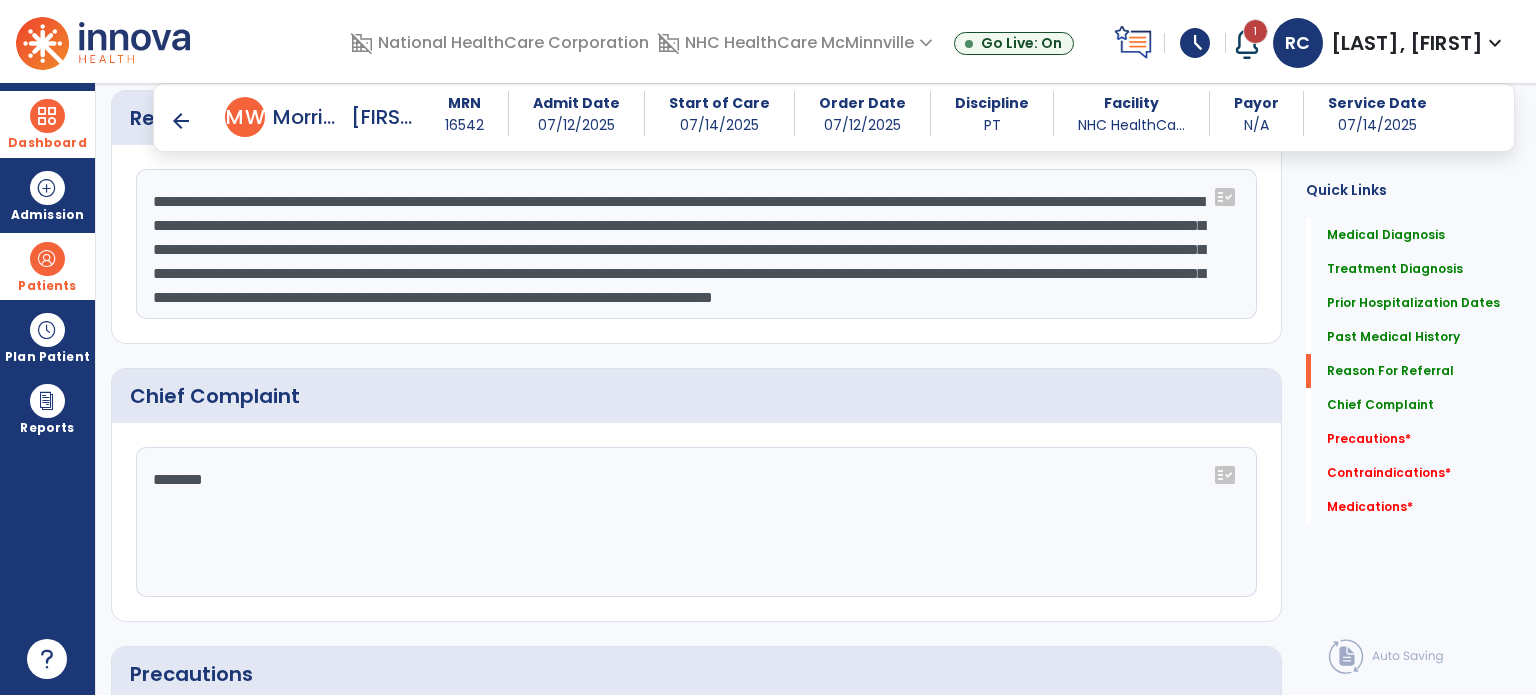 scroll, scrollTop: 1187, scrollLeft: 0, axis: vertical 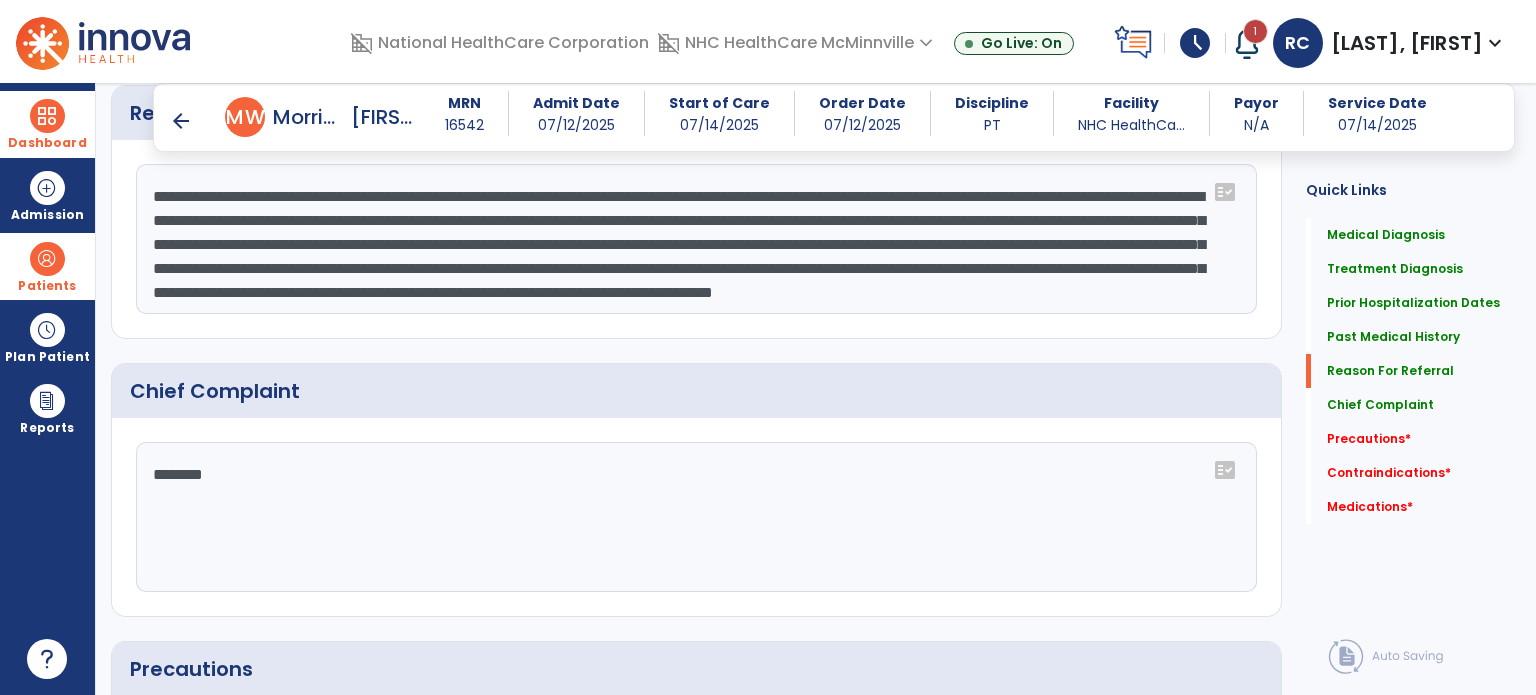 click on "********" 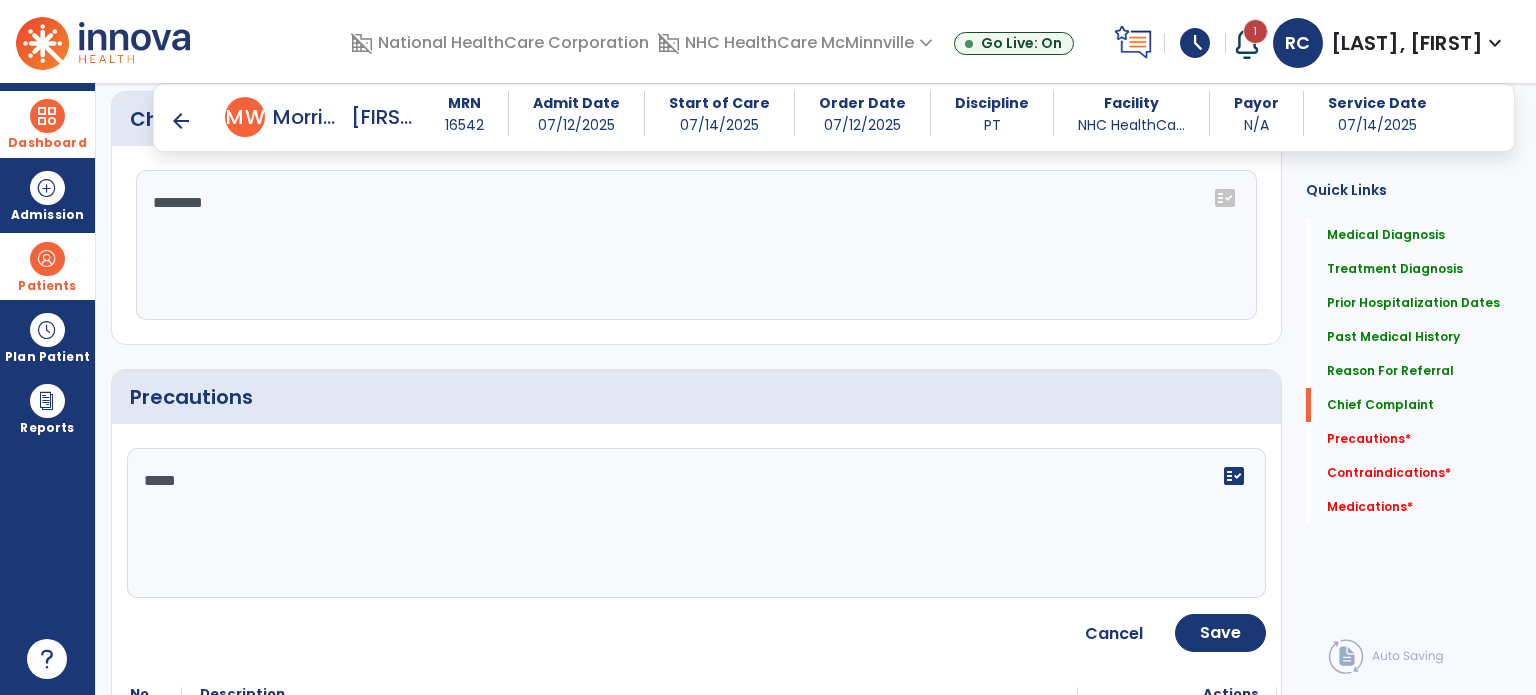 scroll, scrollTop: 1460, scrollLeft: 0, axis: vertical 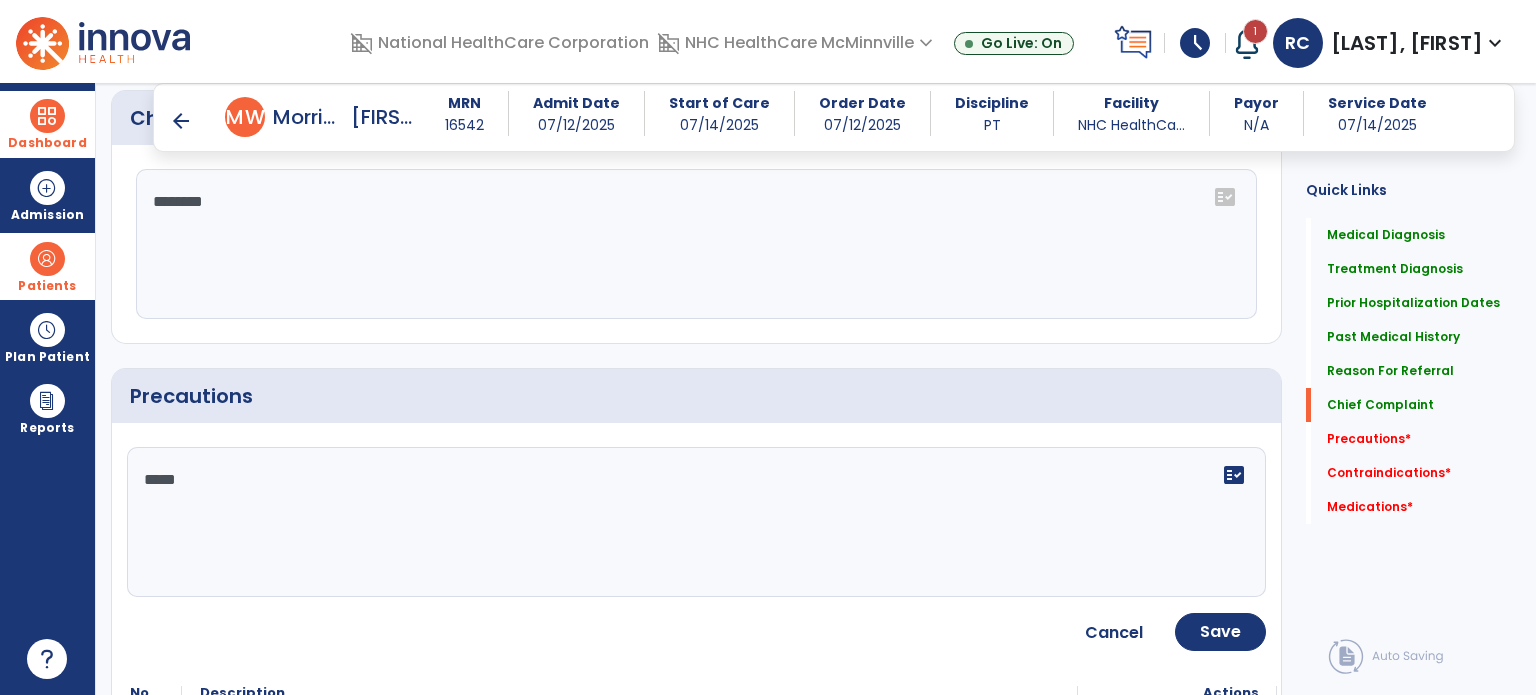 click on "****" 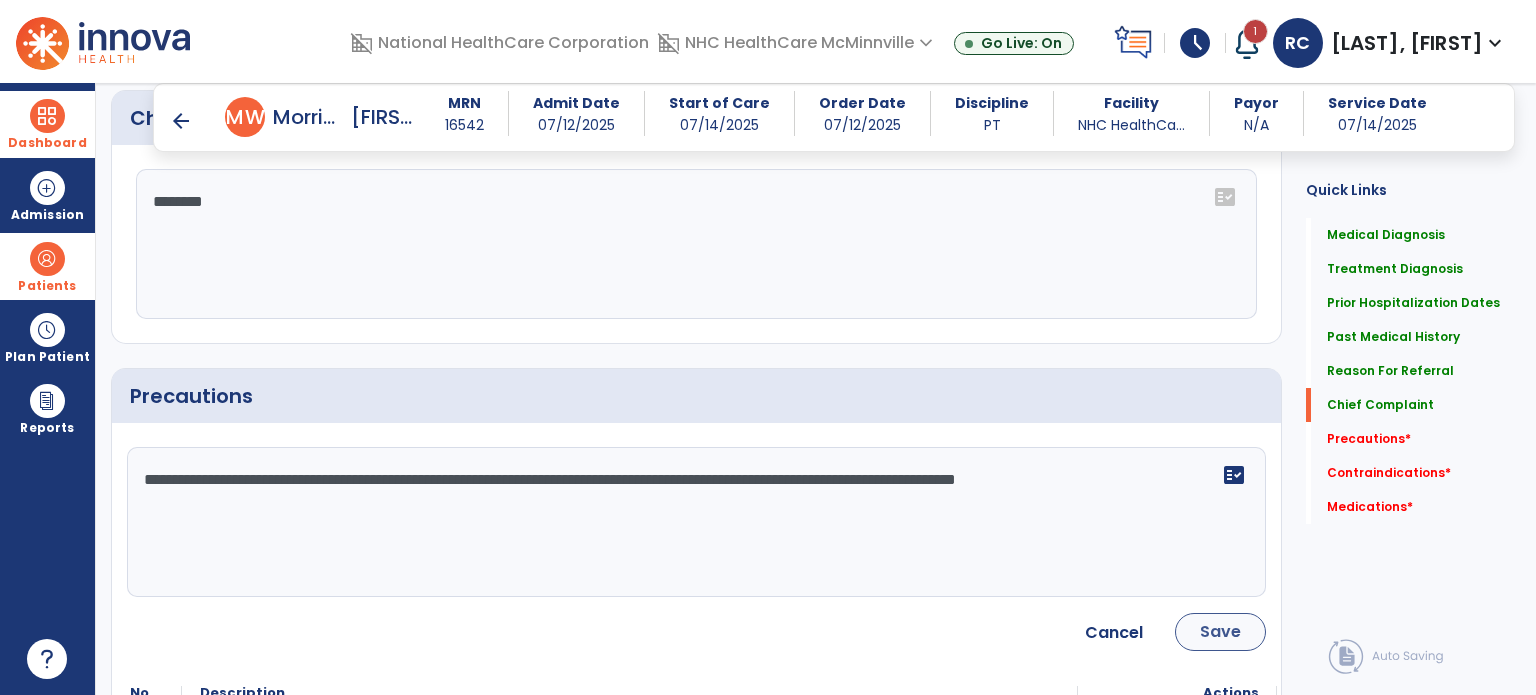 type on "**********" 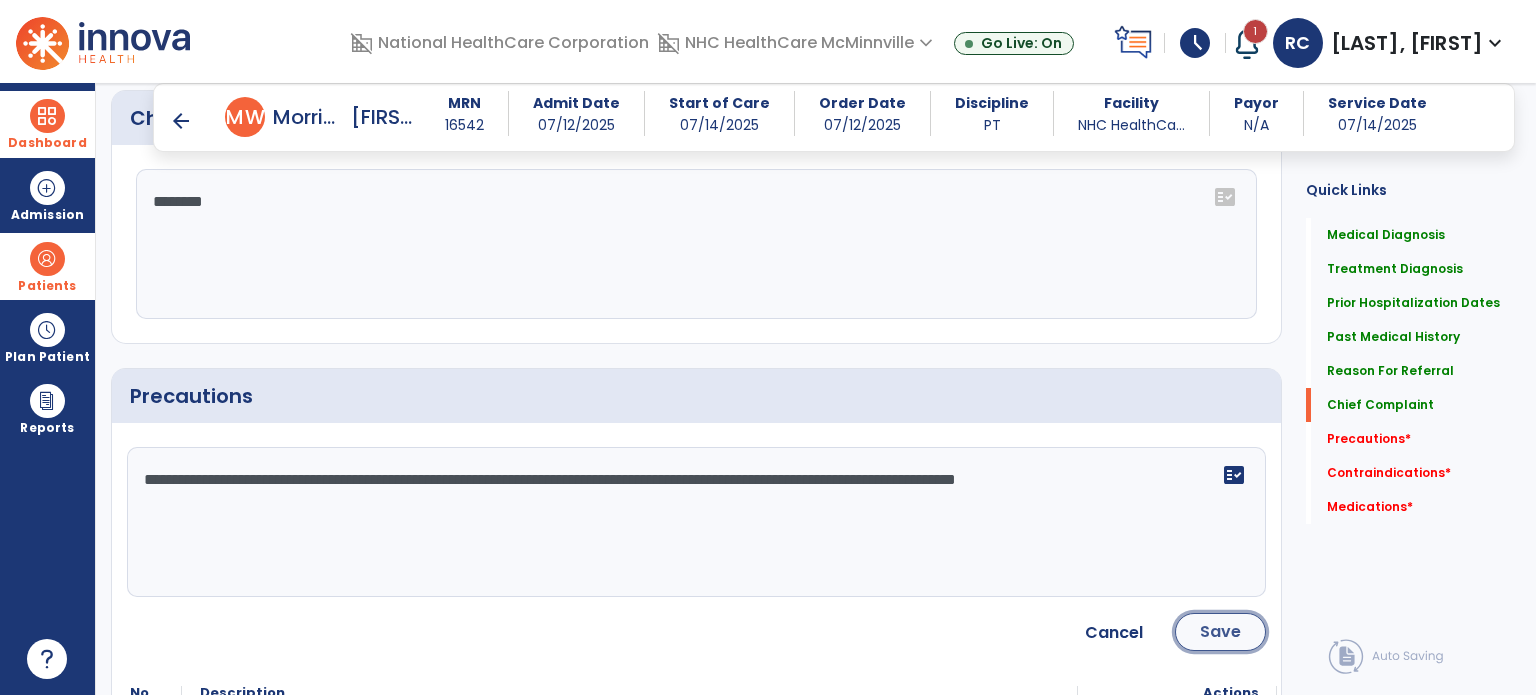 click on "Save" 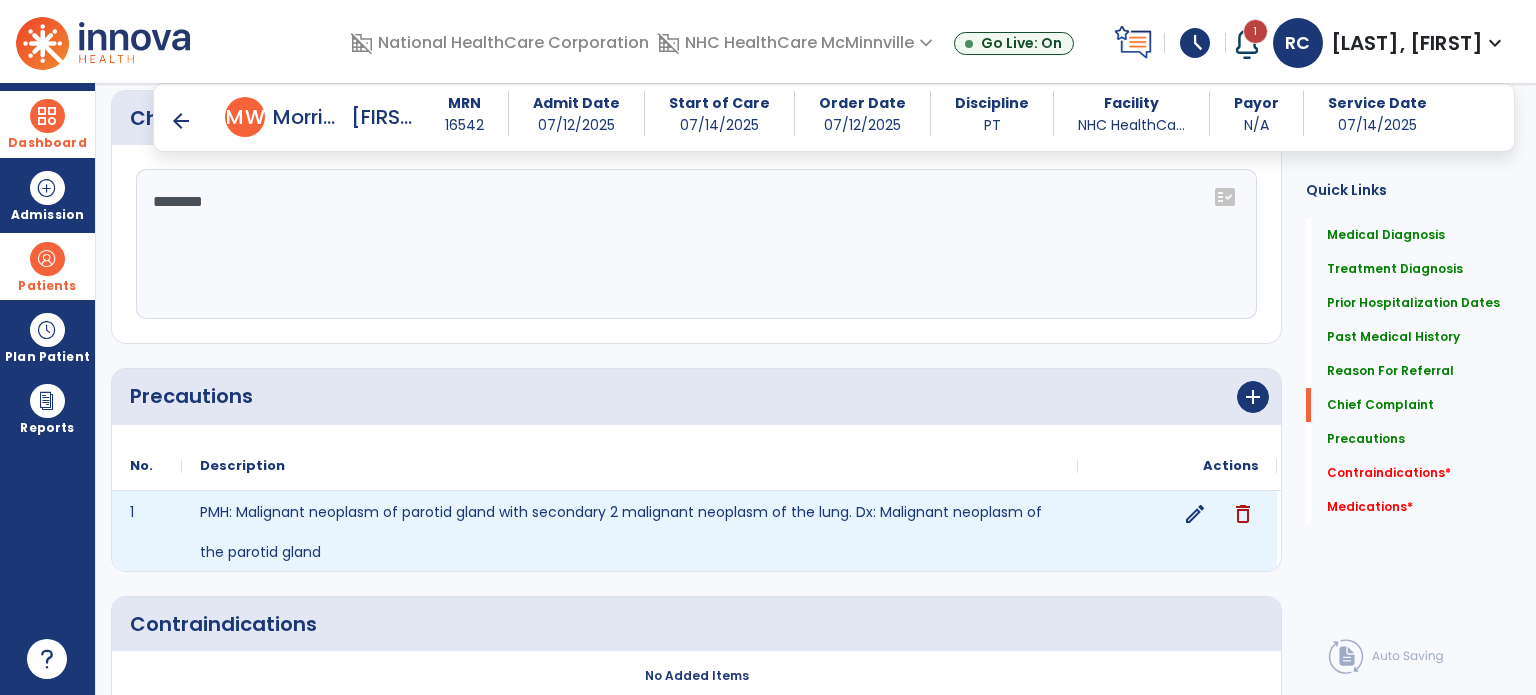 scroll, scrollTop: 1785, scrollLeft: 0, axis: vertical 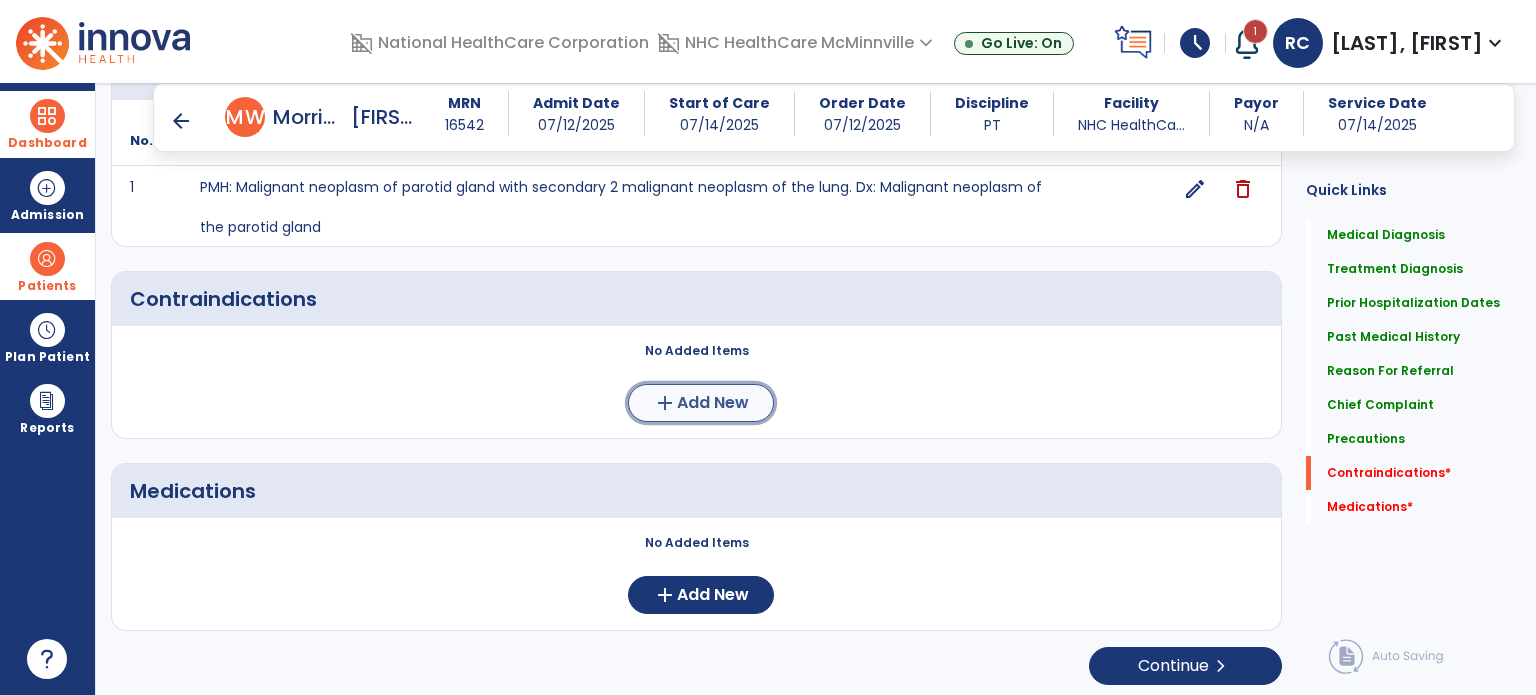 click on "add" 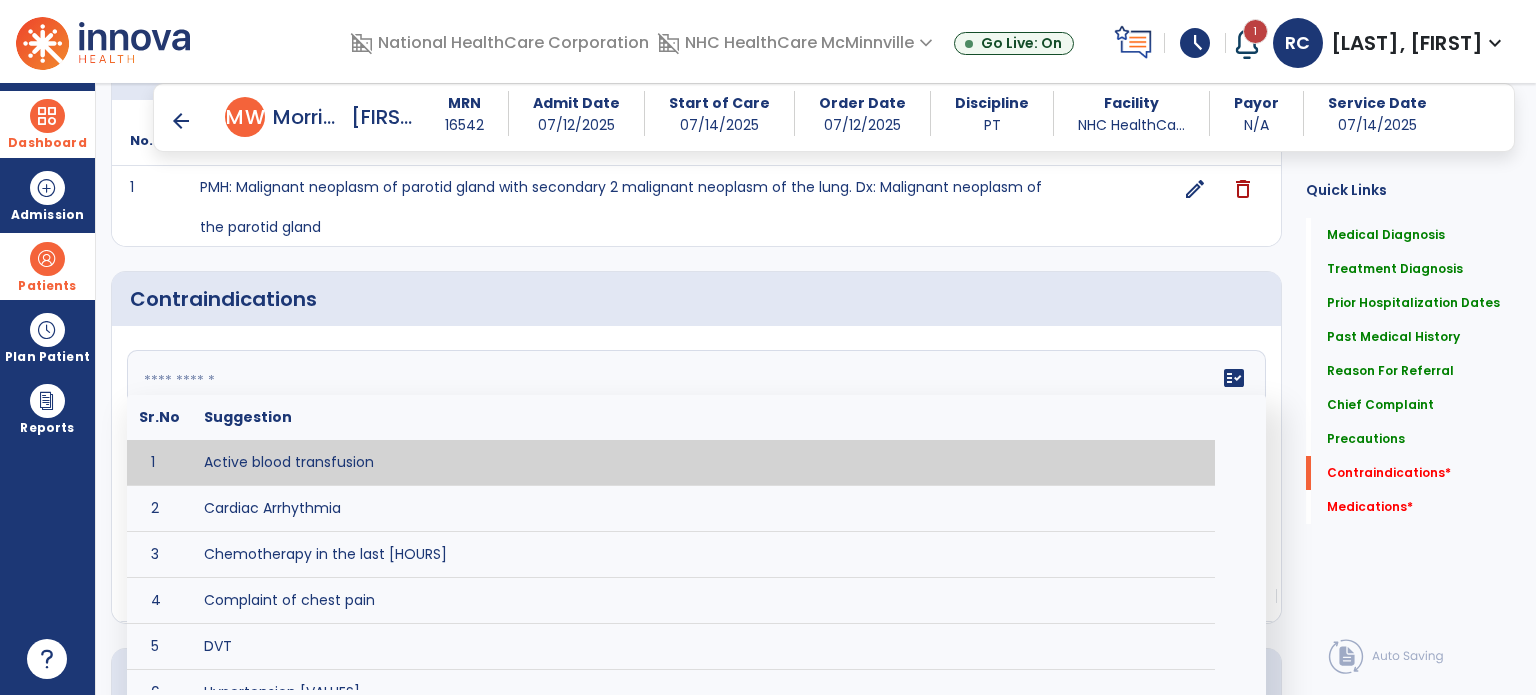 click on "fact_check  Sr.No Suggestion 1 Active blood transfusion 2 Cardiac Arrhythmia 3 Chemotherapy in the last [HOURS] 4 Complaint of chest pain 5 DVT 6 Hypertension [VALUES] 7 Inflammation or infection in the heart. 8 Oxygen saturation lower than [VALUE] 9 Pacemaker 10 Pulmonary infarction 11 Recent changes in EKG 12 Severe aortic stenosis 13 Severe dehydration 14 Severe diaphoresis 15 Severe orthostatic hypotension 16 Severe shortness of breath/dyspnea 17 Significantly elevated potassium levels 18 Significantly low potassium levels 19 Suspected or known dissecting aneurysm 20 Systemic infection 21 Uncontrolled diabetes with blood sugar levels greater than [VALUE] or less than [Value]  22 Unstable angina 23 Untreated blood clots" 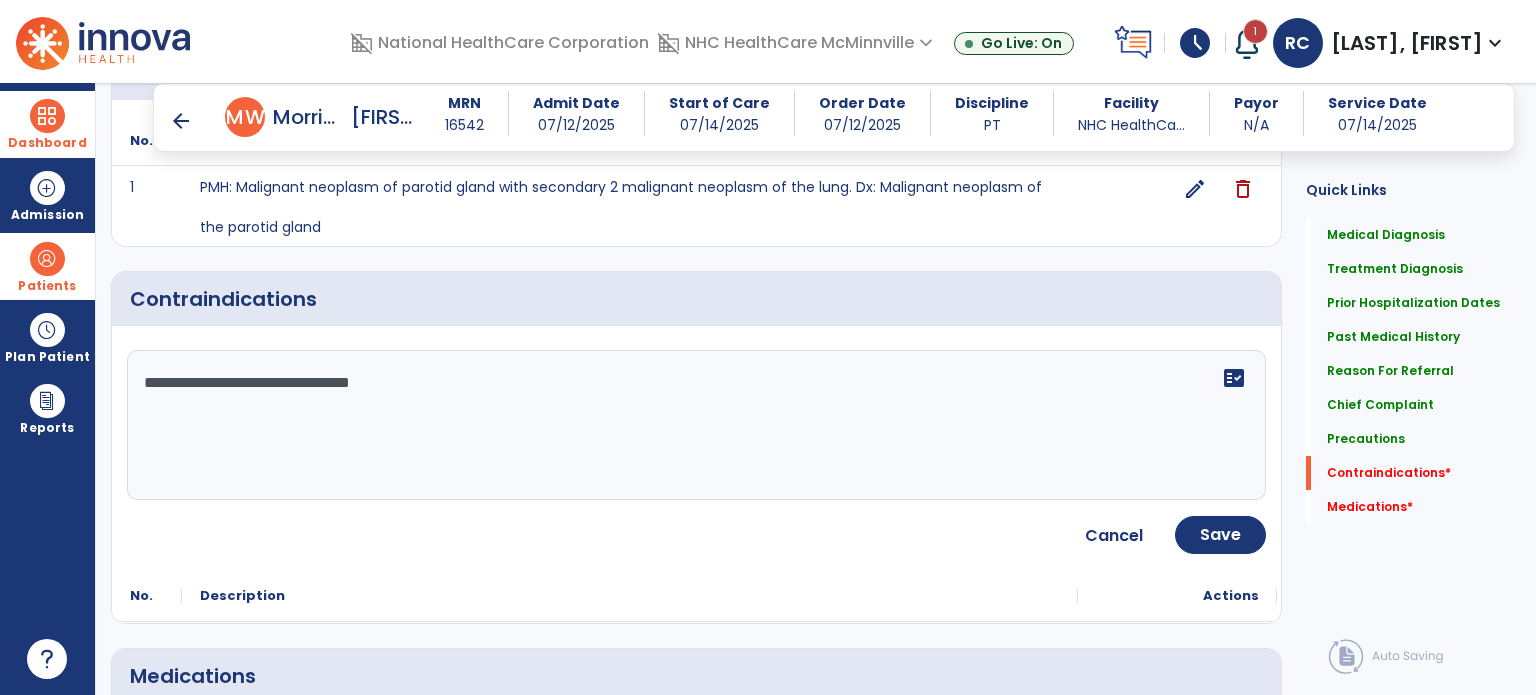 click on "**********" 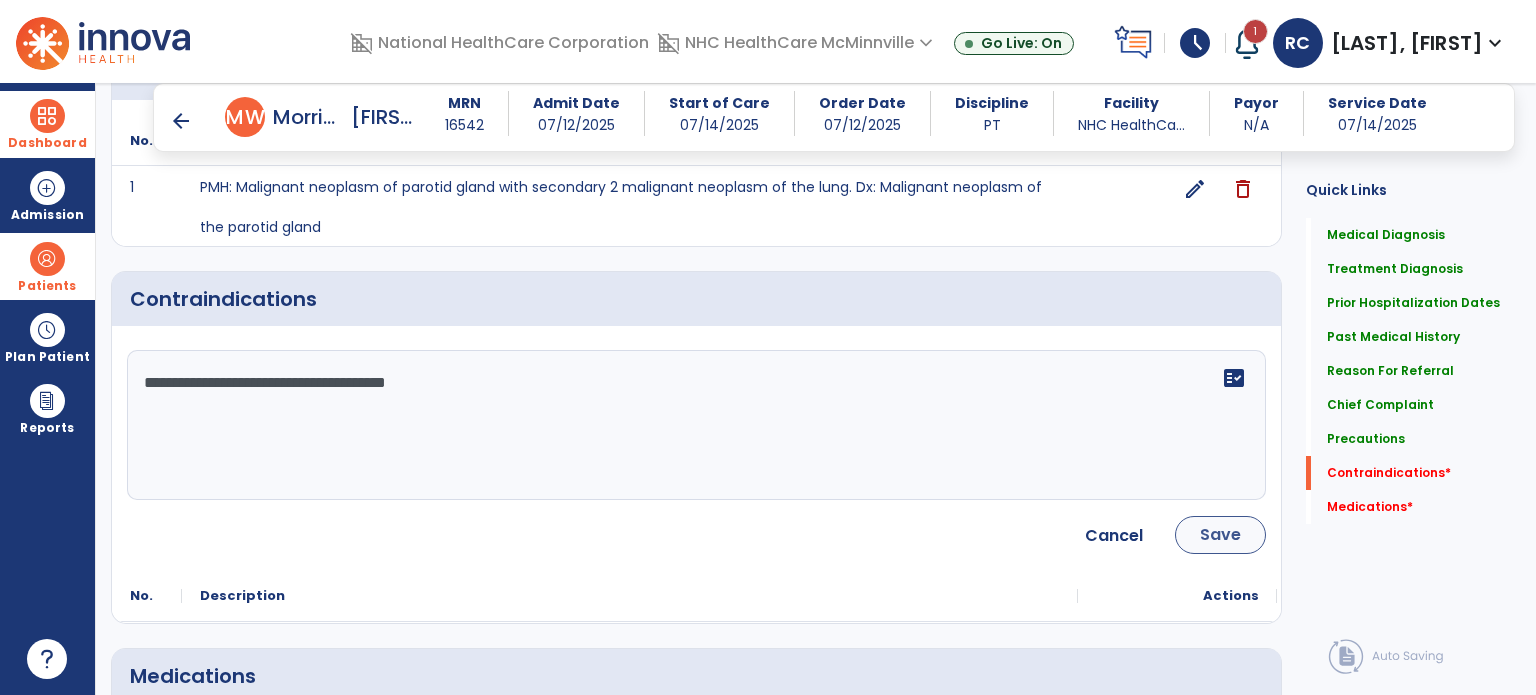 type on "**********" 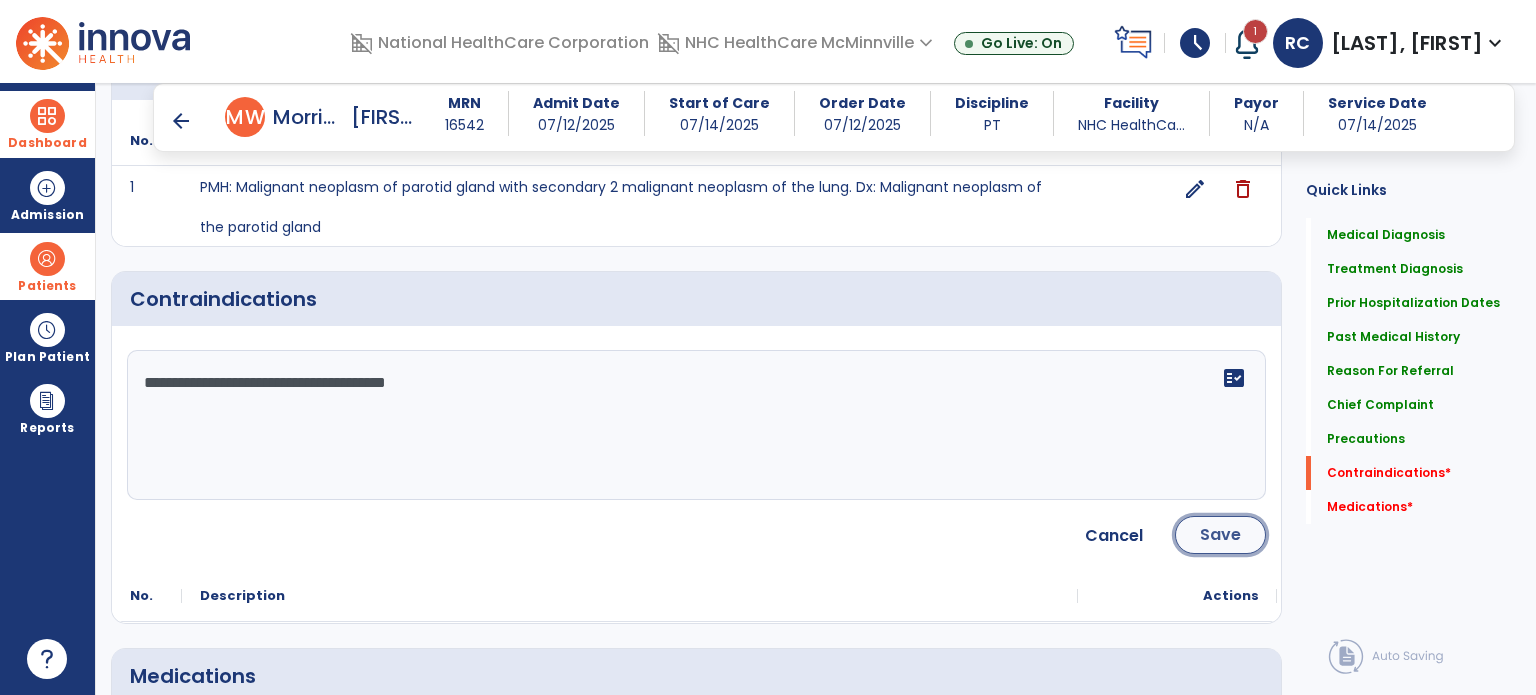 click on "Save" 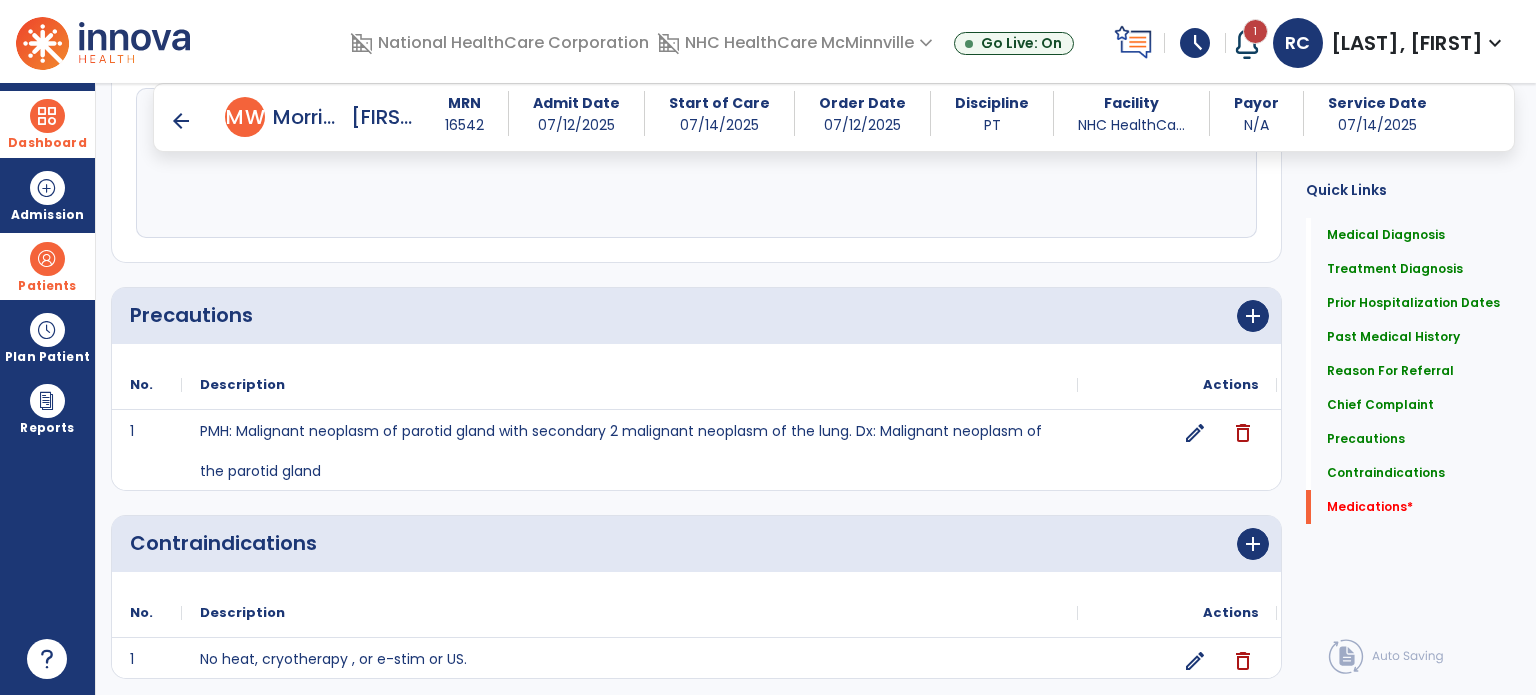 scroll, scrollTop: 1781, scrollLeft: 0, axis: vertical 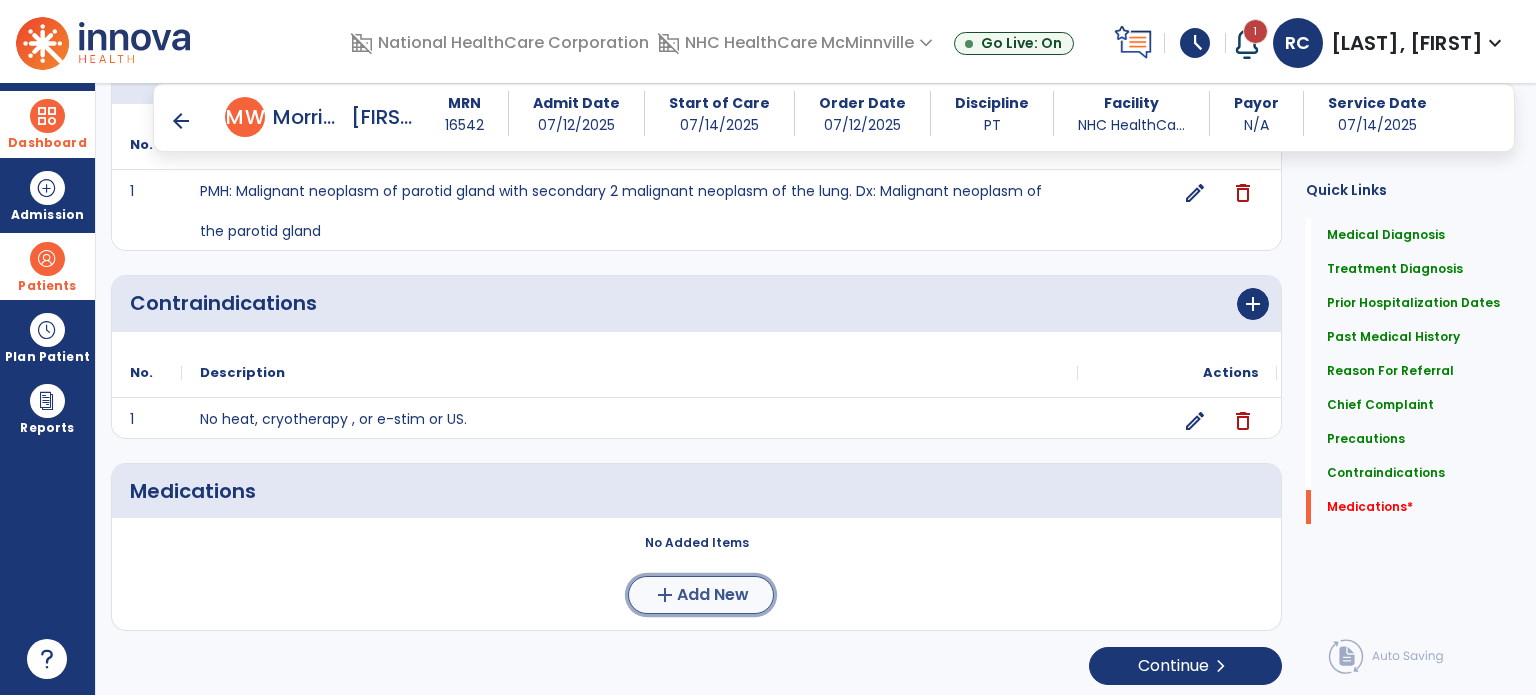 click on "add  Add New" 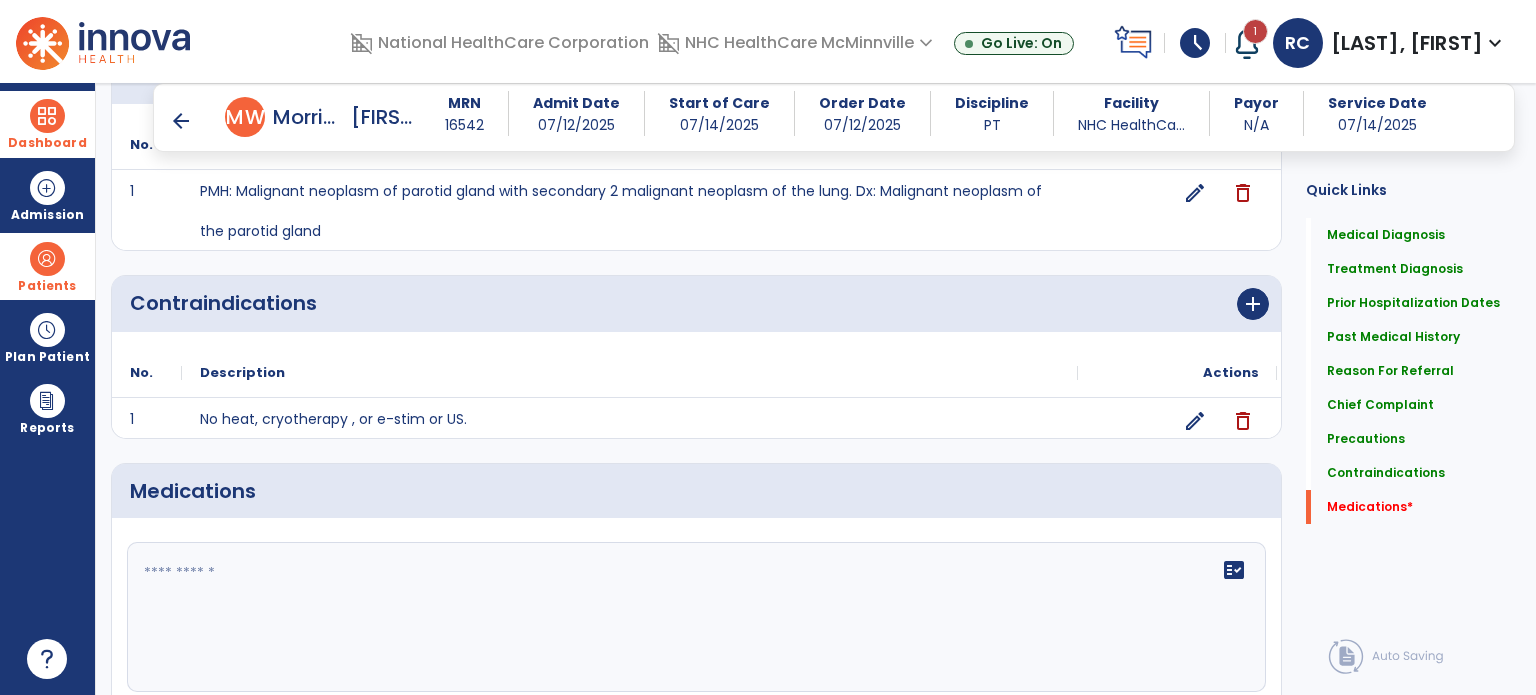 click 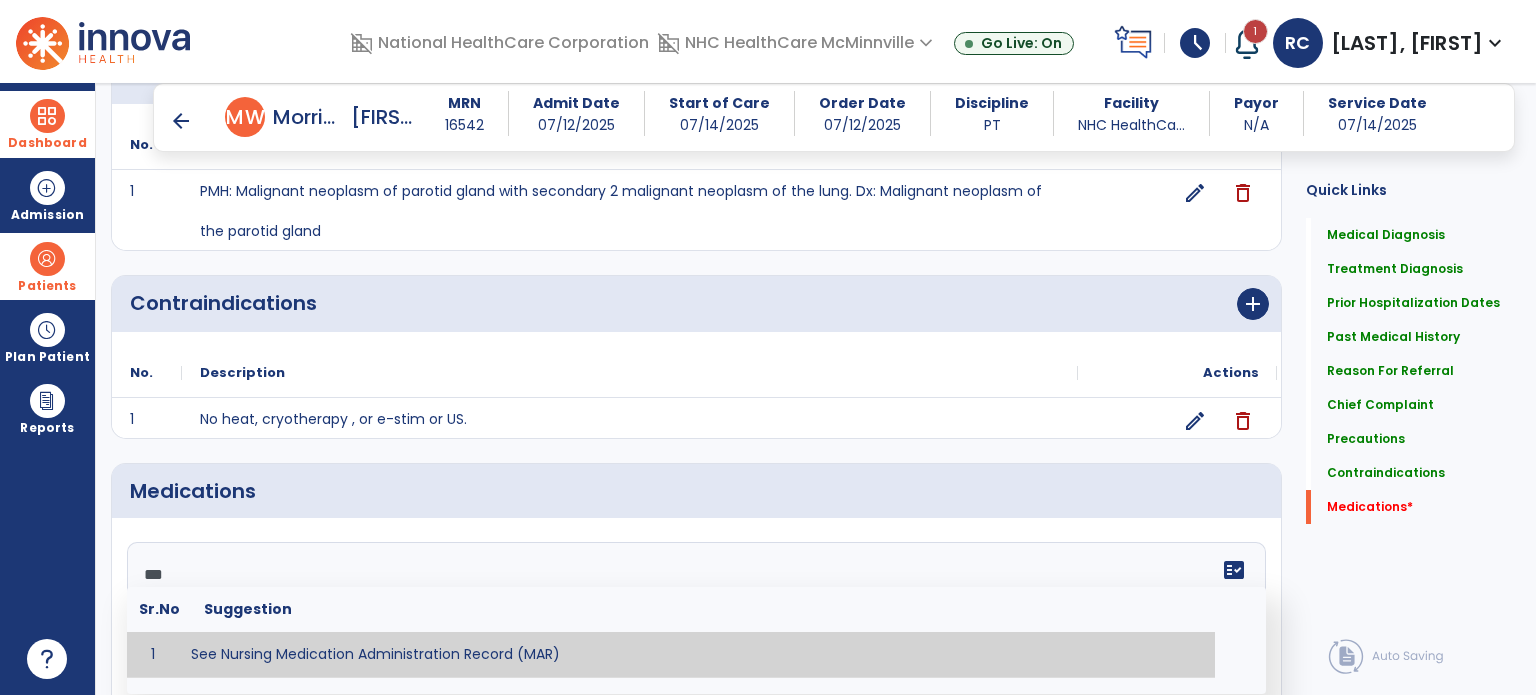 type on "**********" 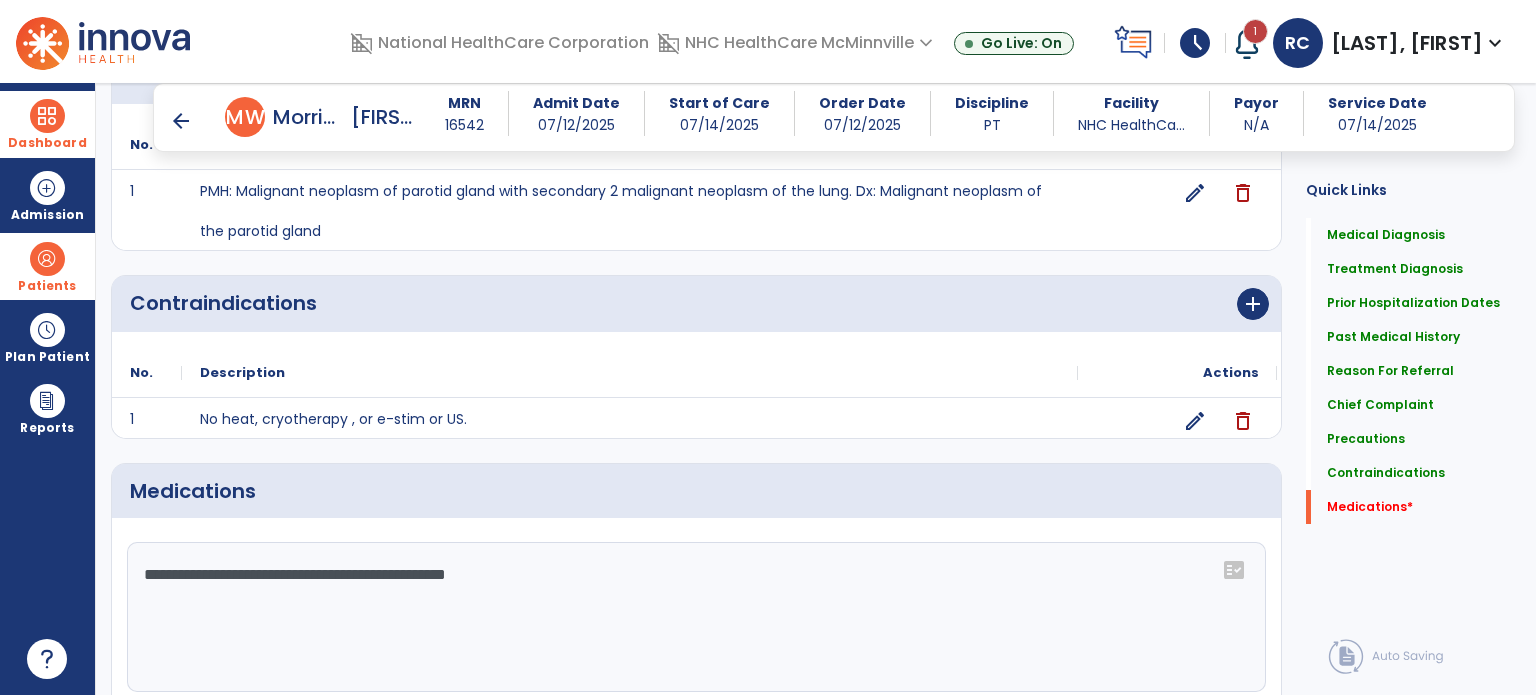 scroll, scrollTop: 1965, scrollLeft: 0, axis: vertical 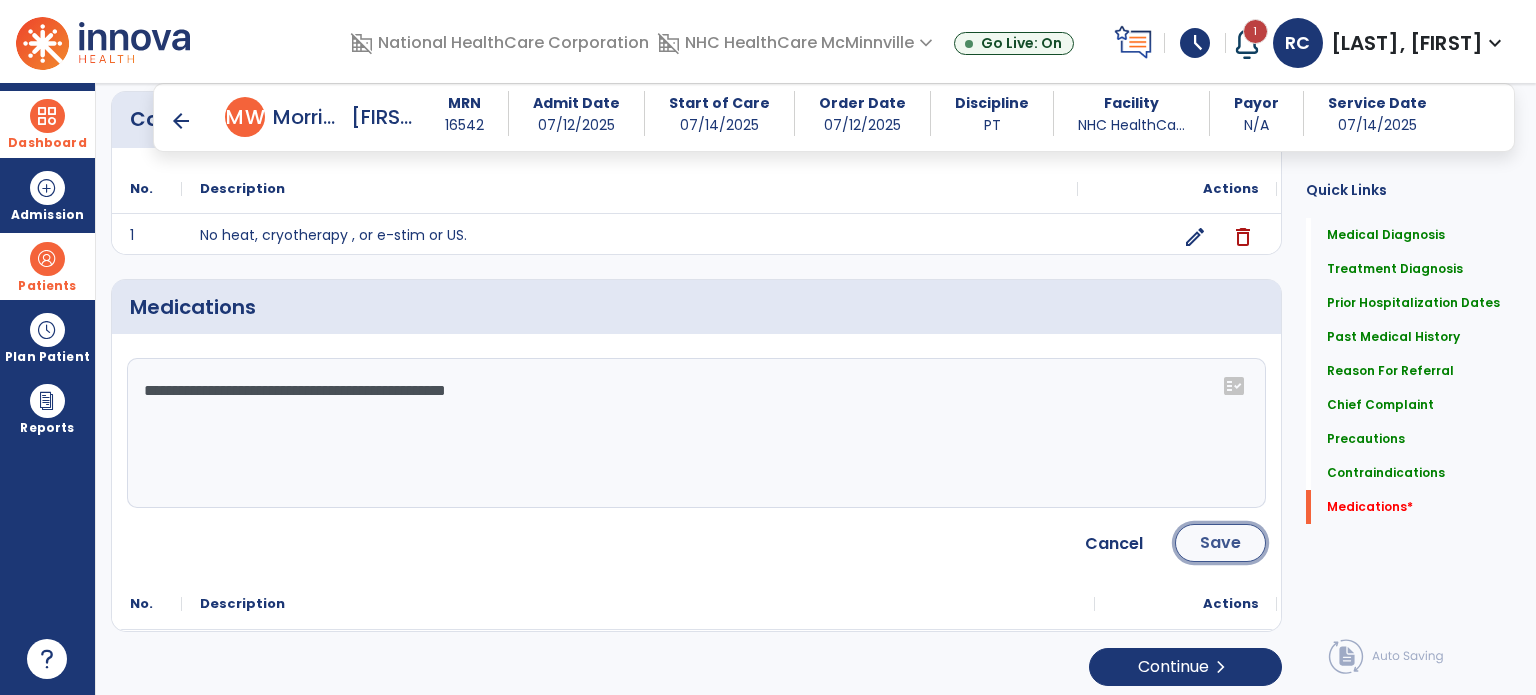 click on "Save" 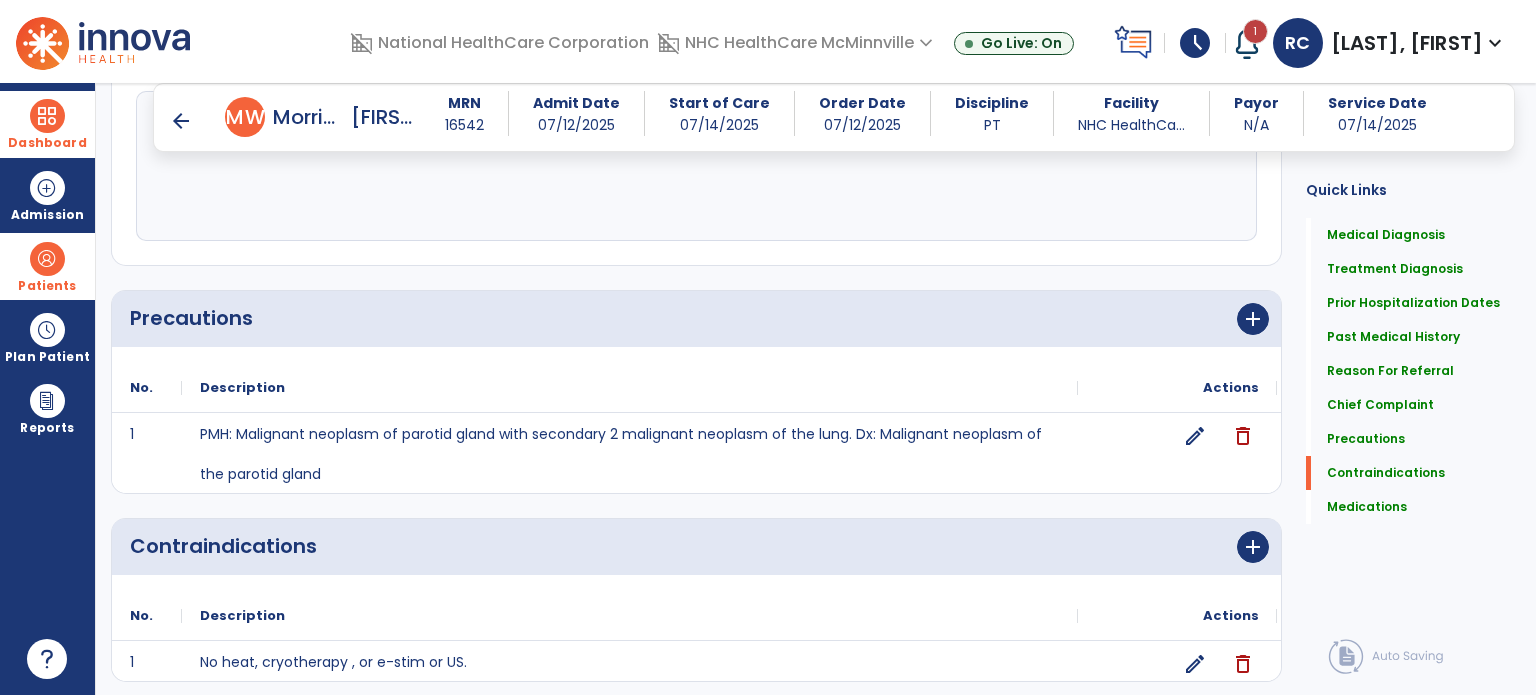 scroll, scrollTop: 1778, scrollLeft: 0, axis: vertical 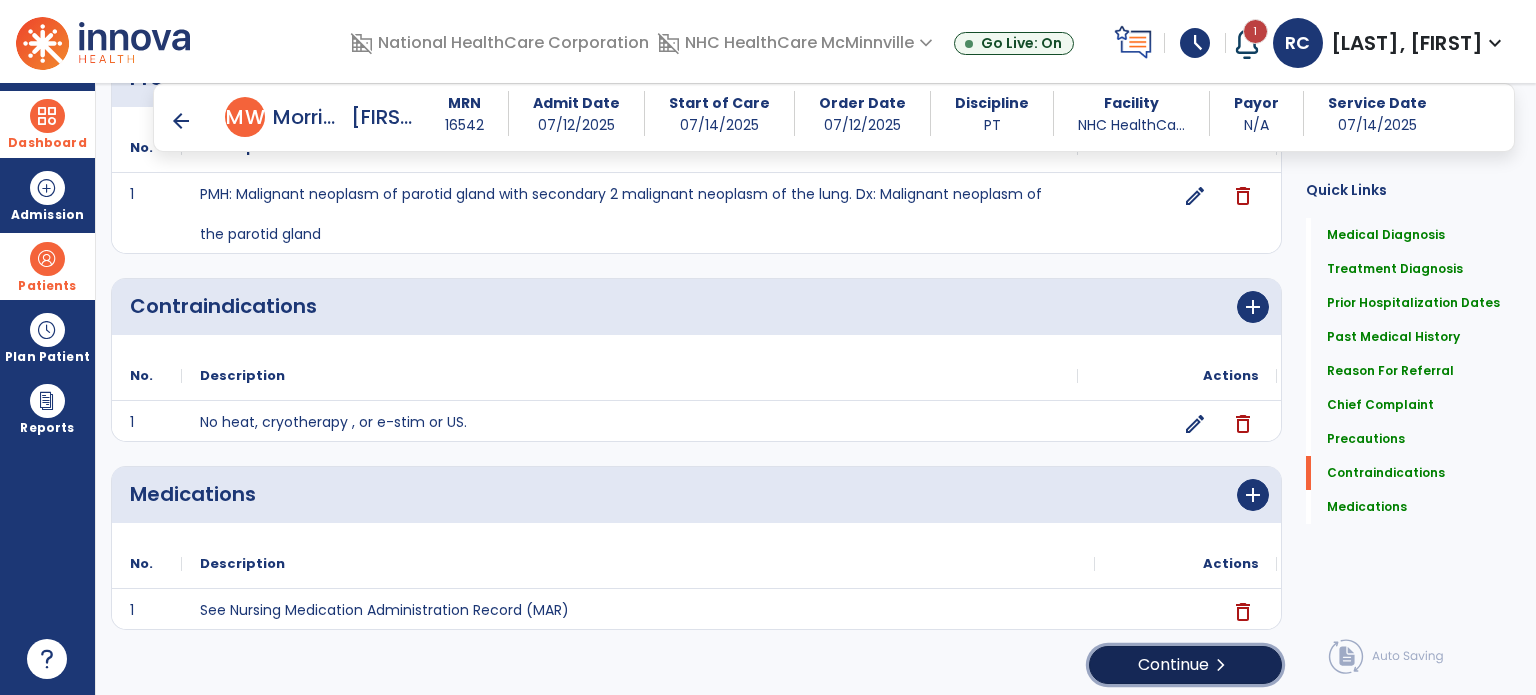 click on "Continue  chevron_right" 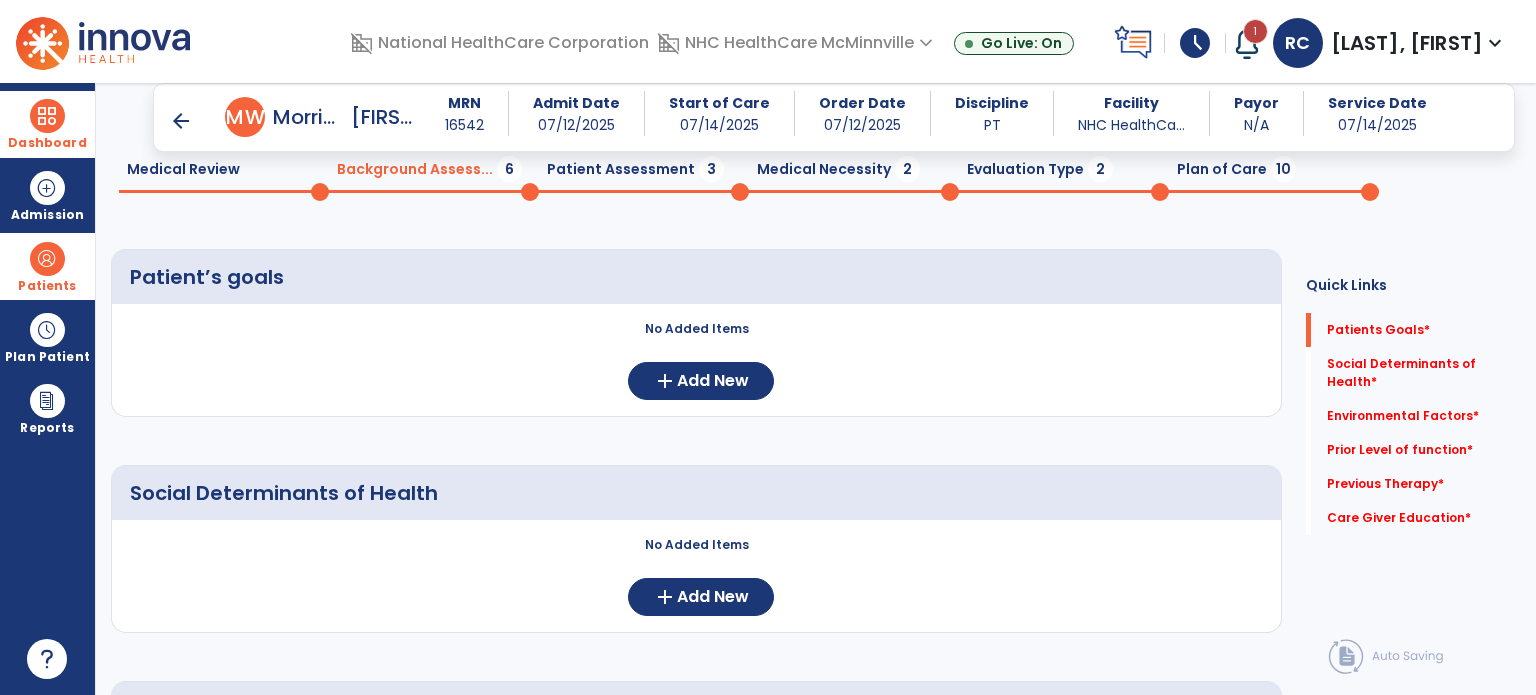 scroll, scrollTop: 80, scrollLeft: 0, axis: vertical 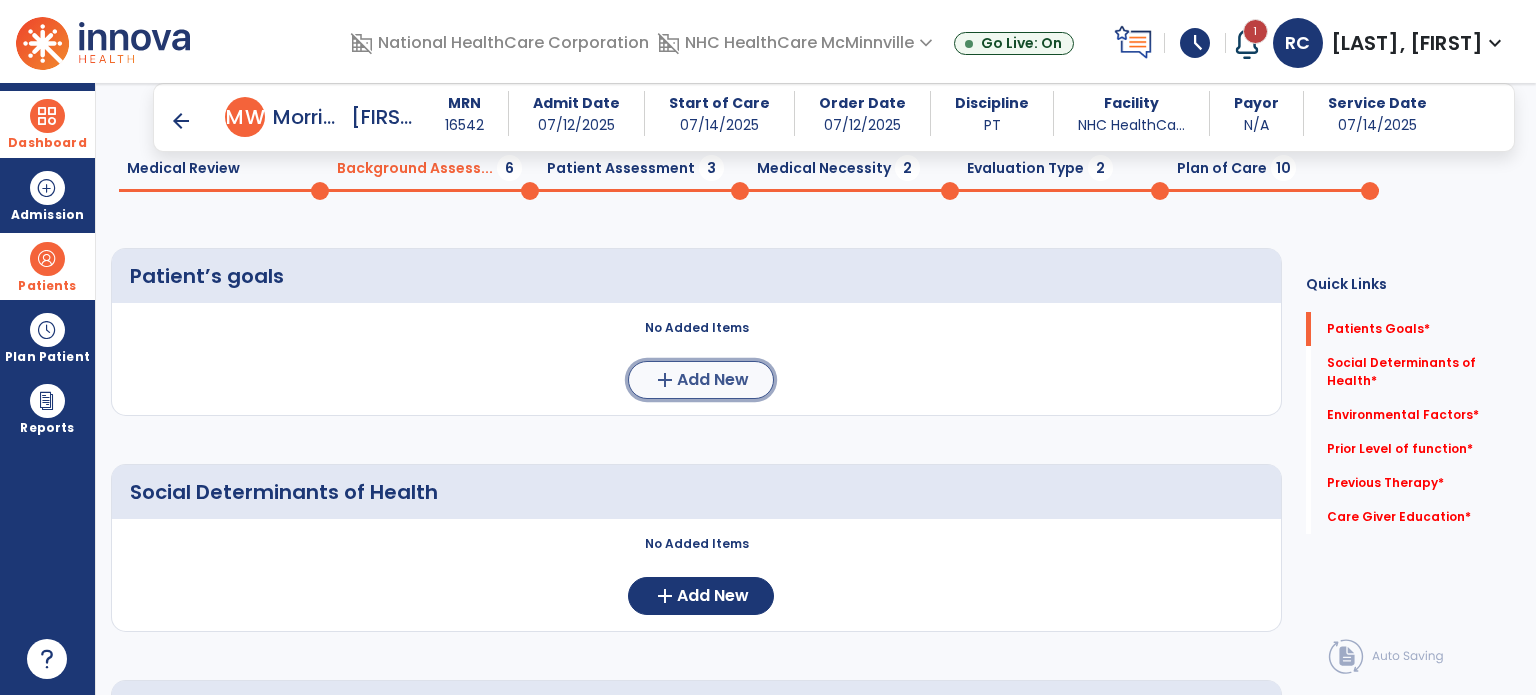 click on "Add New" 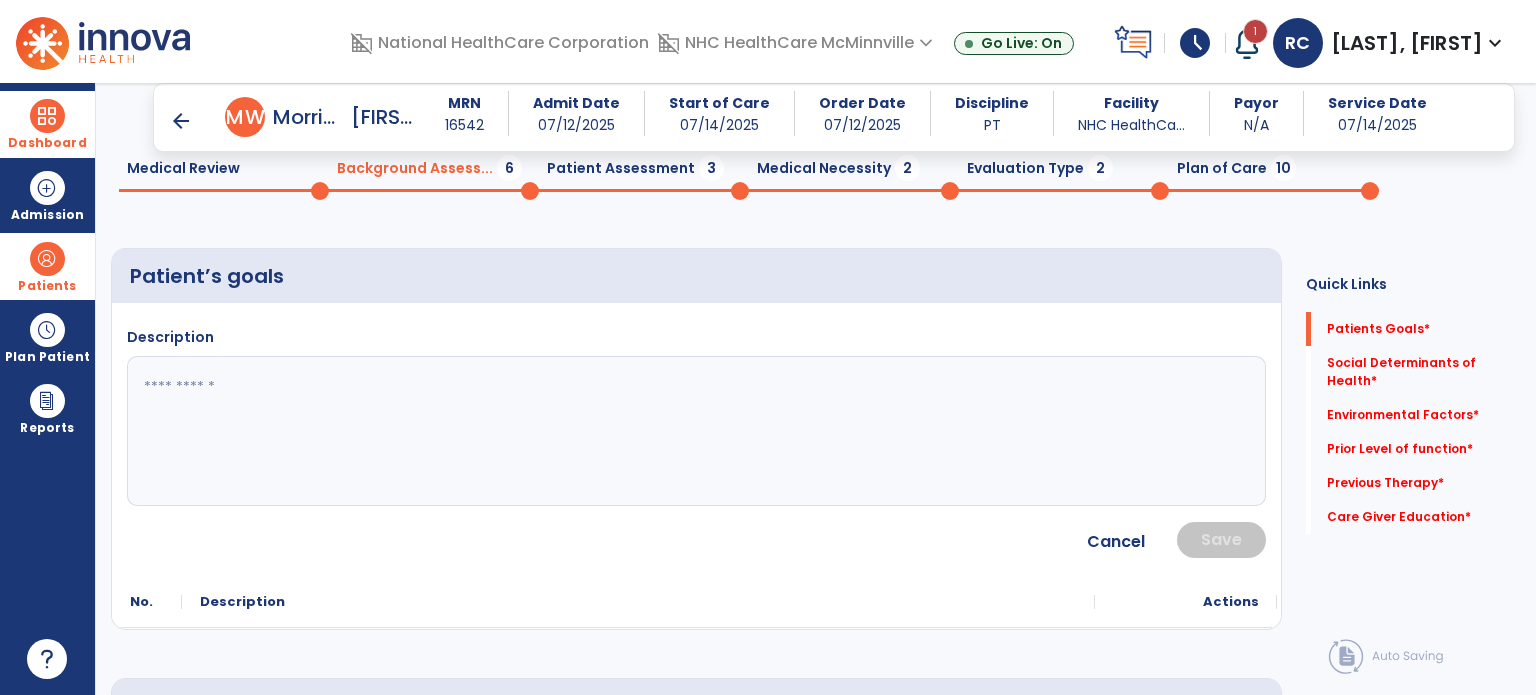 click 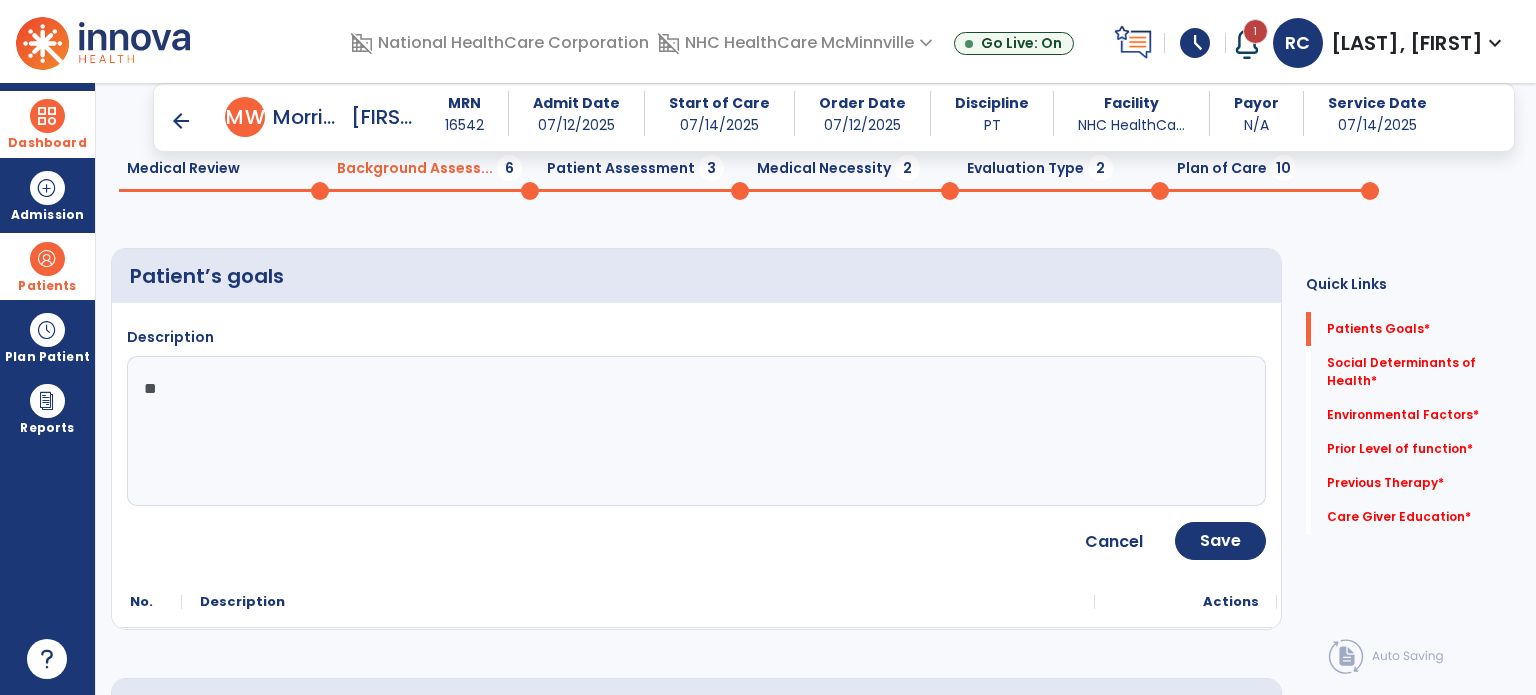 type on "*" 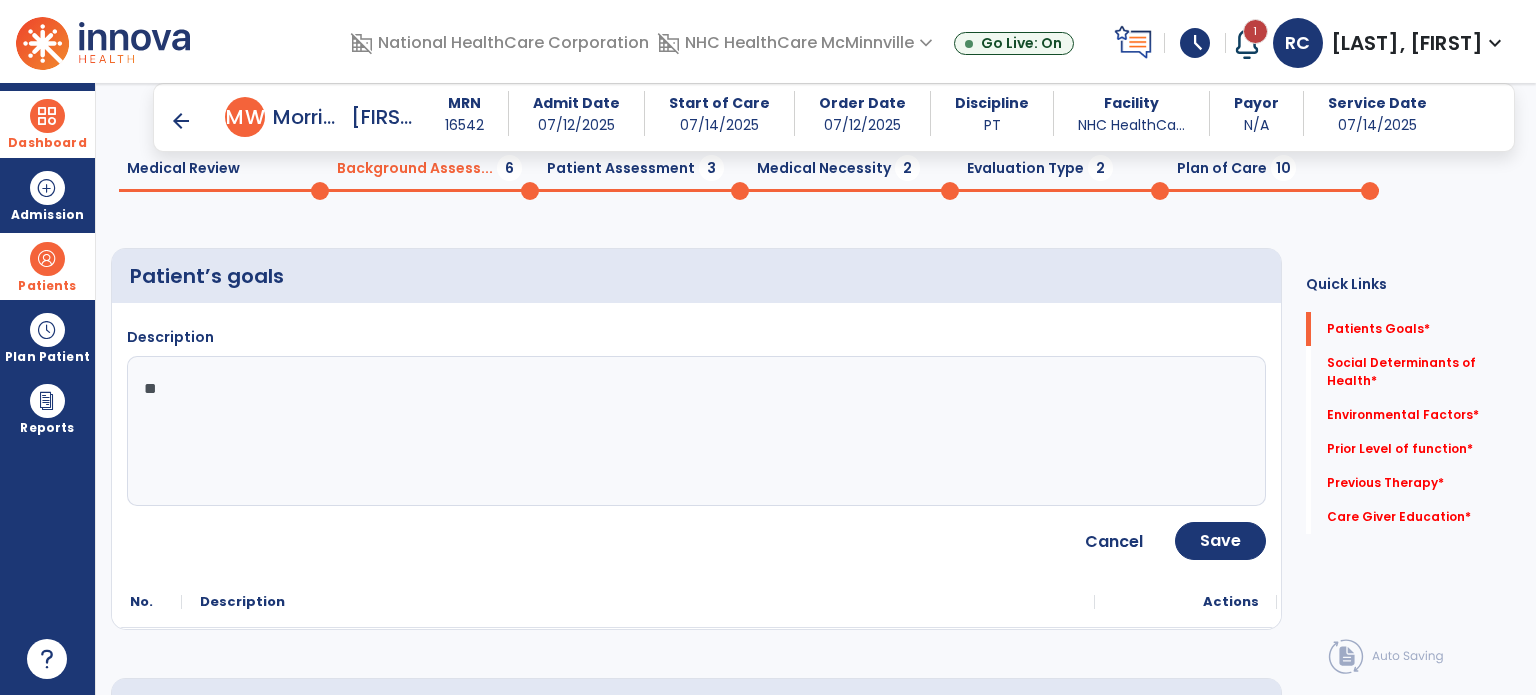 type on "*" 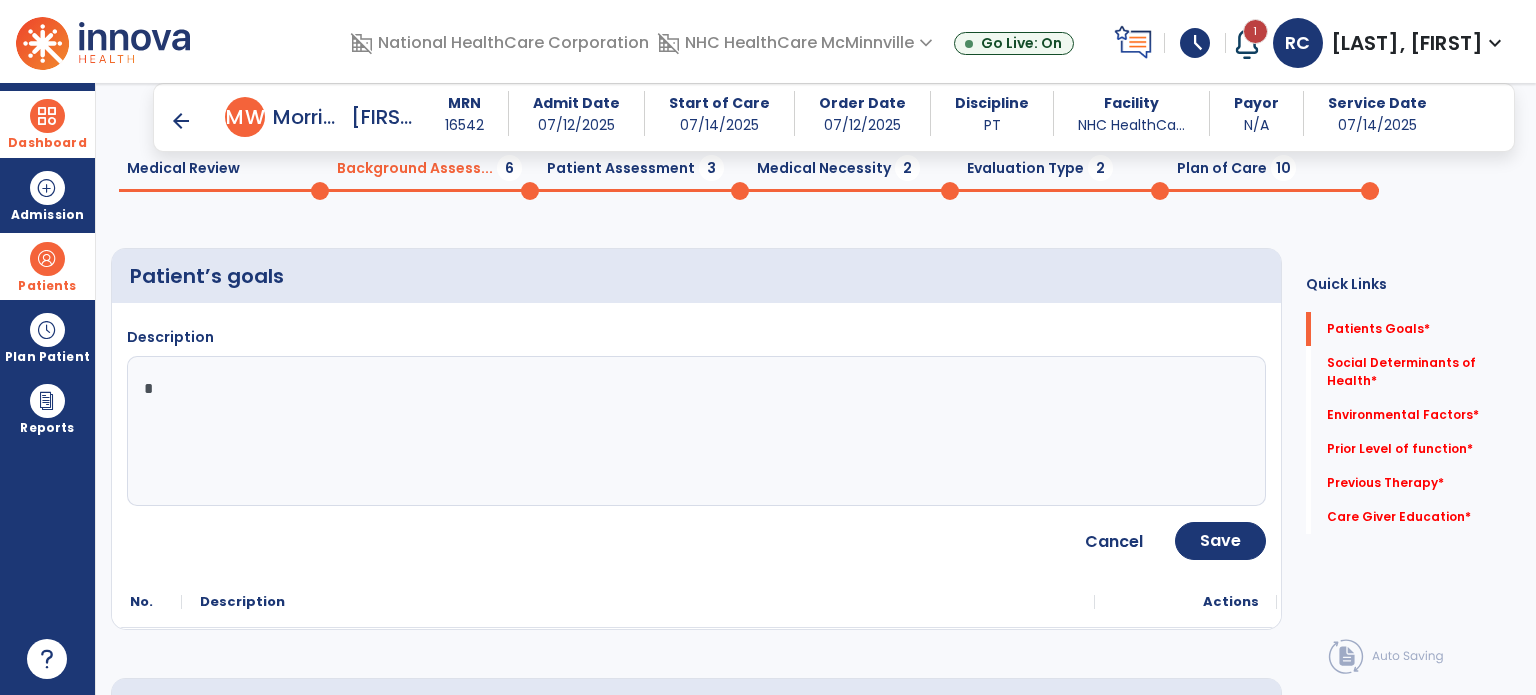 type 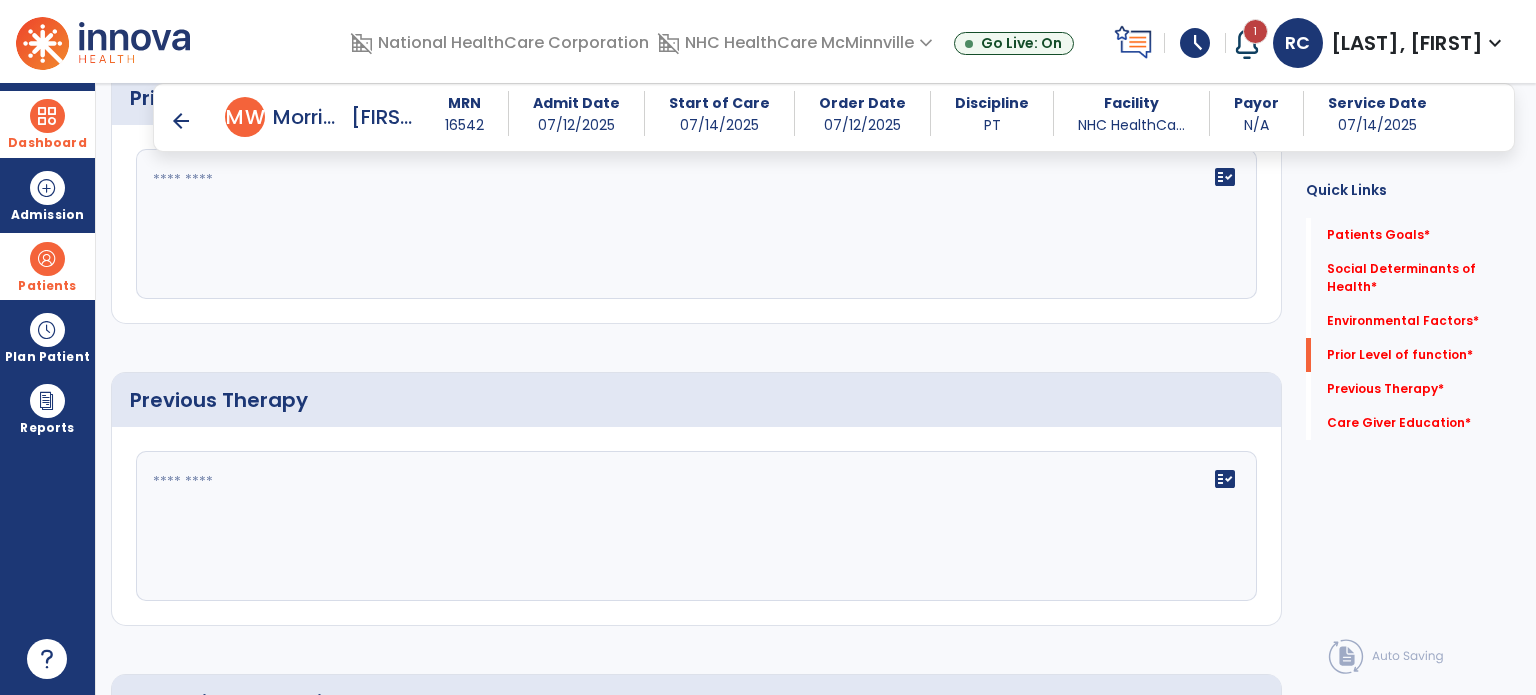 scroll, scrollTop: 1120, scrollLeft: 0, axis: vertical 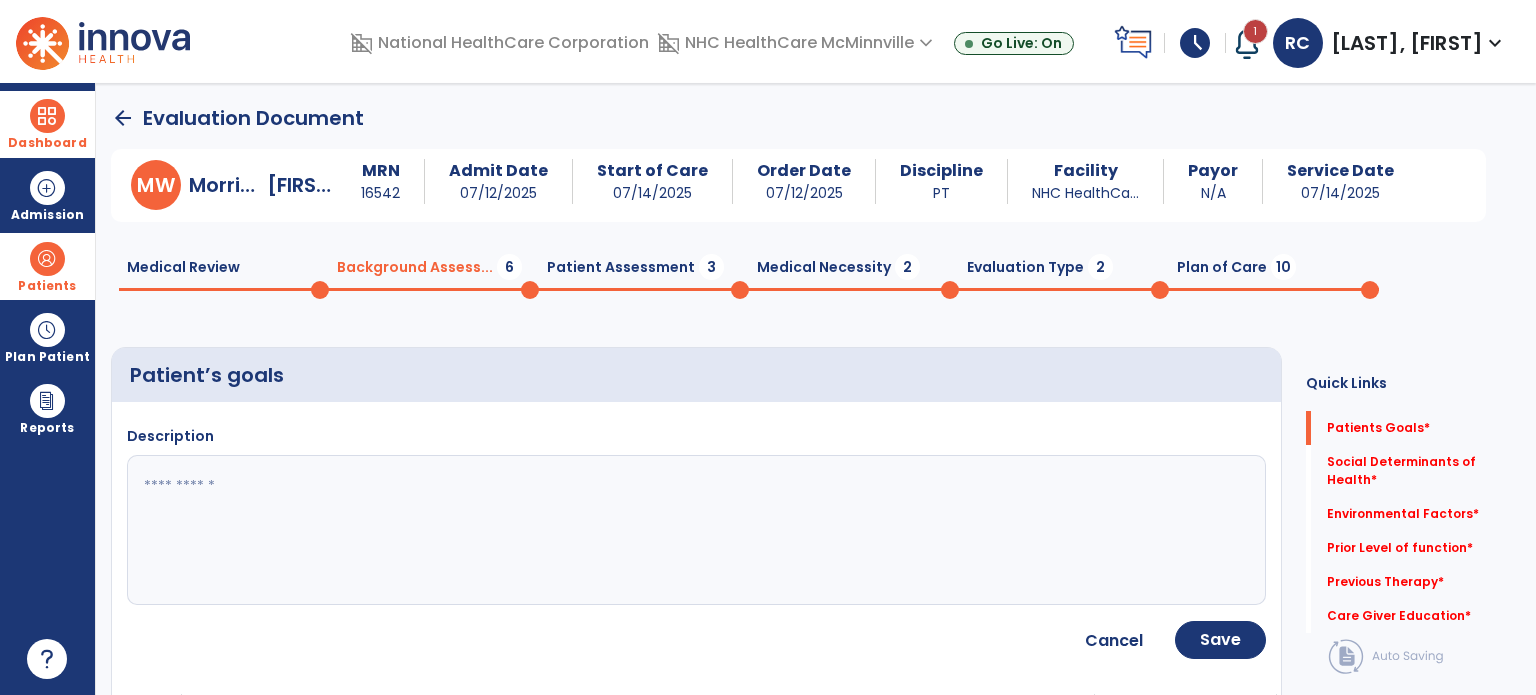 click on "0" 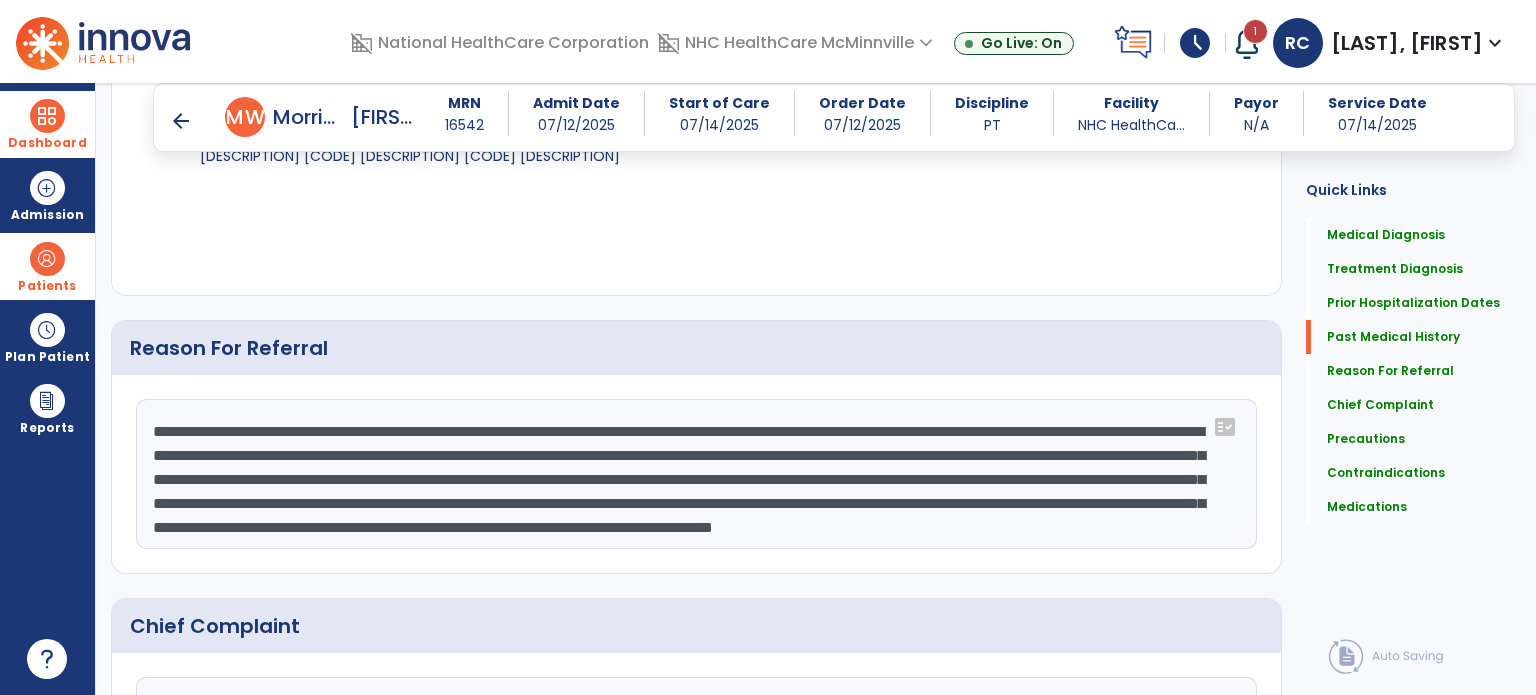 scroll, scrollTop: 958, scrollLeft: 0, axis: vertical 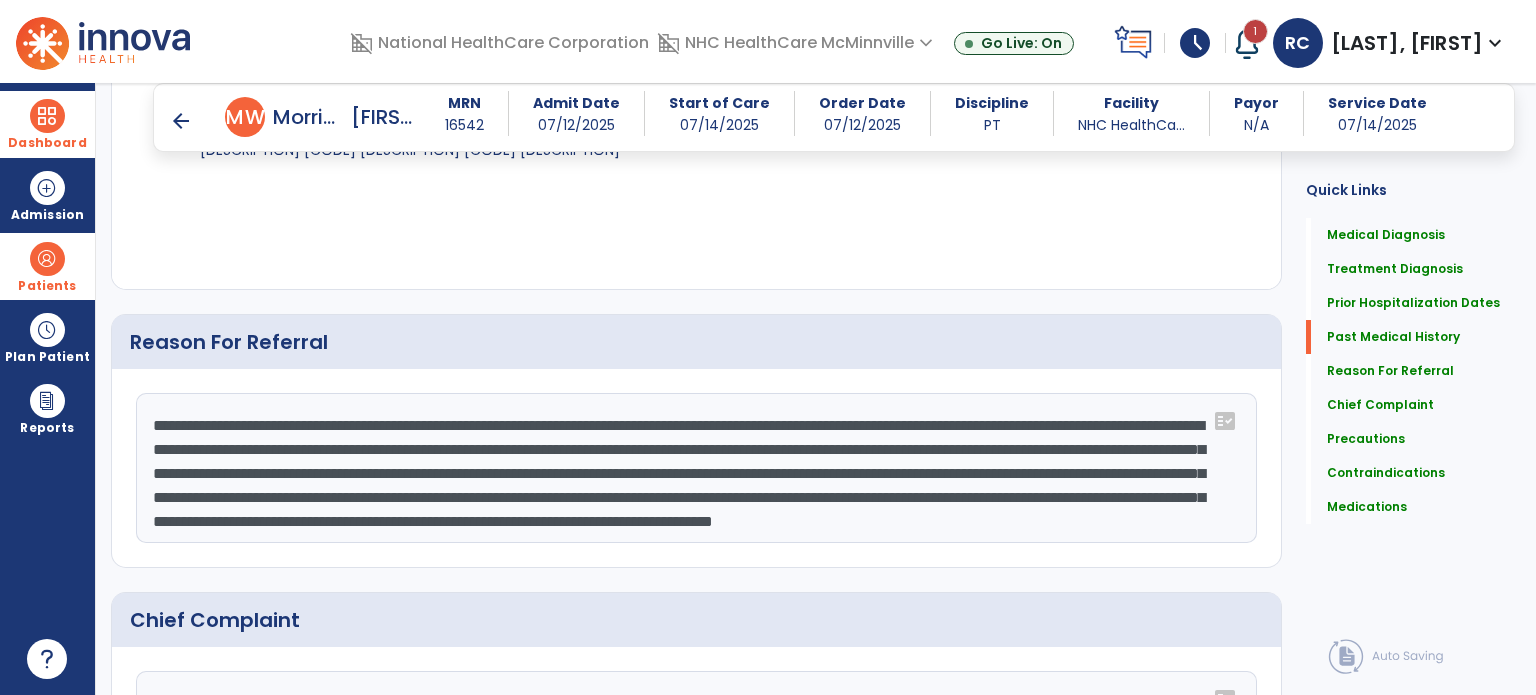 click on "**********" 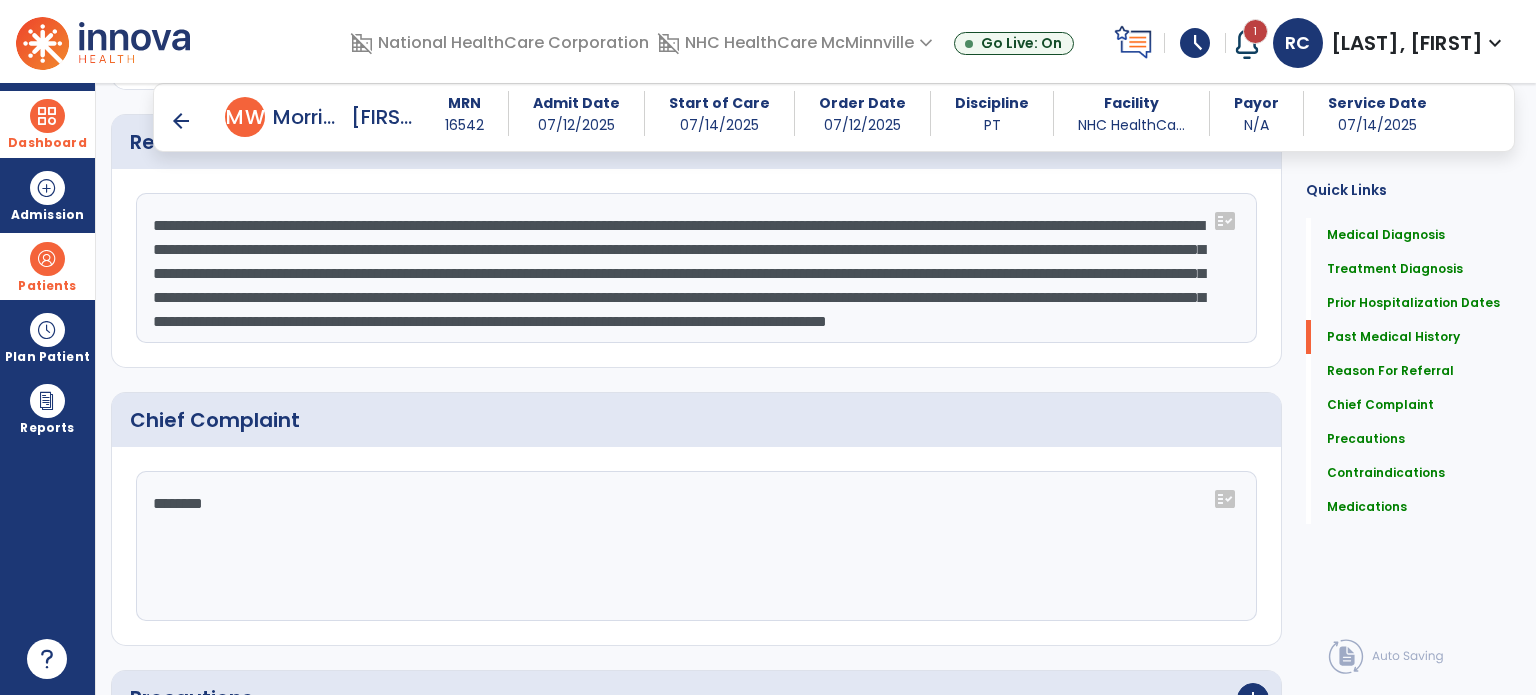 click on "**********" 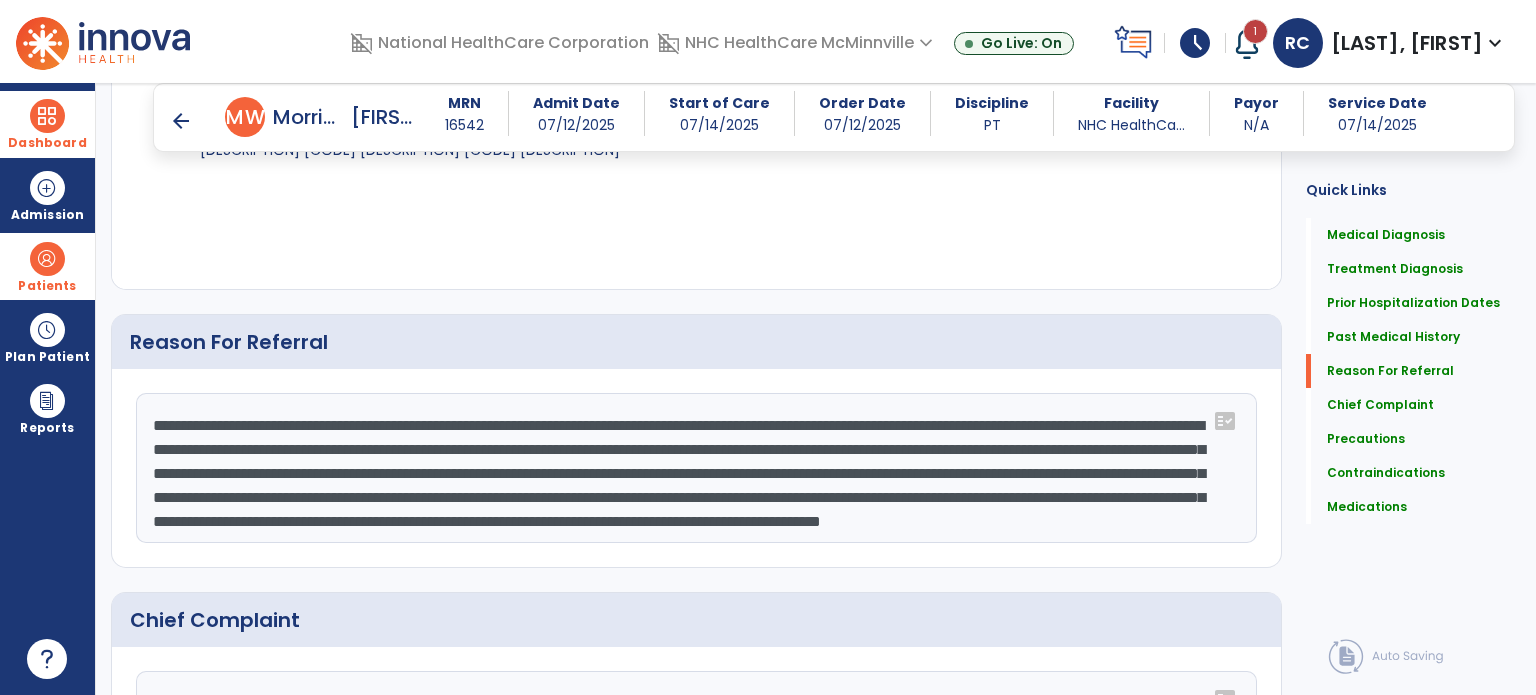 click on "**********" 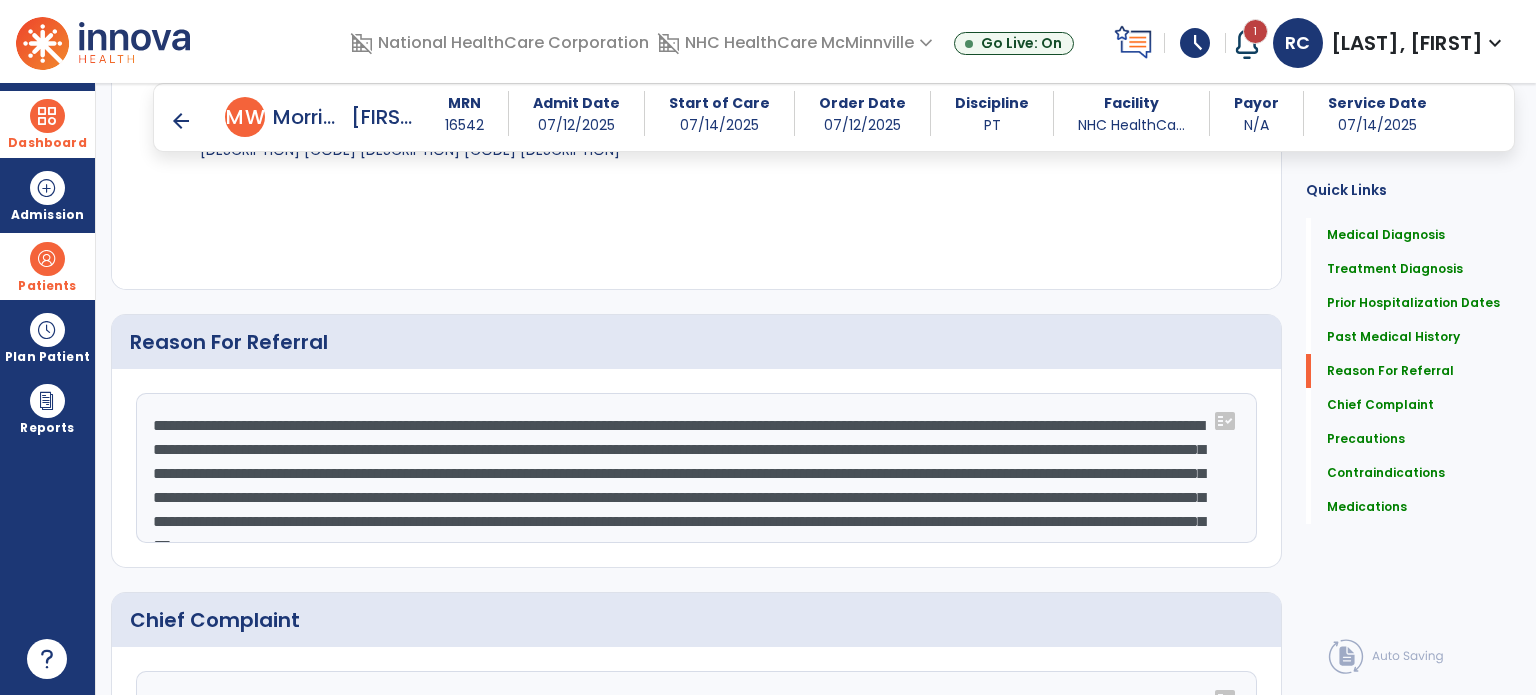 scroll, scrollTop: 2, scrollLeft: 0, axis: vertical 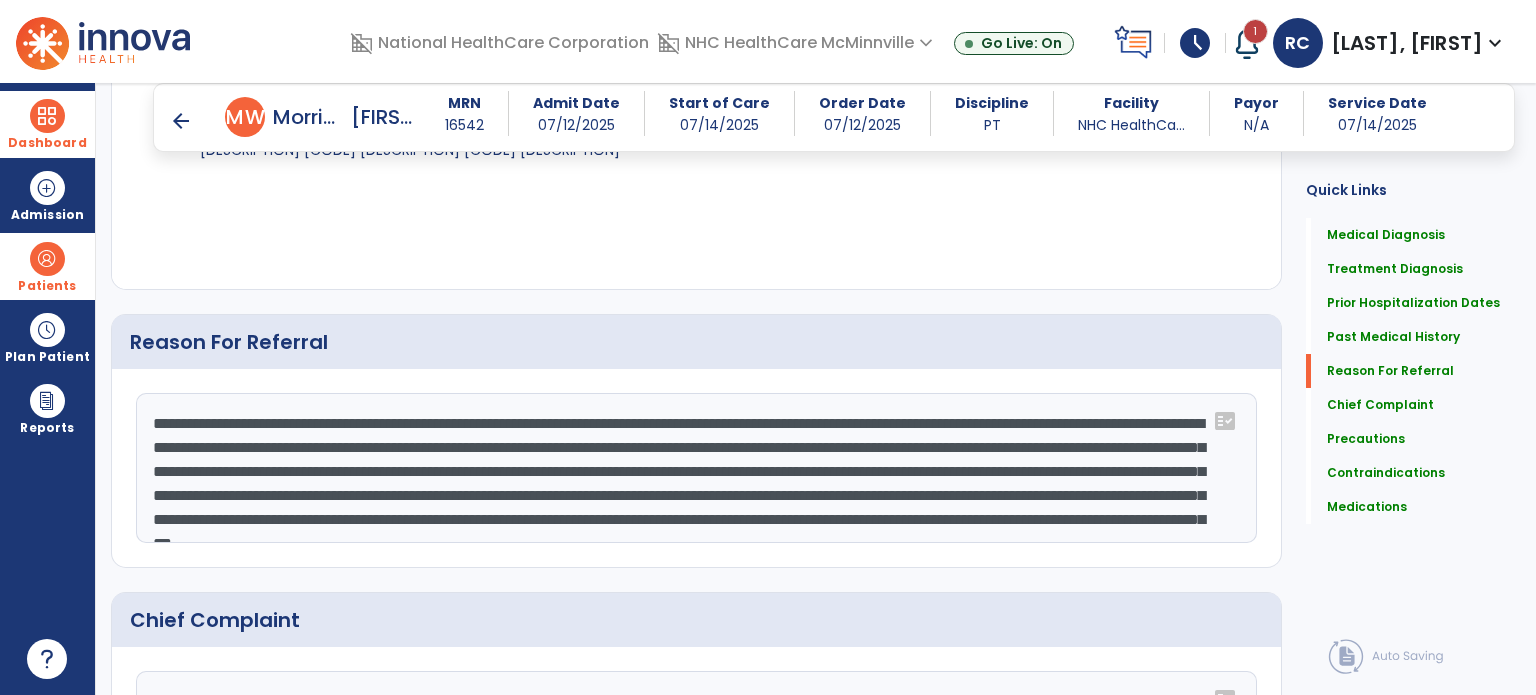 click on "**********" 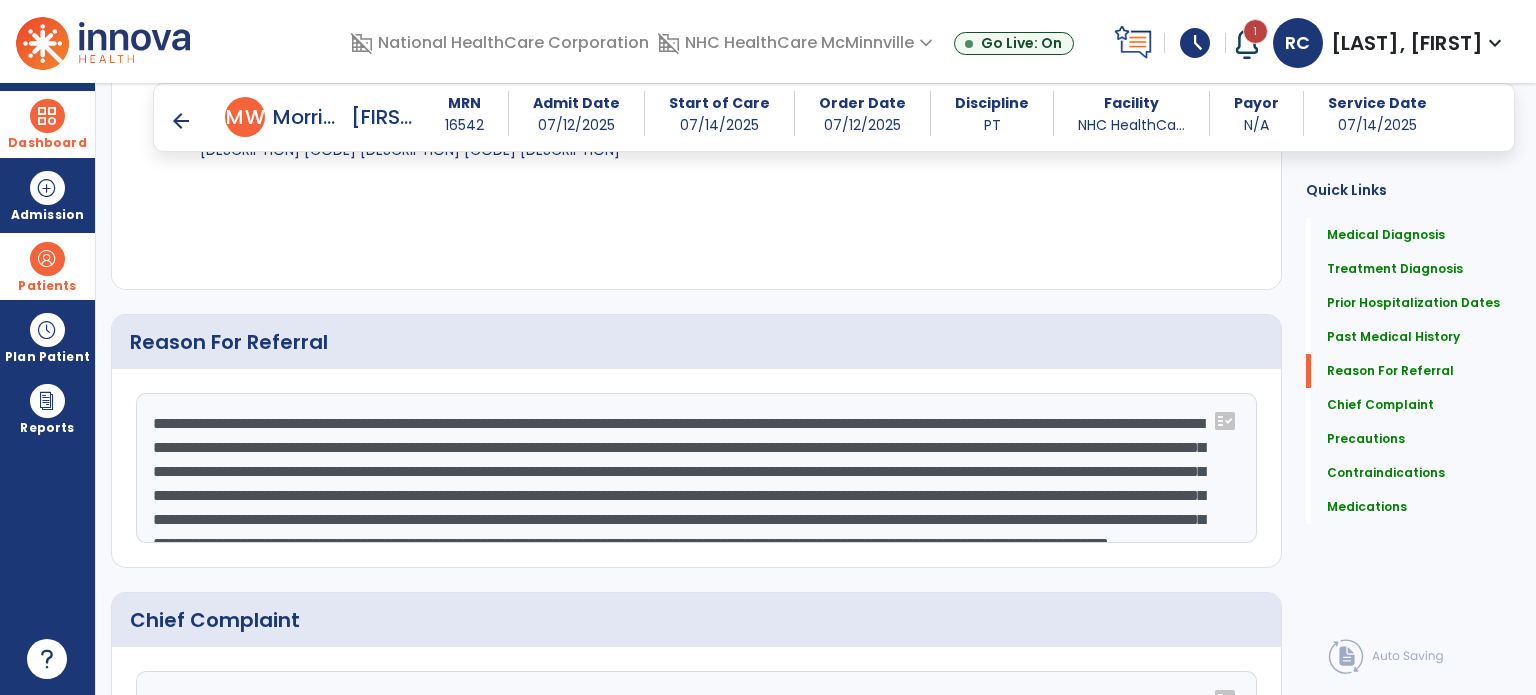 type on "**********" 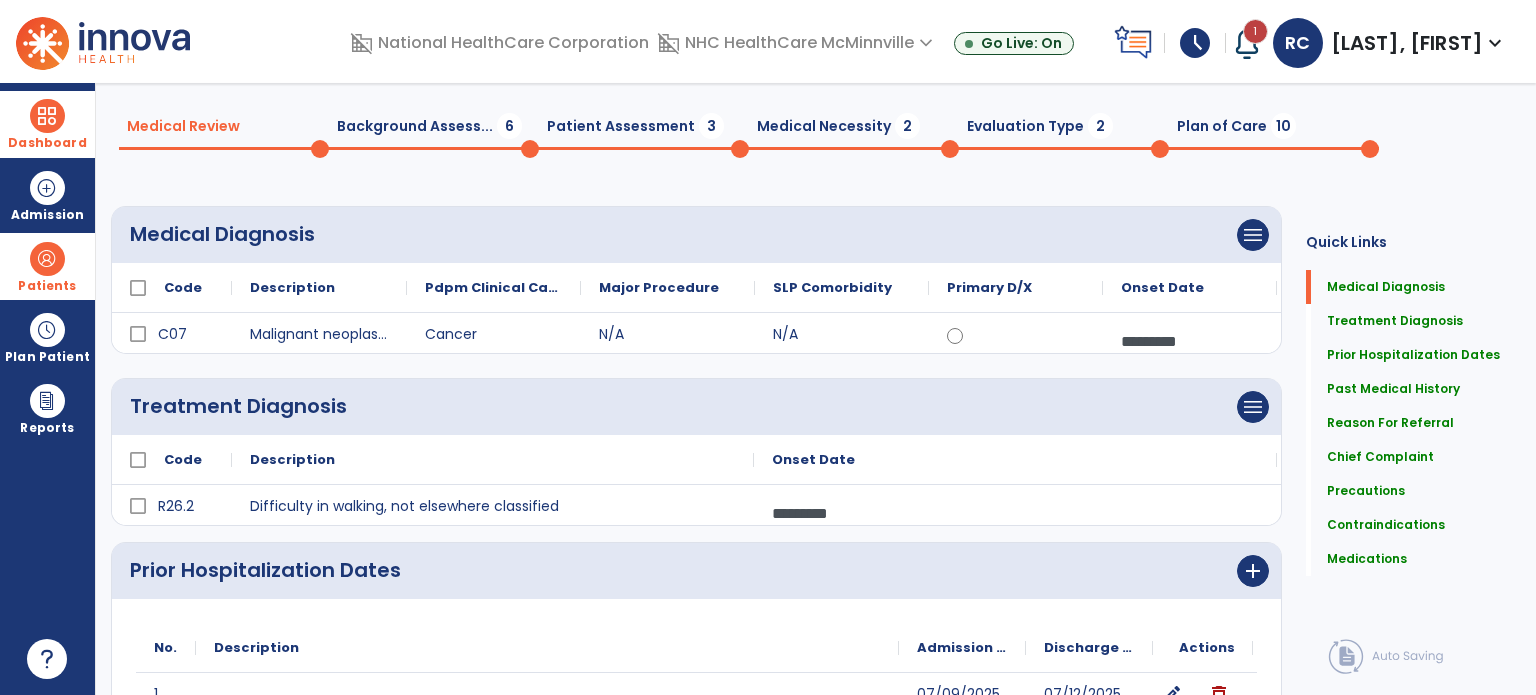 scroll, scrollTop: 0, scrollLeft: 0, axis: both 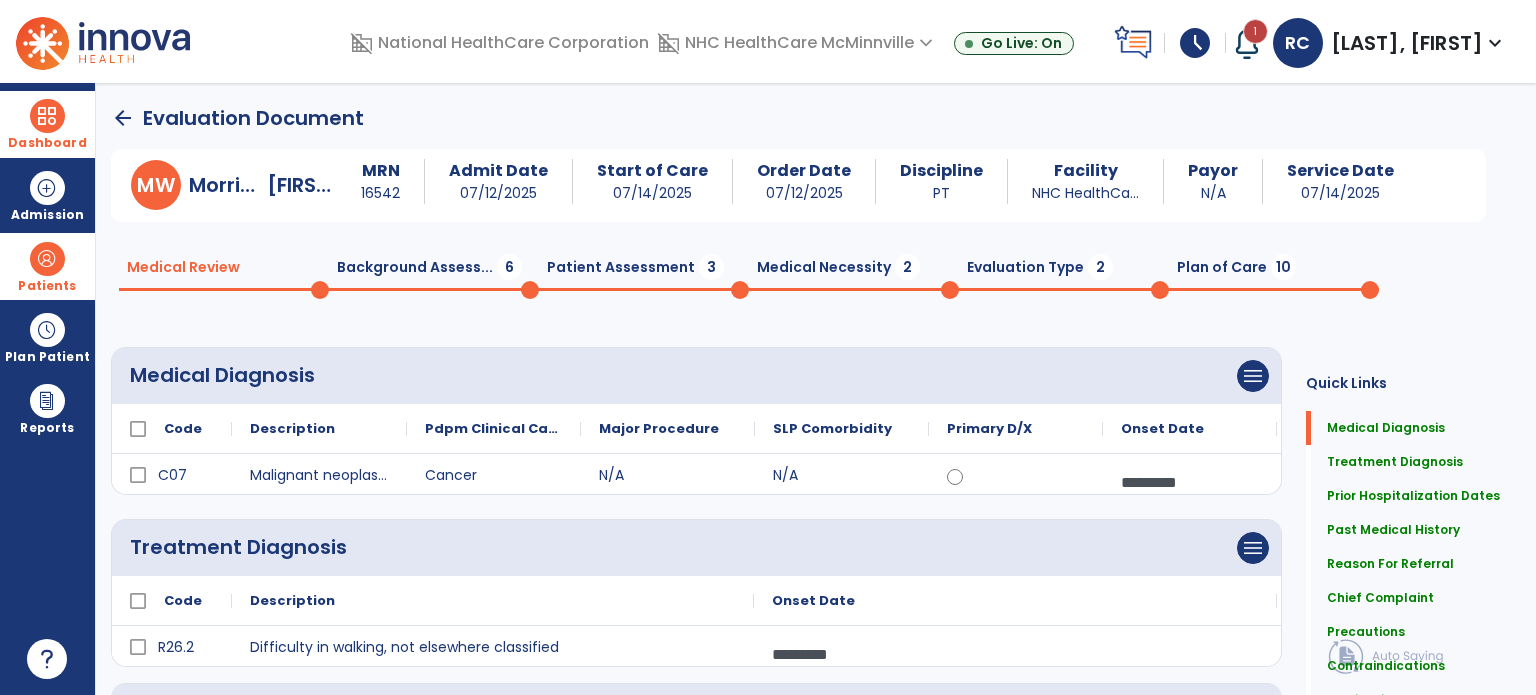 click on "Background Assess...  6" 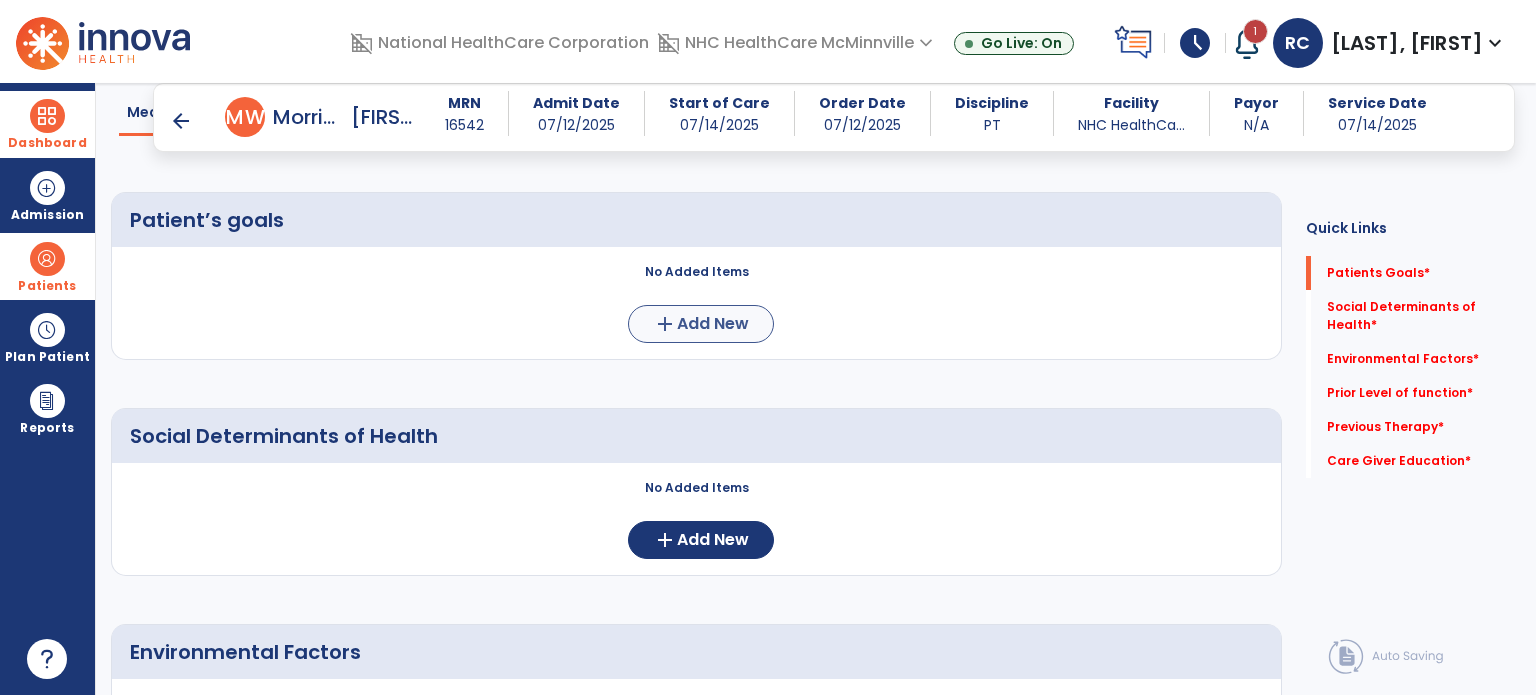 scroll, scrollTop: 0, scrollLeft: 0, axis: both 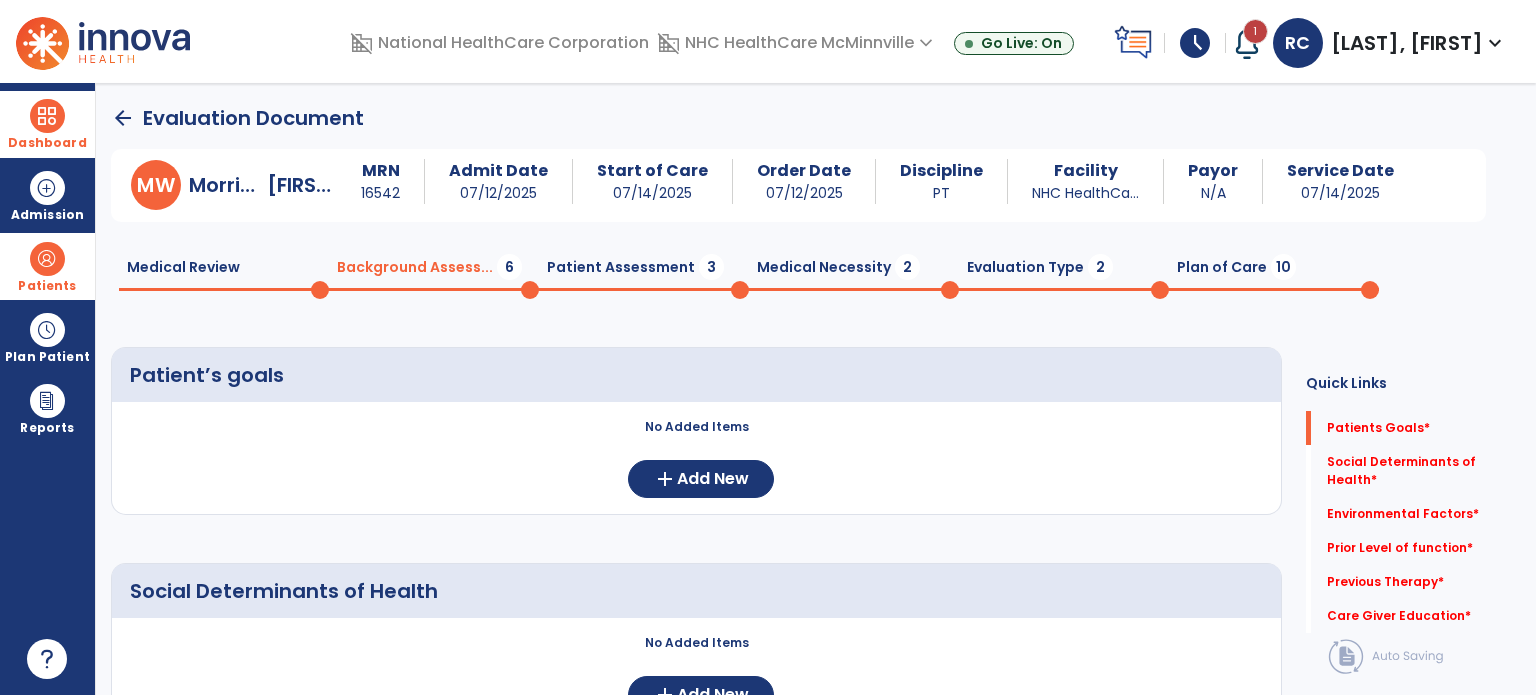 click on "arrow_back" 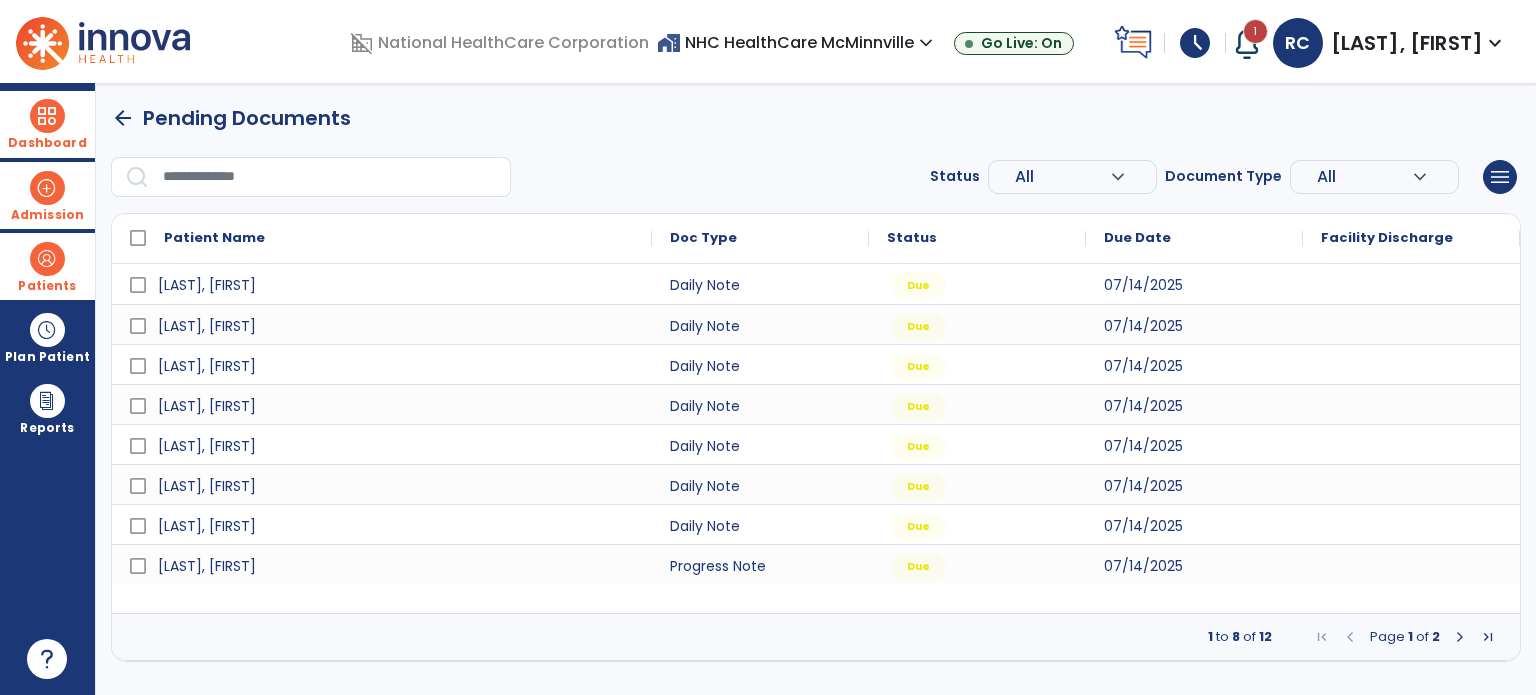 click at bounding box center [47, 188] 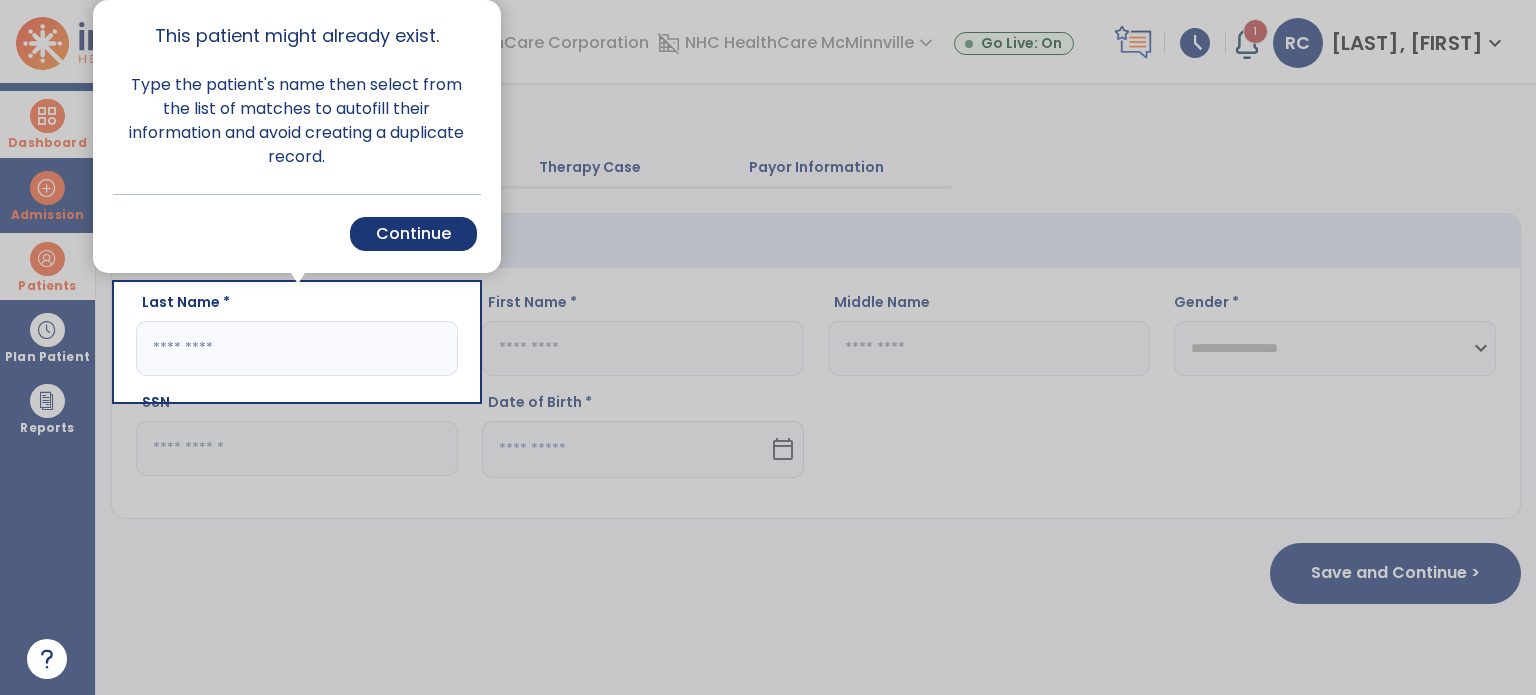 click at bounding box center [58, 347] 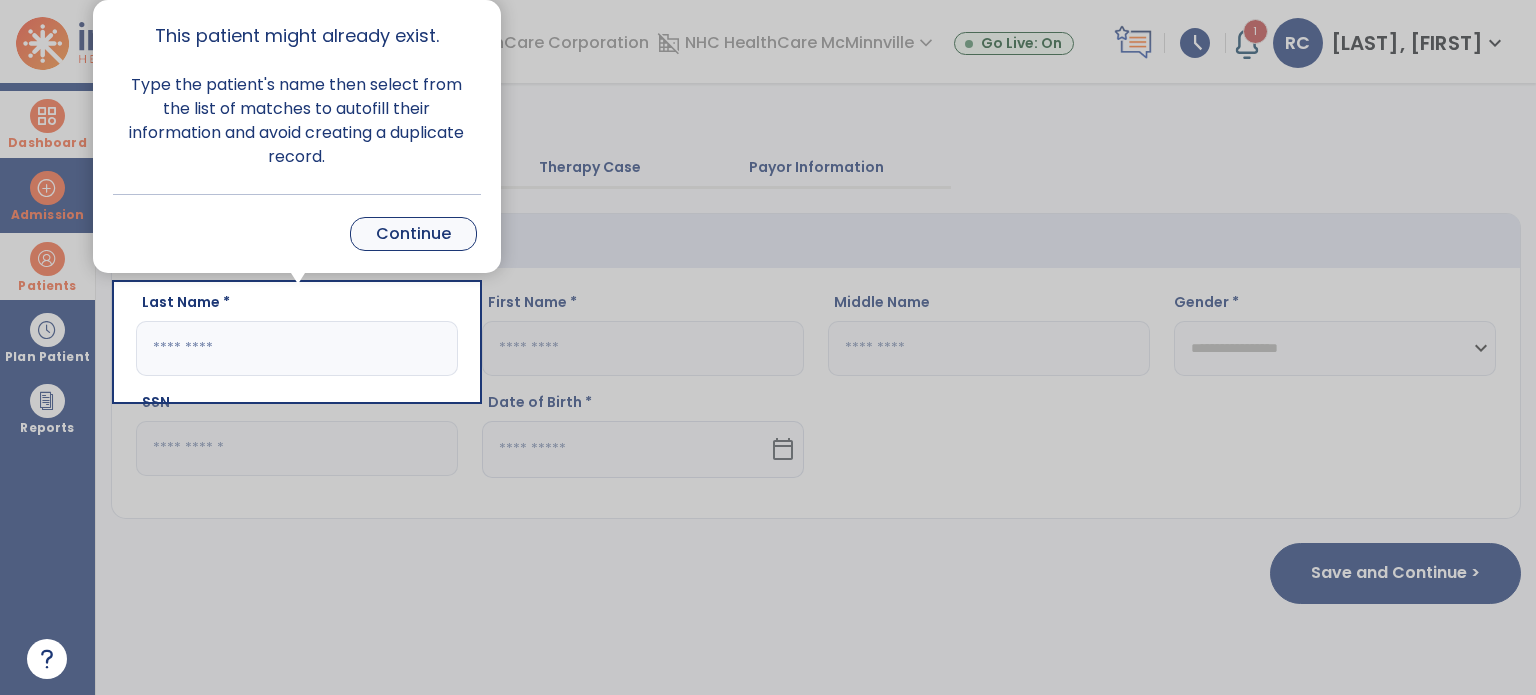 click on "Continue" at bounding box center [413, 234] 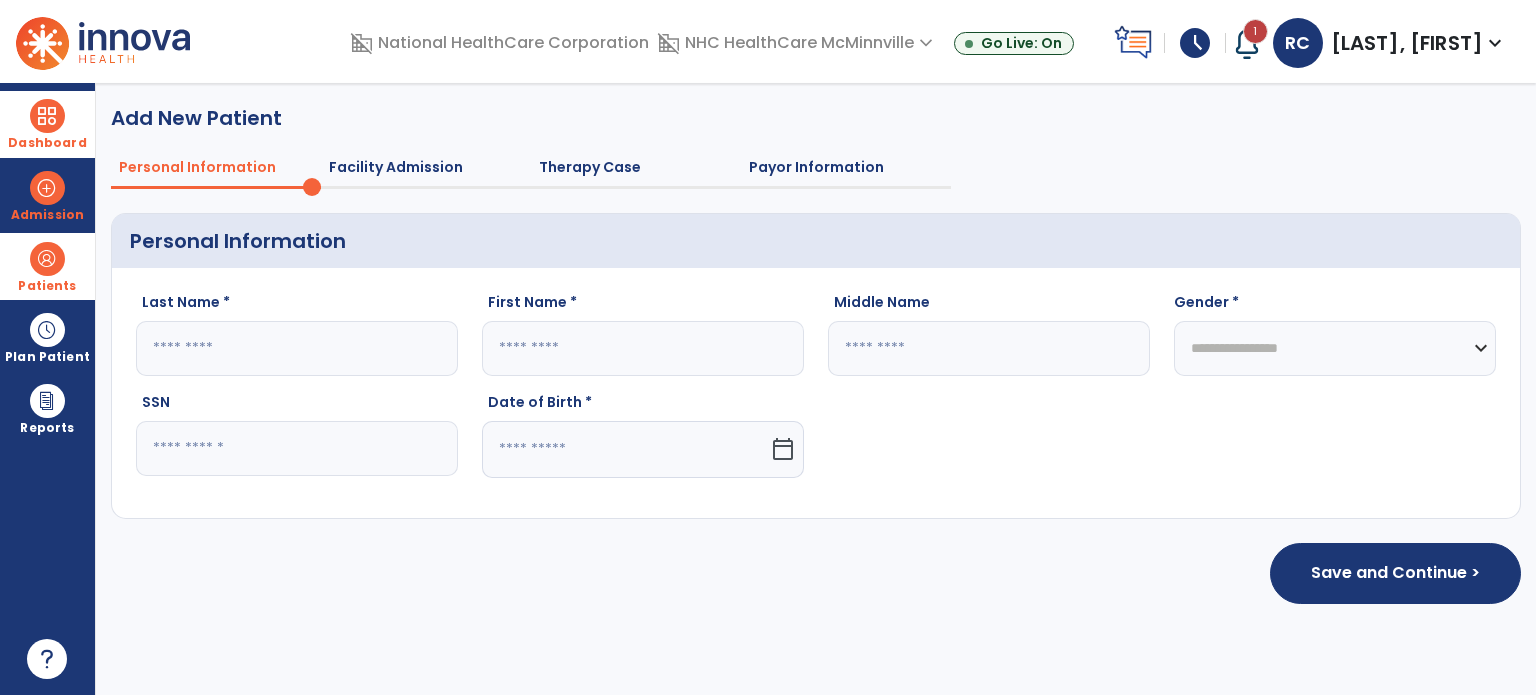 click at bounding box center (47, 259) 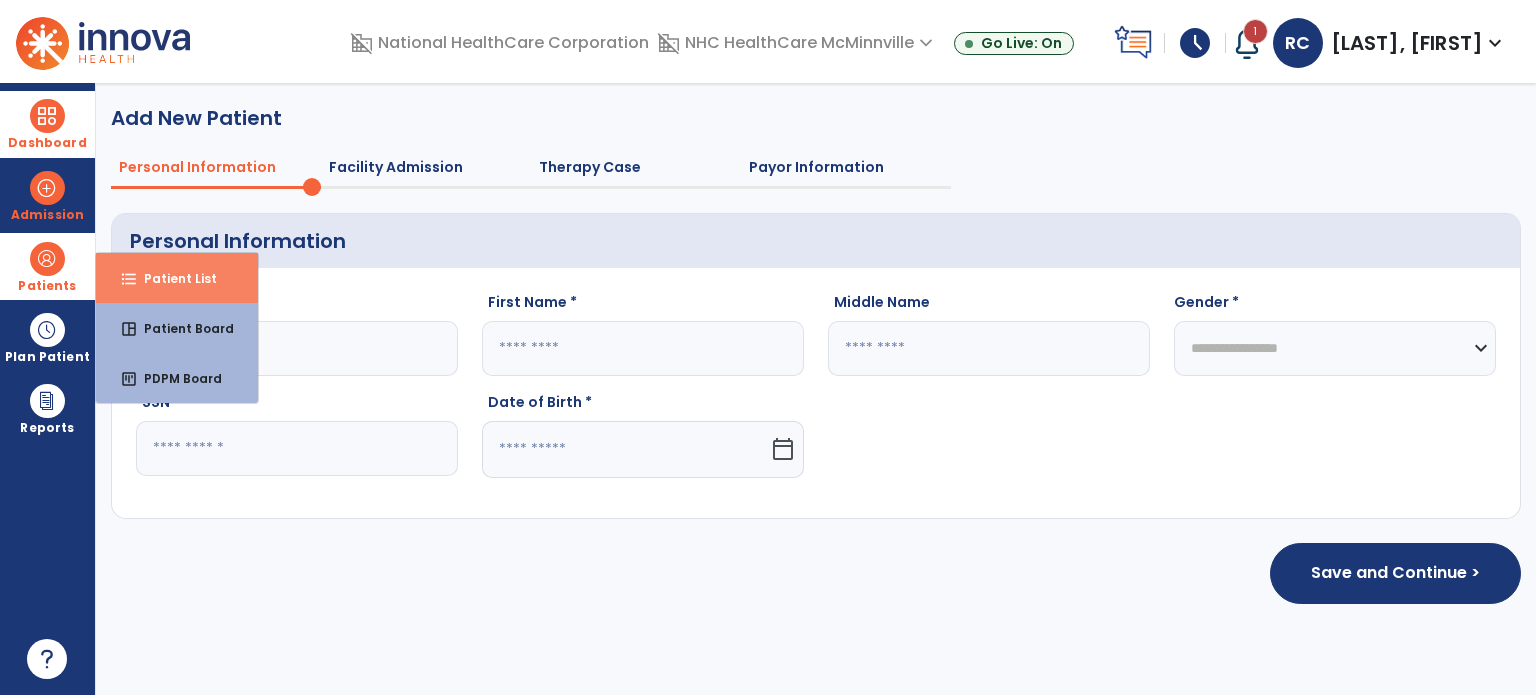 click on "Patient List" at bounding box center (172, 278) 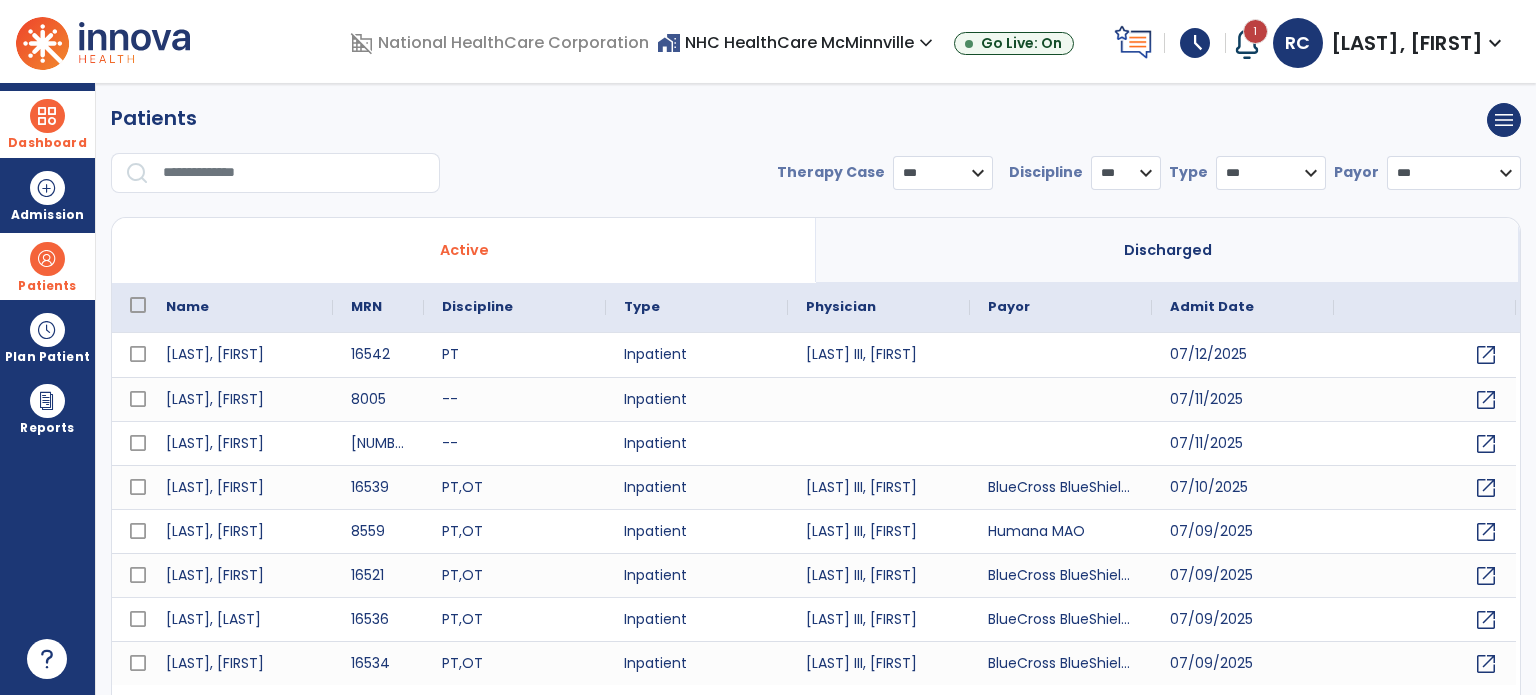 click at bounding box center (294, 173) 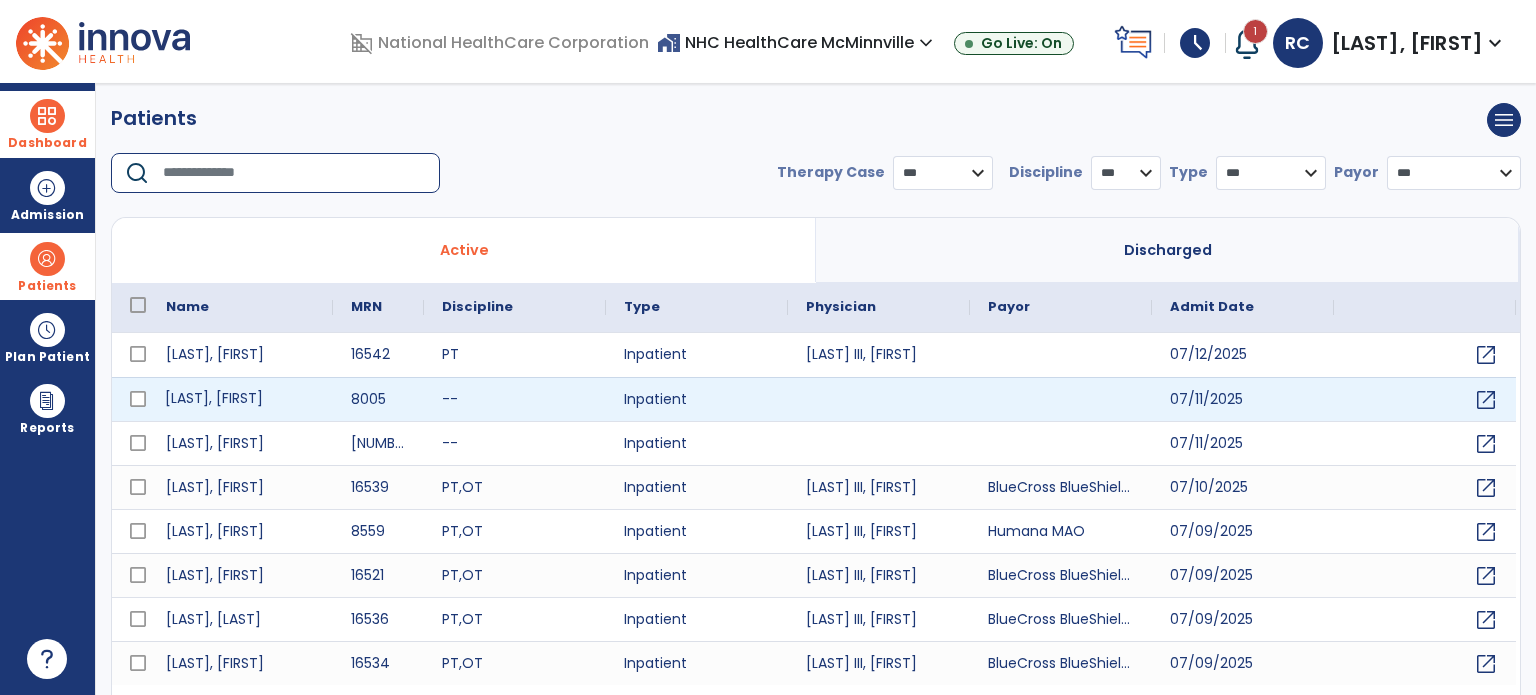 click on "[LAST], [FIRST]" at bounding box center (240, 399) 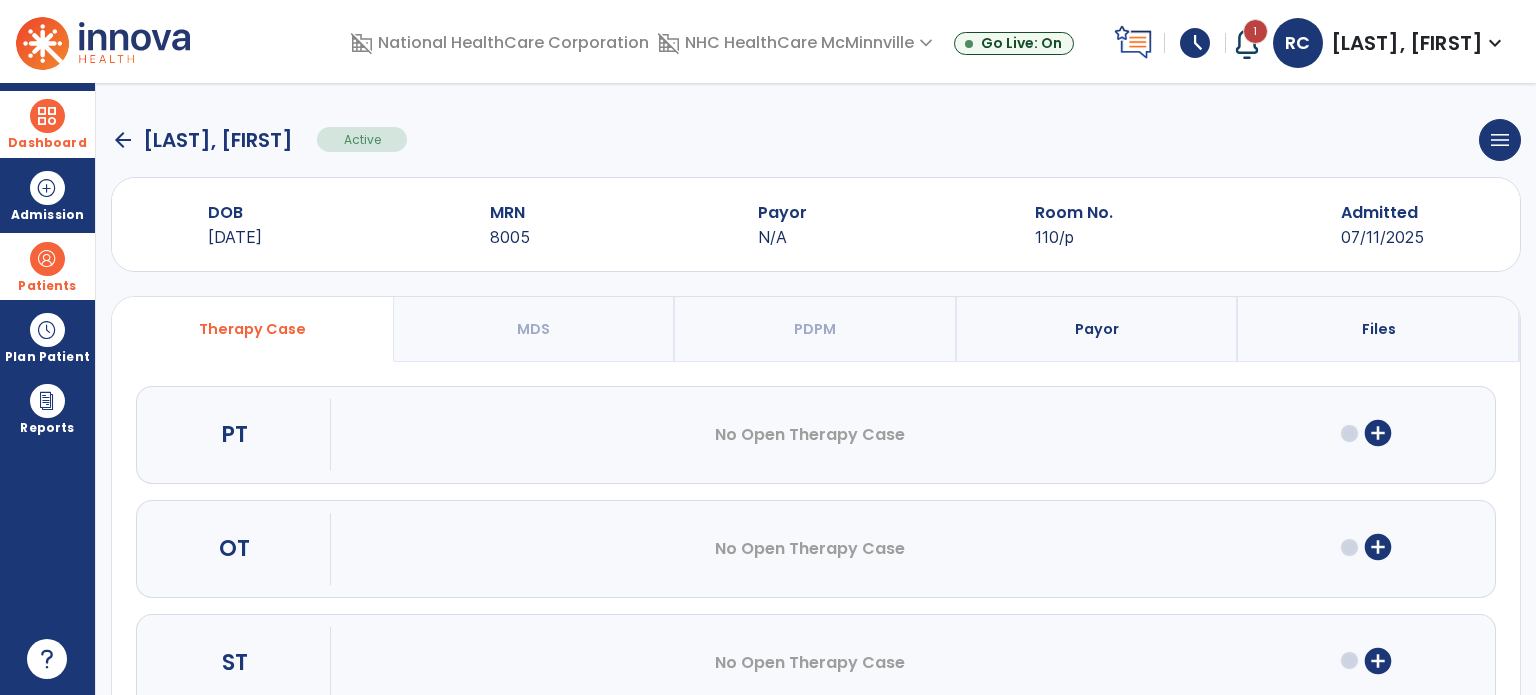 click on "add_circle" at bounding box center [1378, 433] 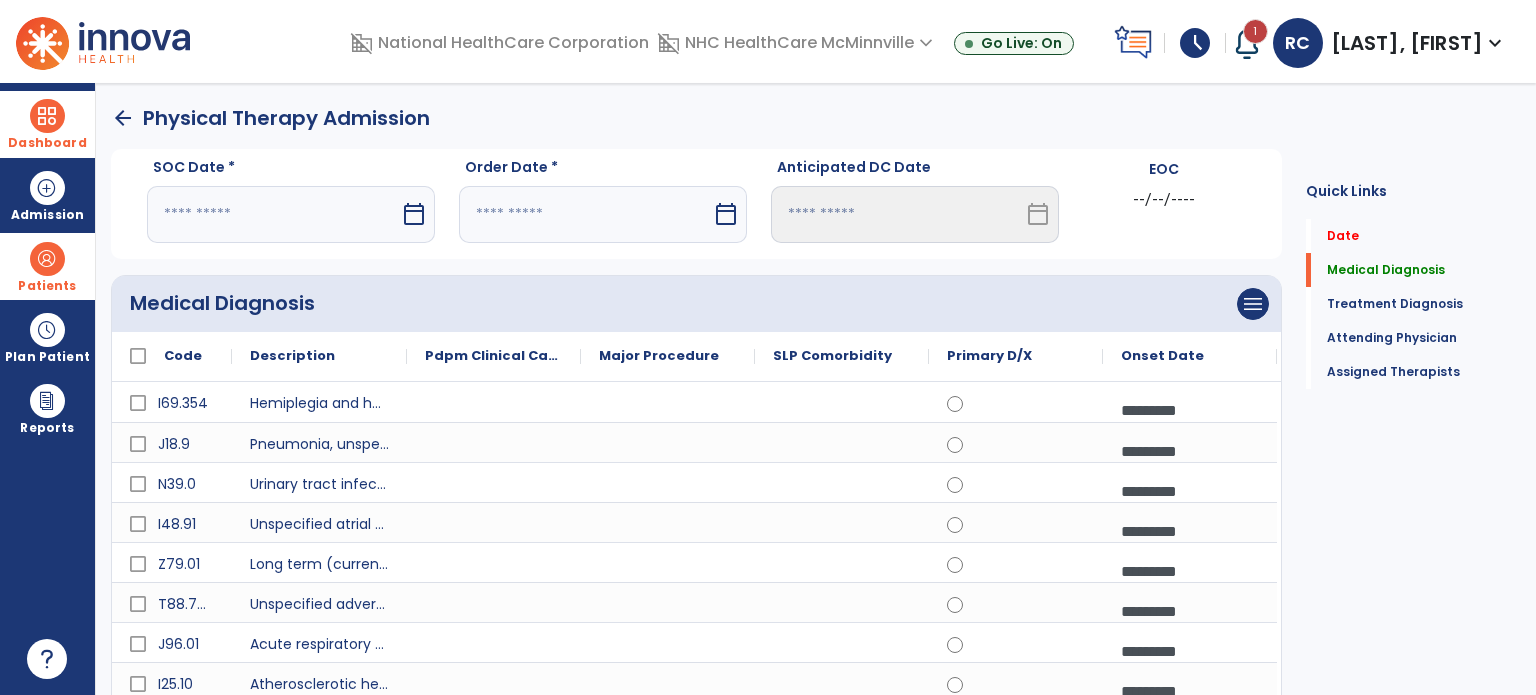 click at bounding box center (273, 214) 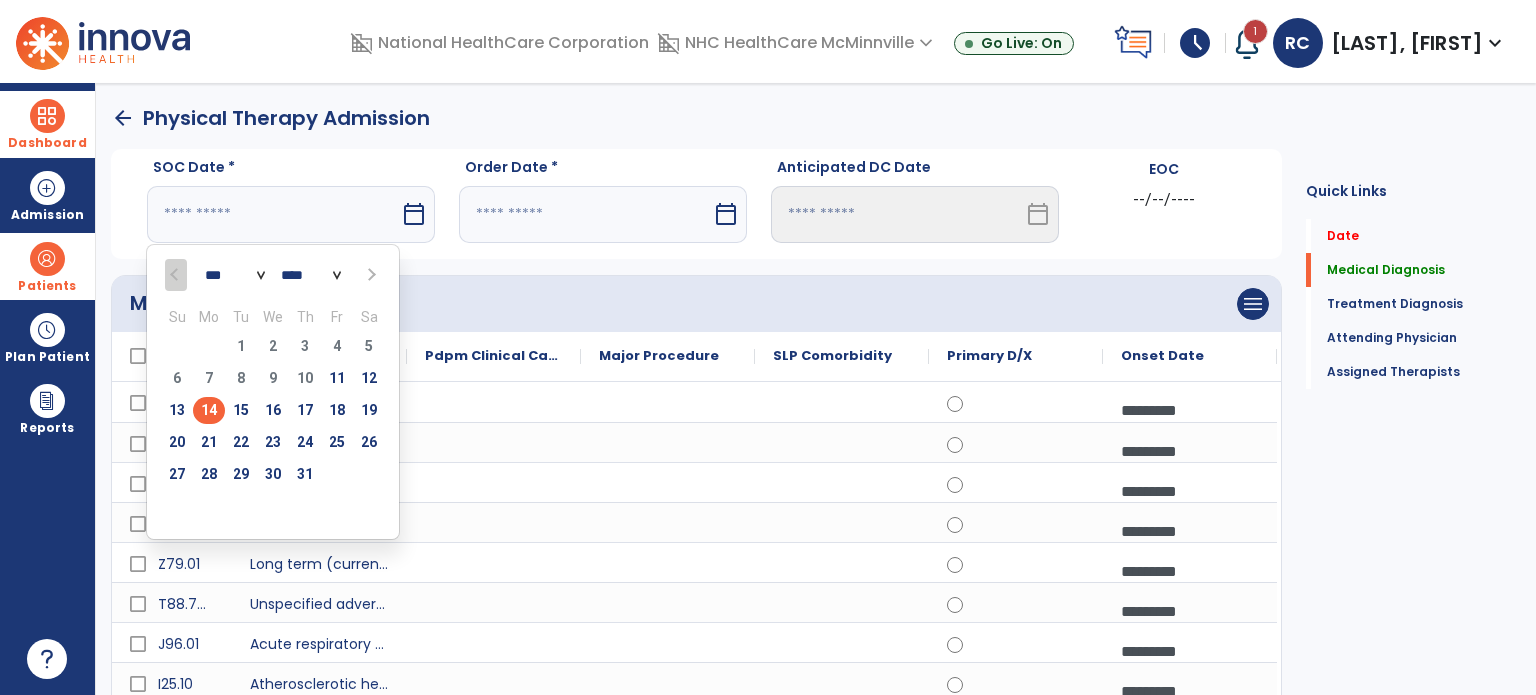 click on "14" at bounding box center [209, 410] 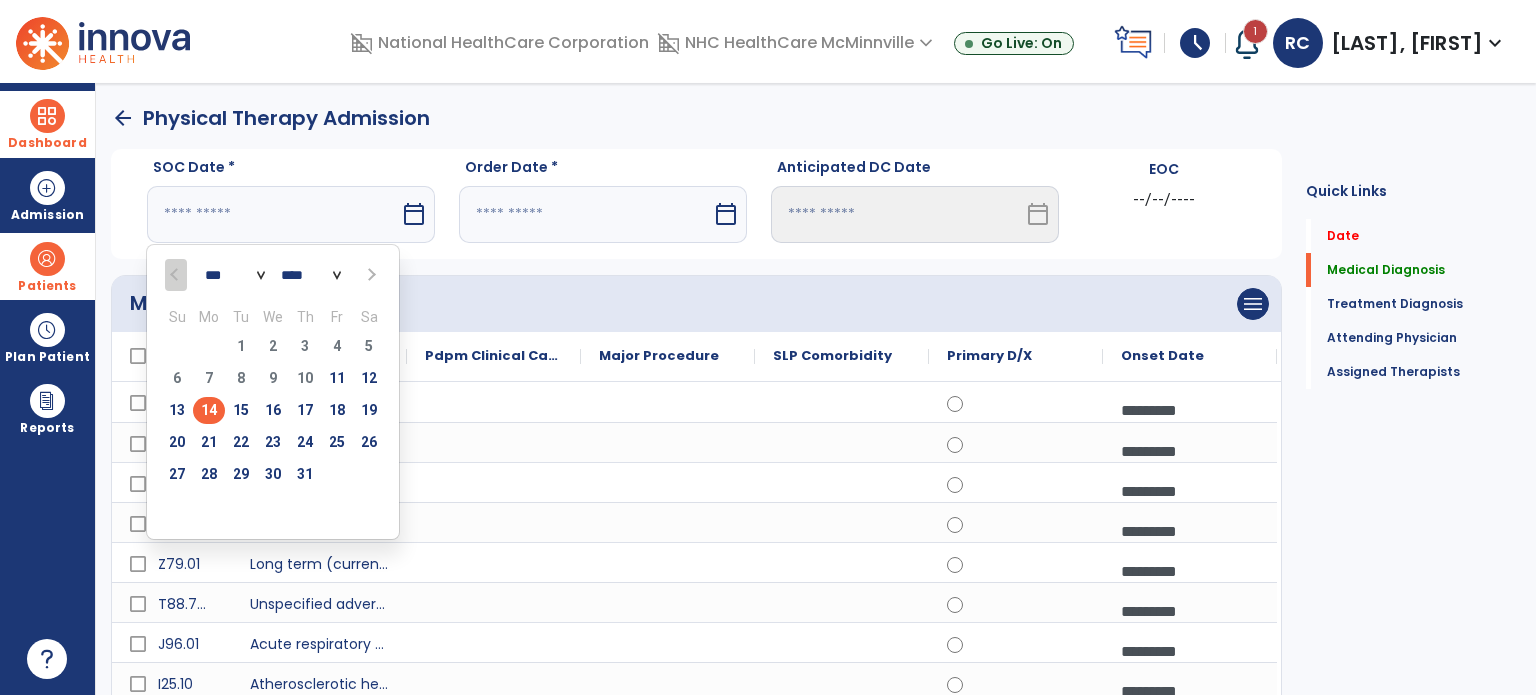 type on "*********" 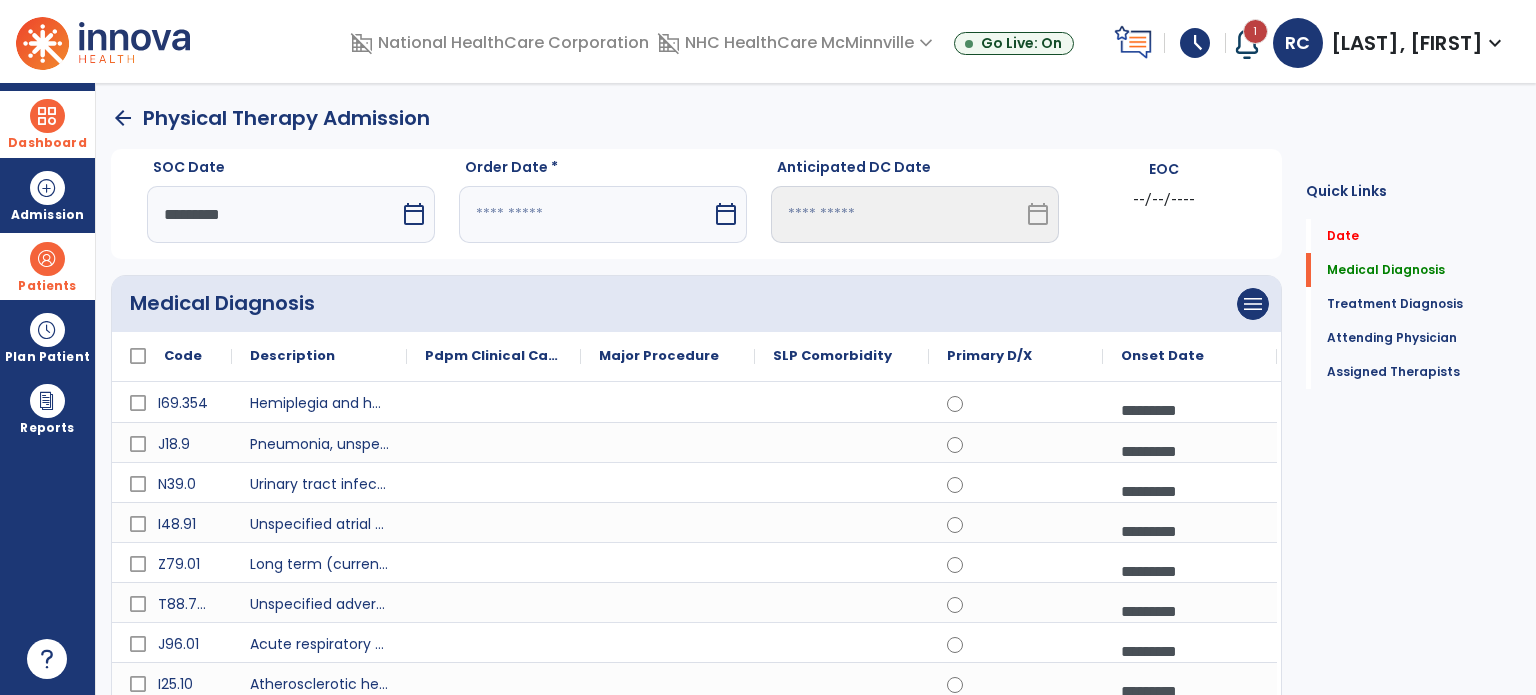 click on "calendar_today" at bounding box center (728, 214) 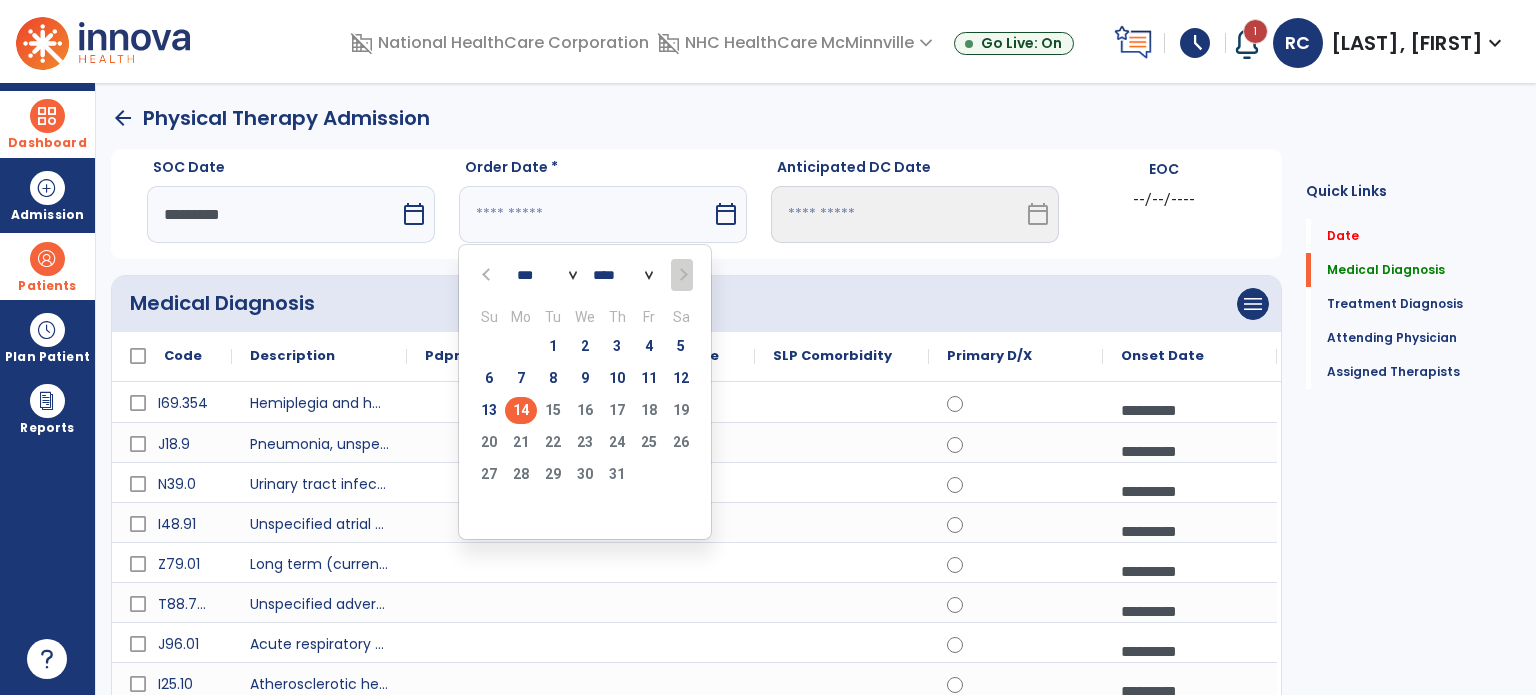 click on "14" at bounding box center [521, 410] 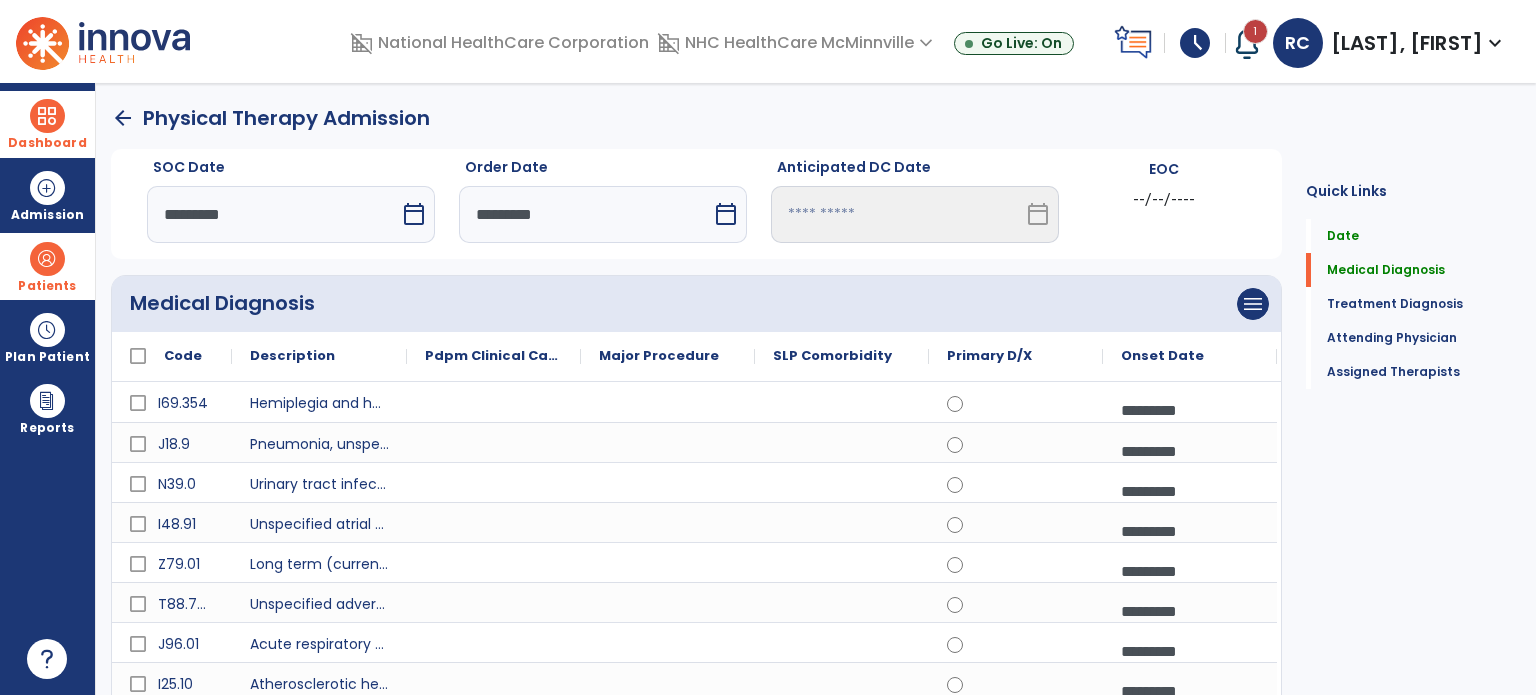 click on "calendar_today" at bounding box center [414, 214] 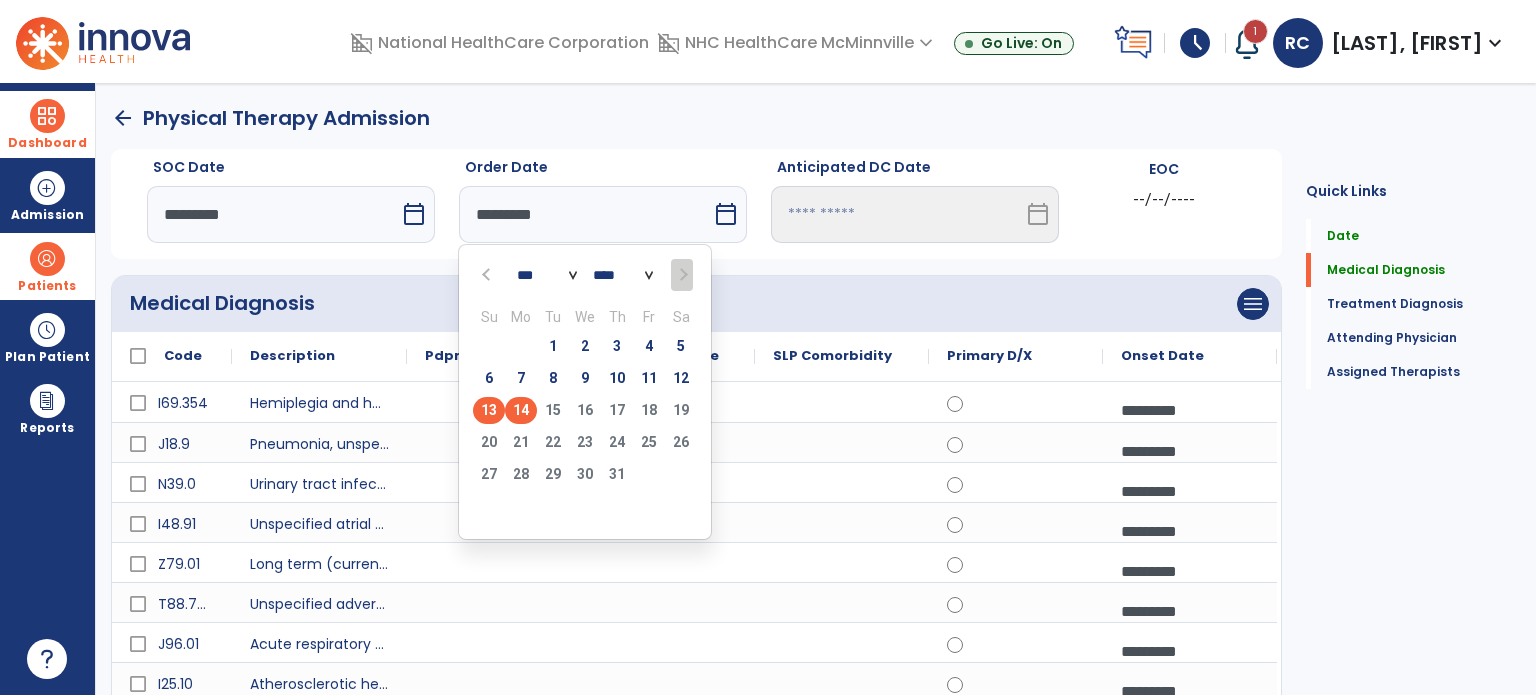 click on "13" at bounding box center [489, 410] 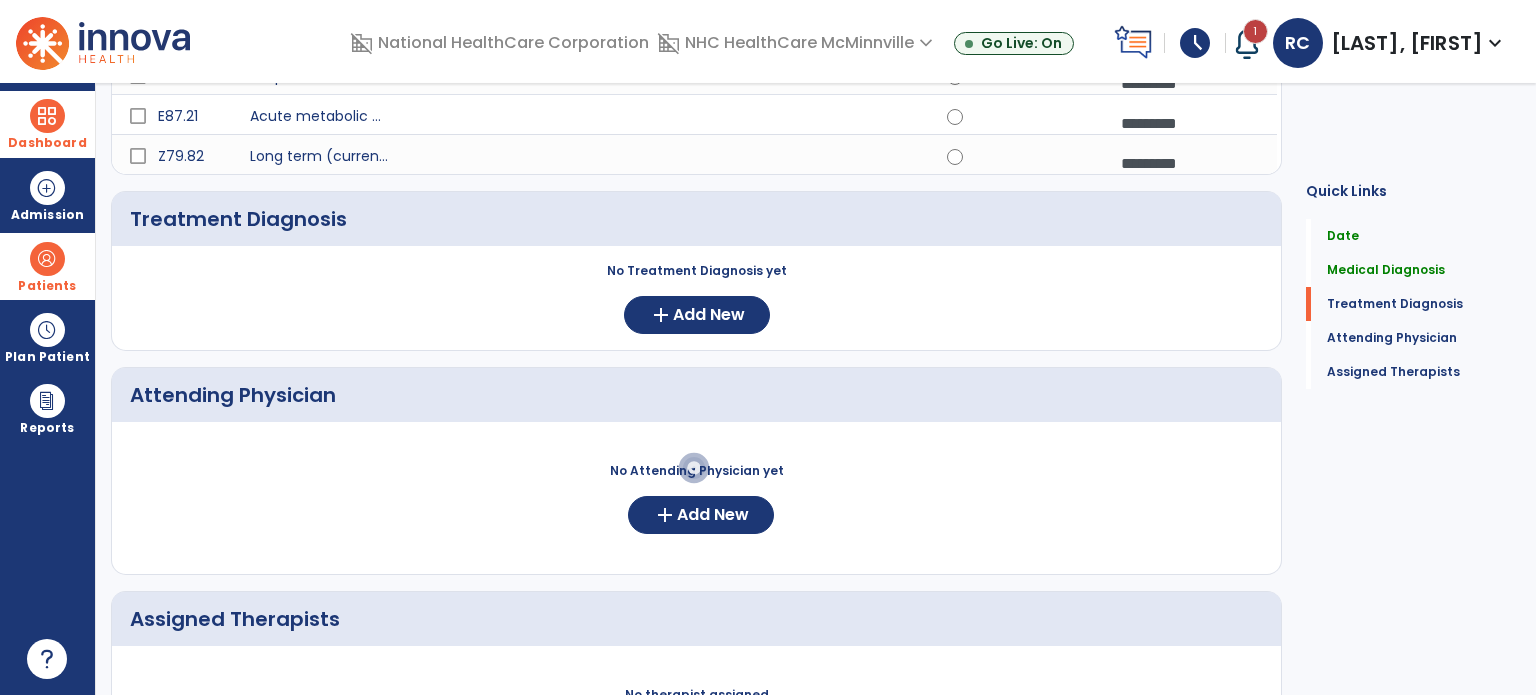 scroll, scrollTop: 930, scrollLeft: 0, axis: vertical 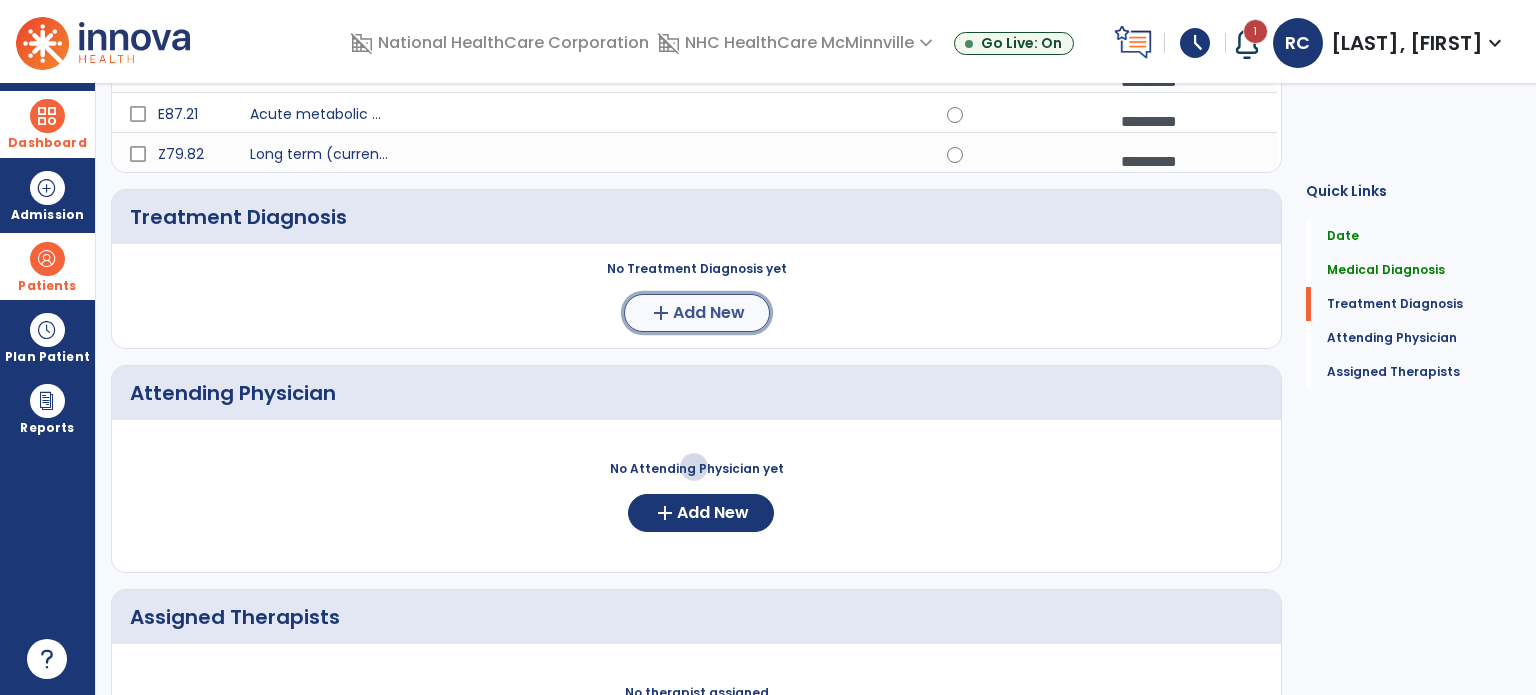 click on "Add New" 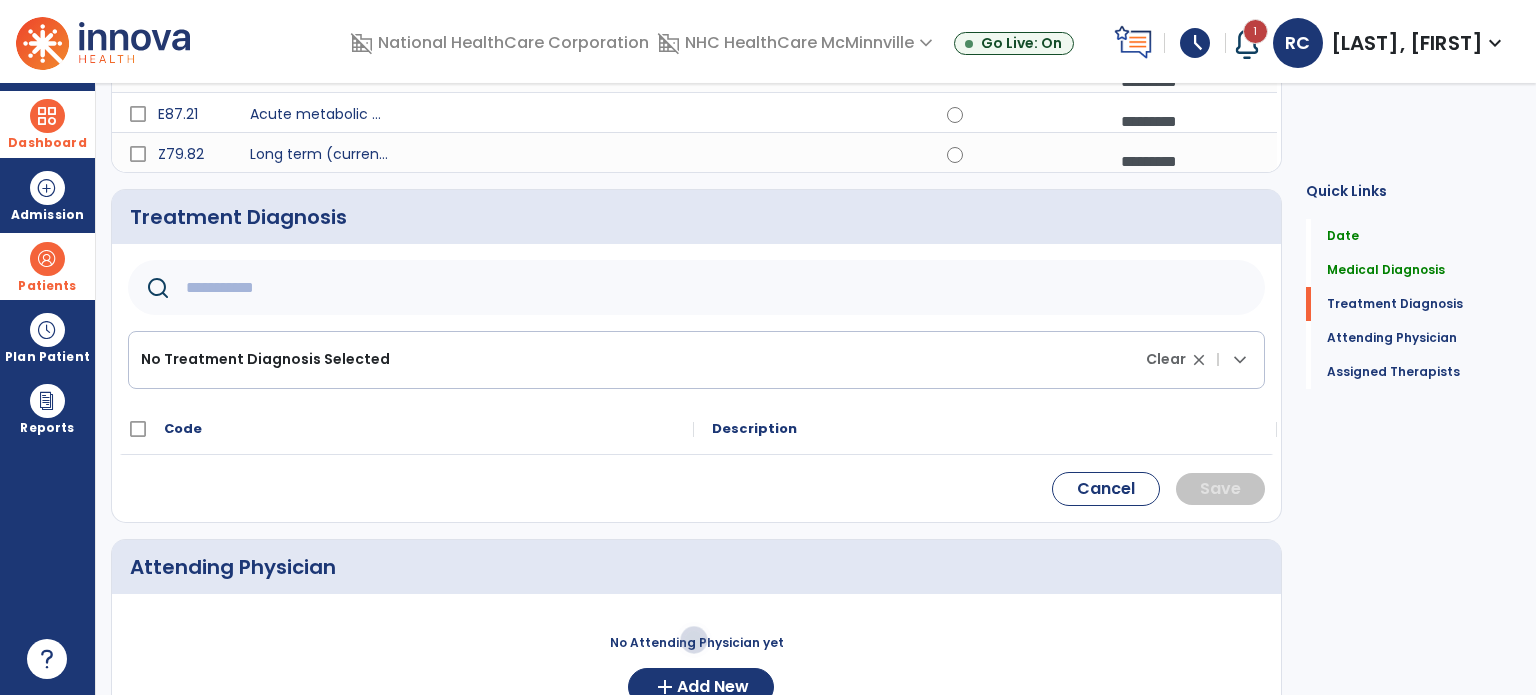 click 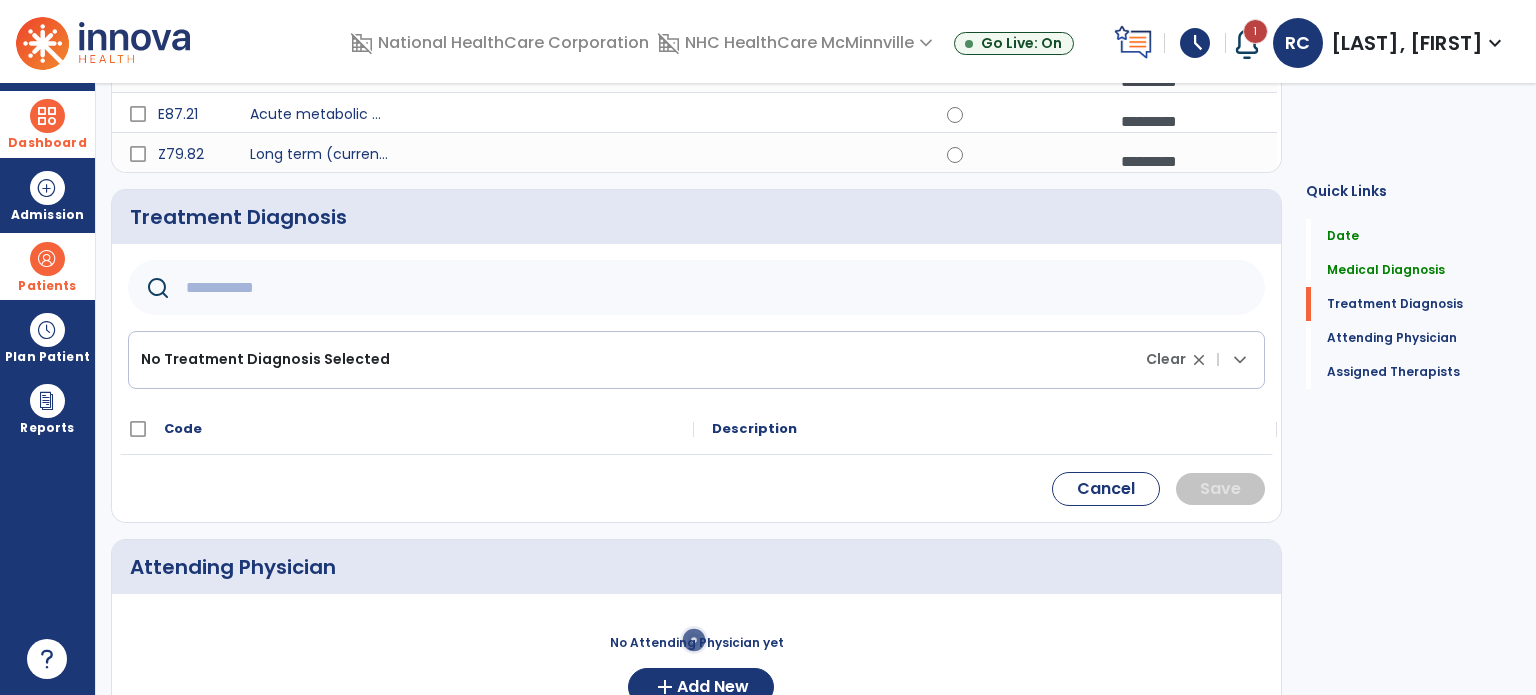 paste on "*******" 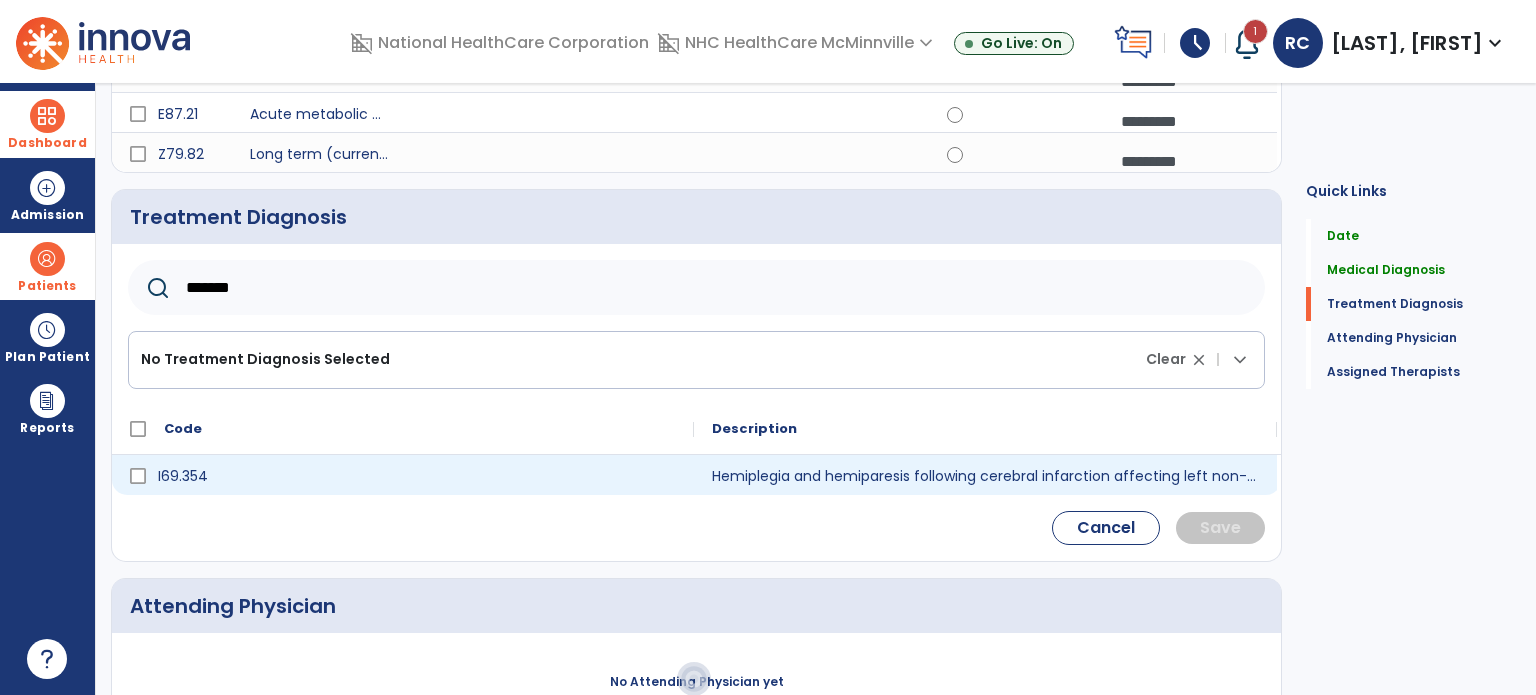 type on "*******" 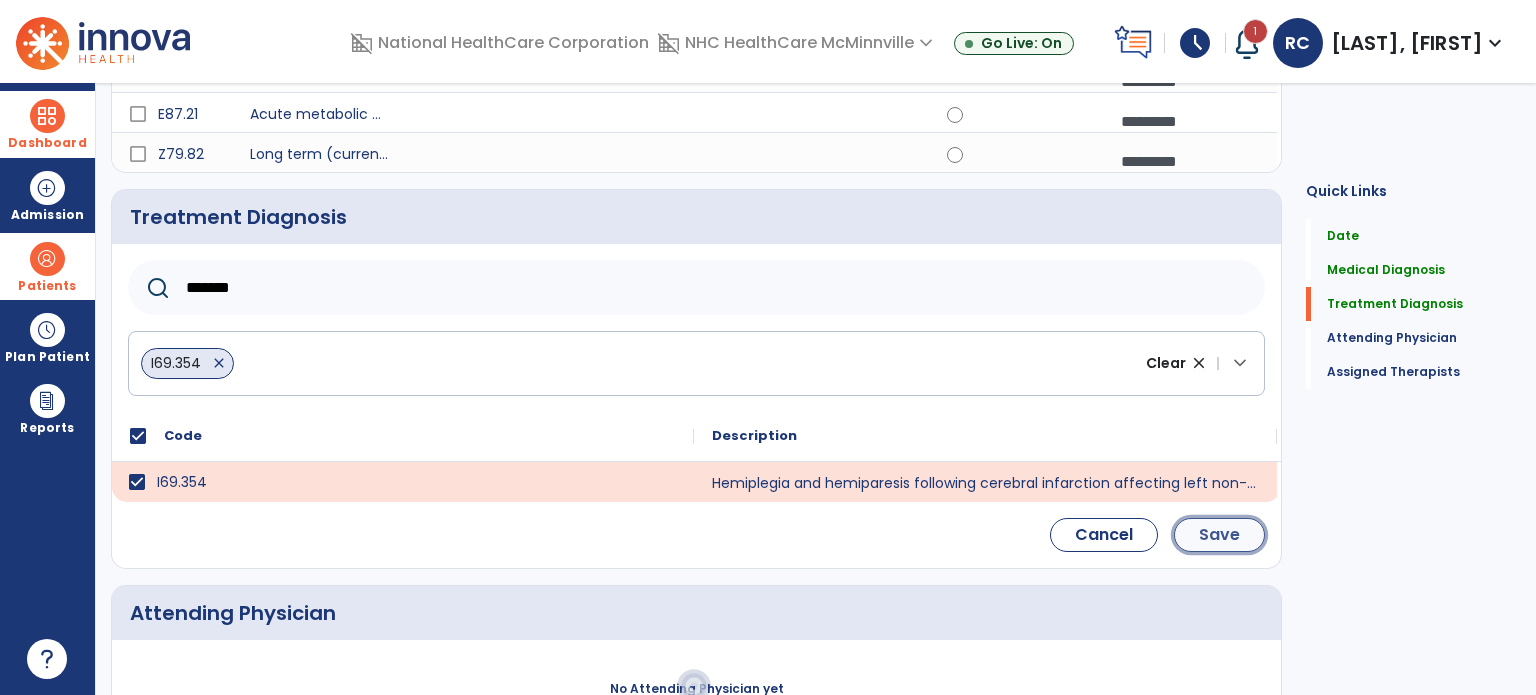 click on "Save" 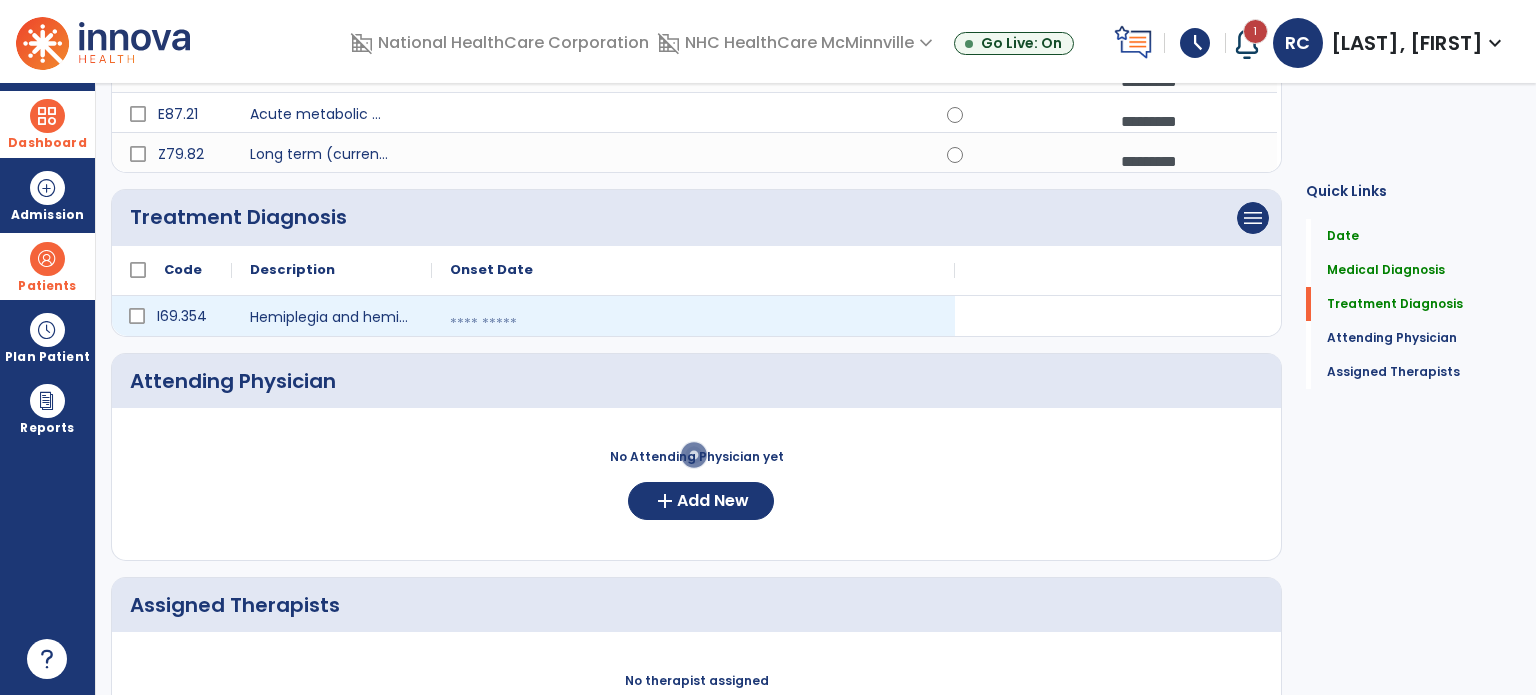 click at bounding box center [693, 324] 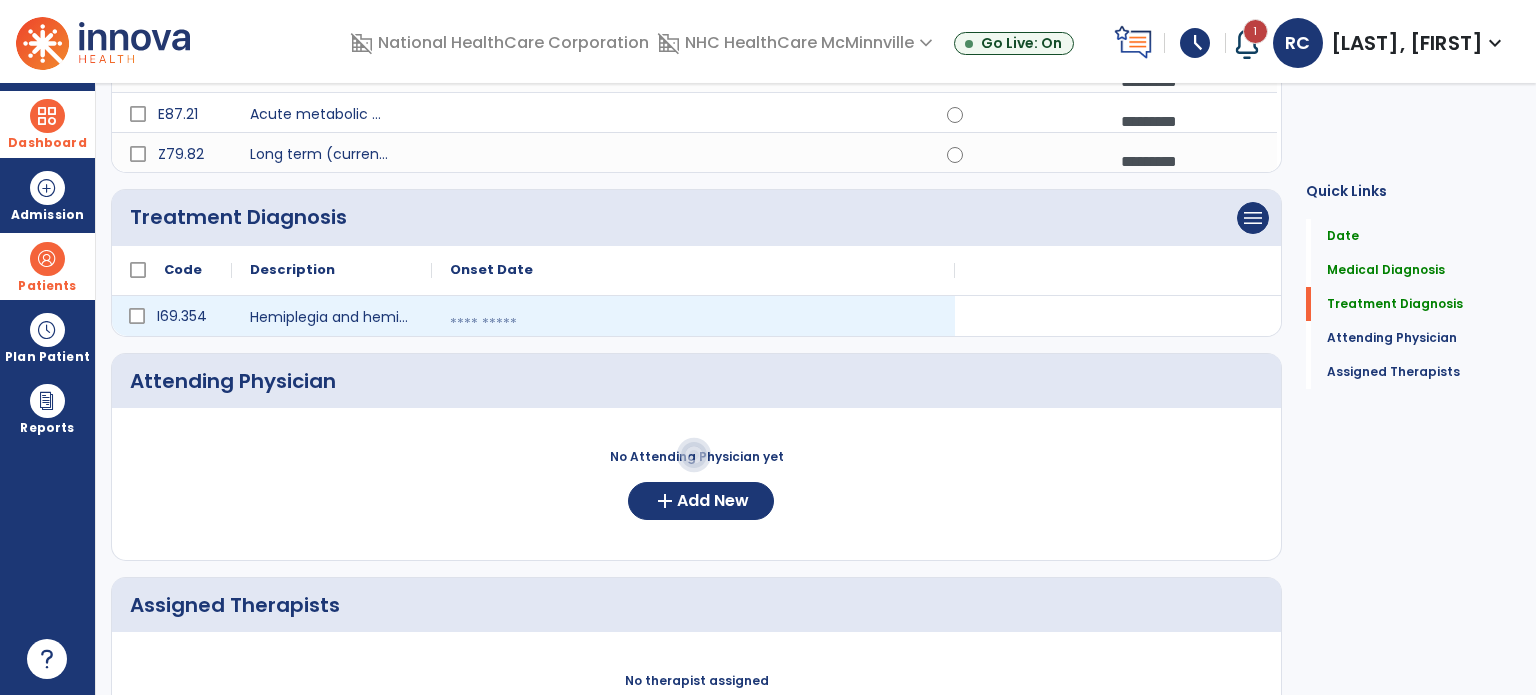 select on "*" 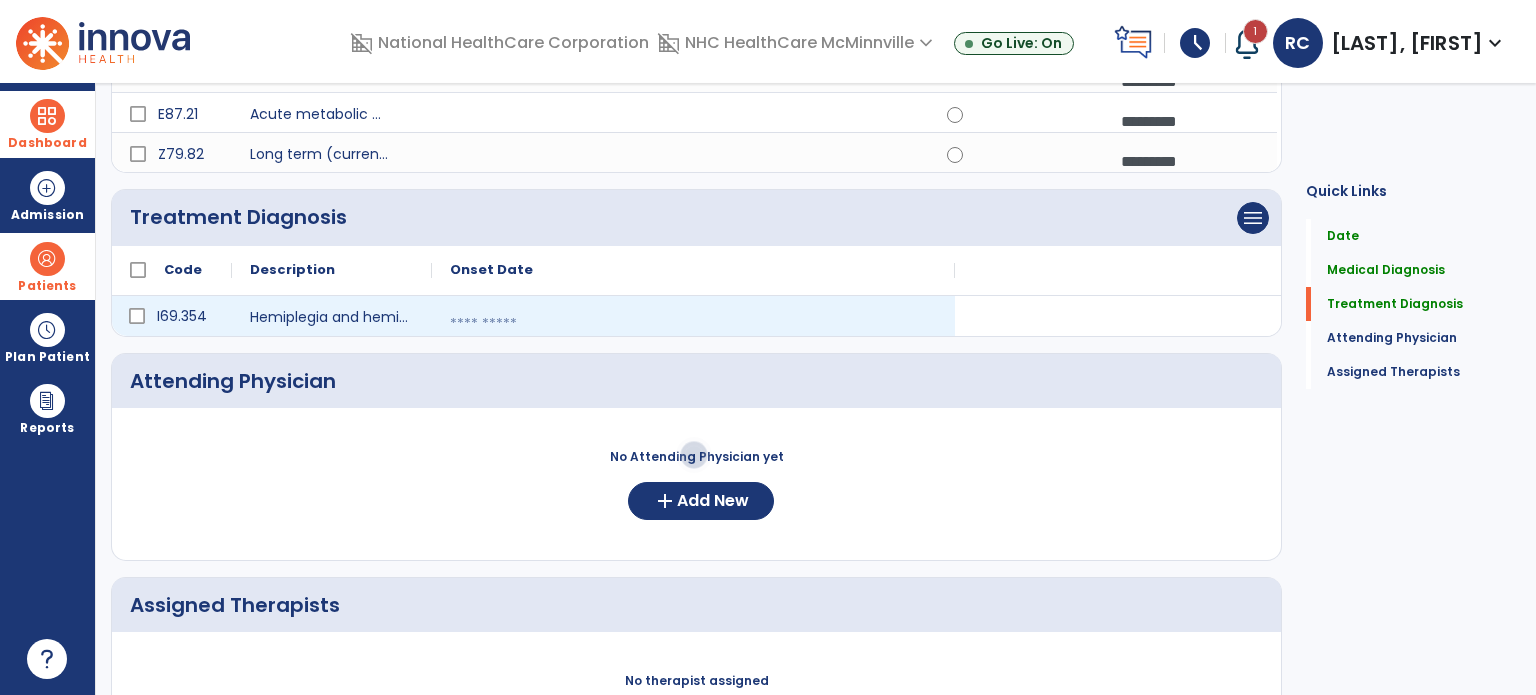 select on "****" 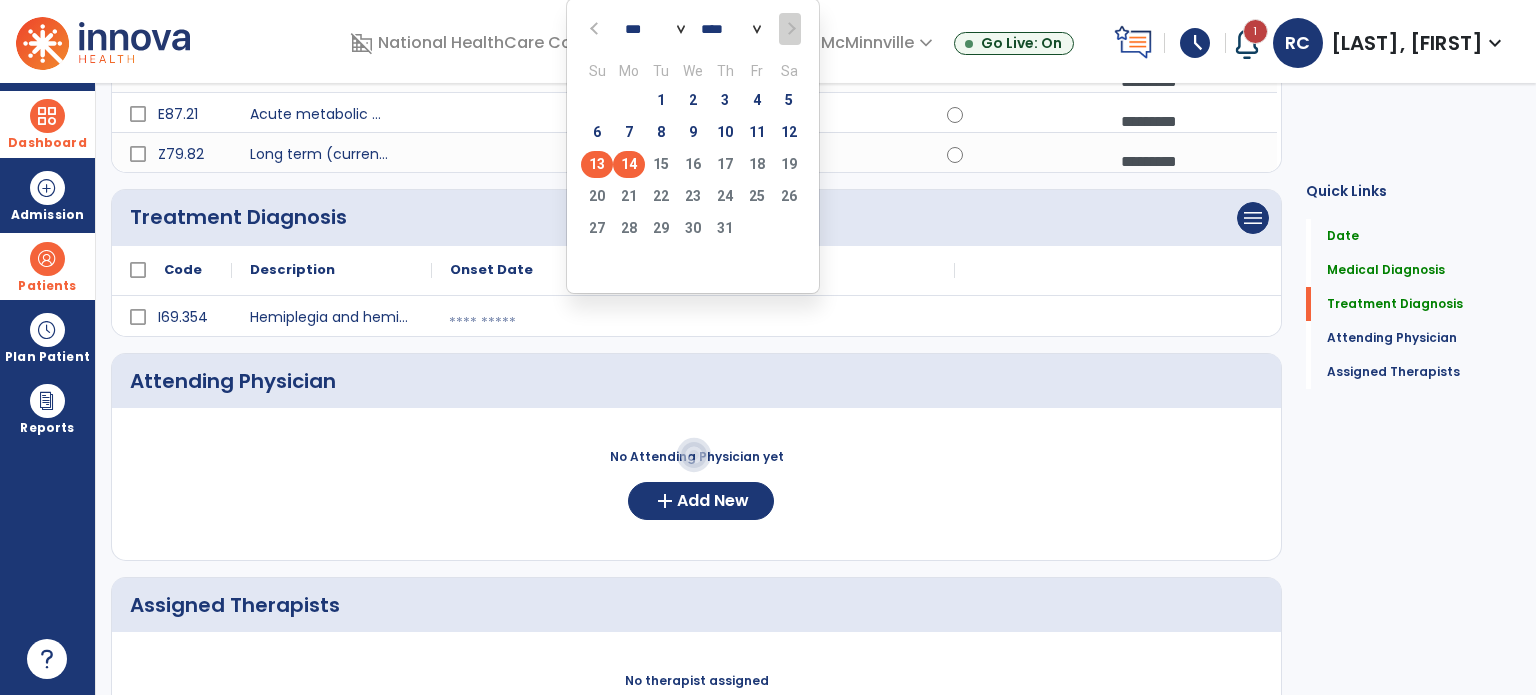 click on "13" 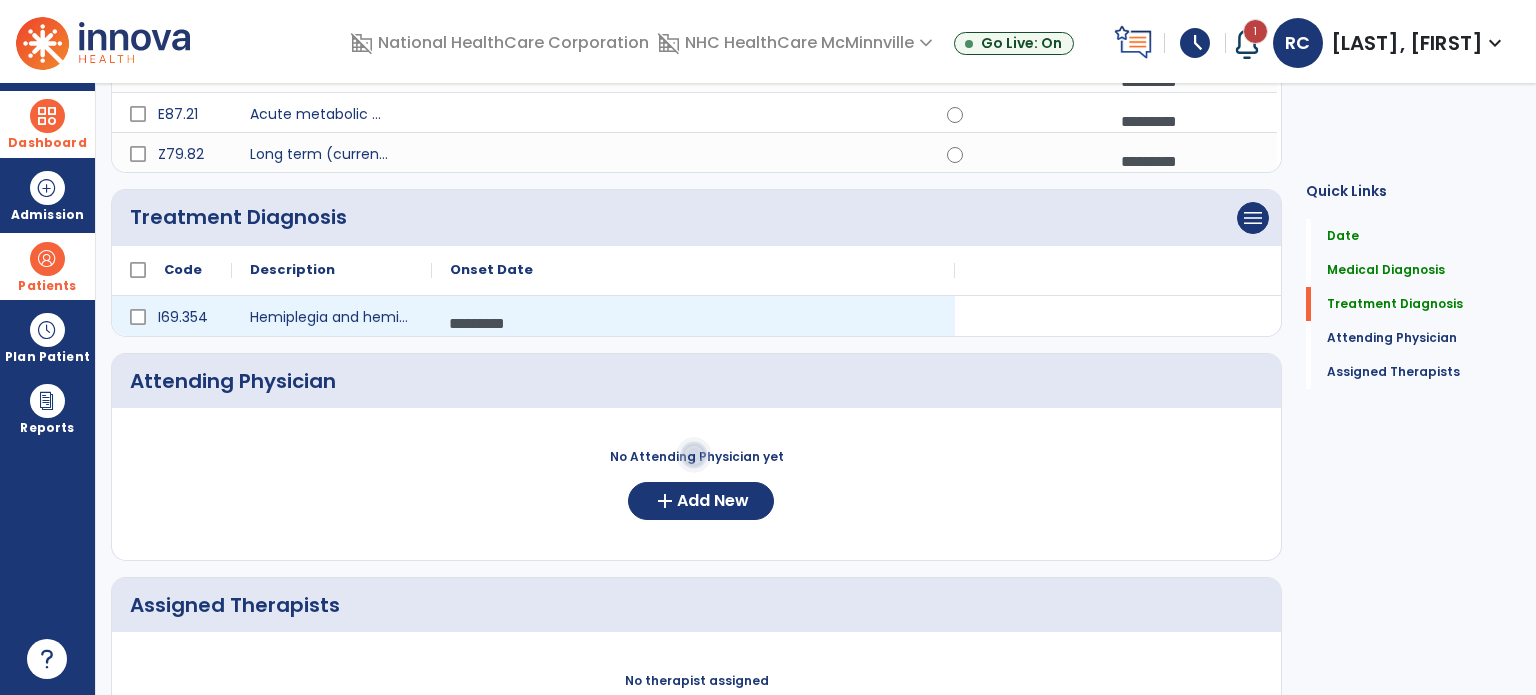 click on "*********" at bounding box center [693, 323] 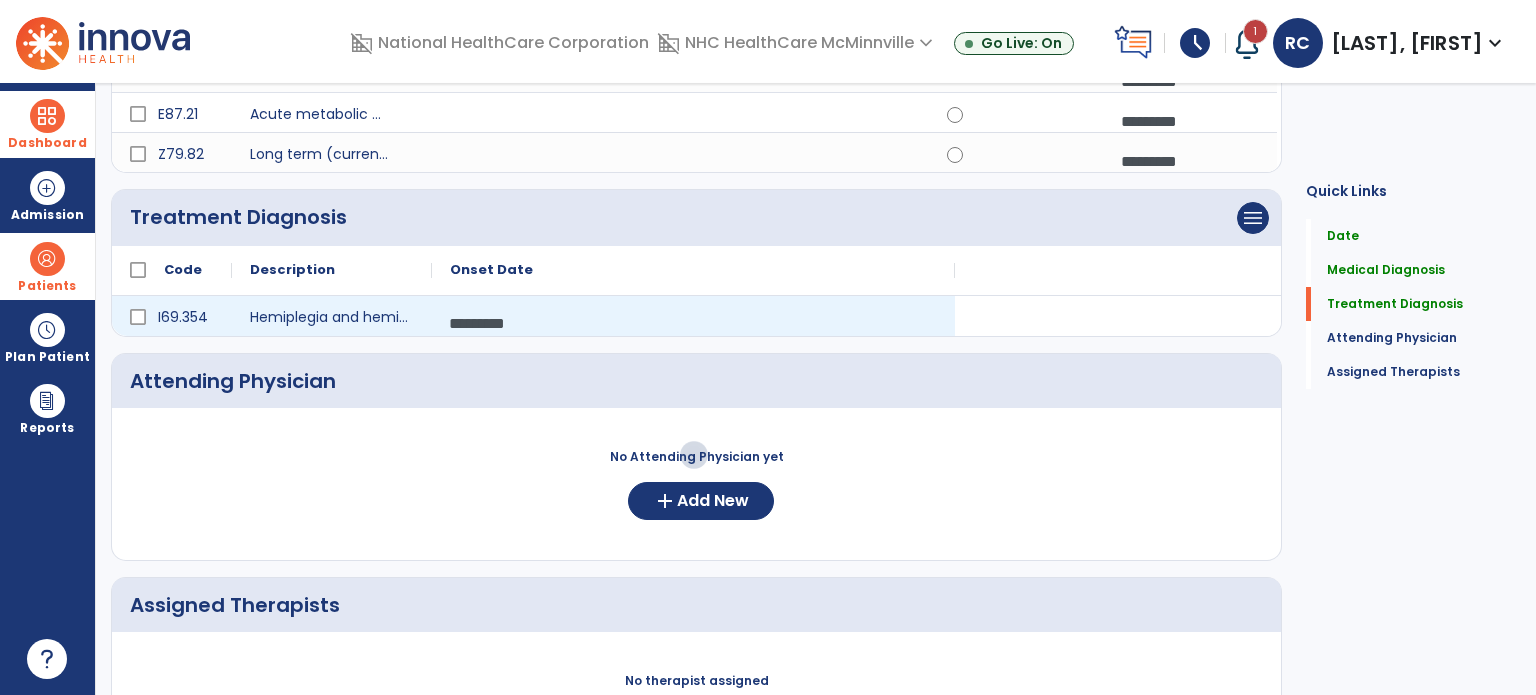 select on "*" 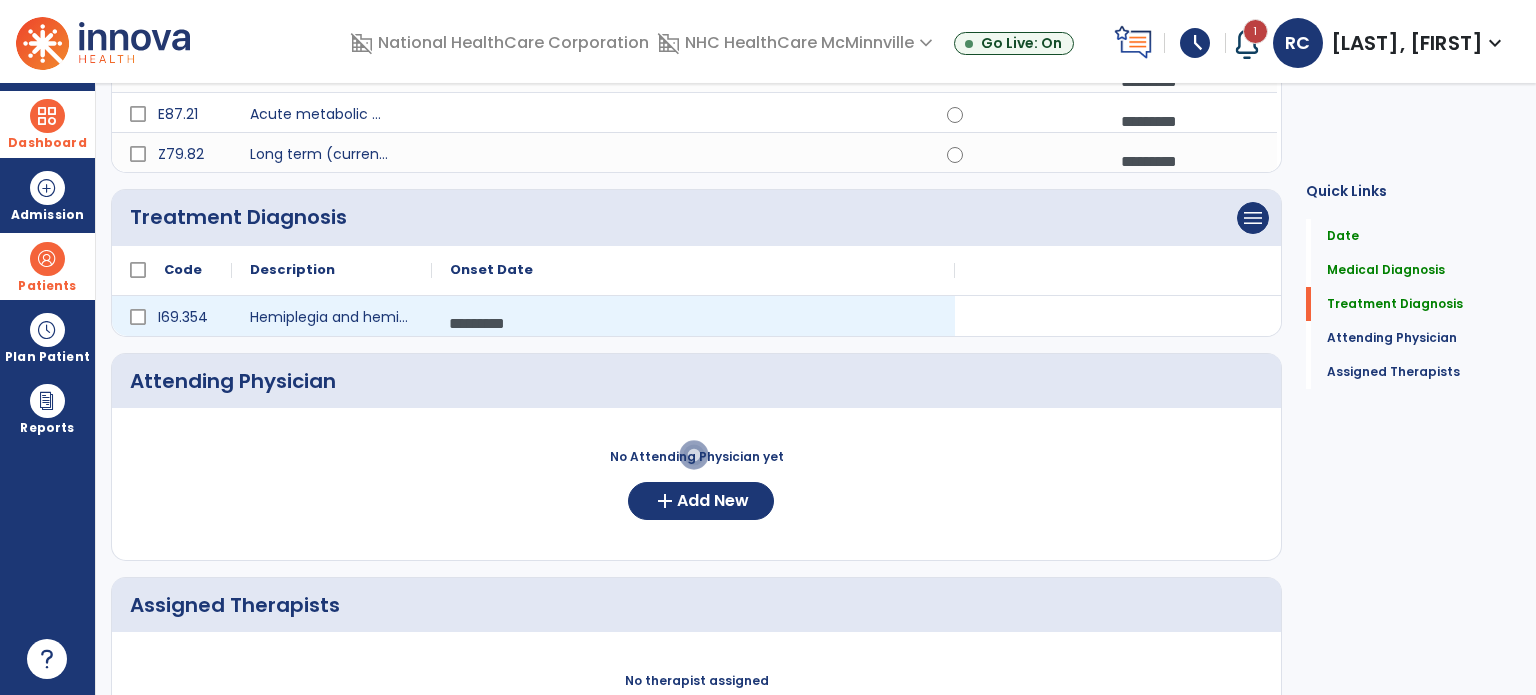 select on "****" 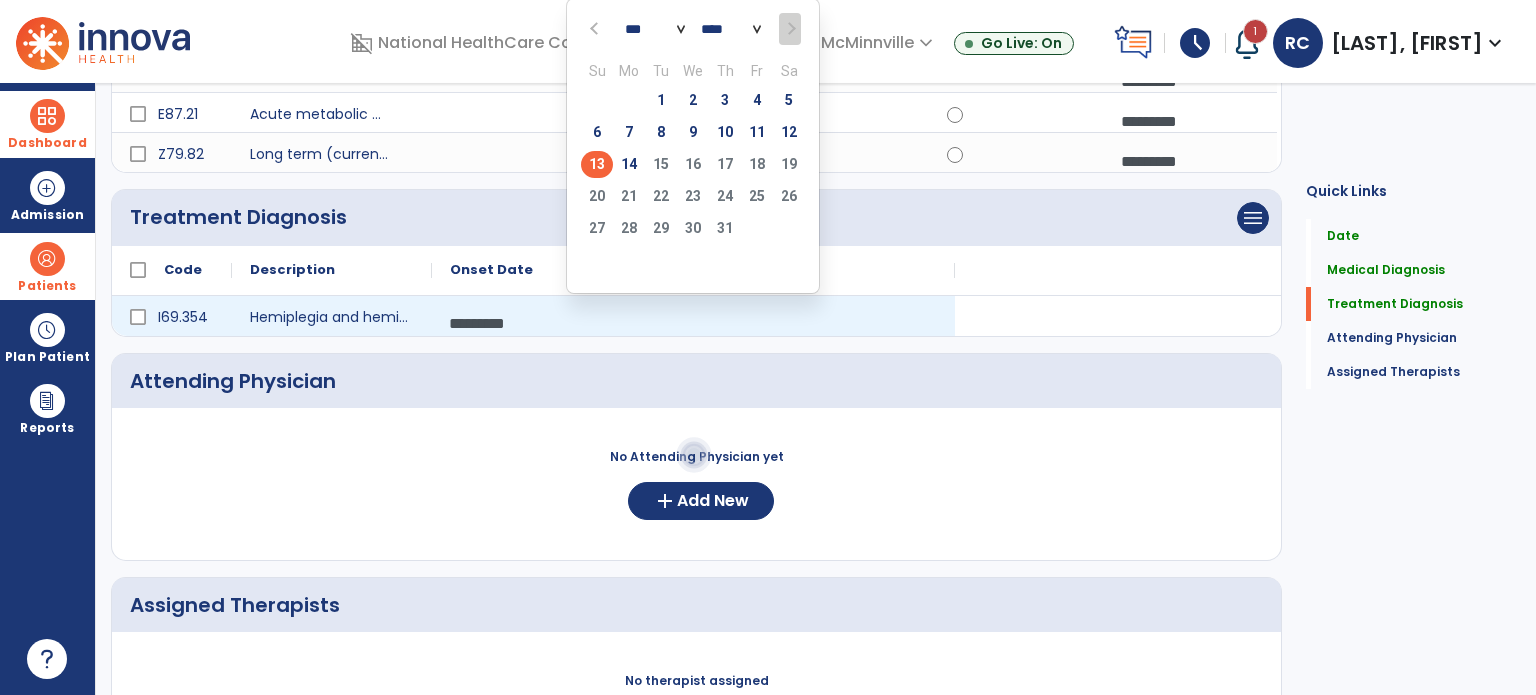 click on "*********" at bounding box center (693, 323) 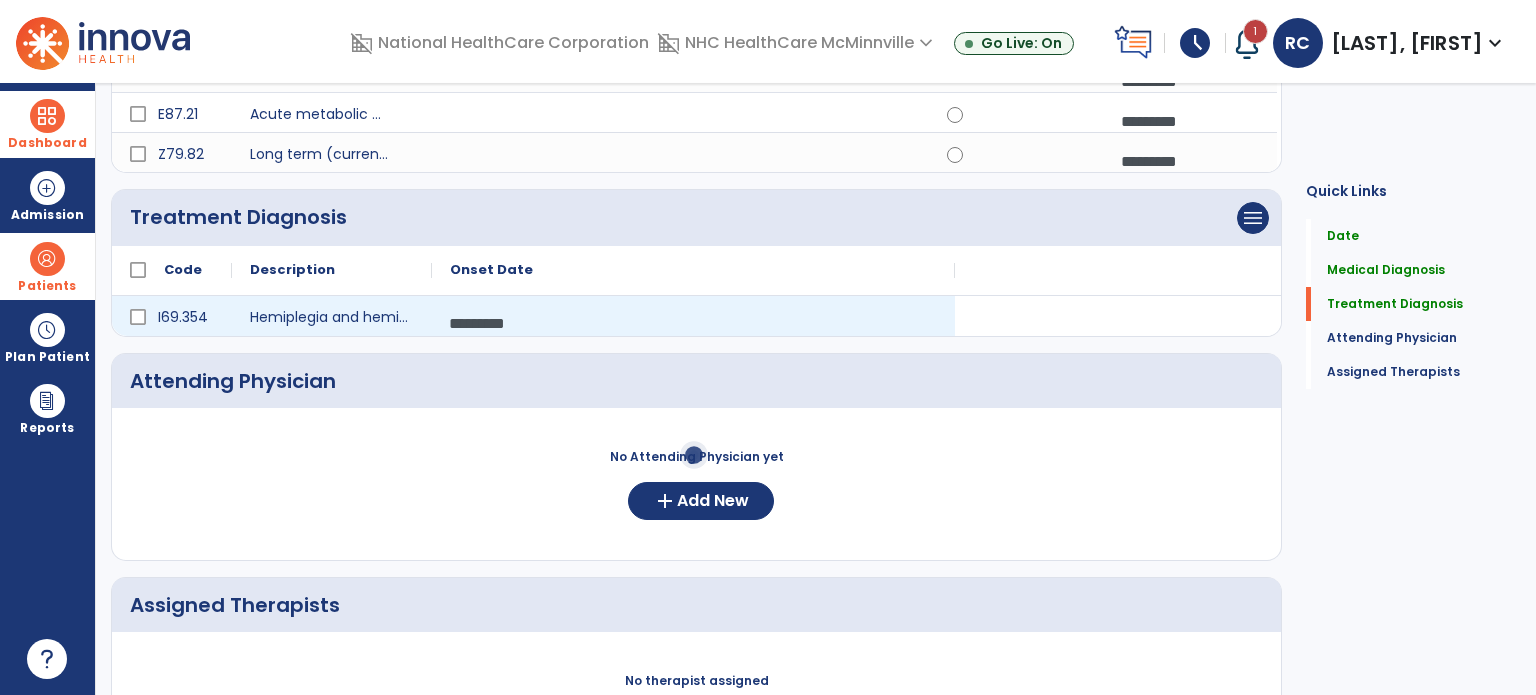 click on "*********" at bounding box center (693, 323) 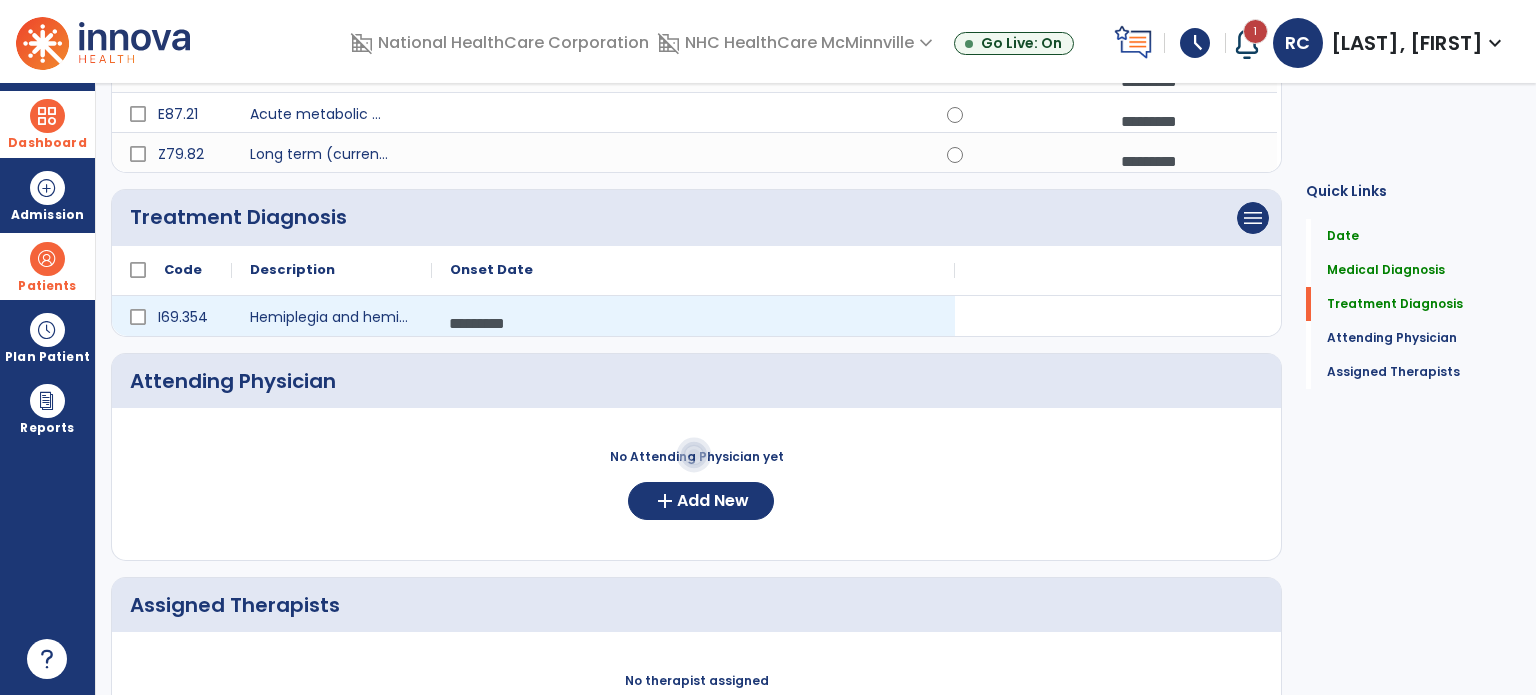 select on "*" 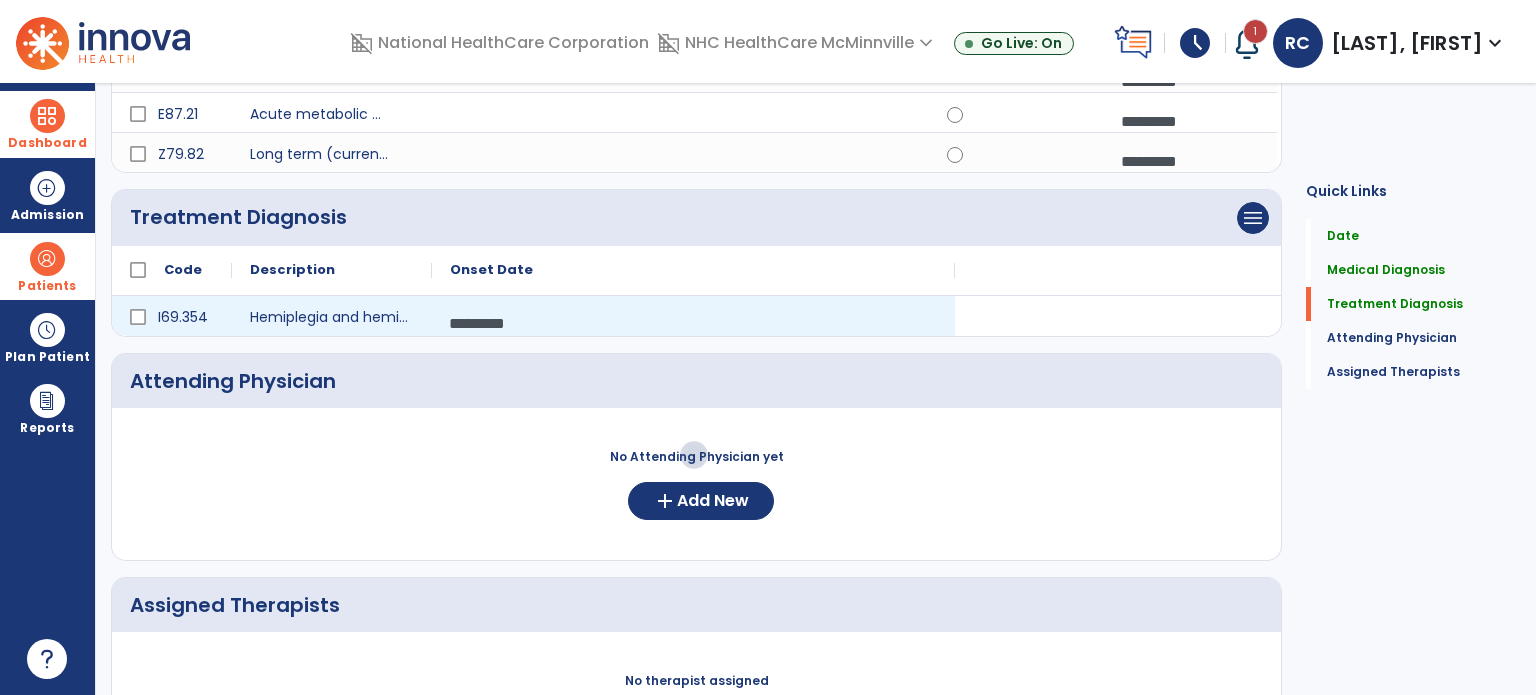select on "****" 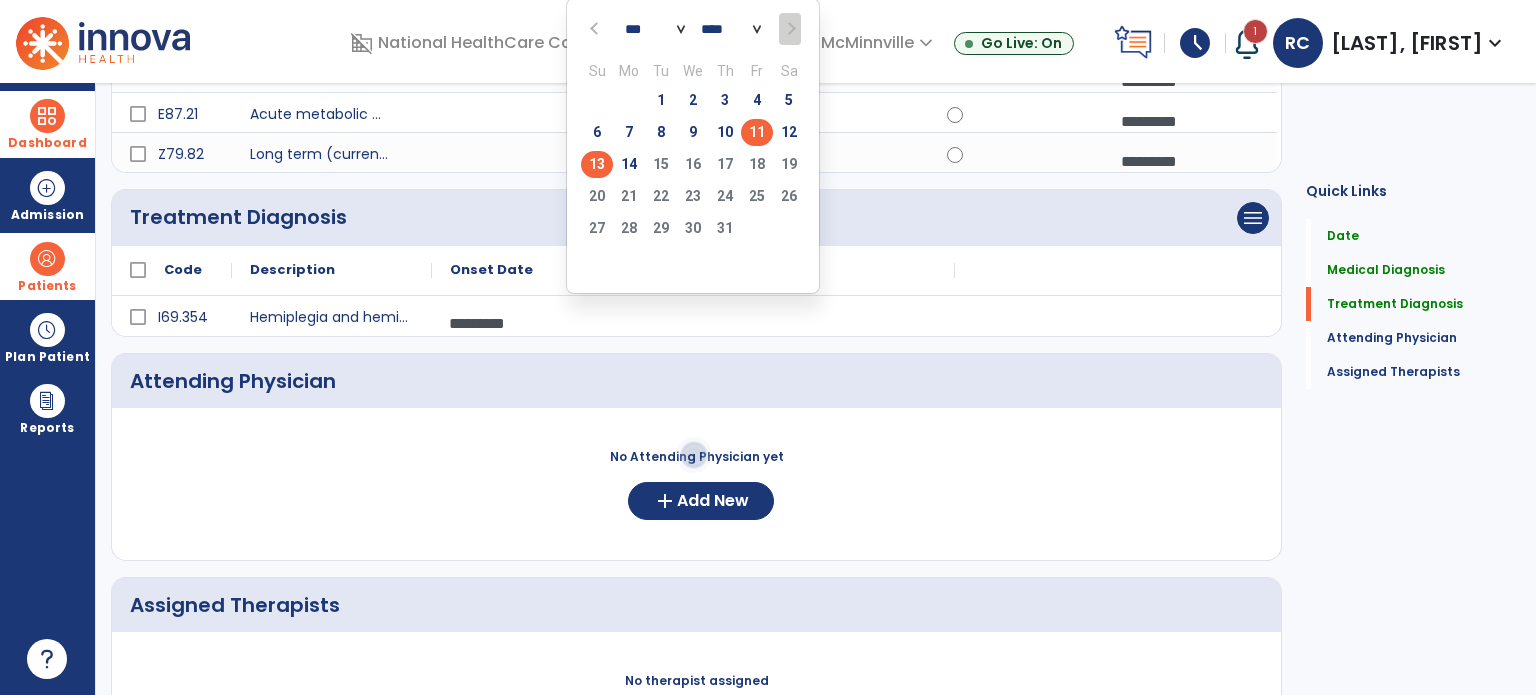 click on "11" 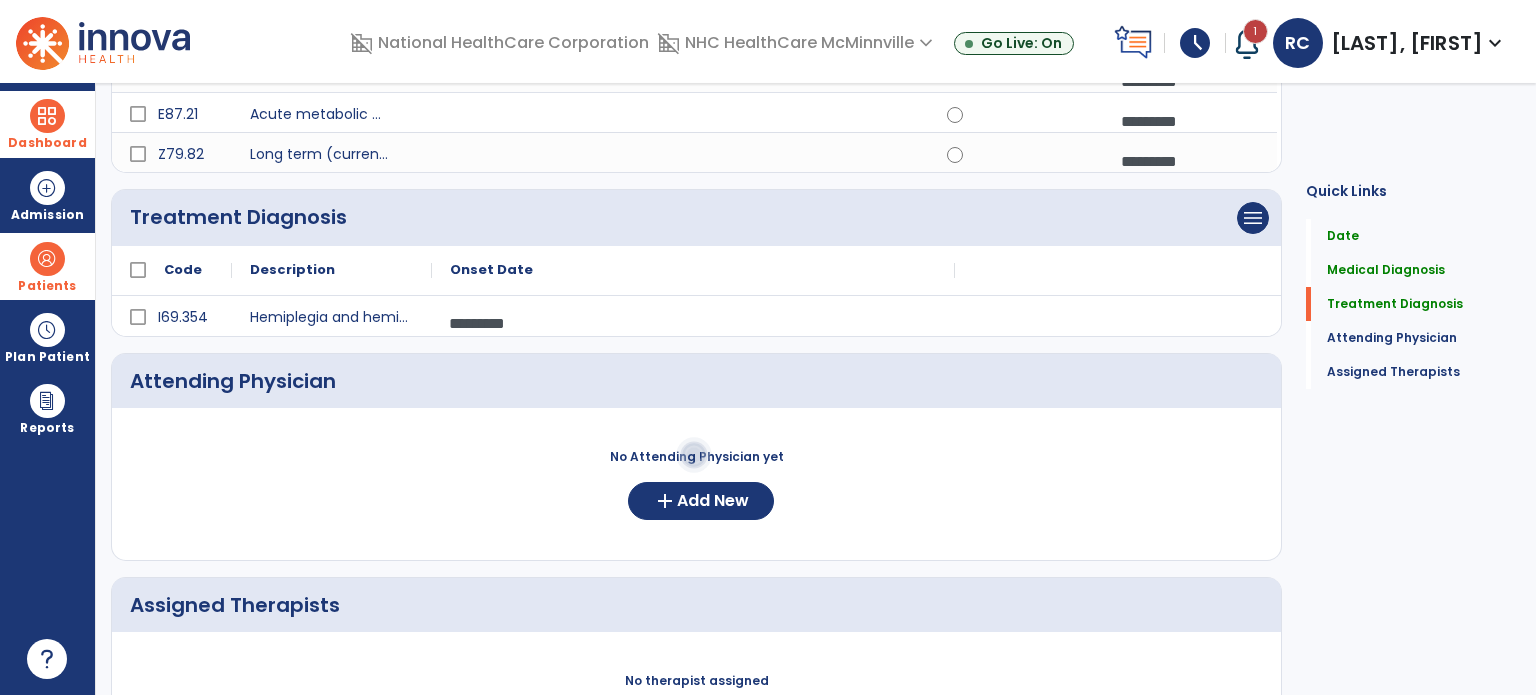 click on "No Attending Physician yet  add  Add New" 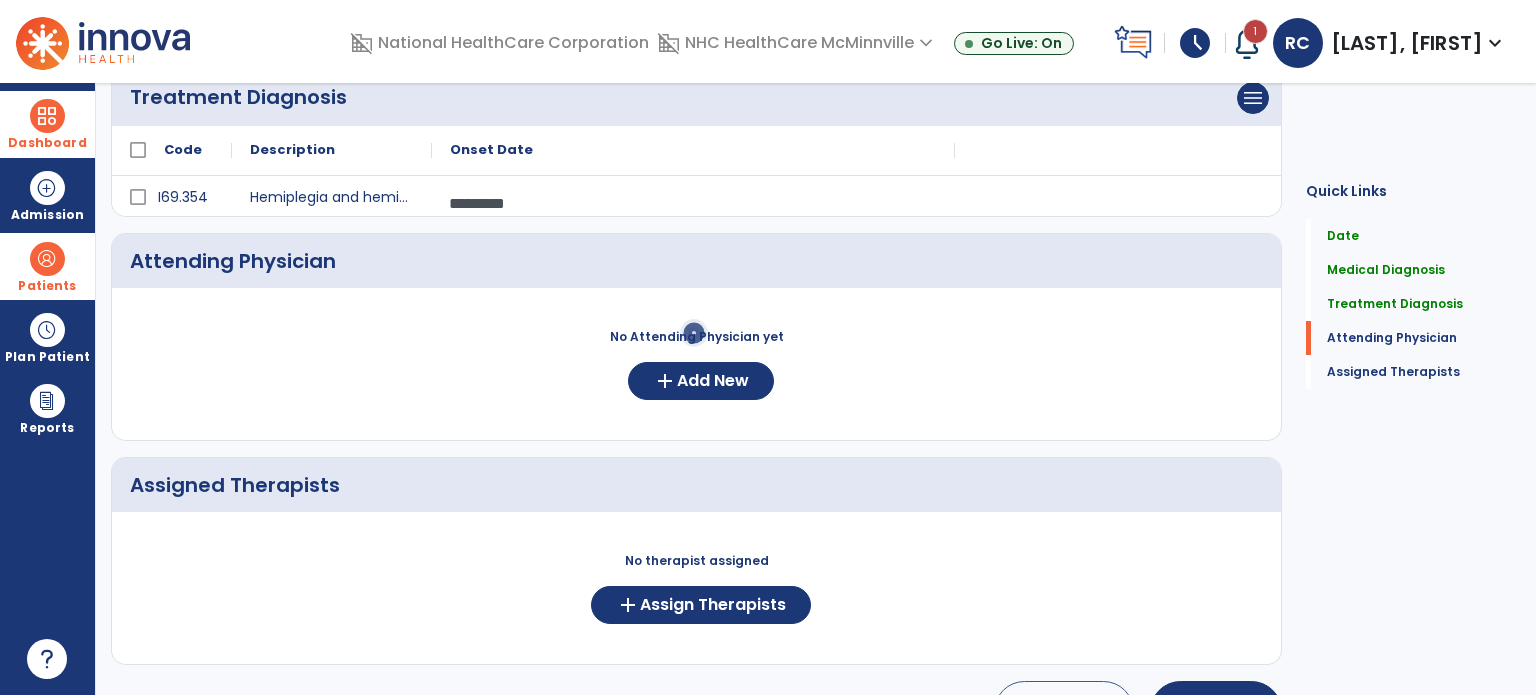 scroll, scrollTop: 1052, scrollLeft: 0, axis: vertical 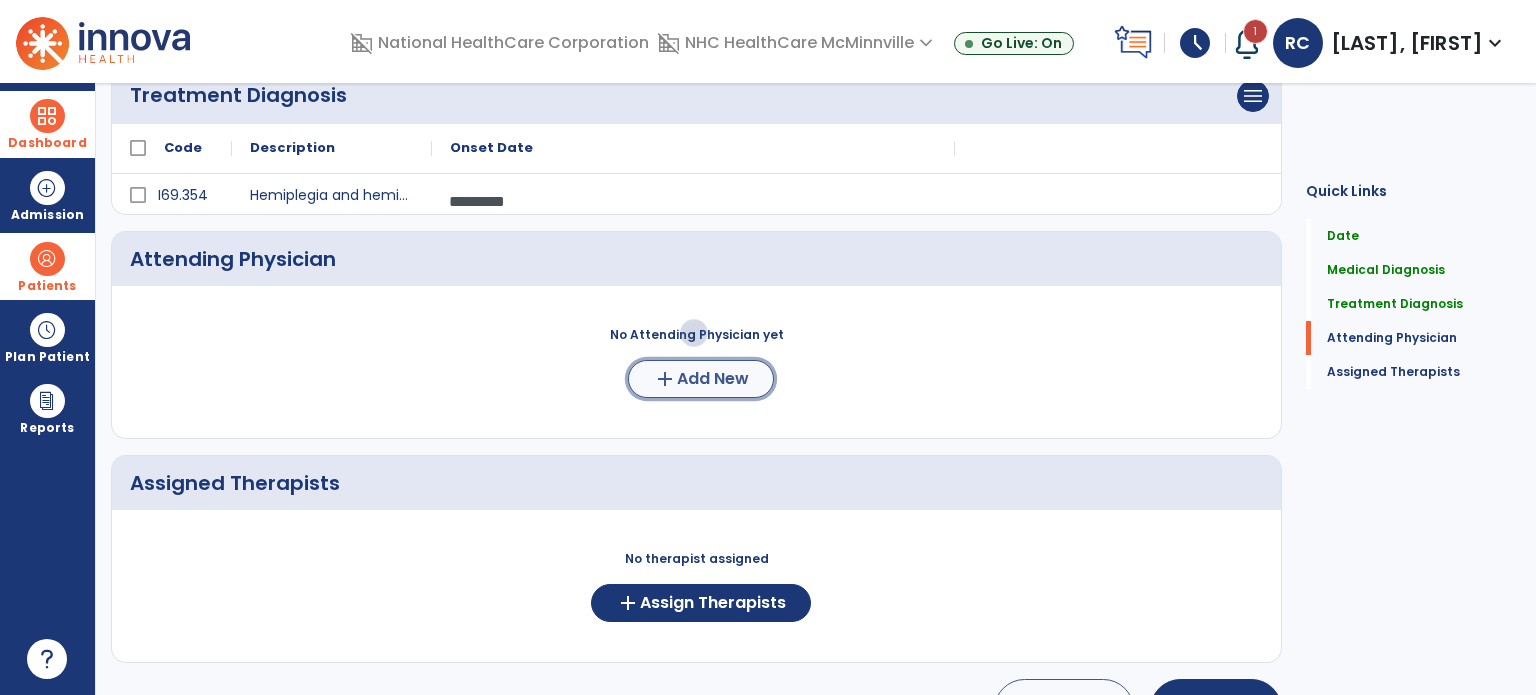 click on "add" 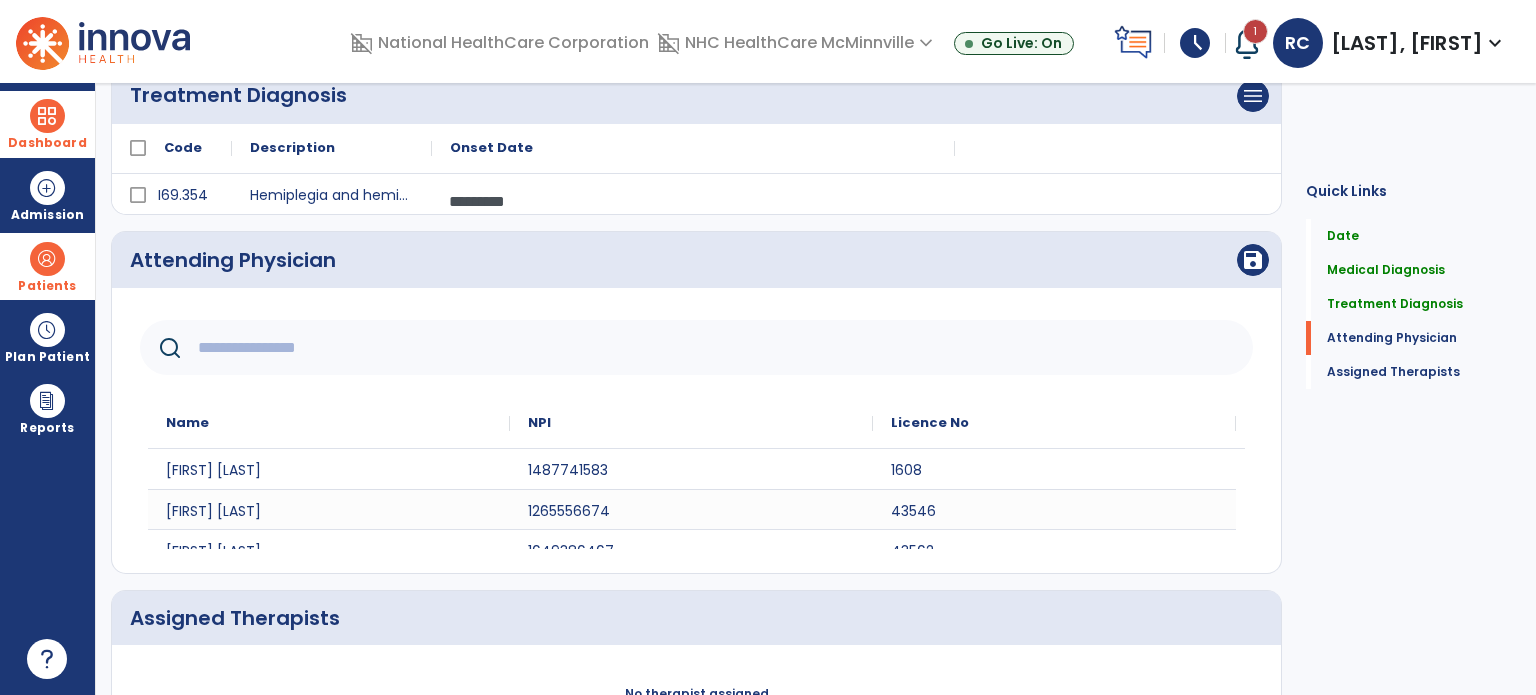 click on "Name
NPI
Licence No
1608 to" 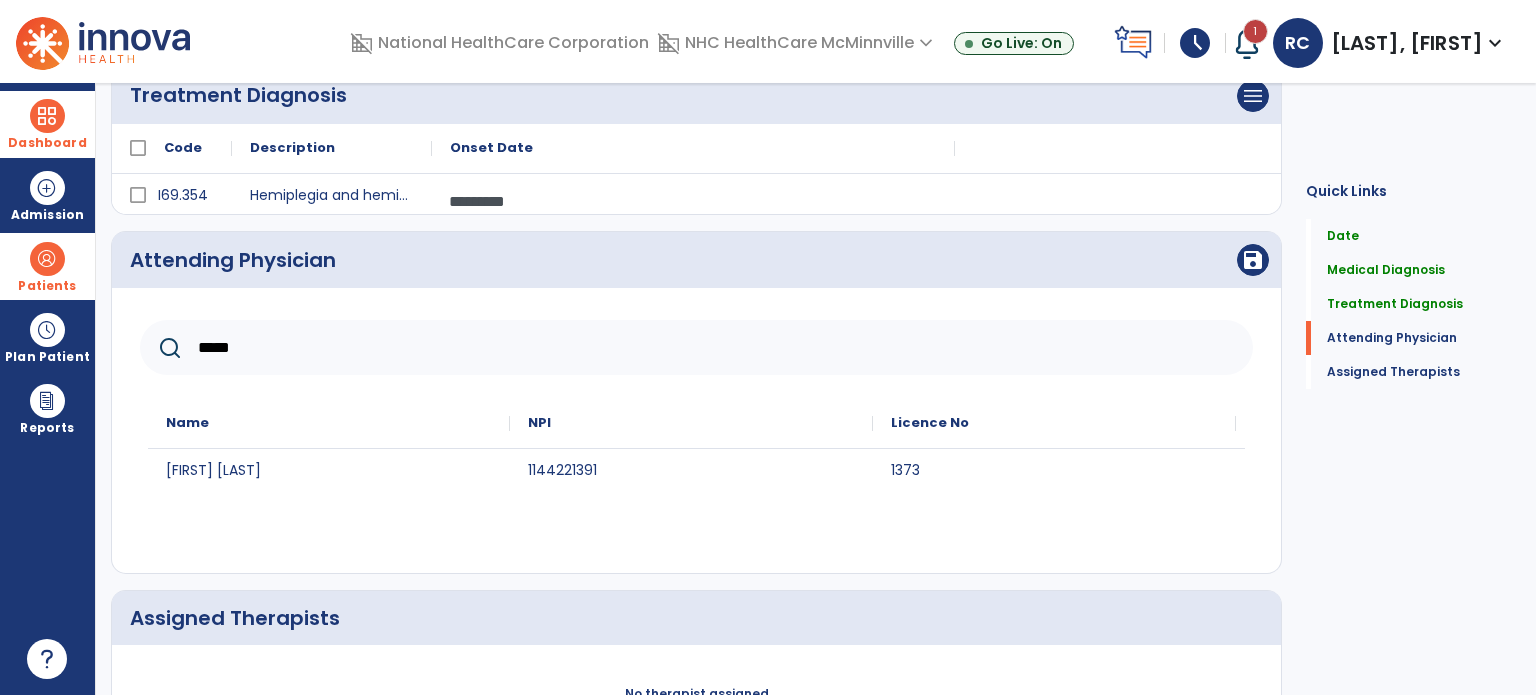 type on "*****" 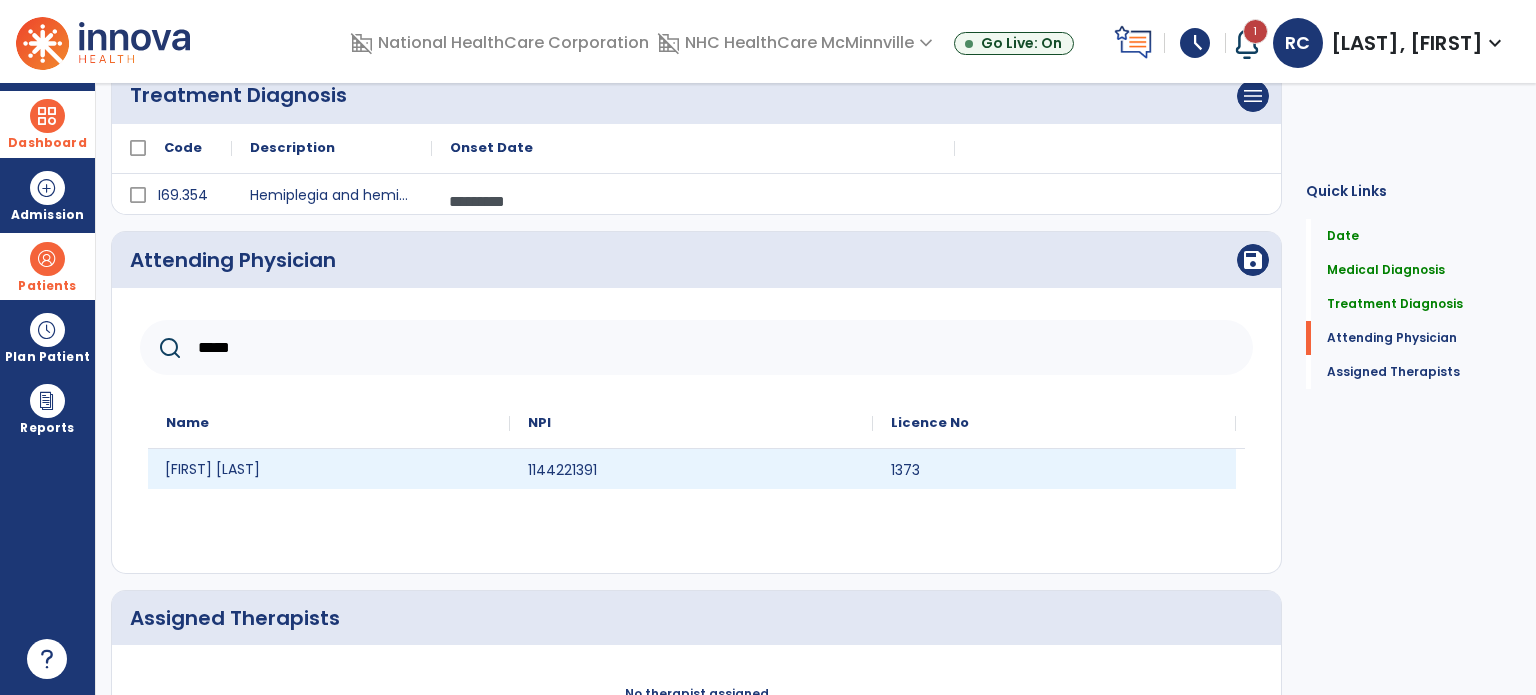 click on "[FIRST] [LAST]" 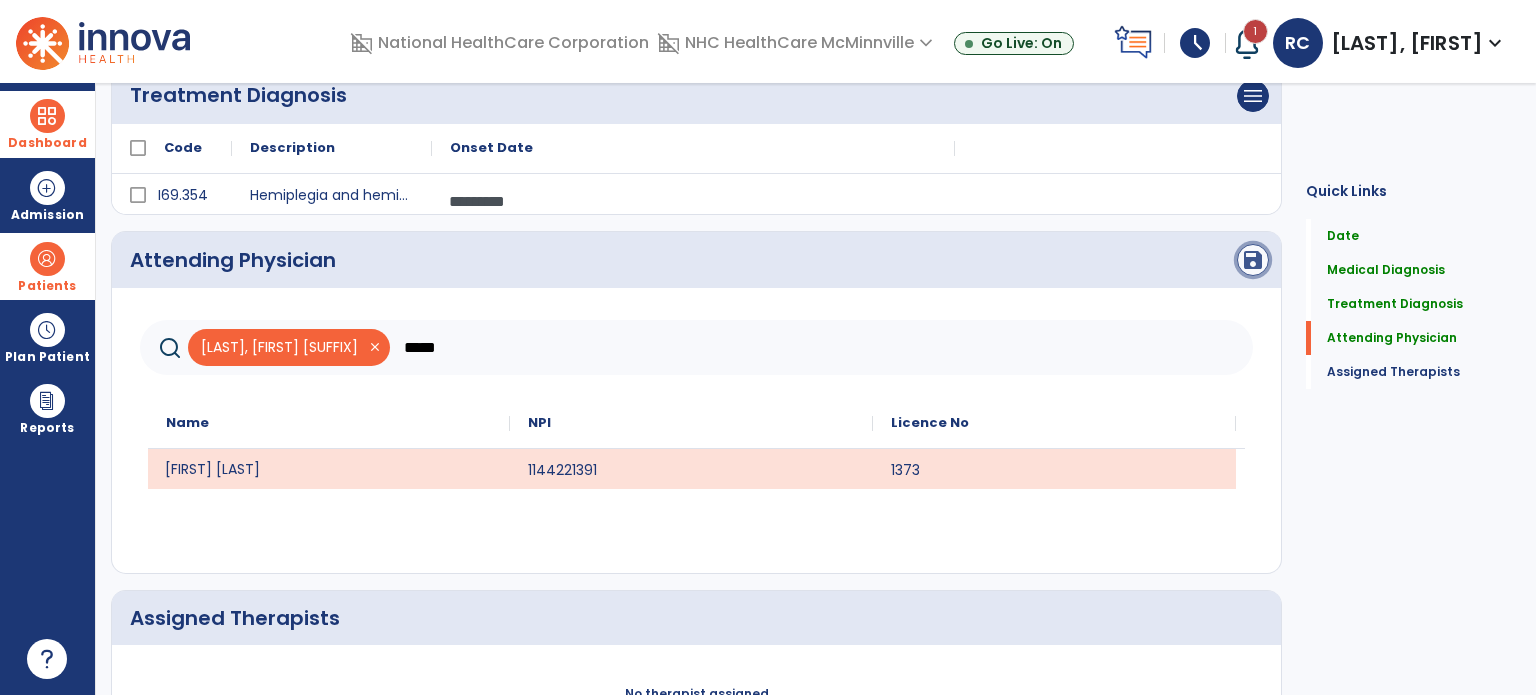 click on "save" 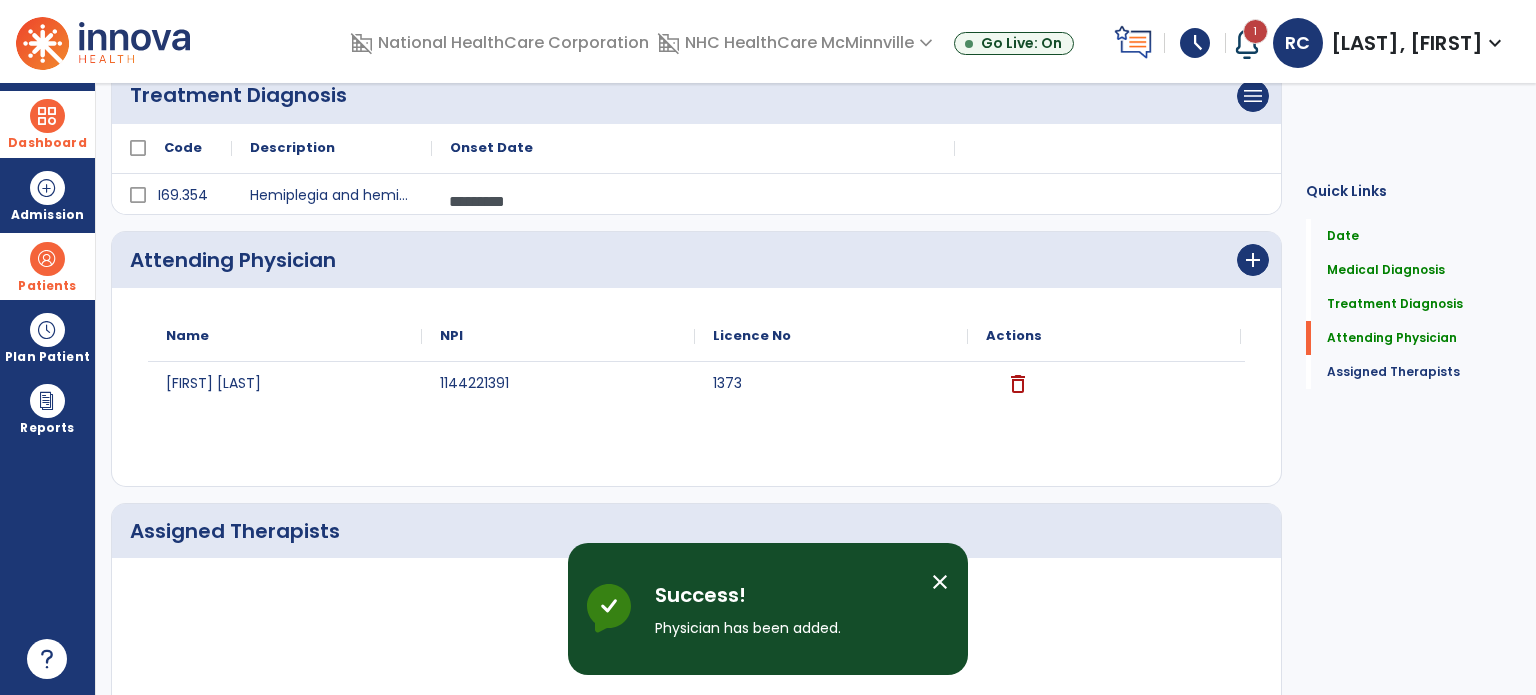 scroll, scrollTop: 1157, scrollLeft: 0, axis: vertical 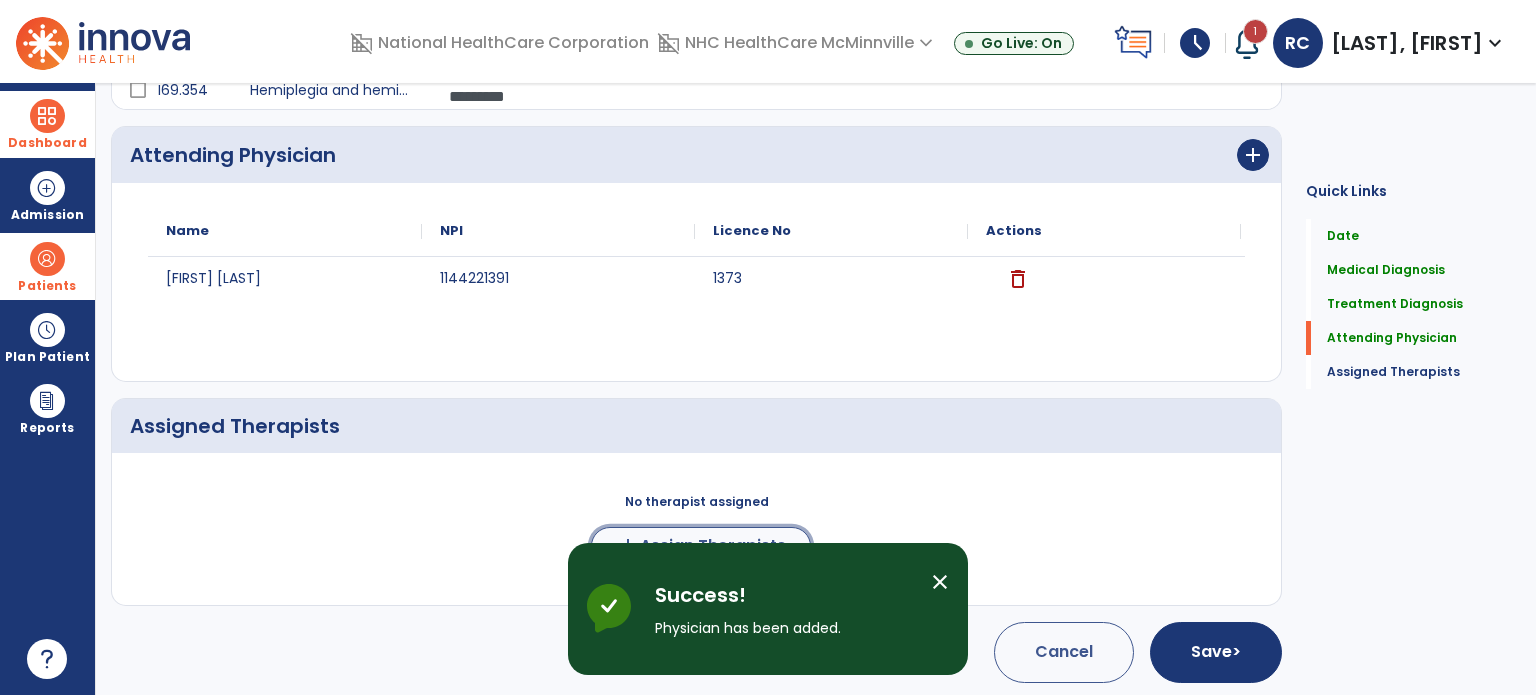 click on "add" 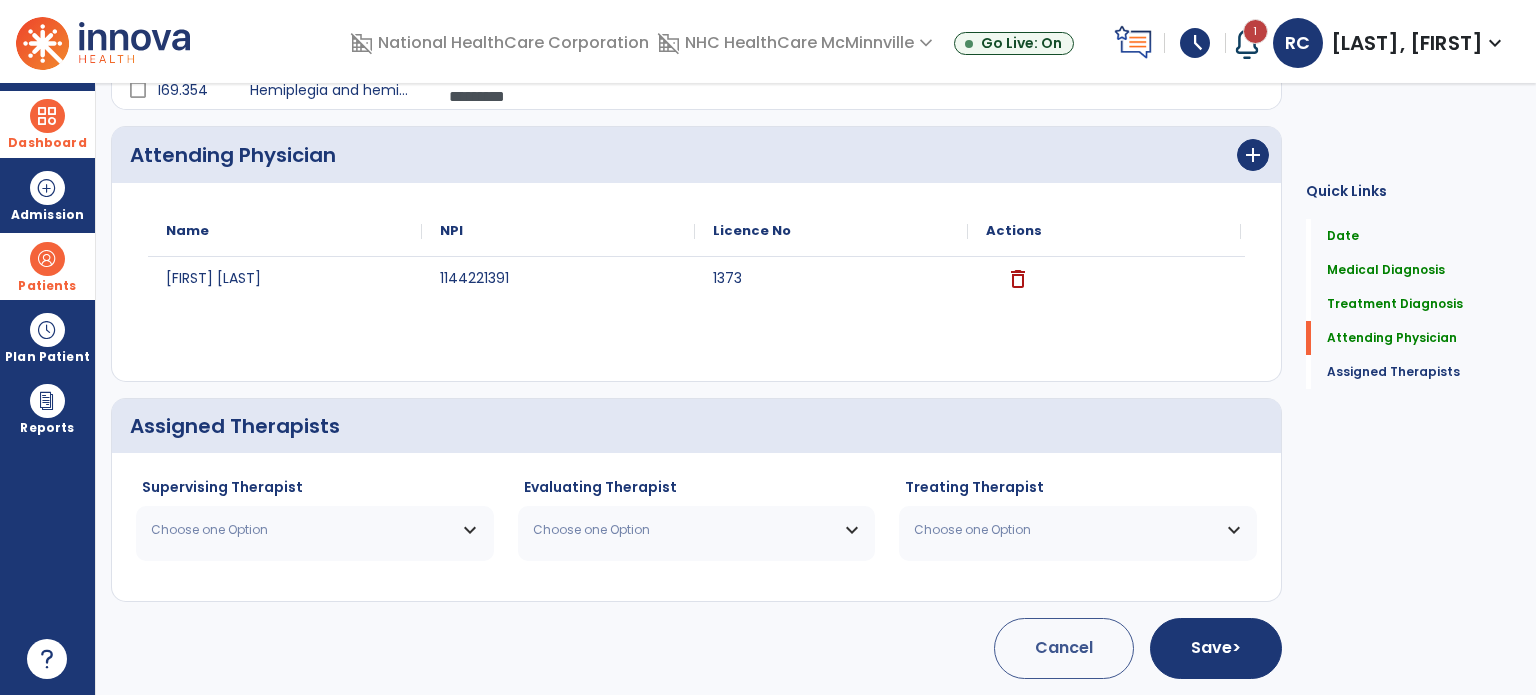 scroll, scrollTop: 1154, scrollLeft: 0, axis: vertical 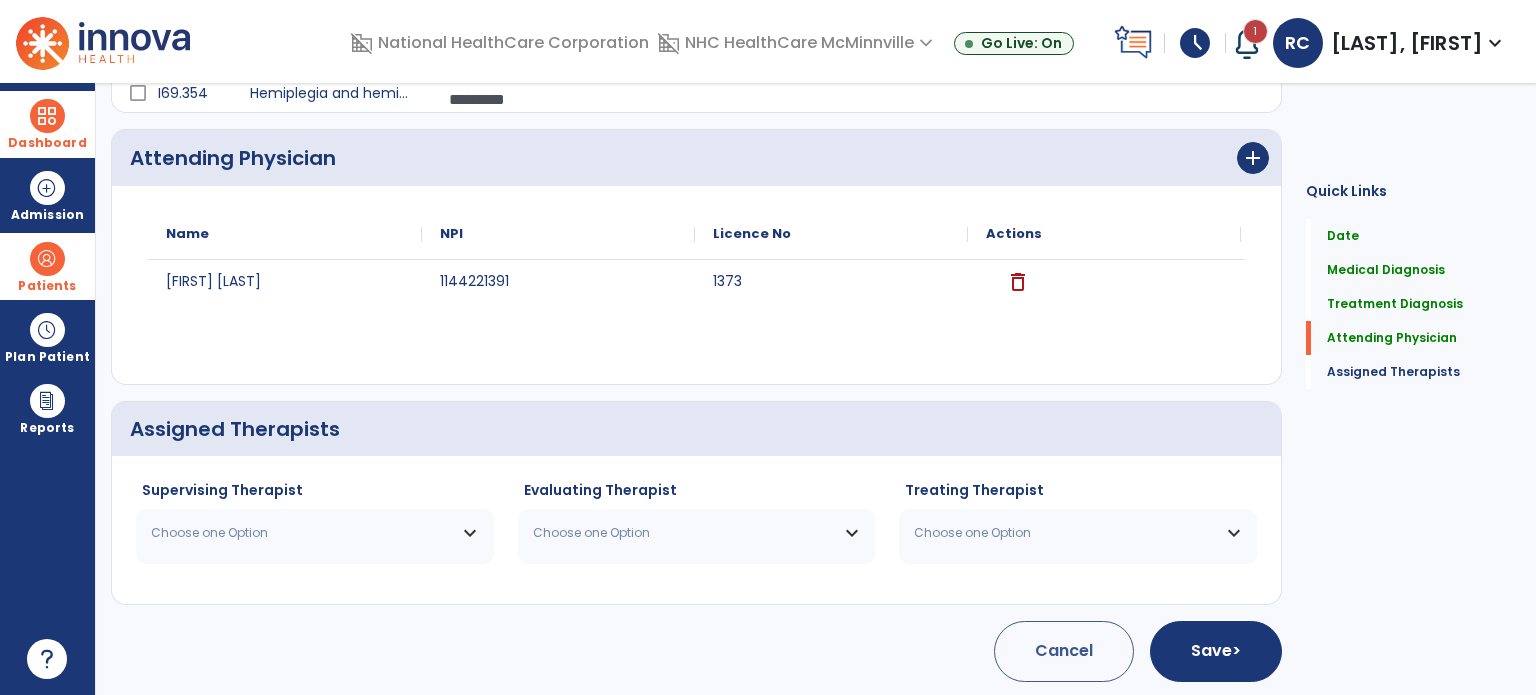 click on "Choose one Option" at bounding box center [302, 533] 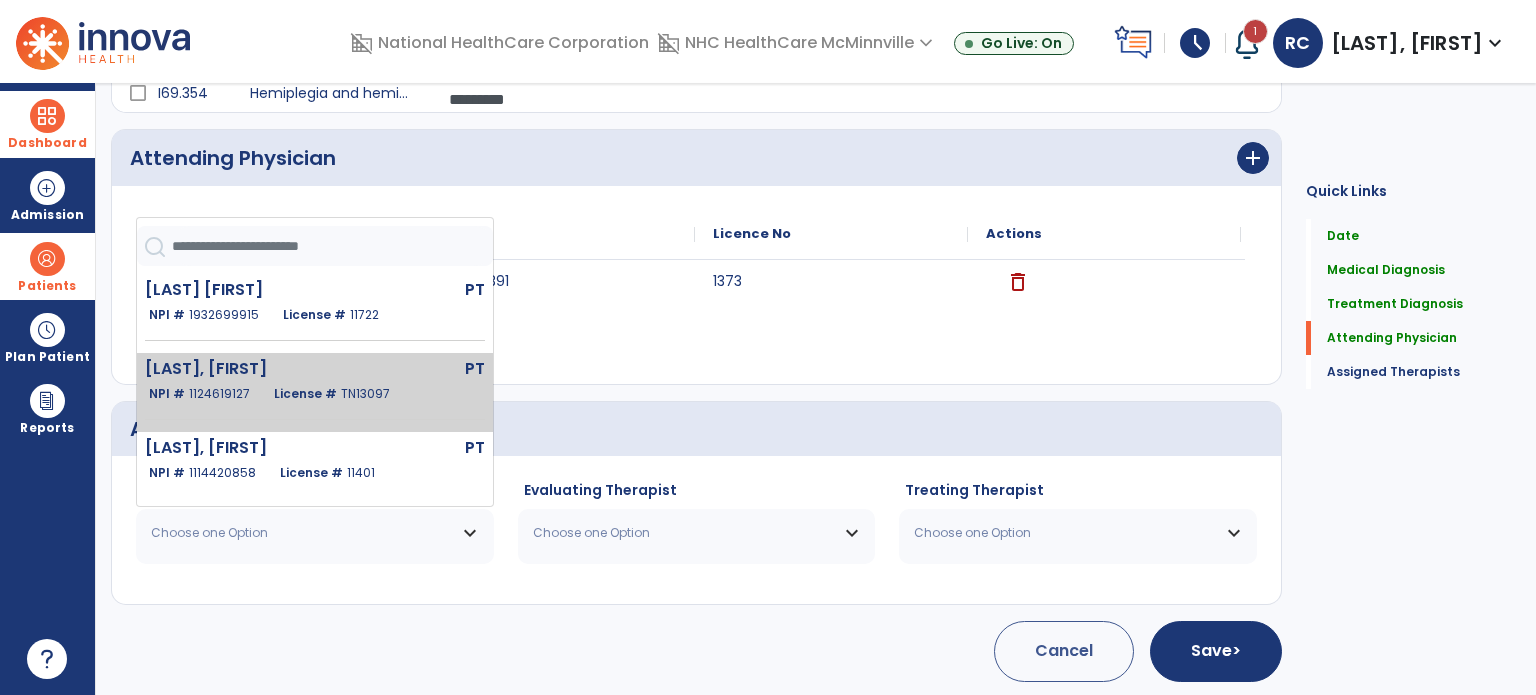 click on "[FIRST] [LAST] PT NPI # [NUMBER] License # TN[NUMBER]" 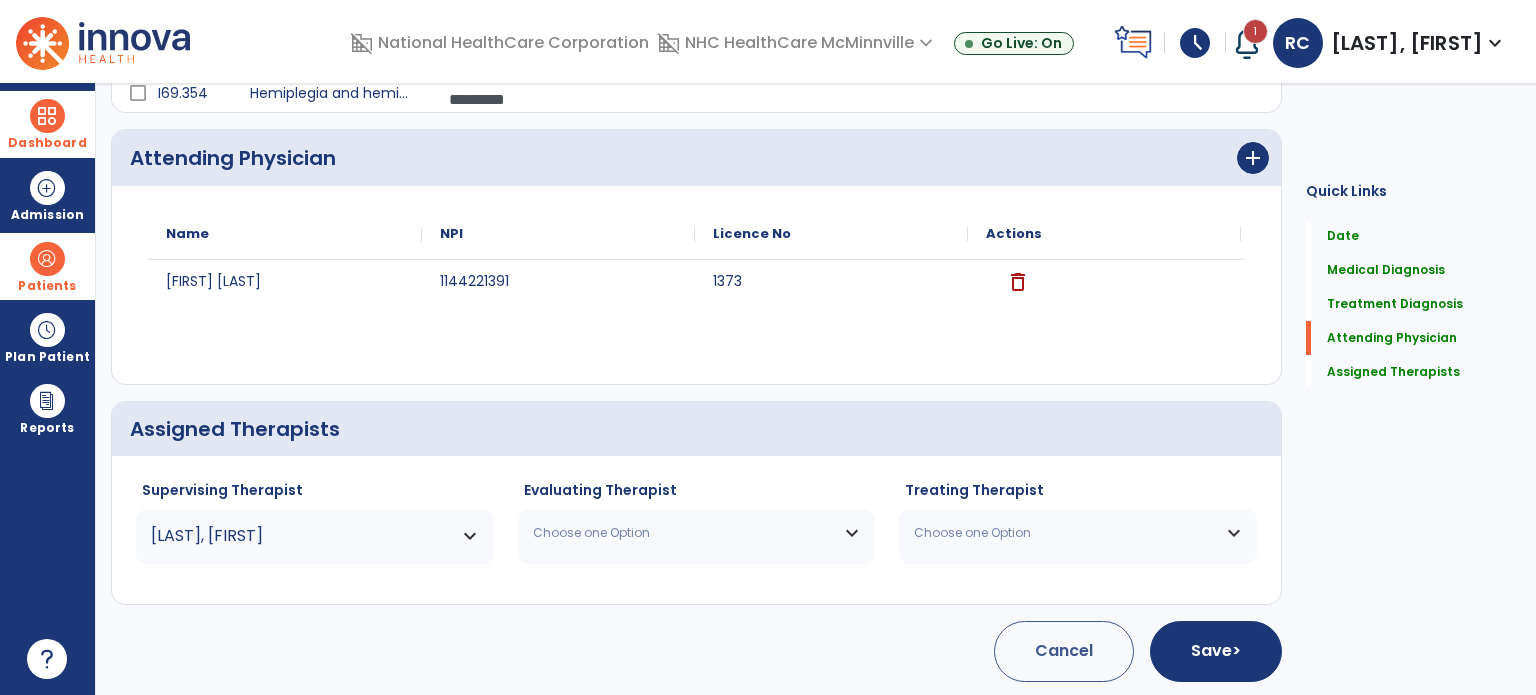 click on "Choose one Option" at bounding box center (684, 533) 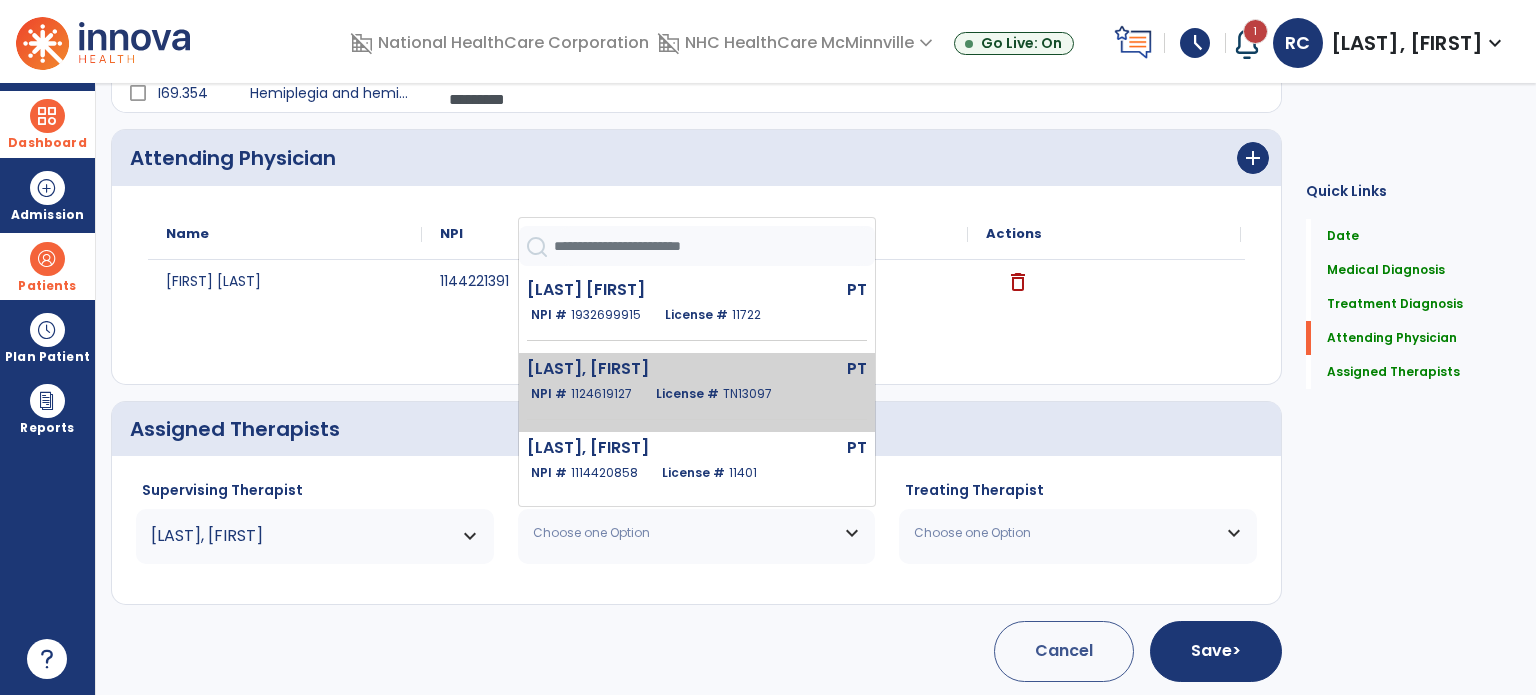 click on "[LAST], [FIRST]" 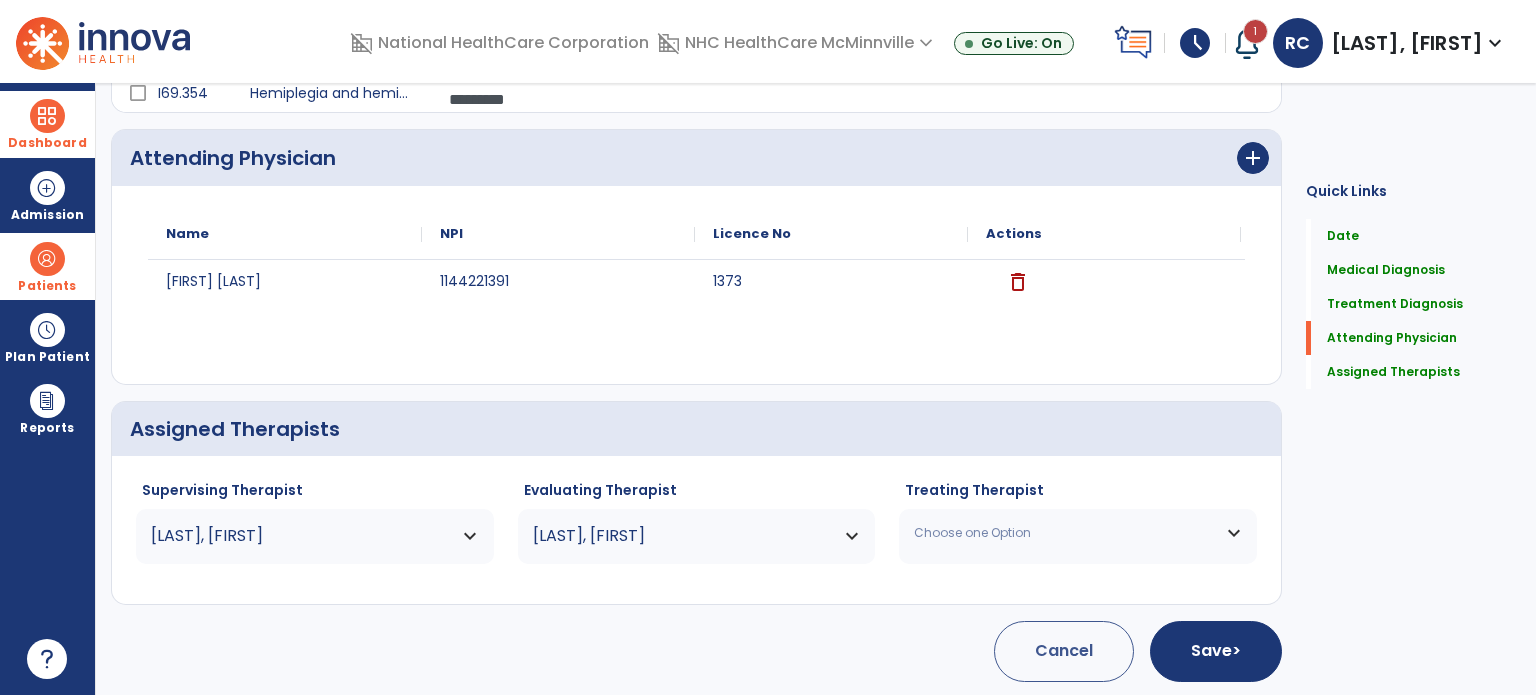 click on "Choose one Option" at bounding box center (1065, 533) 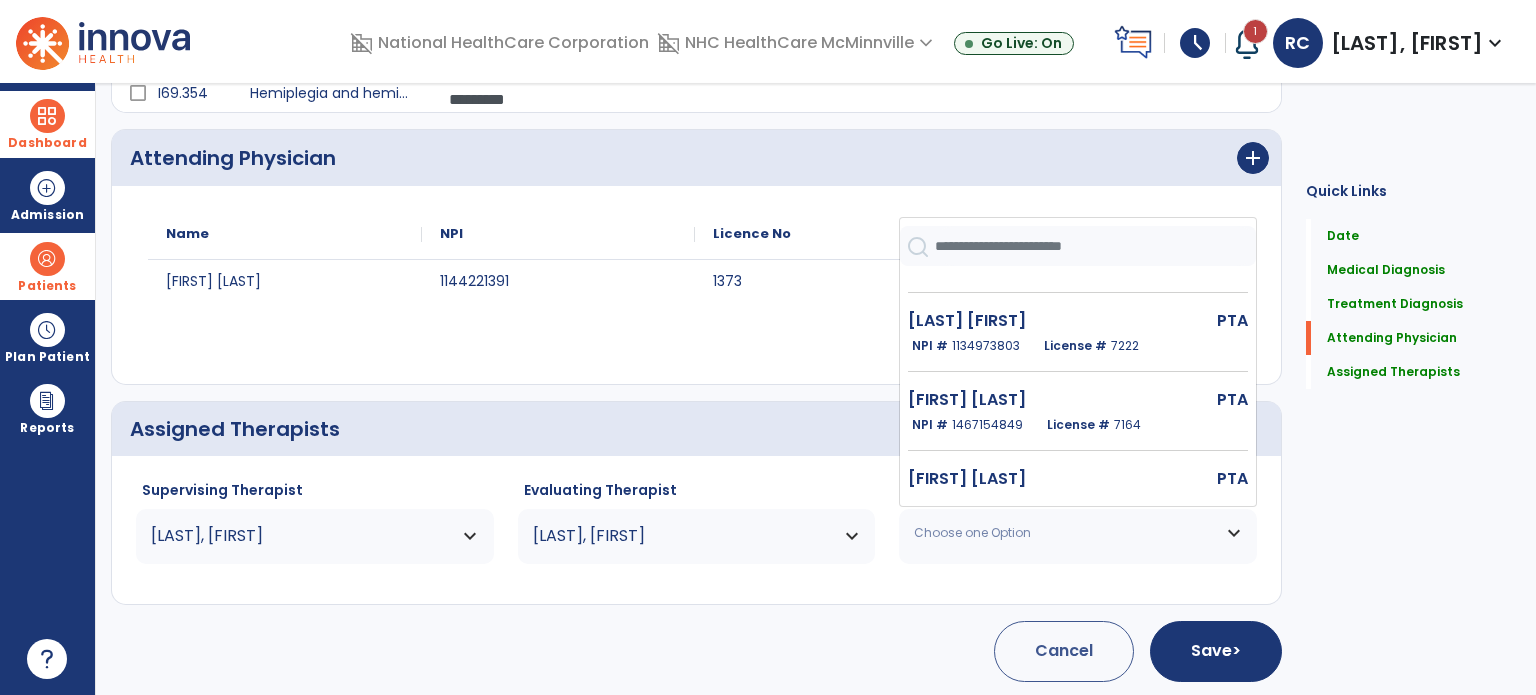 scroll, scrollTop: 447, scrollLeft: 0, axis: vertical 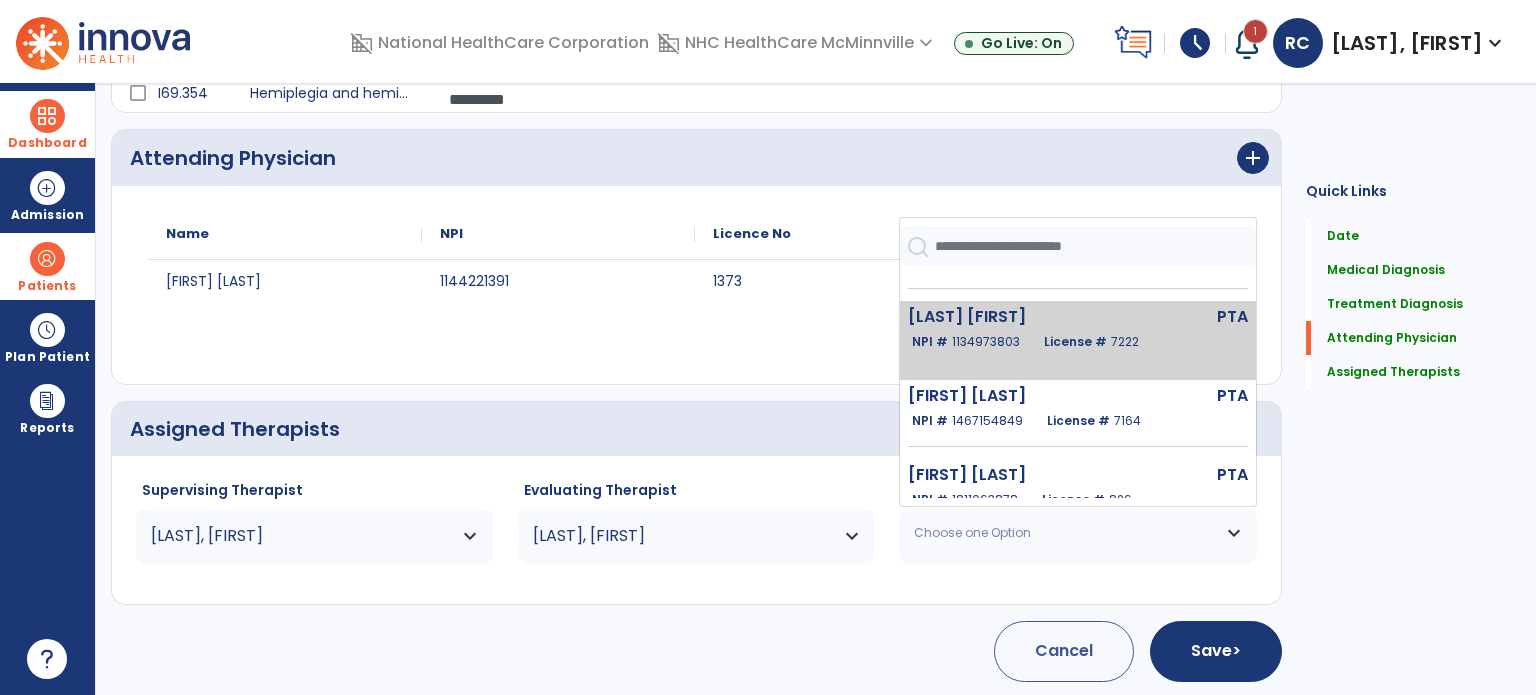 click on "[LAST] [FIRST]" 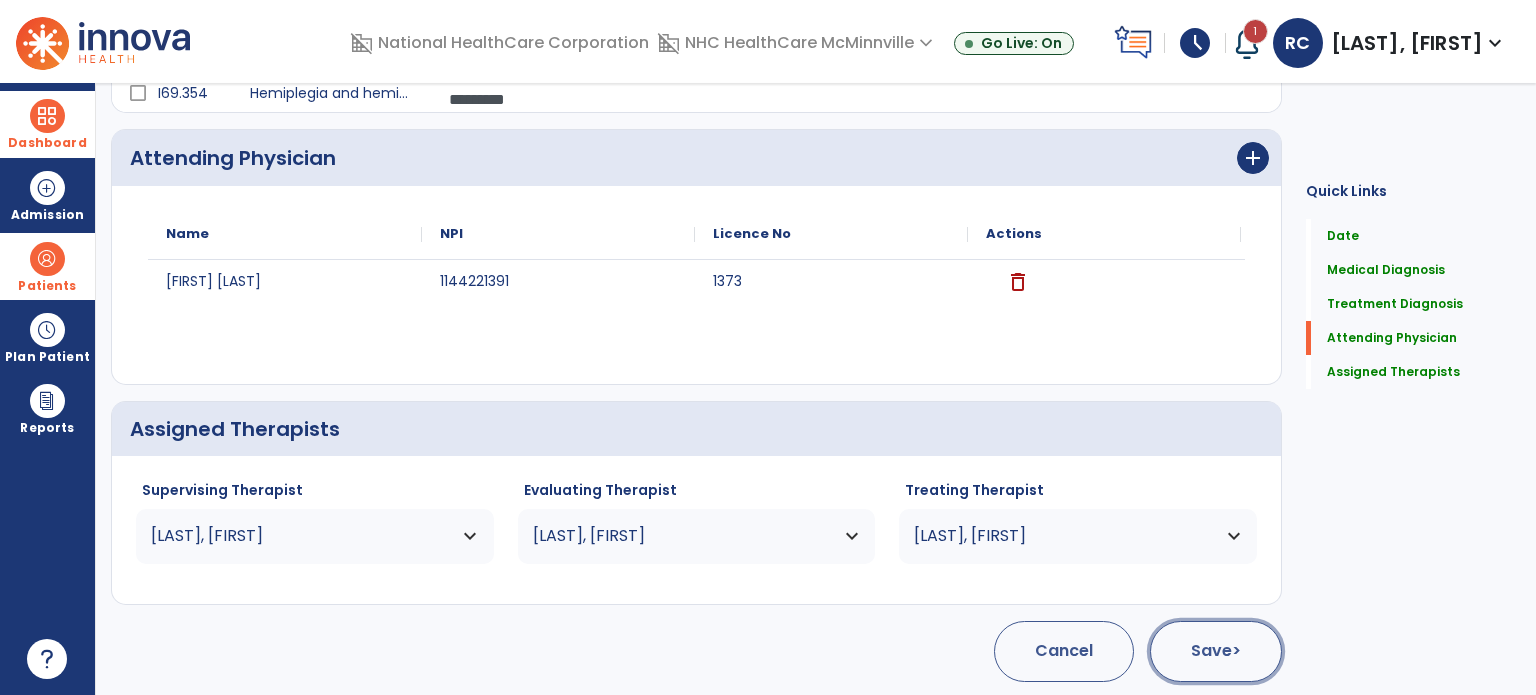 click on "Save  >" 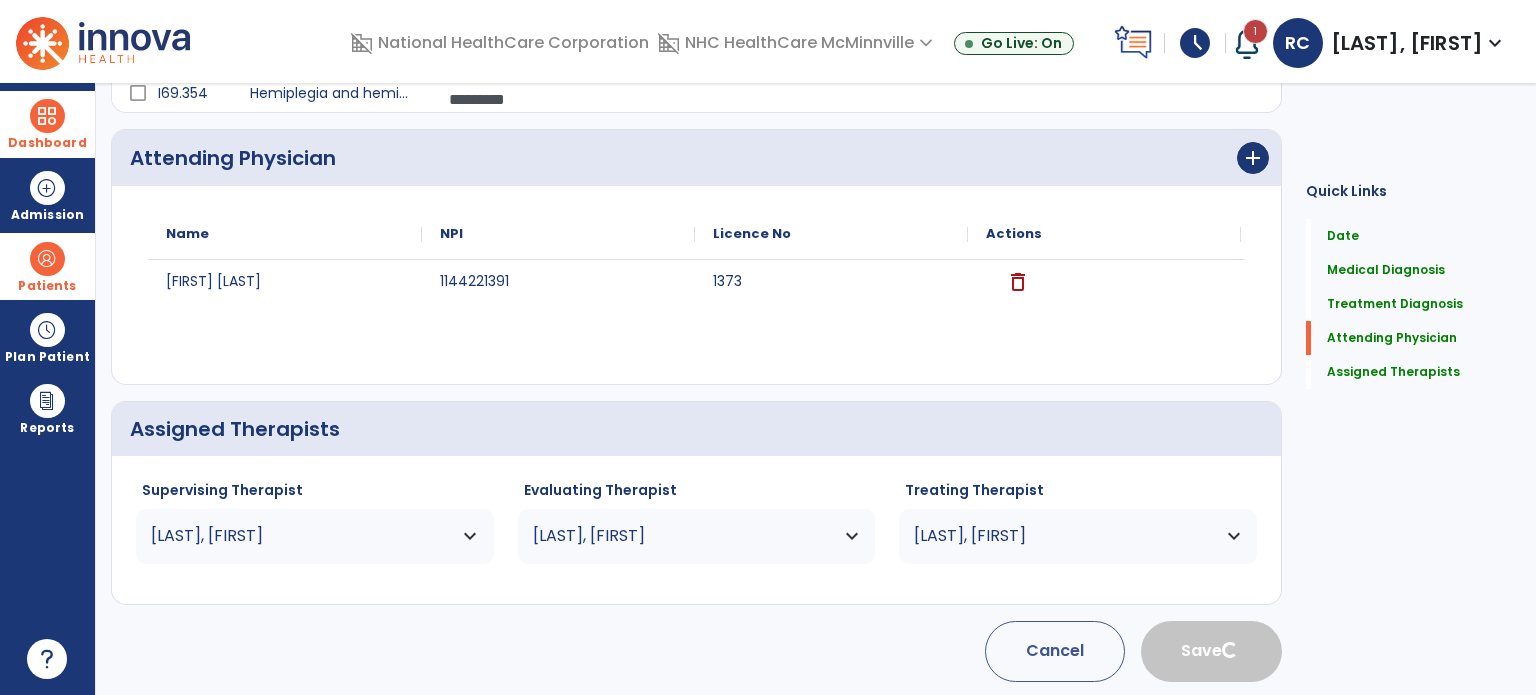 type 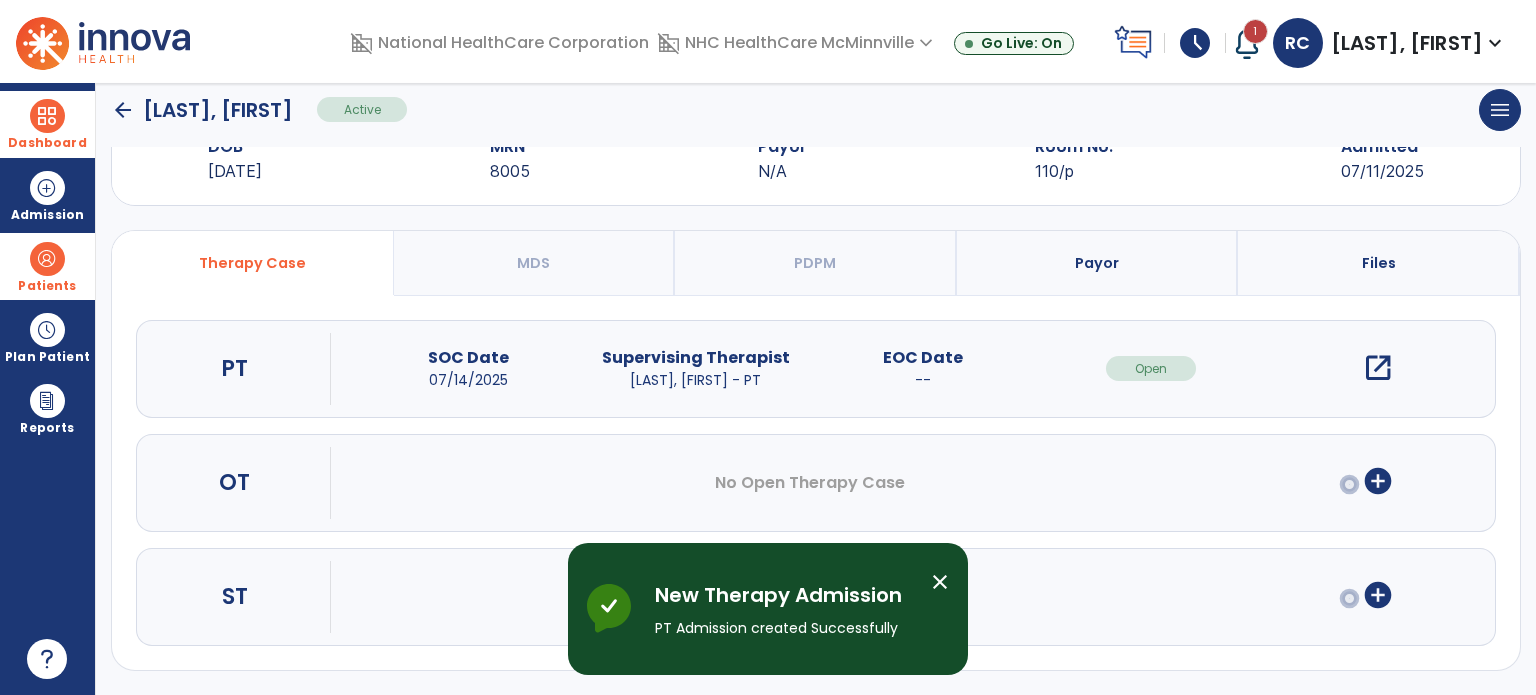 scroll, scrollTop: 62, scrollLeft: 0, axis: vertical 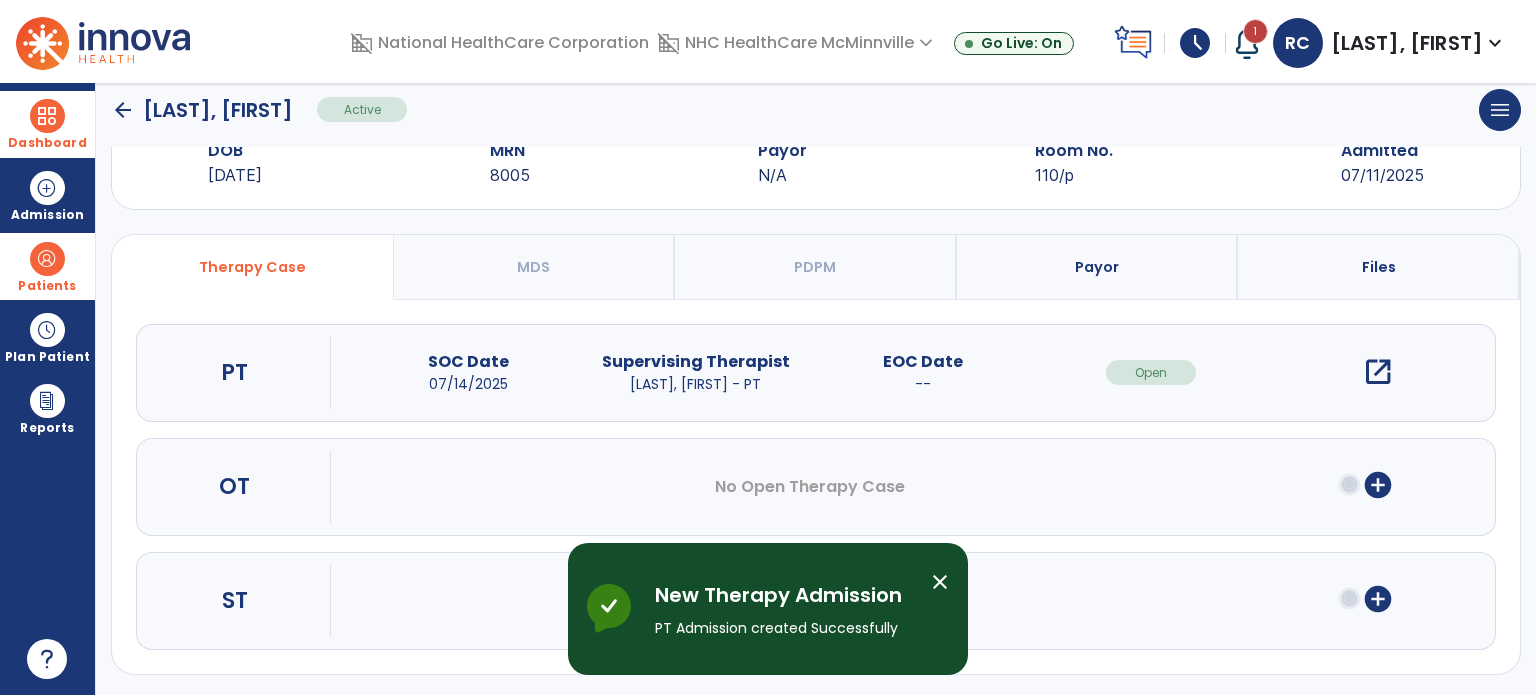 click on "open_in_new" at bounding box center [1378, 372] 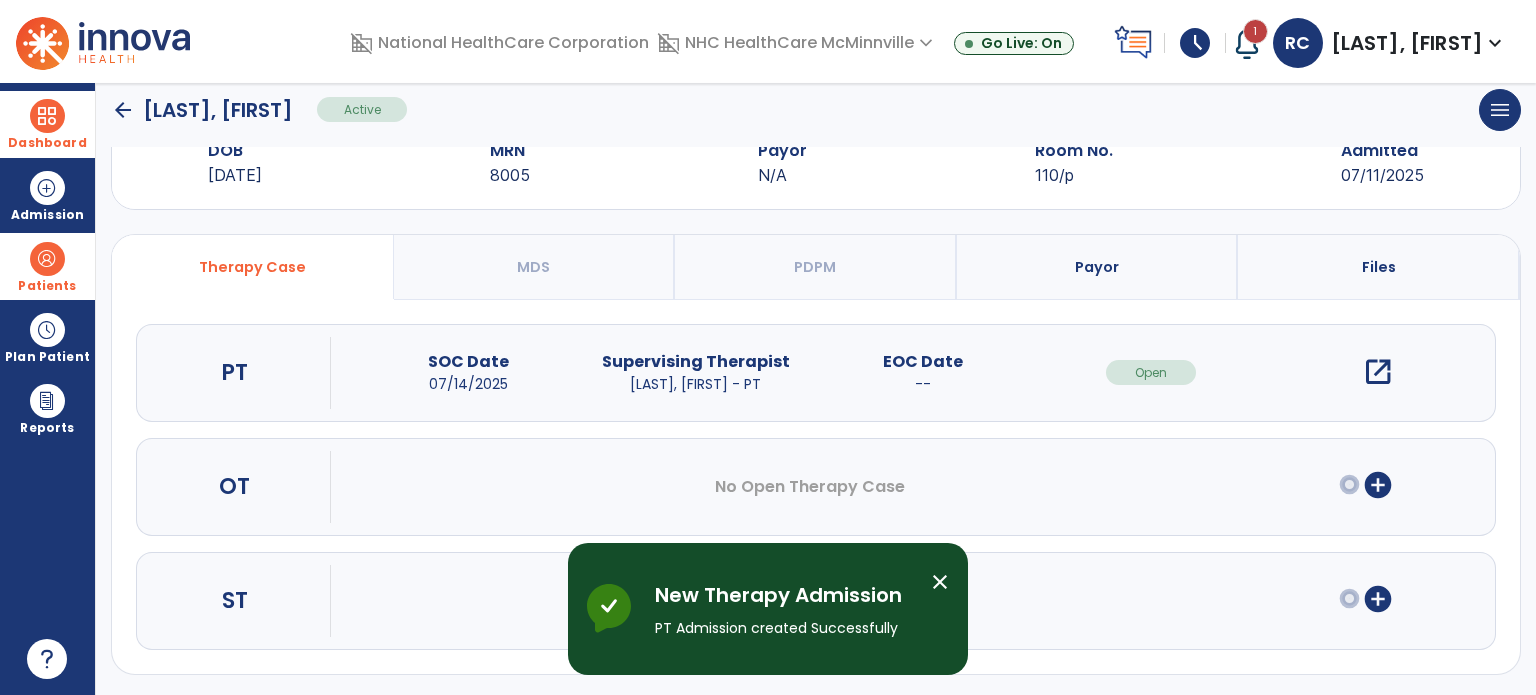 scroll, scrollTop: 0, scrollLeft: 0, axis: both 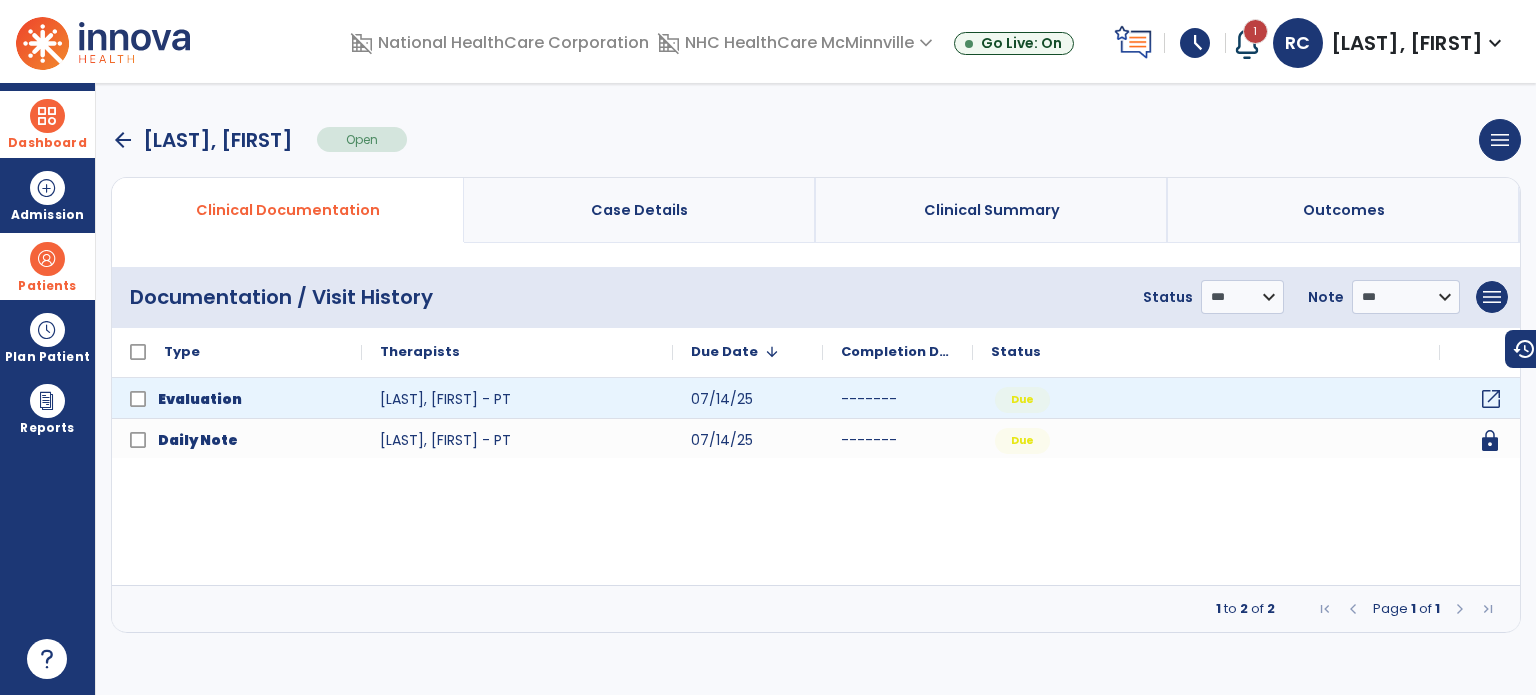 click on "open_in_new" 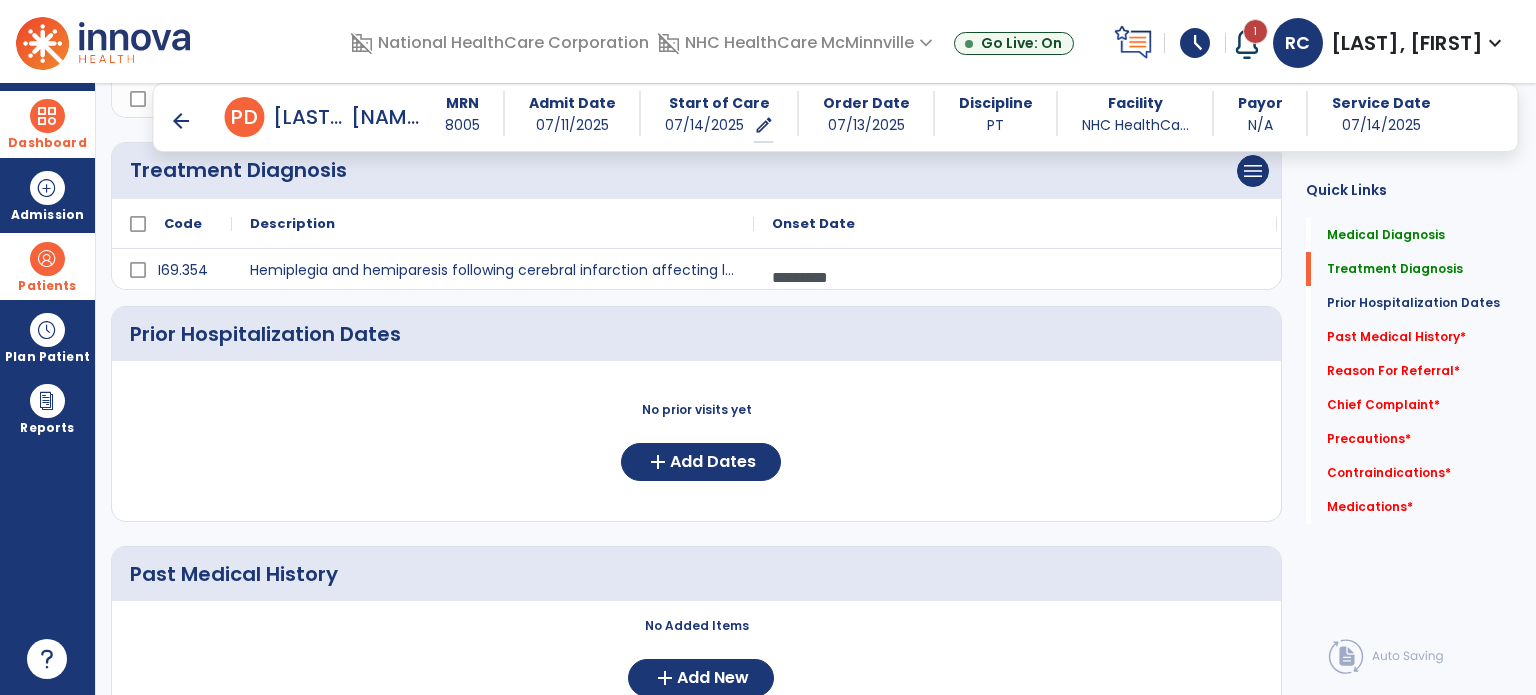 scroll, scrollTop: 1047, scrollLeft: 0, axis: vertical 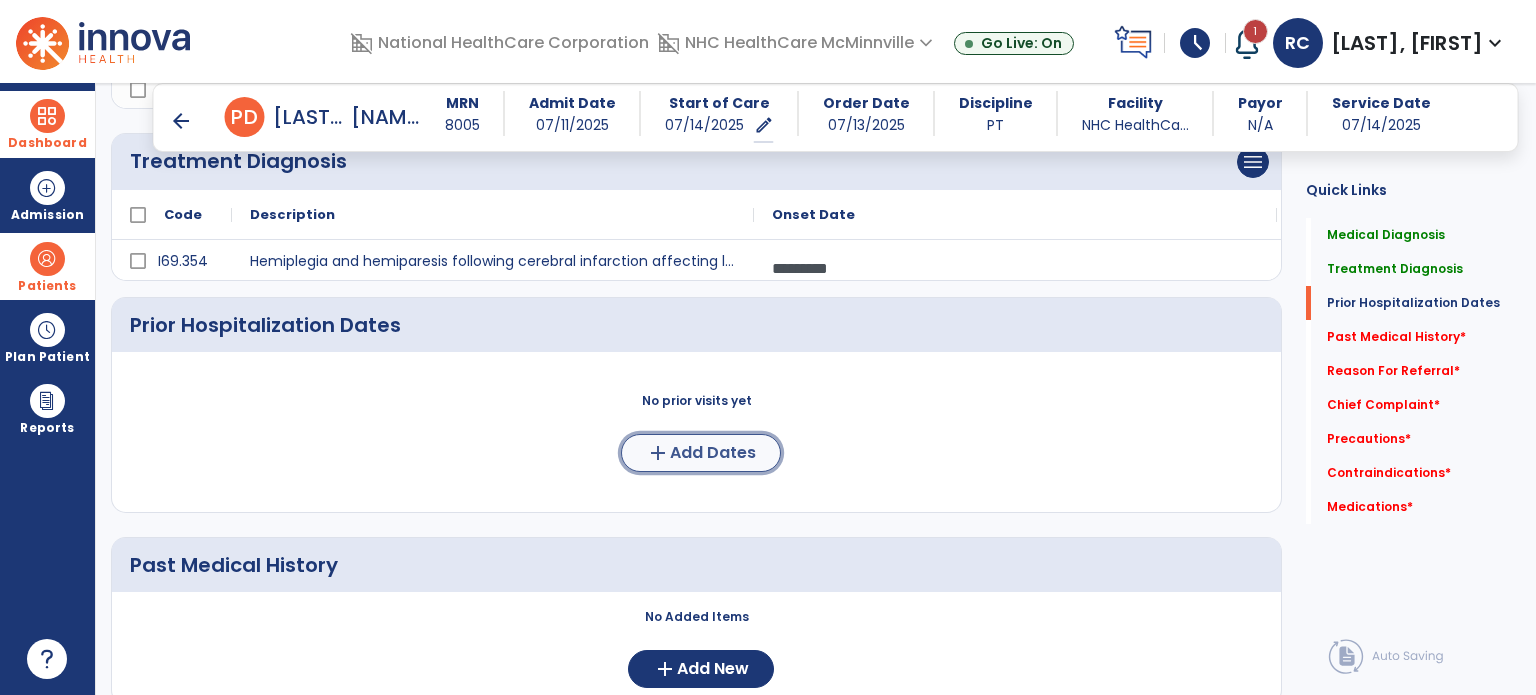 click on "Add Dates" 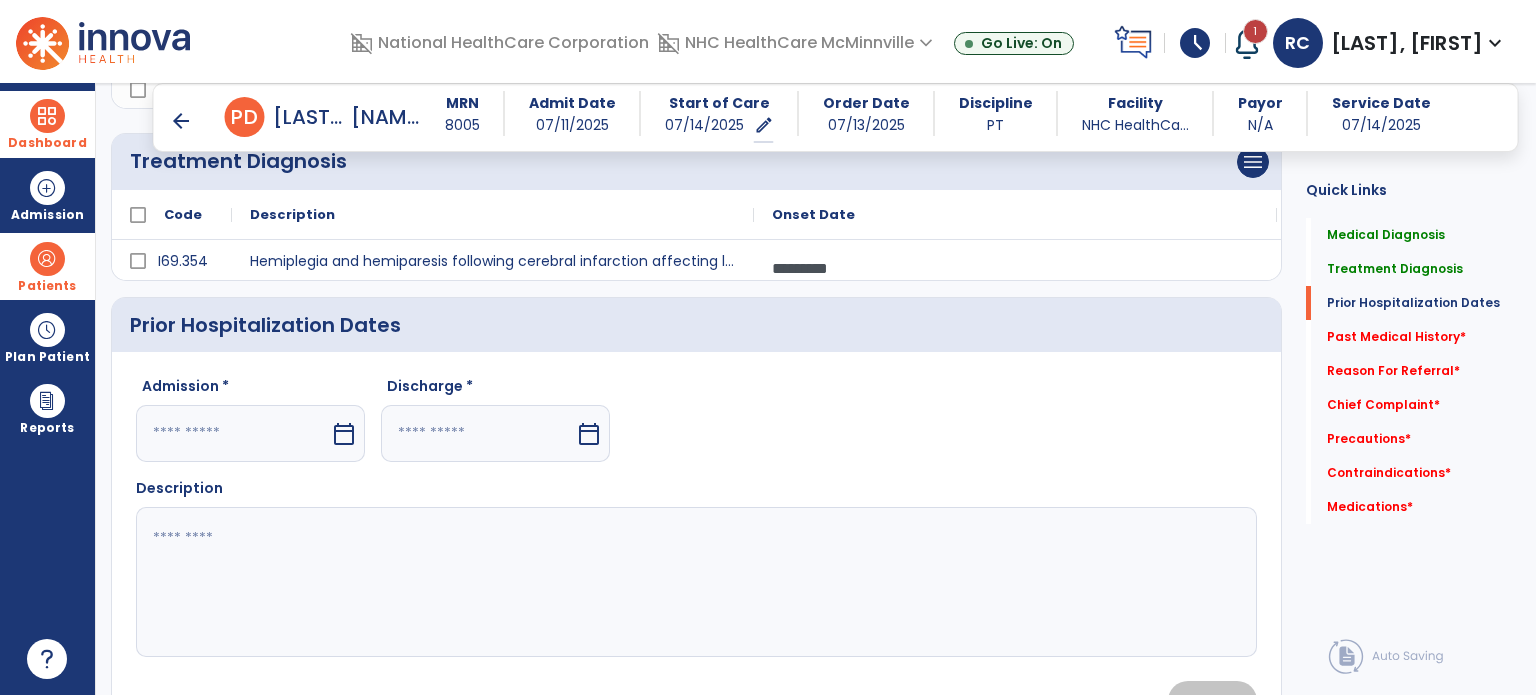 click at bounding box center [478, 433] 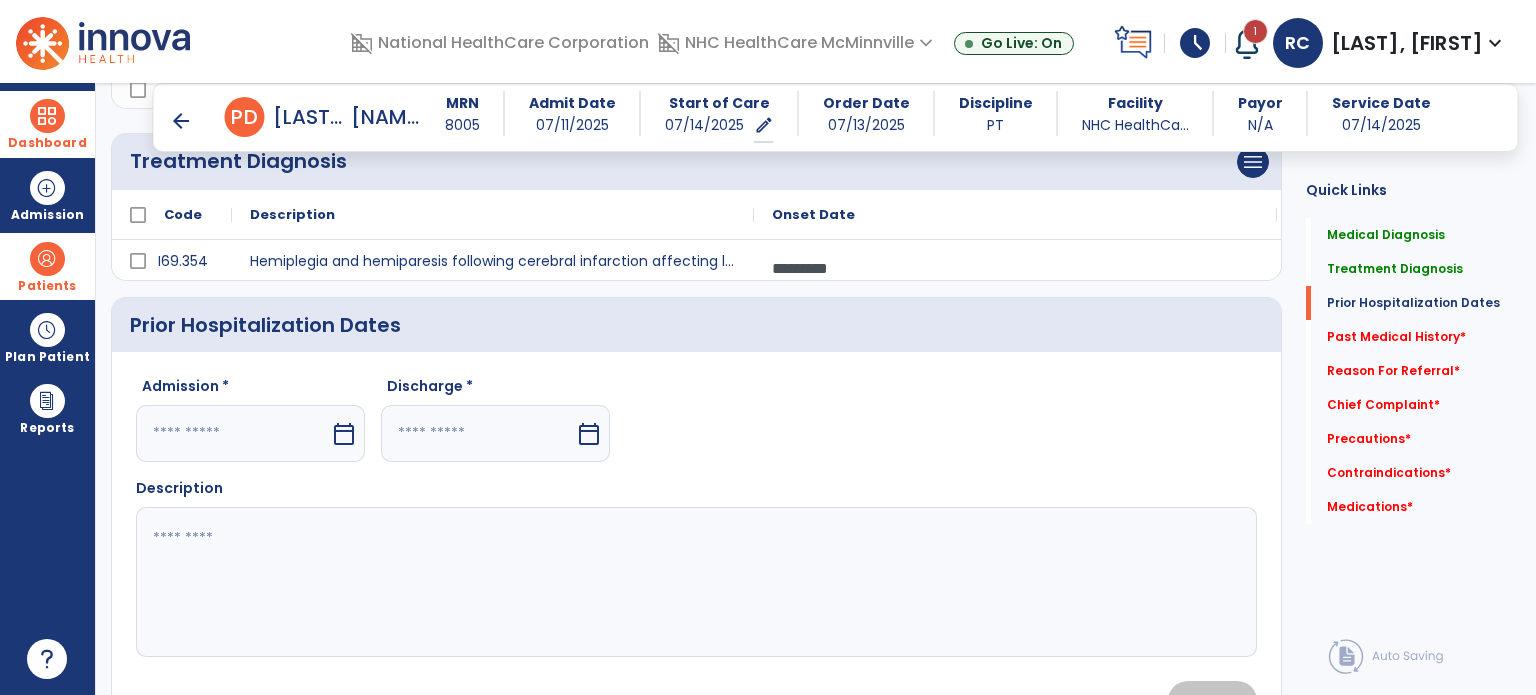 select on "*" 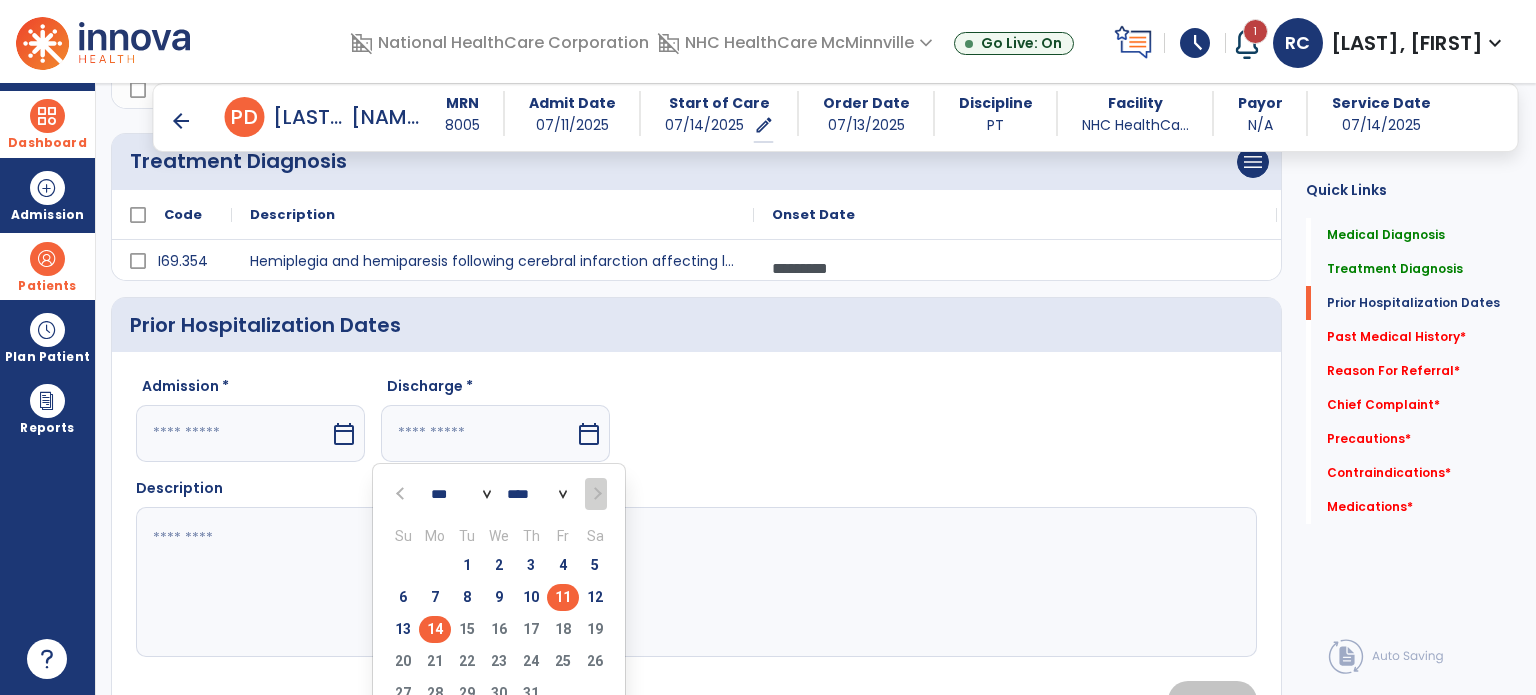 click on "11" at bounding box center [563, 597] 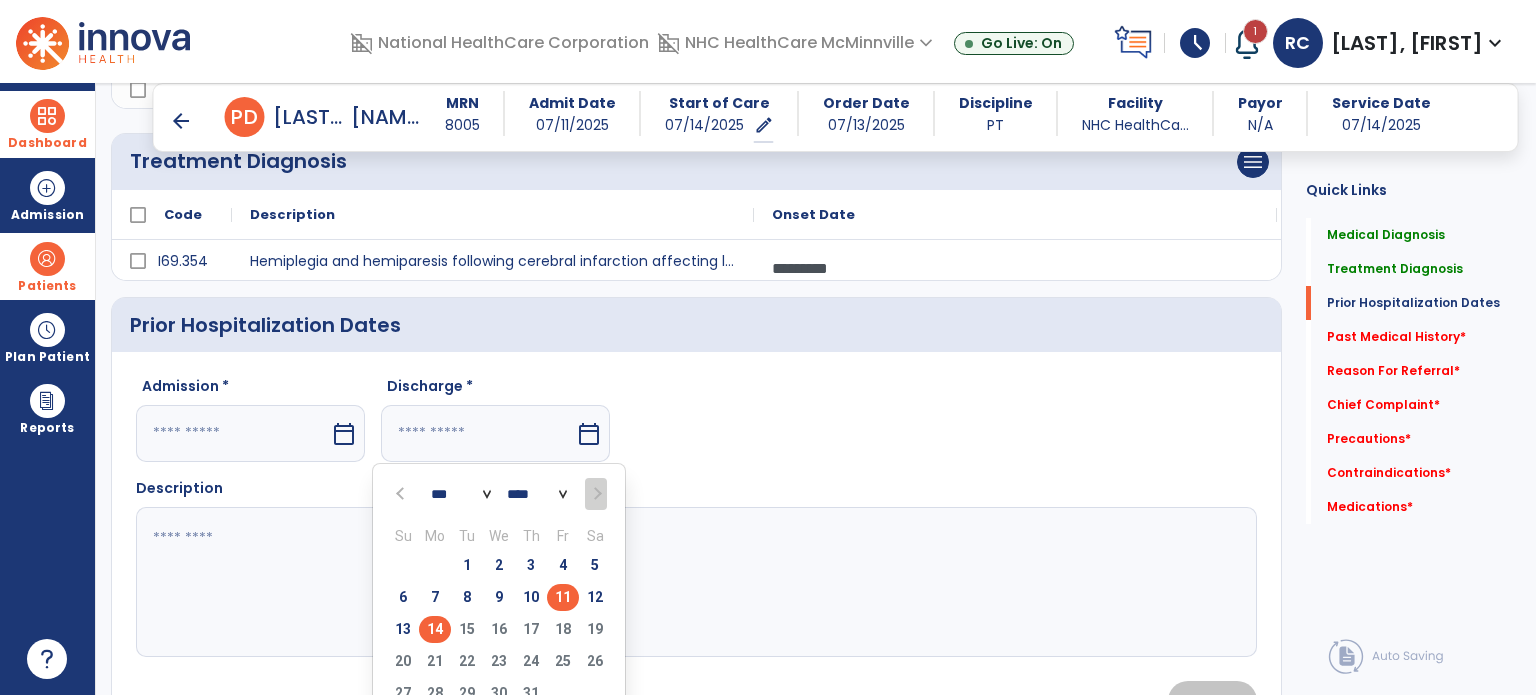 type on "*********" 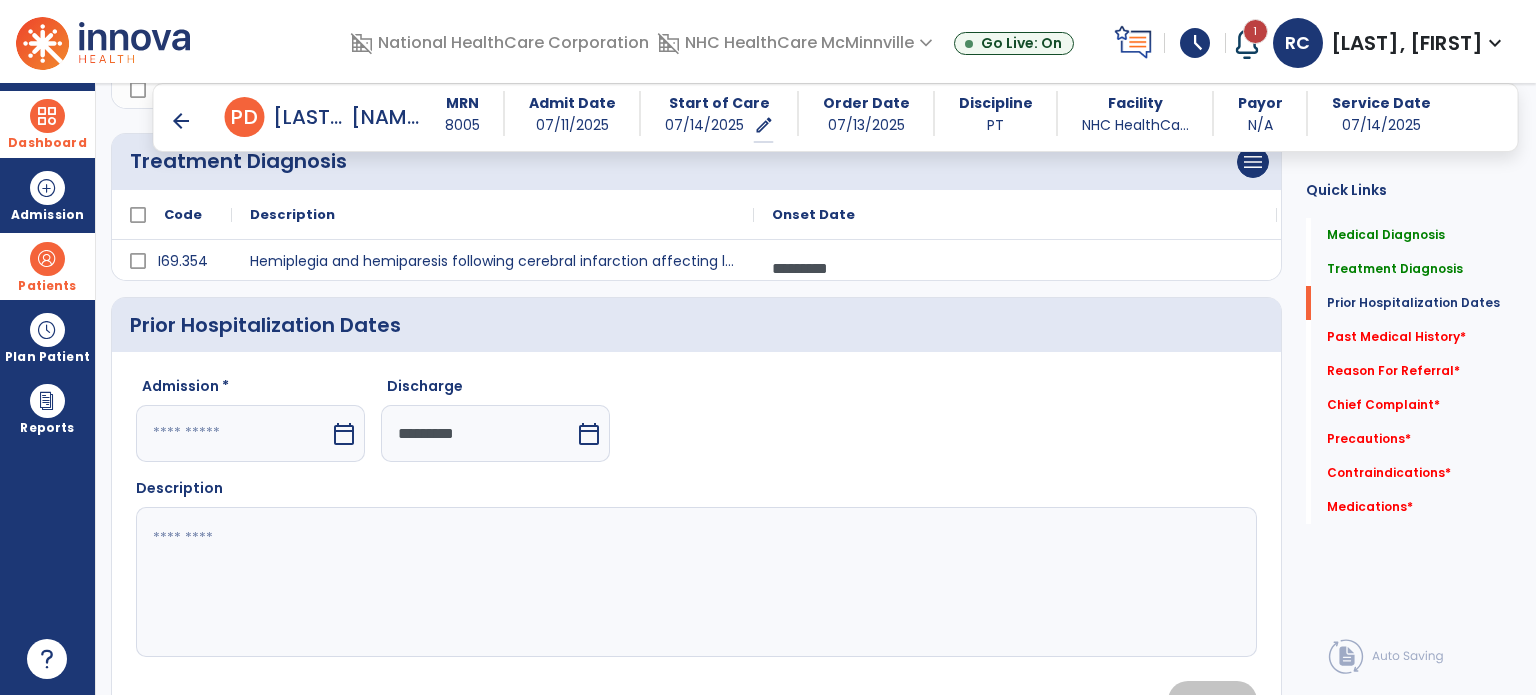 click on "calendar_today" at bounding box center [346, 433] 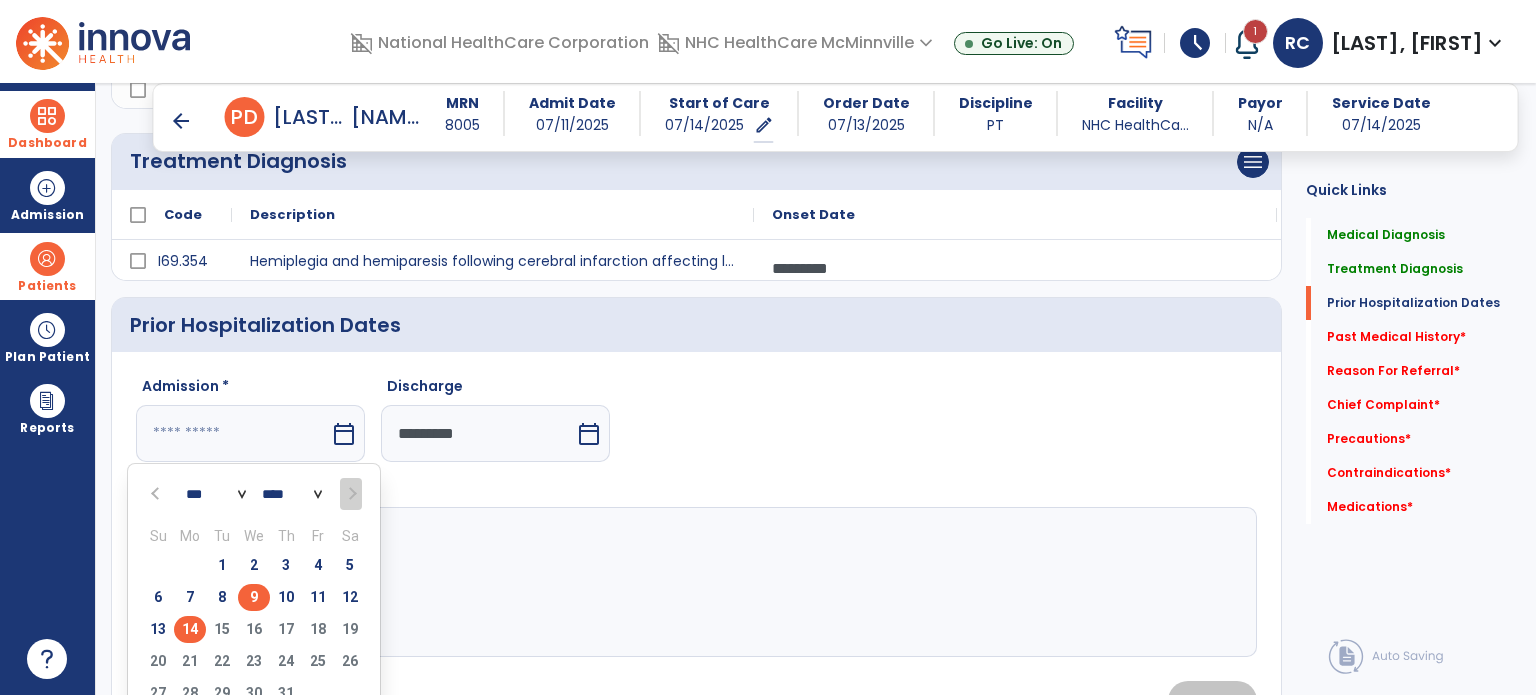click on "9" at bounding box center [254, 597] 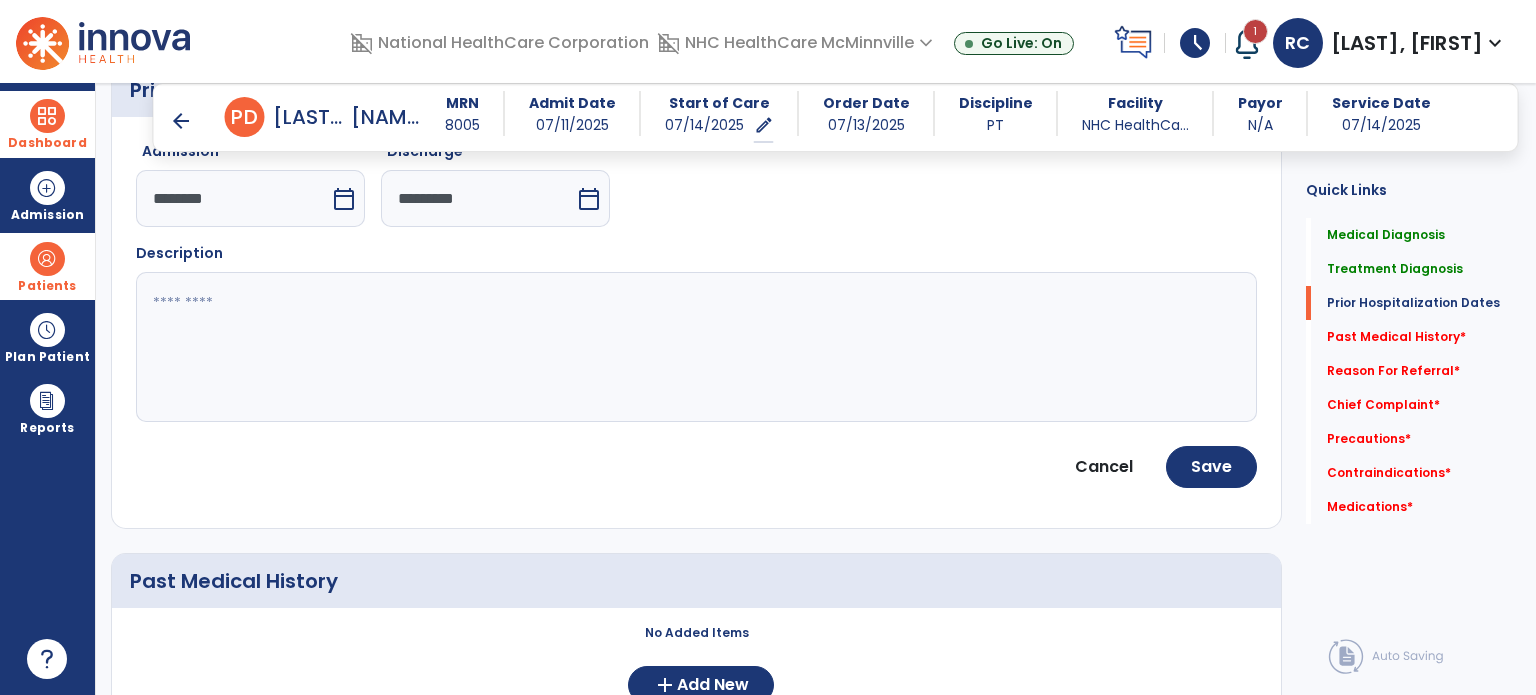scroll, scrollTop: 1283, scrollLeft: 0, axis: vertical 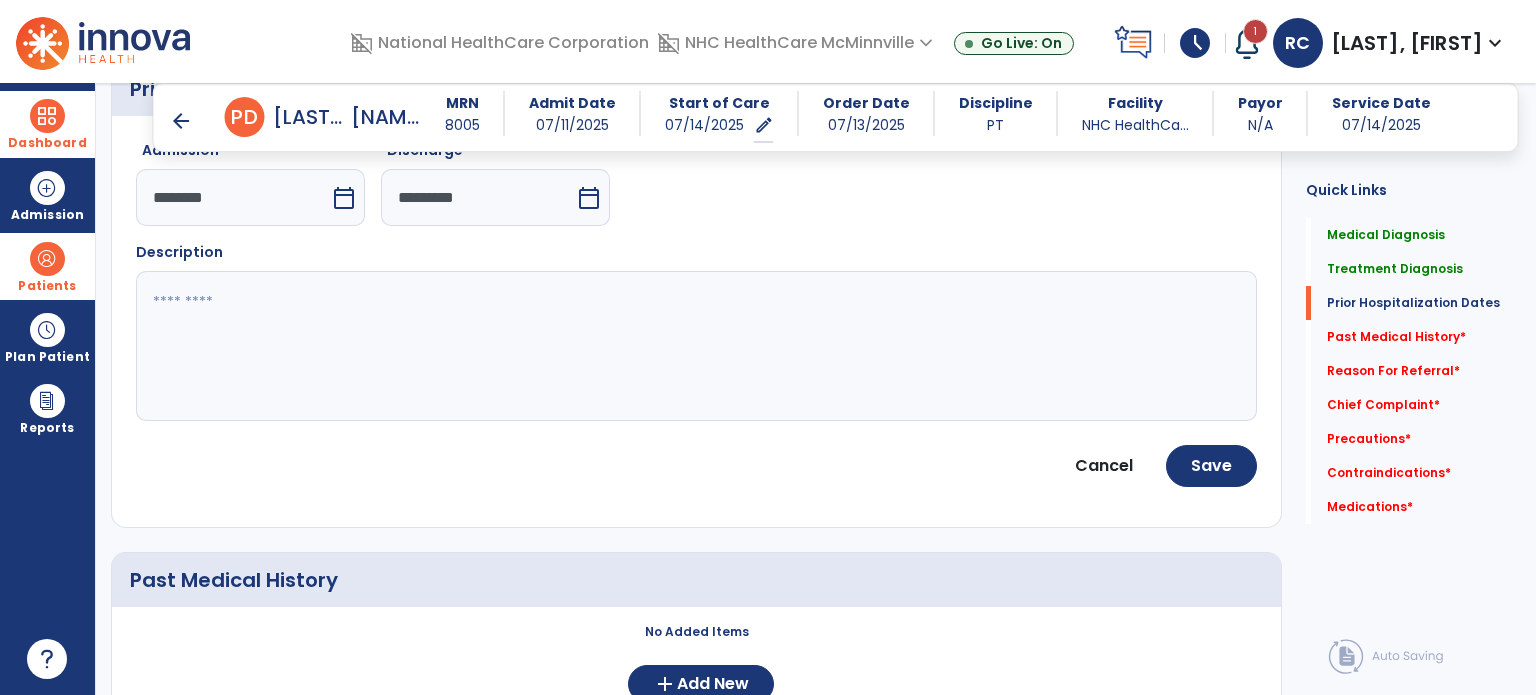 click 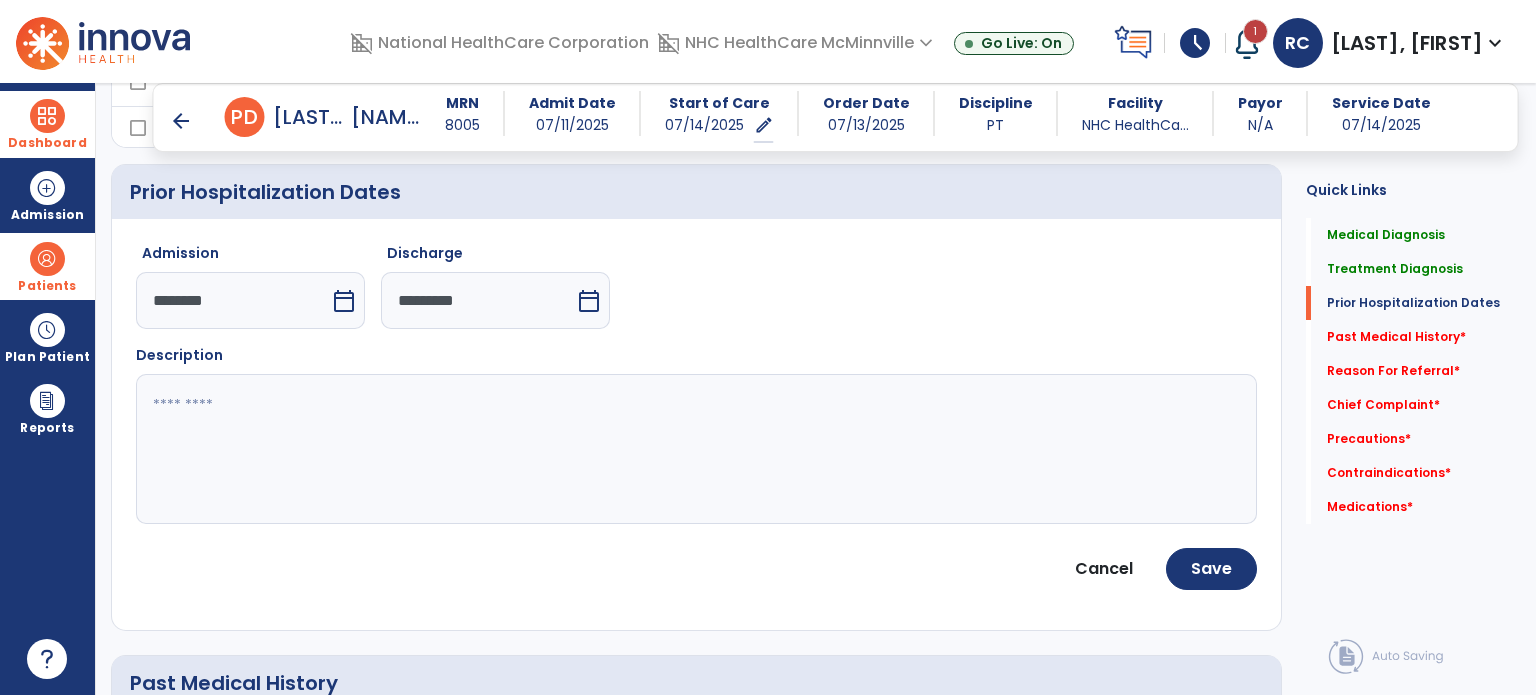 scroll, scrollTop: 1172, scrollLeft: 0, axis: vertical 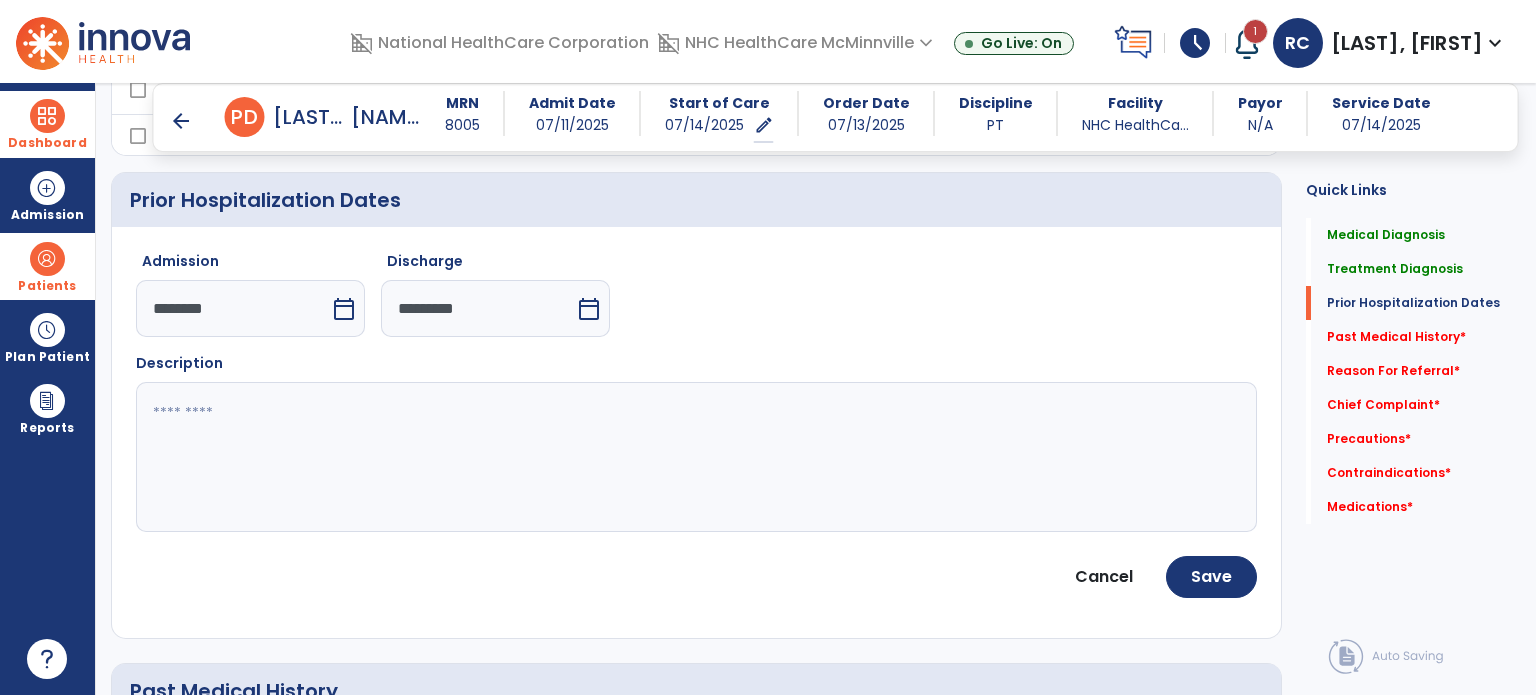 click on "********" at bounding box center [233, 308] 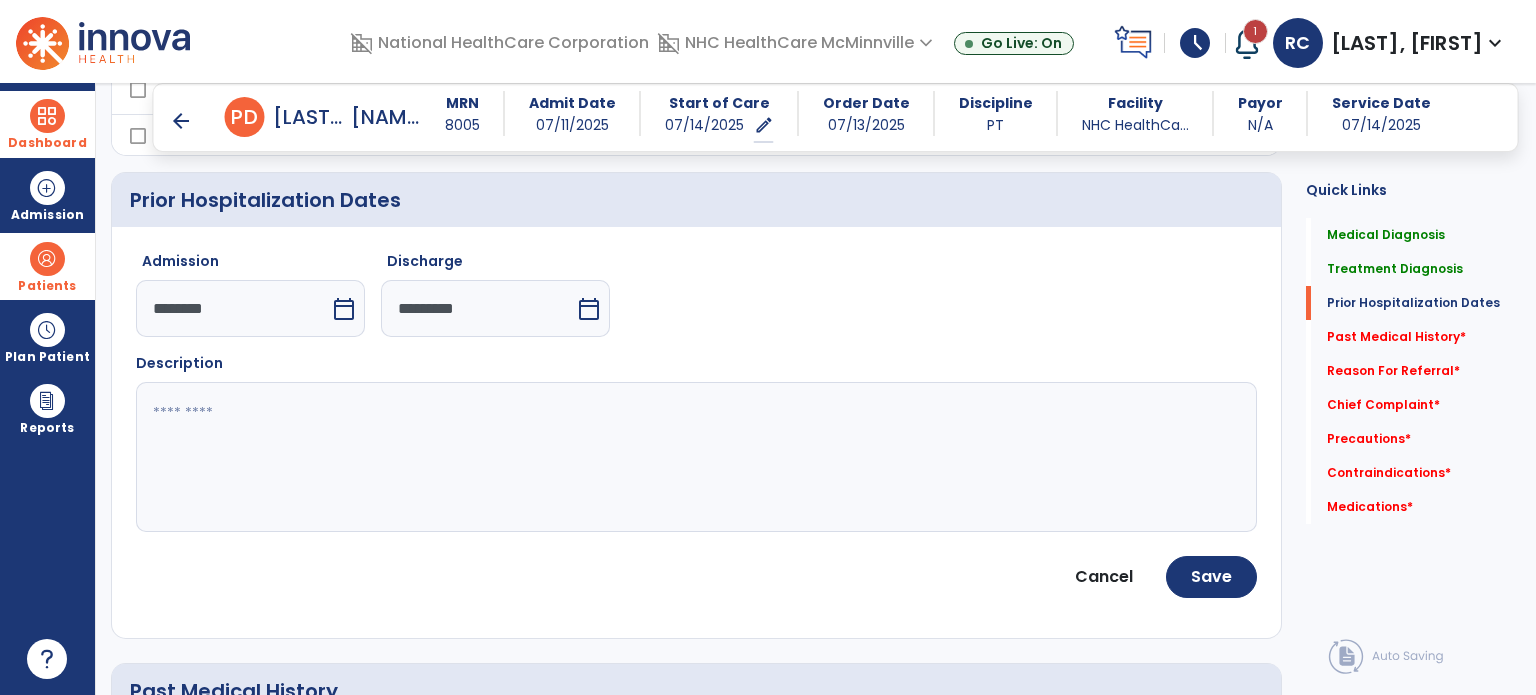 select on "*" 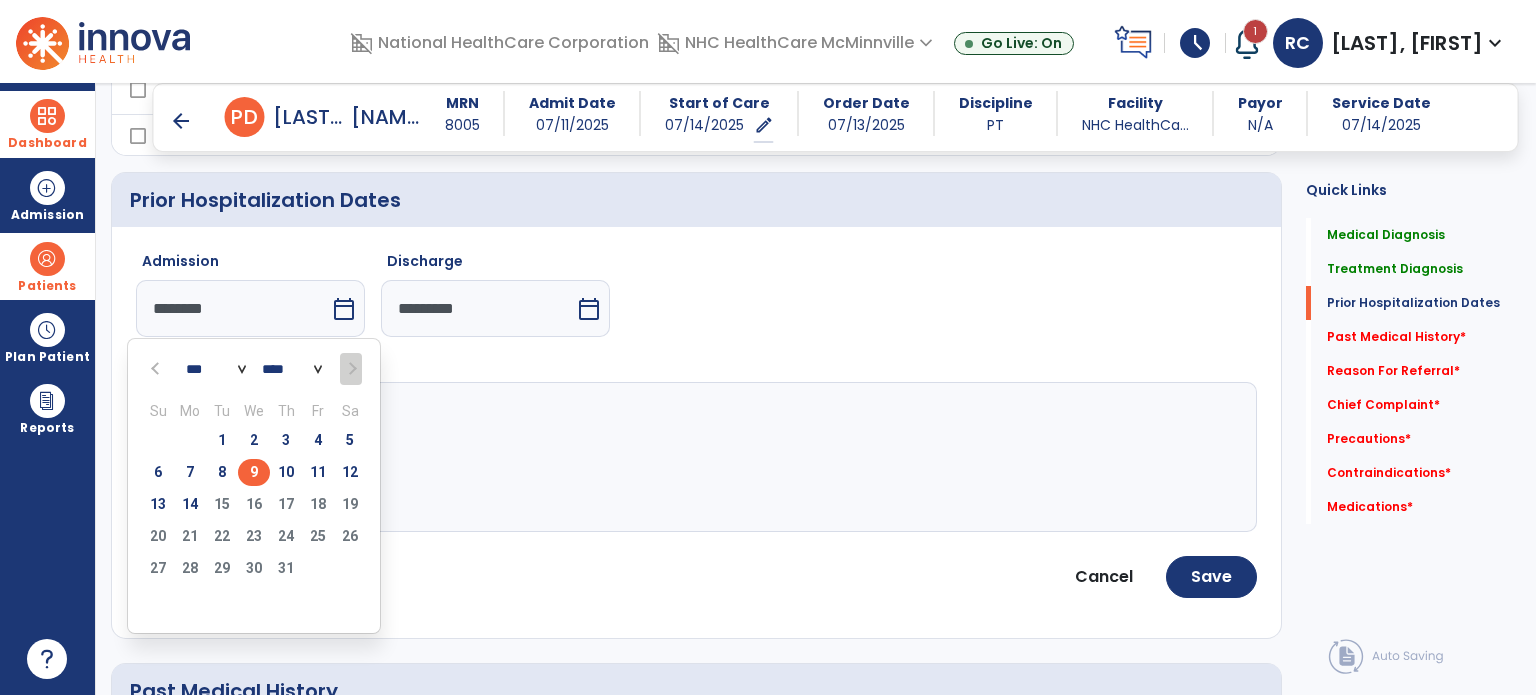 click at bounding box center [157, 369] 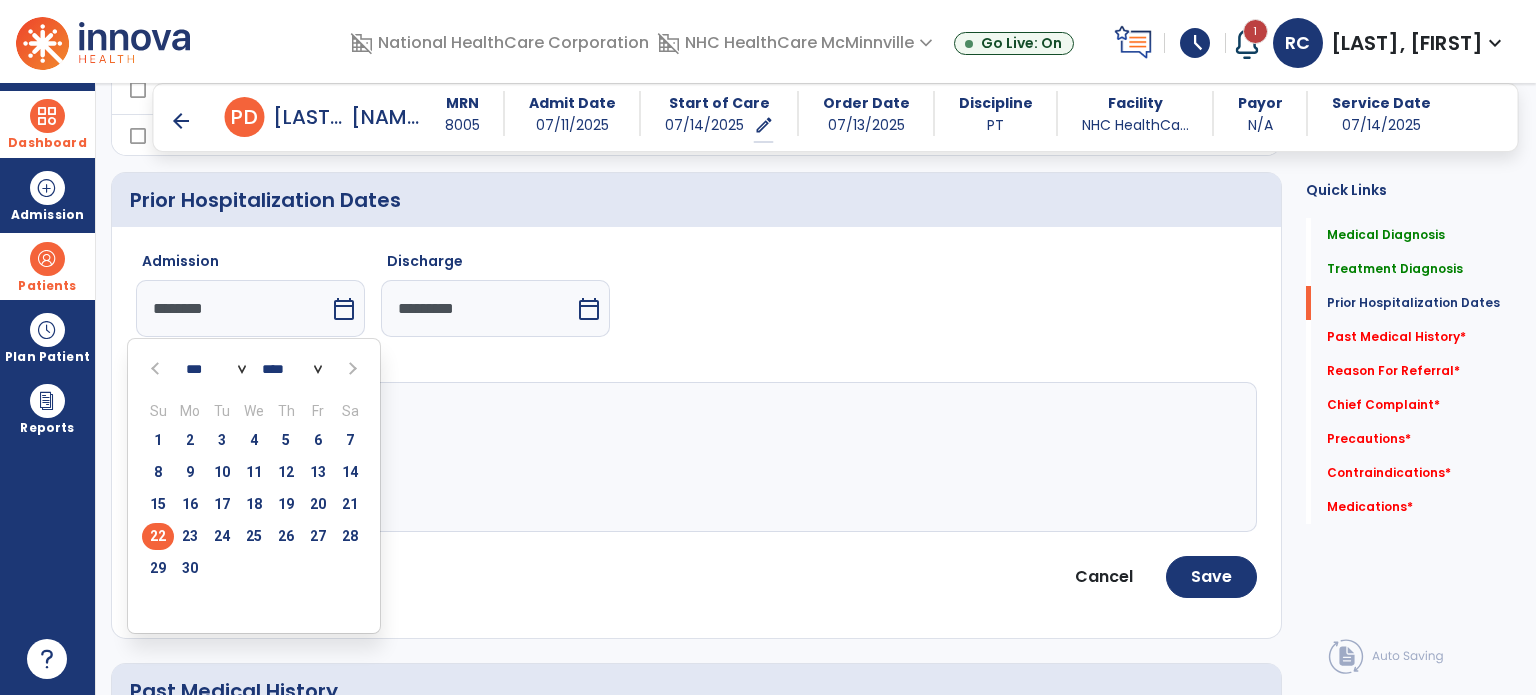 click on "22" at bounding box center [158, 536] 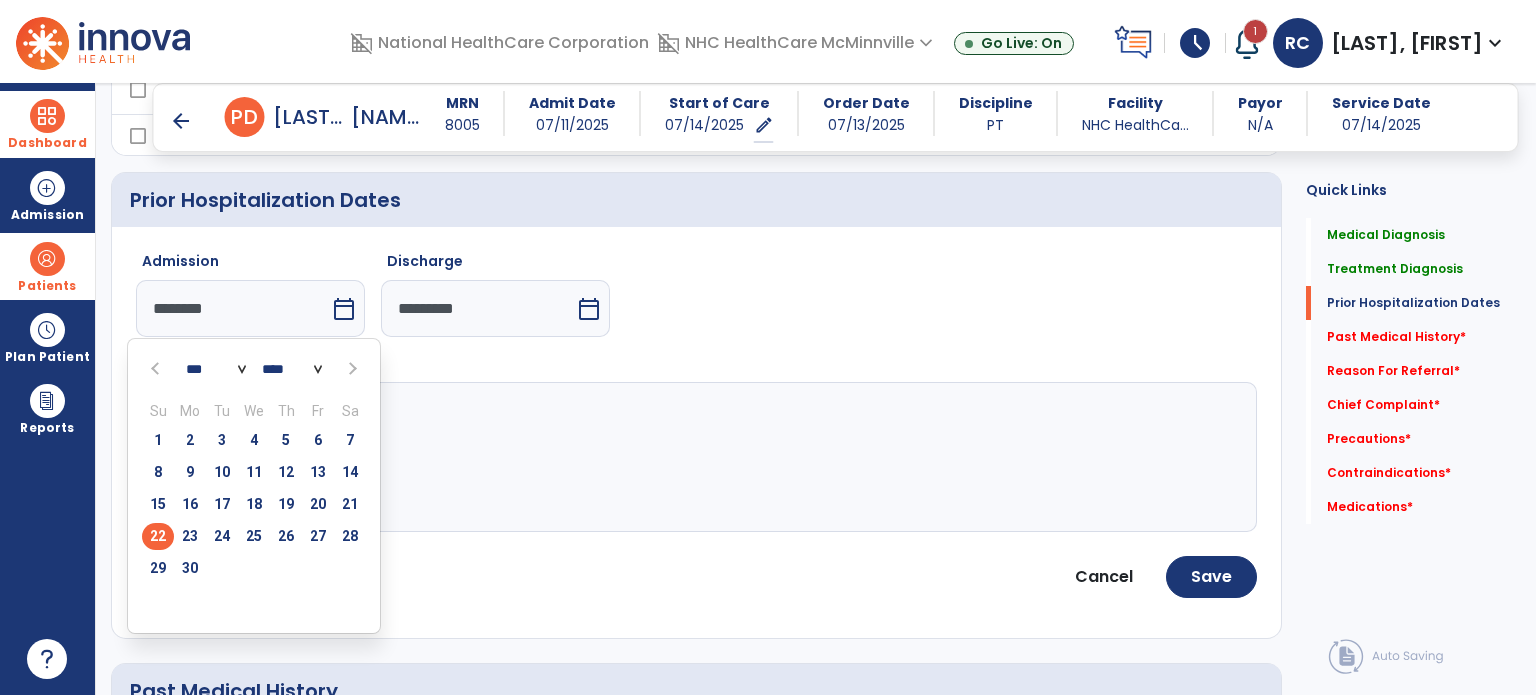 type on "*********" 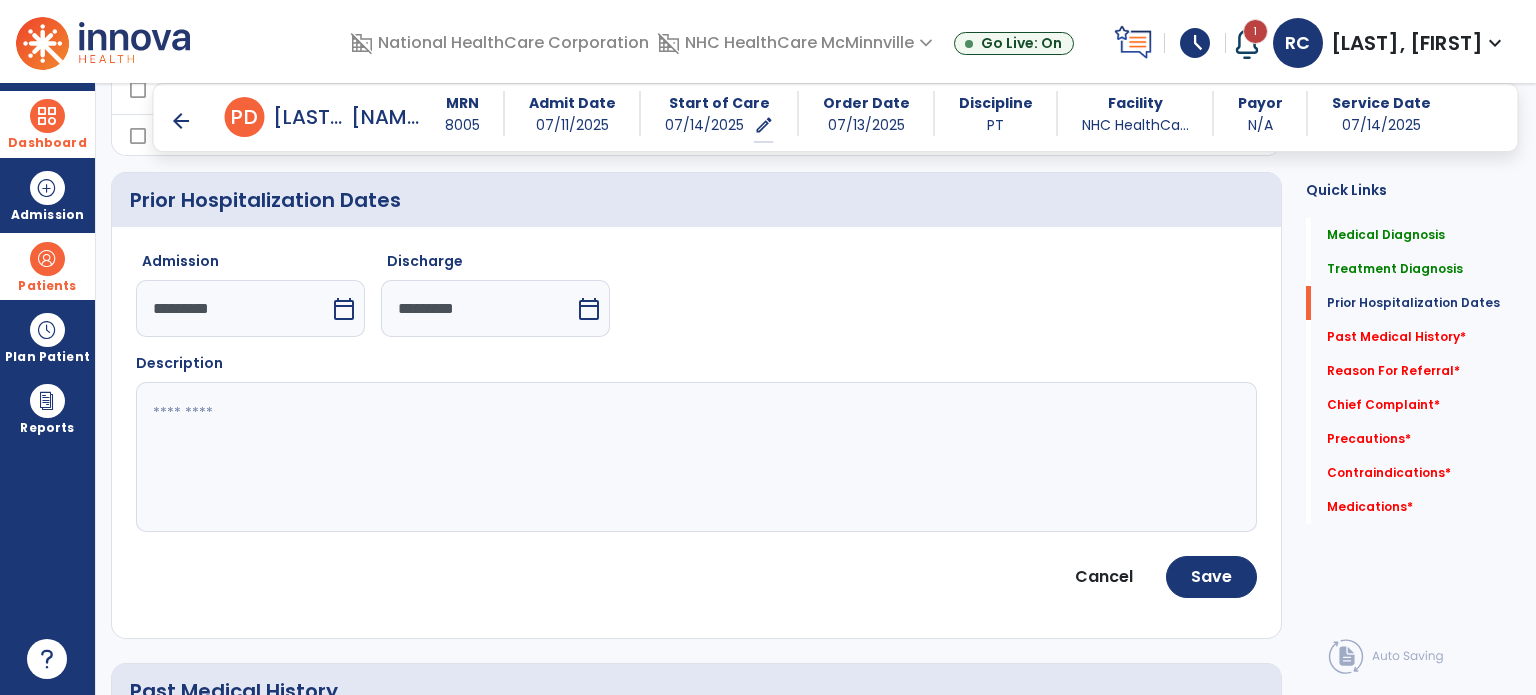 click on "*********" at bounding box center (478, 308) 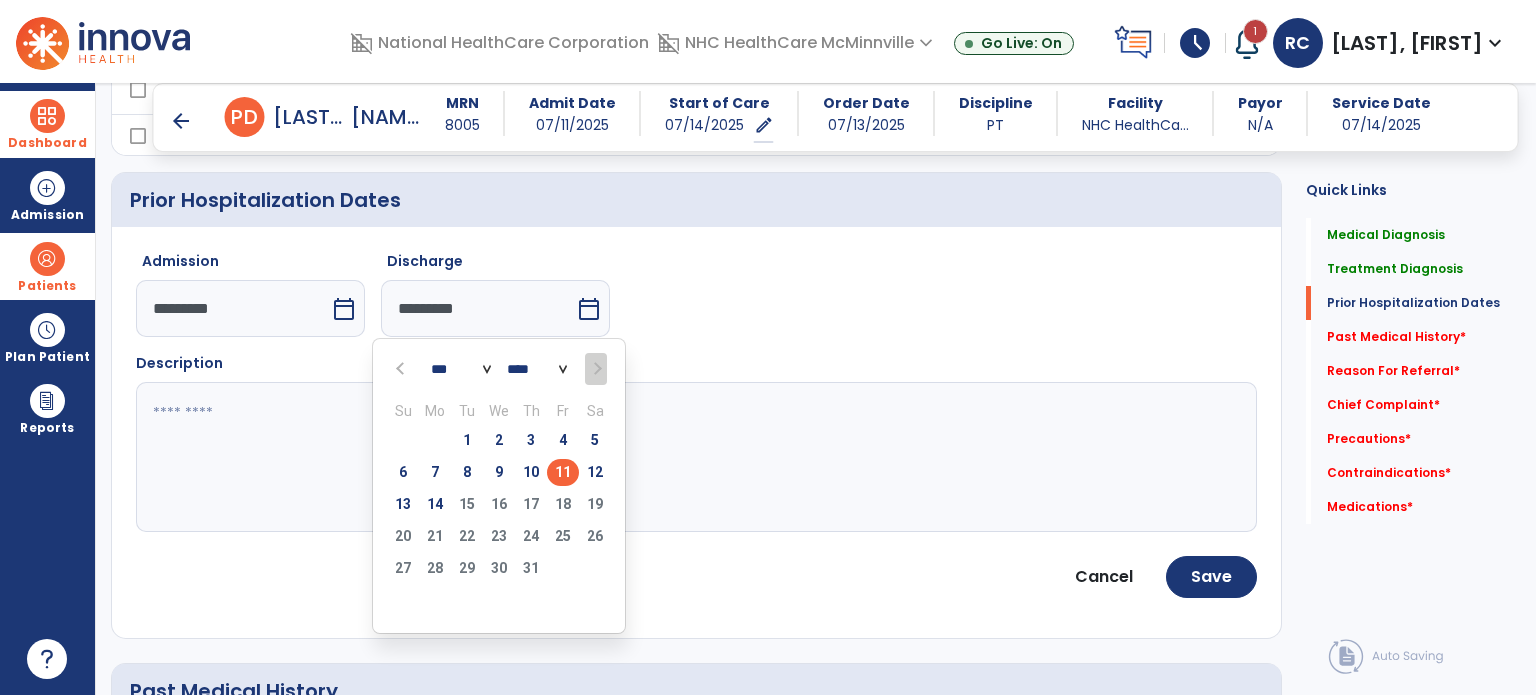 click at bounding box center [595, 369] 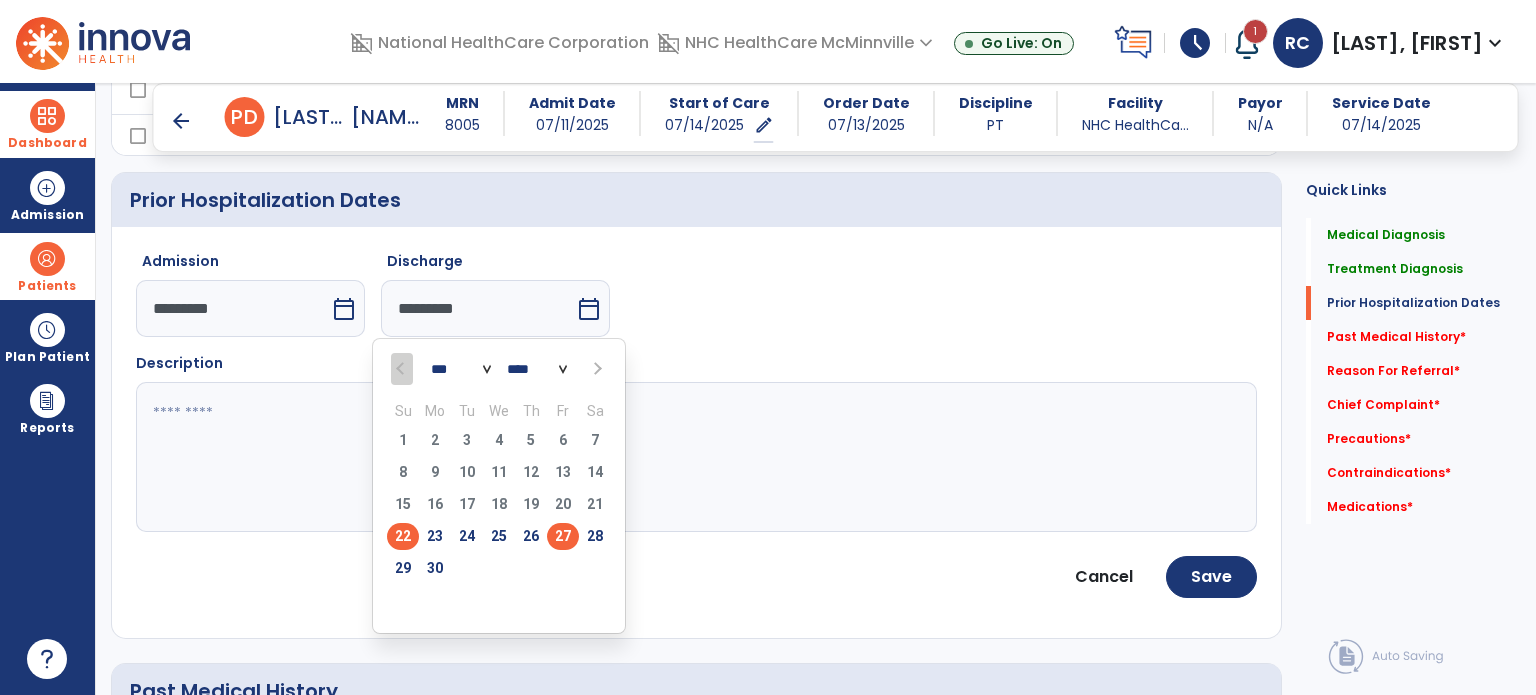 click on "27" at bounding box center (563, 536) 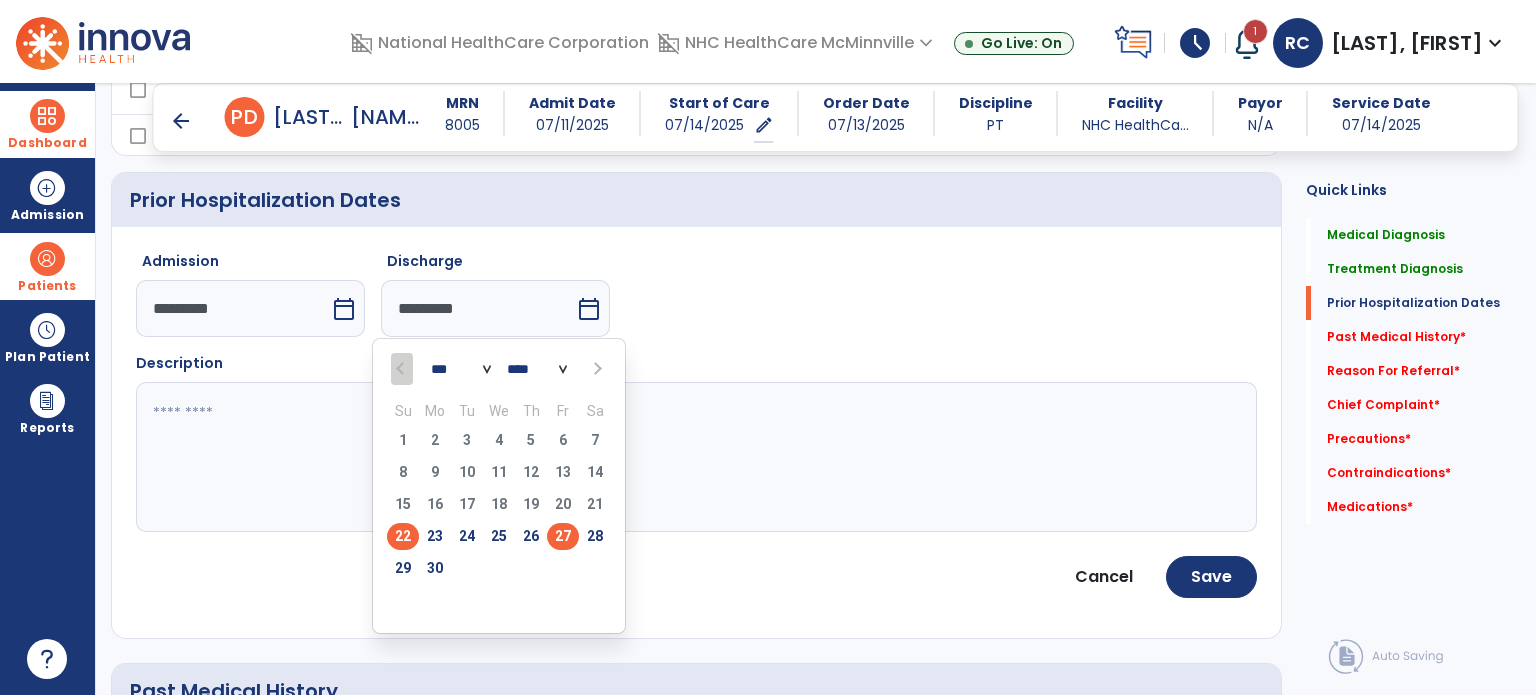 type on "*********" 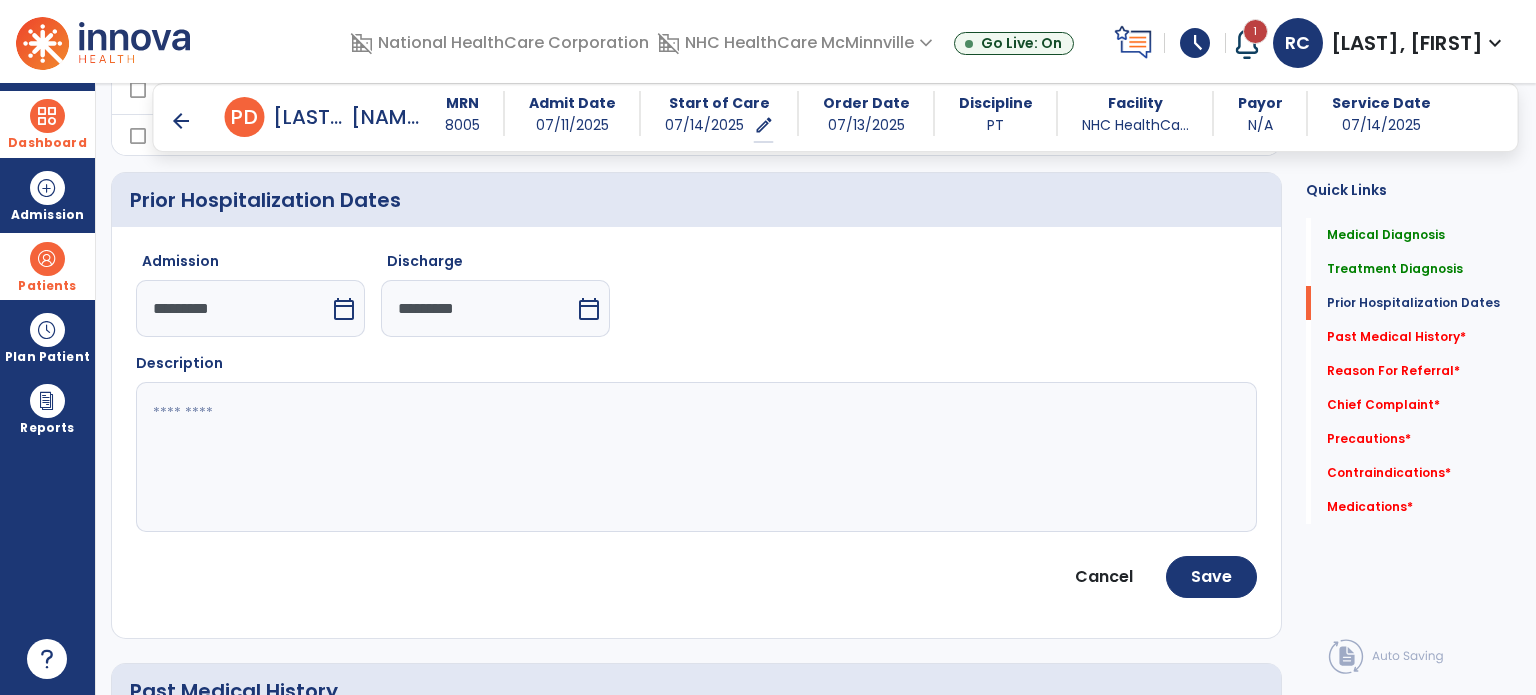 click 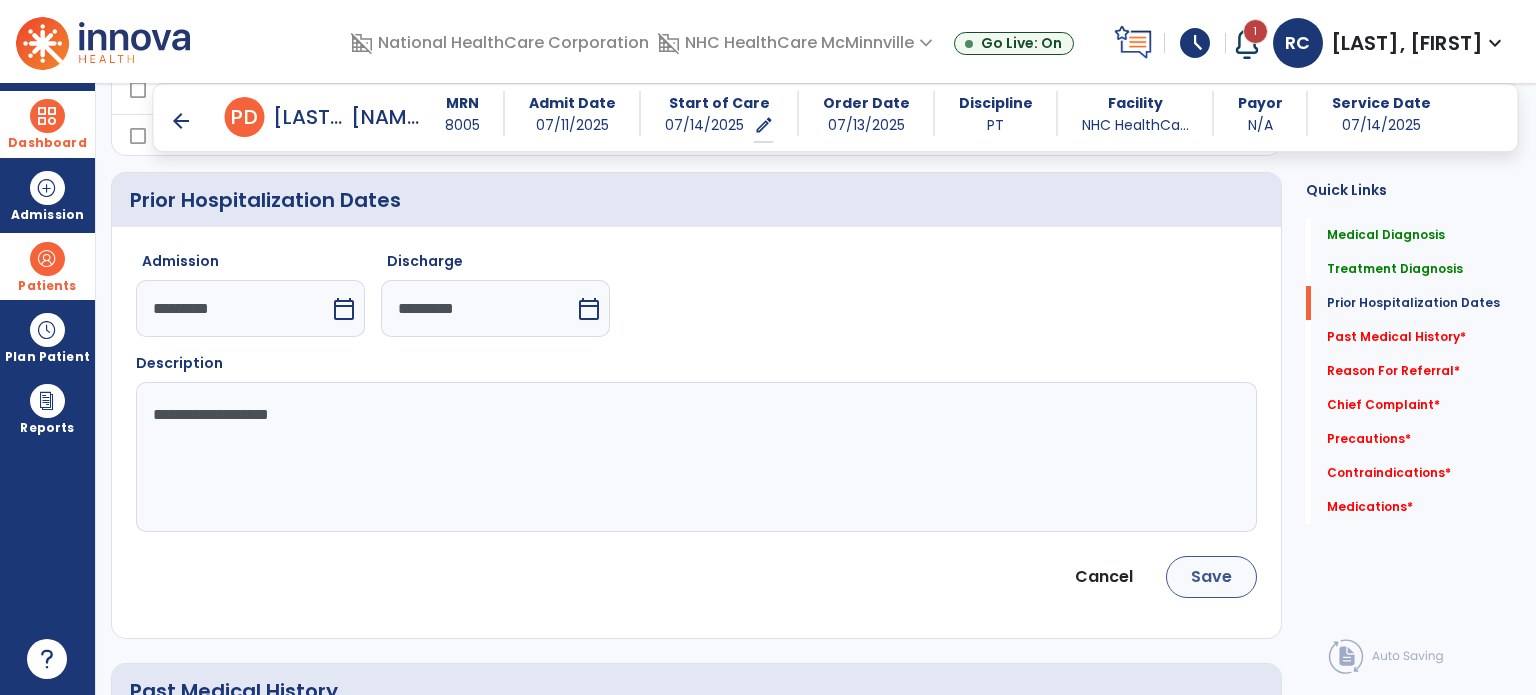 type on "**********" 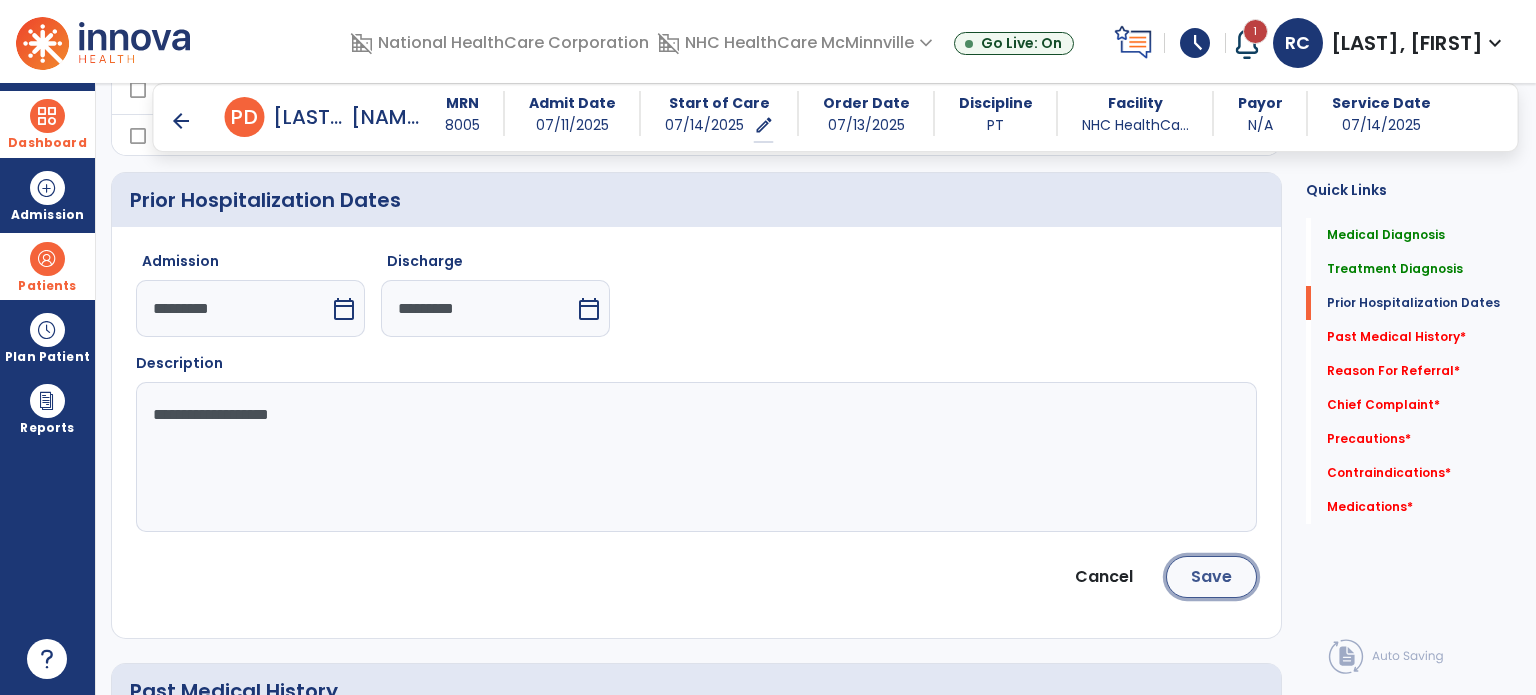 click on "Save" 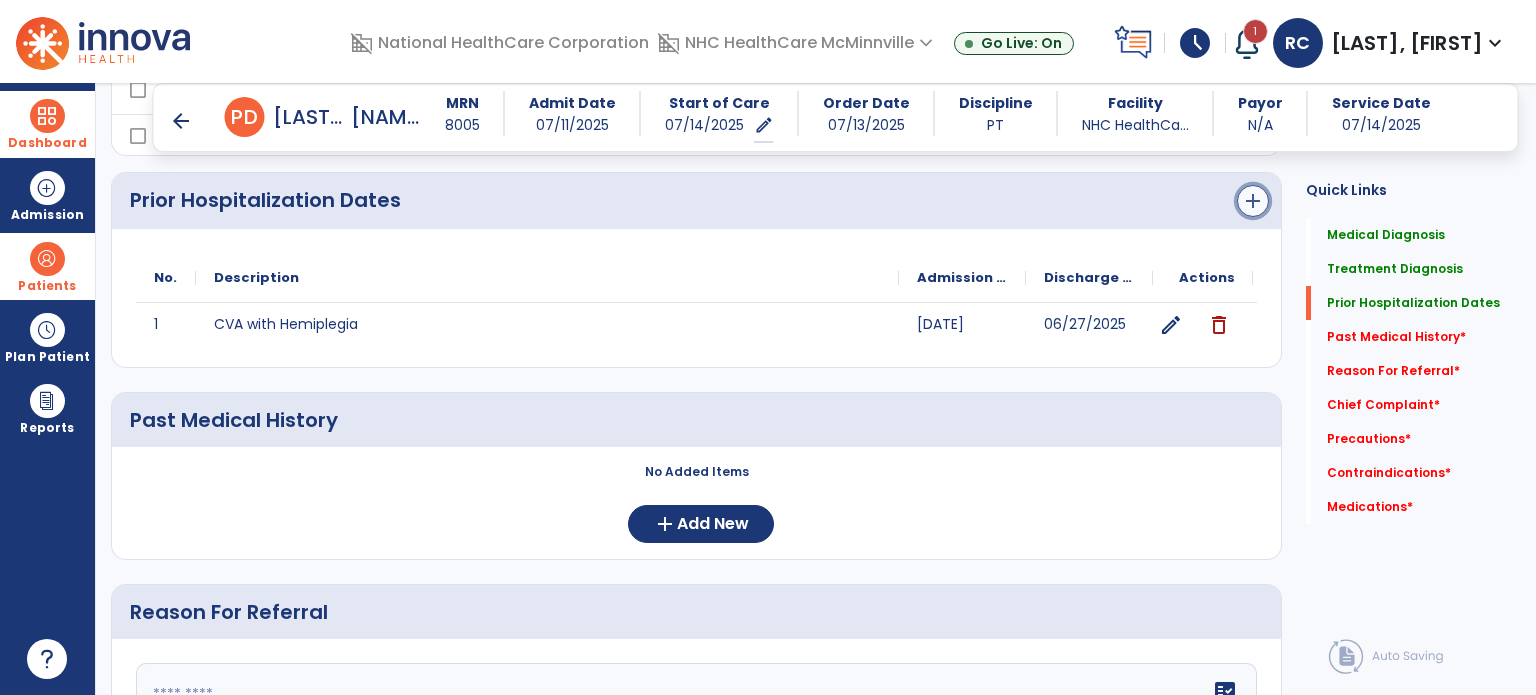 click on "add" 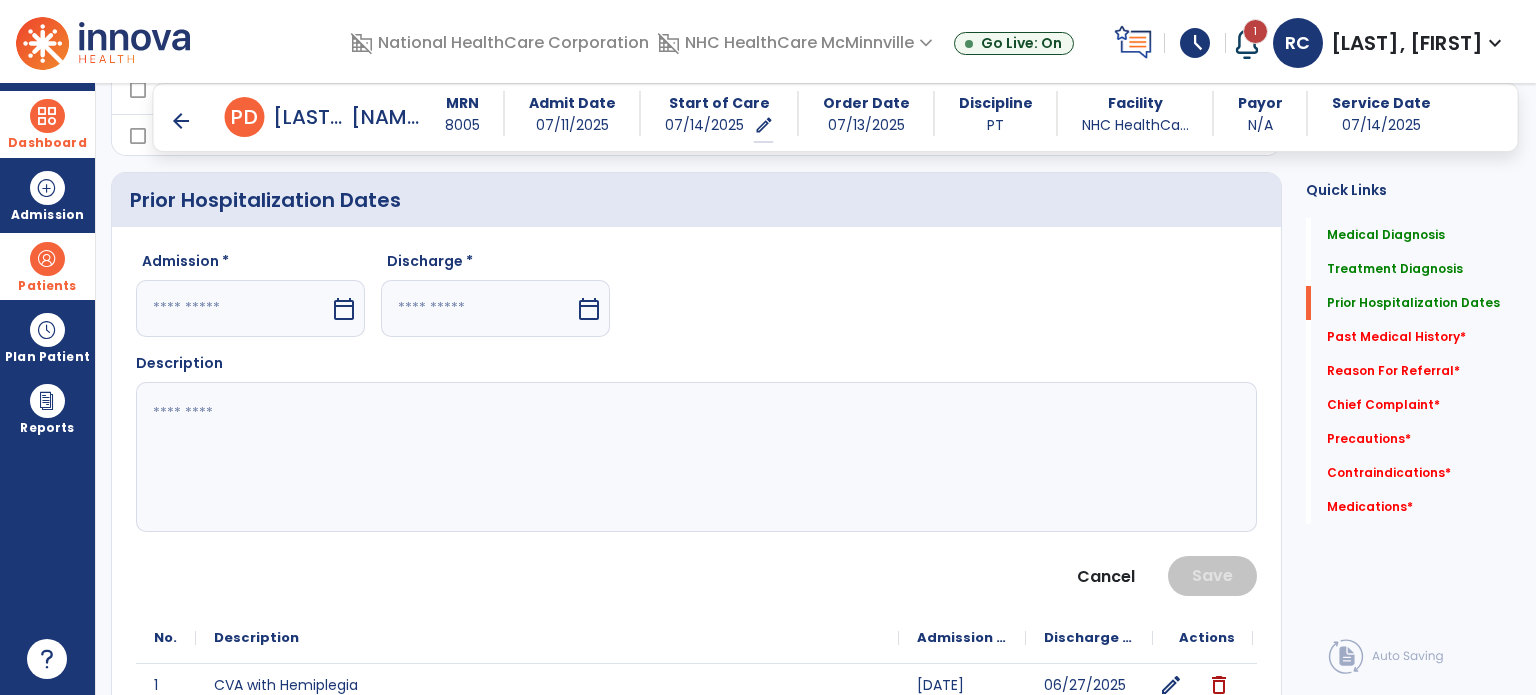 click on "calendar_today" at bounding box center (344, 309) 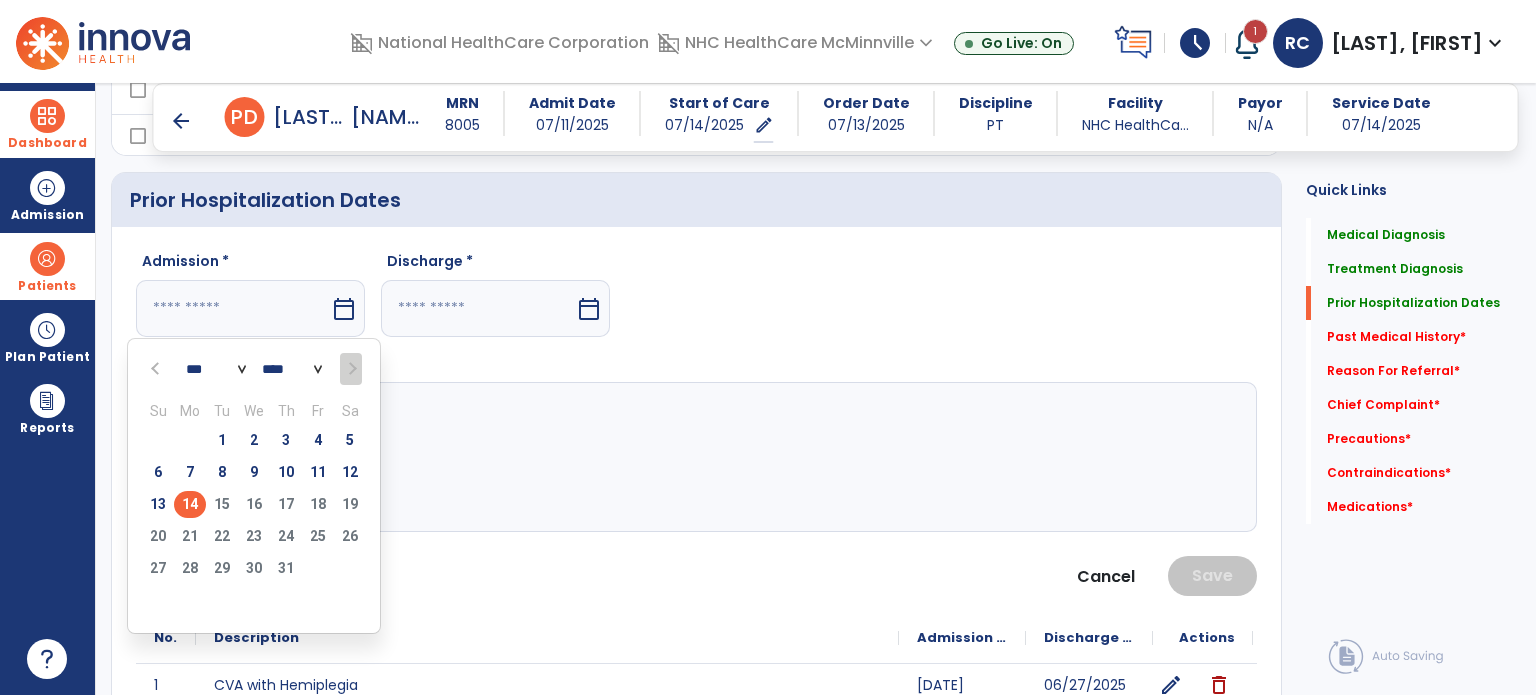 click on "Admission * *** *** *** *** *** *** *** **** **** **** **** **** **** **** **** **** **** **** **** **** **** **** **** **** **** **** **** **** **** **** **** **** **** **** **** **** **** **** **** **** **** **** **** **** **** **** **** **** **** **** **** **** **** **** **** **** **** **** **** **** **** **** **** **** **** **** **** **** **** **** **** **** **** **** **** **** **** **** **** **** **** **** **** **** **** **** **** **** **** **** **** **** **** **** **** **** **** **** **** **** **** **** **** **** **** **** **** **** **** **** **** **** **** **** **** **** **** **** **** **** **** **** **** **** **** **** **** **** **** **** **** **** **** Su Mo Tu We Th Fr Sa  29   30   1   2   3   4   5   6   7   8   9   10   11   12   13   14   15   16   17   18   19   20   21   22   23   24   25   26   27   28   29   30   31   1   2   3   4   5   6   7   8   9   calendar_today  Discharge *  calendar_today  Description     Cancel Save" 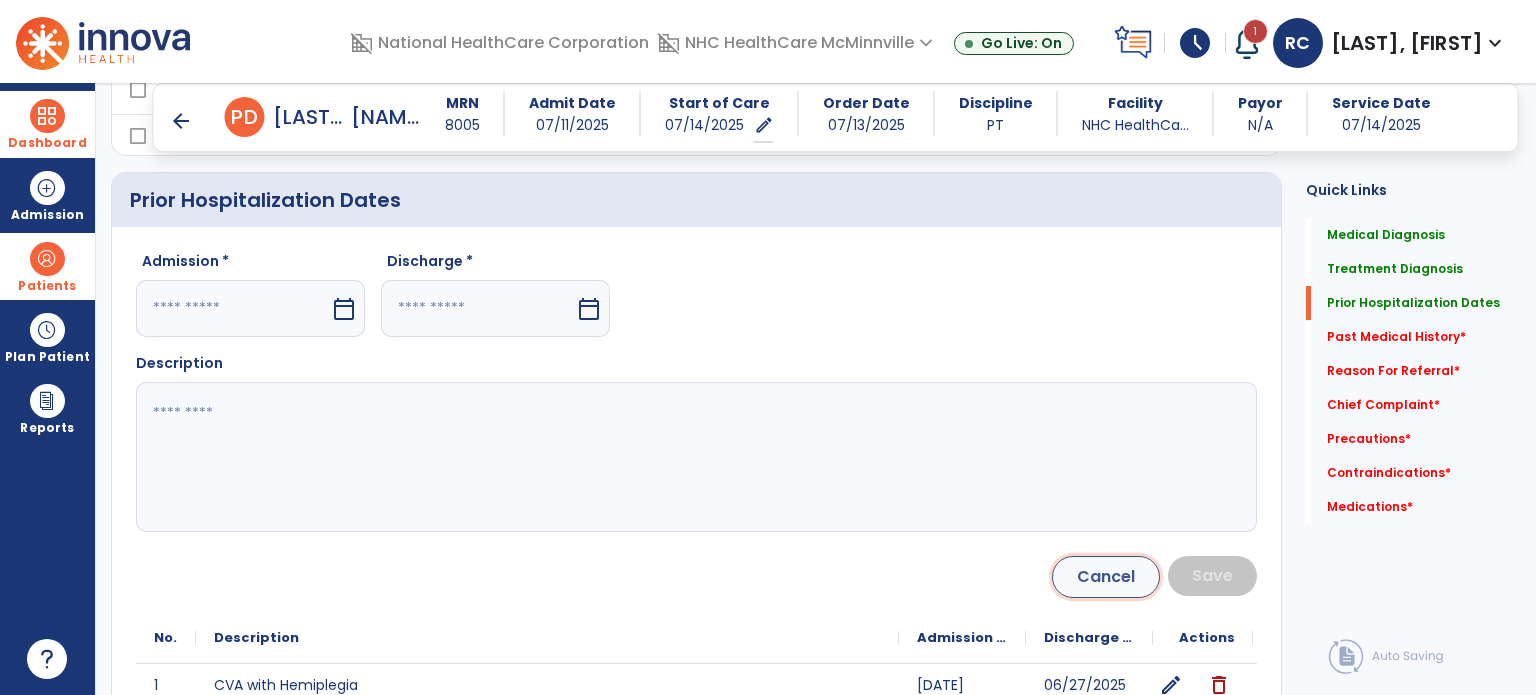 click on "Cancel" 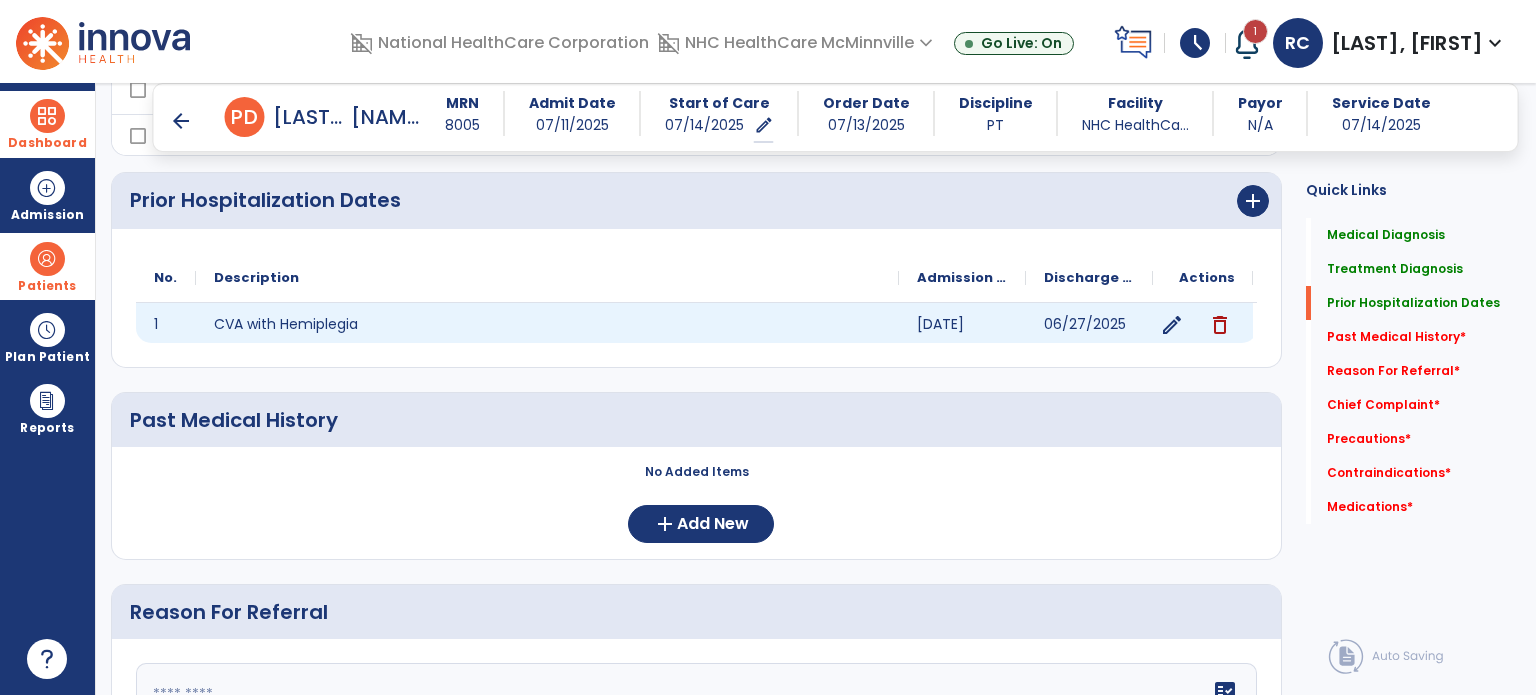 click on "edit" 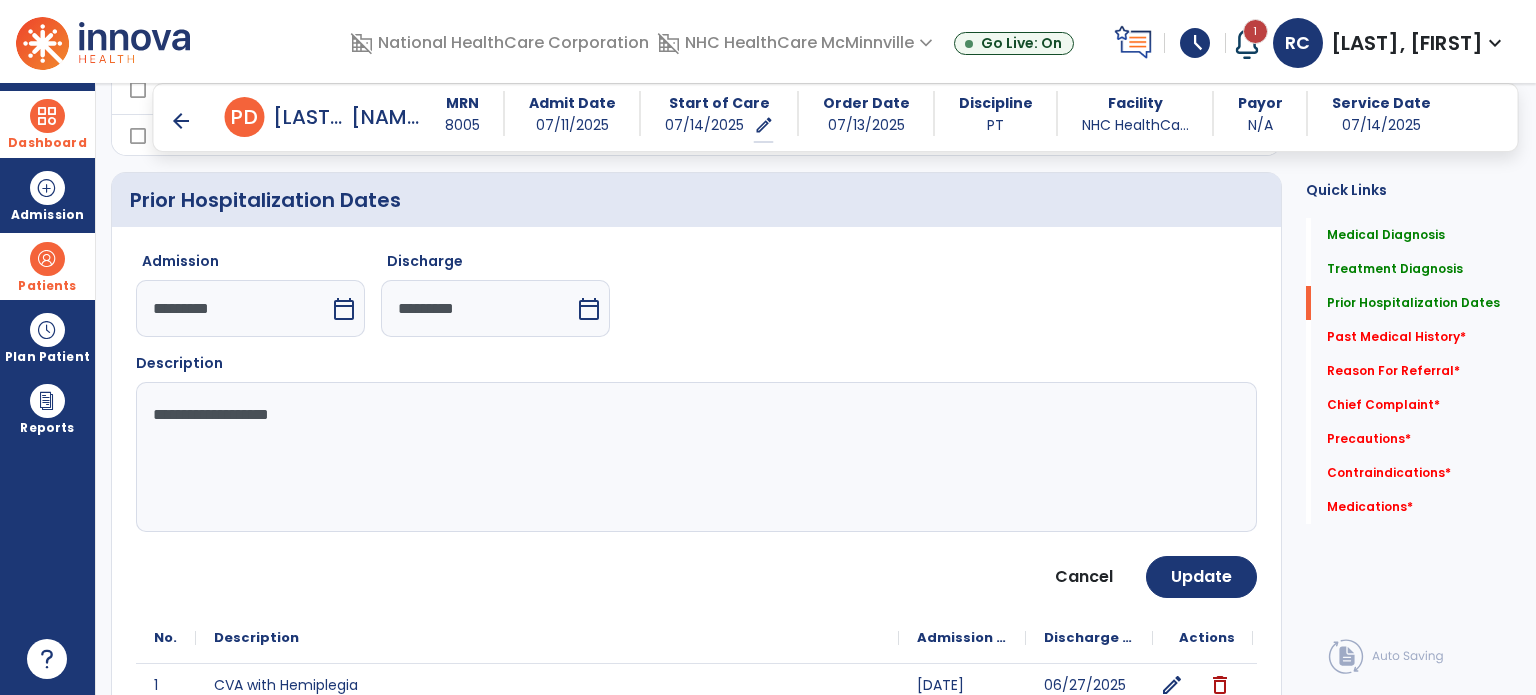 scroll, scrollTop: 1205, scrollLeft: 0, axis: vertical 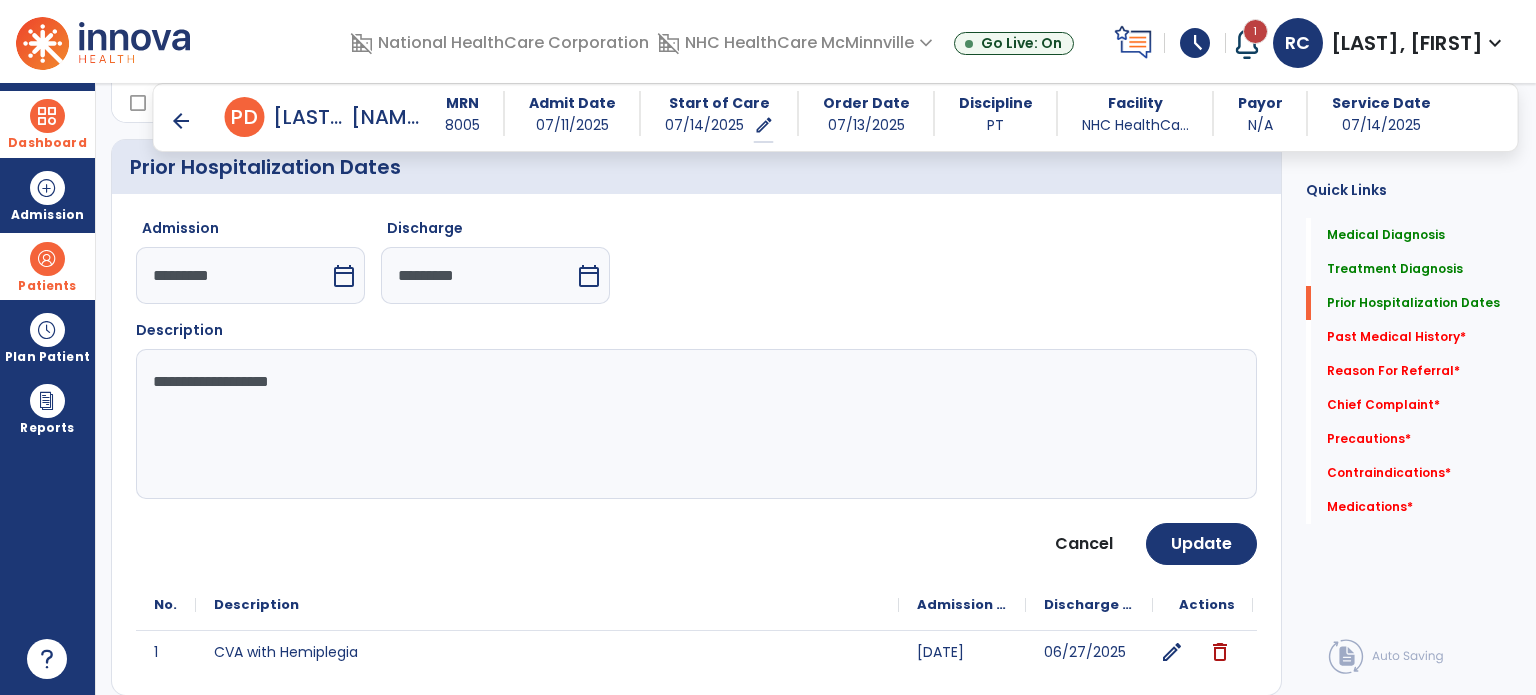 click on "**********" 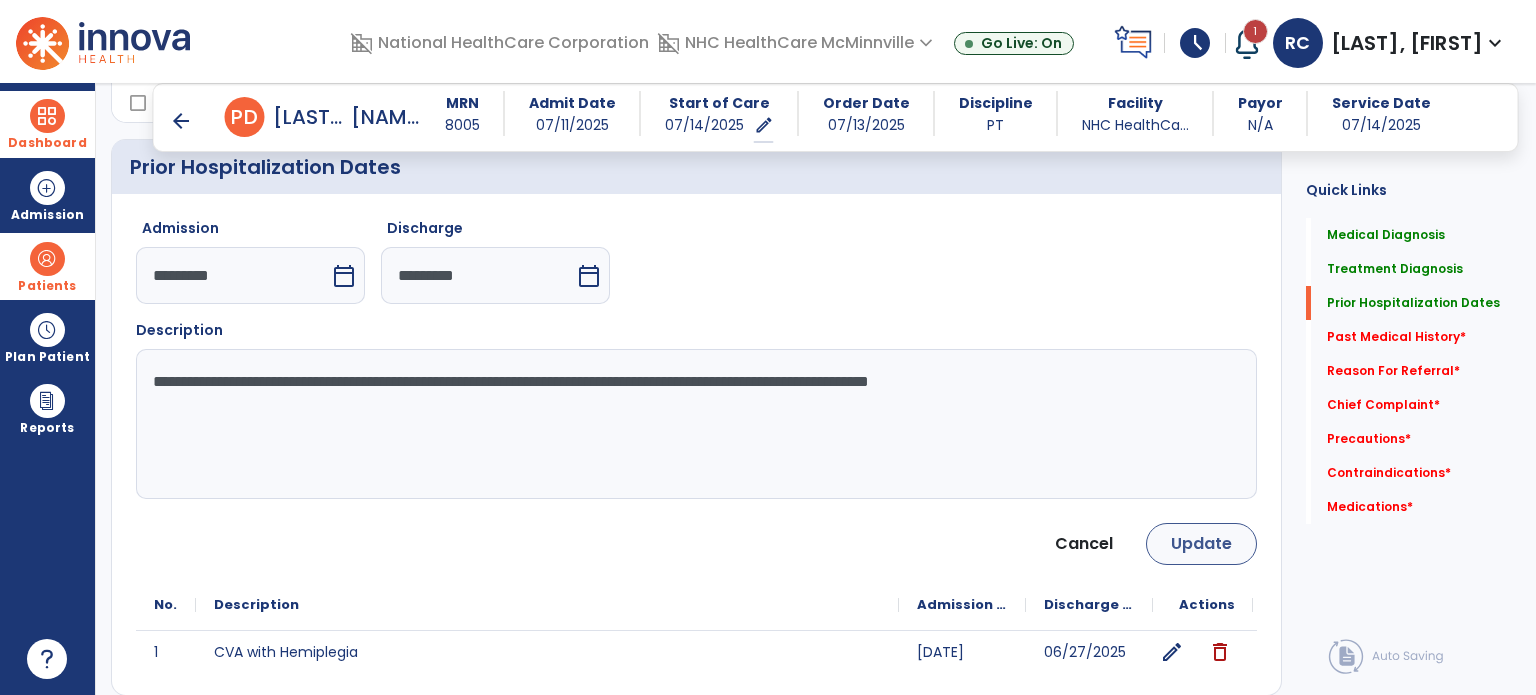 type on "**********" 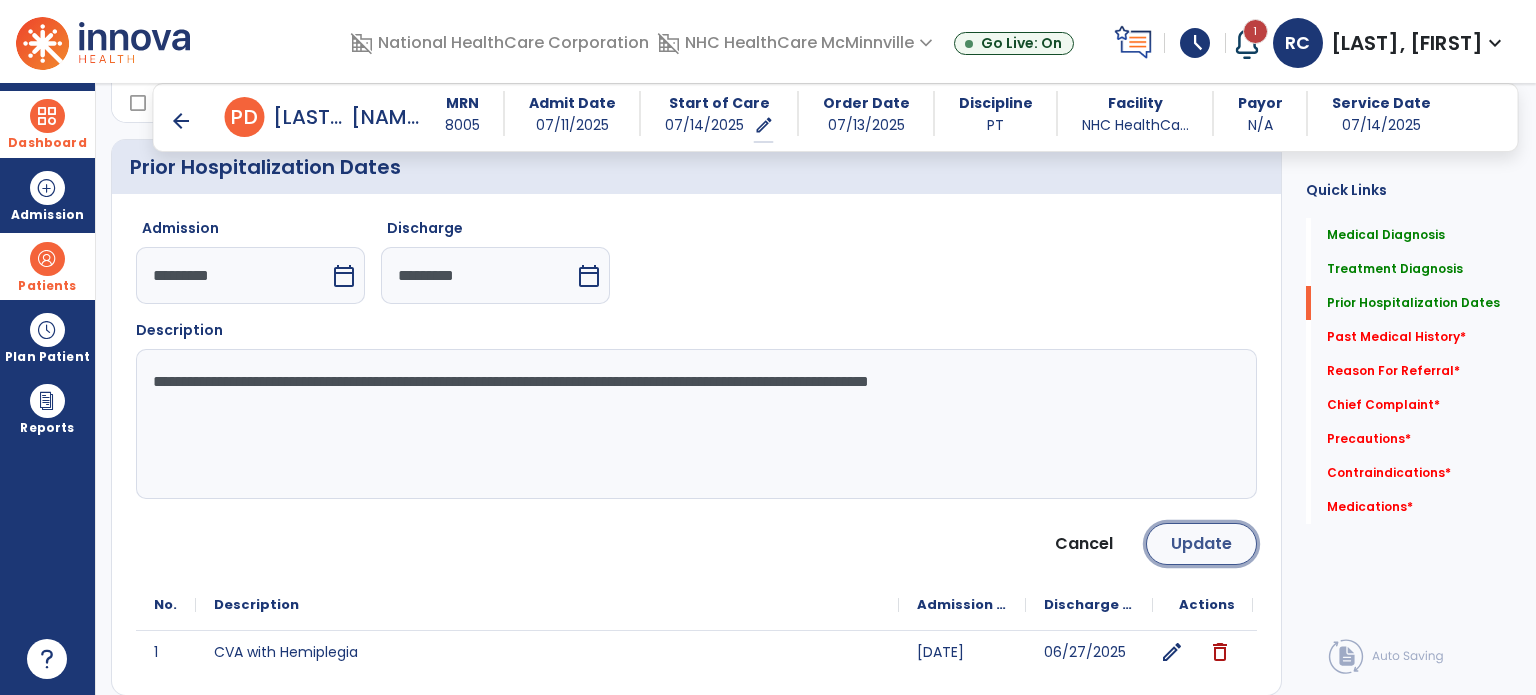 click on "Update" 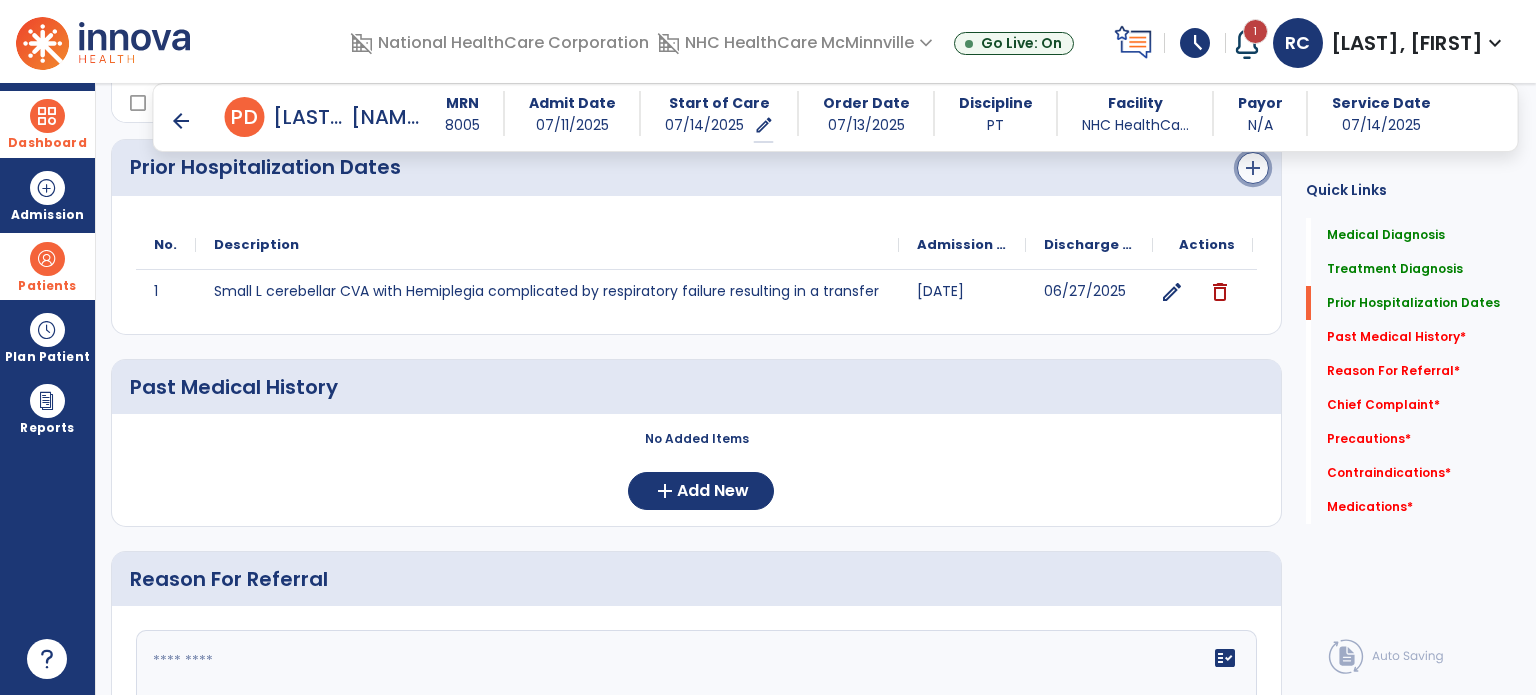 click on "add" 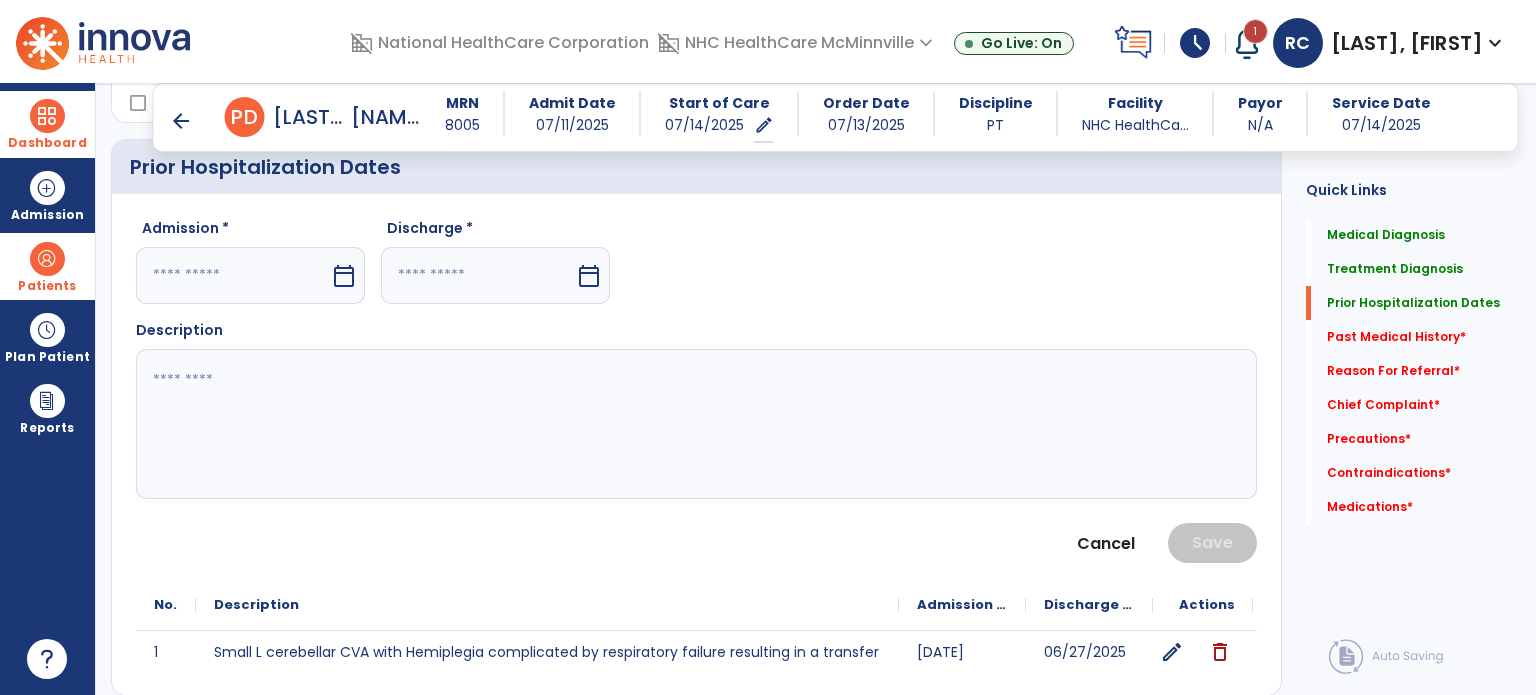 click 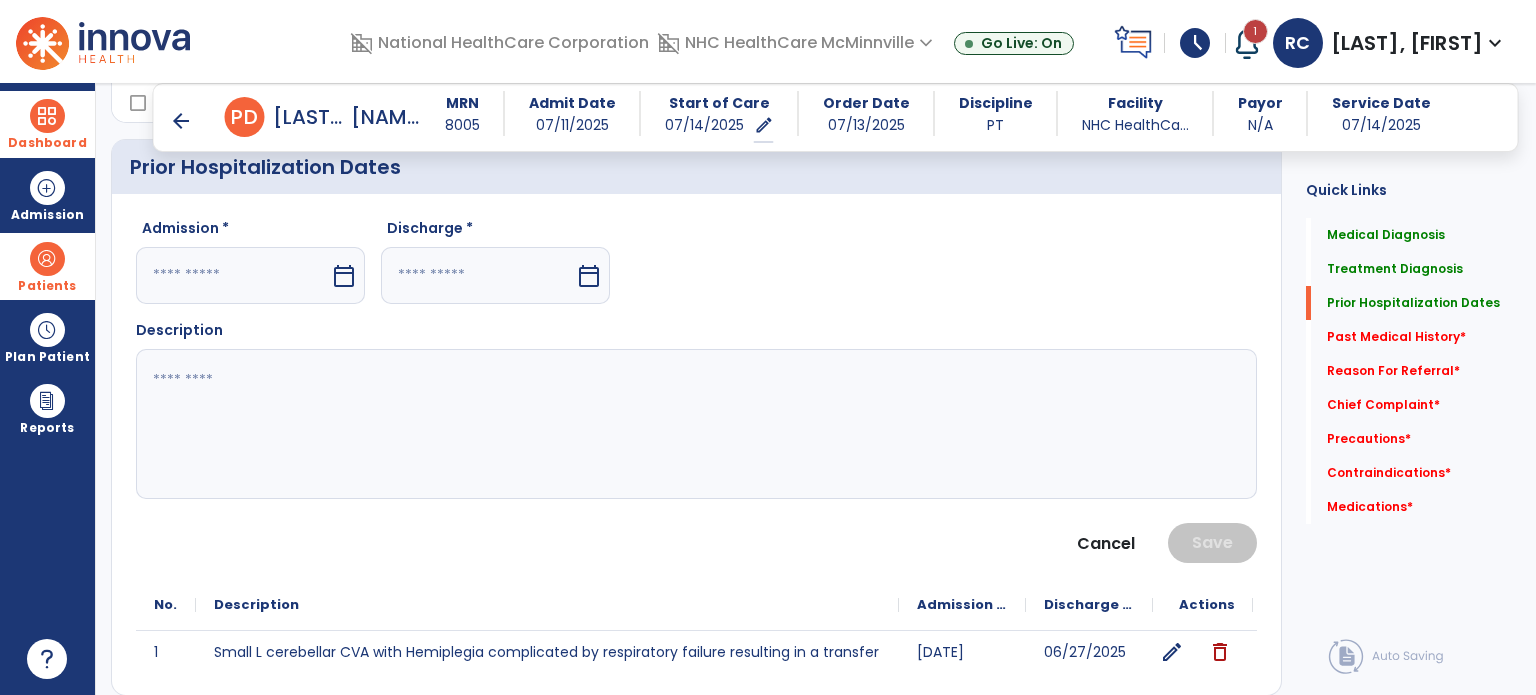 click at bounding box center [233, 275] 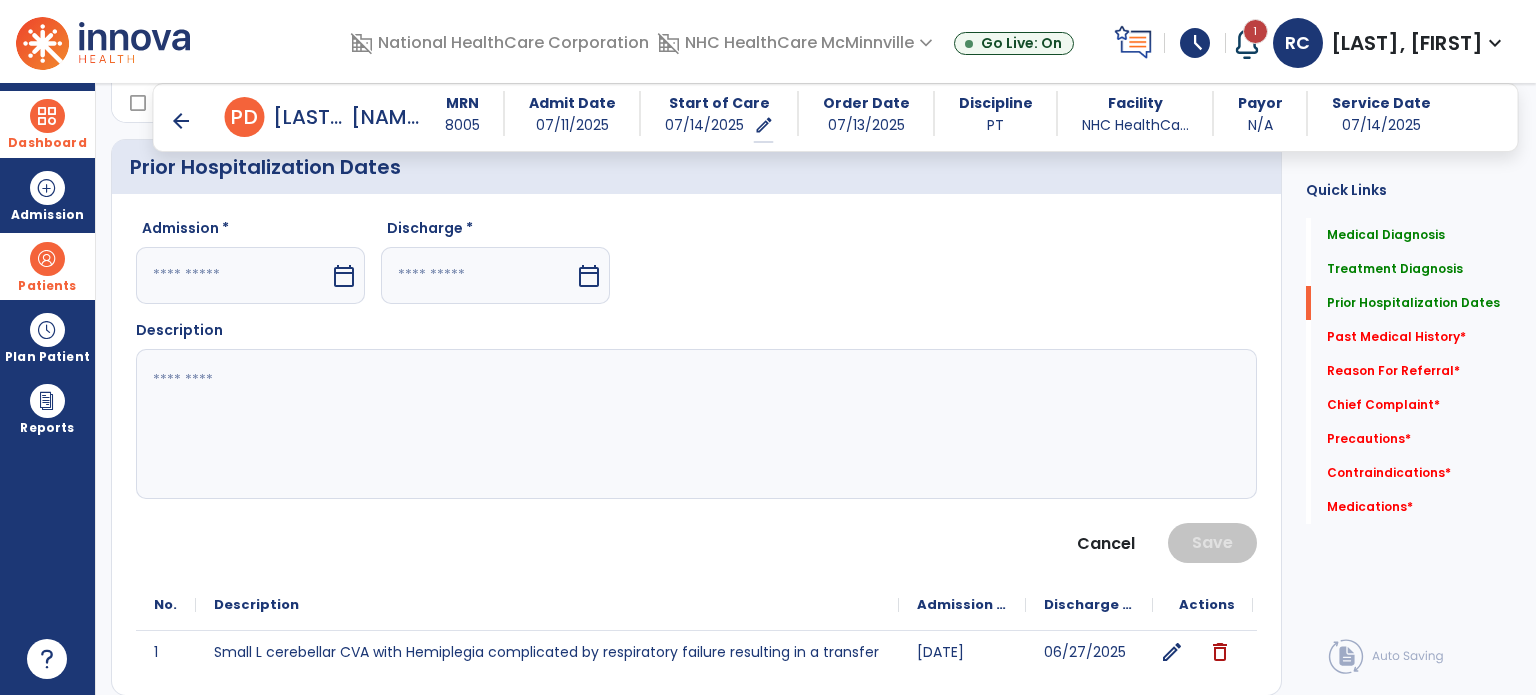 select on "*" 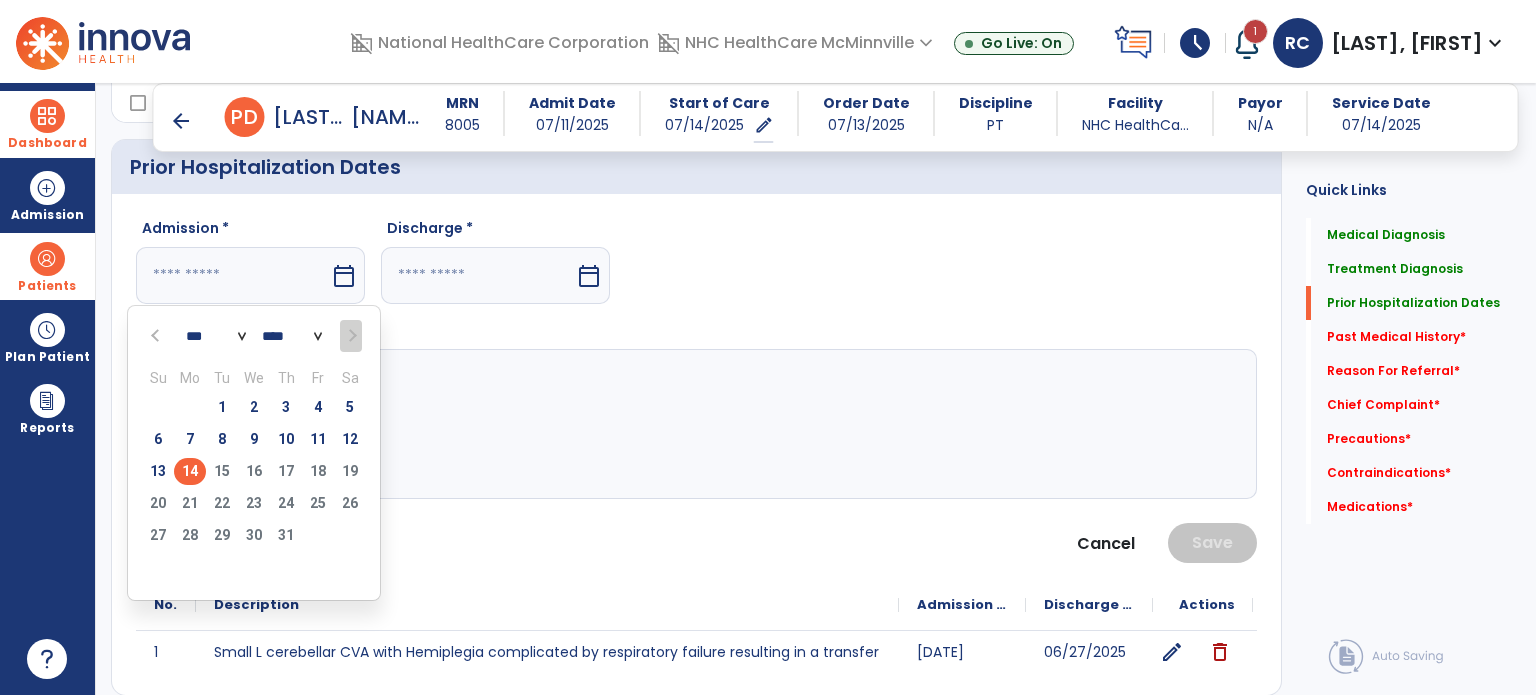 click at bounding box center [157, 336] 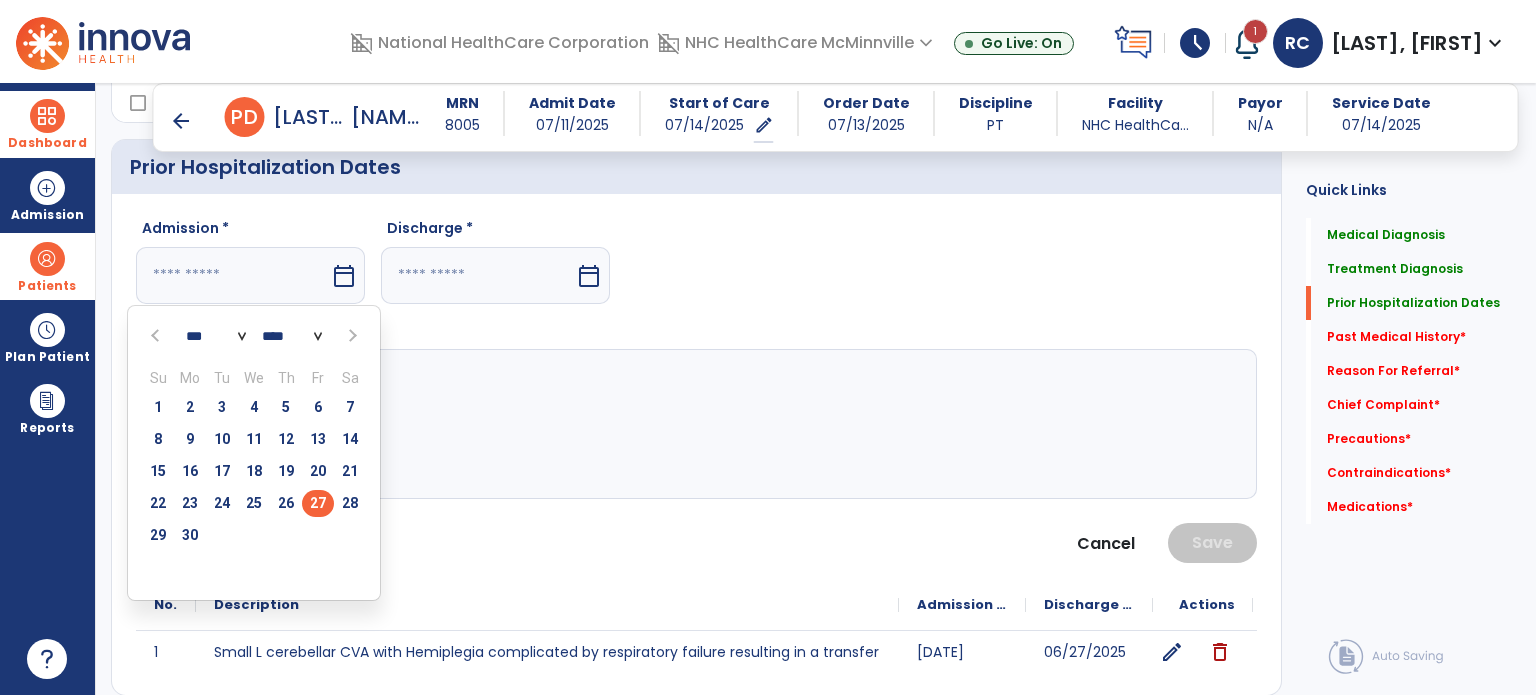 click on "27" at bounding box center (318, 503) 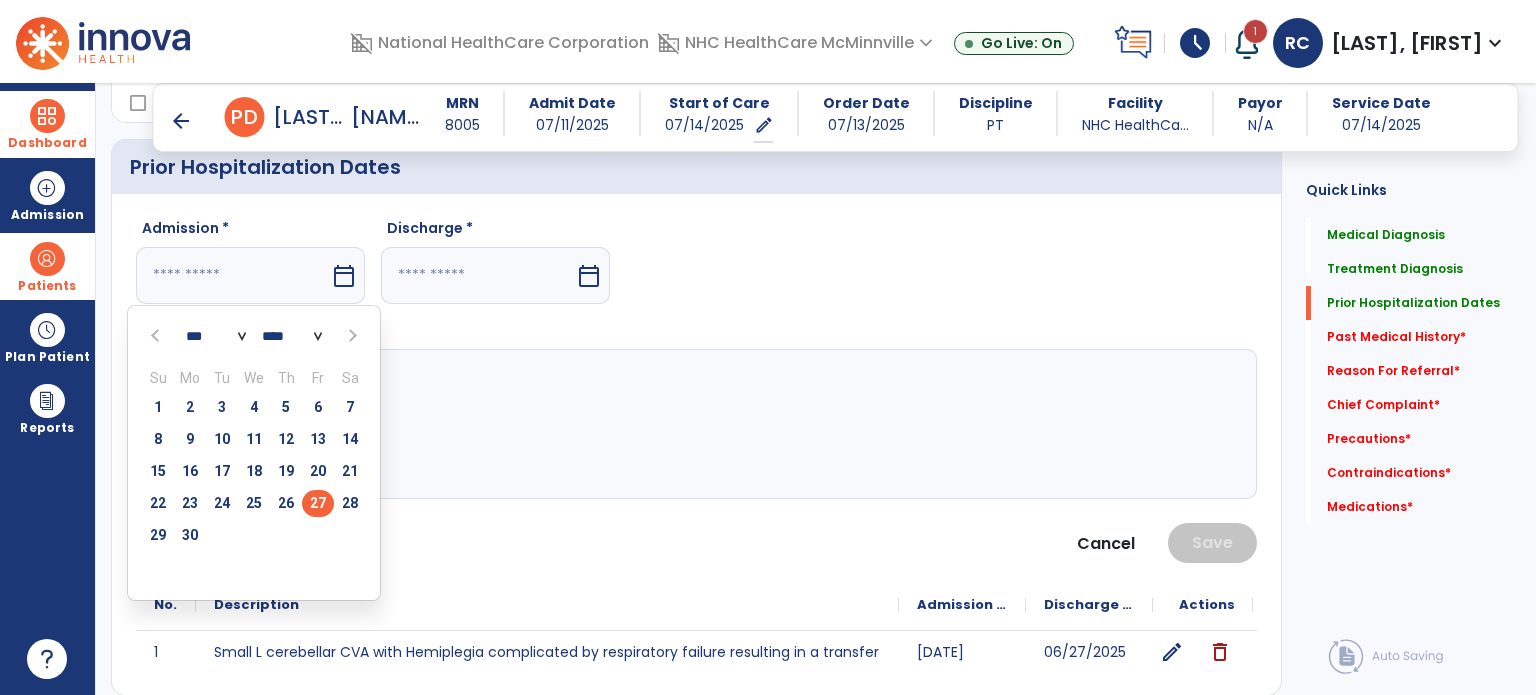 type on "*********" 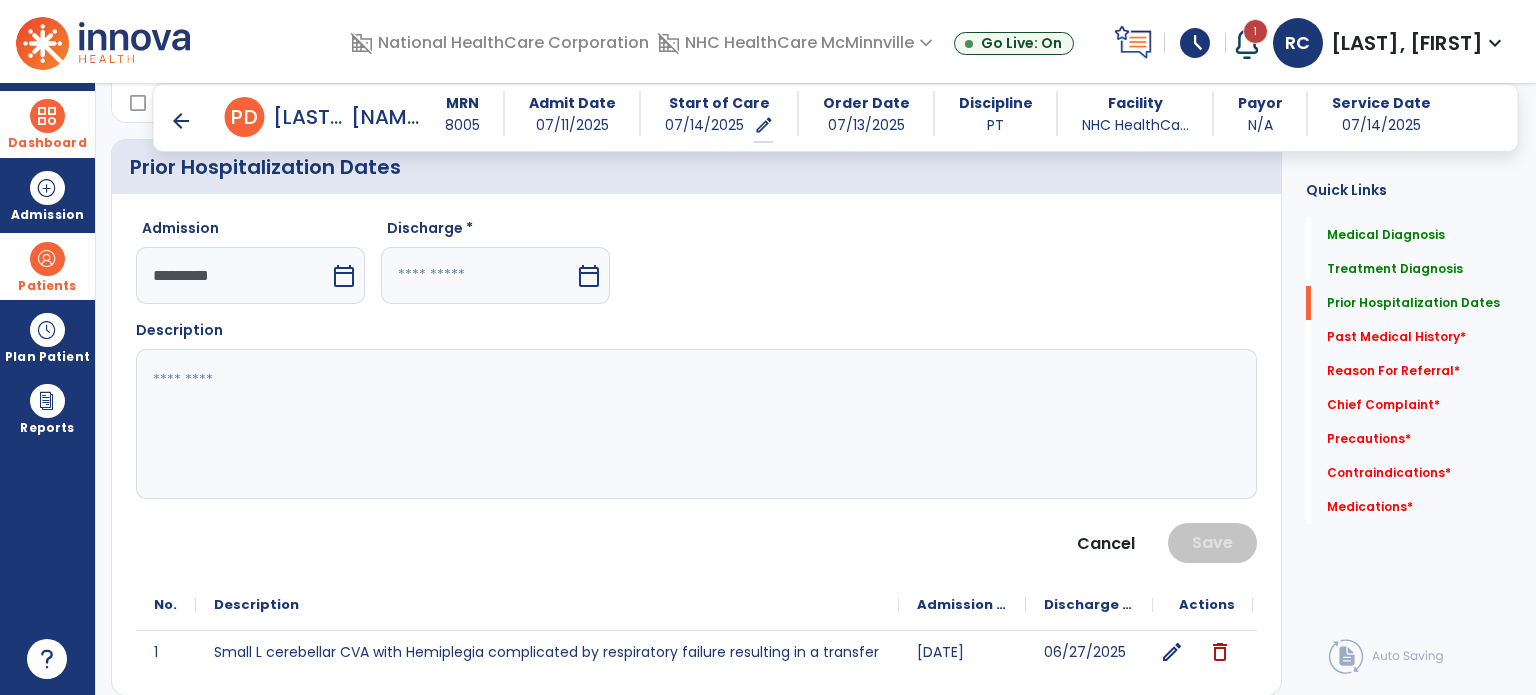 click on "calendar_today" at bounding box center [589, 276] 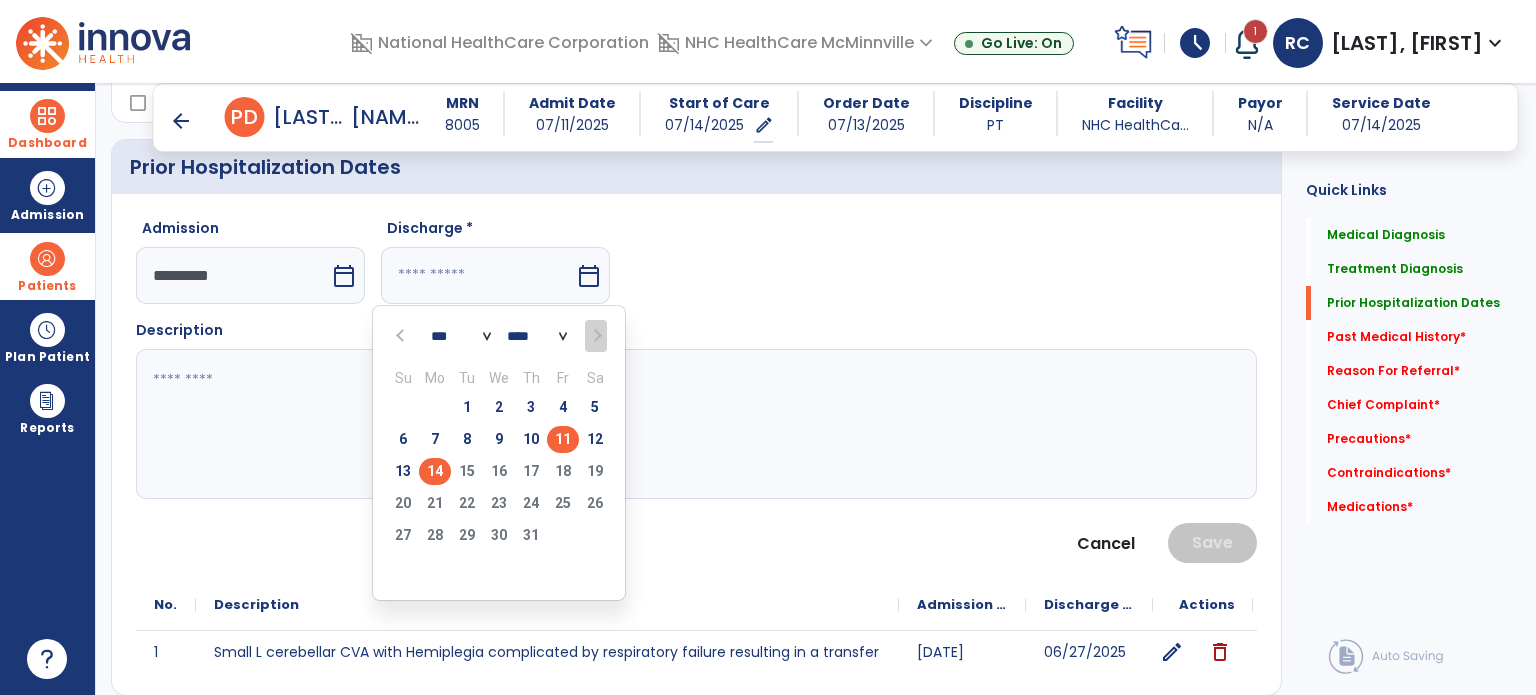 click on "11" at bounding box center [563, 439] 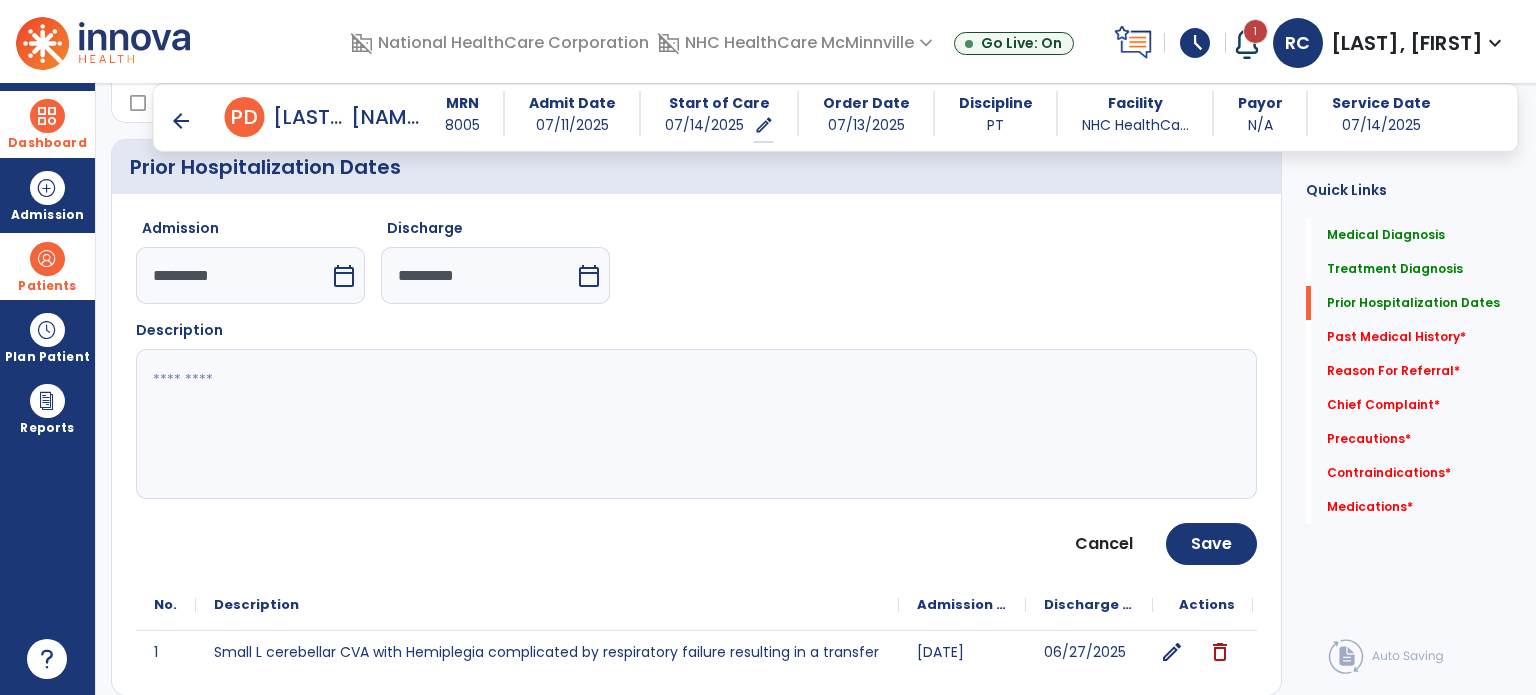 scroll, scrollTop: 1249, scrollLeft: 0, axis: vertical 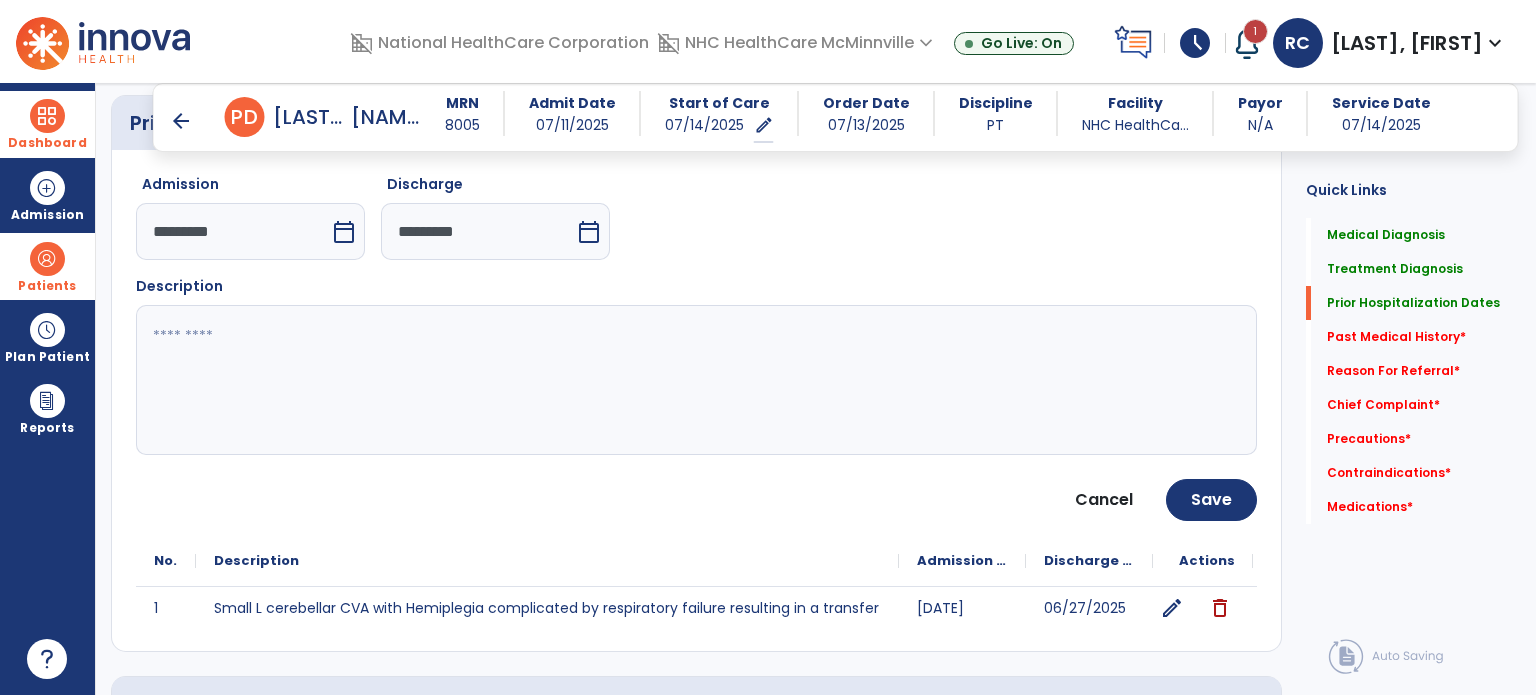 click 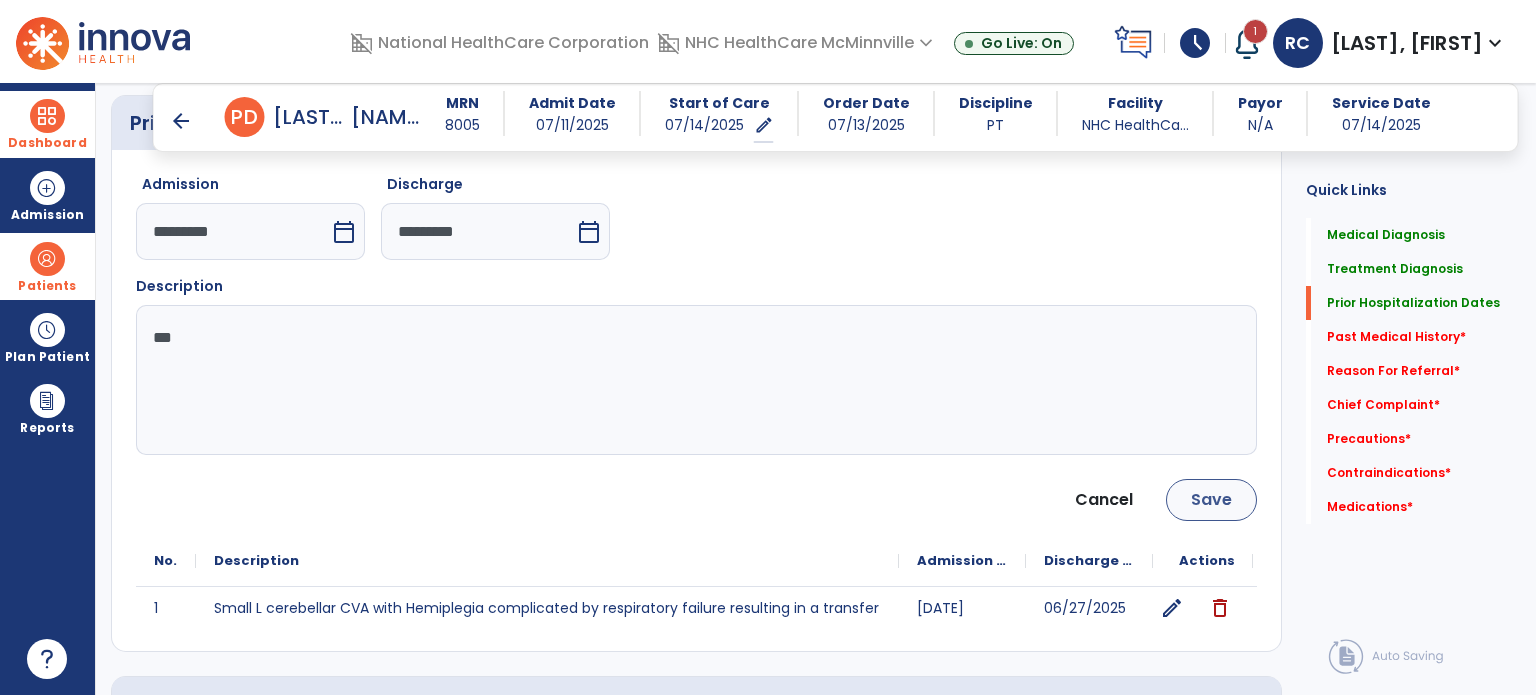 type on "***" 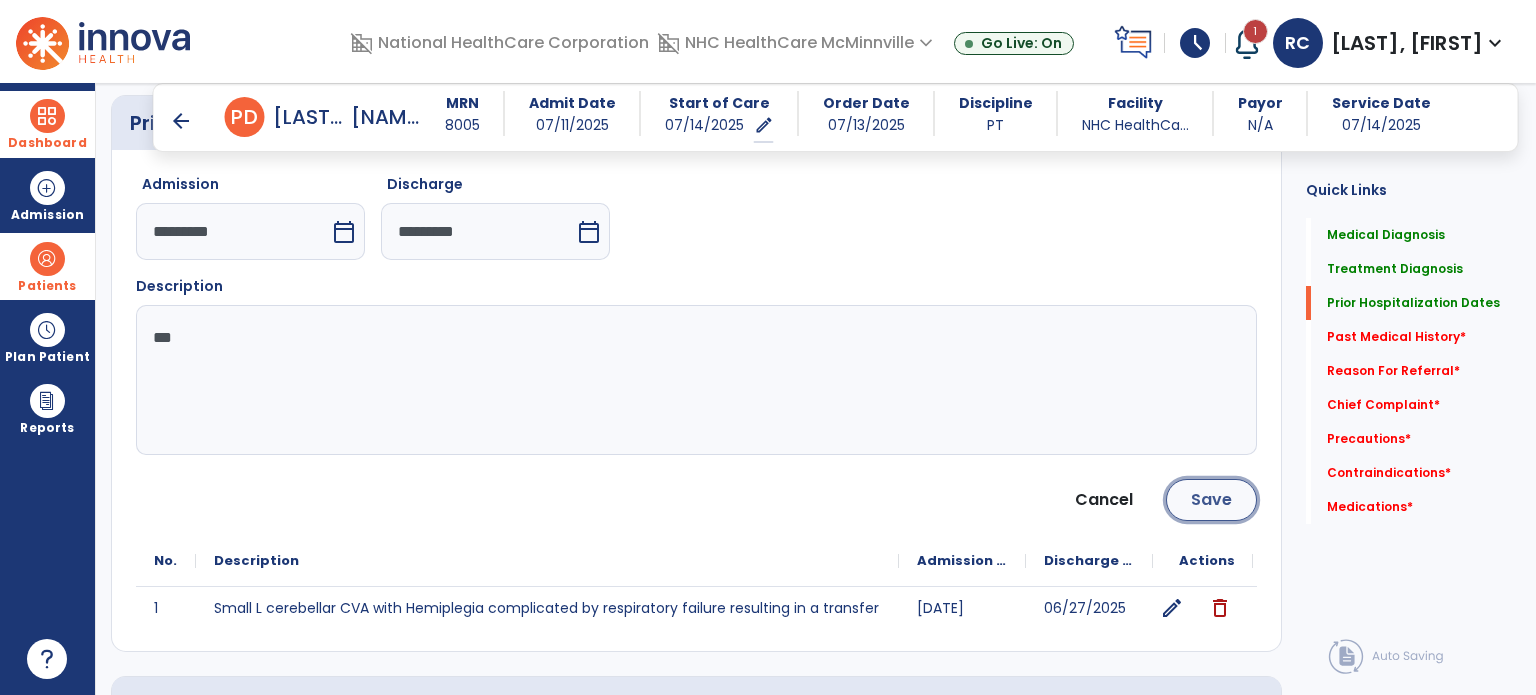 click on "Save" 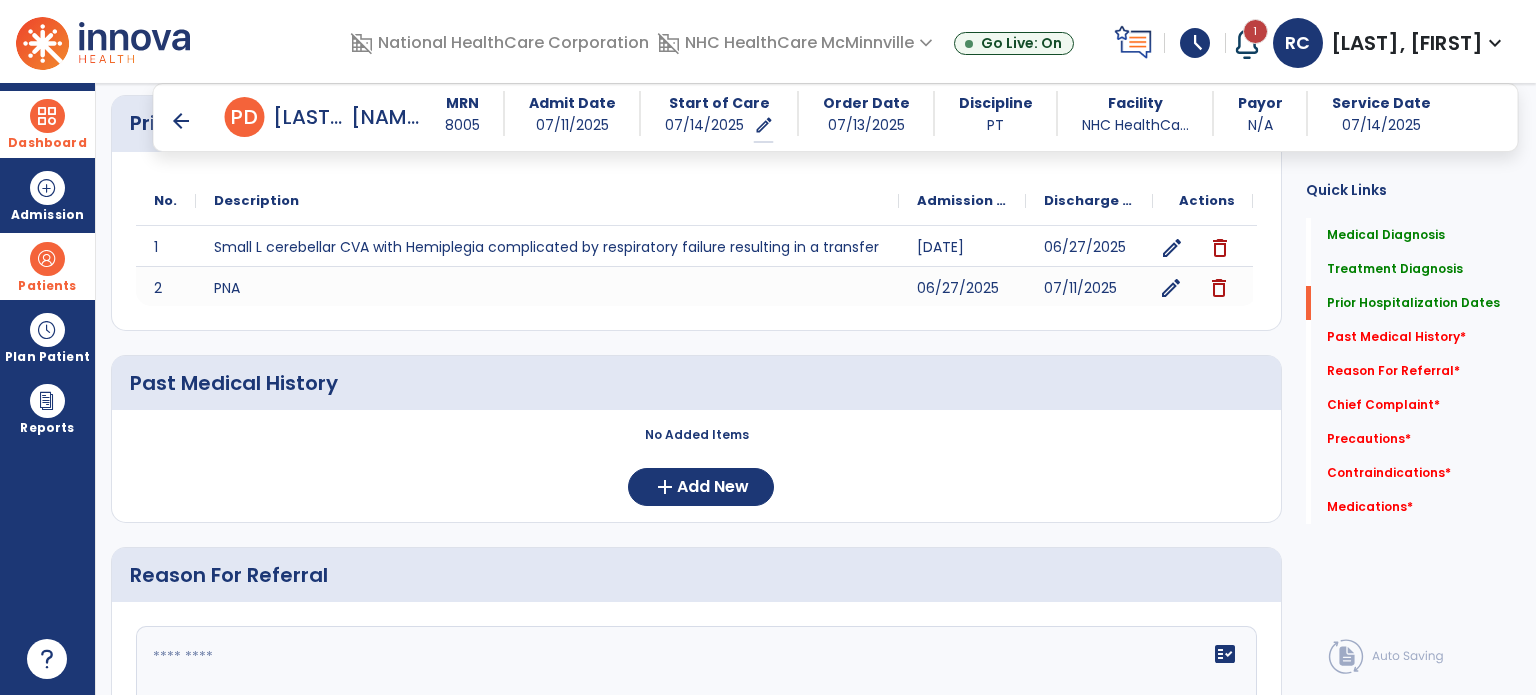 scroll, scrollTop: 1314, scrollLeft: 0, axis: vertical 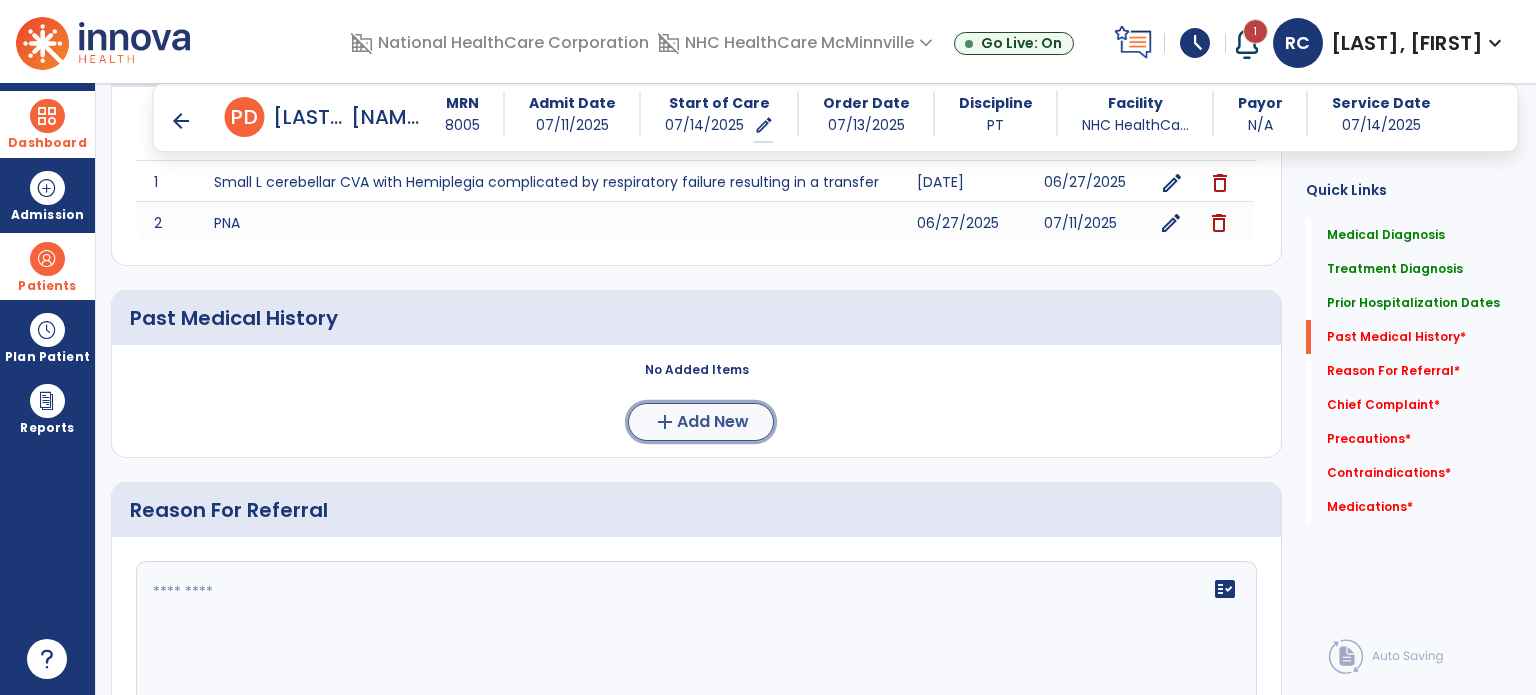 click on "Add New" 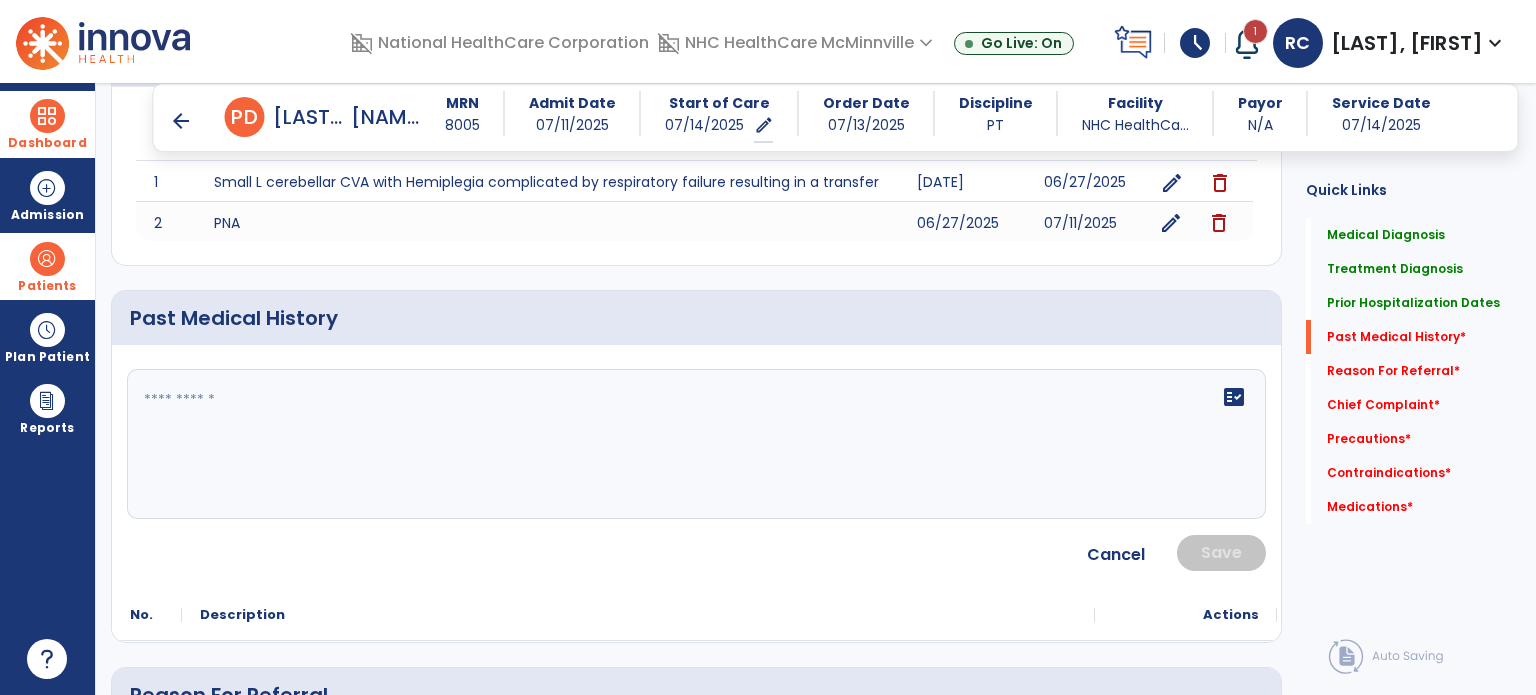 click 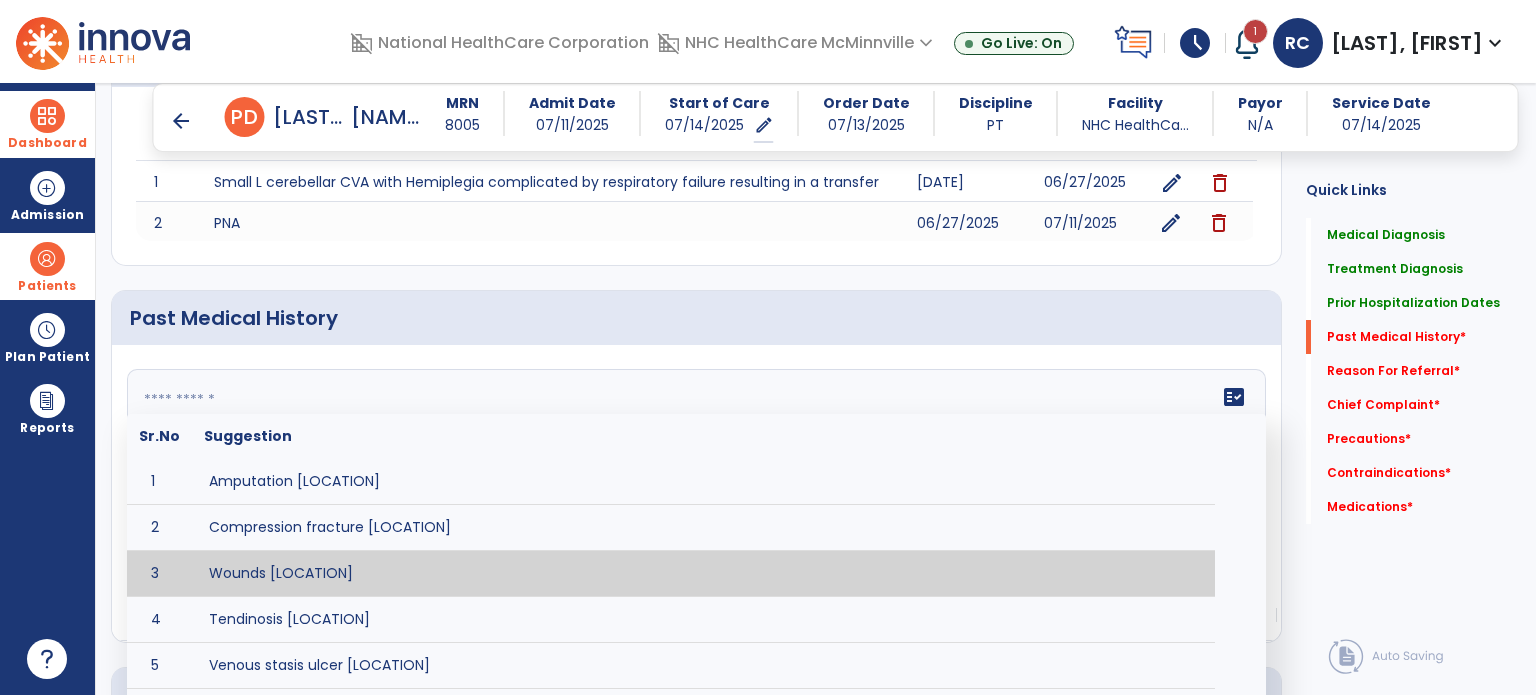 paste on "**********" 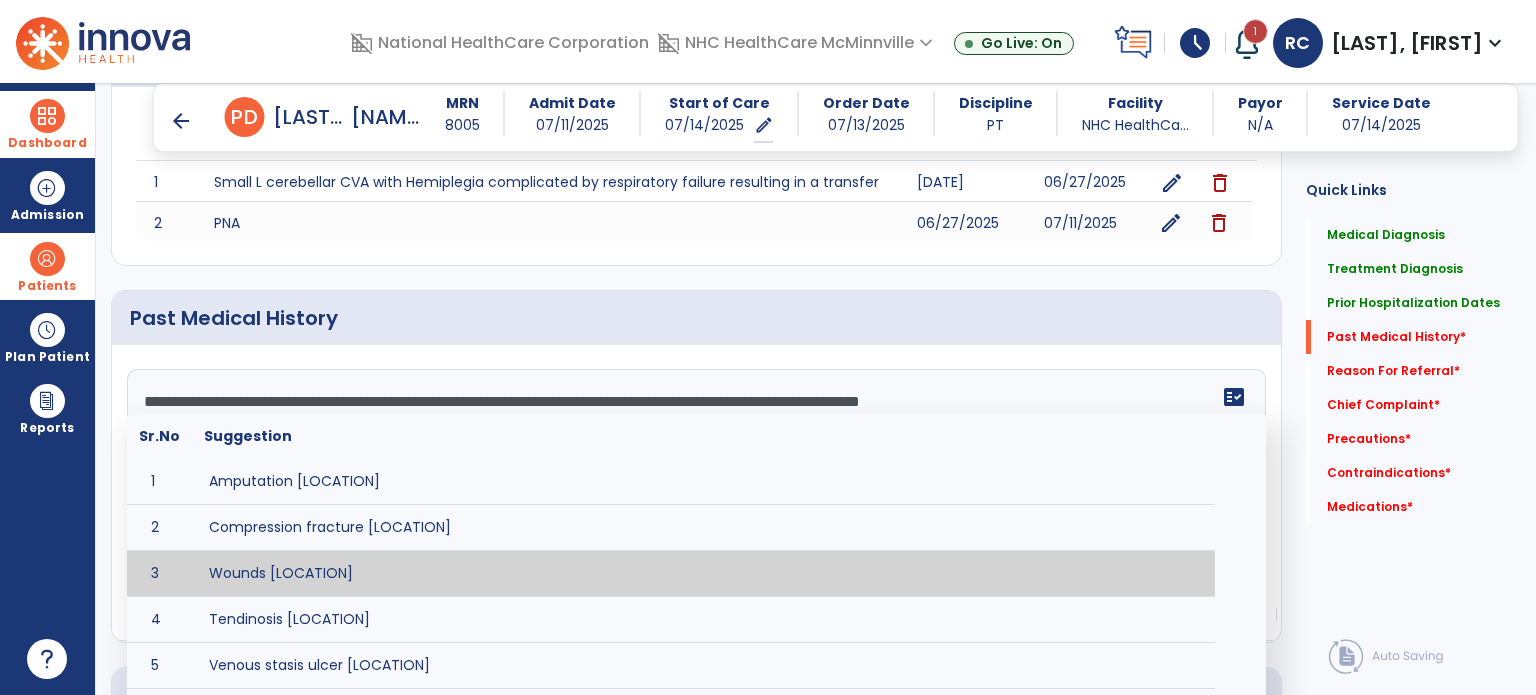 scroll, scrollTop: 256, scrollLeft: 0, axis: vertical 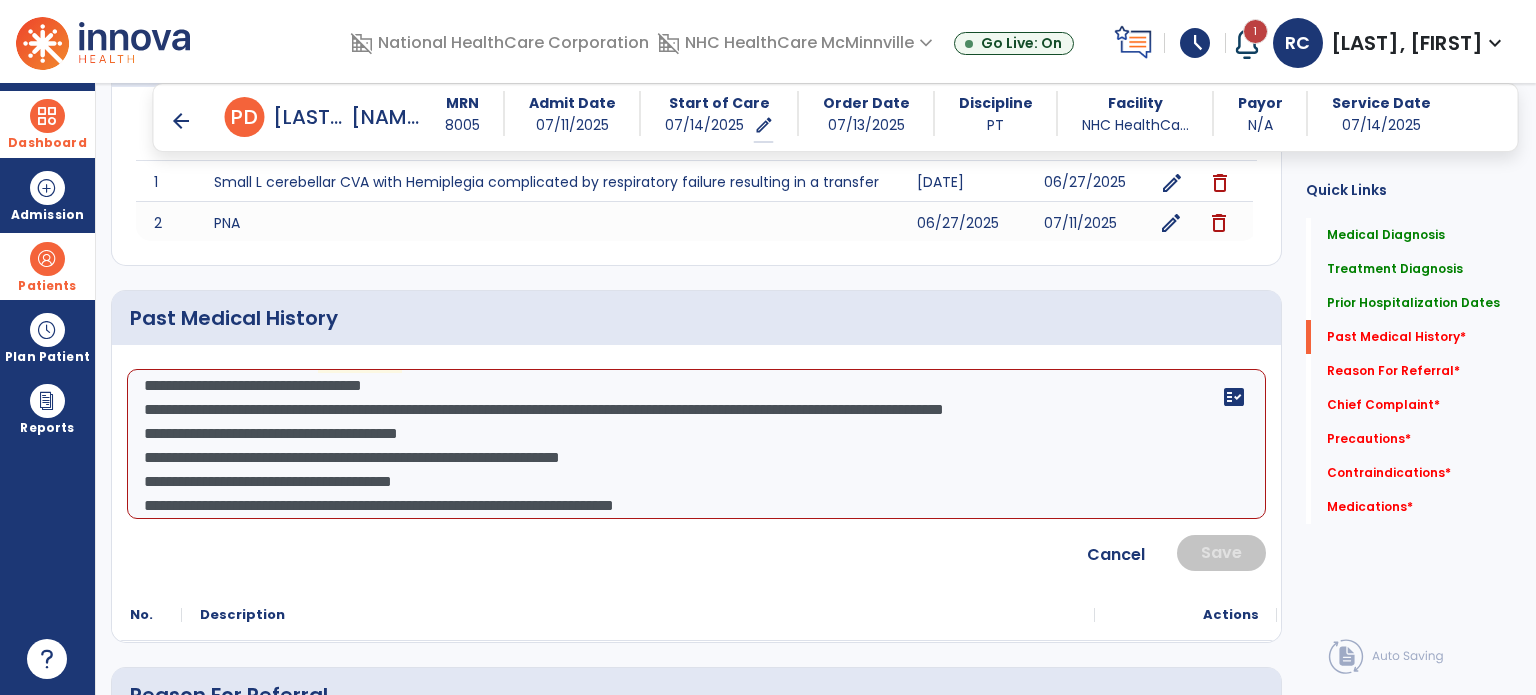 click on "**********" 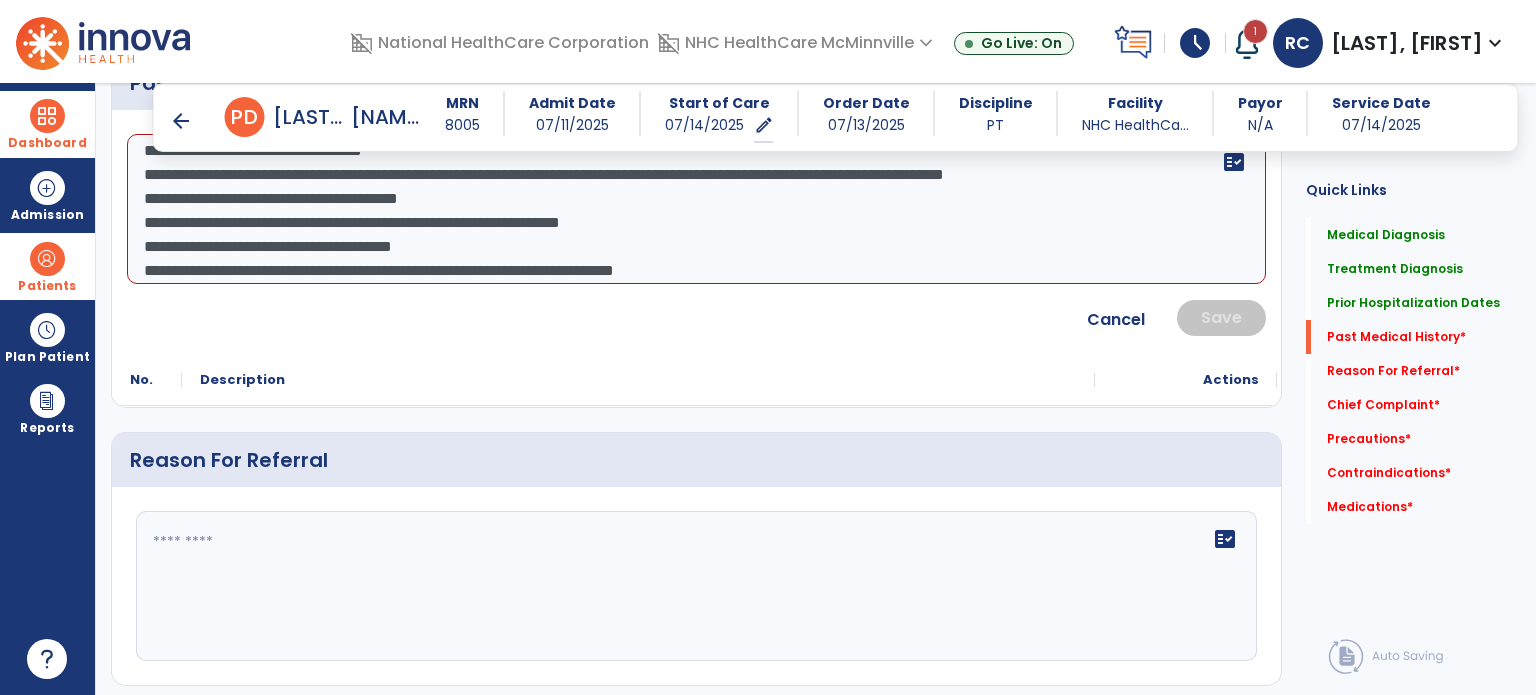 scroll, scrollTop: 1550, scrollLeft: 0, axis: vertical 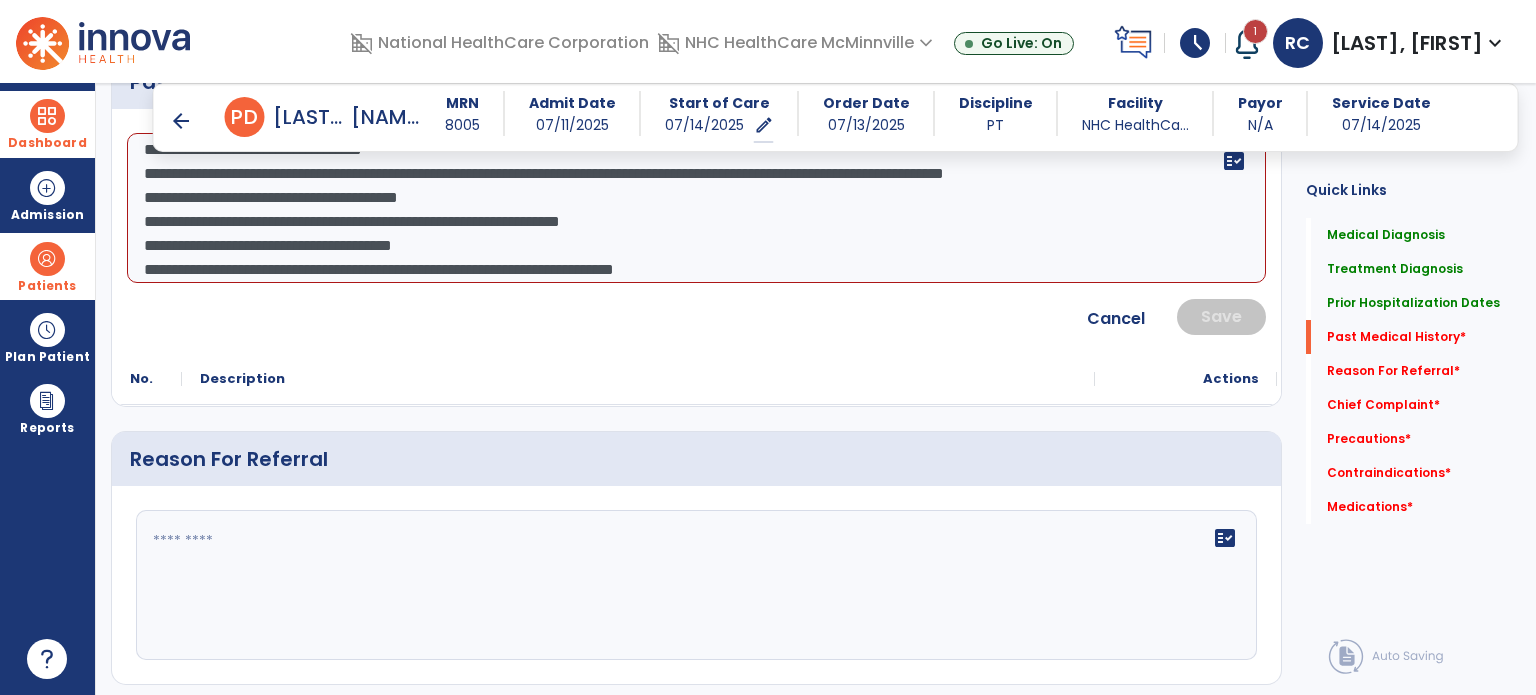 click on "**********" 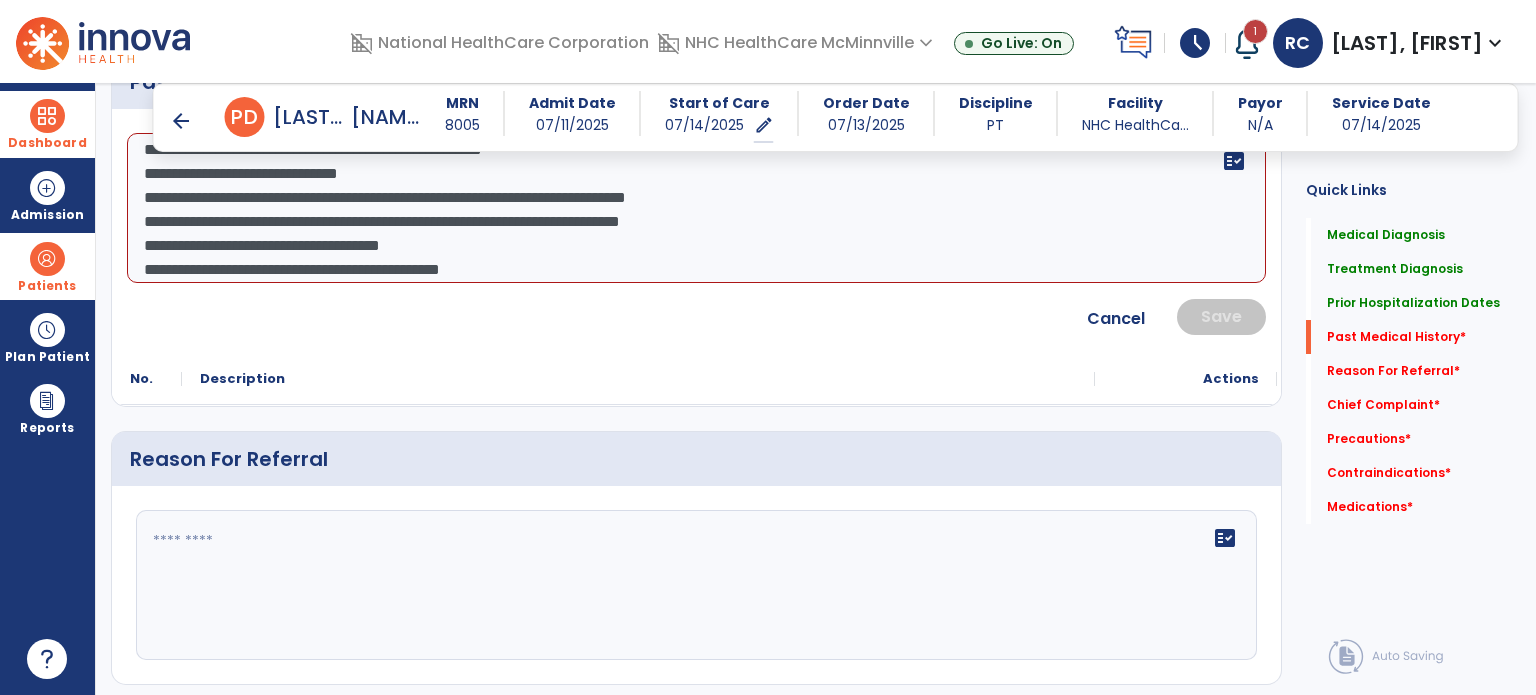 scroll, scrollTop: 88, scrollLeft: 0, axis: vertical 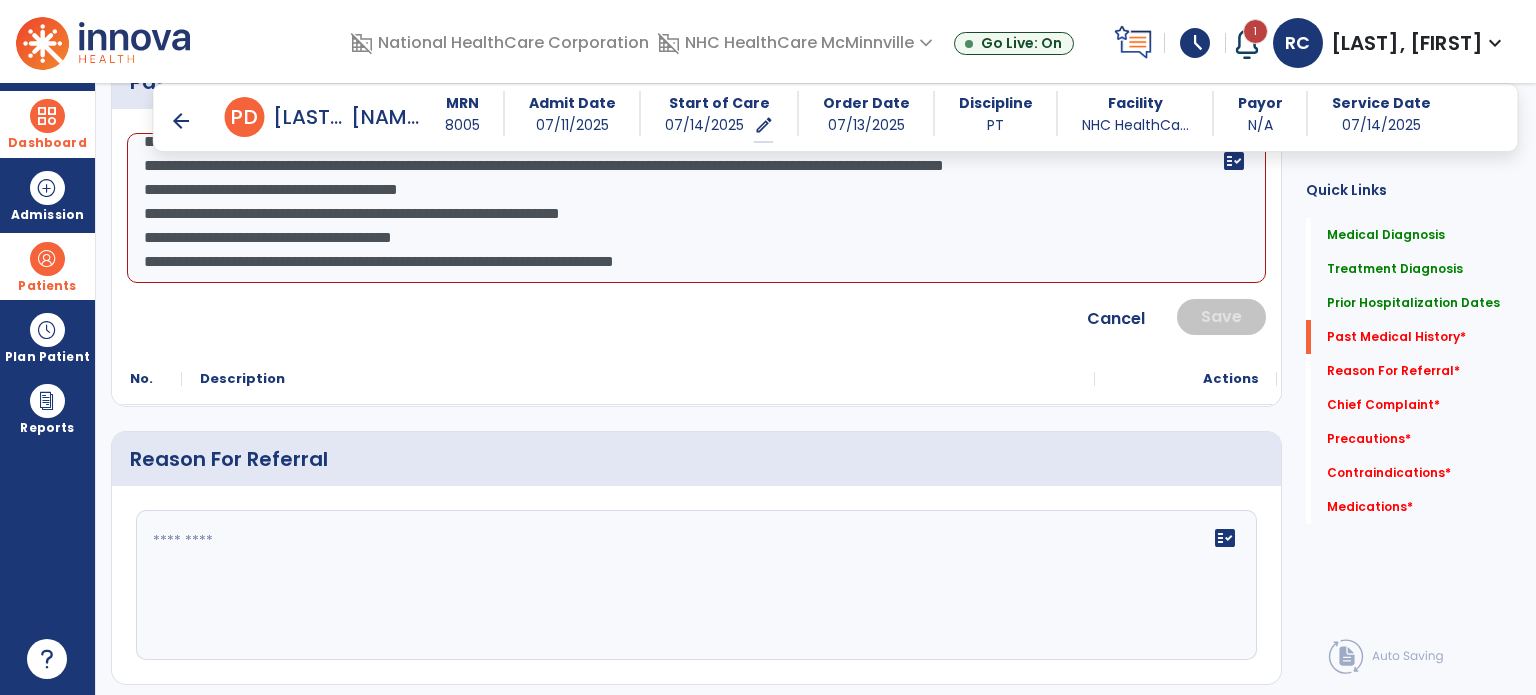 click on "**********" 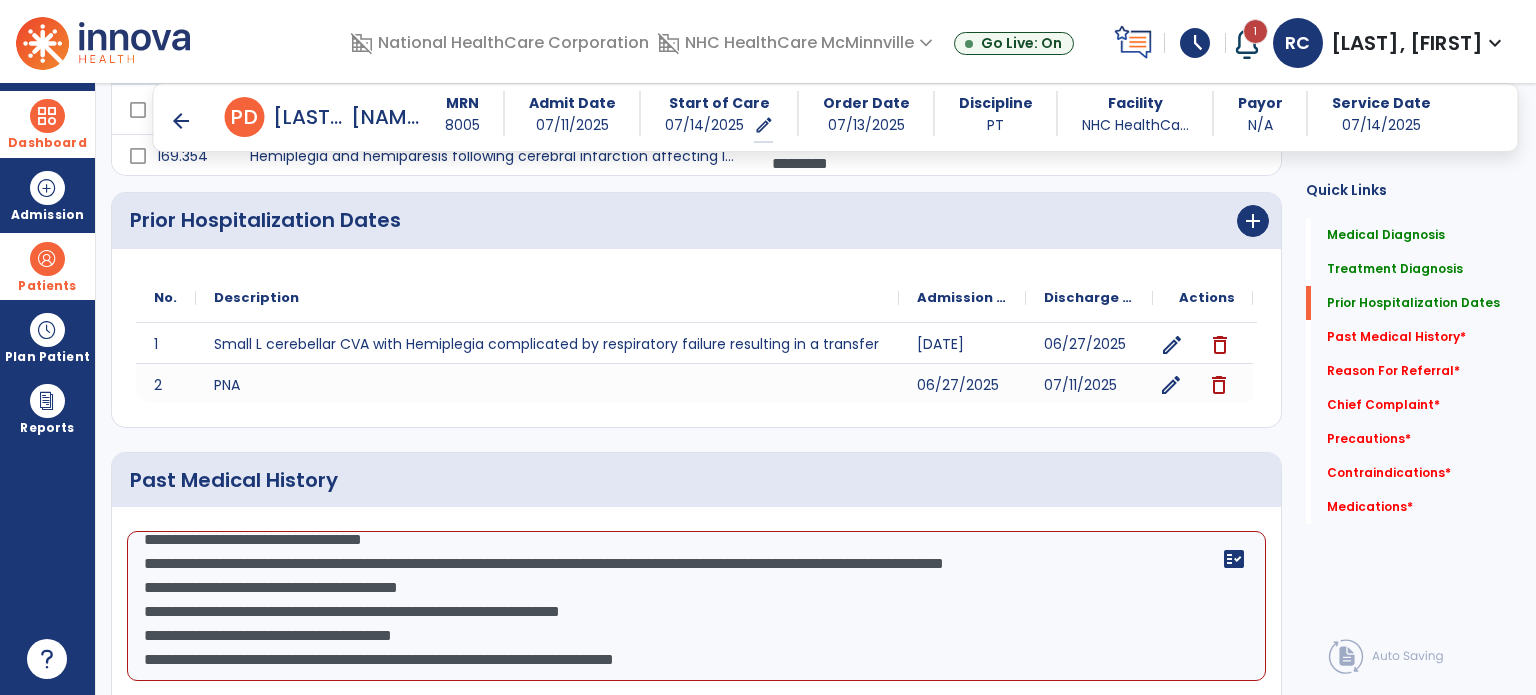 scroll, scrollTop: 1153, scrollLeft: 0, axis: vertical 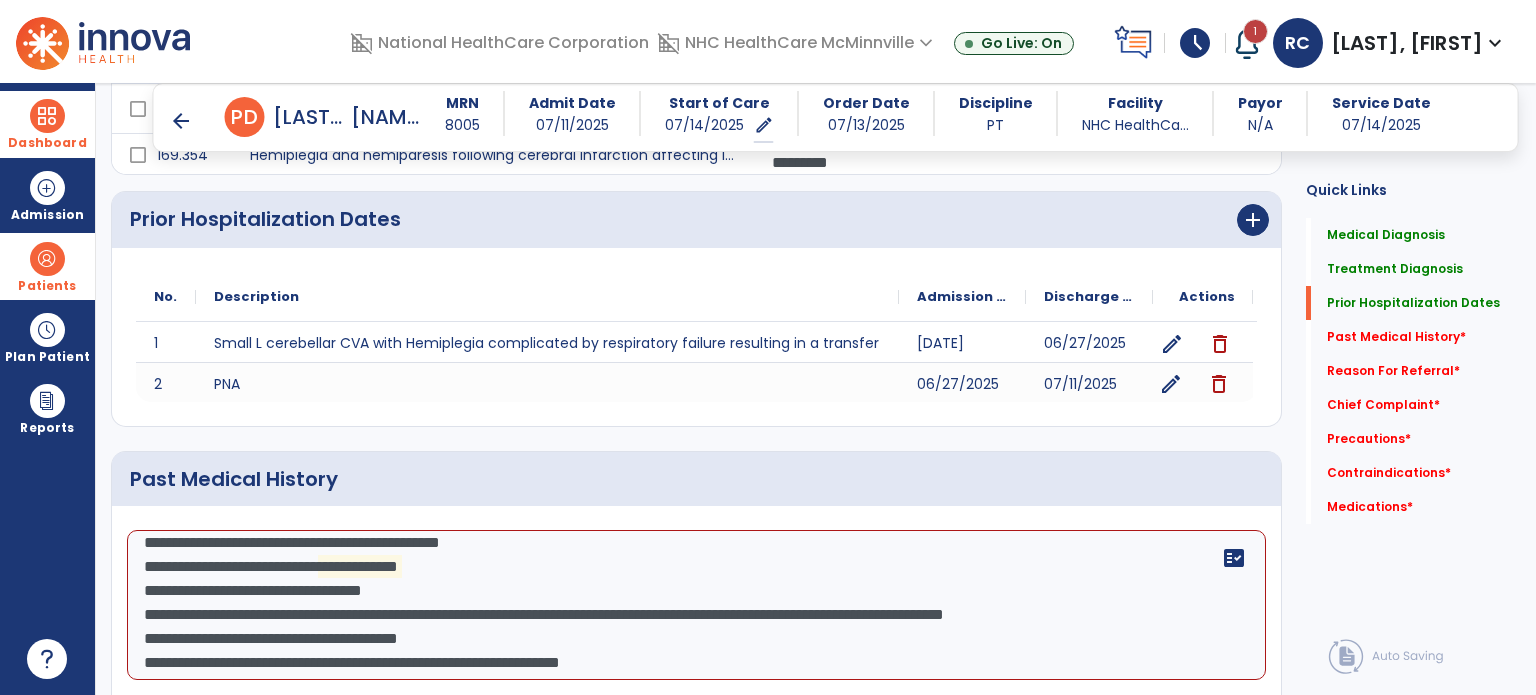 click on "**********" 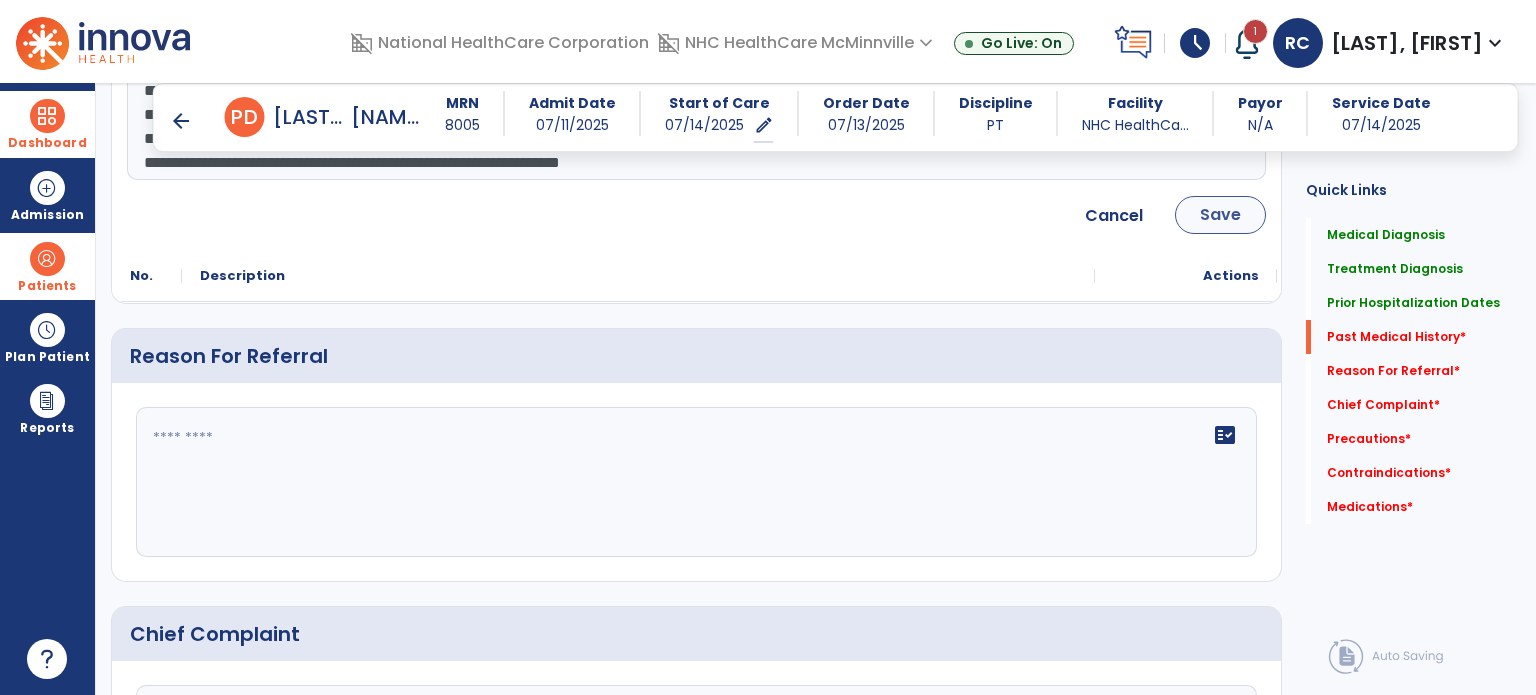 type on "**********" 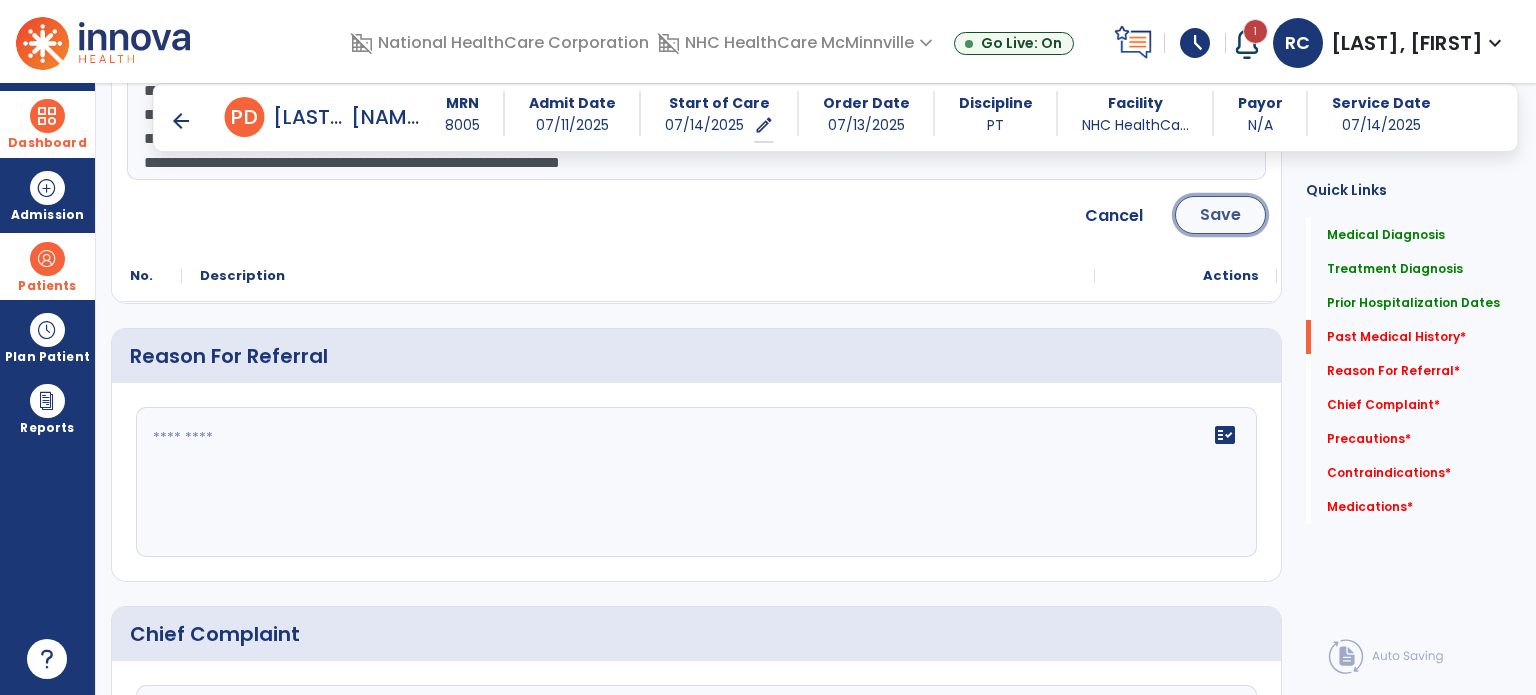click on "Save" 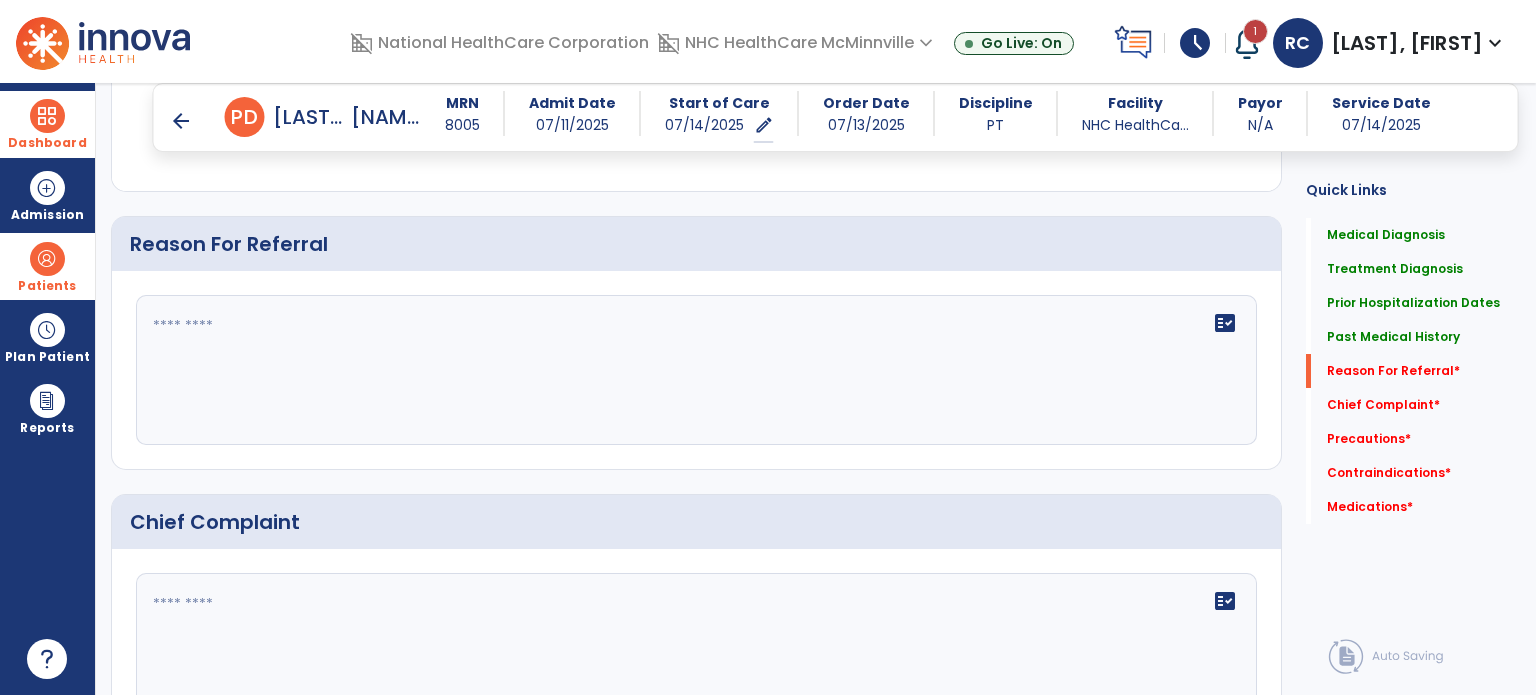 click 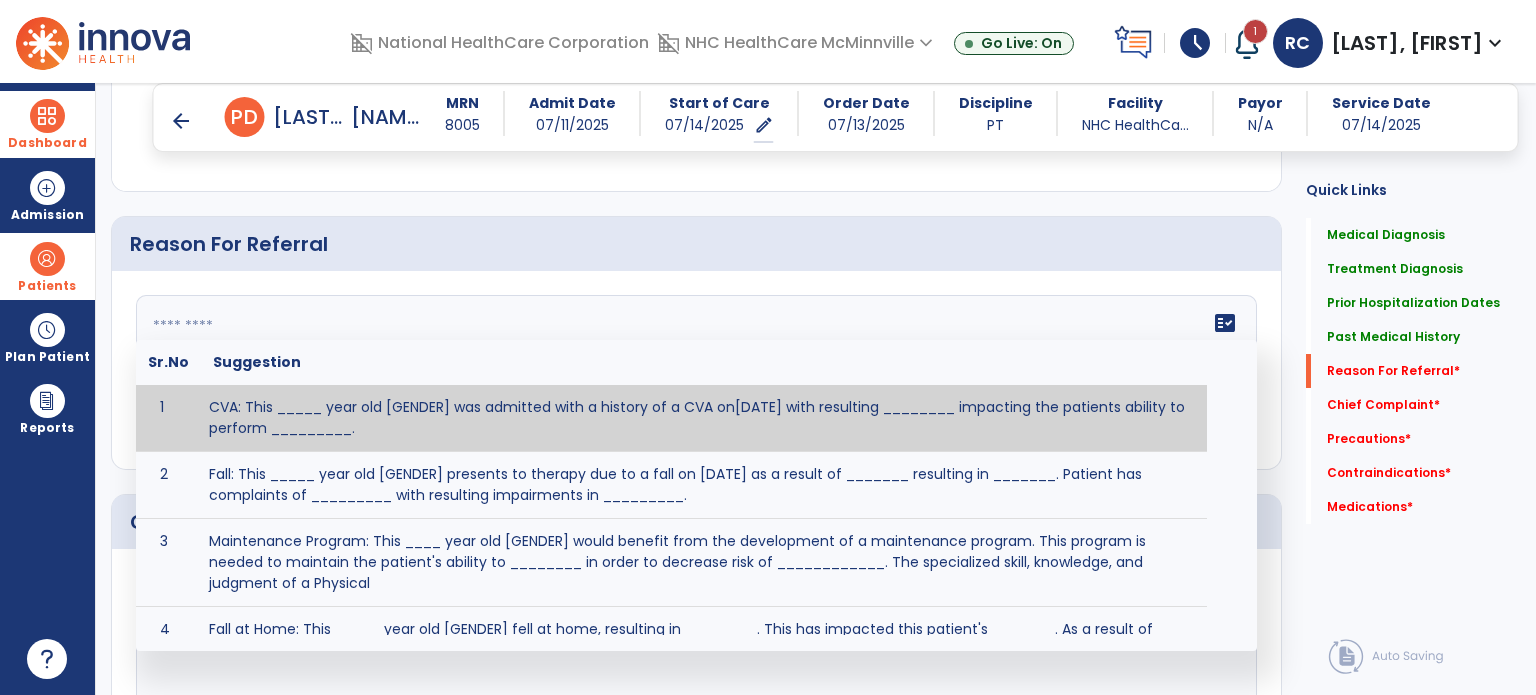 click 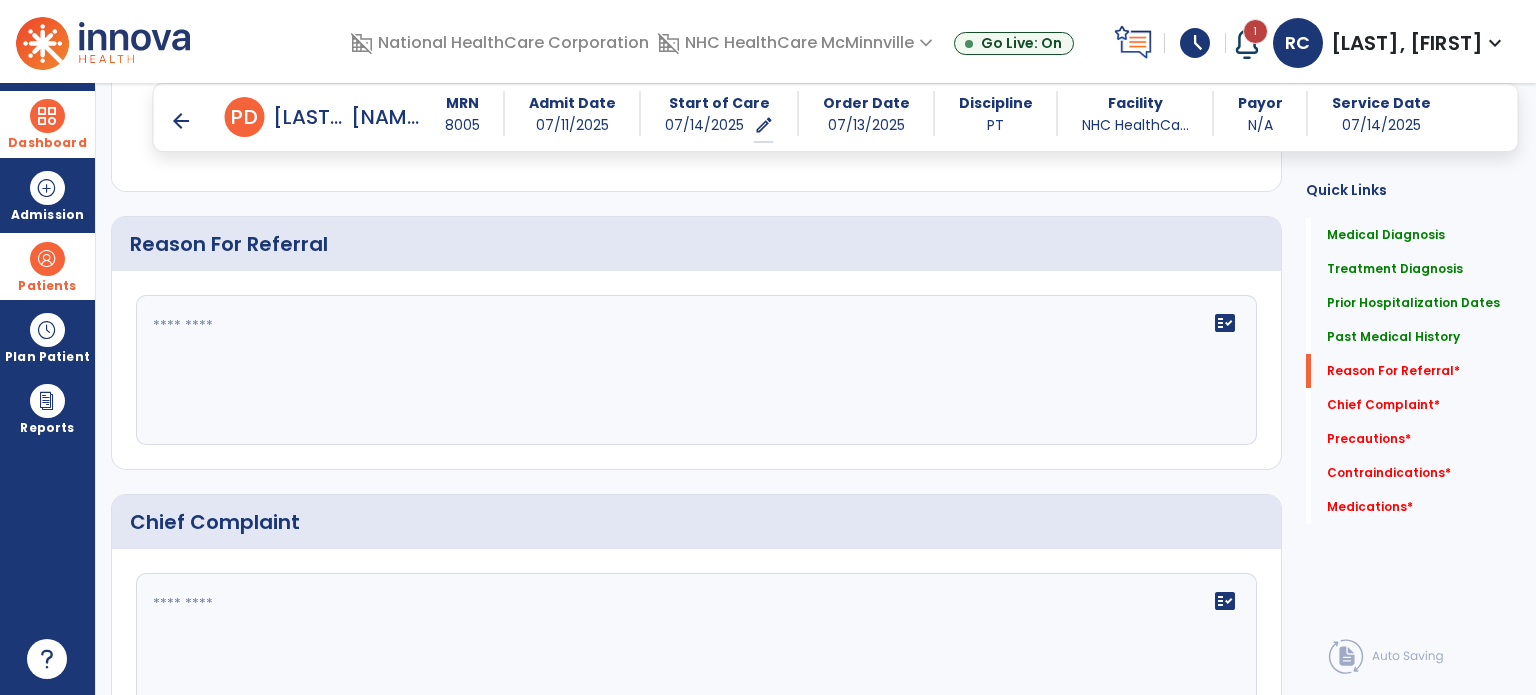click on "fact_check" 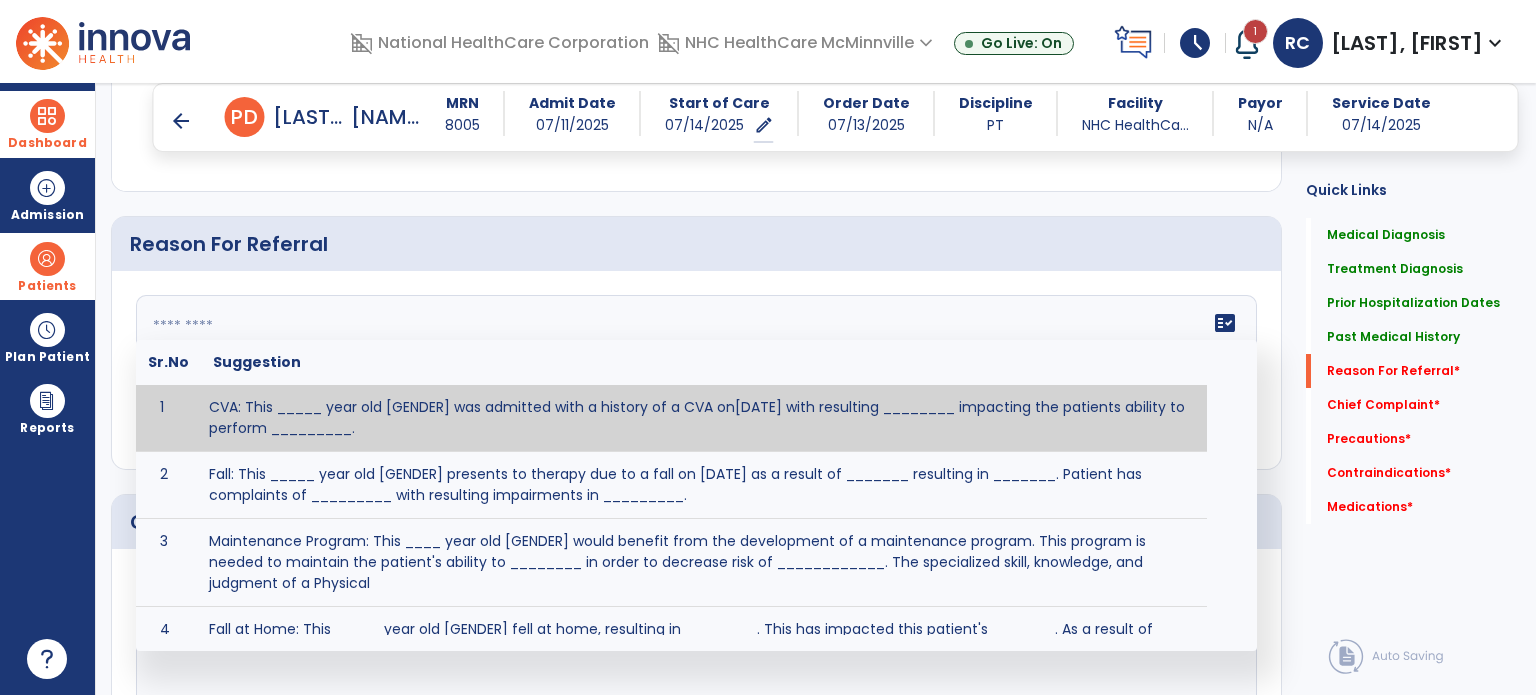 click on "fact_check  Sr.No Suggestion 1 CVA: This _____ year old [GENDER] was admitted with a history of a CVA on[DATE] with resulting ________ impacting the patients ability to perform _________. 2 Fall: This _____ year old [GENDER] presents to therapy due to a fall on [DATE] as a result of _______ resulting in _______.  Patient has complaints of _________ with resulting impairments in _________. 3 Maintenance Program: This ____ year old [GENDER] would benefit from the development of a maintenance program.  This program is needed to maintain the patient's ability to ________ in order to decrease risk of ____________.  The specialized skill, knowledge, and judgment of a Physical  4 Fall at Home: This _____ year old [GENDER] fell at home, resulting  in ________.  This has impacted this patient's _______.  As a result of these noted limitations in functional activities, this patient is unable to safely return to home.  This patient requires skilled therapy in order to improve safety and function. 5 6 7 8 9 10" 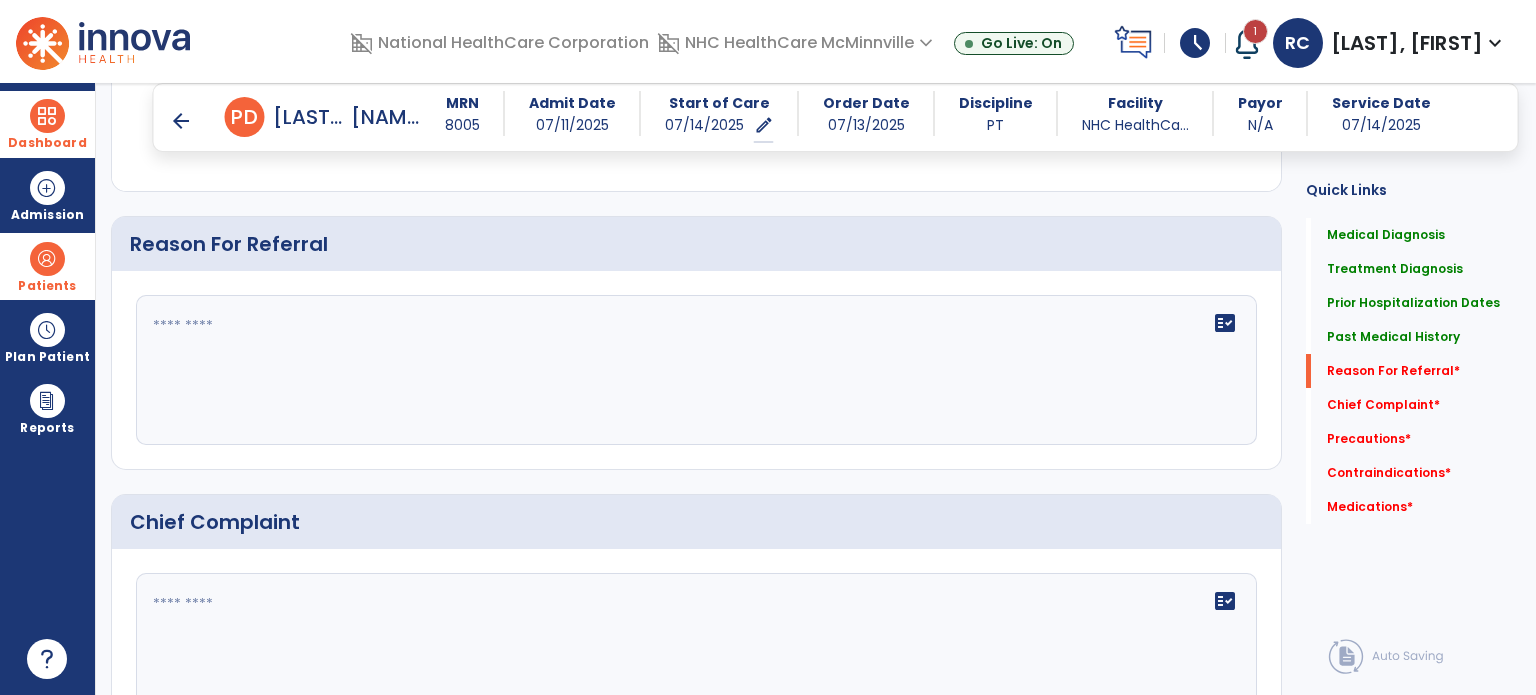 click on "Reason For Referral" 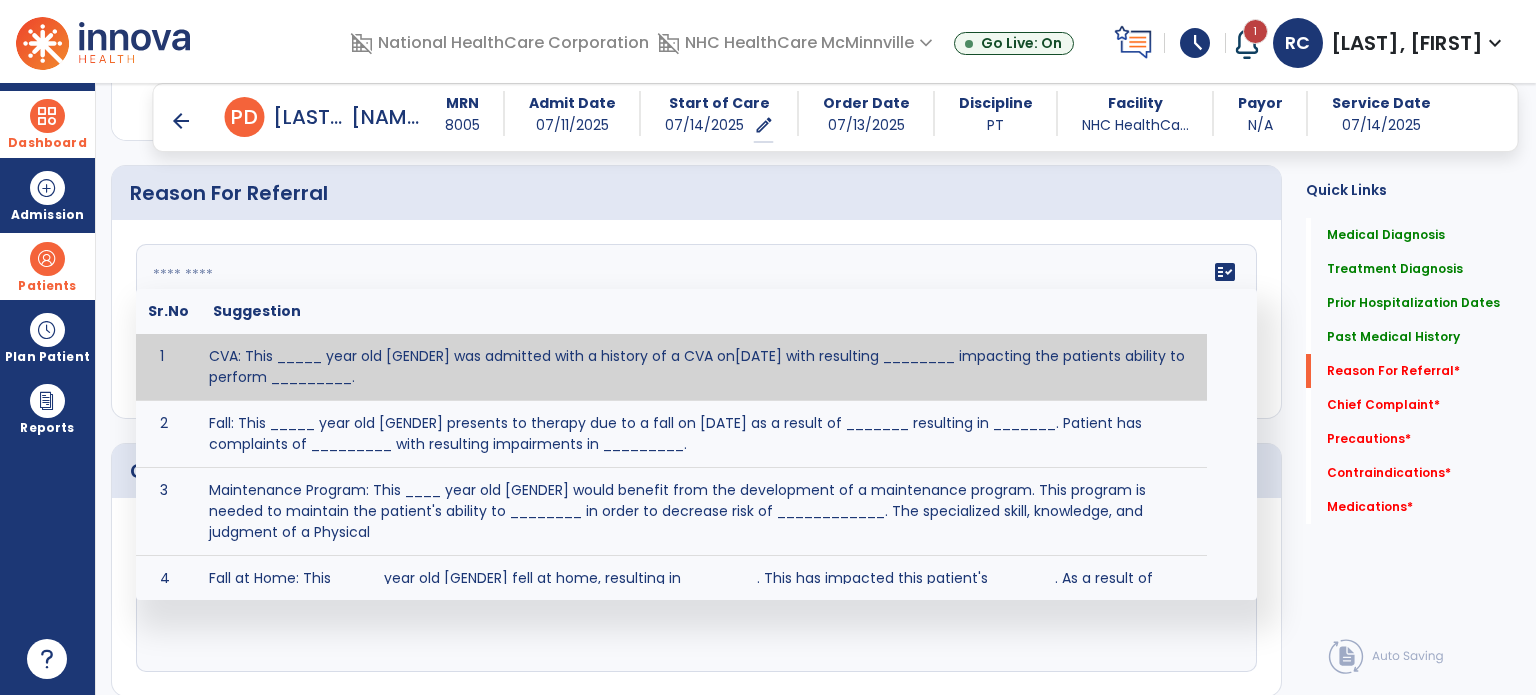 click on "fact_check  Sr.No Suggestion 1 CVA: This _____ year old [GENDER] was admitted with a history of a CVA on[DATE] with resulting ________ impacting the patients ability to perform _________. 2 Fall: This _____ year old [GENDER] presents to therapy due to a fall on [DATE] as a result of _______ resulting in _______.  Patient has complaints of _________ with resulting impairments in _________. 3 Maintenance Program: This ____ year old [GENDER] would benefit from the development of a maintenance program.  This program is needed to maintain the patient's ability to ________ in order to decrease risk of ____________.  The specialized skill, knowledge, and judgment of a Physical  4 Fall at Home: This _____ year old [GENDER] fell at home, resulting  in ________.  This has impacted this patient's _______.  As a result of these noted limitations in functional activities, this patient is unable to safely return to home.  This patient requires skilled therapy in order to improve safety and function. 5 6 7 8 9 10" 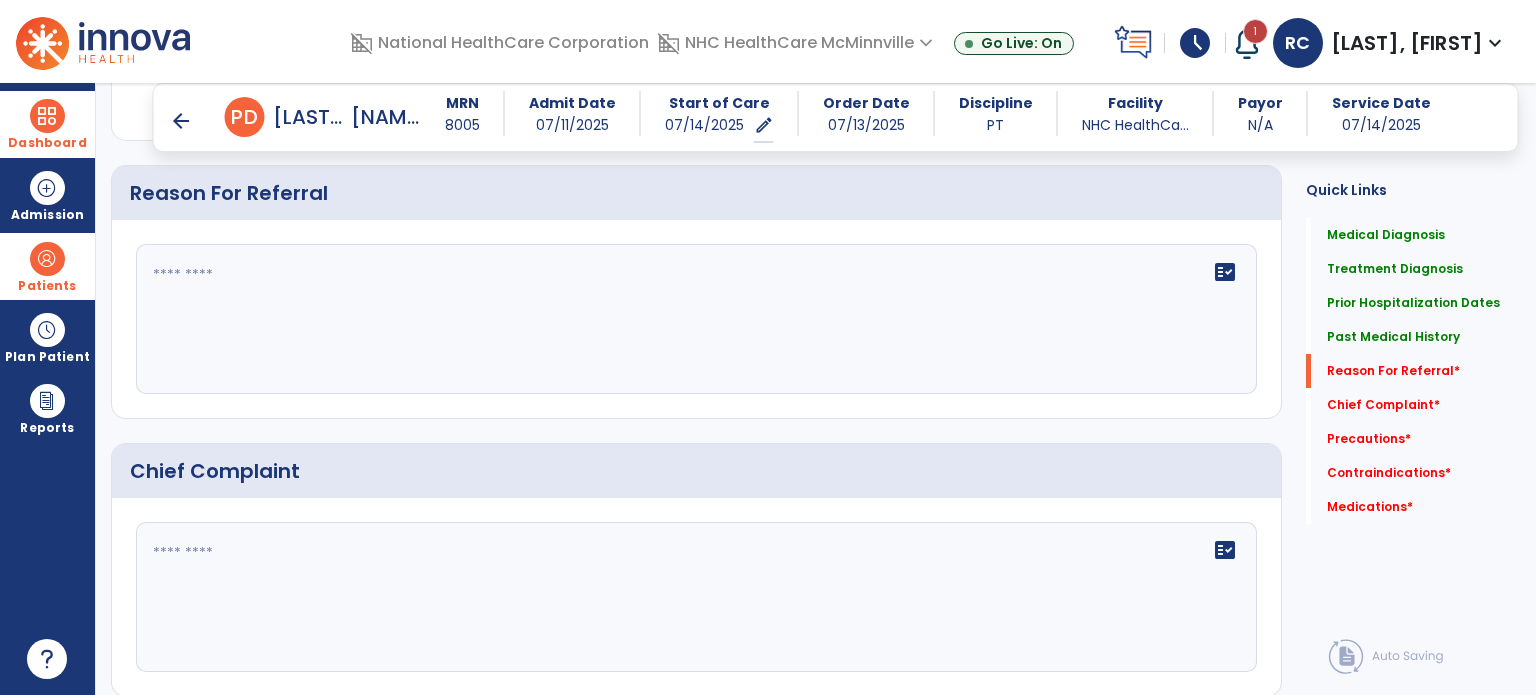 click 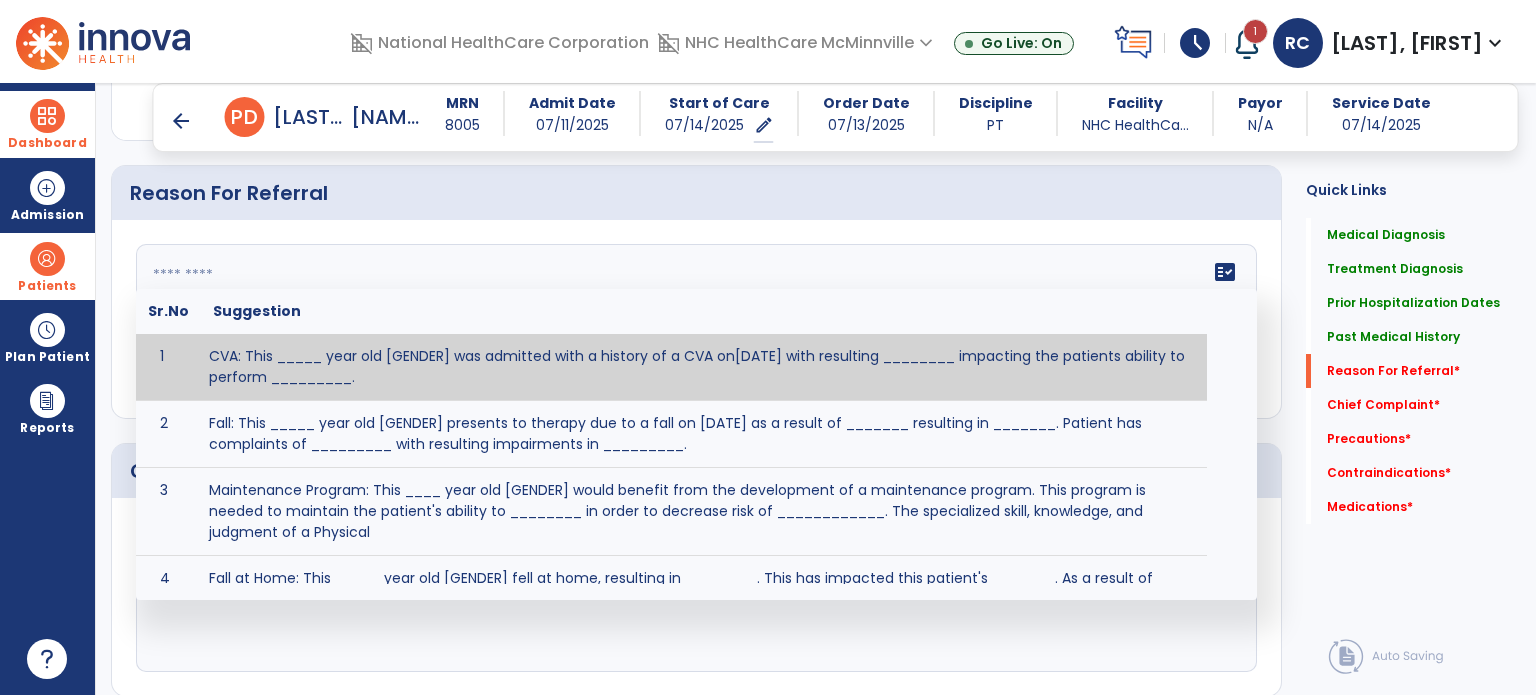 click on "Reason For Referral" 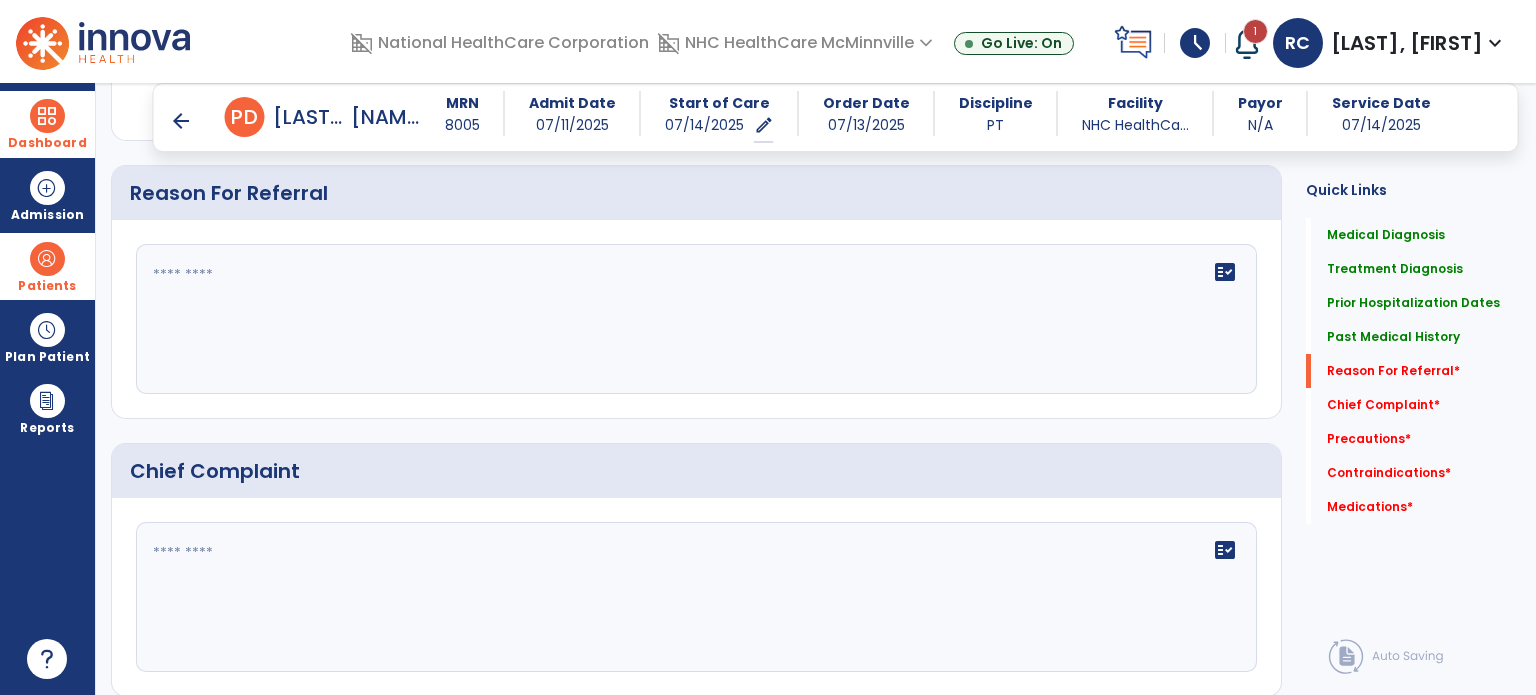 click 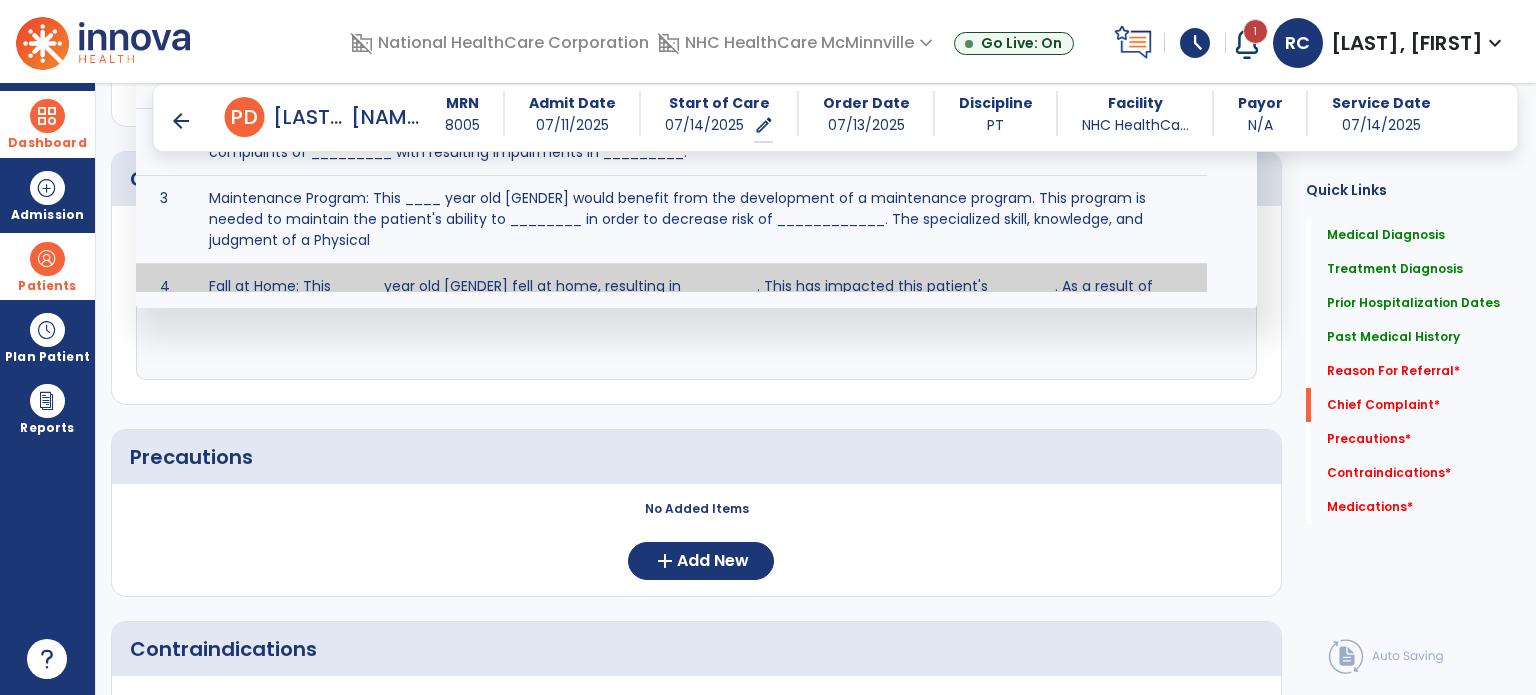 scroll, scrollTop: 2195, scrollLeft: 0, axis: vertical 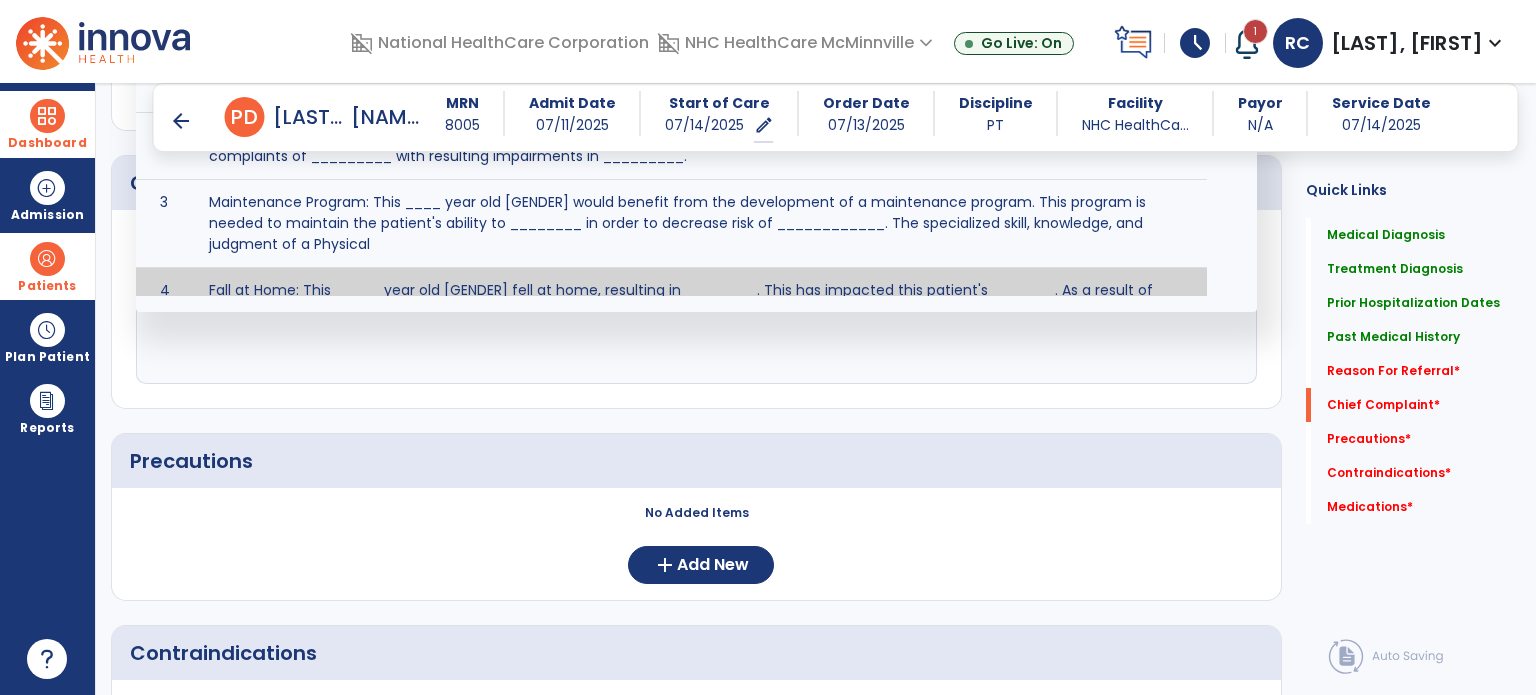 click on "Precautions     No Added Items  add  Add New" 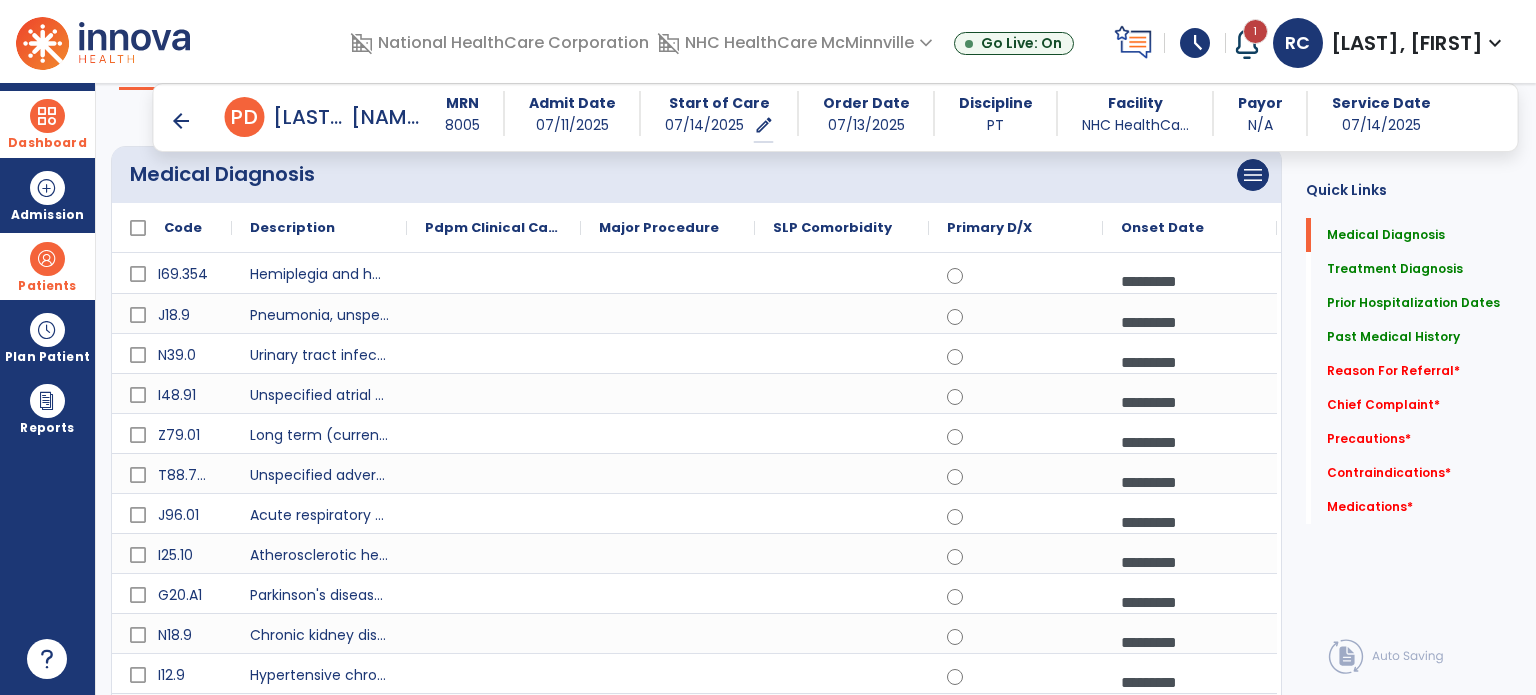 scroll, scrollTop: 0, scrollLeft: 0, axis: both 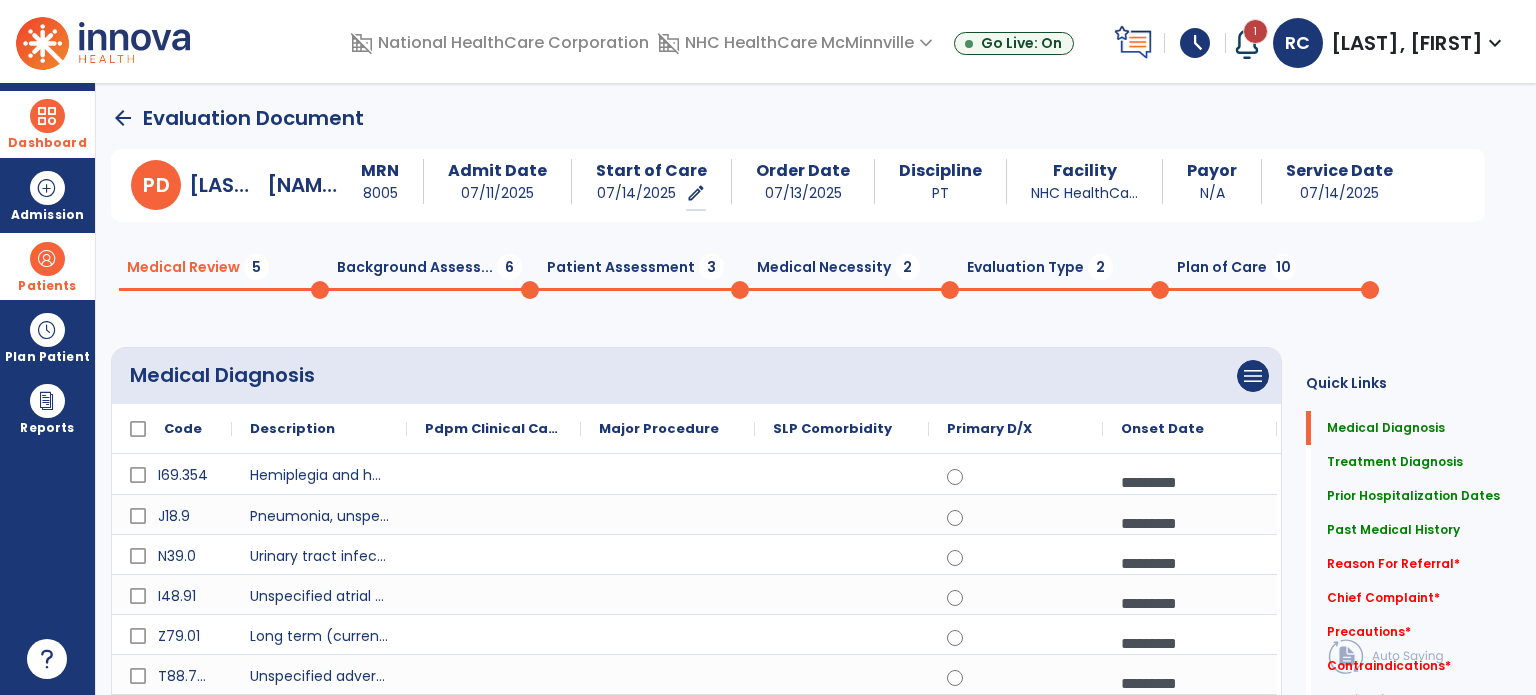 click on "Medical Review  5  Background Assess...  6  Patient Assessment  3  Medical Necessity  2  Evaluation Type  2  Plan of Care  10" 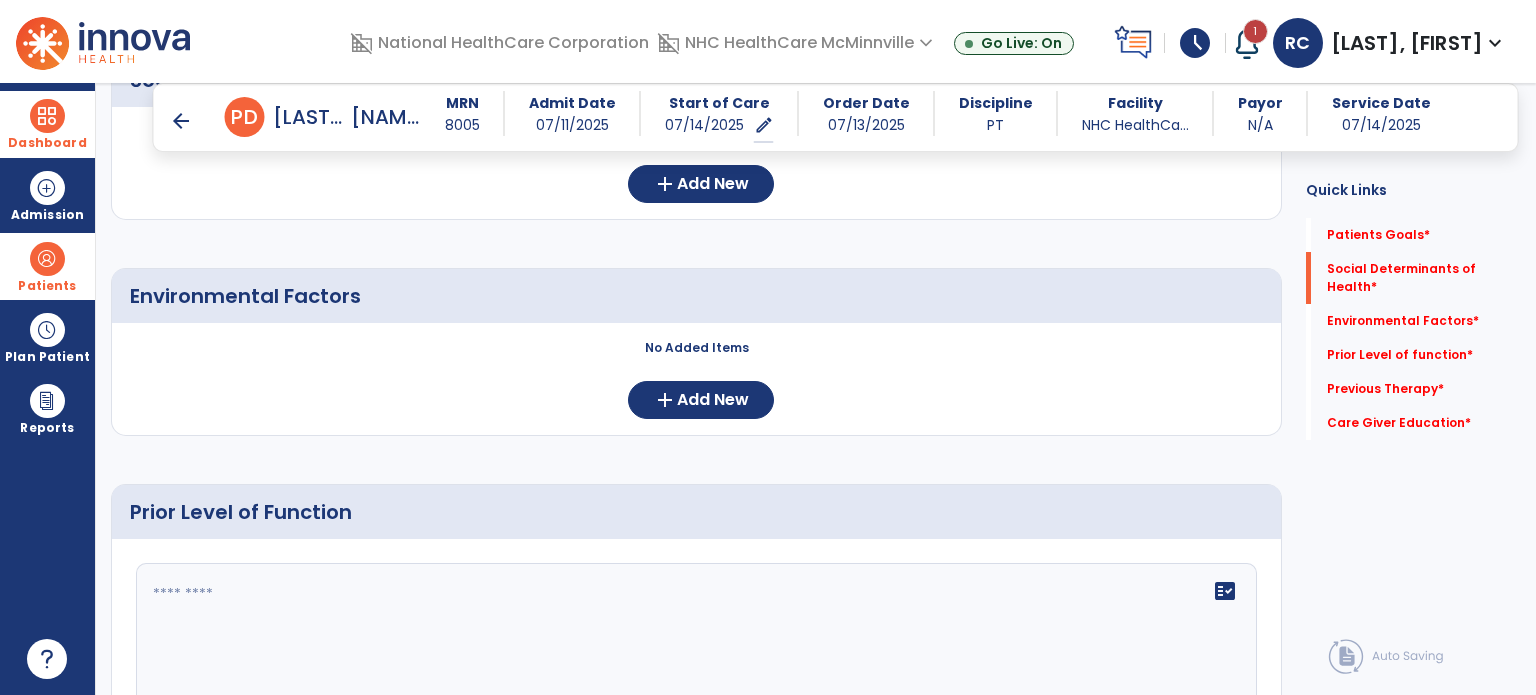 click on "Patient’s goals     No Added Items  add  Add New Social Determinants of Health     No Added Items  add  Add New Environmental Factors     No Added Items  add  Add New Prior Level of Function  fact_check  Previous Therapy  fact_check  Care Giver Education  fact_check   Continue" 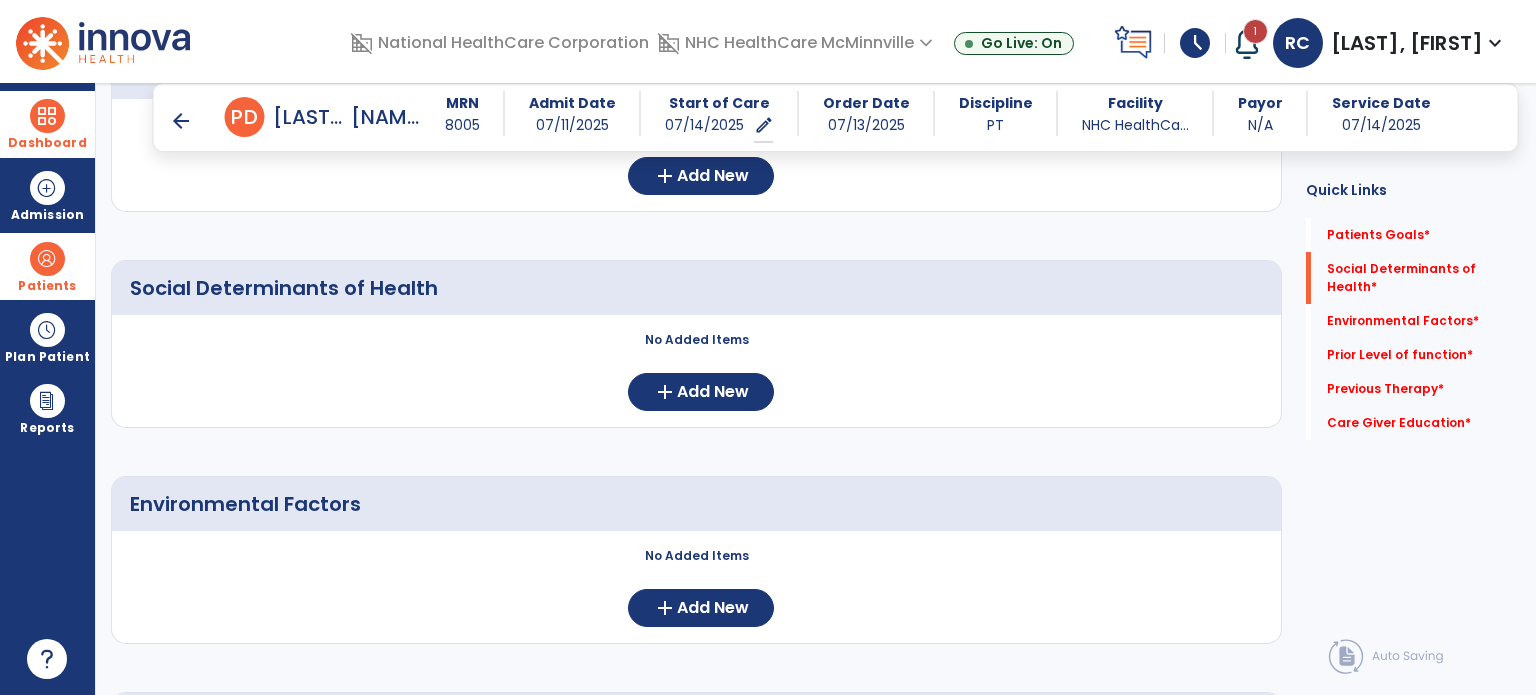 scroll, scrollTop: 284, scrollLeft: 0, axis: vertical 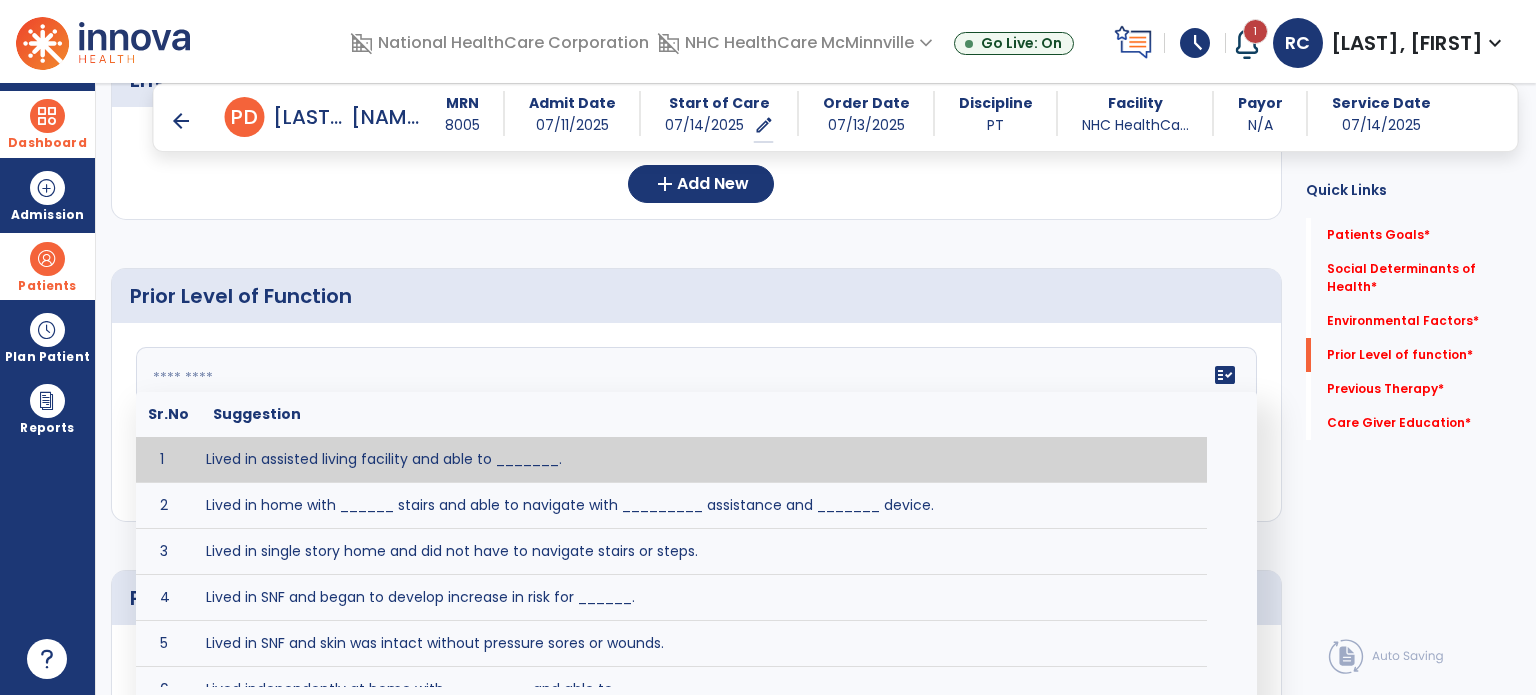 click on "fact_check  Sr.No Suggestion 1 Lived in assisted living facility and able to _______. 2 Lived in home with ______ stairs and able to navigate with _________ assistance and _______ device. 3 Lived in single story home and did not have to navigate stairs or steps. 4 Lived in SNF and began to develop increase in risk for ______. 5 Lived in SNF and skin was intact without pressure sores or wounds. 6 Lived independently at home with _________ and able to __________. 7 Wheelchair bound, non ambulatory and able to ______. 8 Worked as a __________." 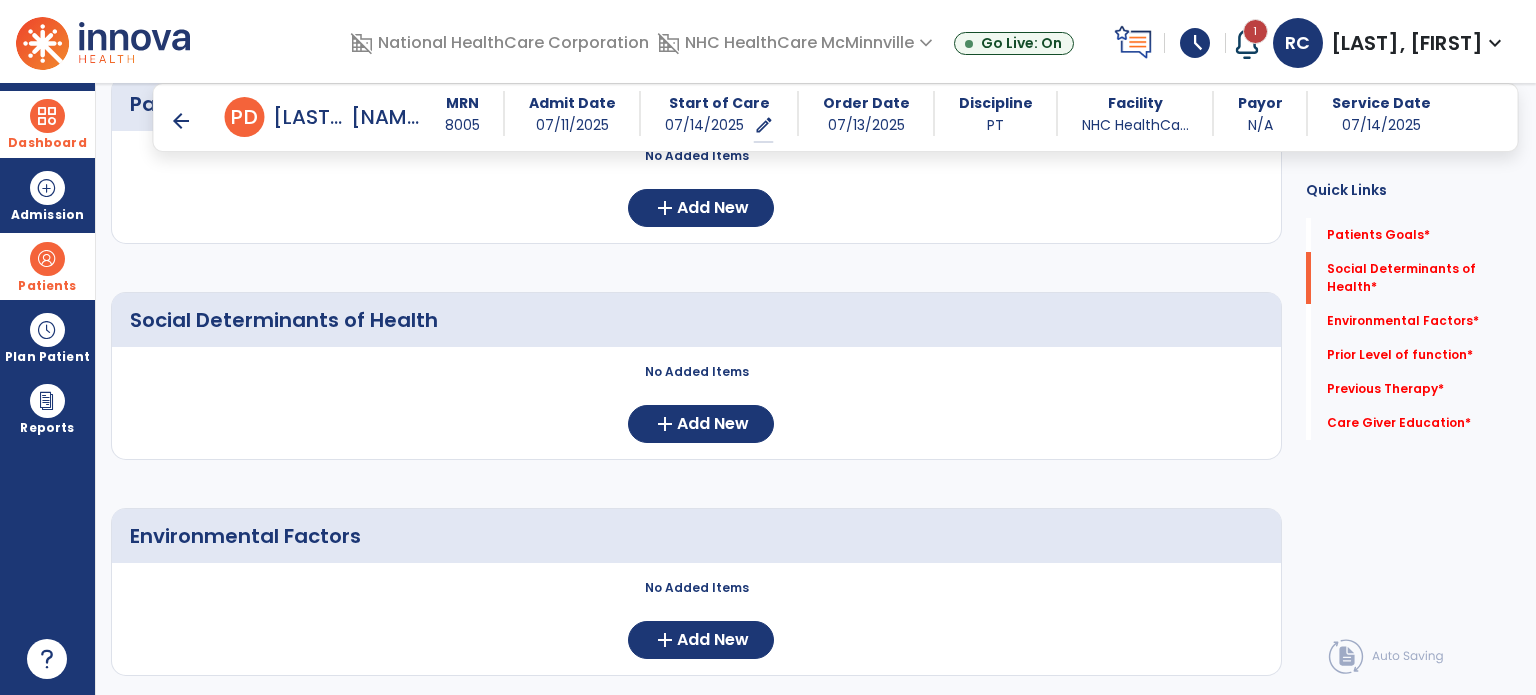 scroll, scrollTop: 254, scrollLeft: 0, axis: vertical 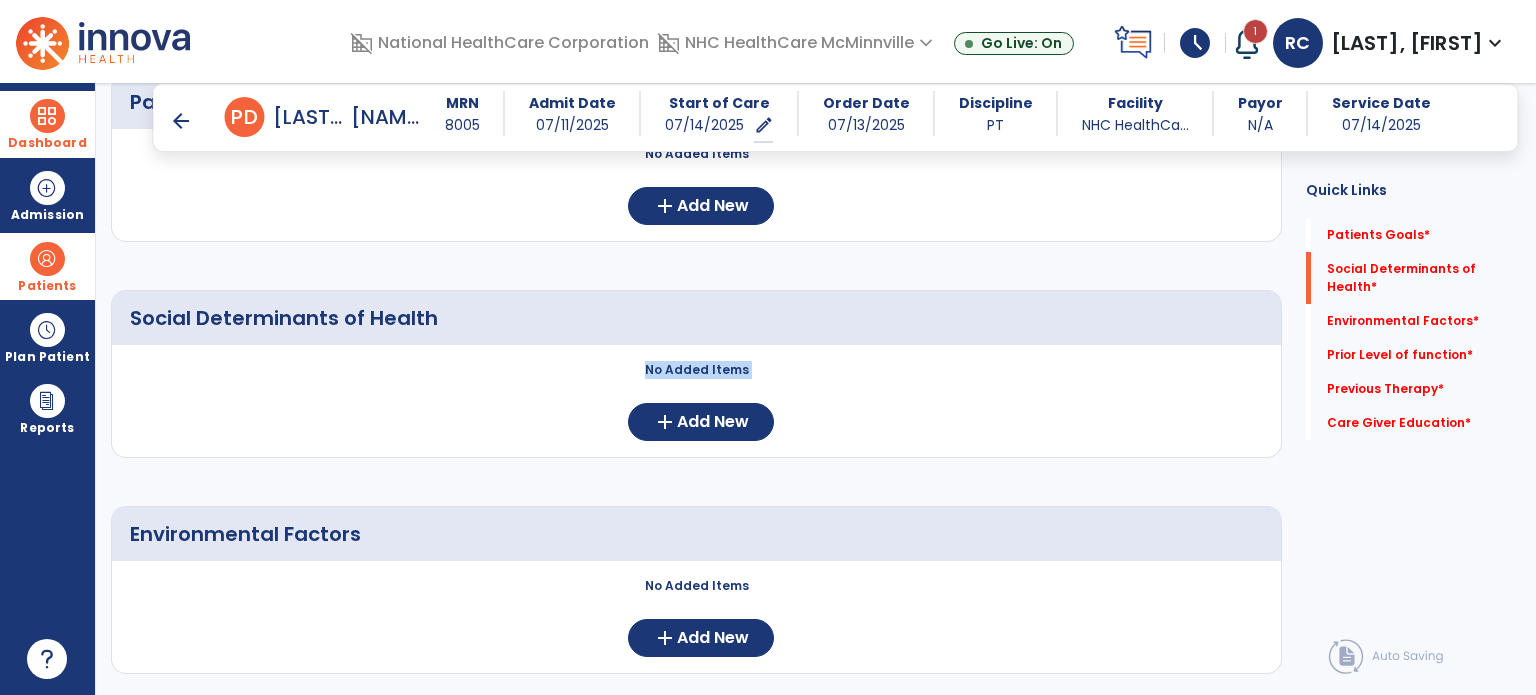 drag, startPoint x: 576, startPoint y: 365, endPoint x: 576, endPoint y: 387, distance: 22 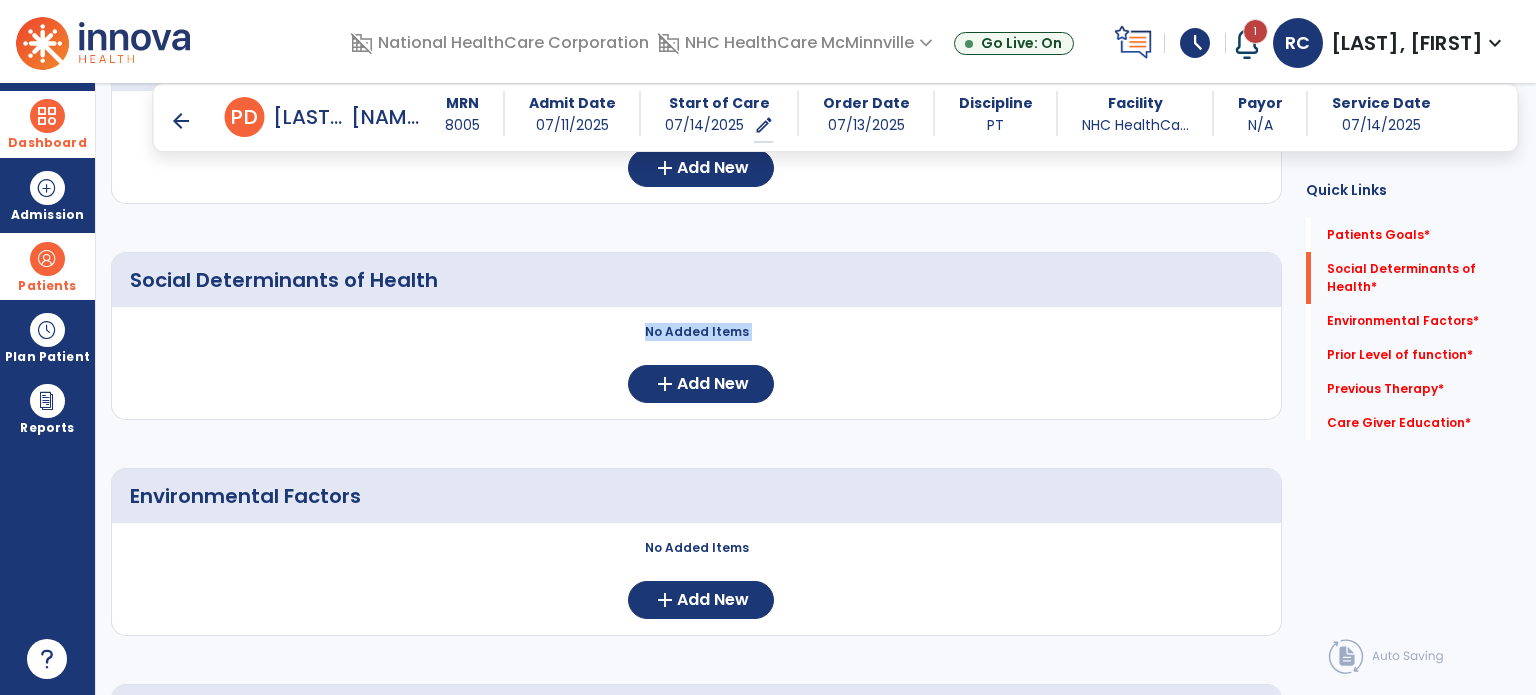 scroll, scrollTop: 291, scrollLeft: 0, axis: vertical 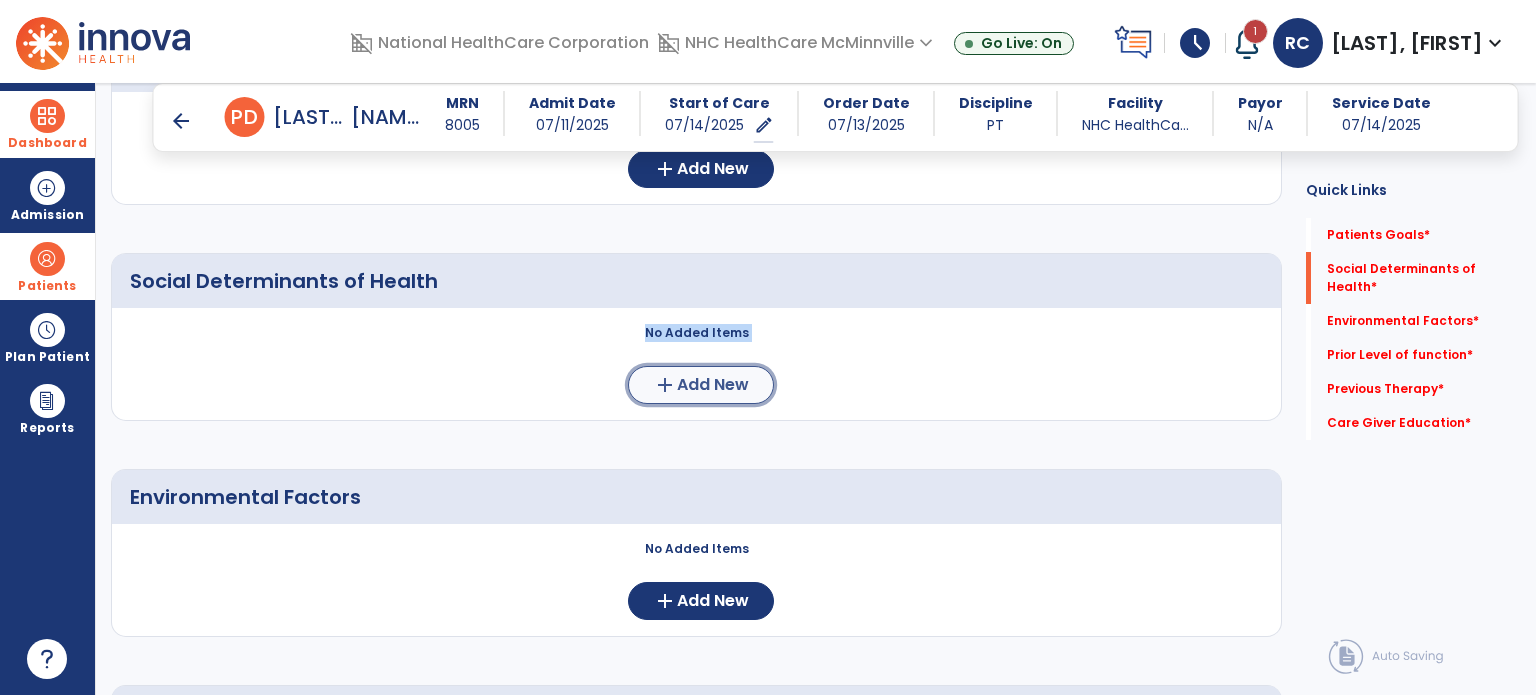 click on "add" 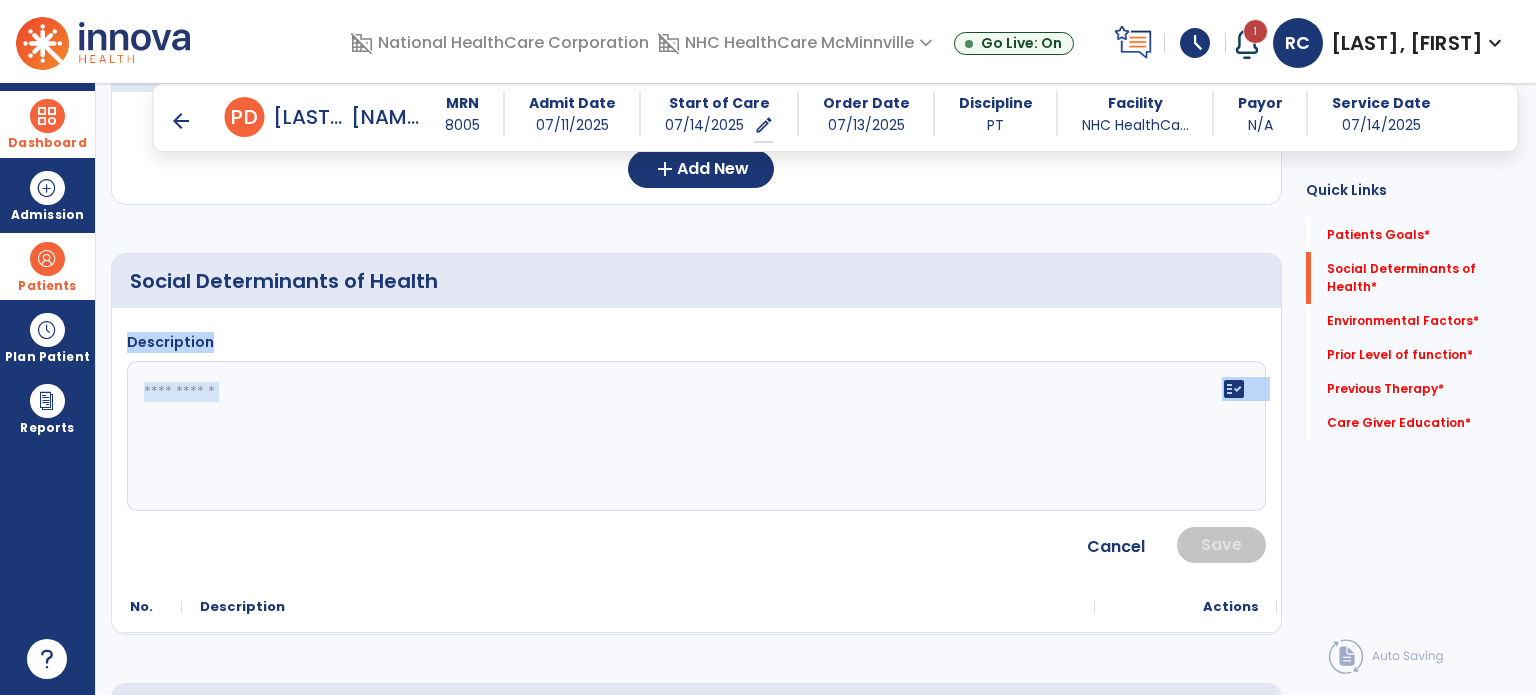 click 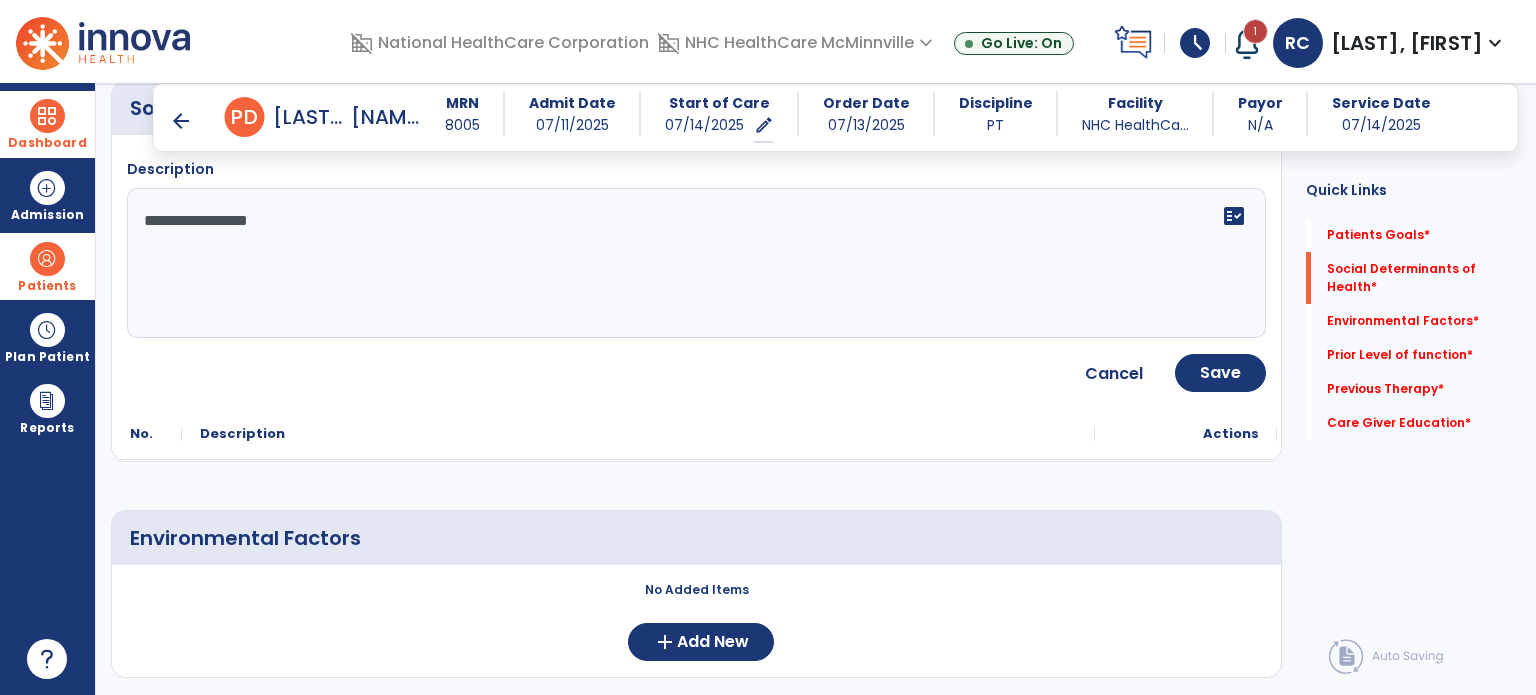 scroll, scrollTop: 480, scrollLeft: 0, axis: vertical 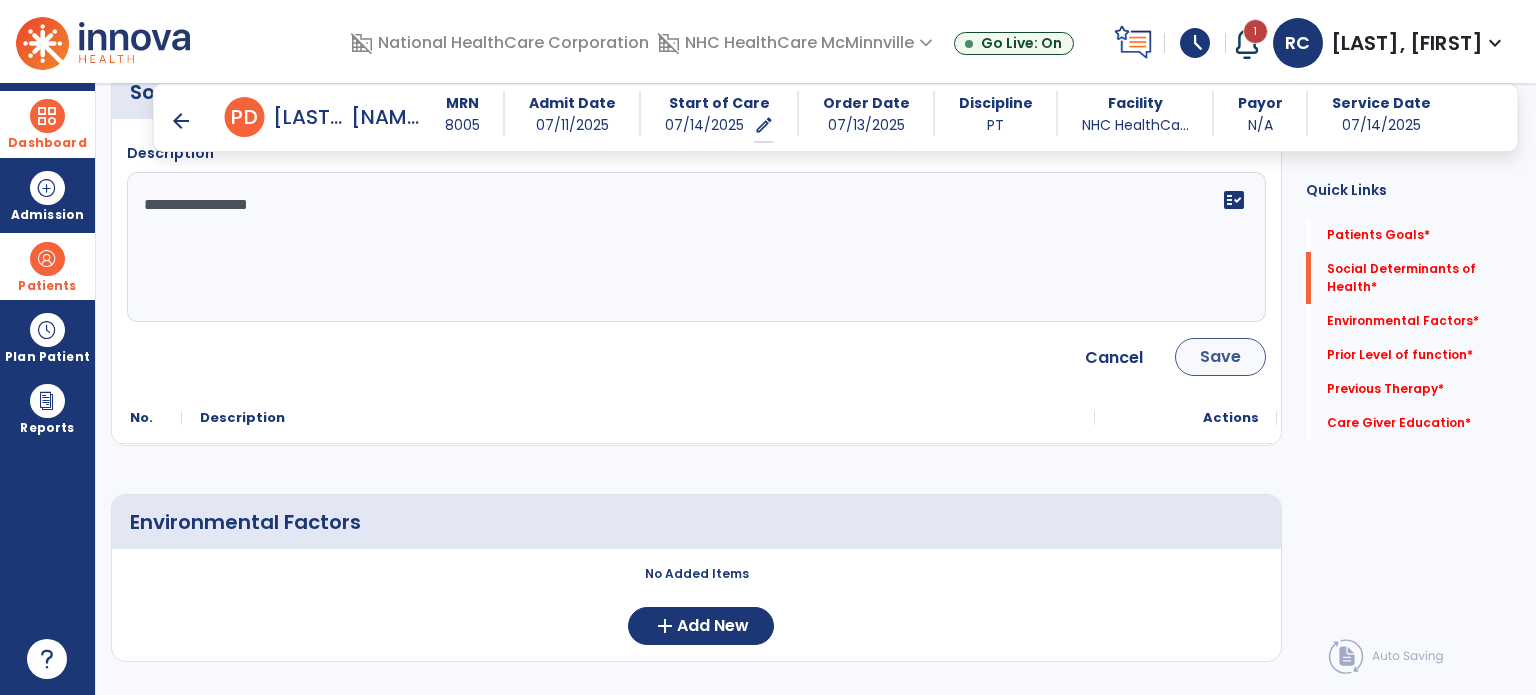 type on "**********" 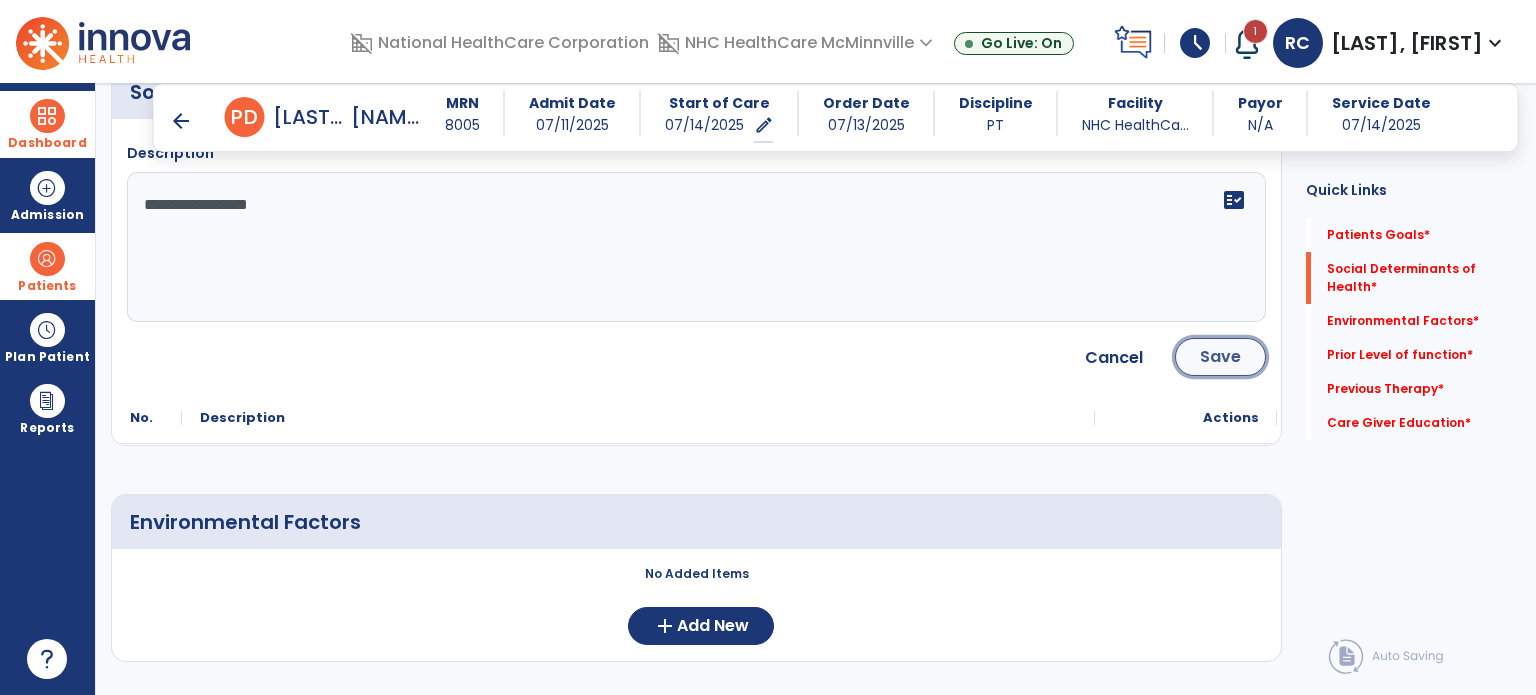click on "Save" 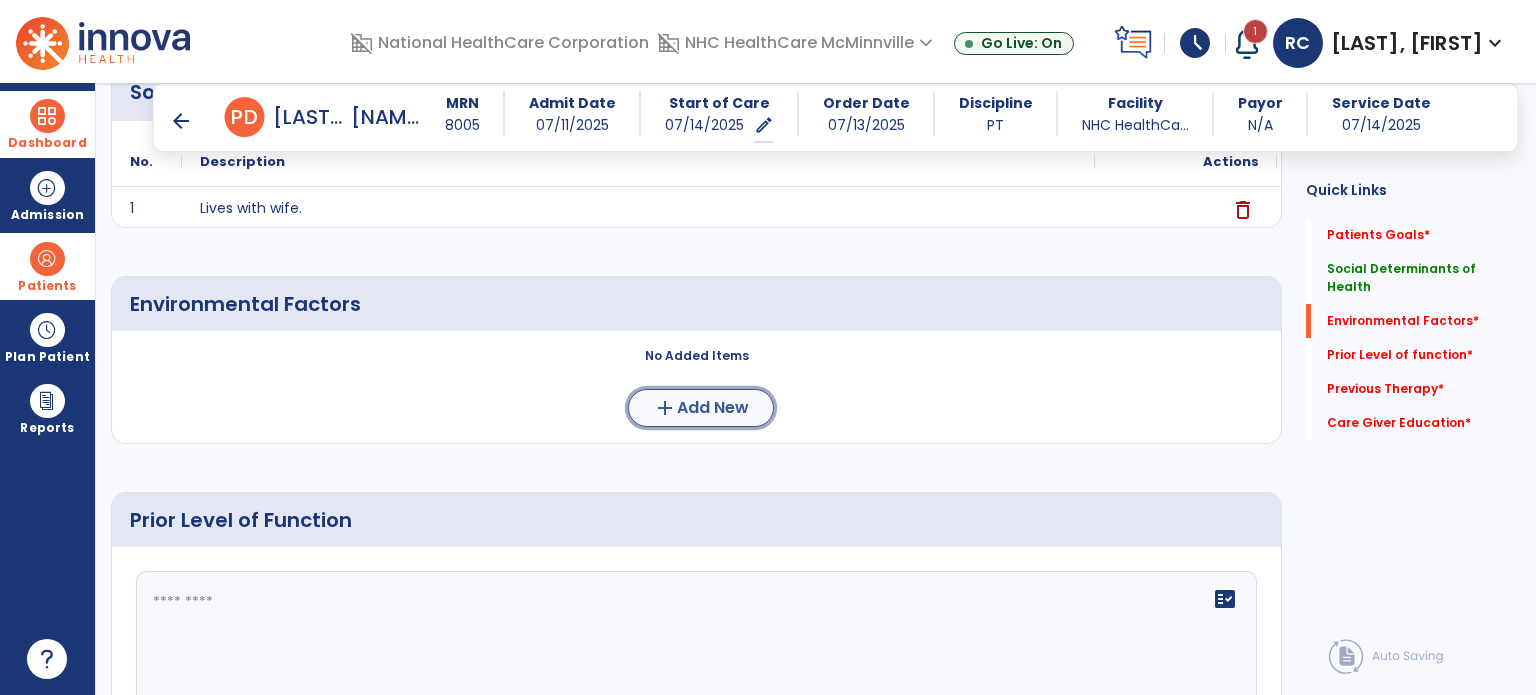 click on "add" 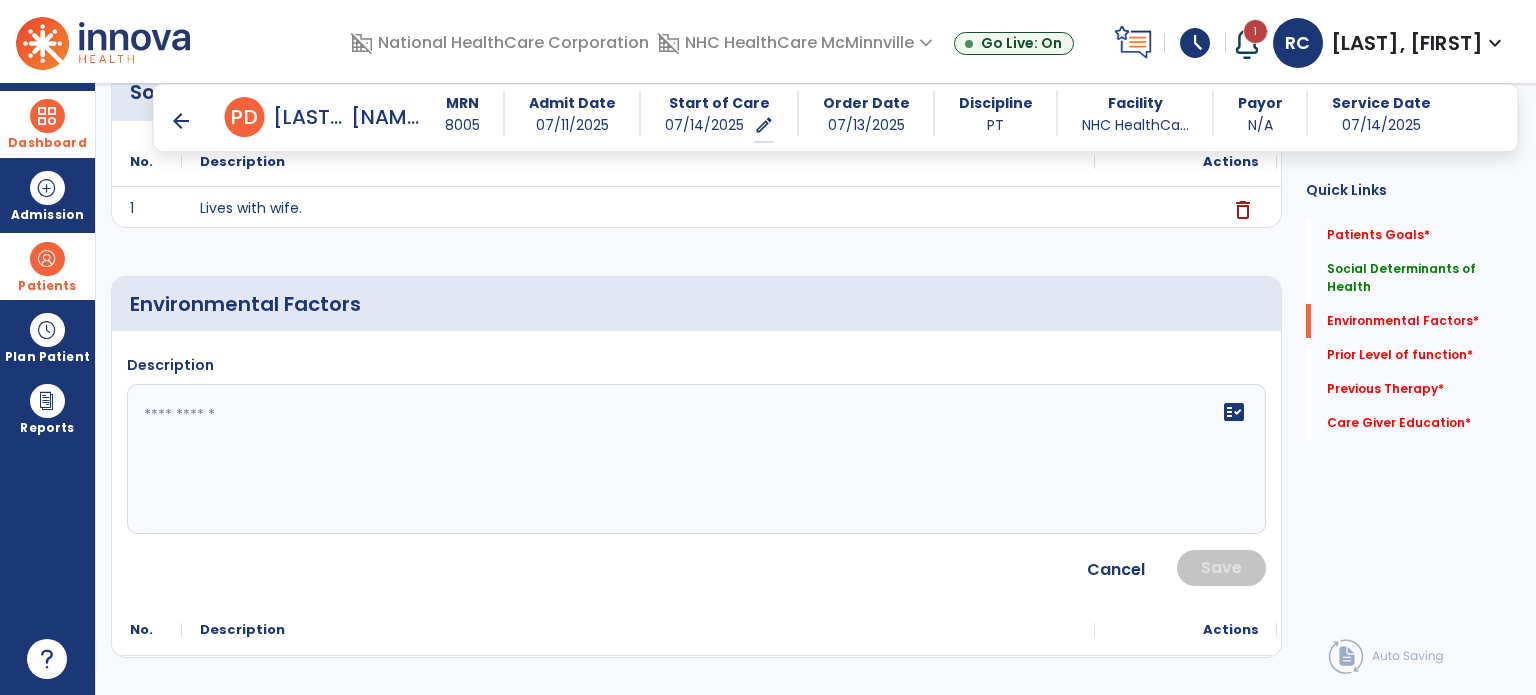 click on "fact_check" 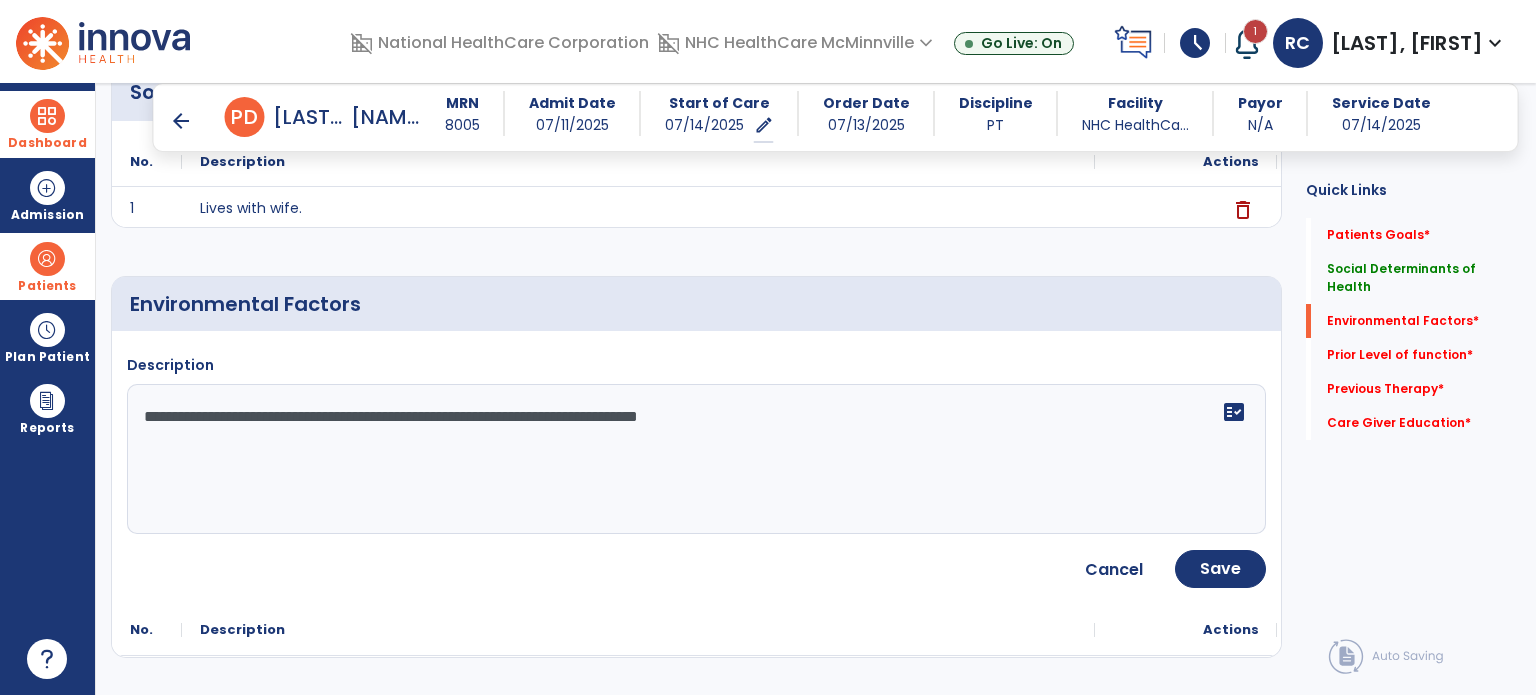 click on "**********" 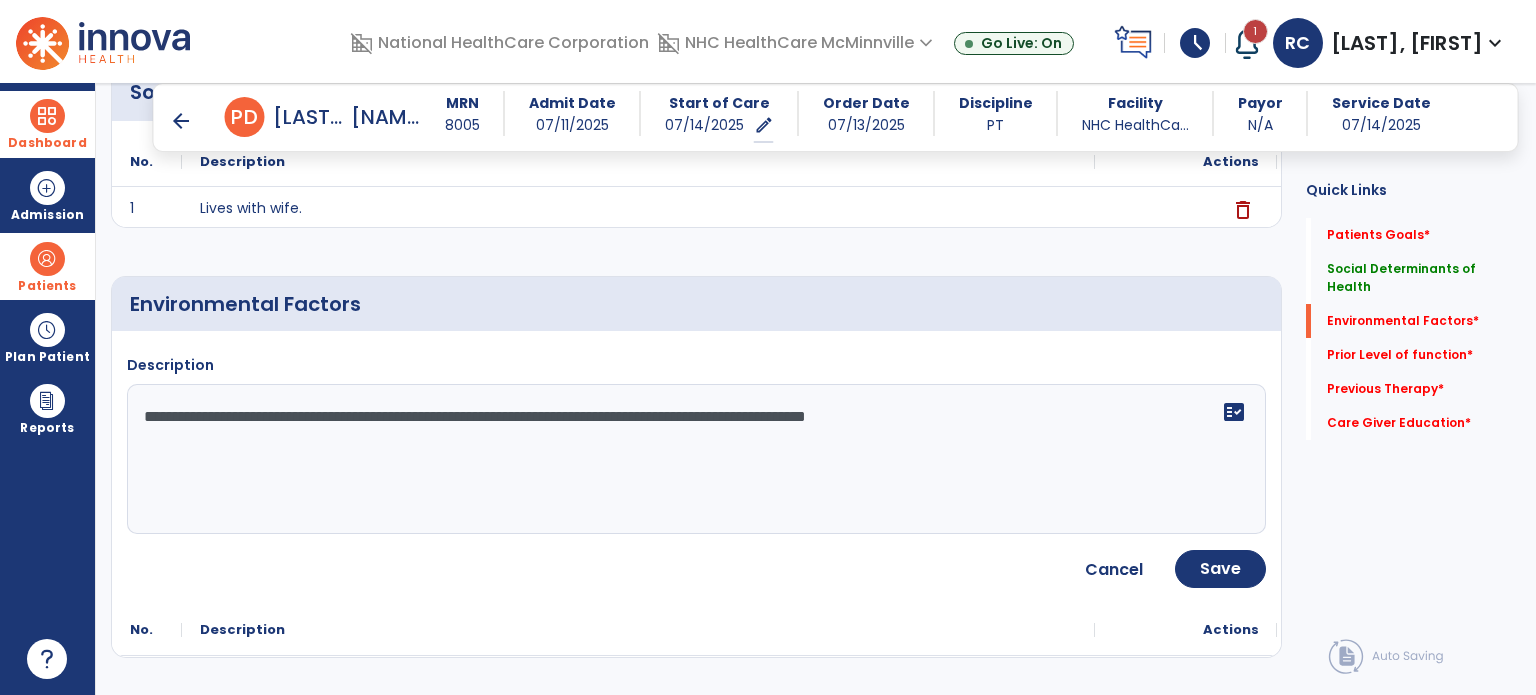 click on "**********" 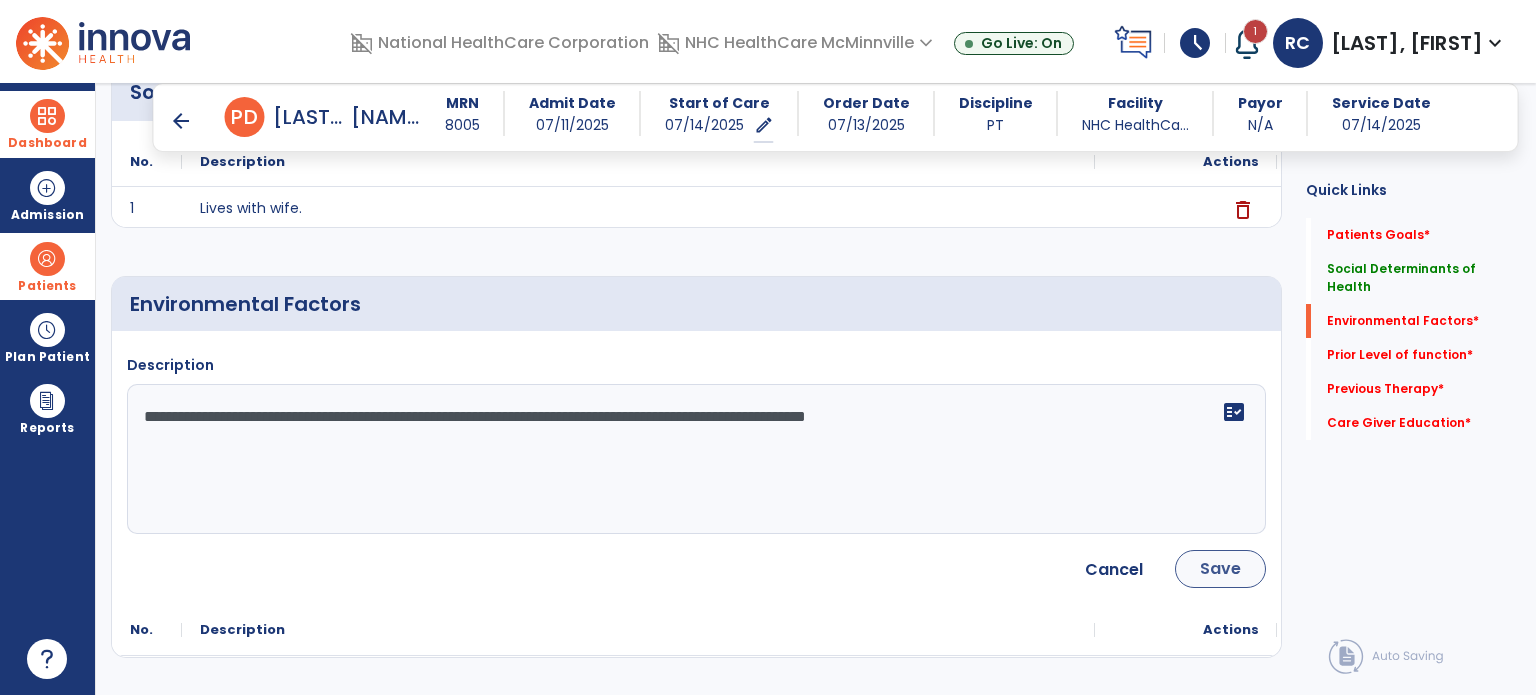 type on "**********" 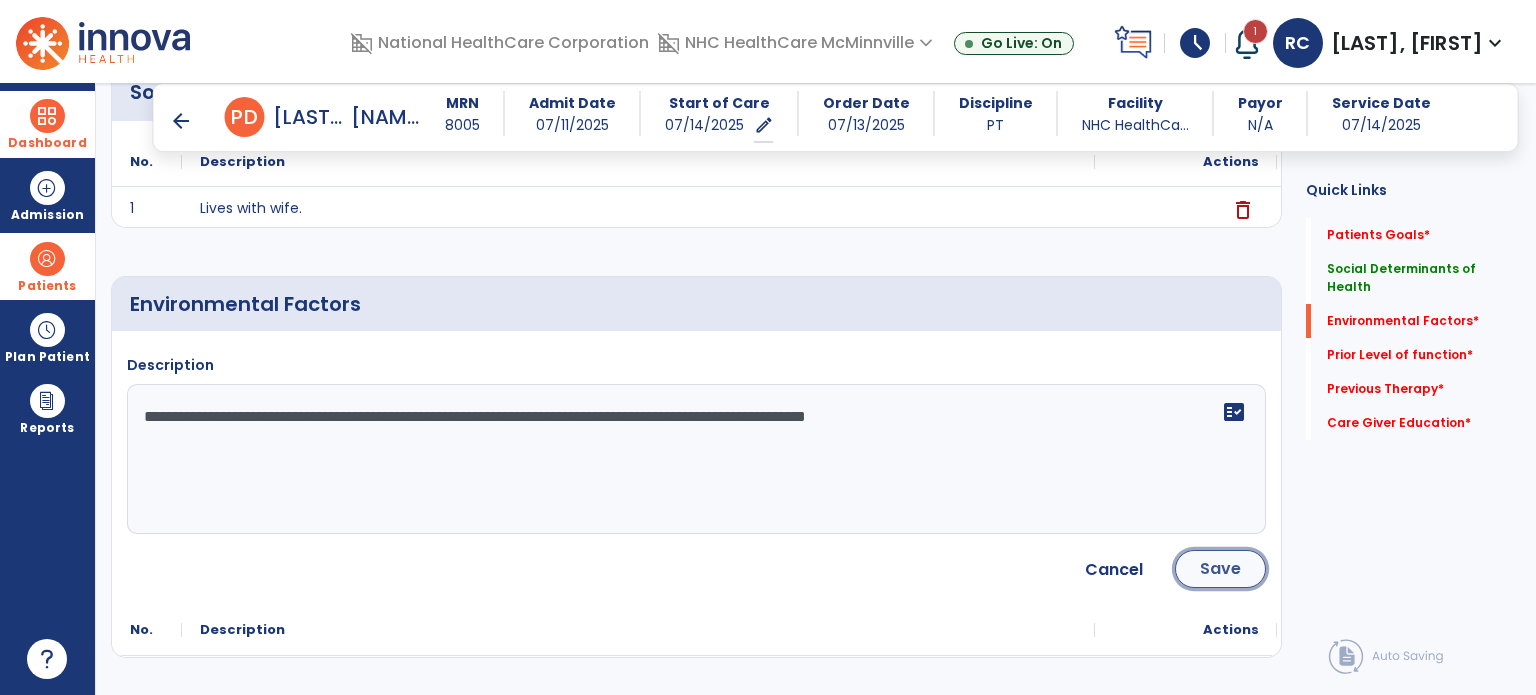 click on "Save" 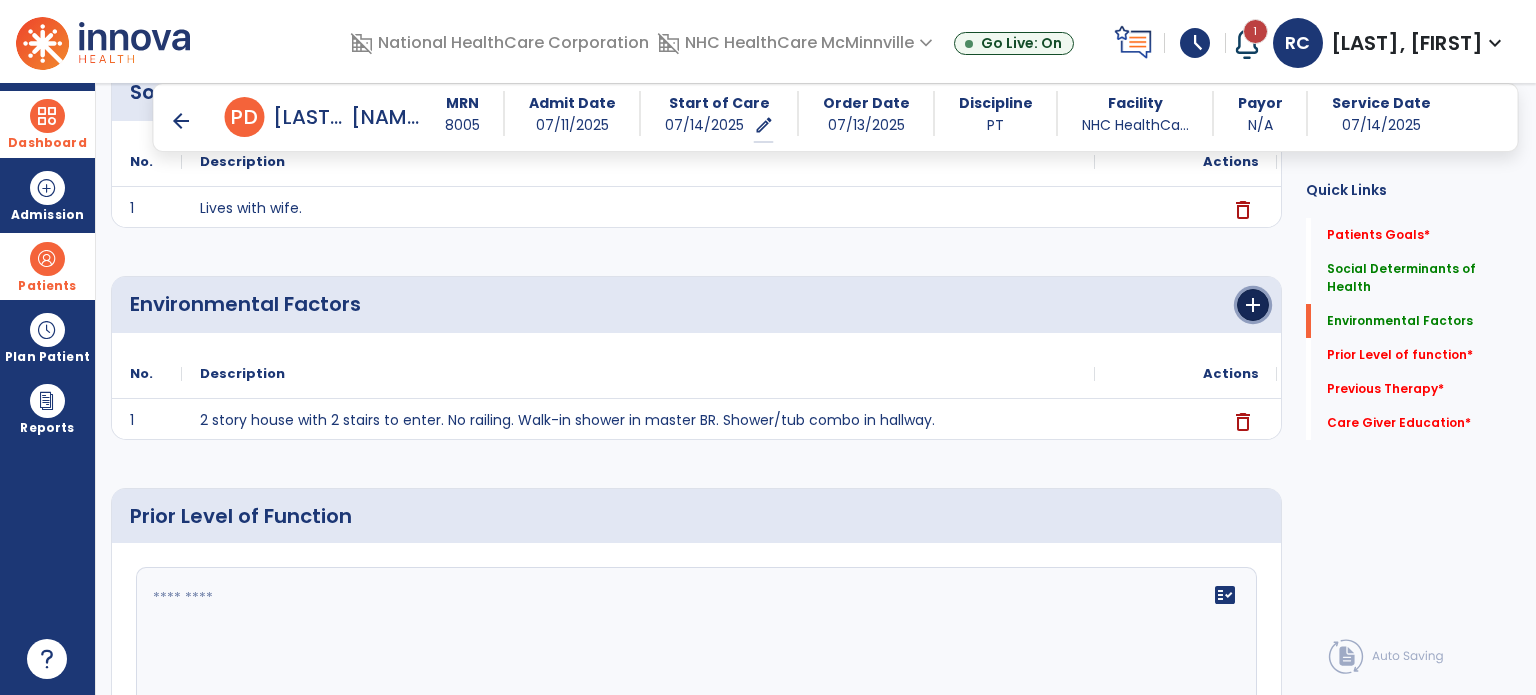 click on "add" 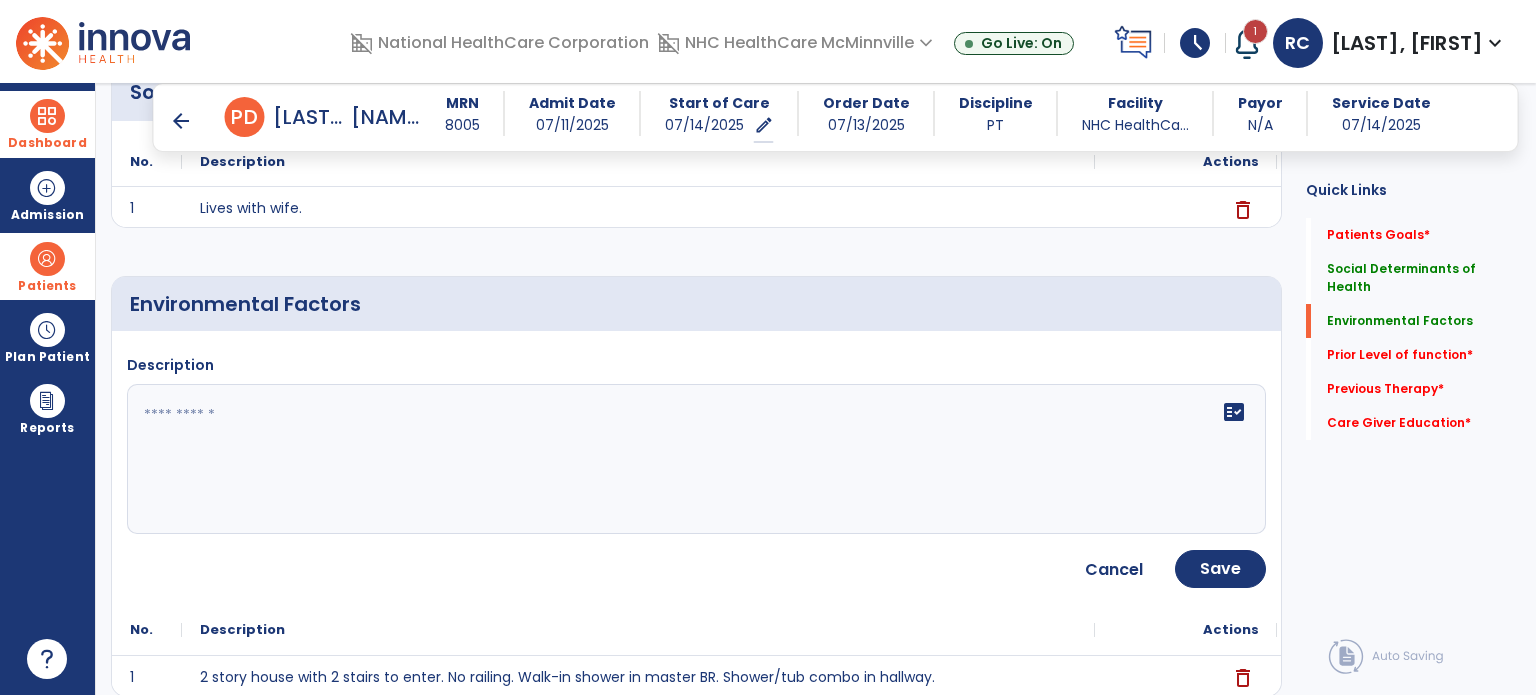 click on "fact_check" 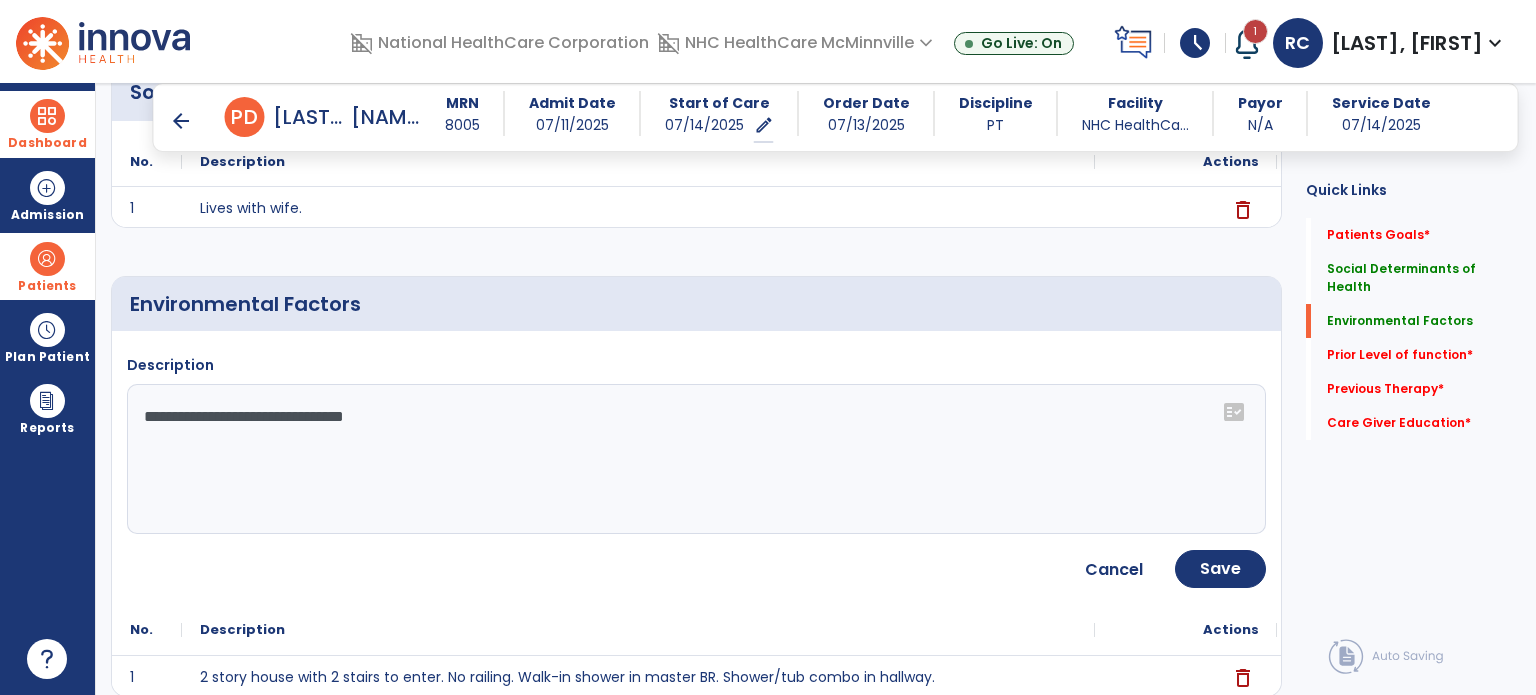 click on "**********" 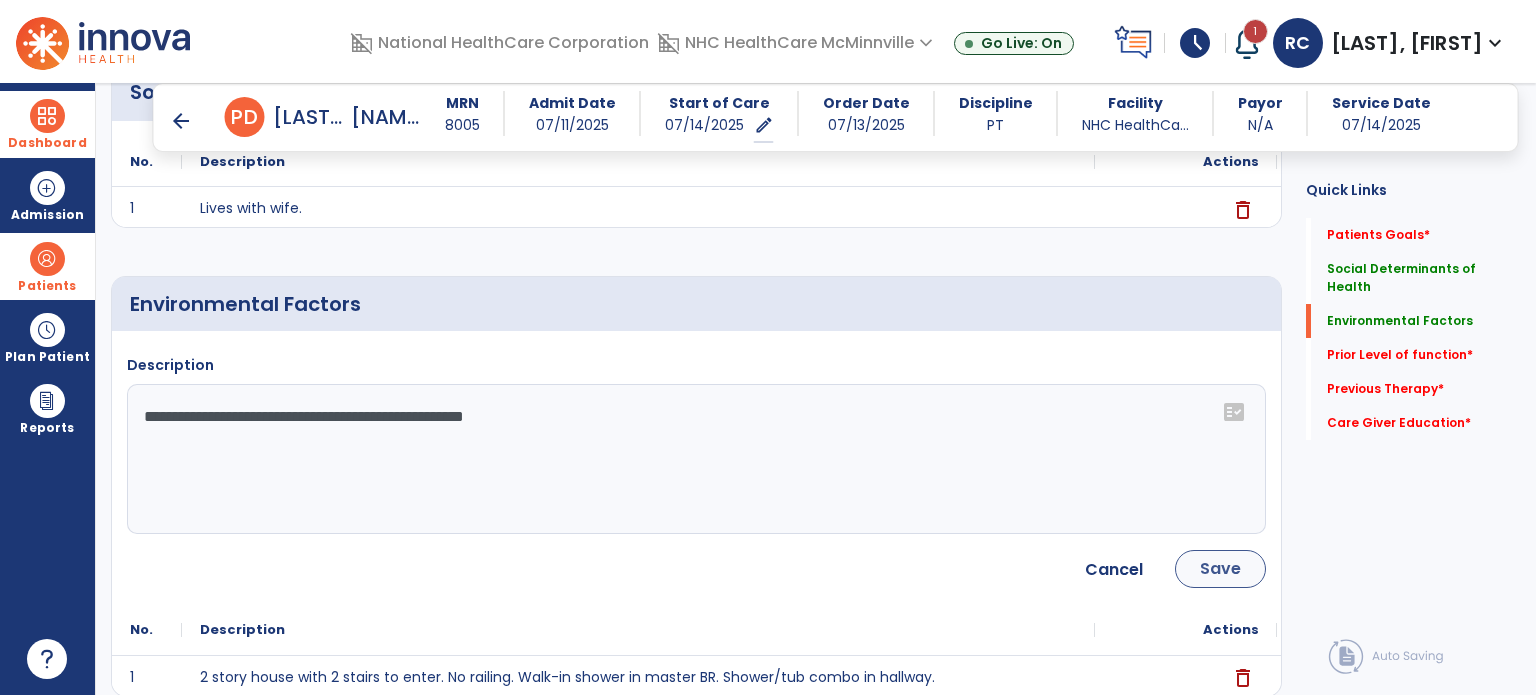 type on "**********" 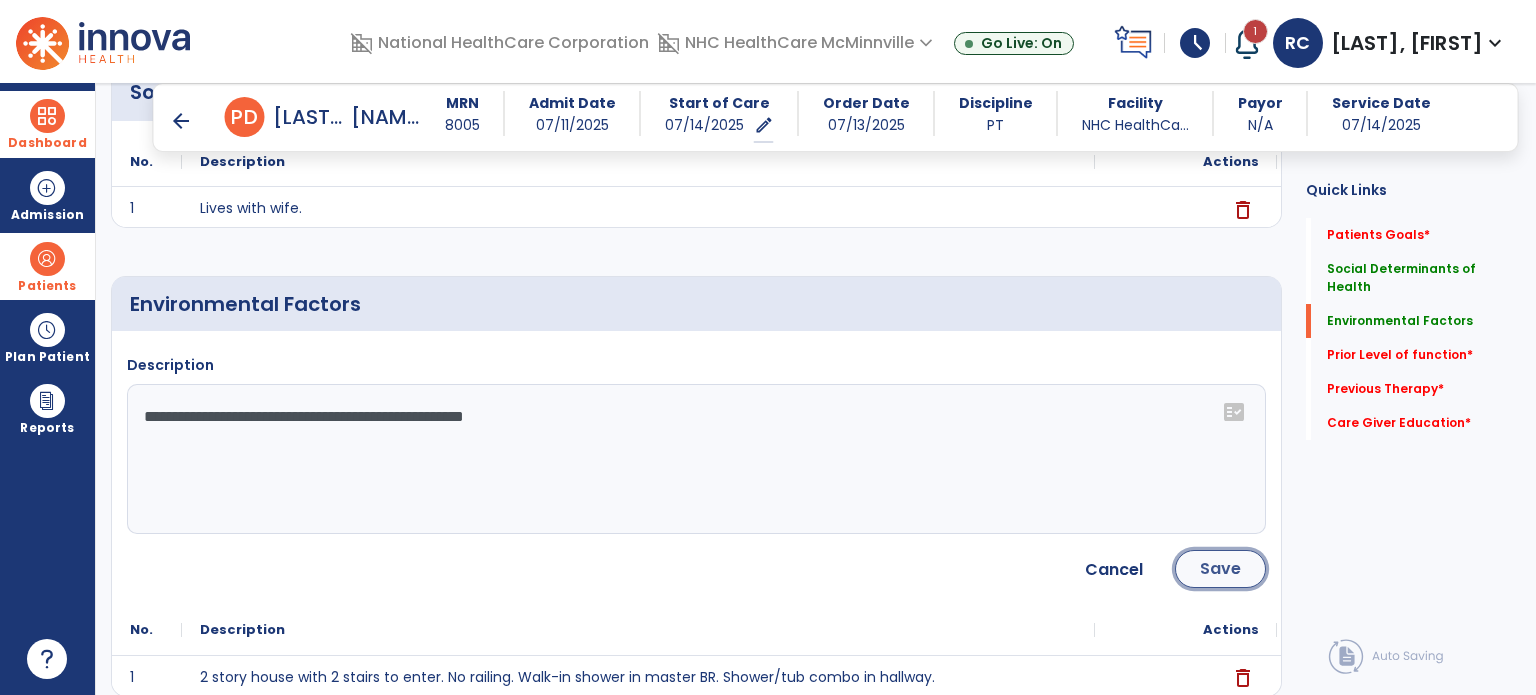 click on "Save" 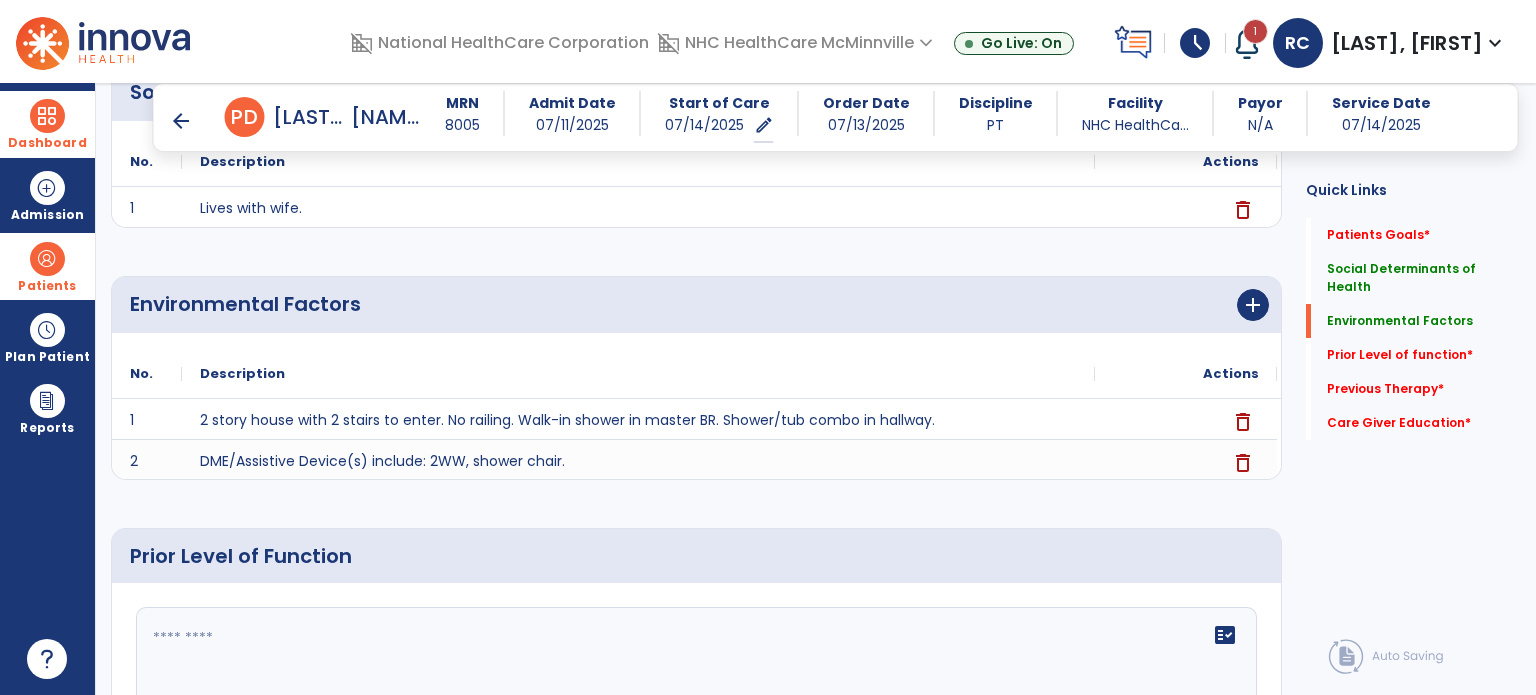 scroll, scrollTop: 619, scrollLeft: 0, axis: vertical 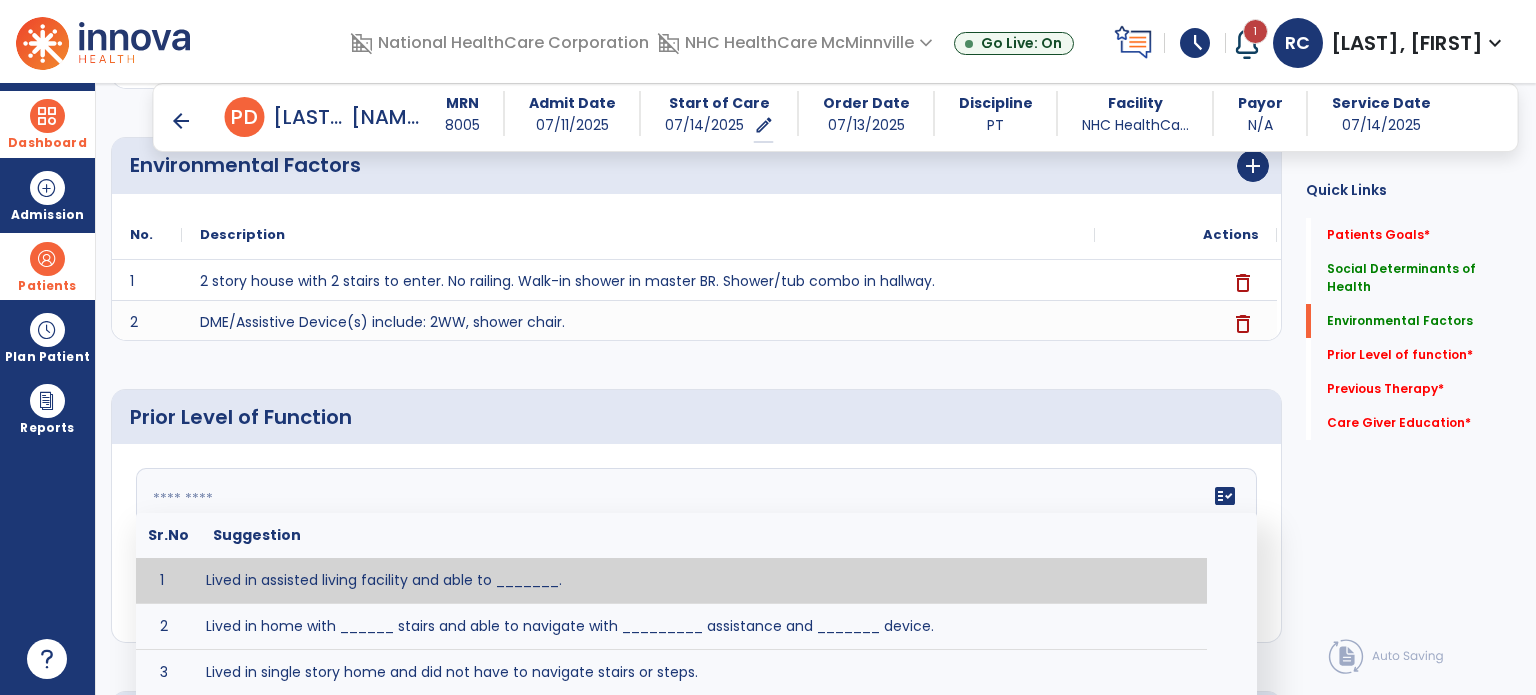 click on "fact_check  Sr.No Suggestion 1 Lived in assisted living facility and able to _______. 2 Lived in home with ______ stairs and able to navigate with _________ assistance and _______ device. 3 Lived in single story home and did not have to navigate stairs or steps. 4 Lived in SNF and began to develop increase in risk for ______. 5 Lived in SNF and skin was intact without pressure sores or wounds. 6 Lived independently at home with _________ and able to __________. 7 Wheelchair bound, non ambulatory and able to ______. 8 Worked as a __________." 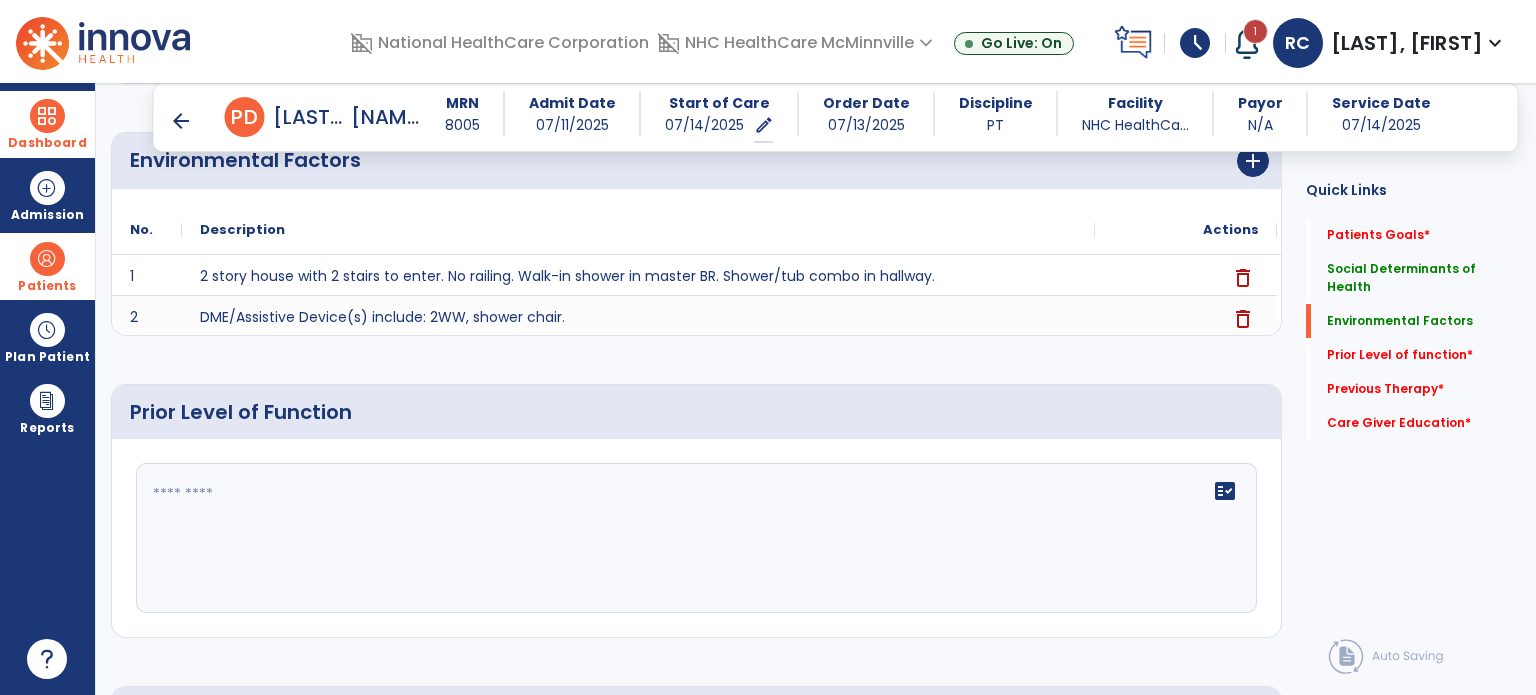 scroll, scrollTop: 626, scrollLeft: 0, axis: vertical 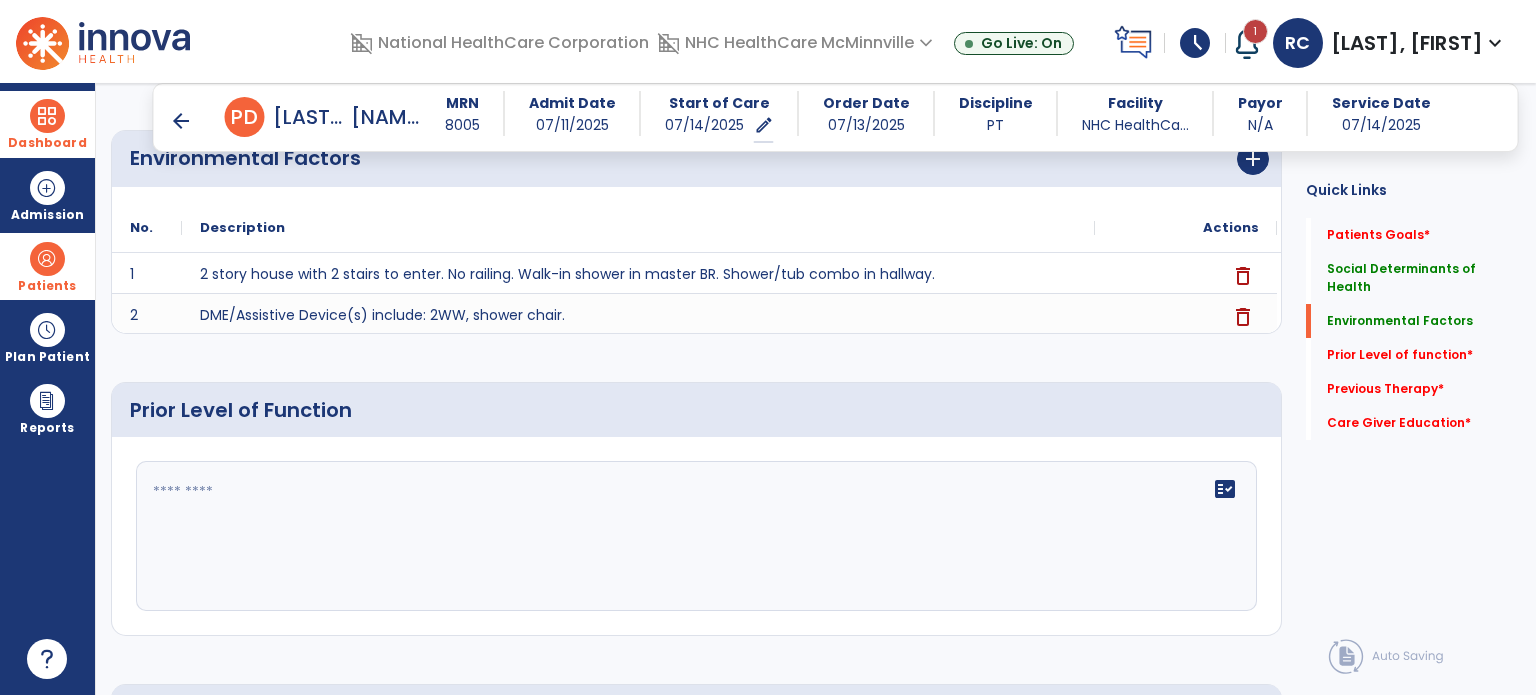 click on "fact_check" 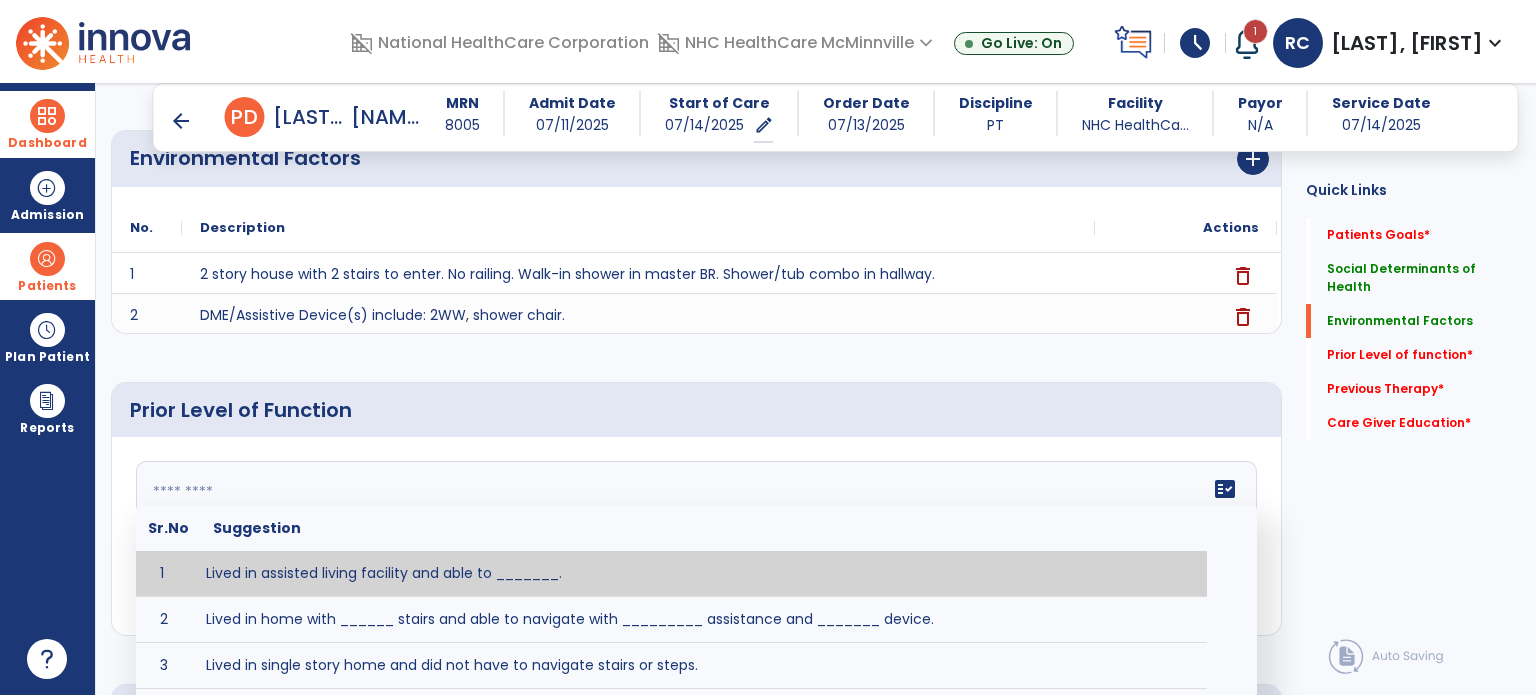 click 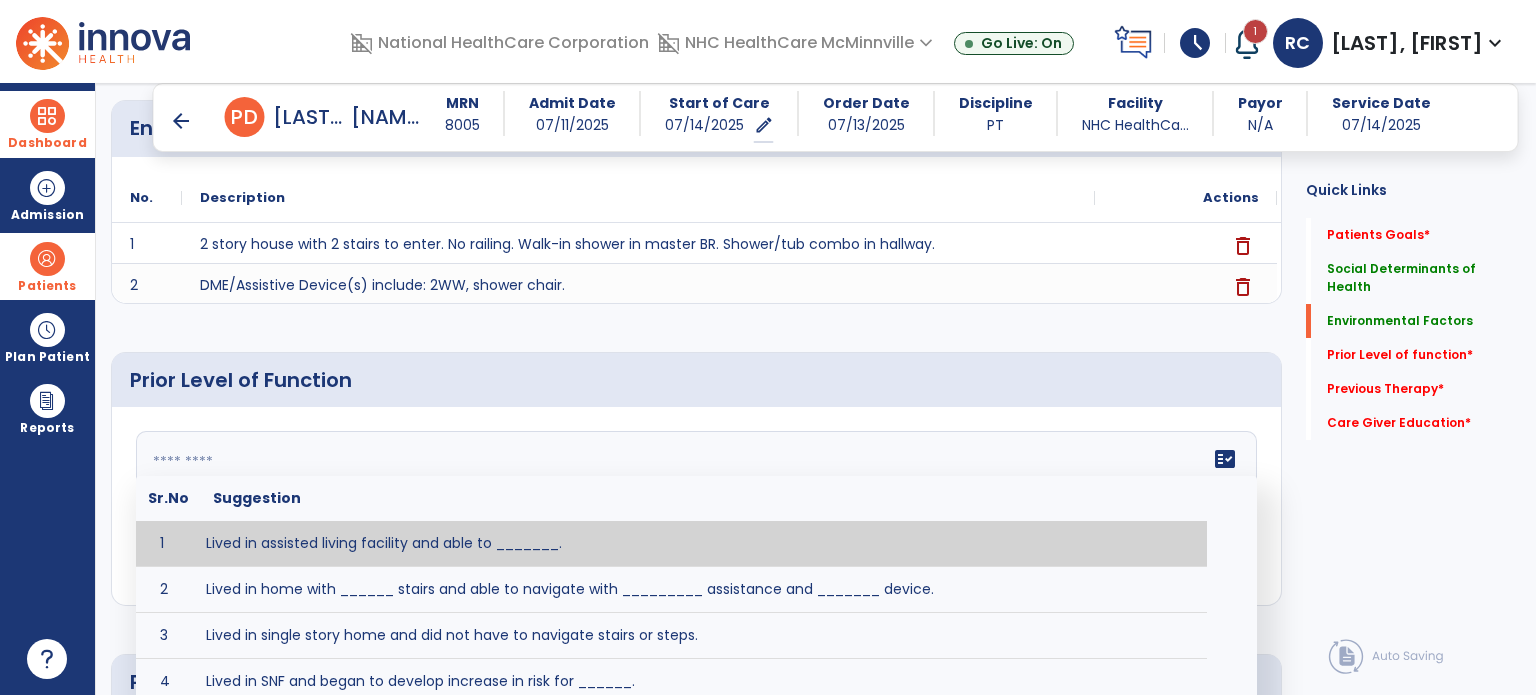 click 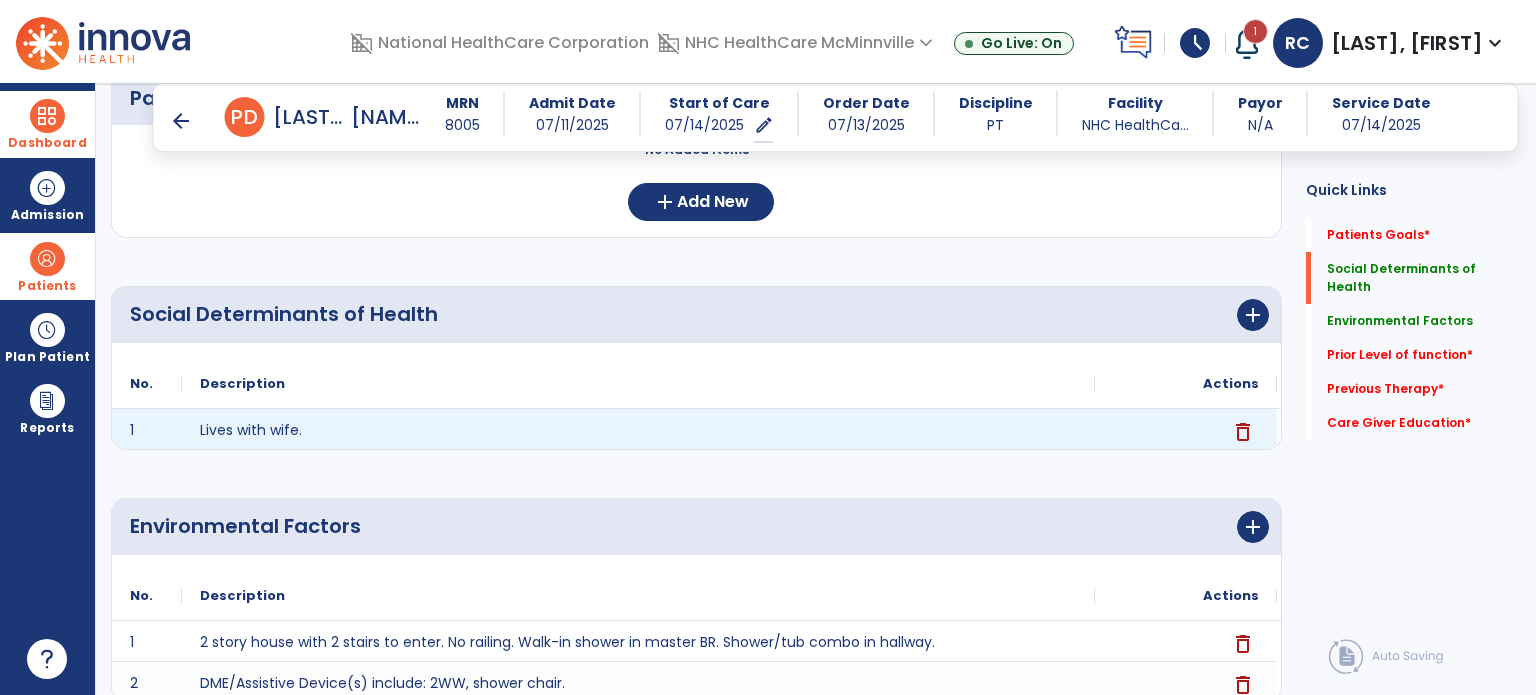 scroll, scrollTop: 0, scrollLeft: 0, axis: both 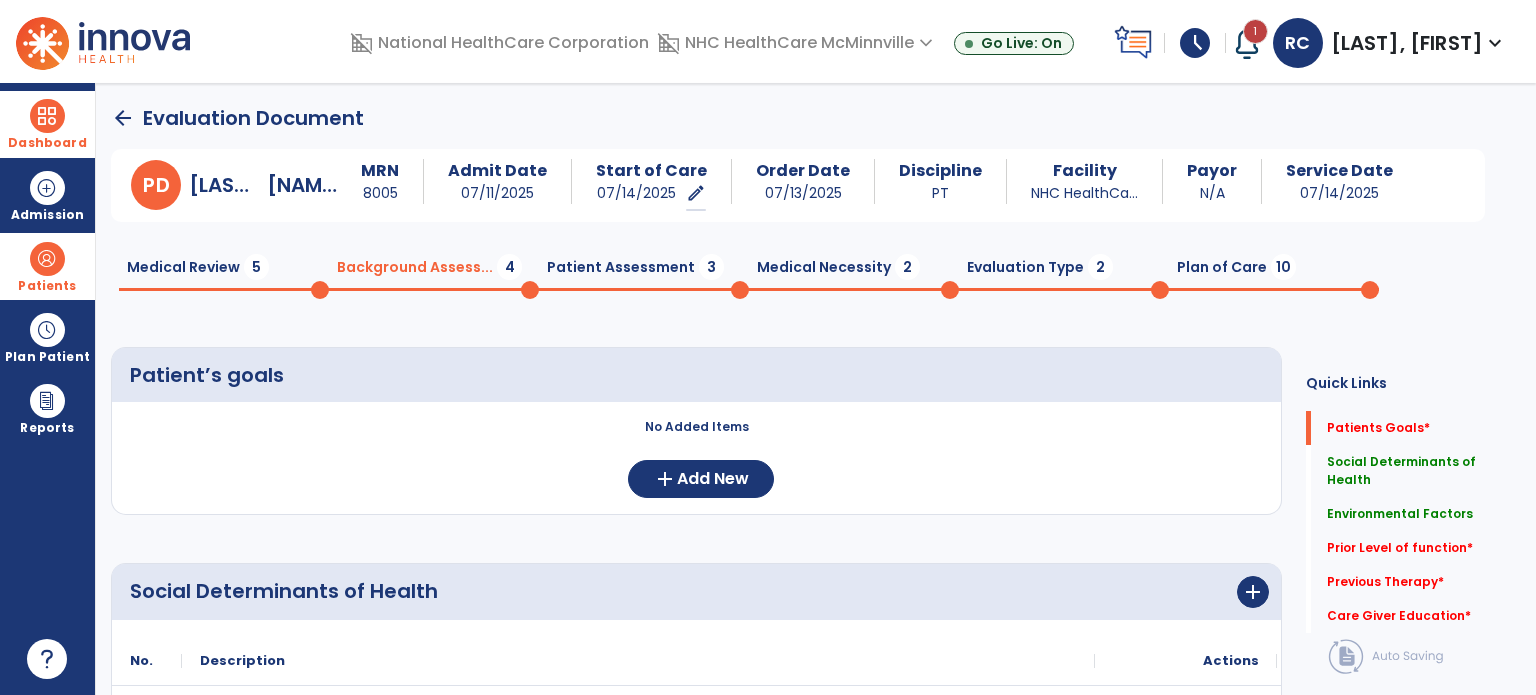 click on "Medical Review  5" 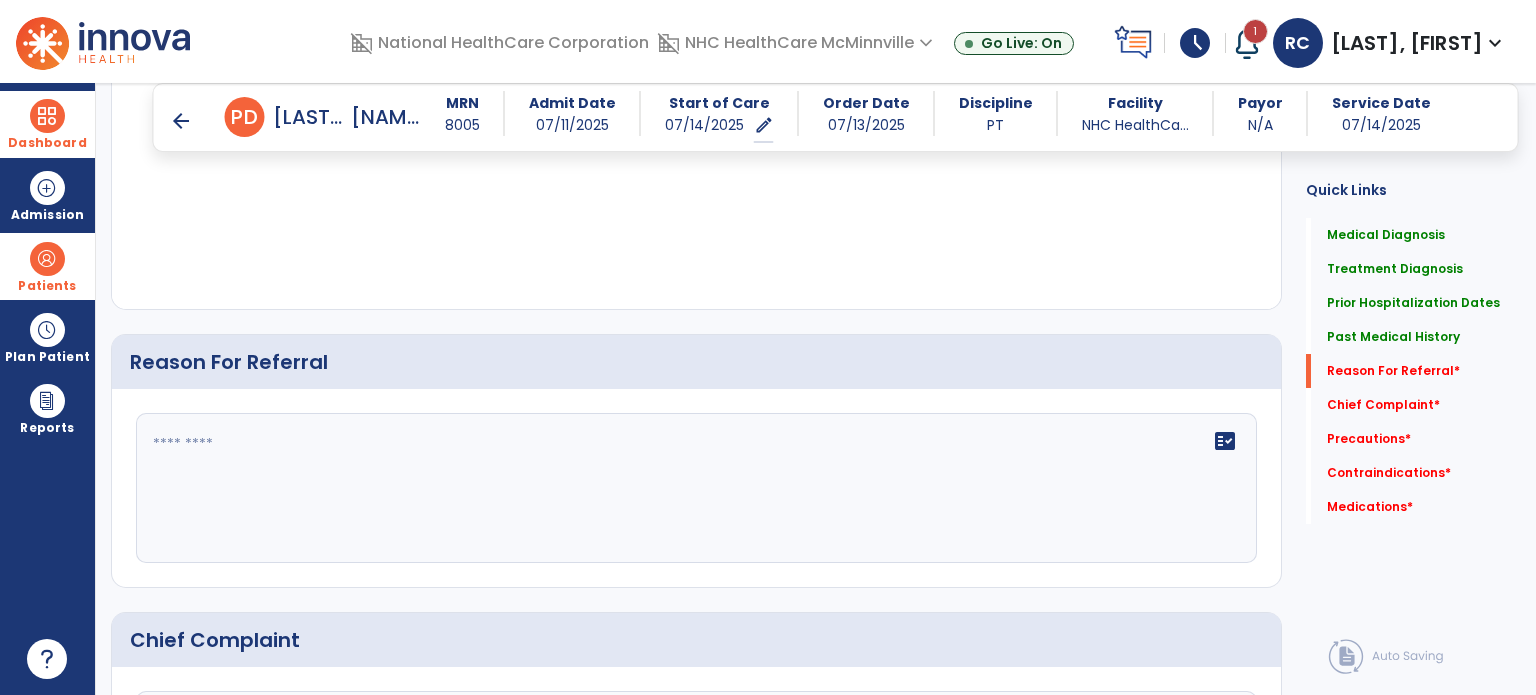 scroll, scrollTop: 1737, scrollLeft: 0, axis: vertical 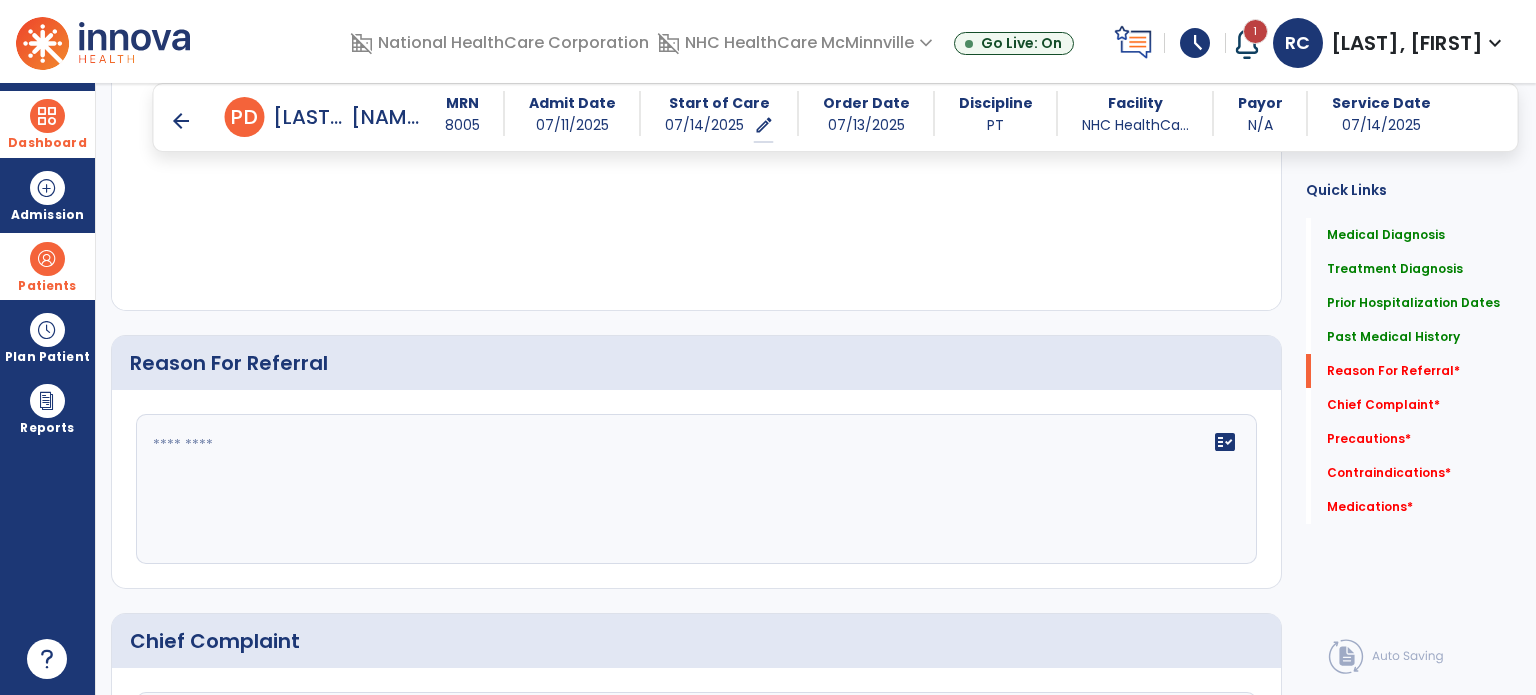 click on "Medical Diagnosis      menu   Add Medical Diagnosis   Delete Medical Diagnosis
Code
Description
Pdpm Clinical Category" 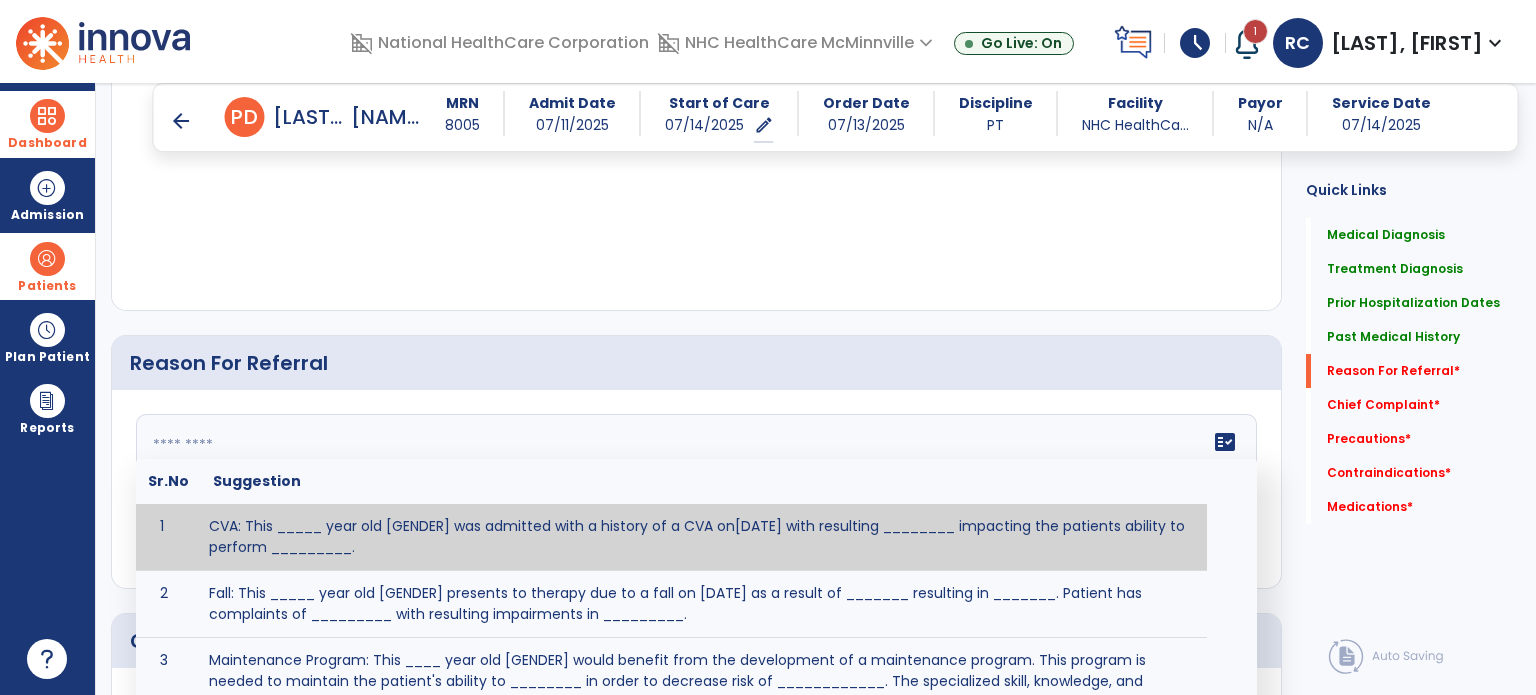 click 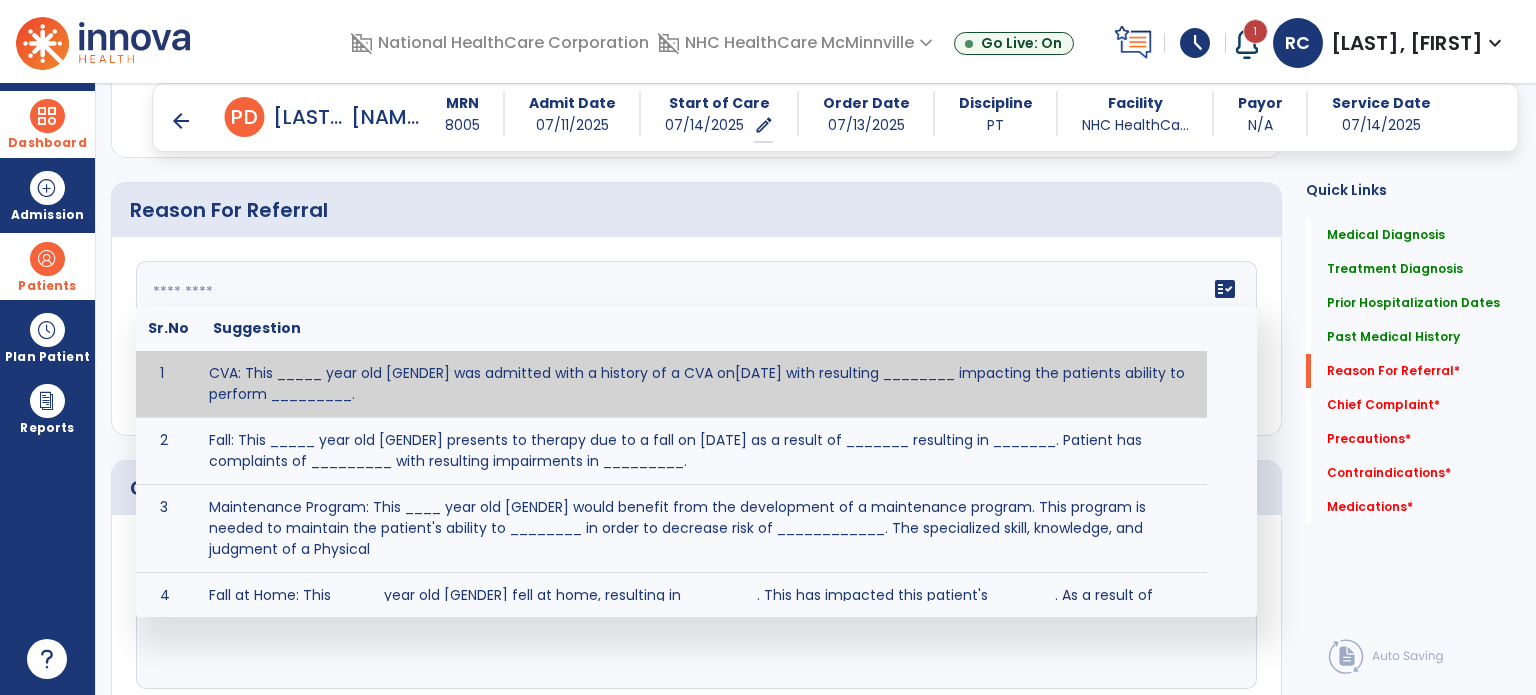 scroll, scrollTop: 1896, scrollLeft: 0, axis: vertical 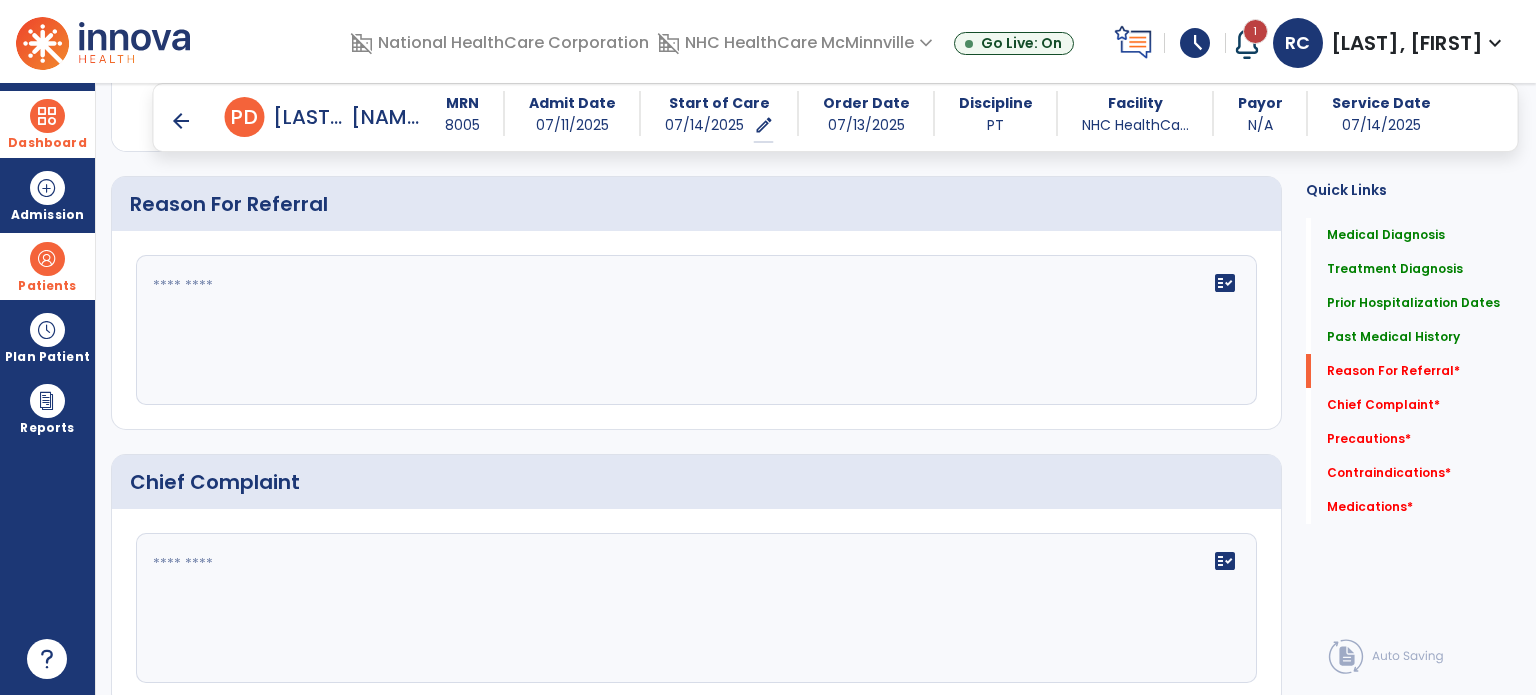 click on "MRN [NUMBER] Admit Date [DATE] Start of Care [DATE] edit ********* Order Date [DATE] Discipline PT Facility NHC HealthCa... Payor N/A Service Date [DATE]" at bounding box center [962, 117] 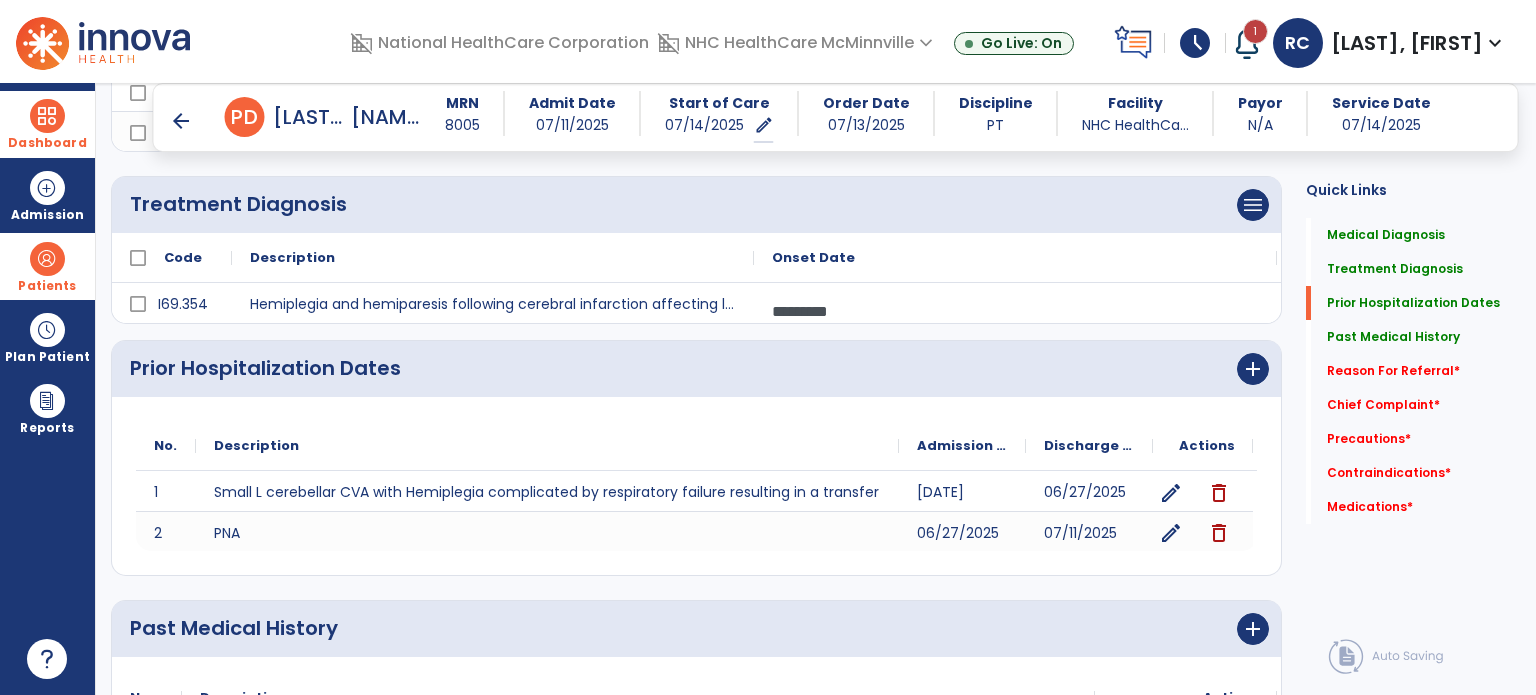 scroll, scrollTop: 1005, scrollLeft: 0, axis: vertical 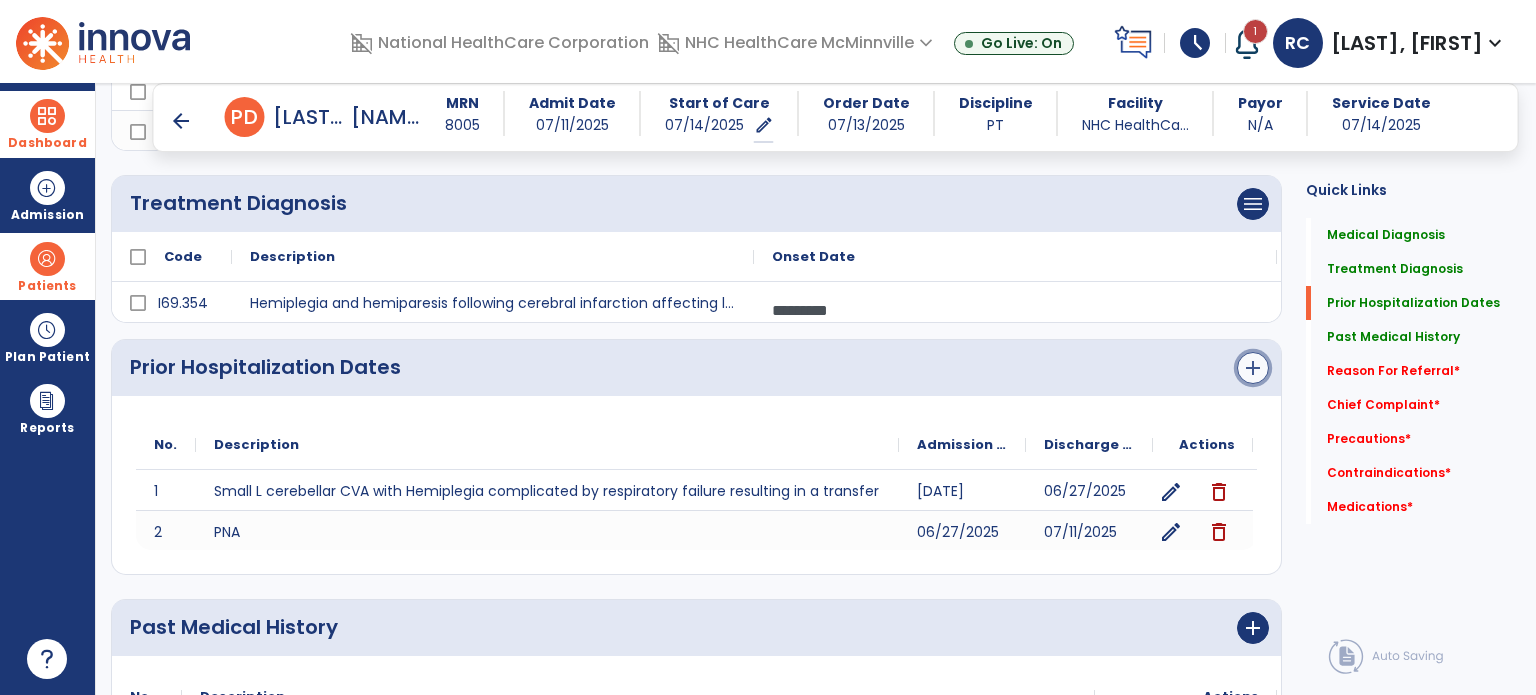 click on "add" 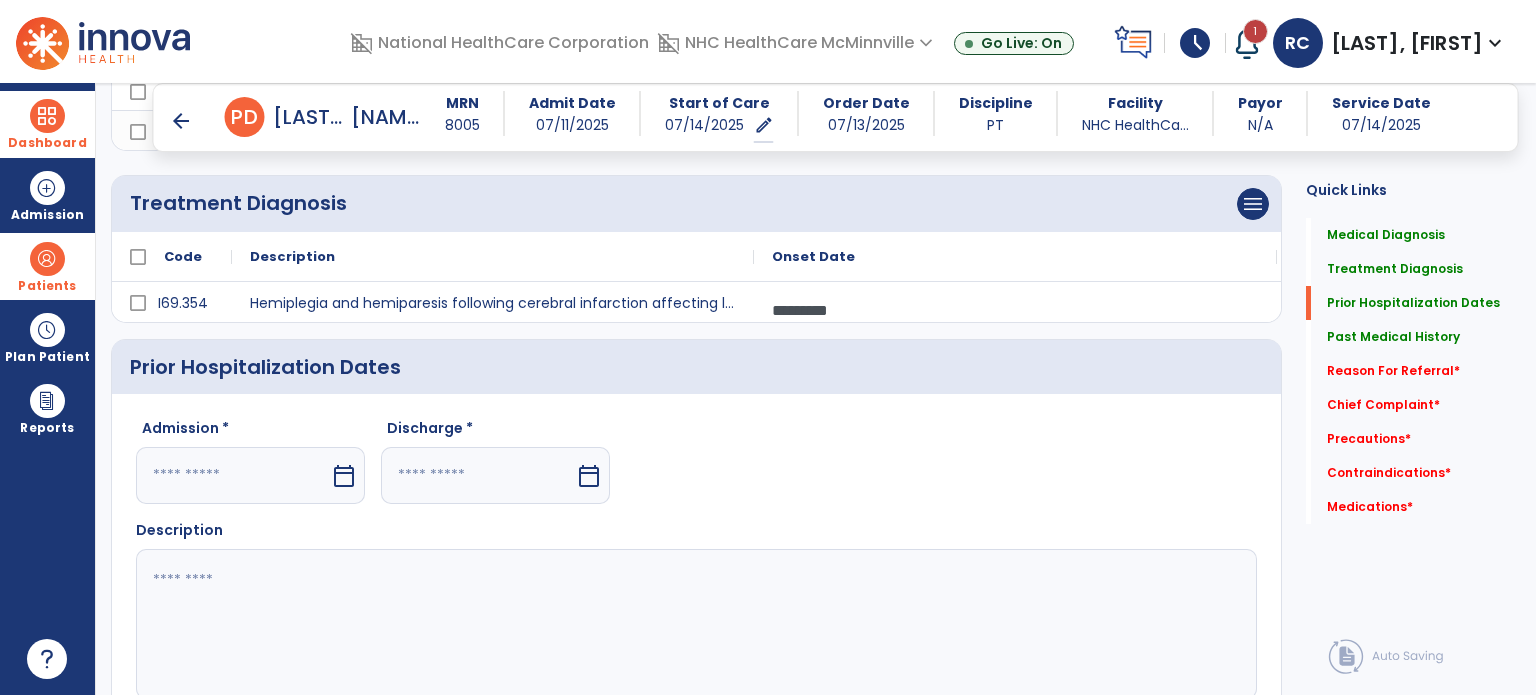 click 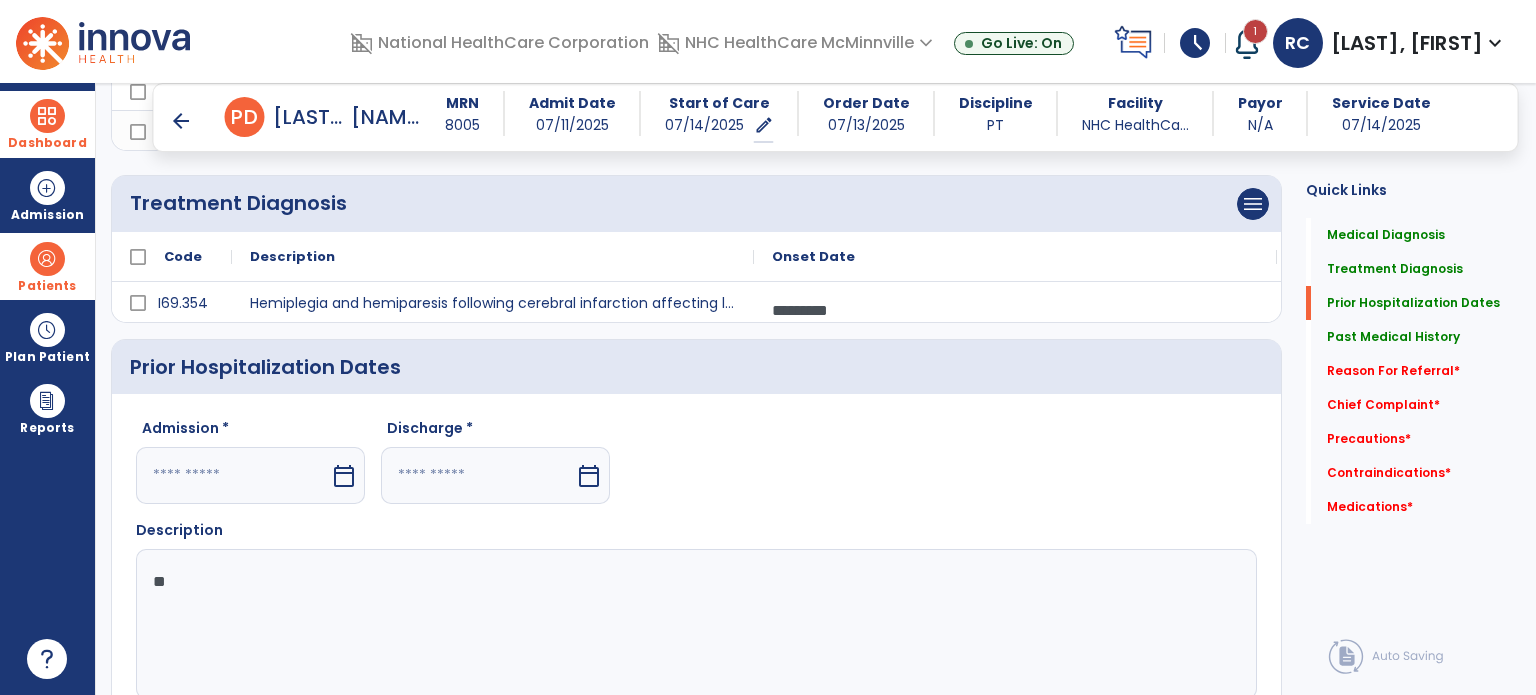 type on "*" 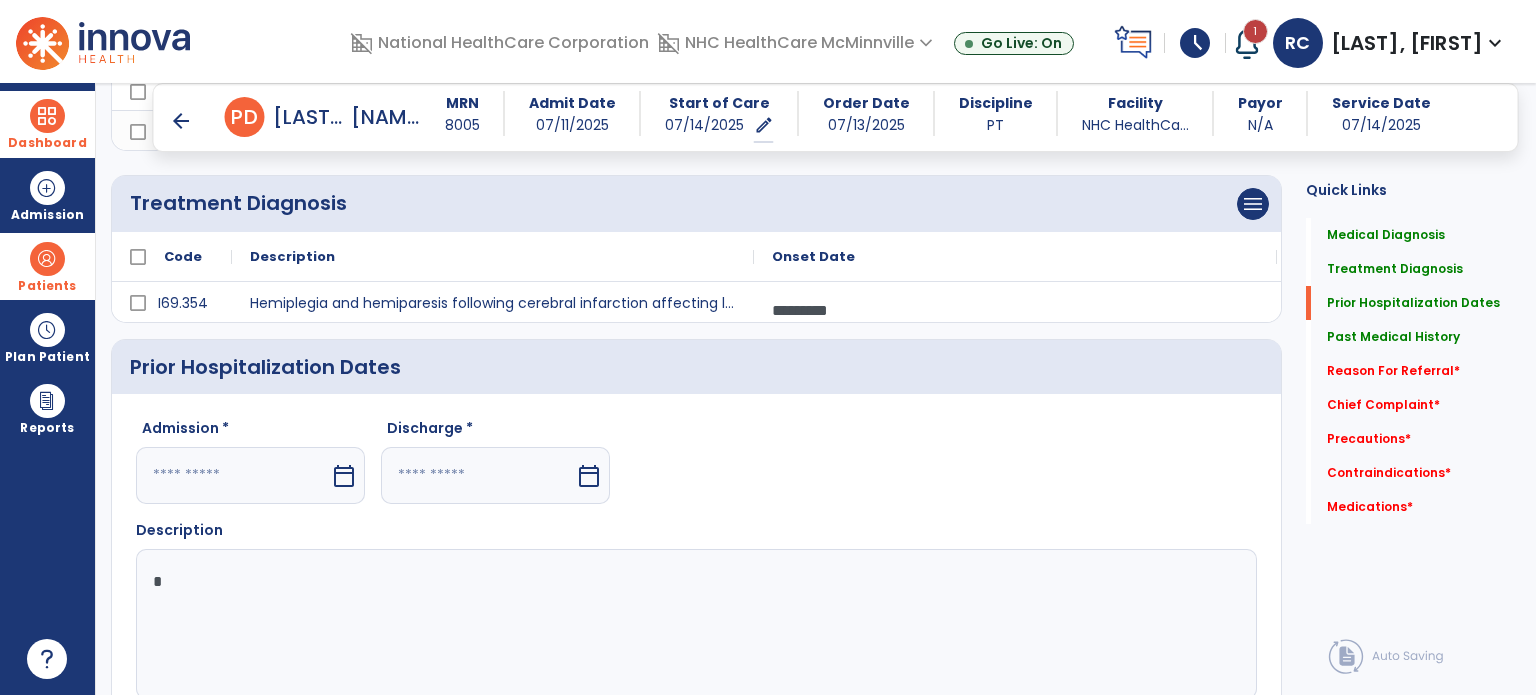 type 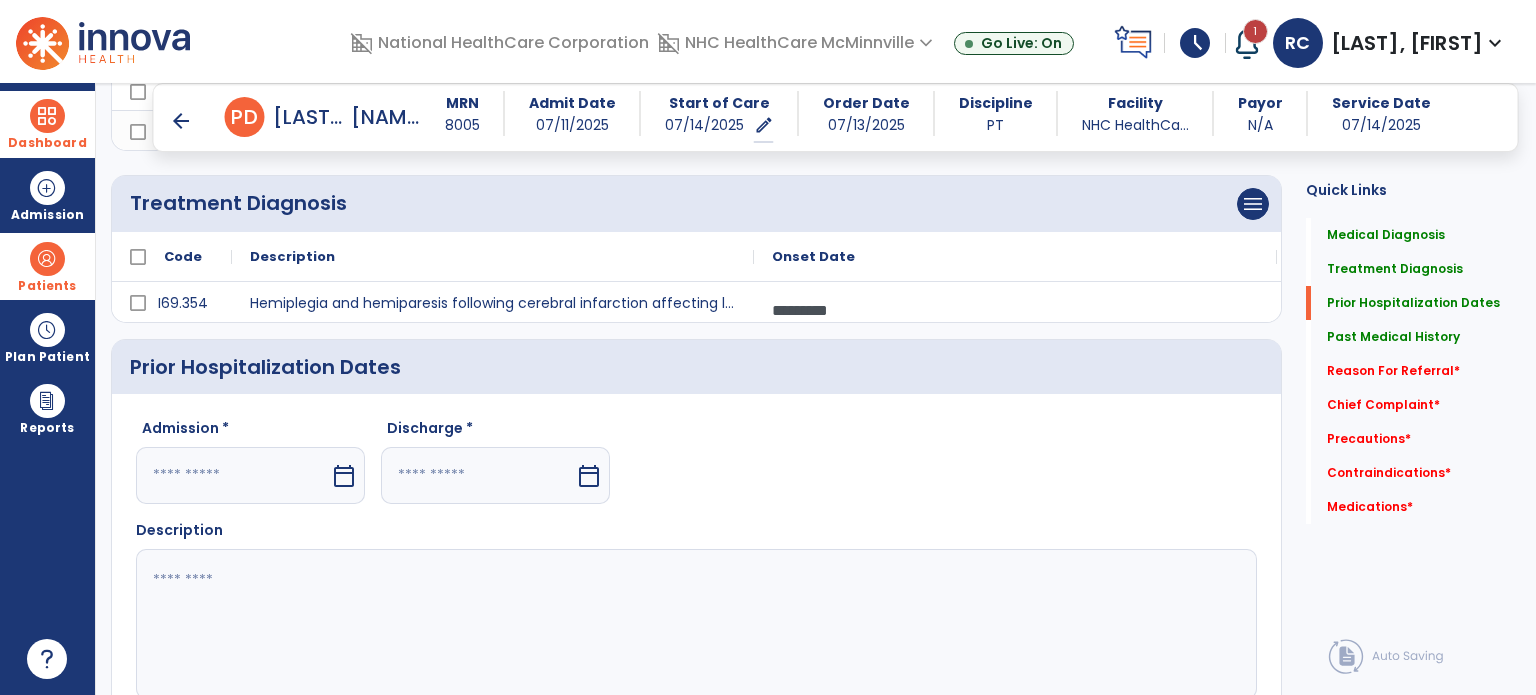 click on "calendar_today" at bounding box center (344, 476) 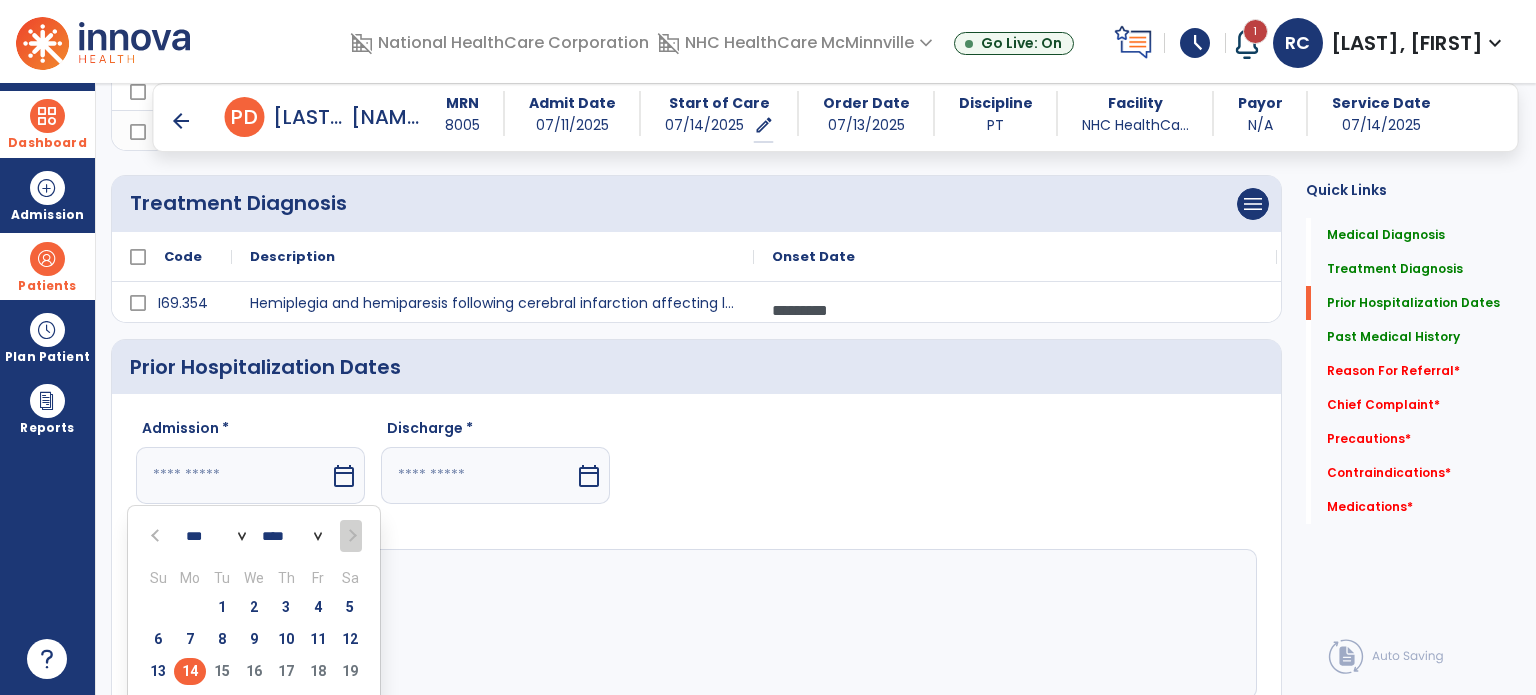 click on "Admission * *** *** *** *** *** *** *** **** **** **** **** **** **** **** **** **** **** **** **** **** **** **** **** **** **** **** **** **** **** **** **** **** **** **** **** **** **** **** **** **** **** **** **** **** **** **** **** **** **** **** **** **** **** **** **** **** **** **** **** **** **** **** **** **** **** **** **** **** **** **** **** **** **** **** **** **** **** **** **** **** **** **** **** **** **** **** **** **** **** **** **** **** **** **** **** **** **** **** **** **** **** **** **** **** **** **** **** **** **** **** **** **** **** **** **** **** **** **** **** **** **** **** **** **** **** **** **** **** **** **** **** **** Su Mo Tu We Th Fr Sa 29 30 1 2 3 4 5 6 7 8 9 10 11 12 13 14 15 16 17 18 19 20 21 22 23 24 25 26 27 28 29 30 31 1 2 3 4 5 6 7 8 9 calendar_today Discharge * calendar_today" 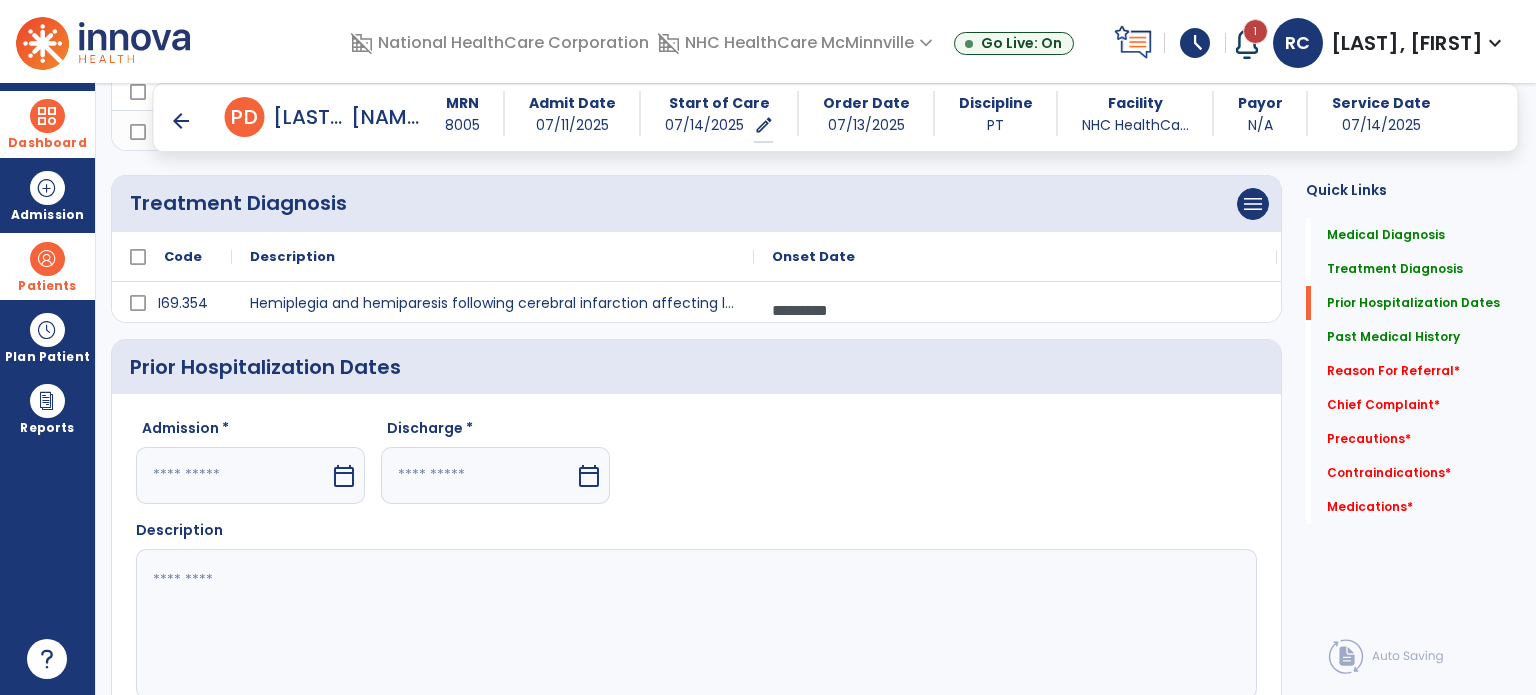 click 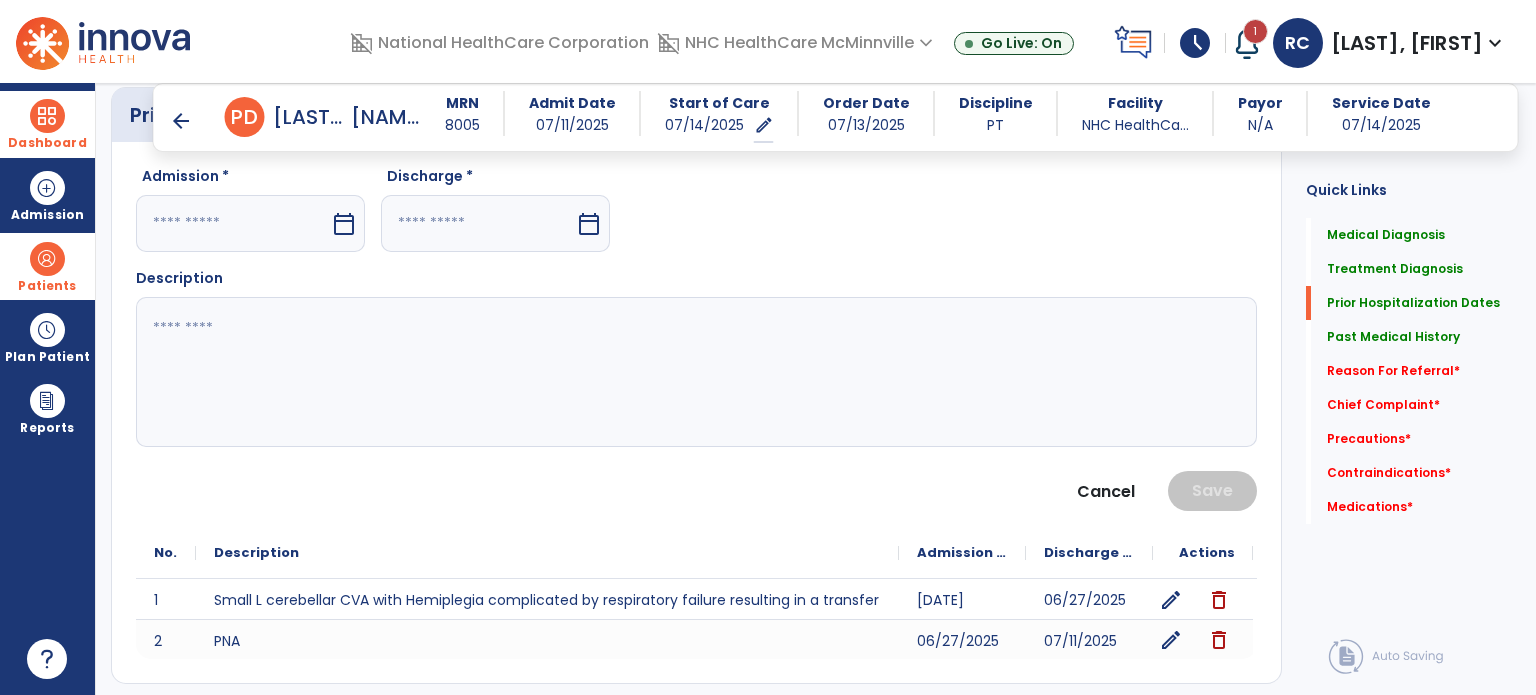 scroll, scrollTop: 1258, scrollLeft: 0, axis: vertical 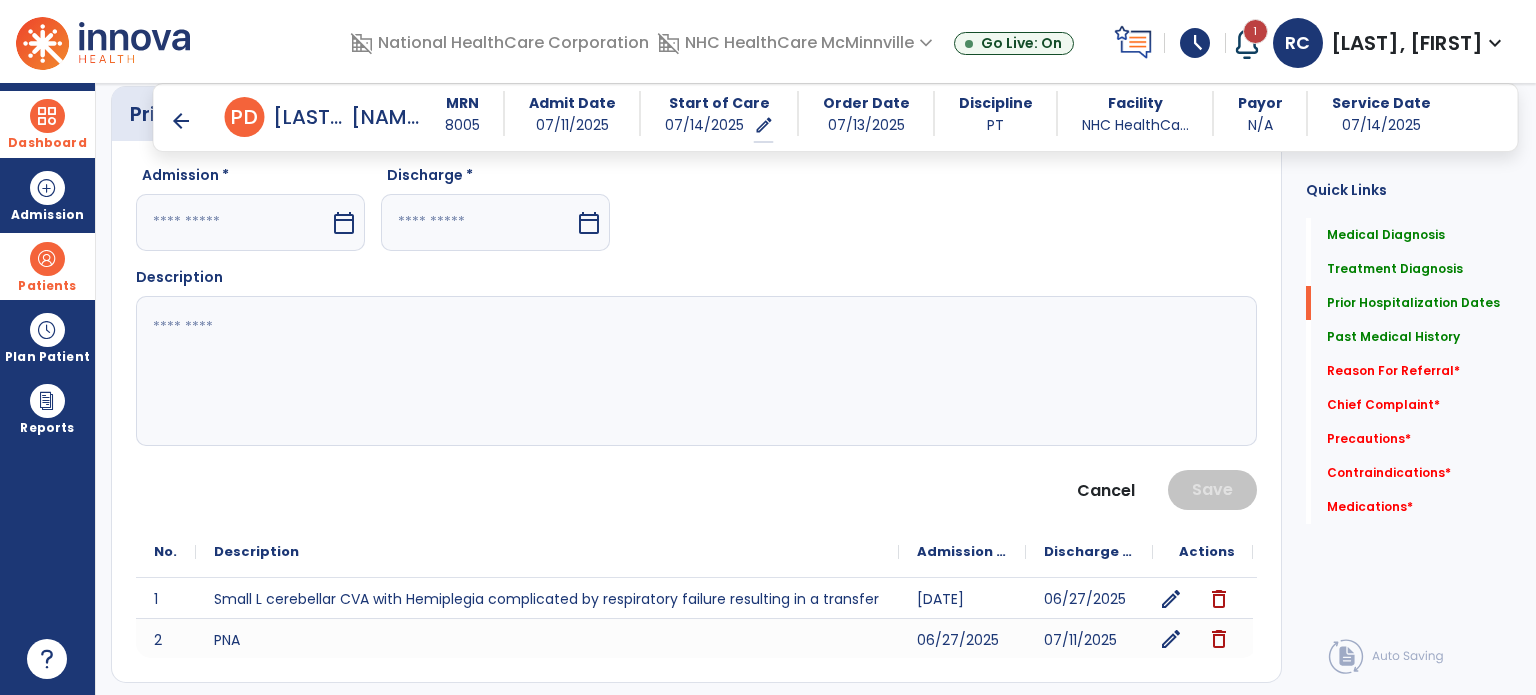type on "*" 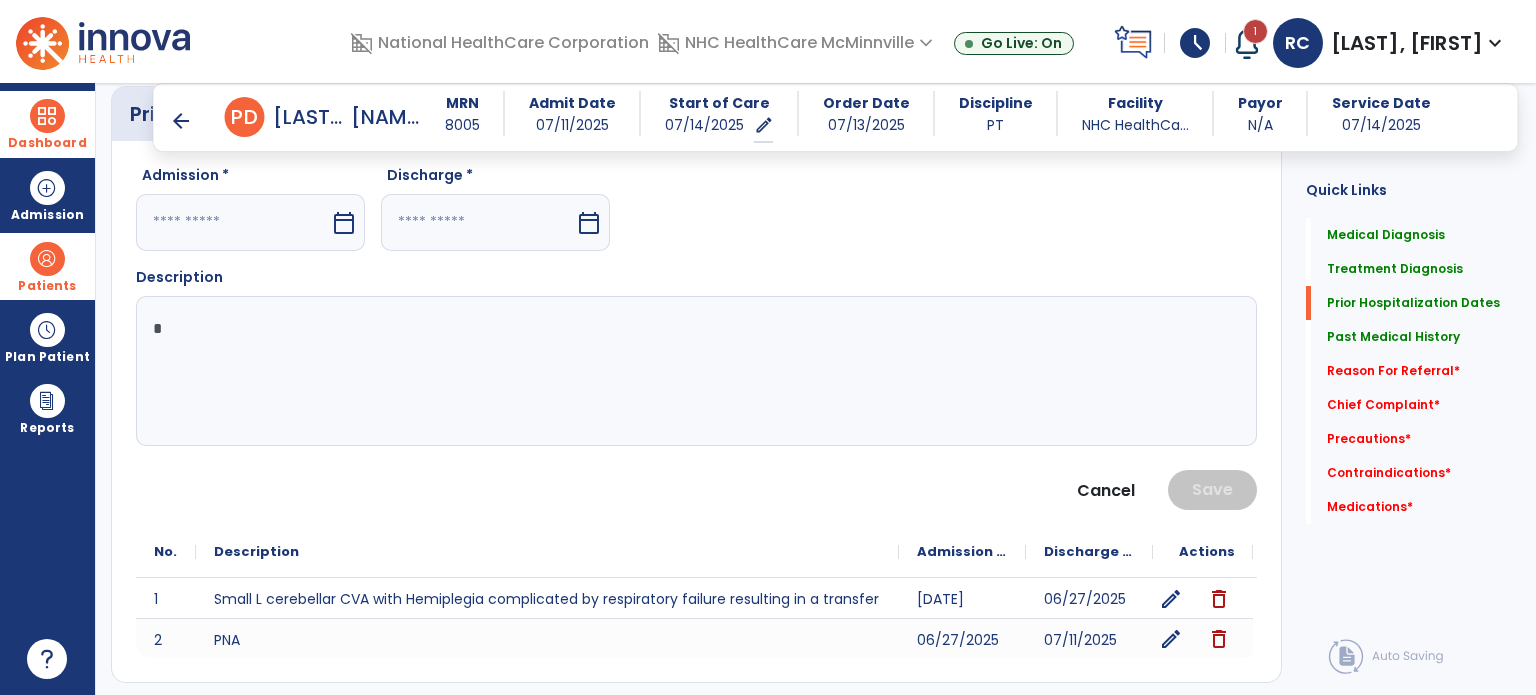 type 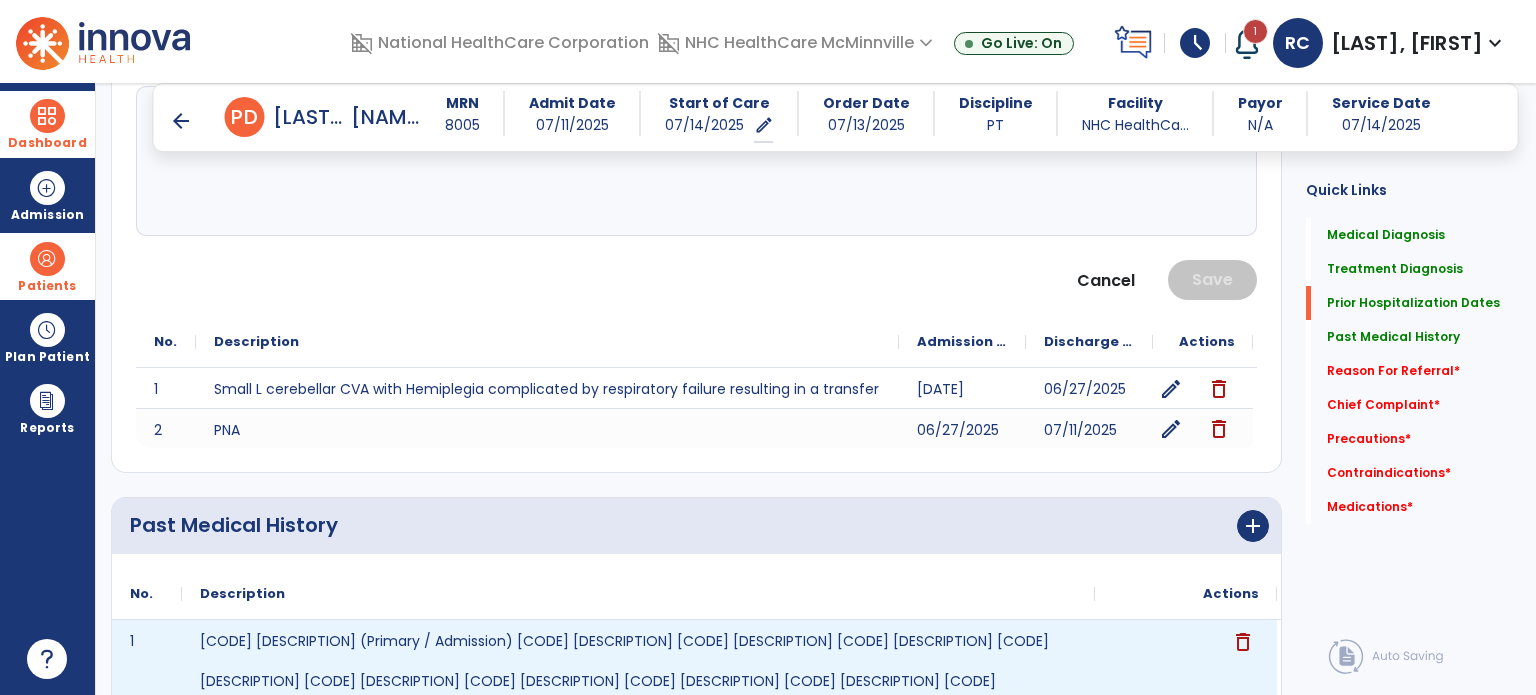 scroll, scrollTop: 1466, scrollLeft: 0, axis: vertical 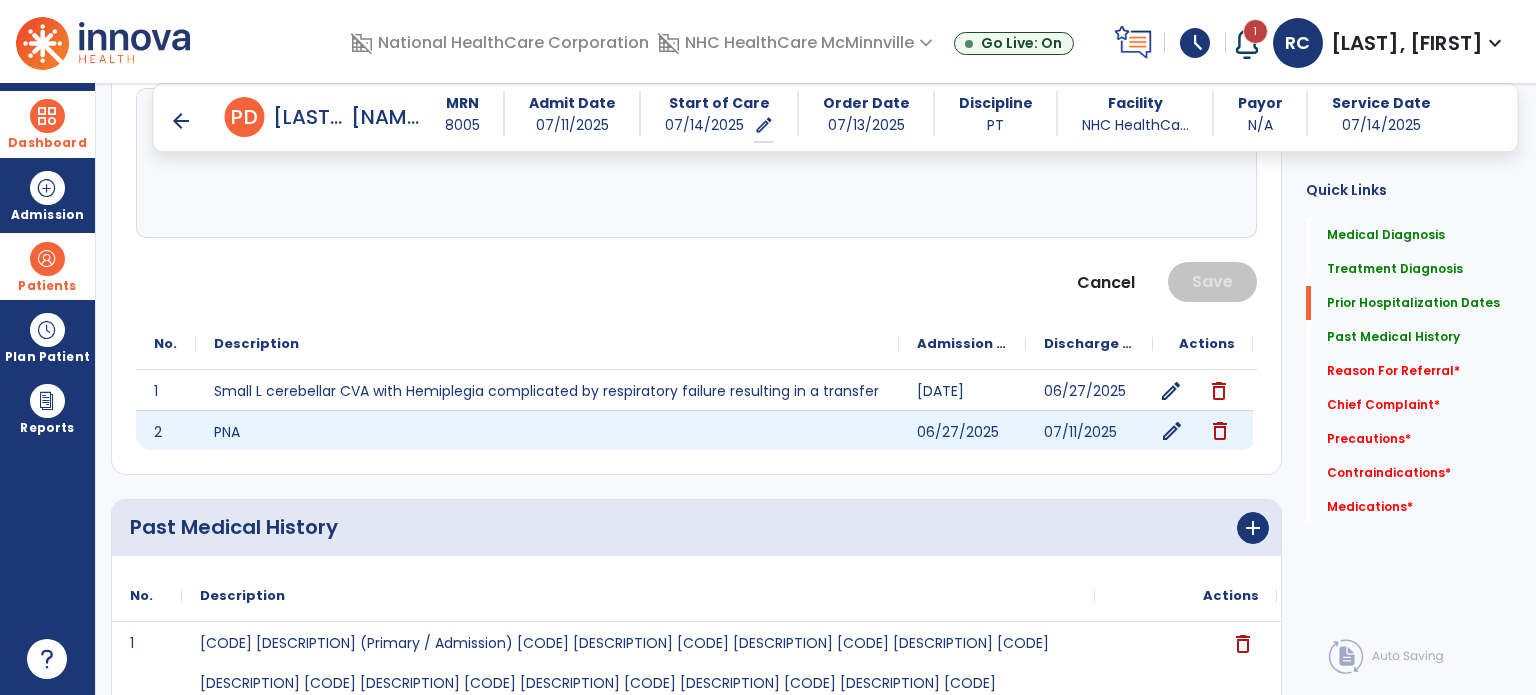 click on "edit" 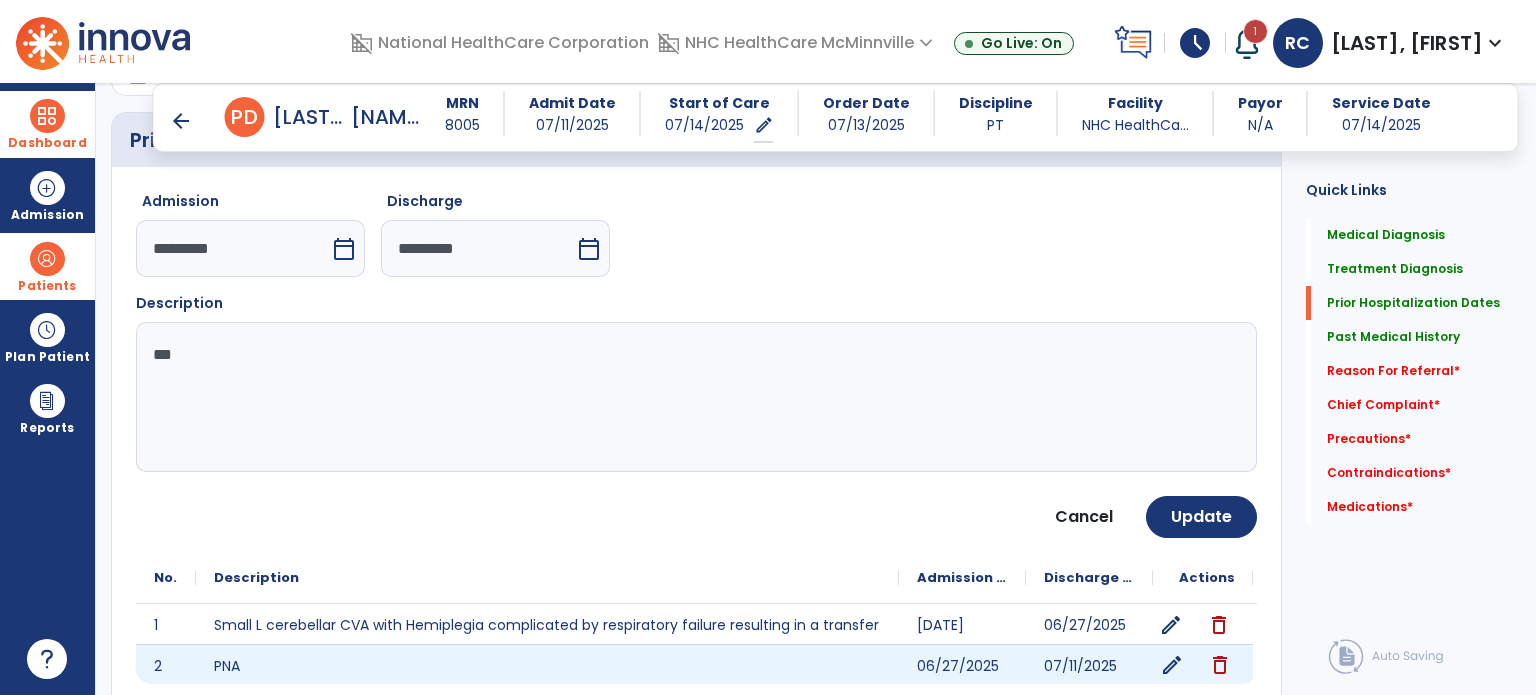 scroll, scrollTop: 1205, scrollLeft: 0, axis: vertical 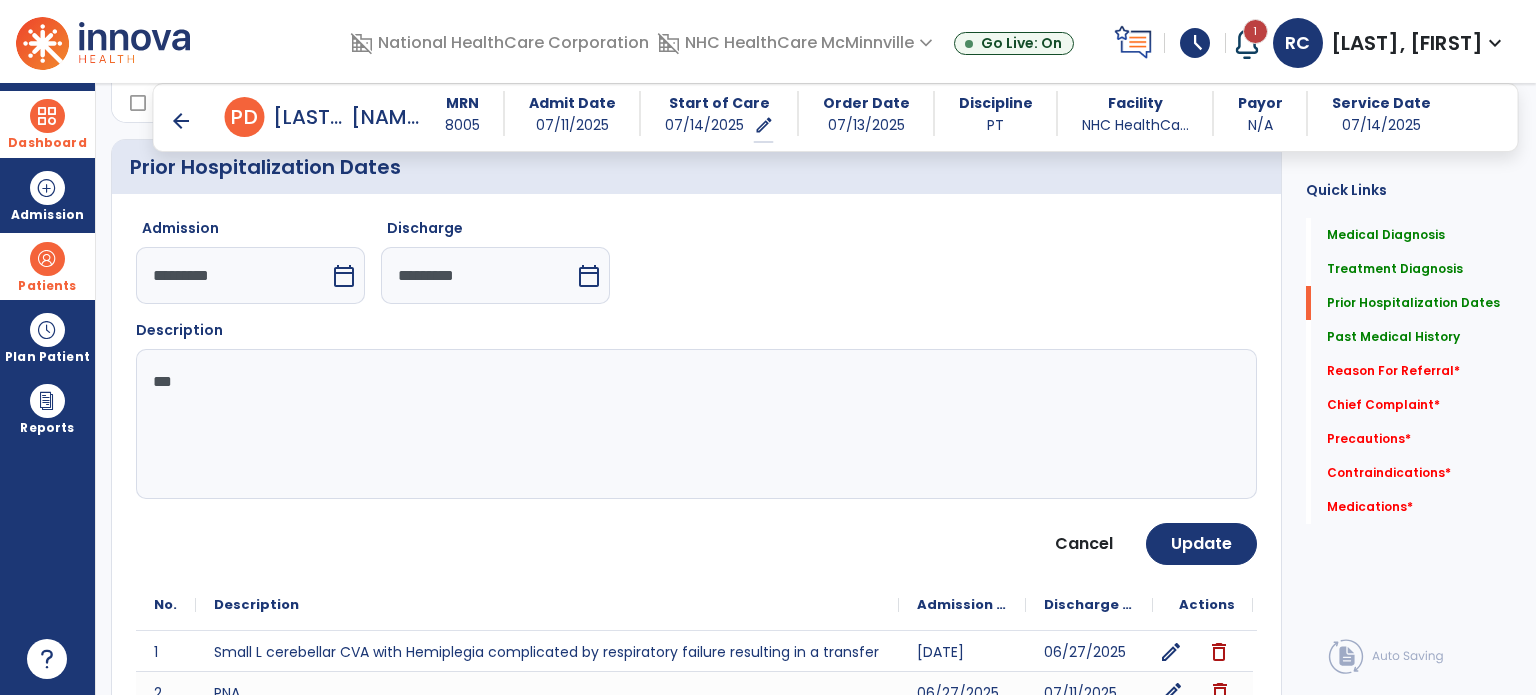 click on "***" 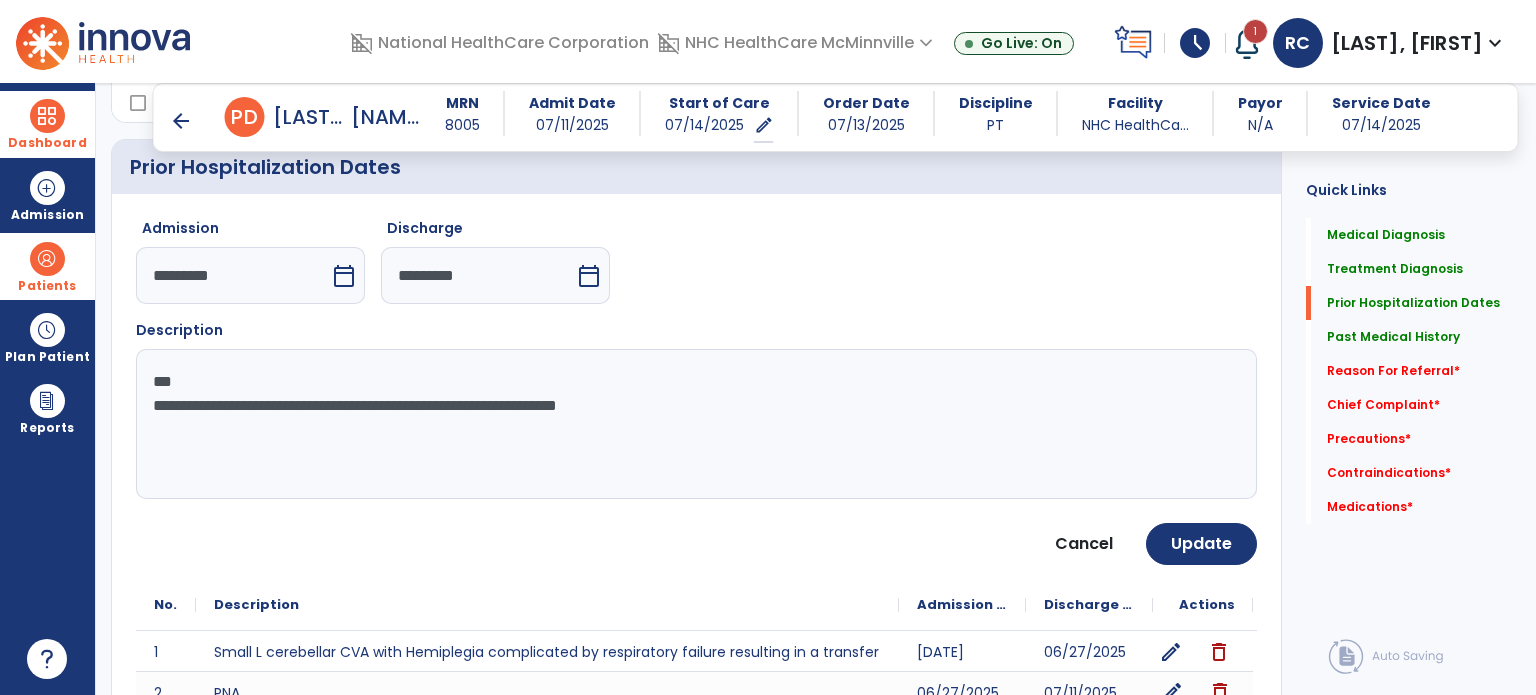 type on "**********" 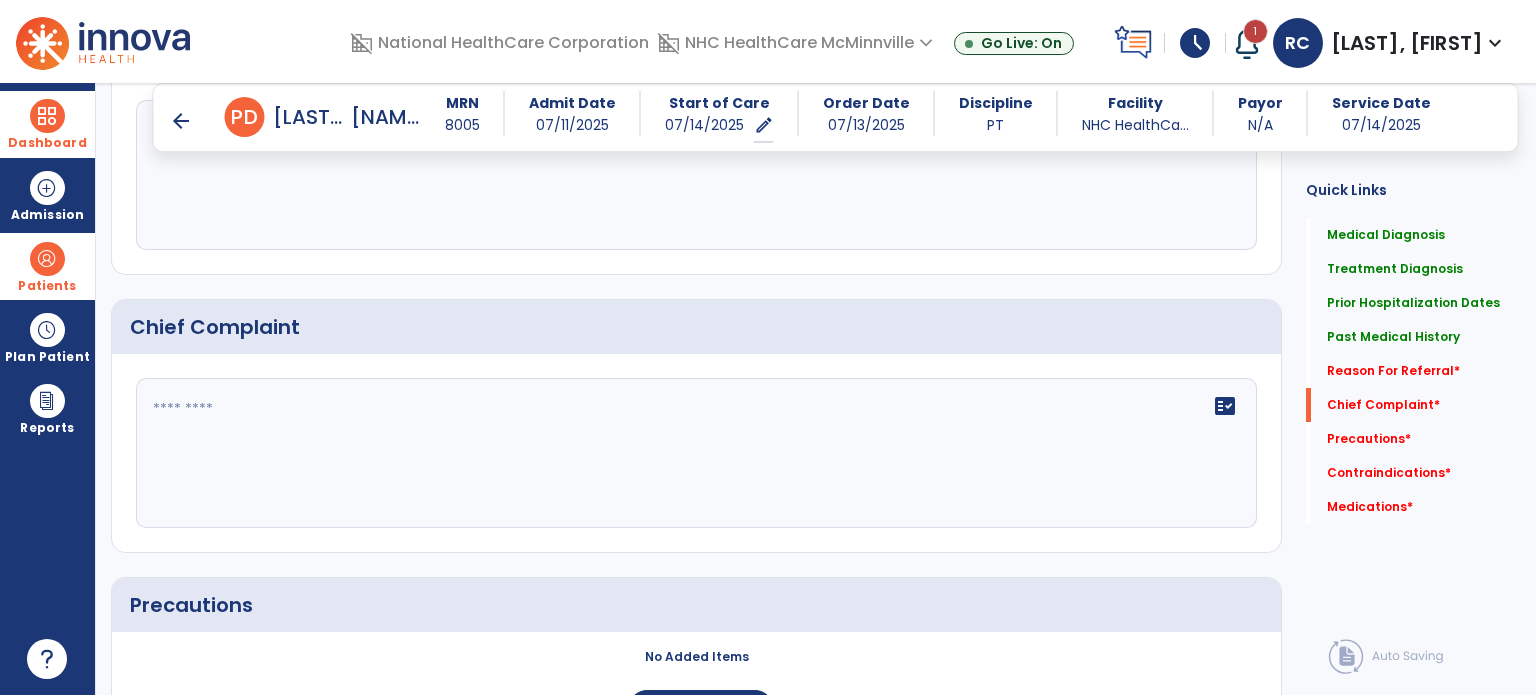 scroll, scrollTop: 2523, scrollLeft: 0, axis: vertical 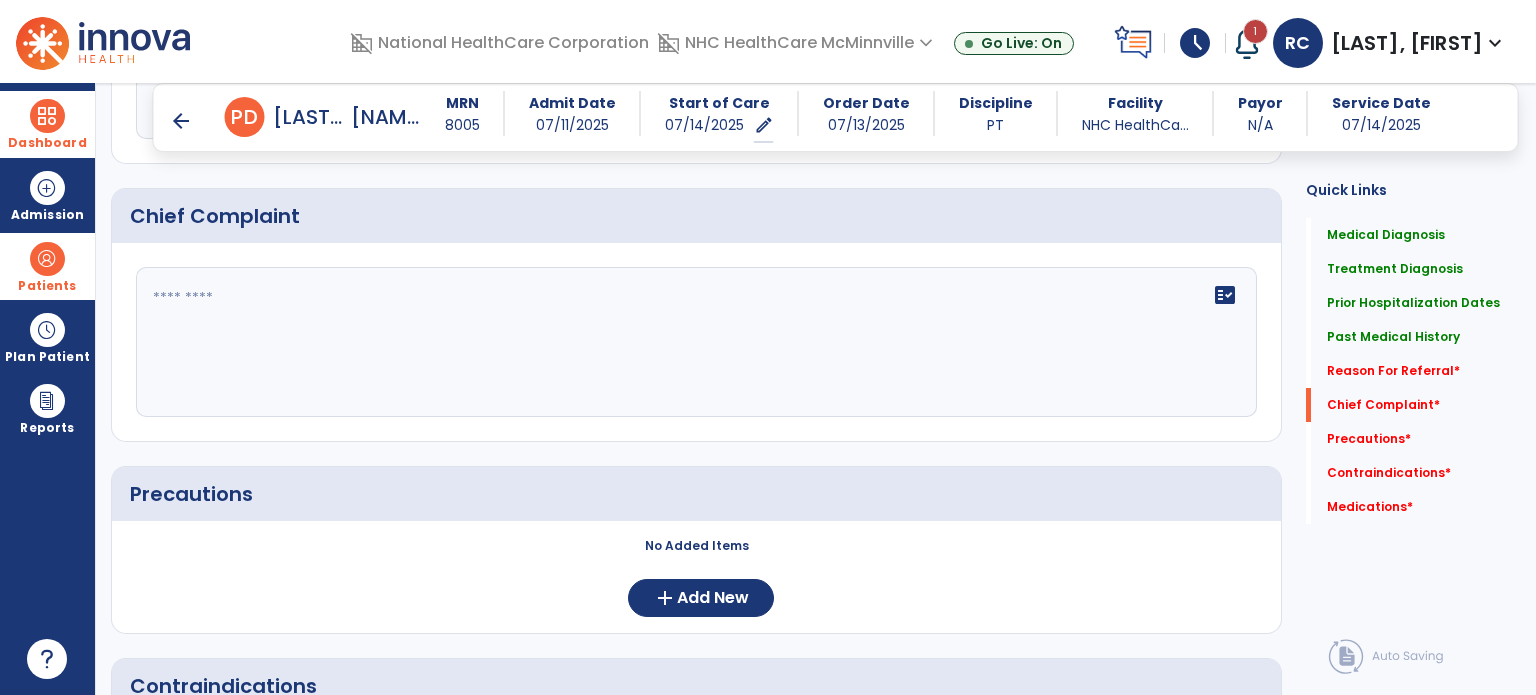 click on "fact_check" 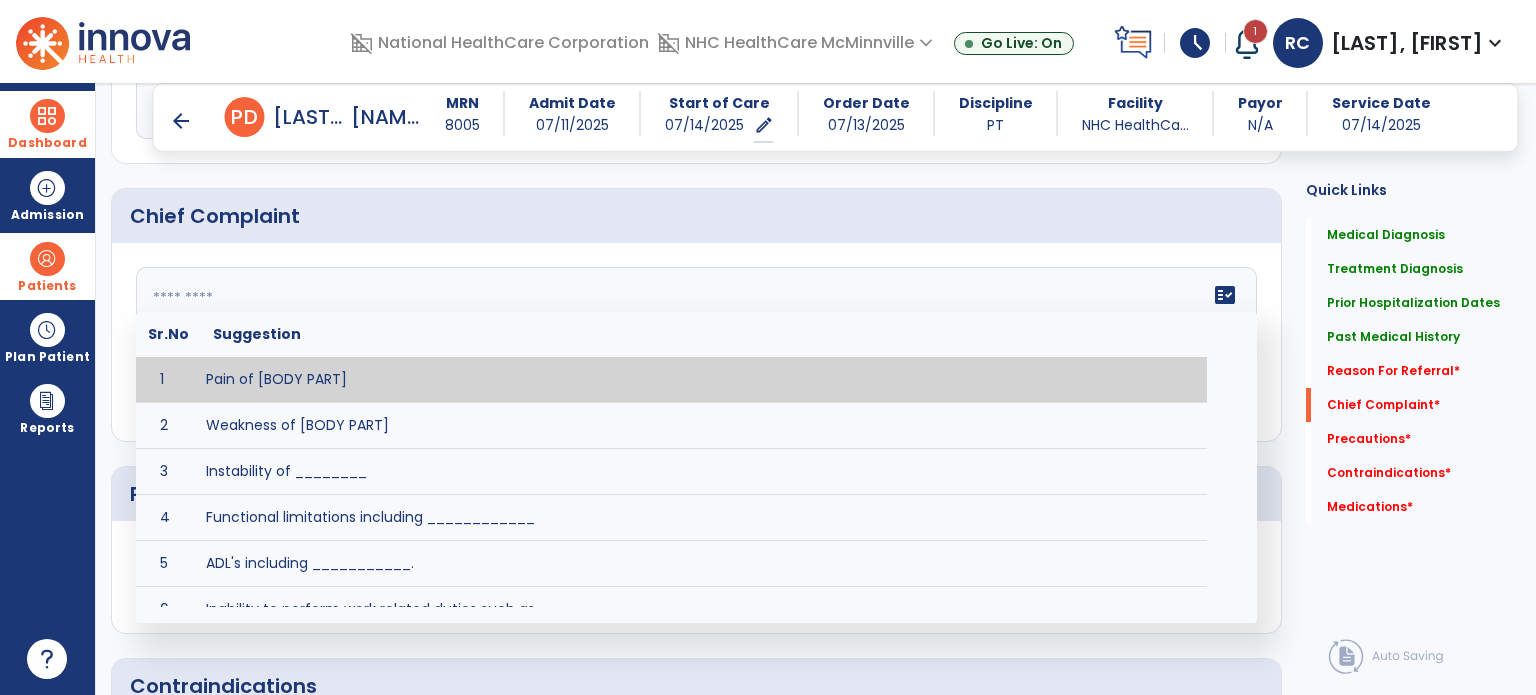 click on "Chief Complaint" 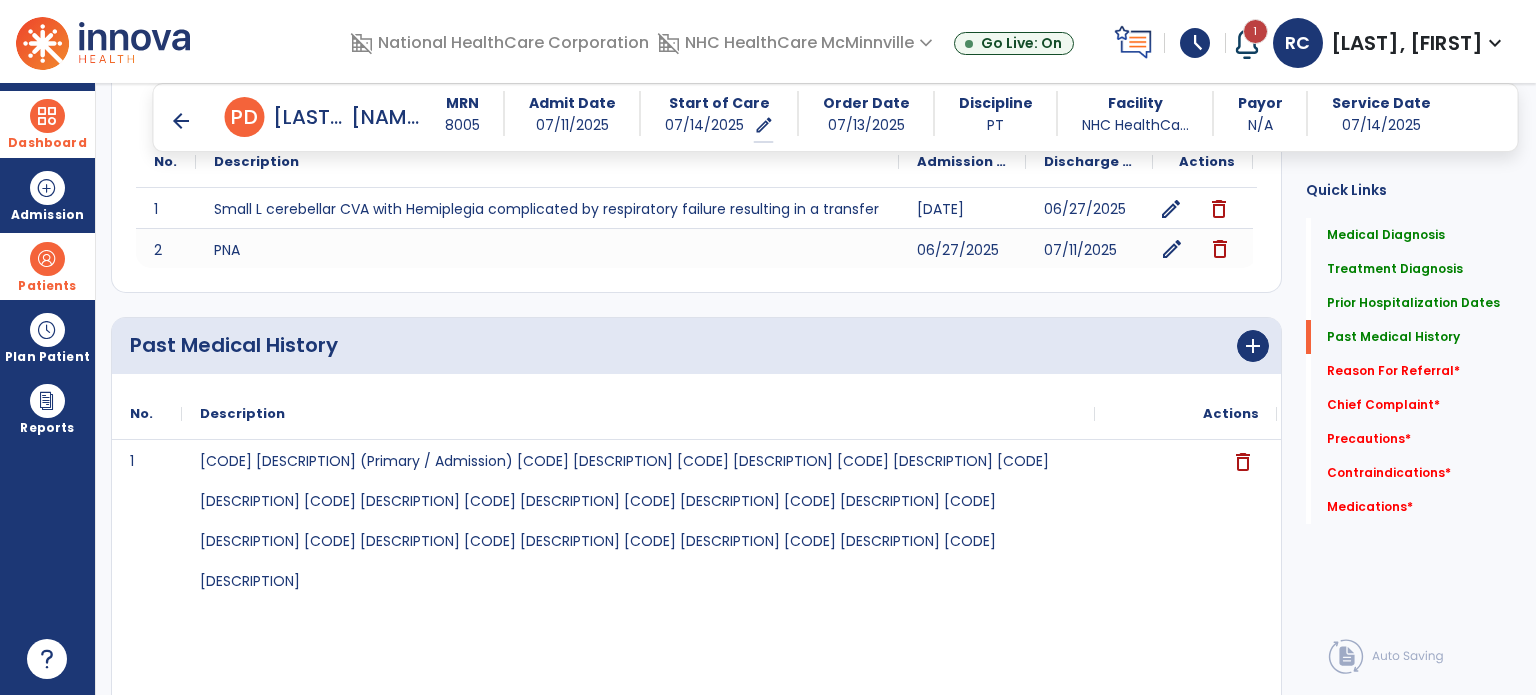 scroll, scrollTop: 1649, scrollLeft: 0, axis: vertical 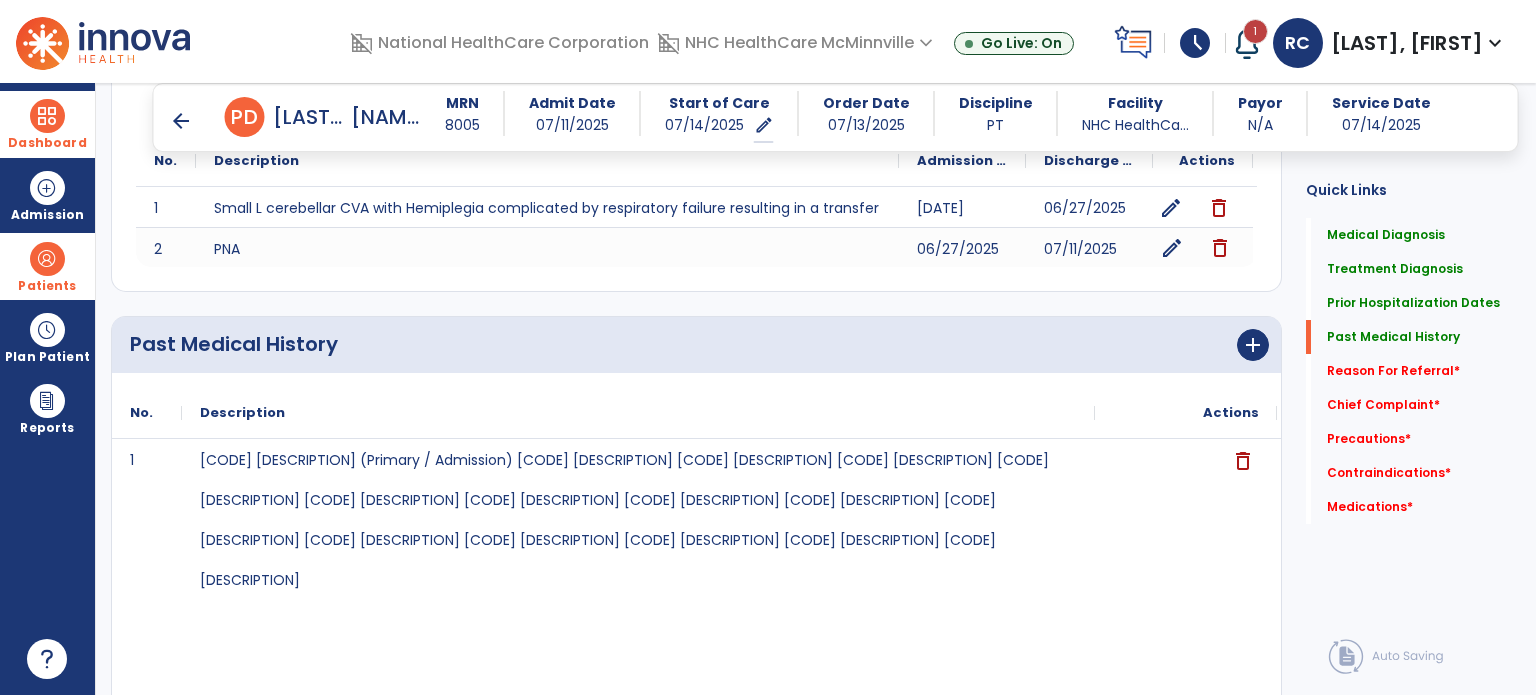 click on "Past Medical History" 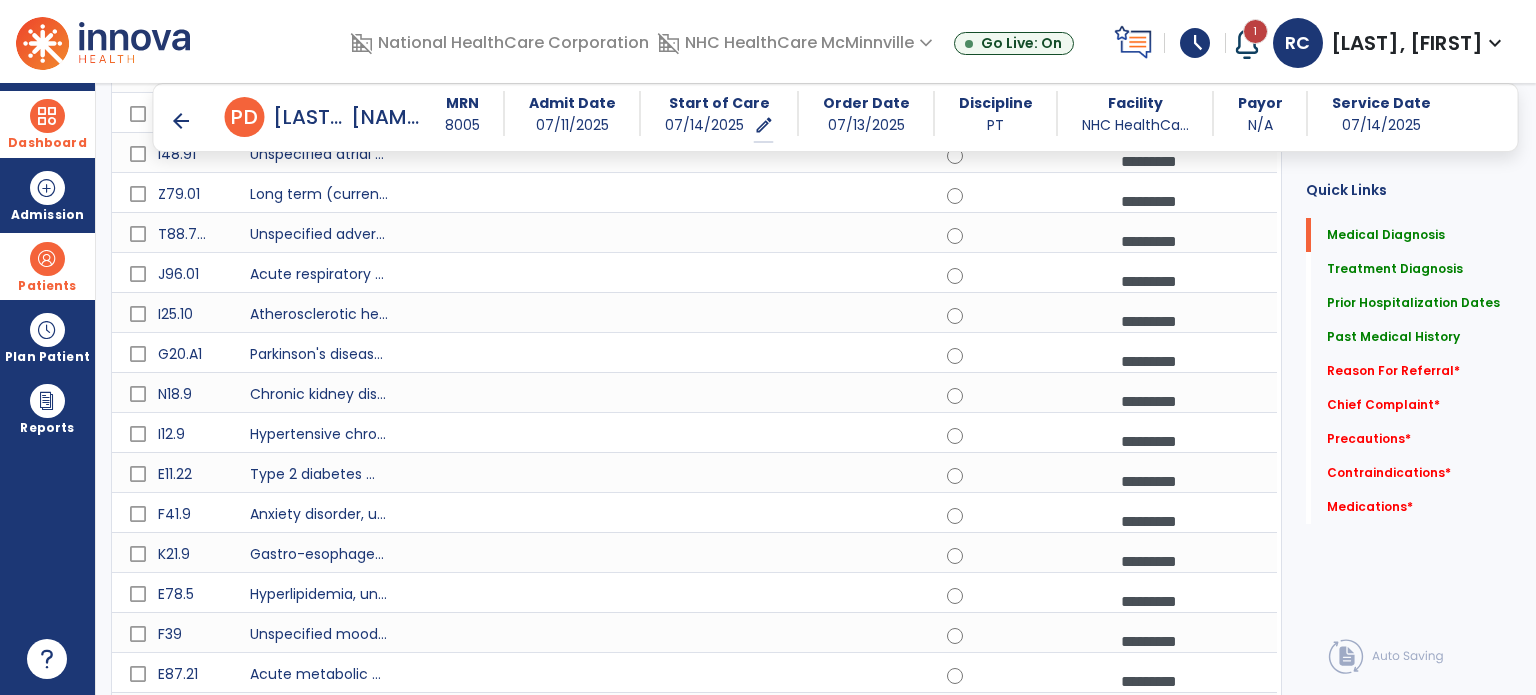 scroll, scrollTop: 0, scrollLeft: 0, axis: both 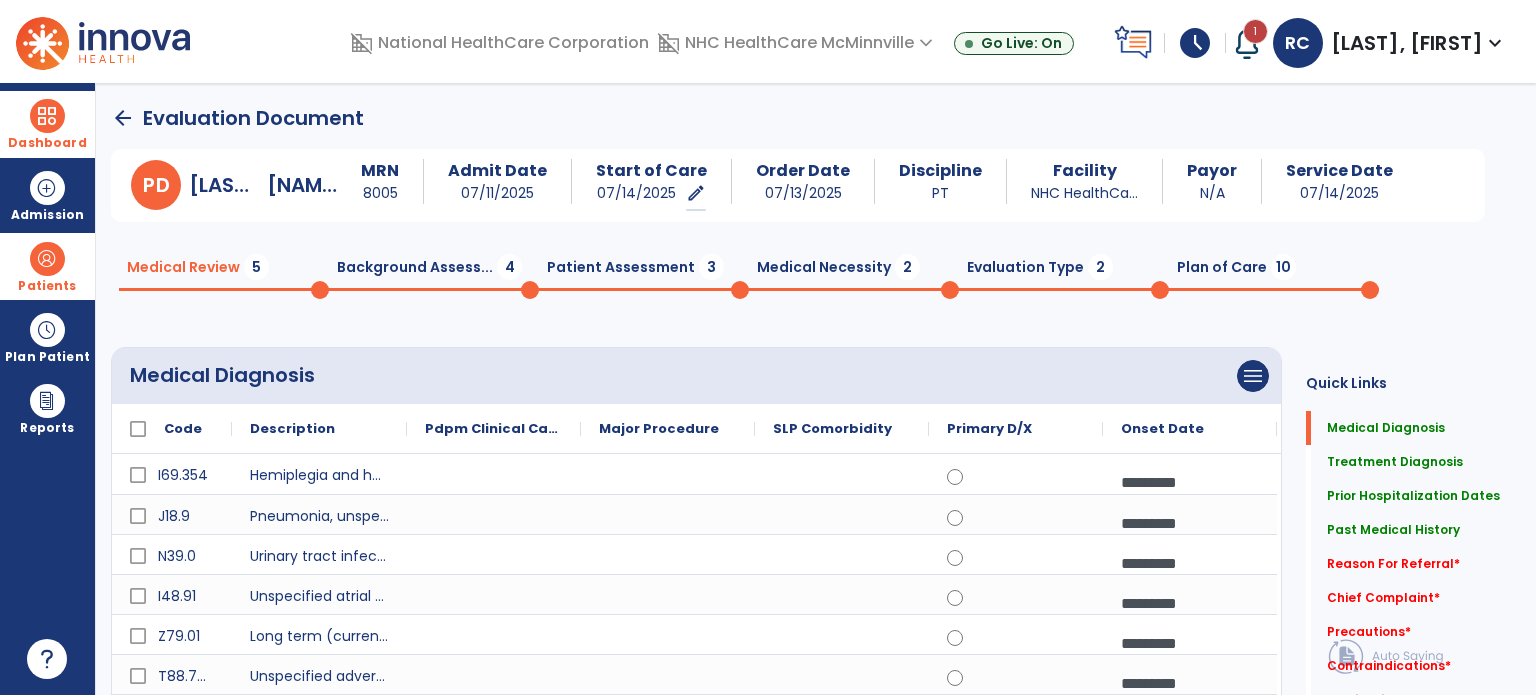 click on "Background Assess...  4" 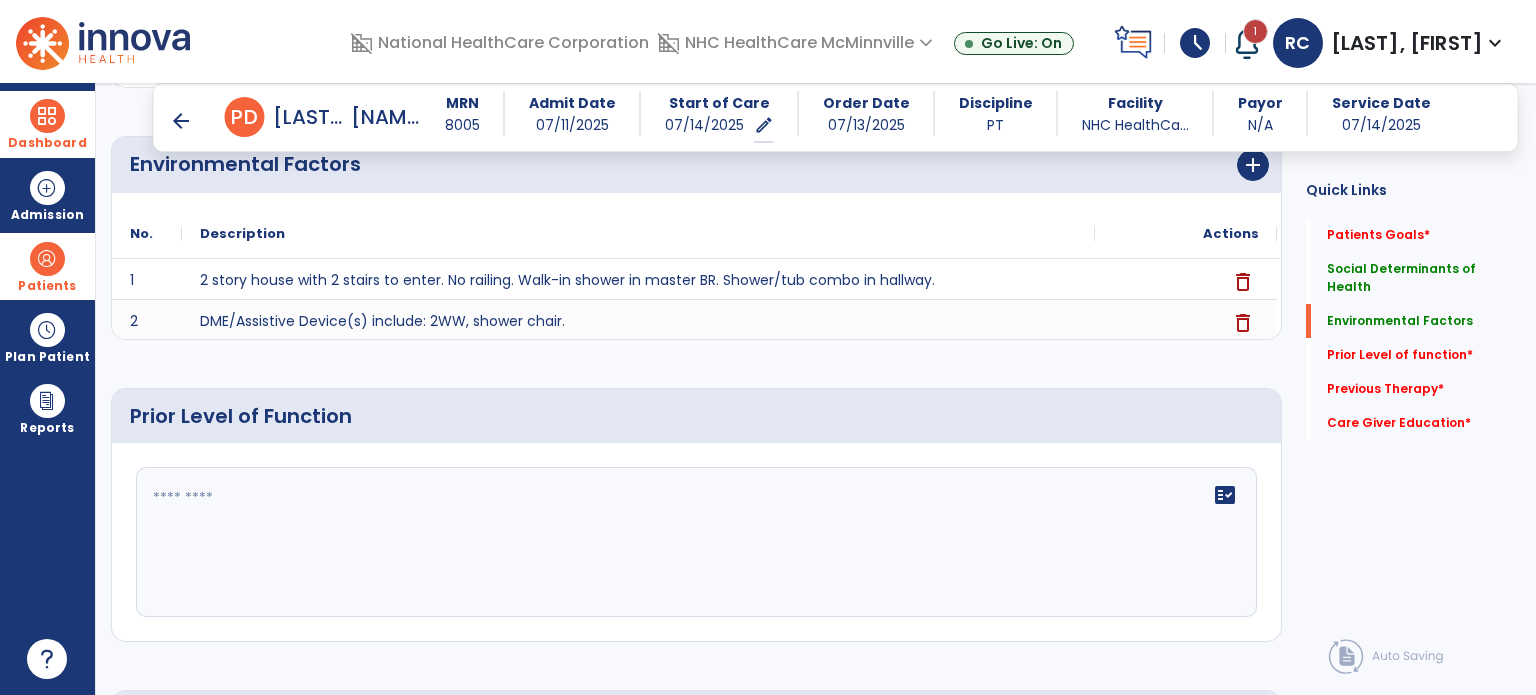 scroll, scrollTop: 622, scrollLeft: 0, axis: vertical 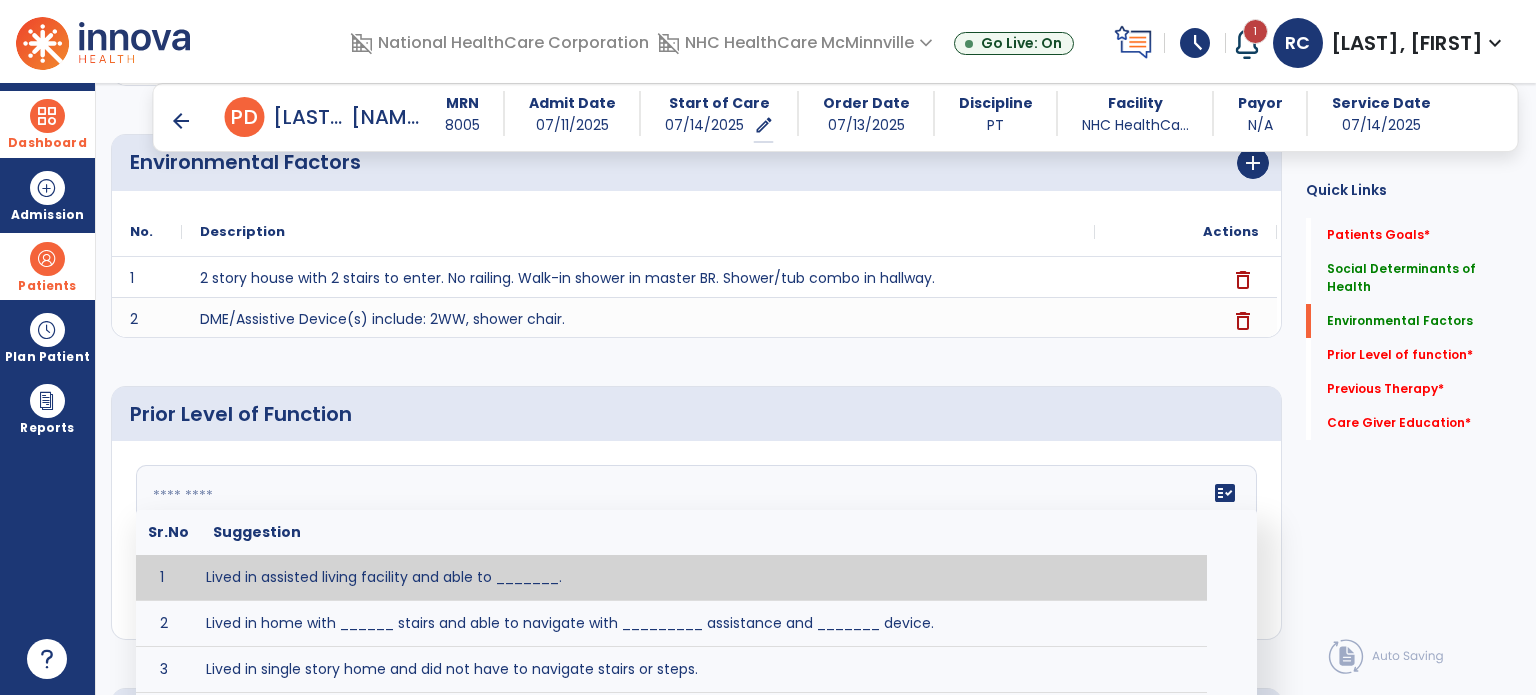 click on "fact_check  Sr.No Suggestion 1 Lived in assisted living facility and able to _______. 2 Lived in home with ______ stairs and able to navigate with _________ assistance and _______ device. 3 Lived in single story home and did not have to navigate stairs or steps. 4 Lived in SNF and began to develop increase in risk for ______. 5 Lived in SNF and skin was intact without pressure sores or wounds. 6 Lived independently at home with _________ and able to __________. 7 Wheelchair bound, non ambulatory and able to ______. 8 Worked as a __________." 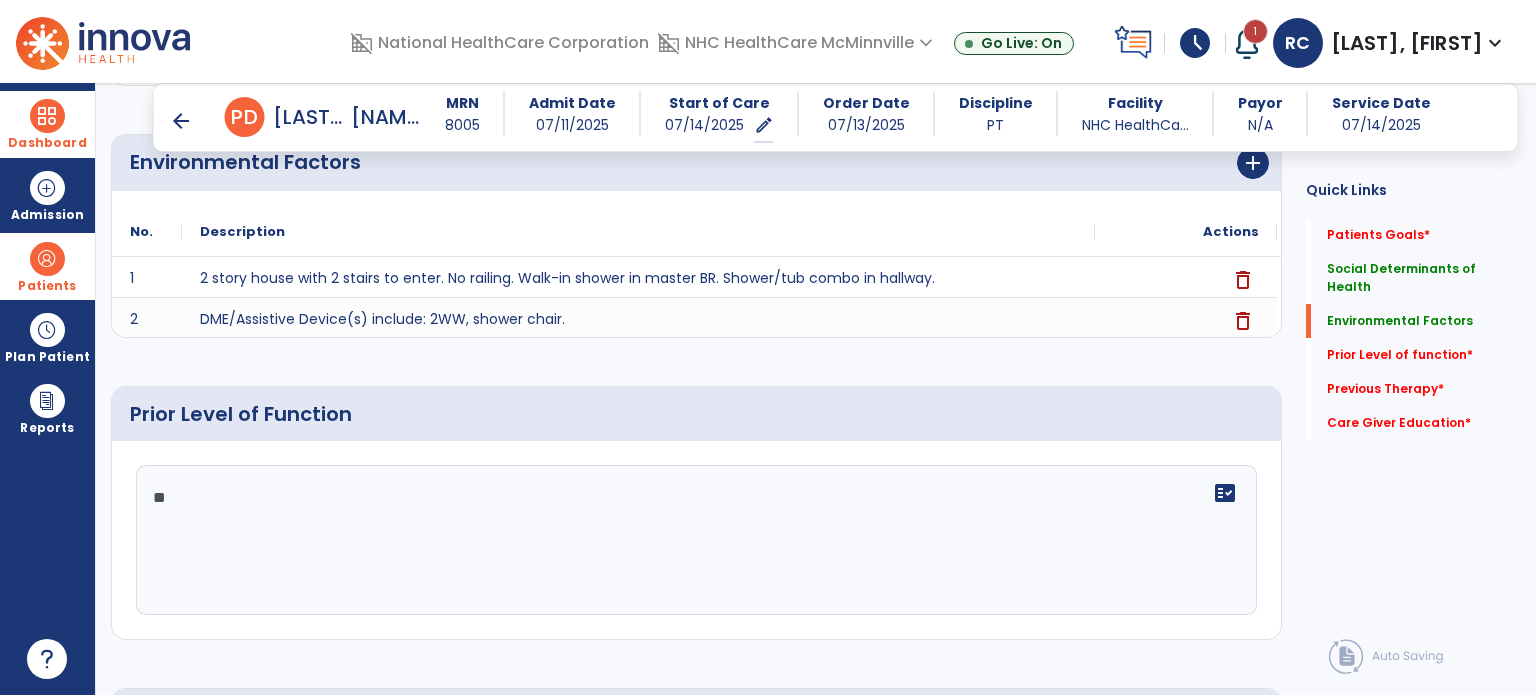 type on "*" 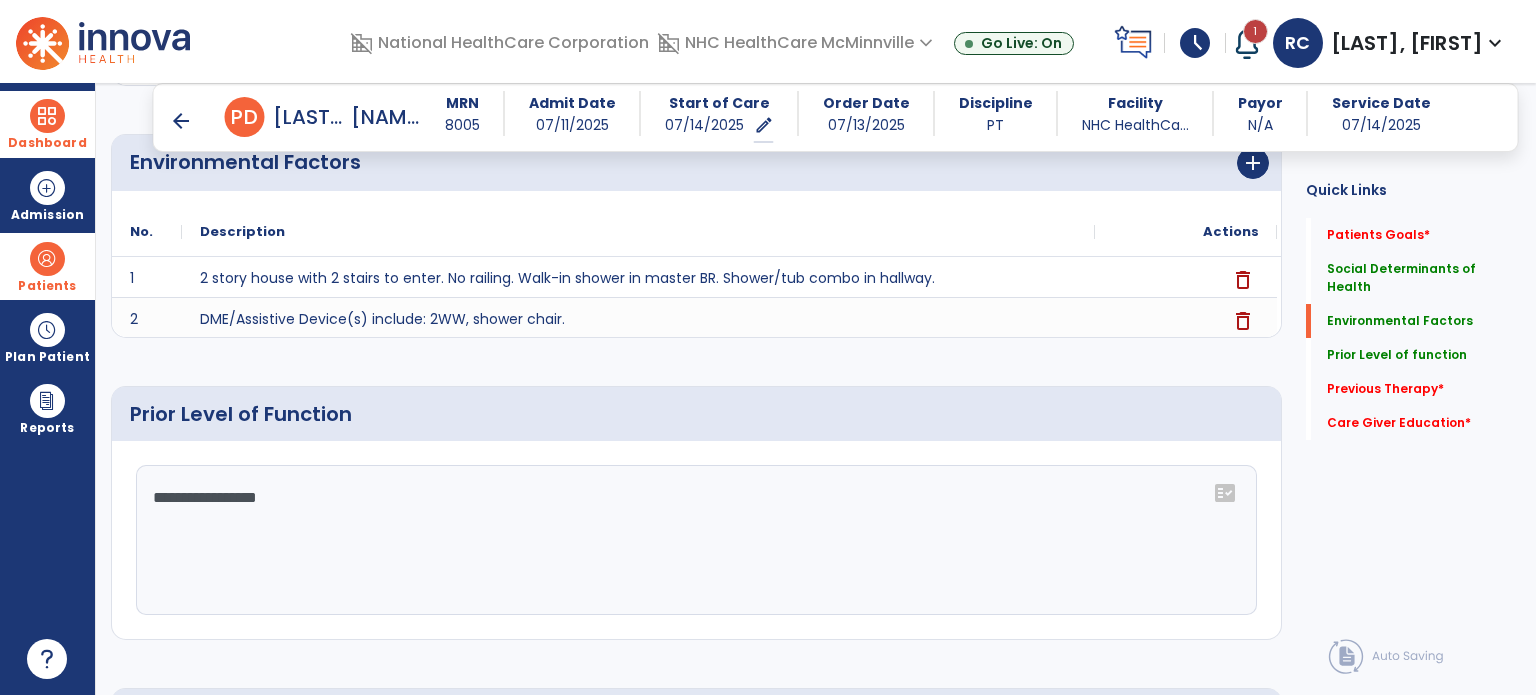 click on "**********" 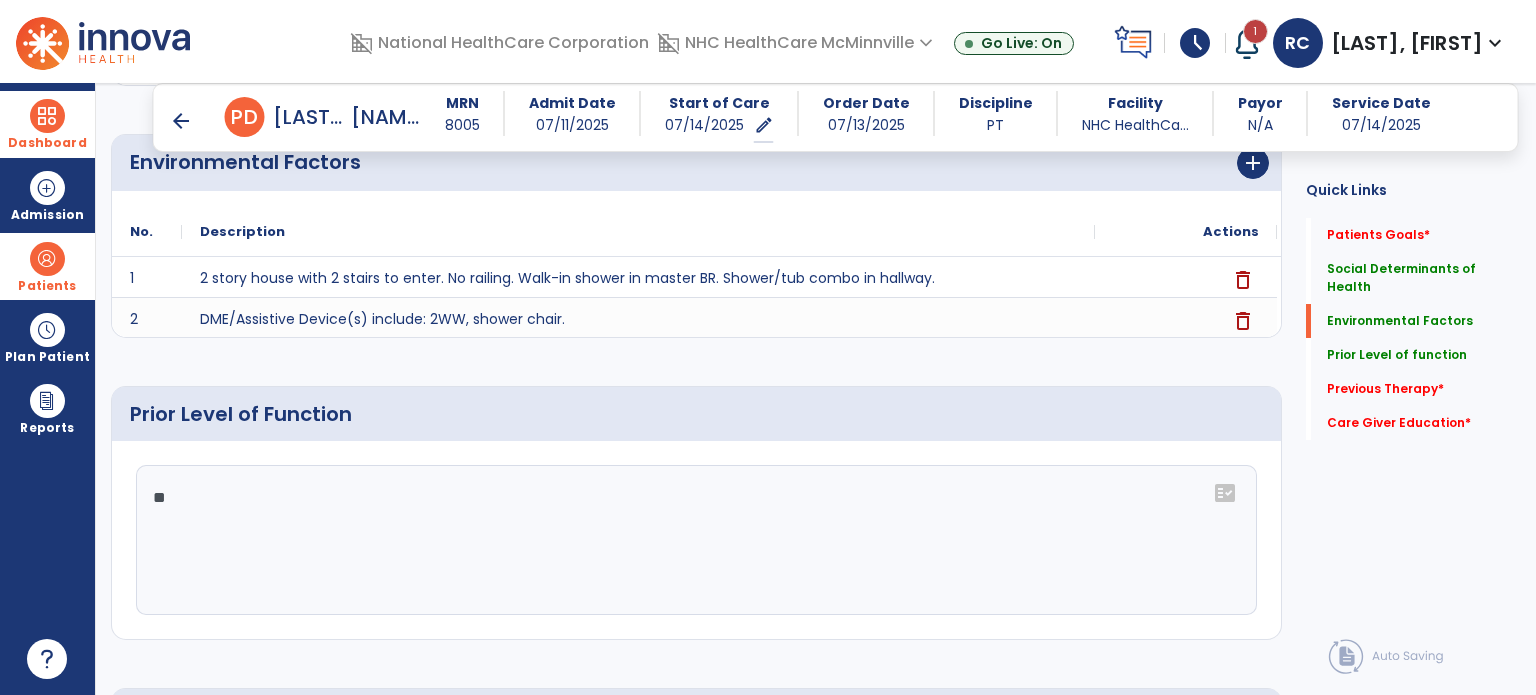type on "*" 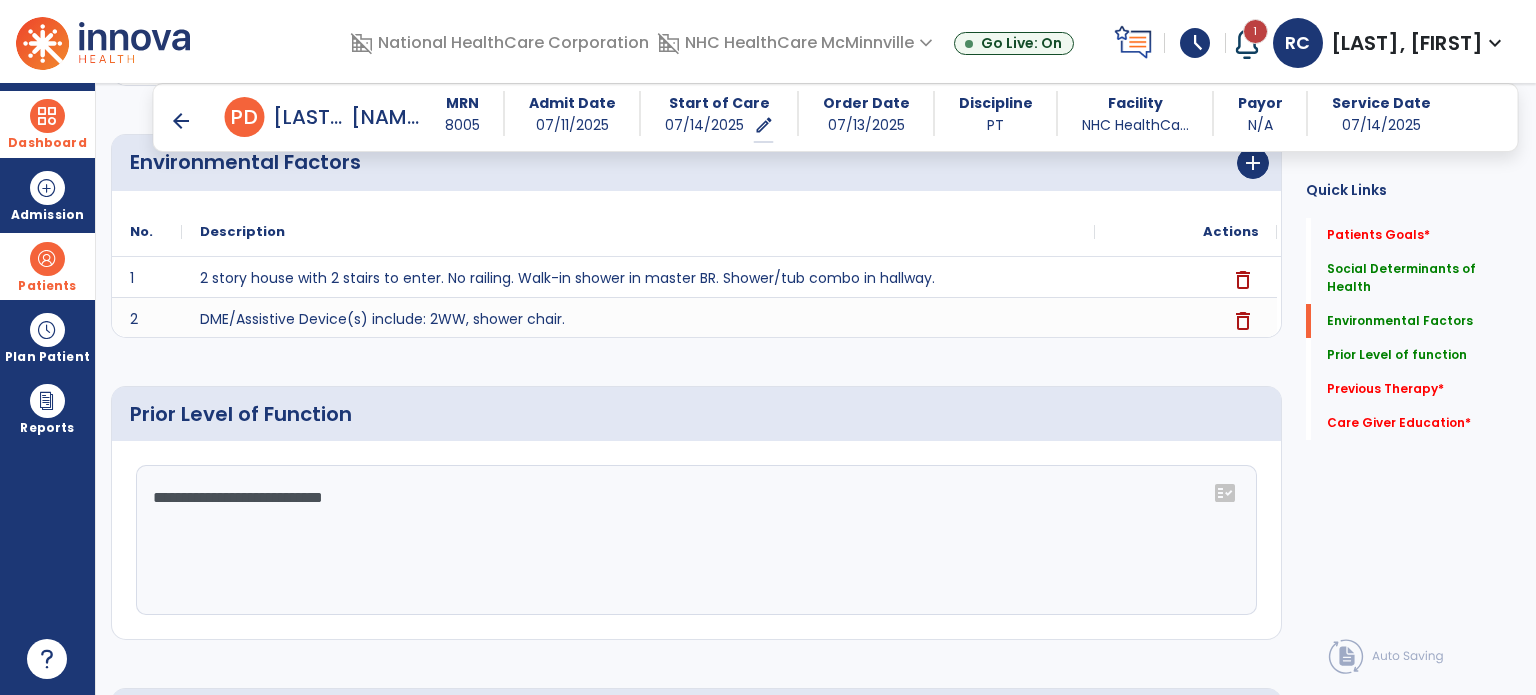 type on "**********" 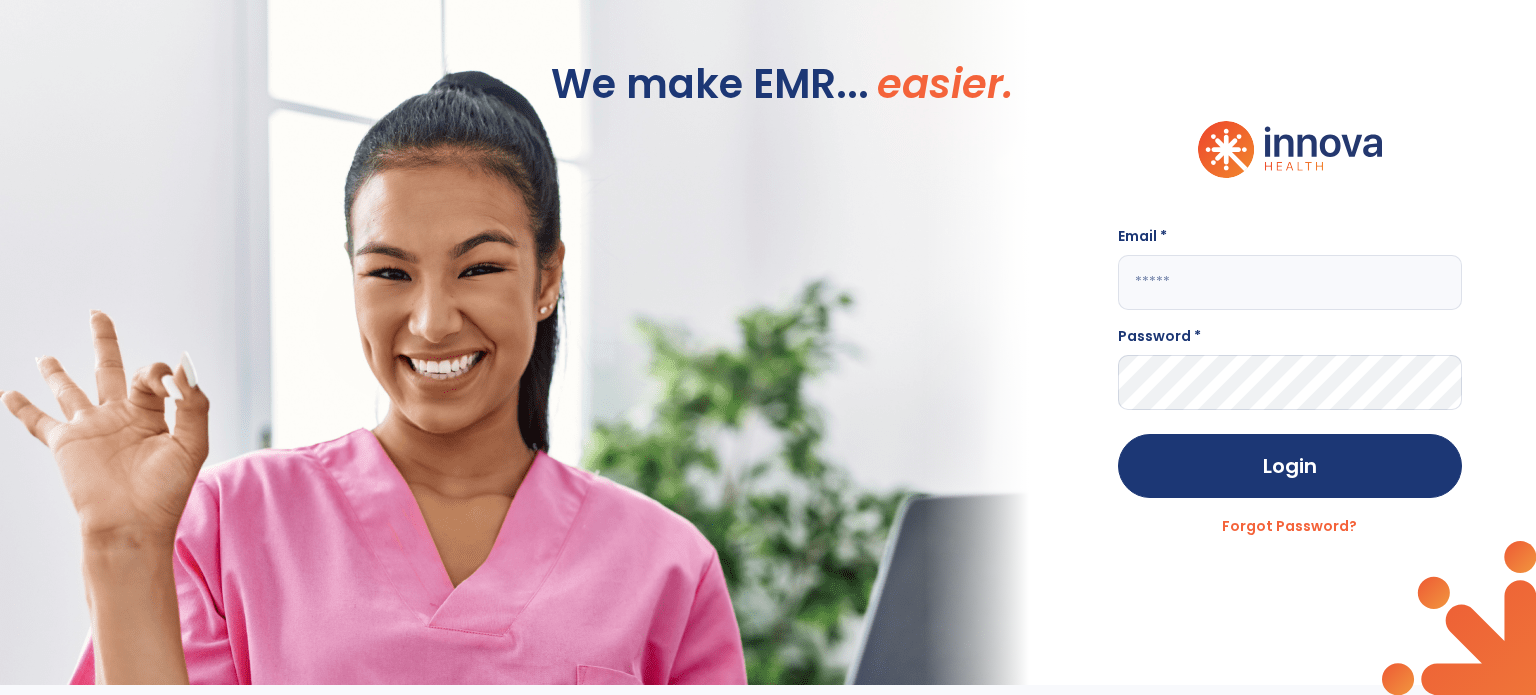scroll, scrollTop: 0, scrollLeft: 0, axis: both 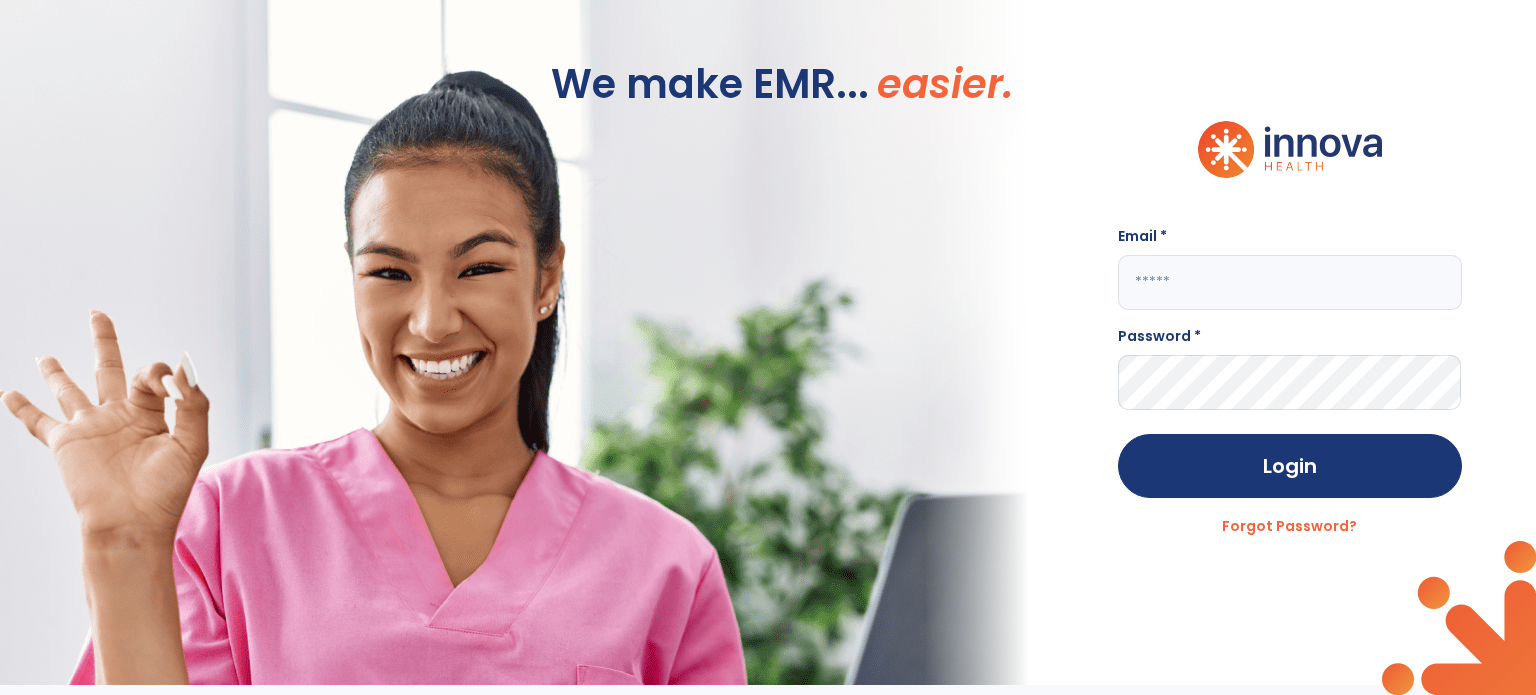 type on "**********" 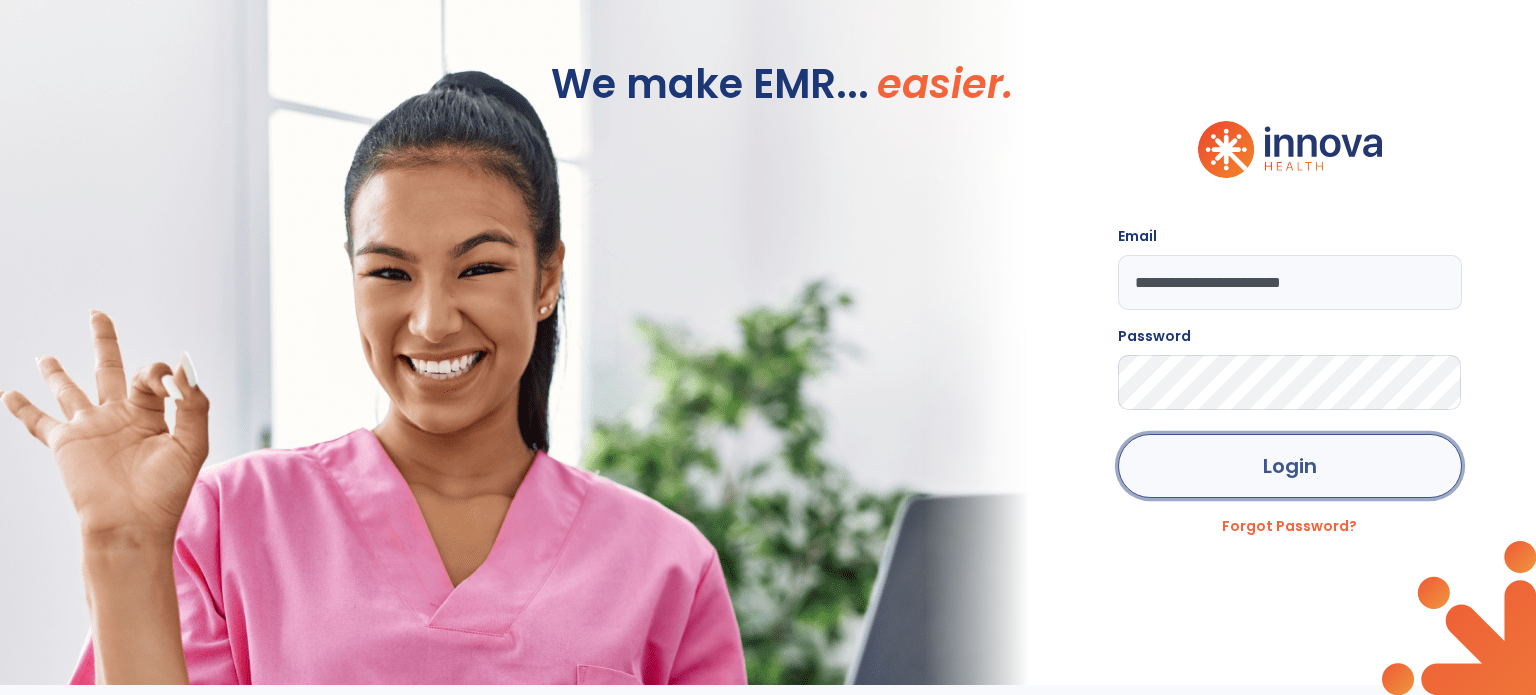 click on "Login" 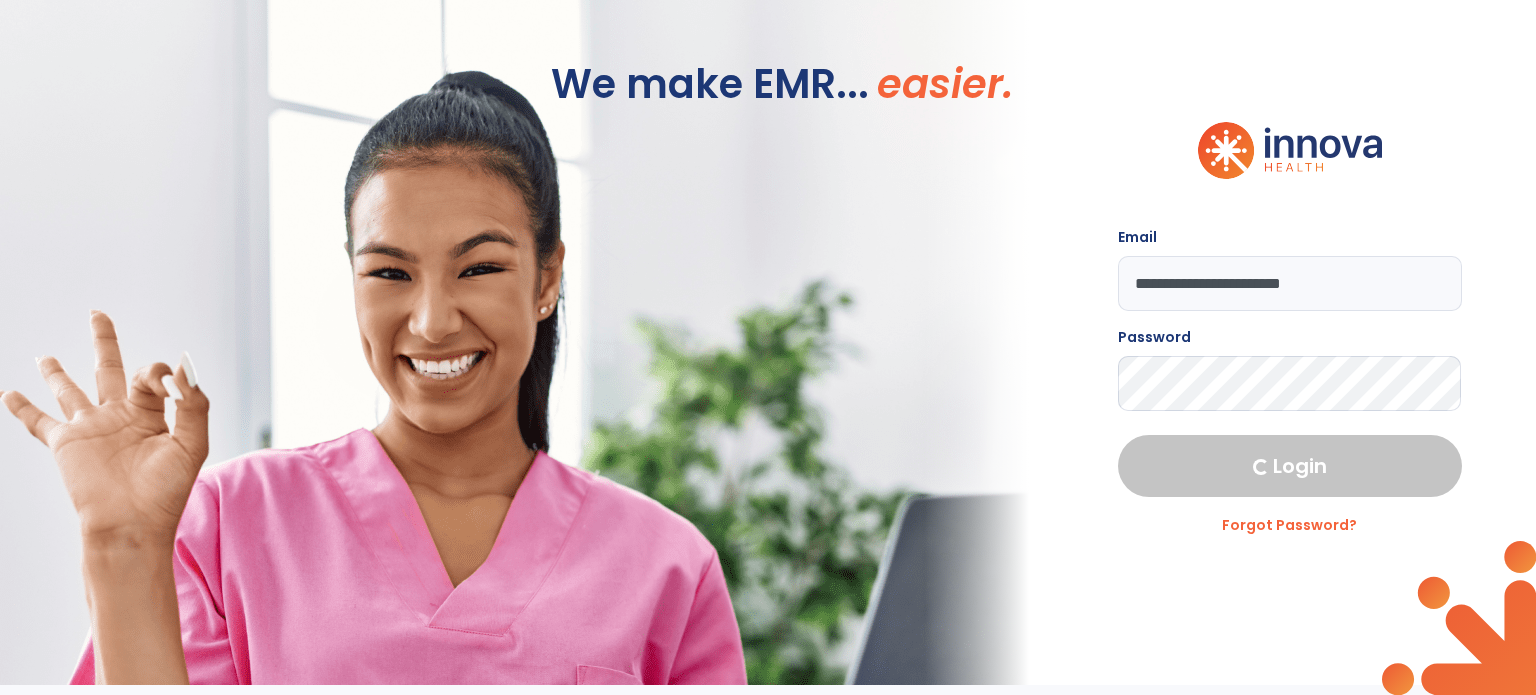 select on "****" 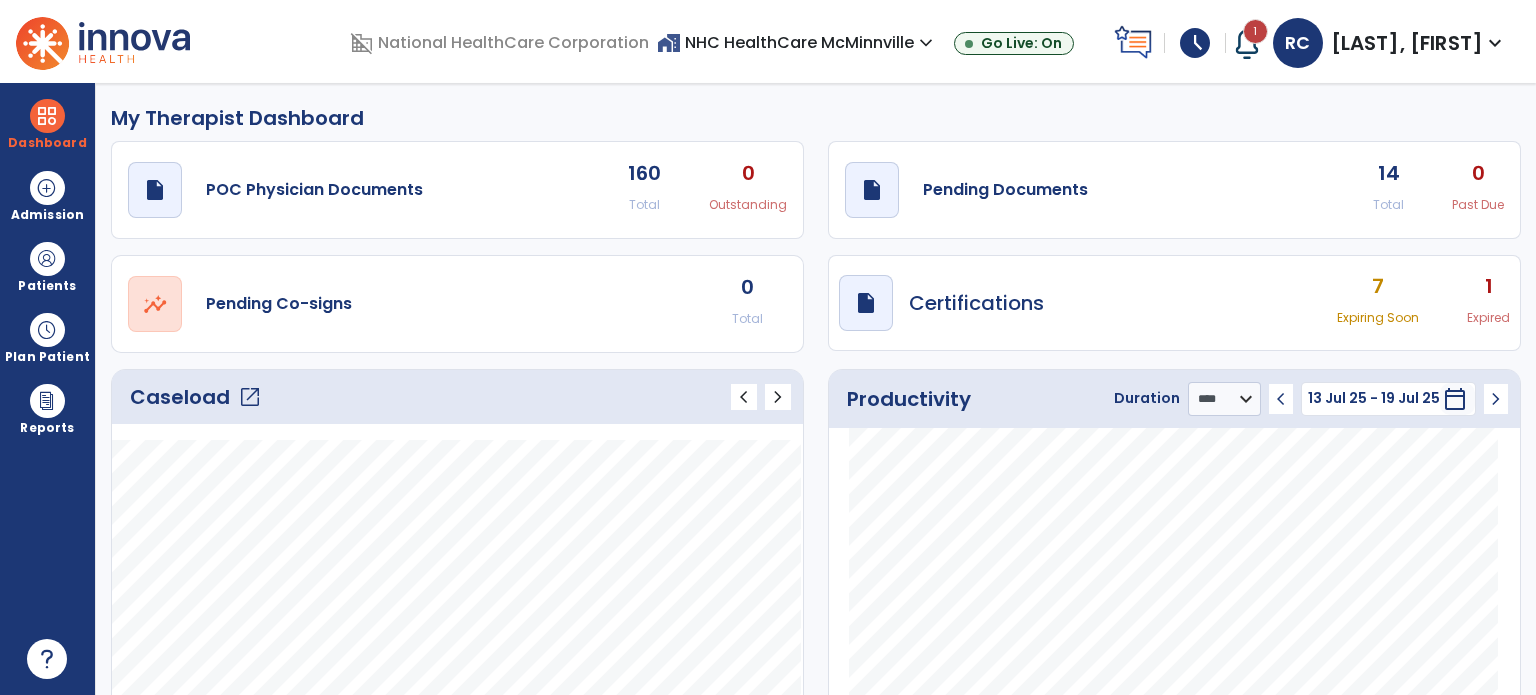 click on "My Therapist Dashboard" 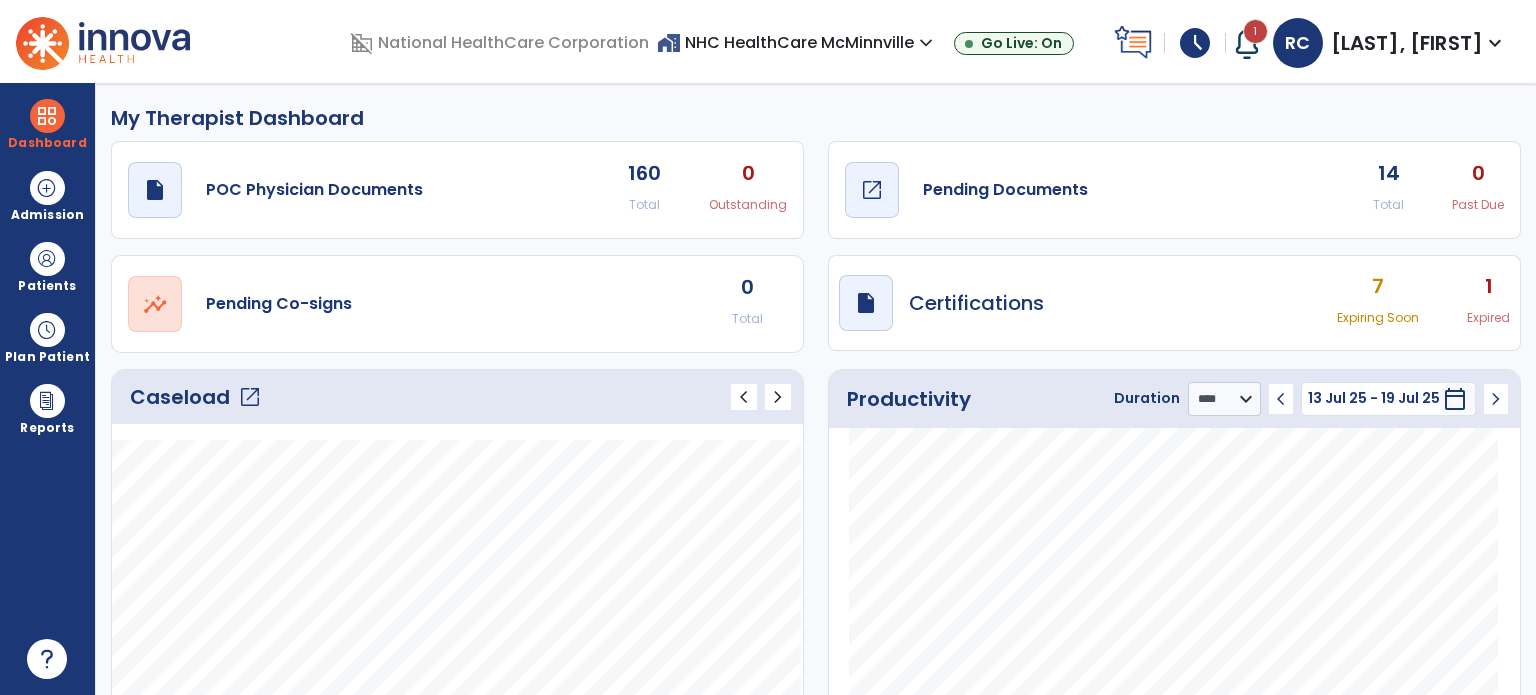 click on "draft   open_in_new  Pending Documents" 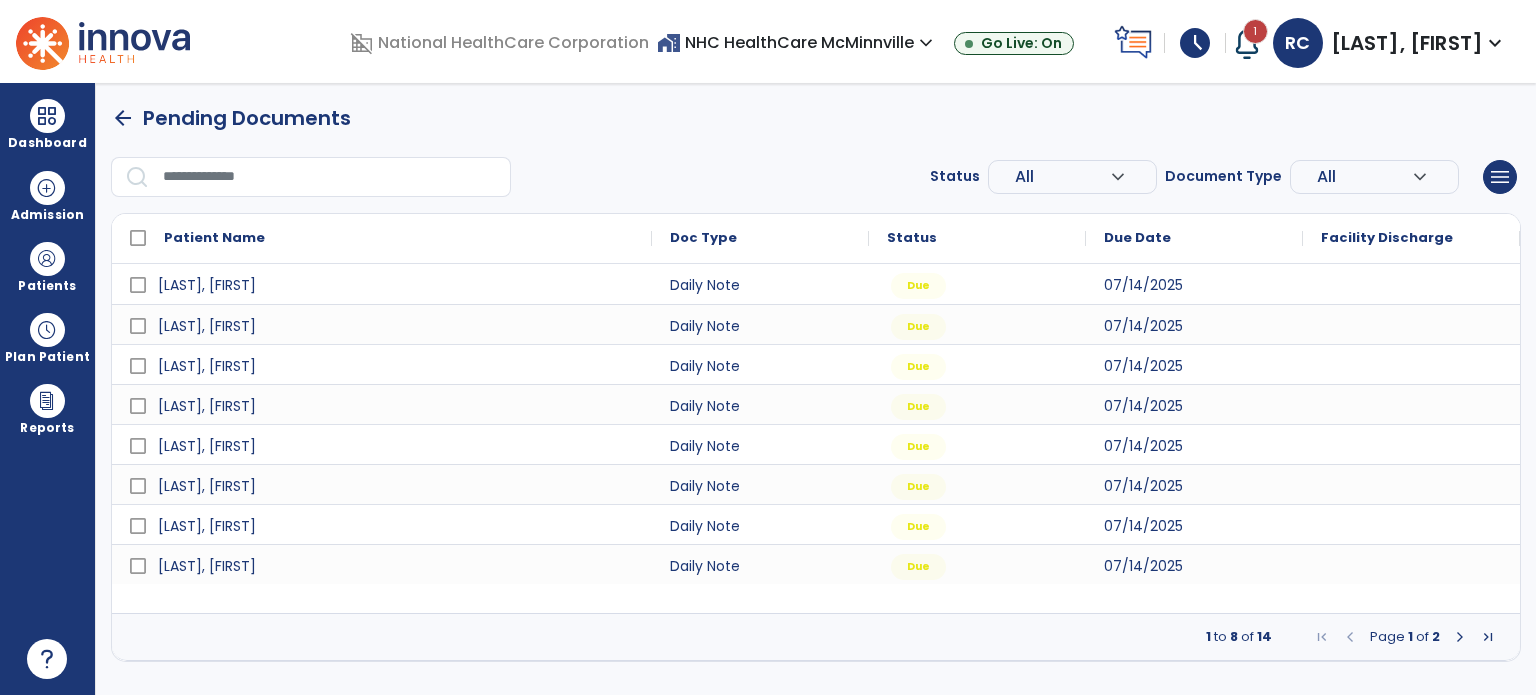 click on "Status All  expand_more  ALL Due Past Due Incomplete Document Type All  expand_more  ALL Daily Note Progress Note Evaluation Discharge Note Recertification  menu   Export List   Print List" at bounding box center (816, 177) 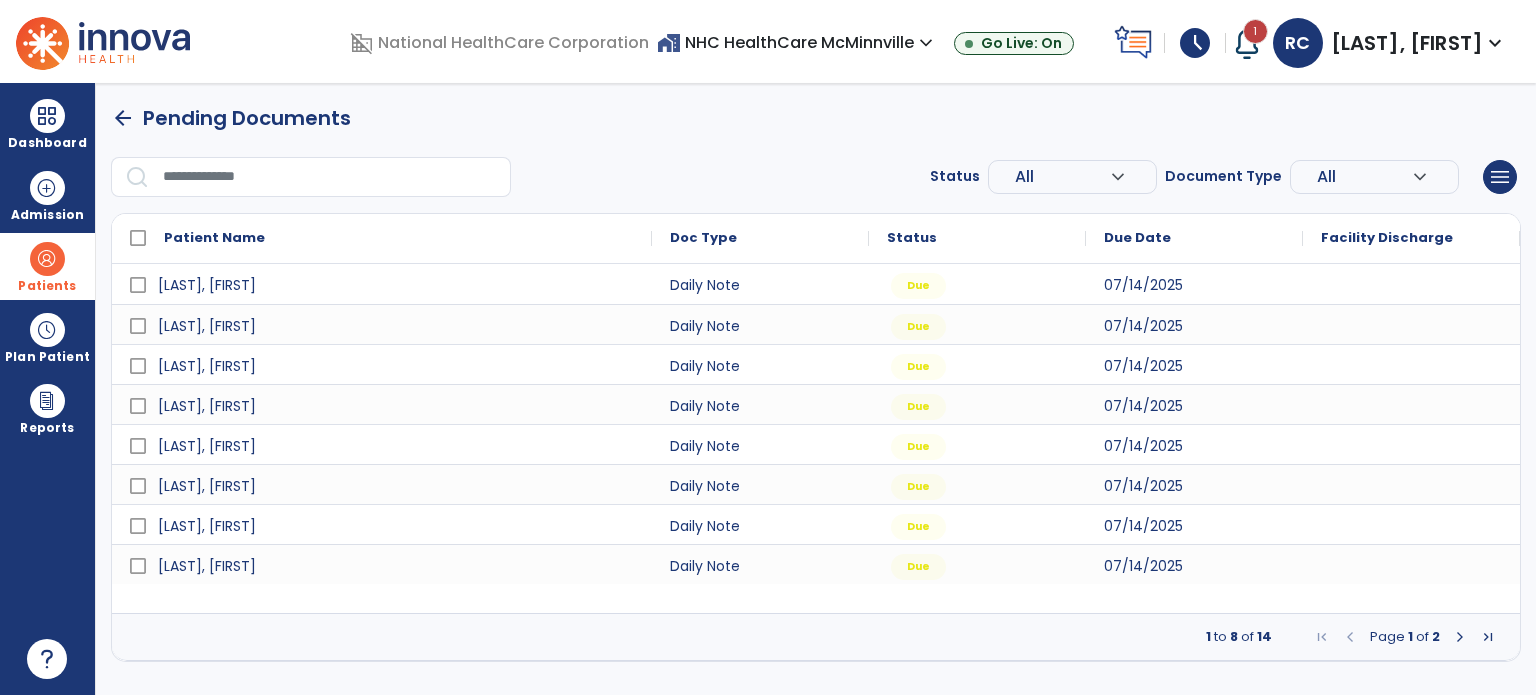 click at bounding box center [47, 259] 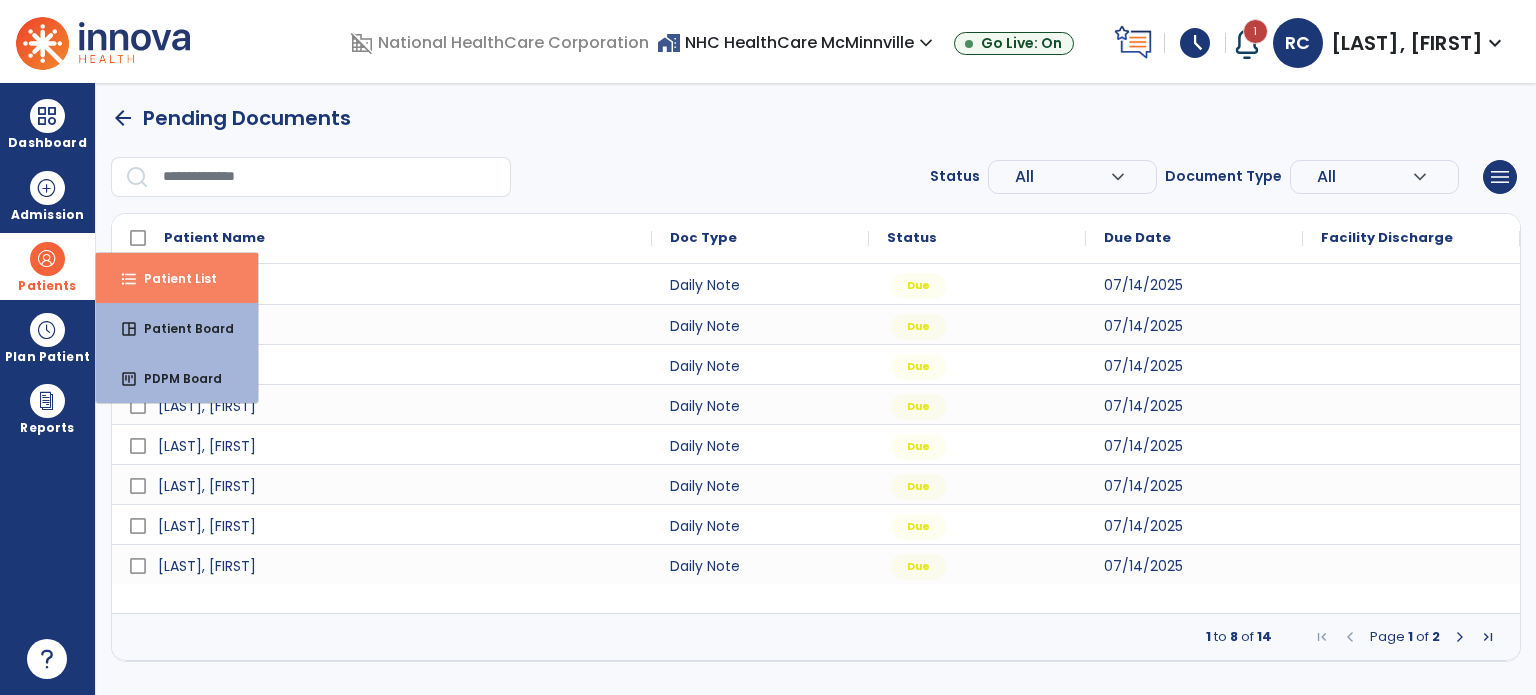 click on "format_list_bulleted  Patient List" at bounding box center (177, 278) 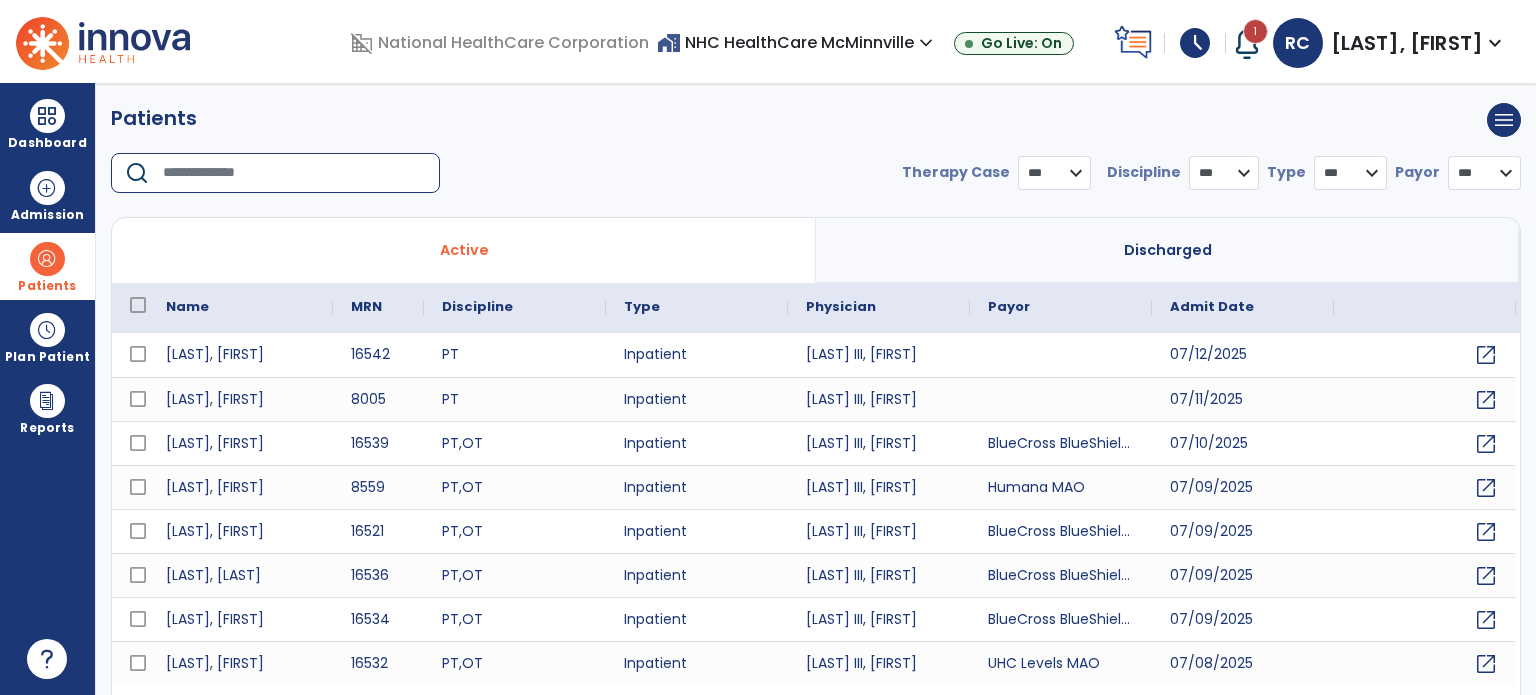 click at bounding box center [294, 173] 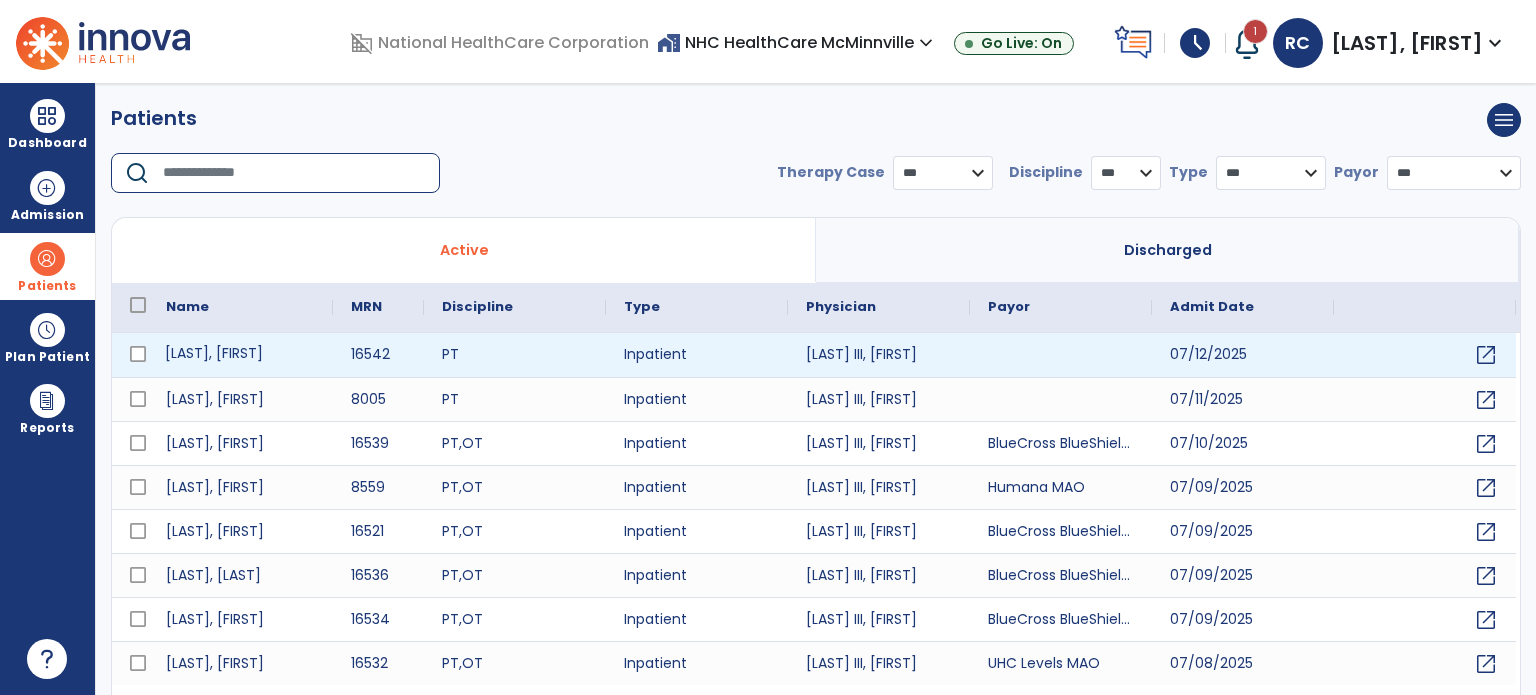 click on "[LAST], [FIRST]" at bounding box center [240, 355] 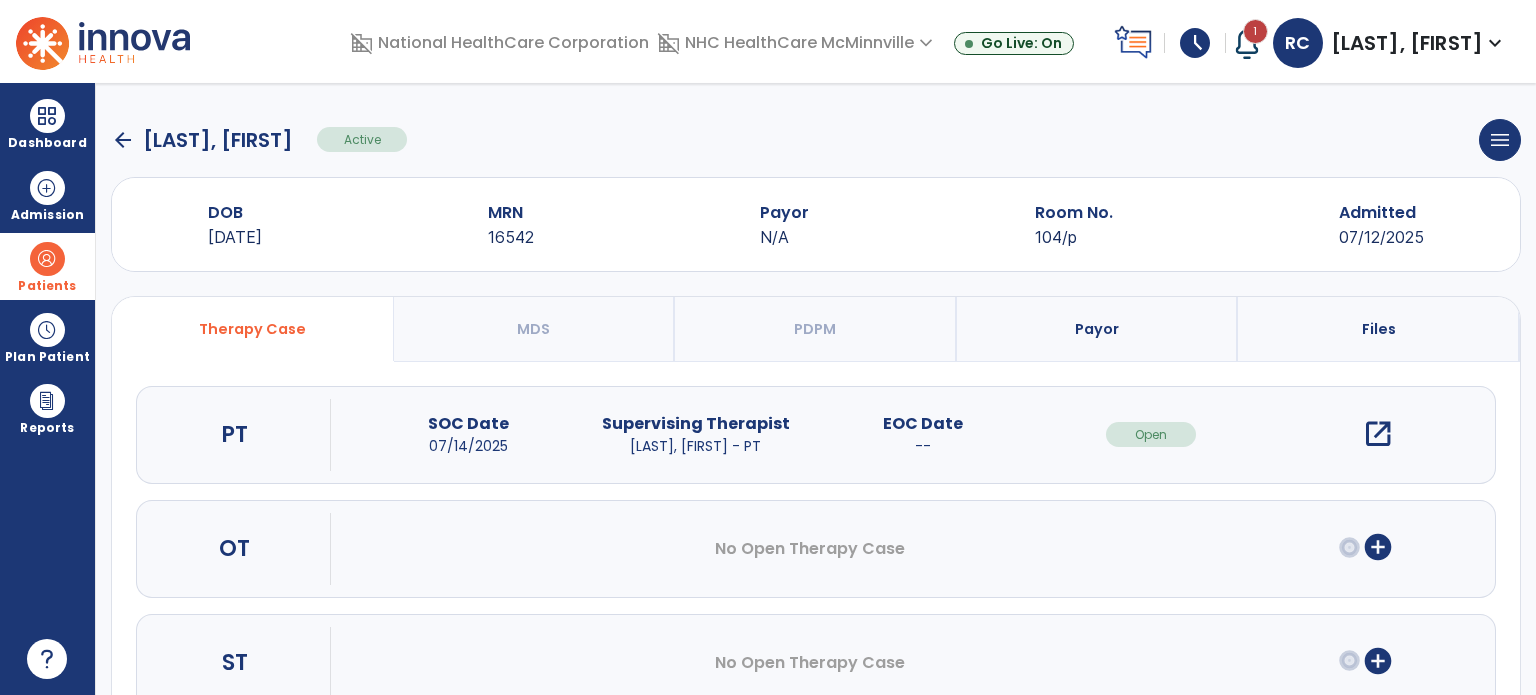 scroll, scrollTop: 62, scrollLeft: 0, axis: vertical 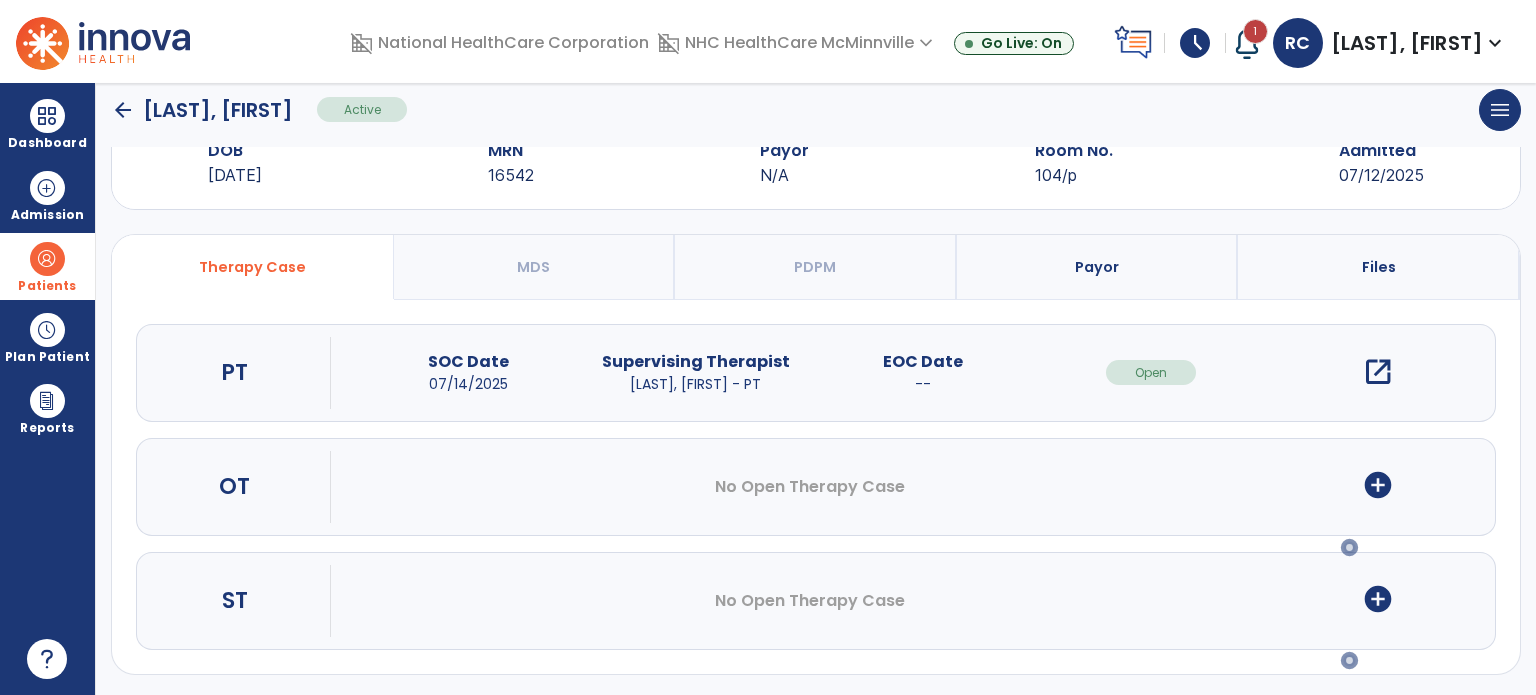 click on "open_in_new" at bounding box center [1378, 372] 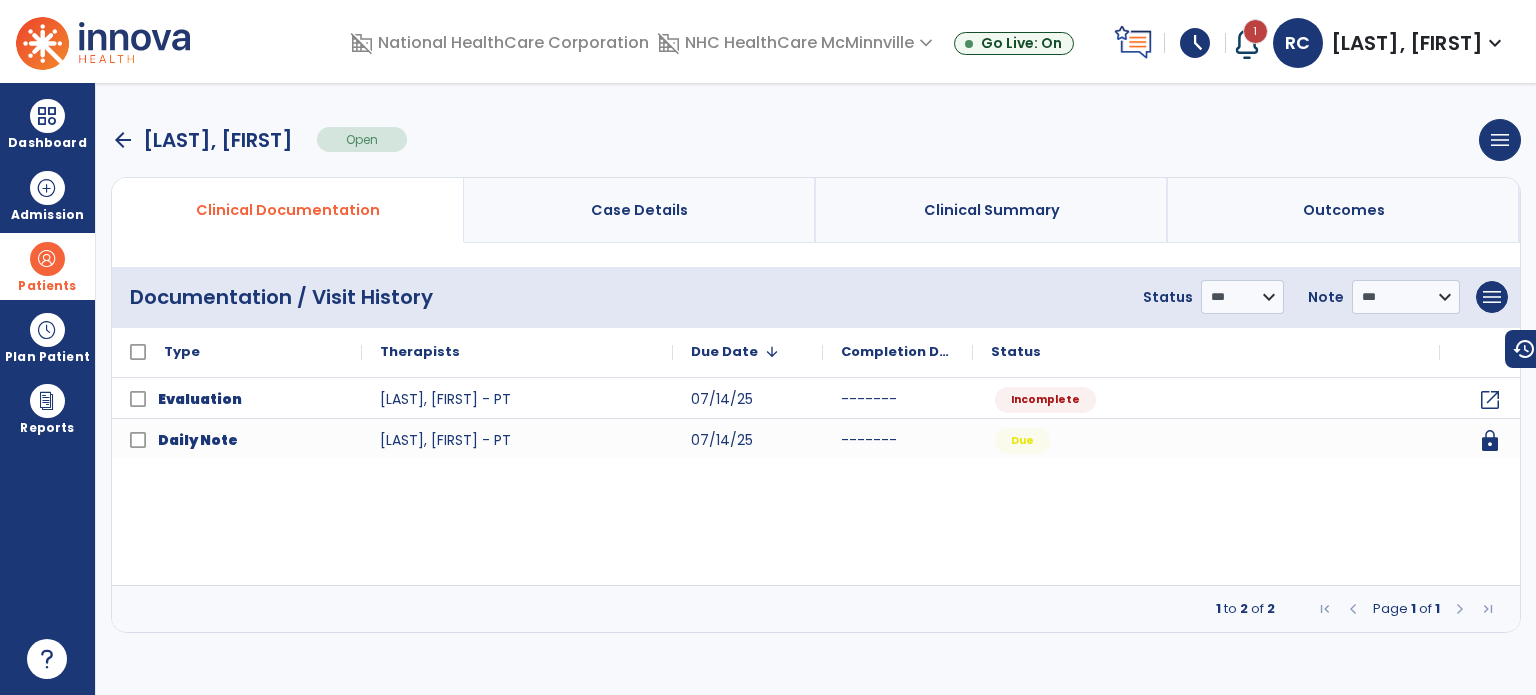 scroll, scrollTop: 0, scrollLeft: 0, axis: both 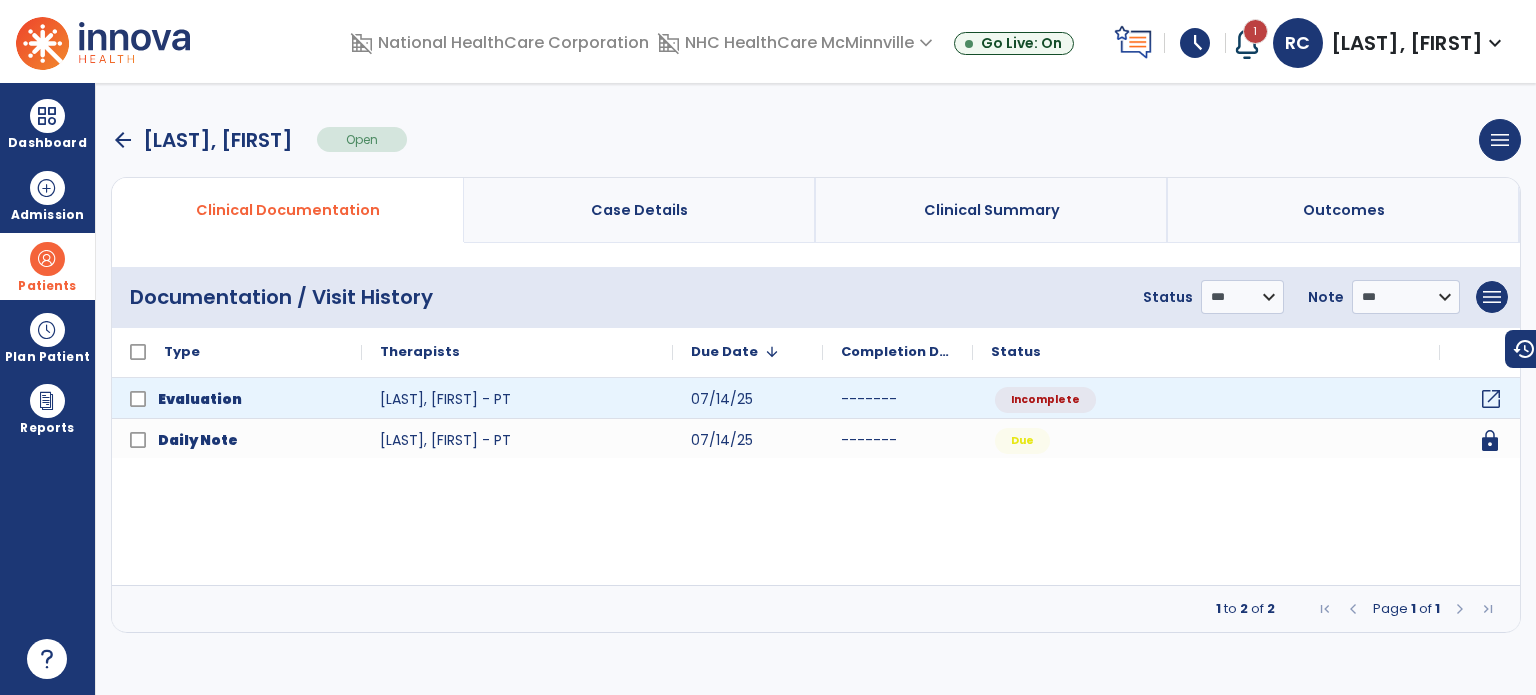 click on "open_in_new" 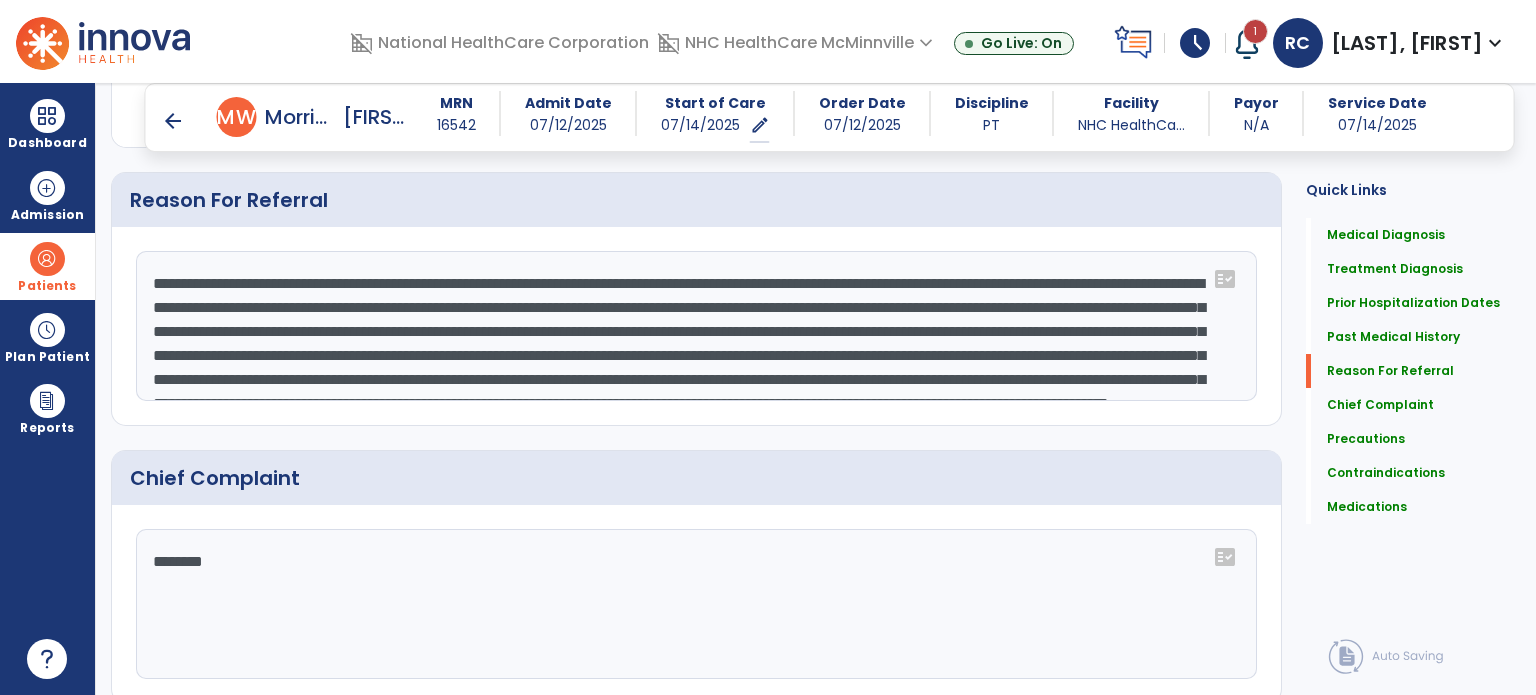 scroll, scrollTop: 1102, scrollLeft: 0, axis: vertical 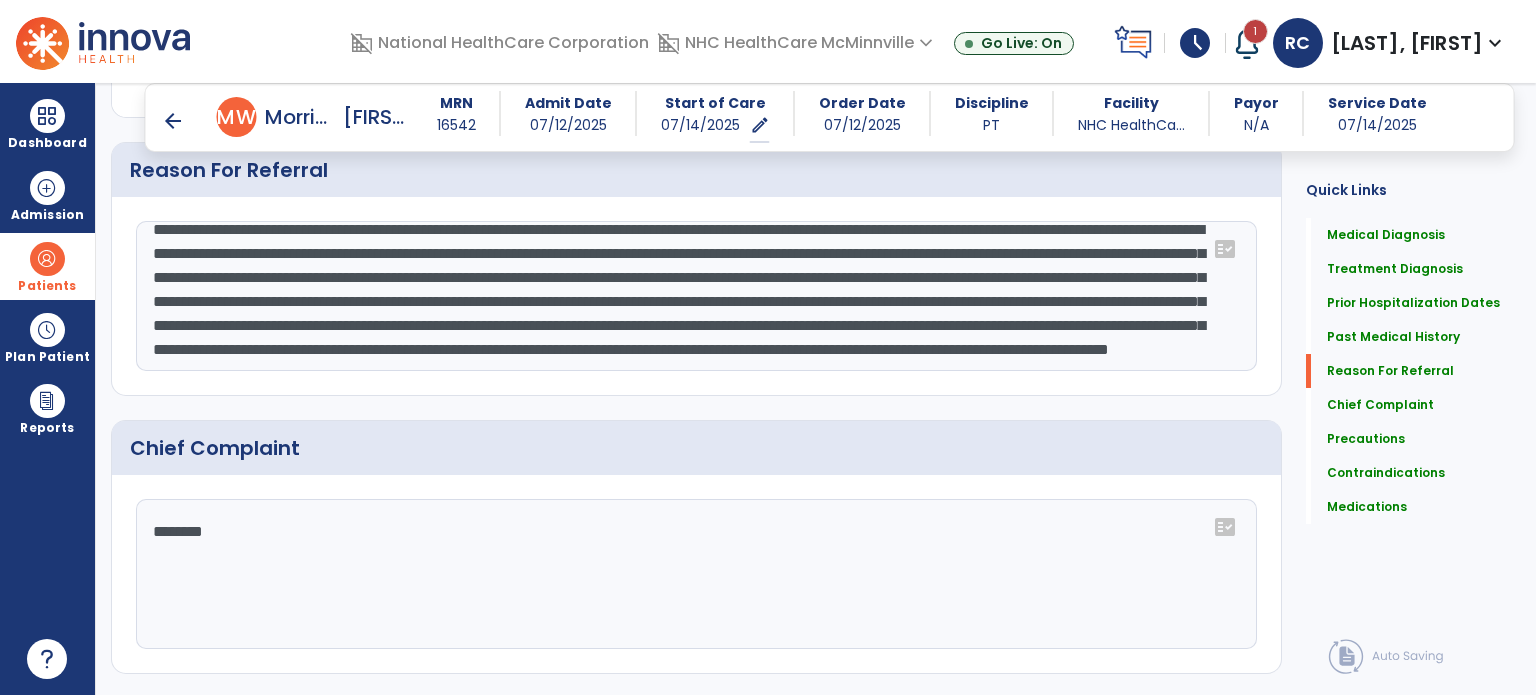 click on "fact_check" 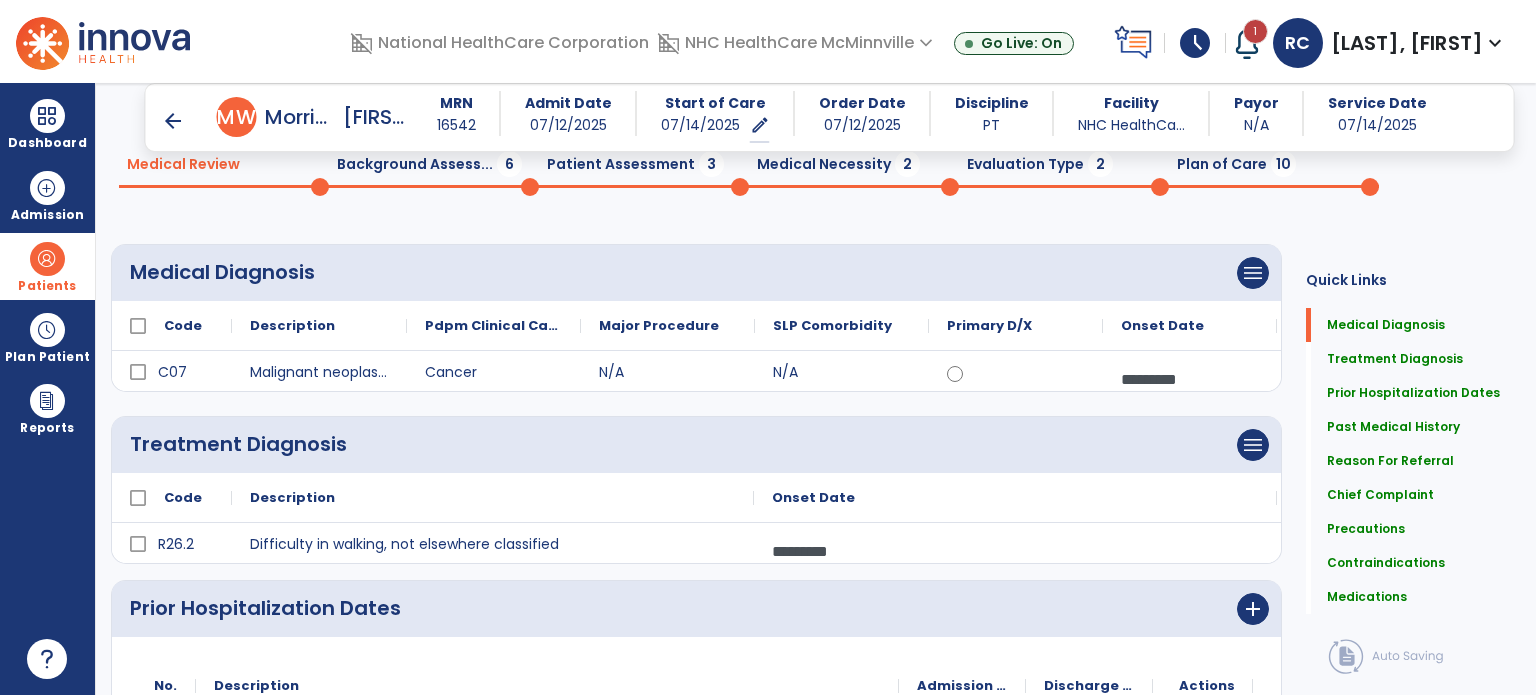 scroll, scrollTop: 0, scrollLeft: 0, axis: both 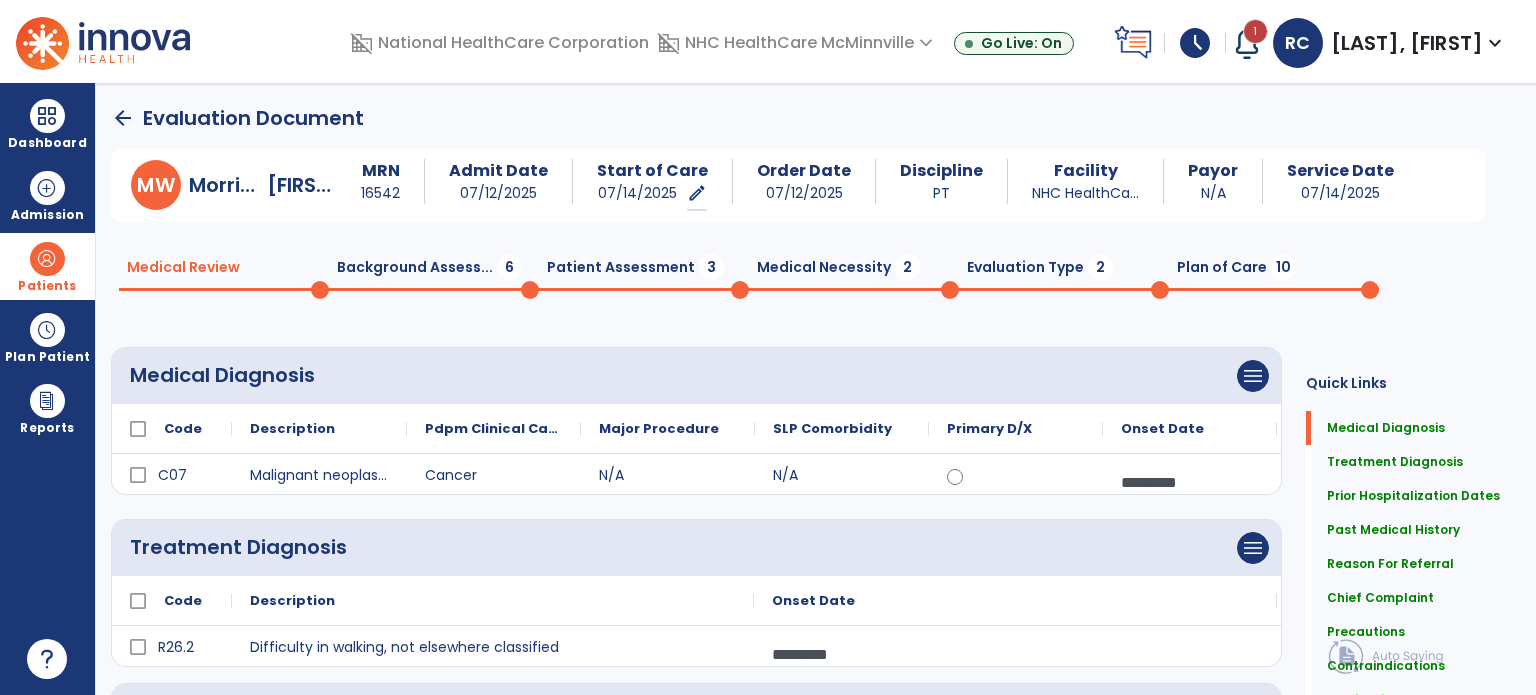 click on "Background Assess...  6" 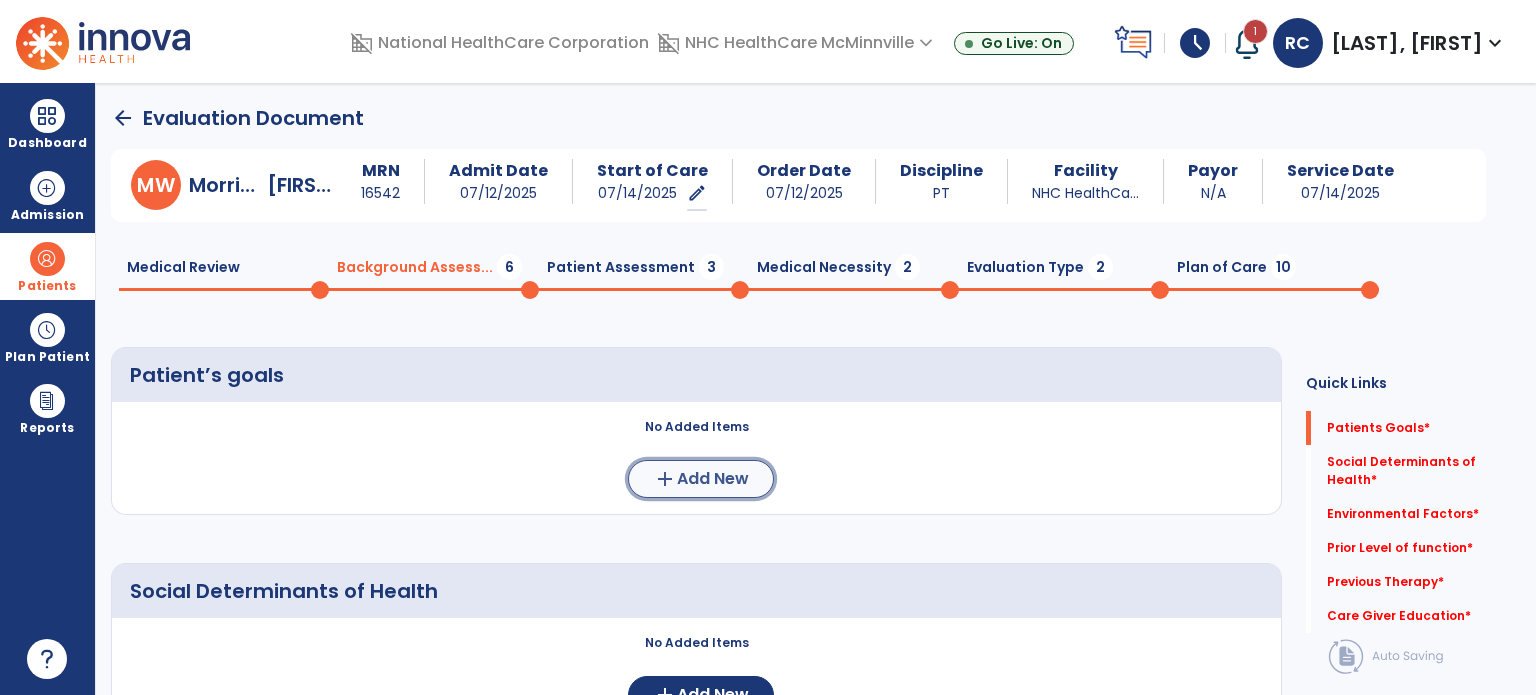 click on "Add New" 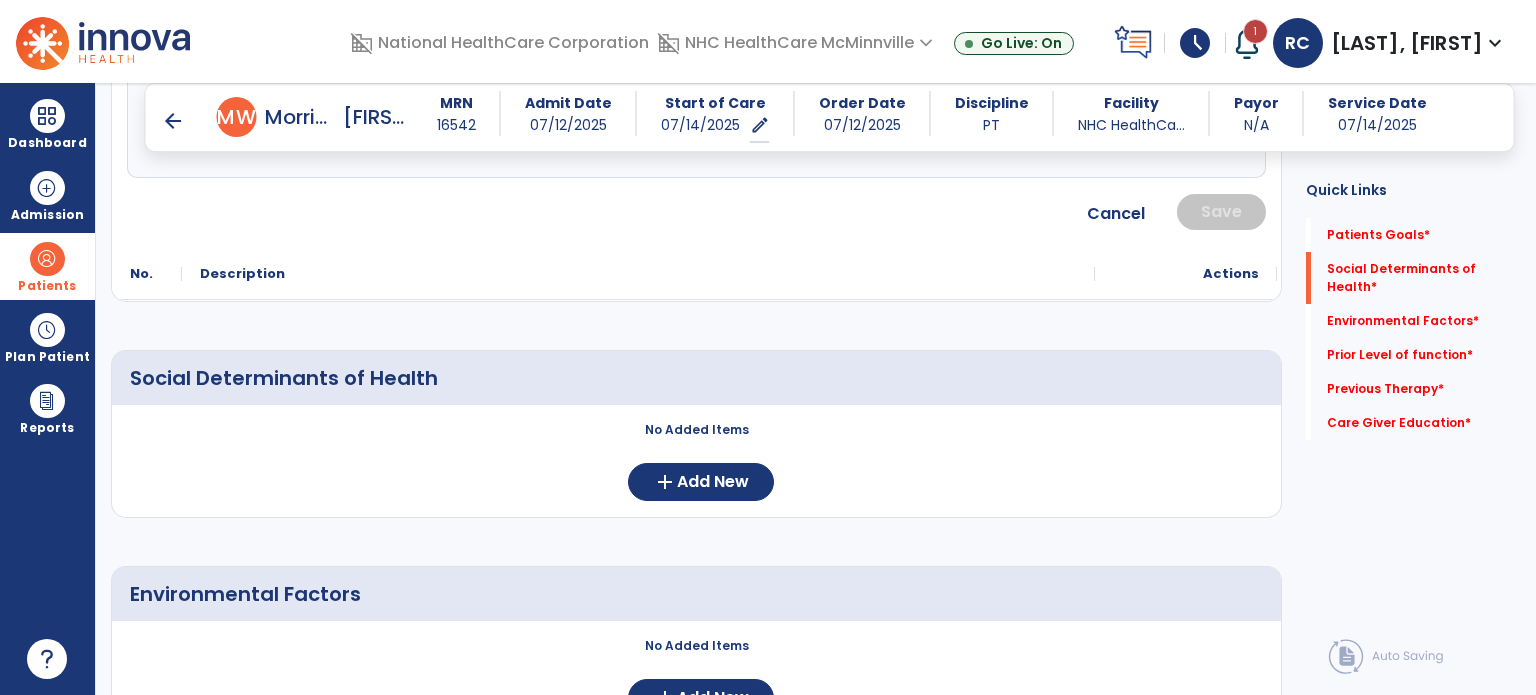 scroll, scrollTop: 450, scrollLeft: 0, axis: vertical 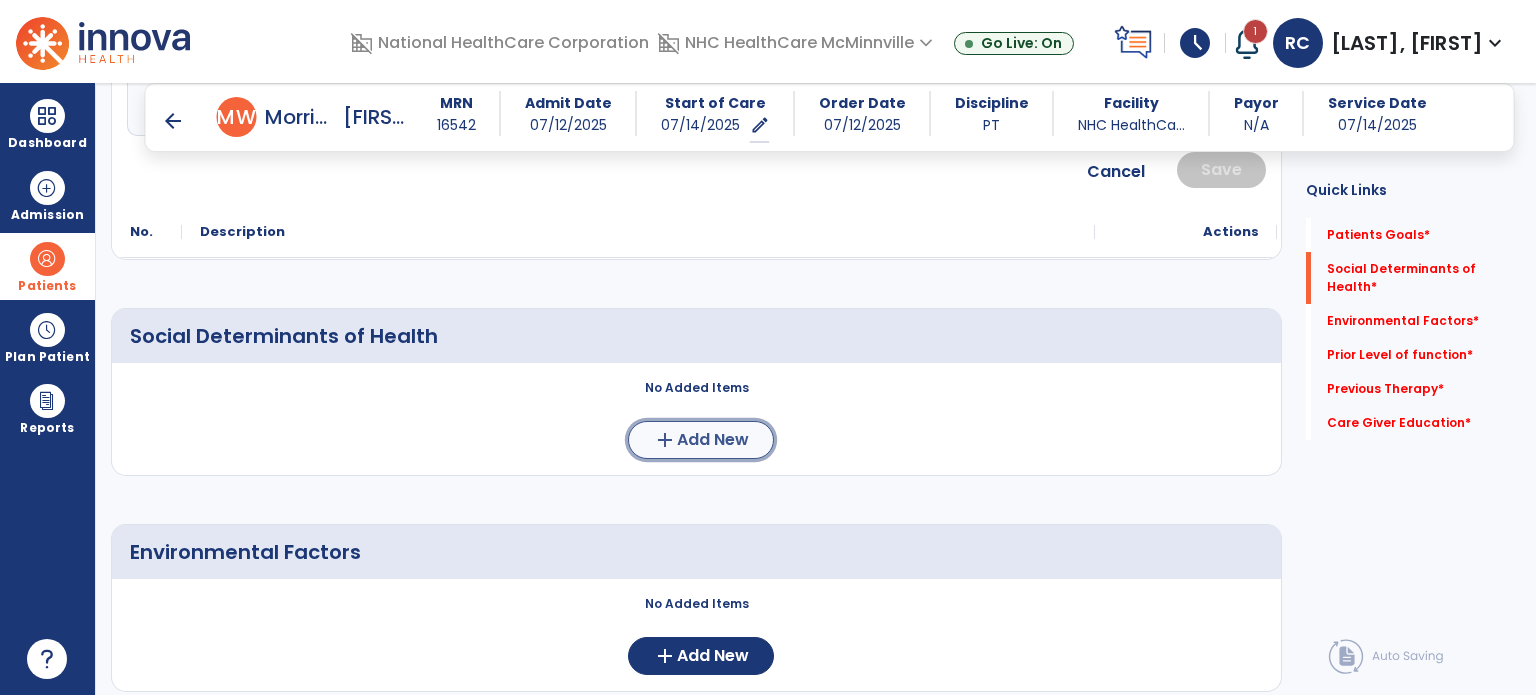 click on "Add New" 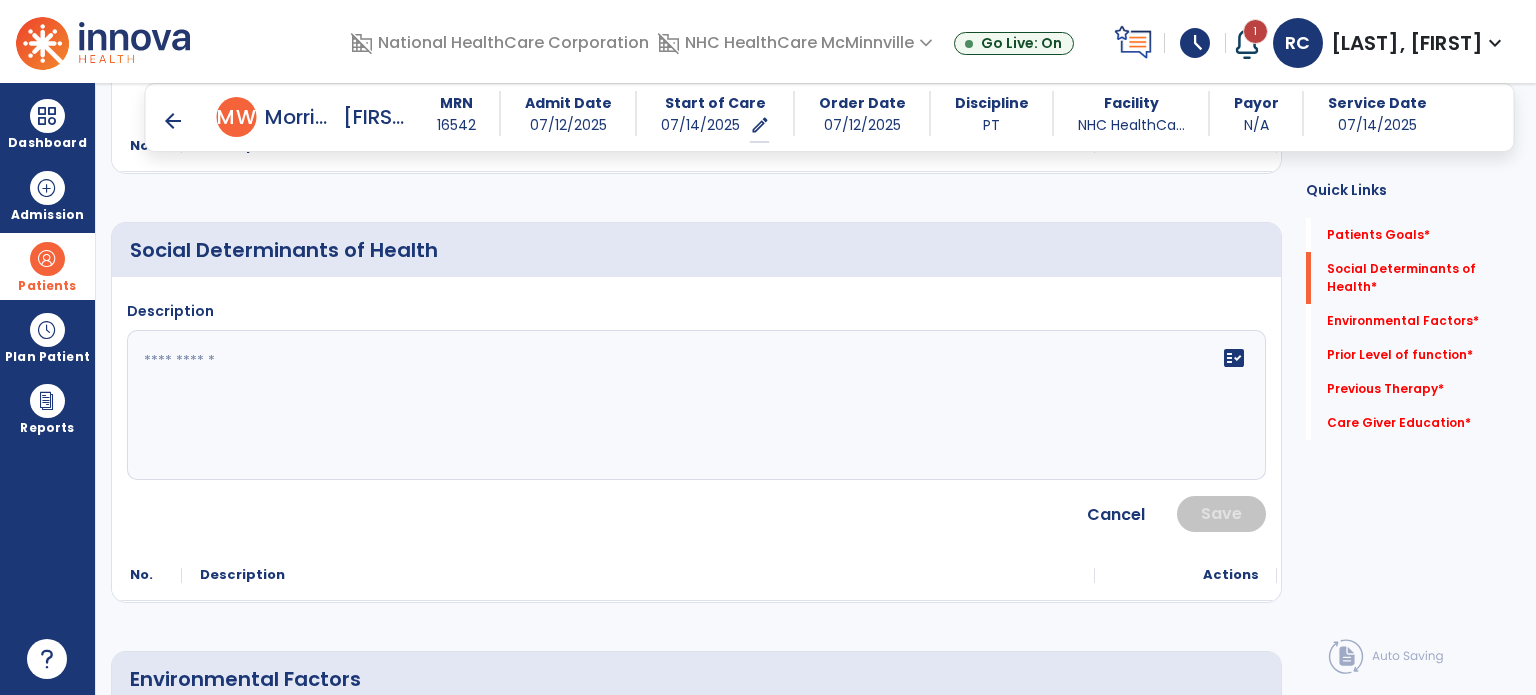 scroll, scrollTop: 543, scrollLeft: 0, axis: vertical 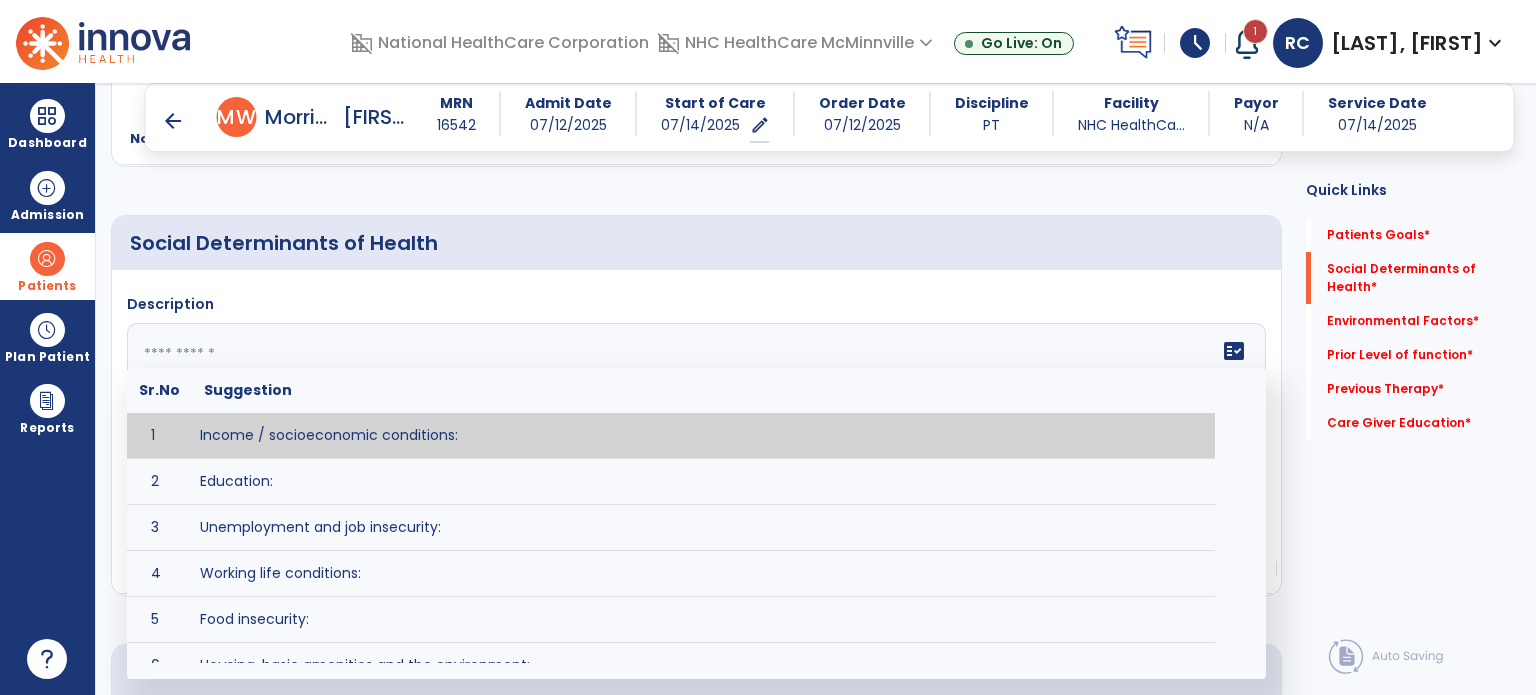 click 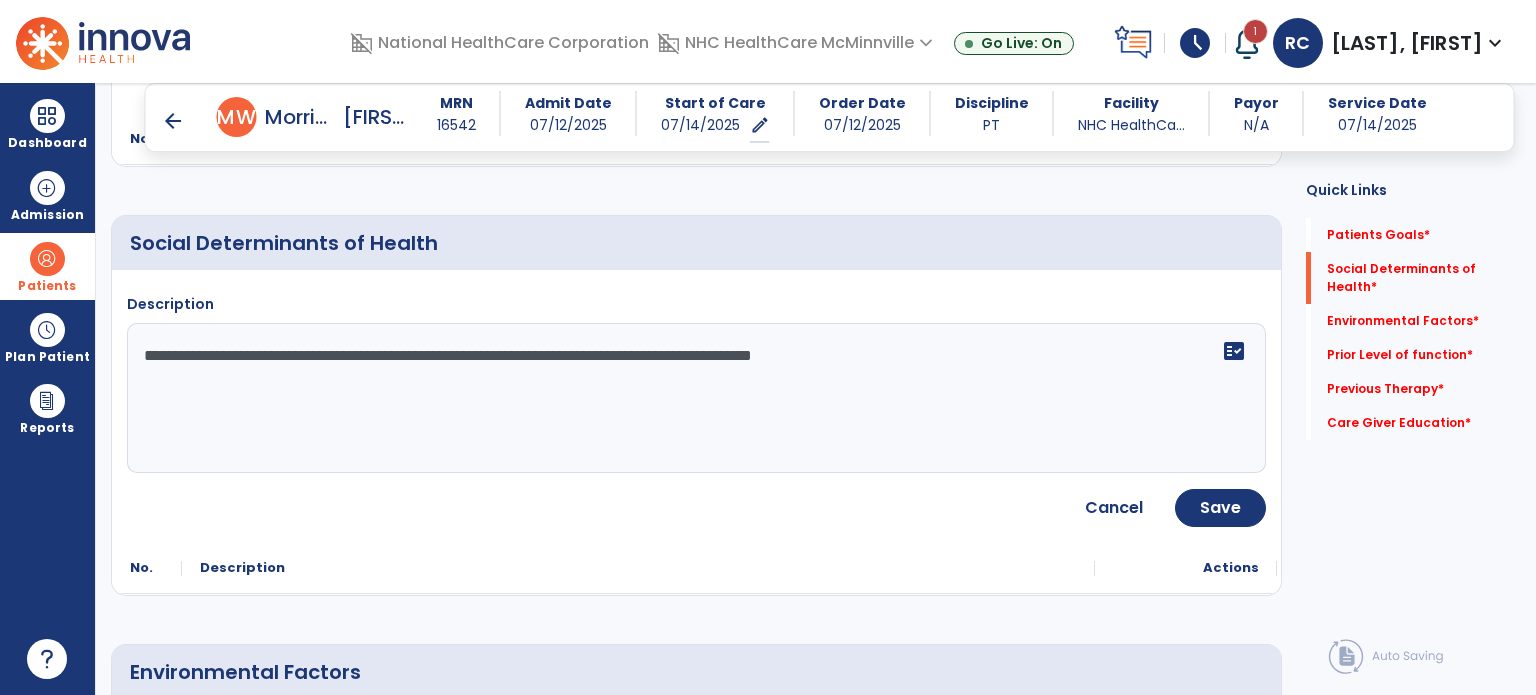 scroll, scrollTop: 544, scrollLeft: 0, axis: vertical 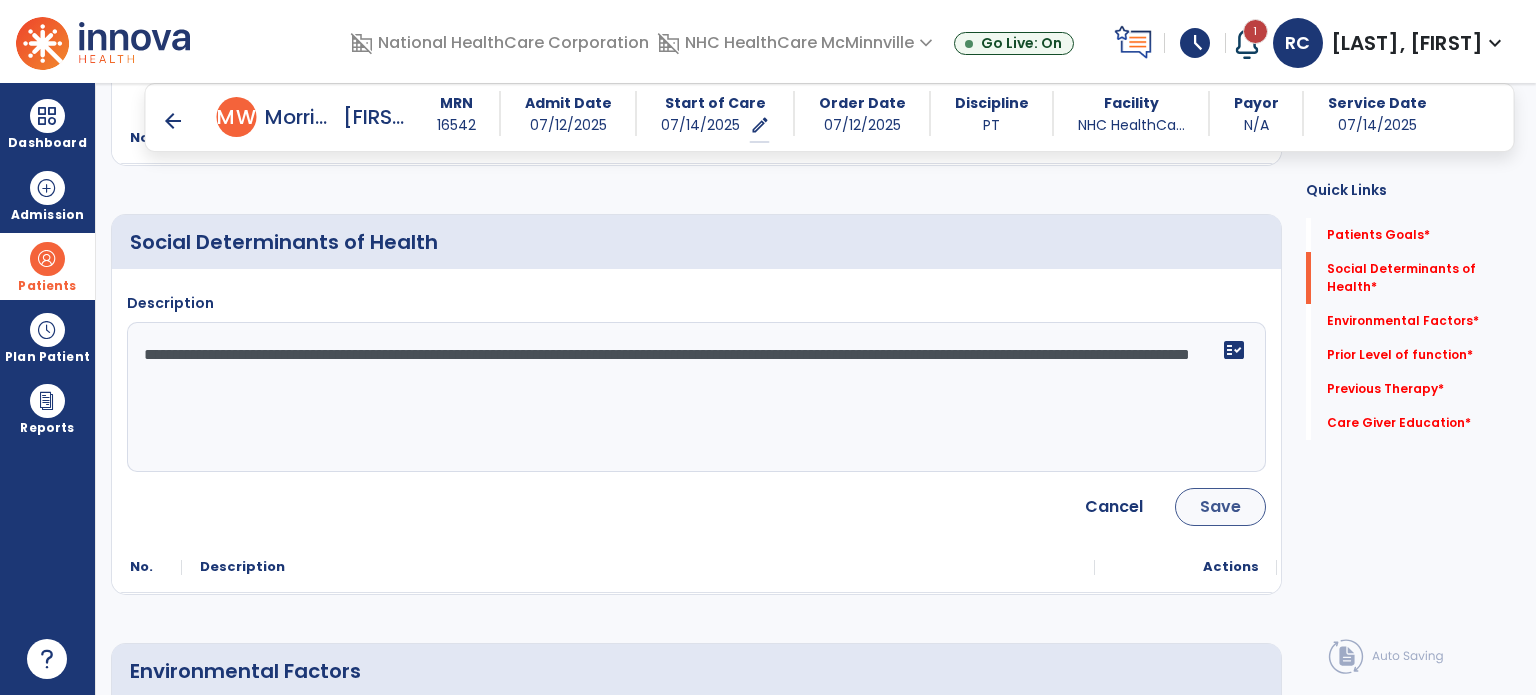type on "**********" 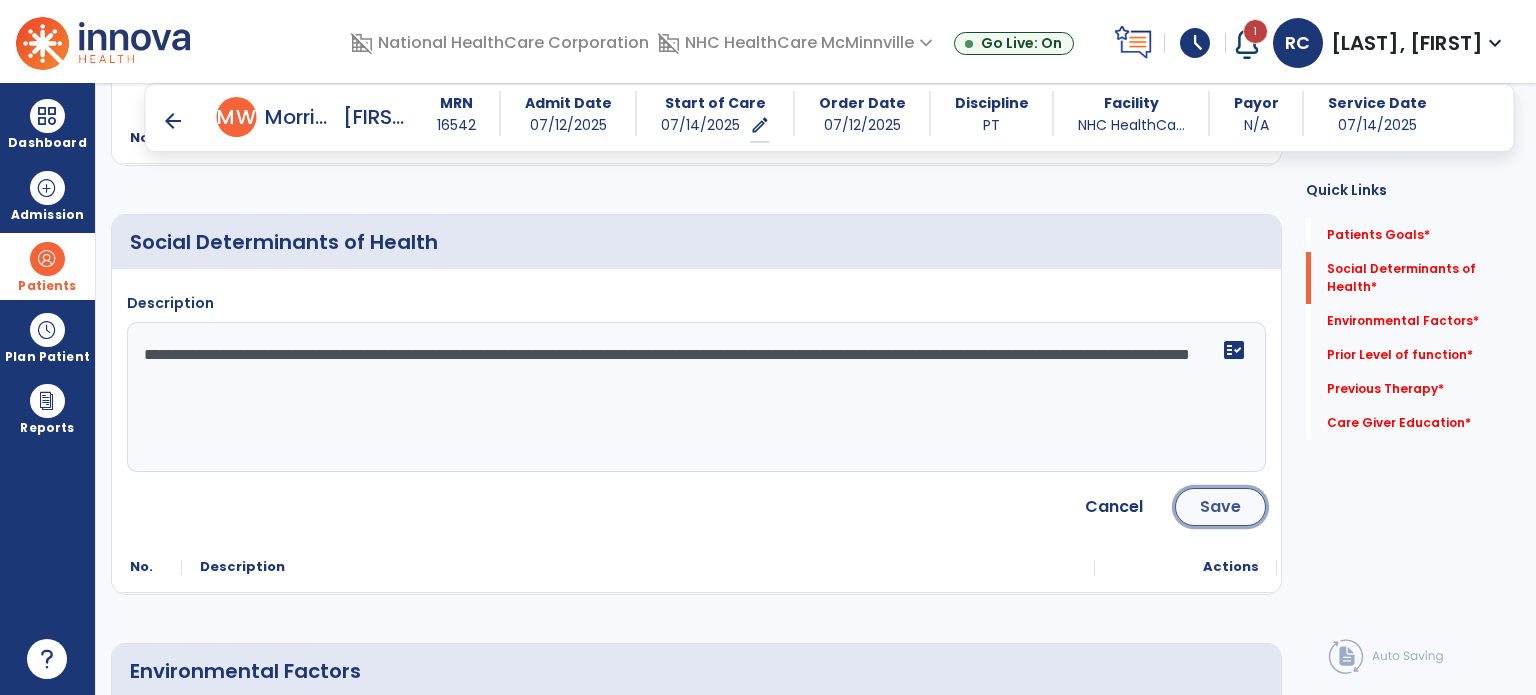 click on "Save" 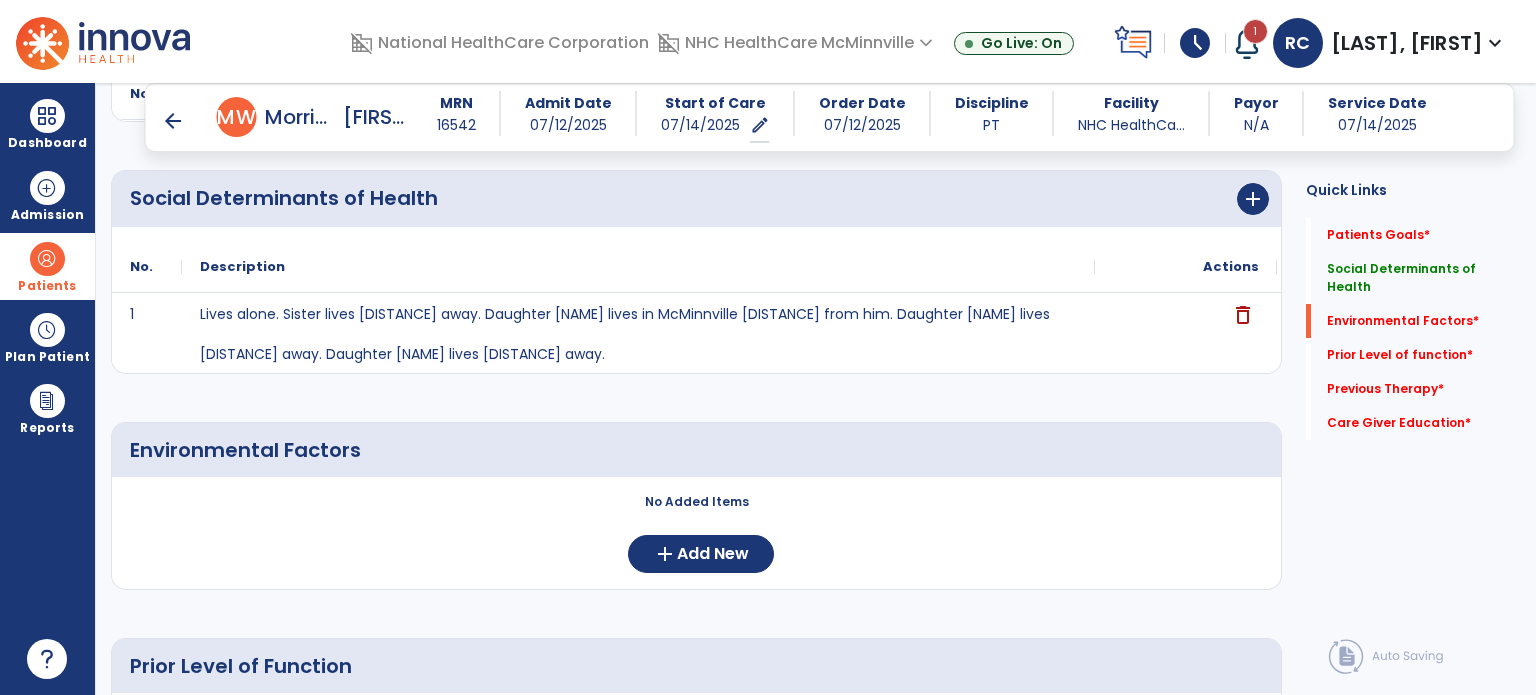 scroll, scrollTop: 672, scrollLeft: 0, axis: vertical 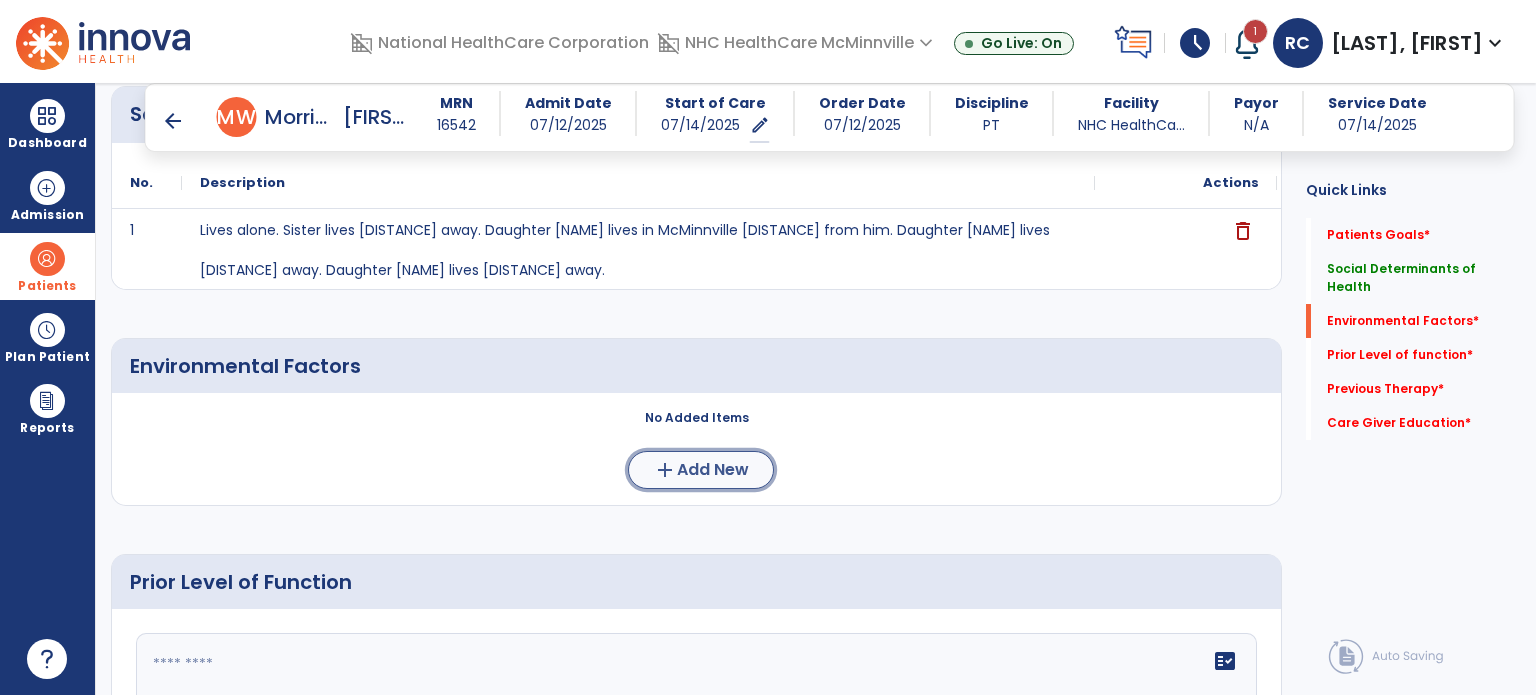 click on "Add New" 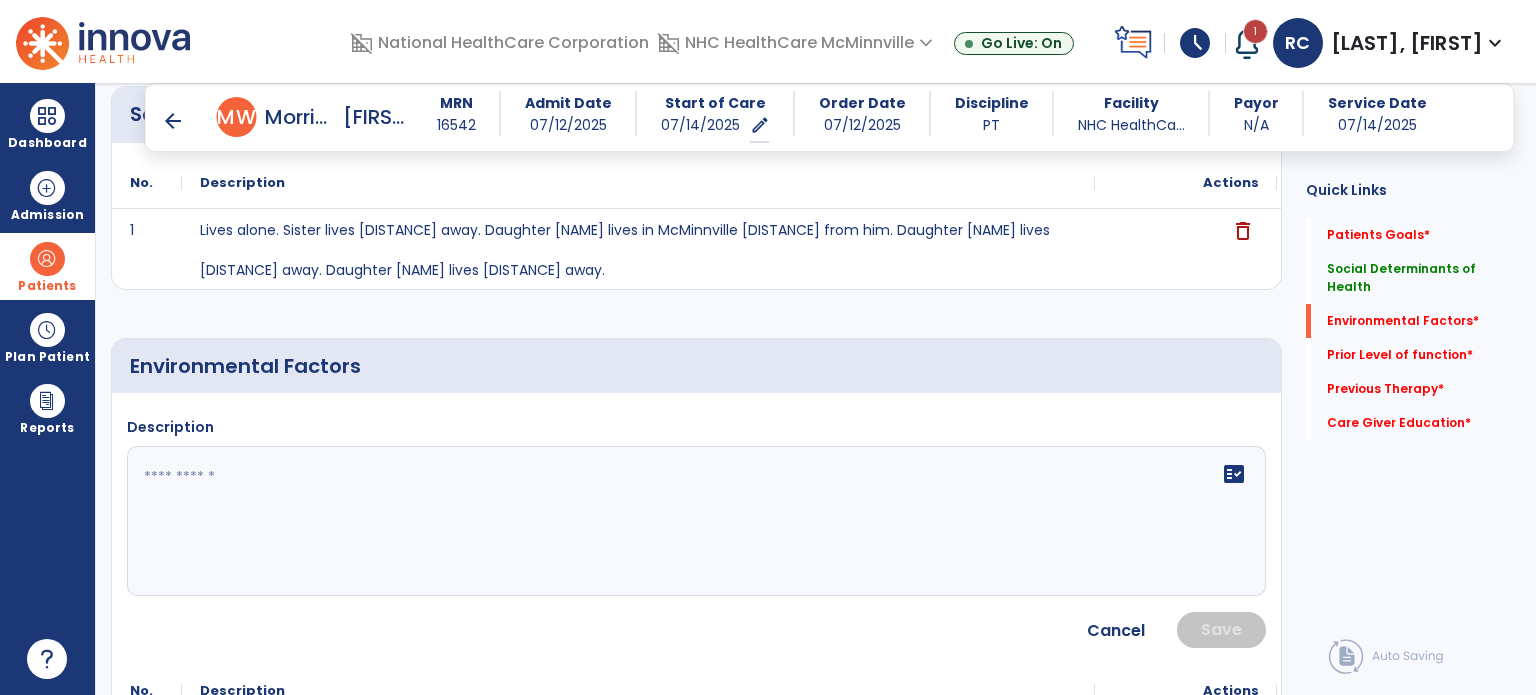 click 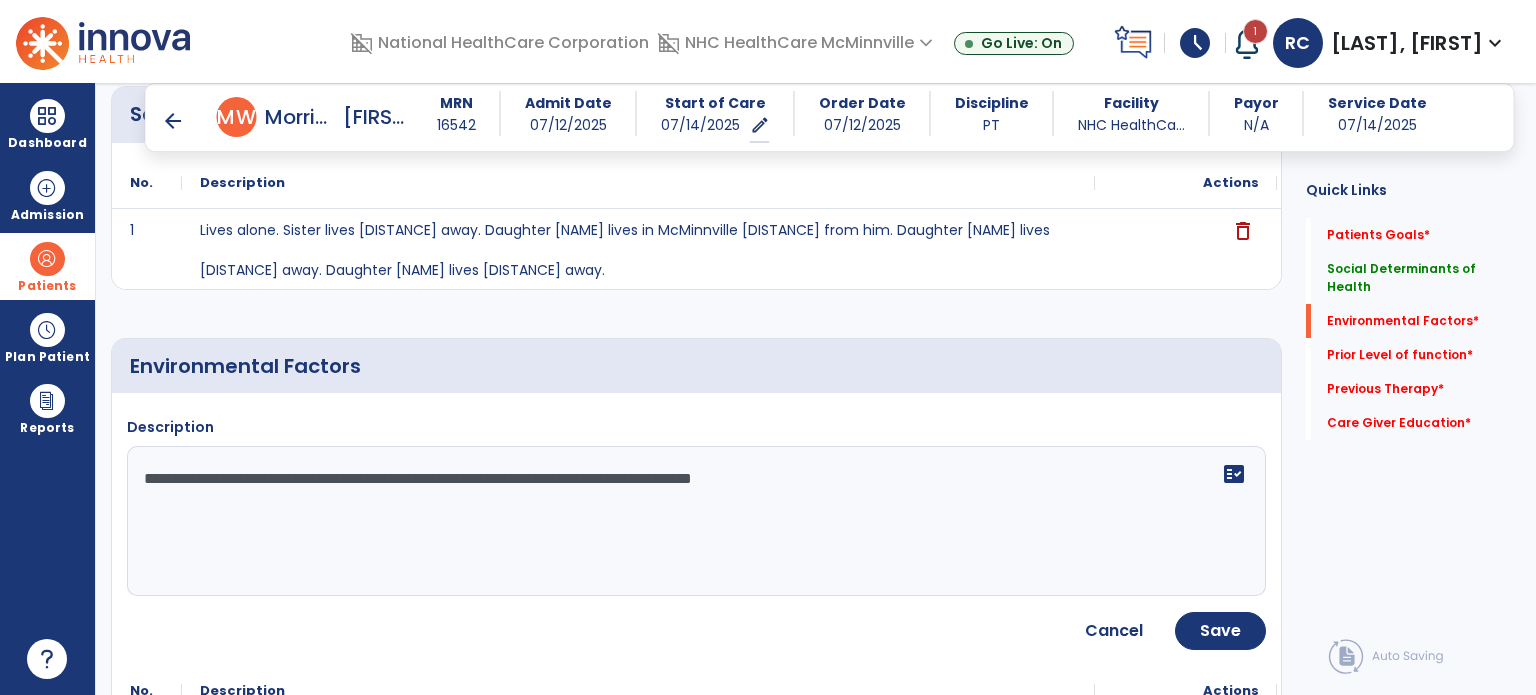 click on "**********" 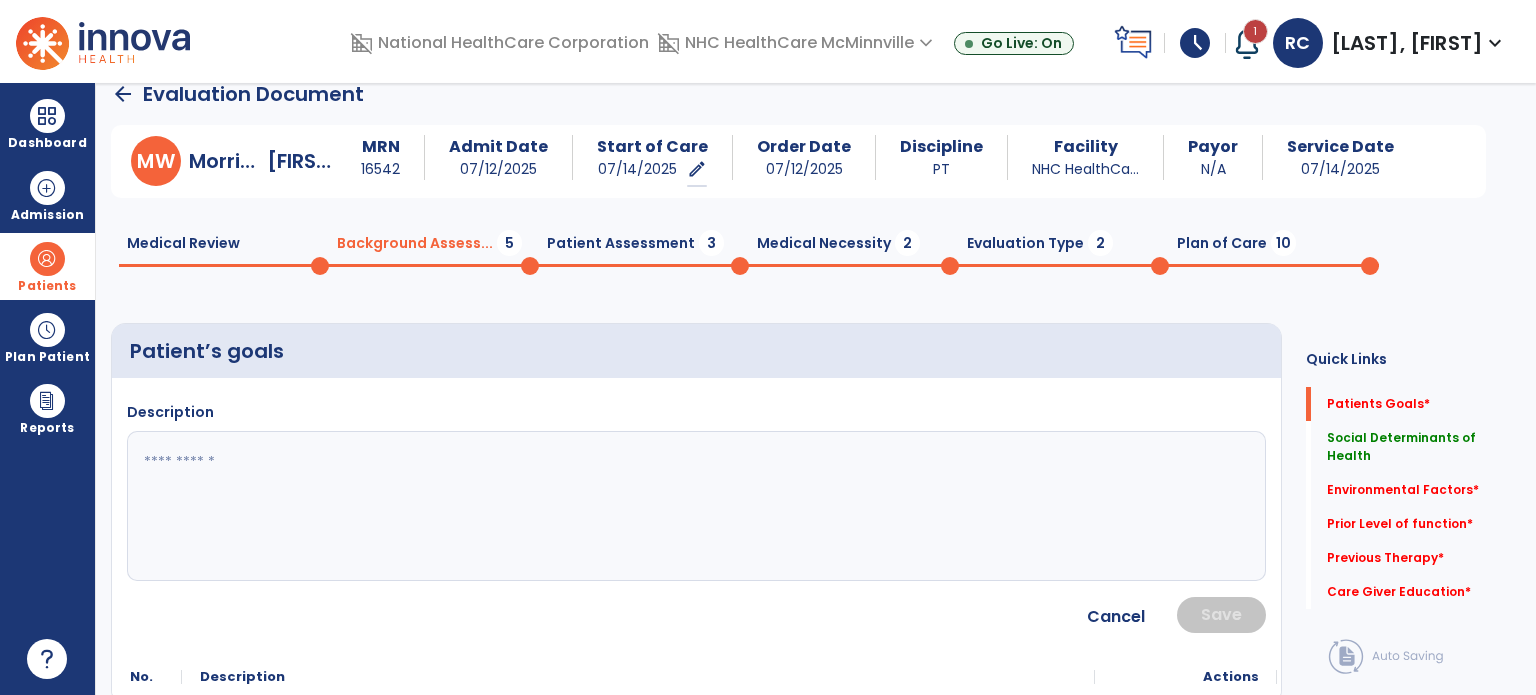 scroll, scrollTop: 0, scrollLeft: 0, axis: both 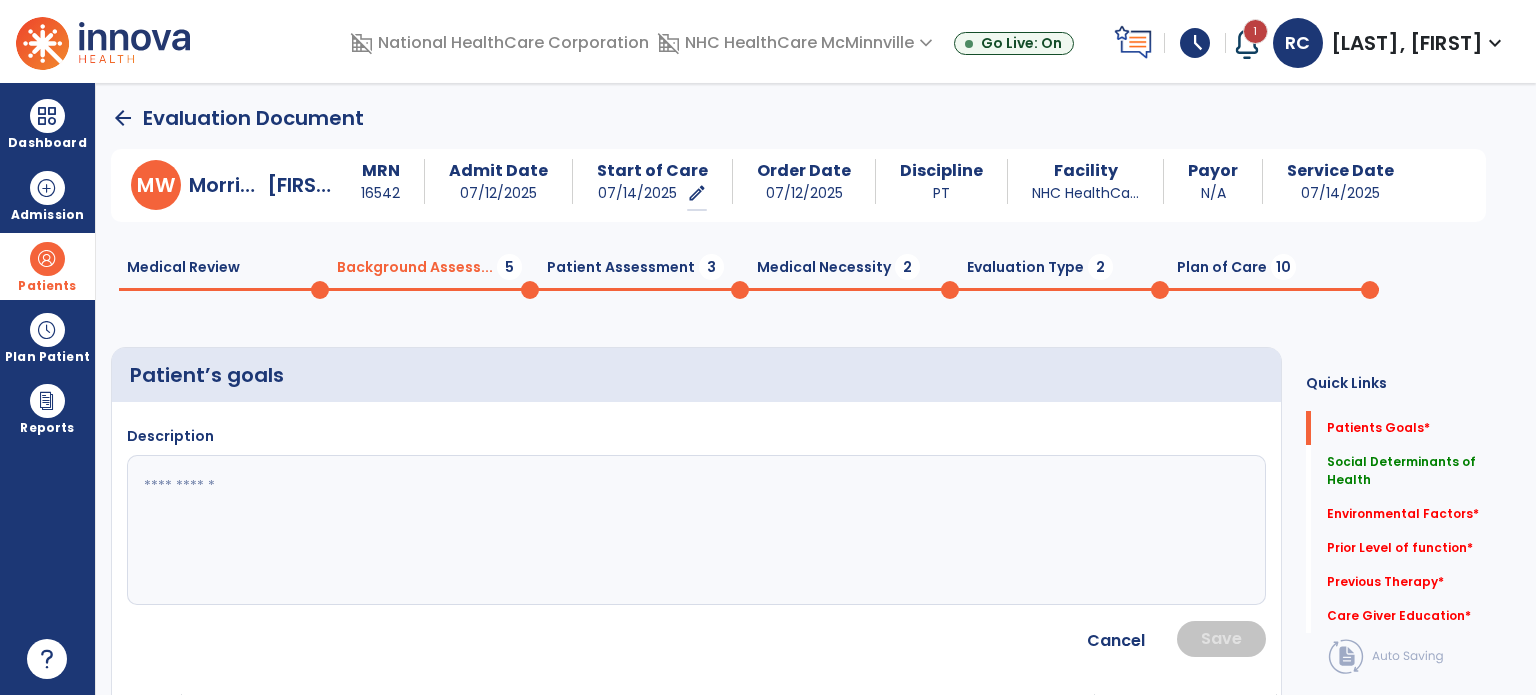 type on "**********" 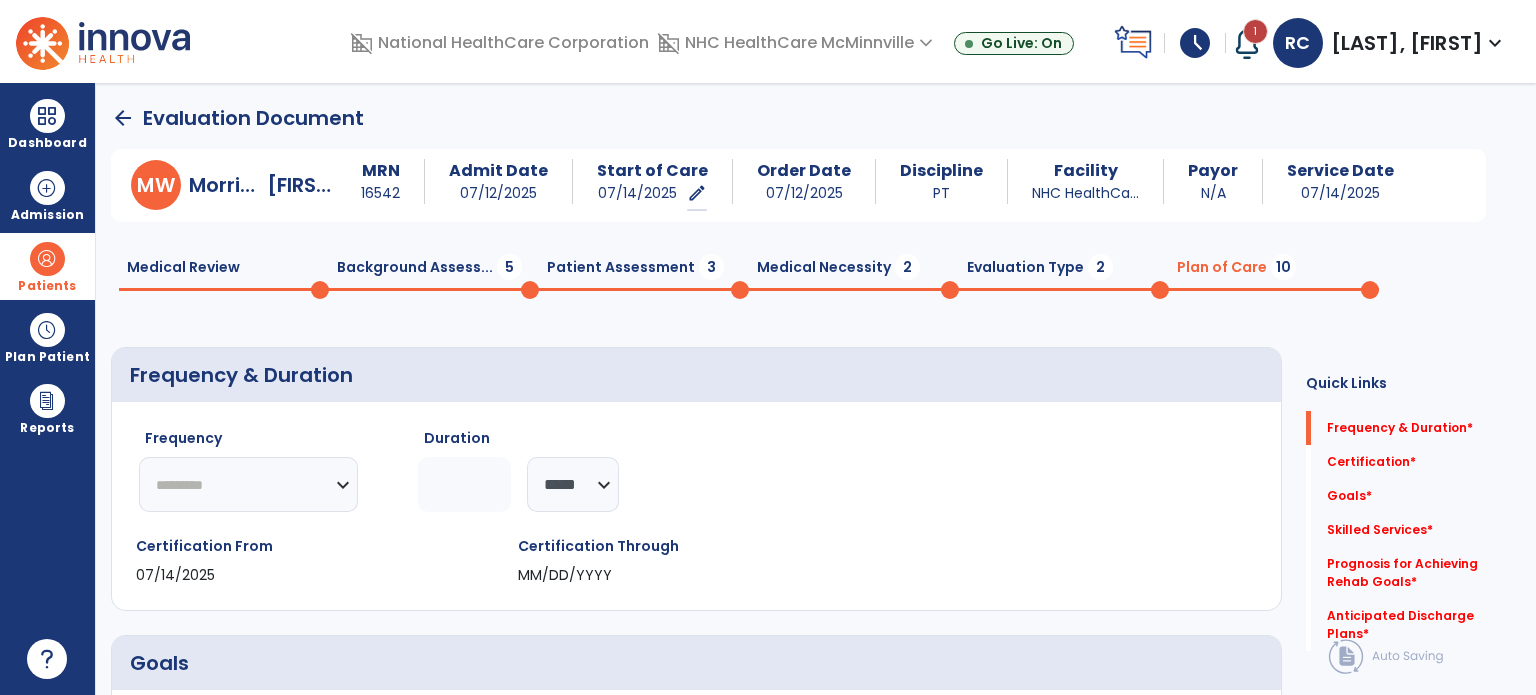 click on "Plan of Care  10" 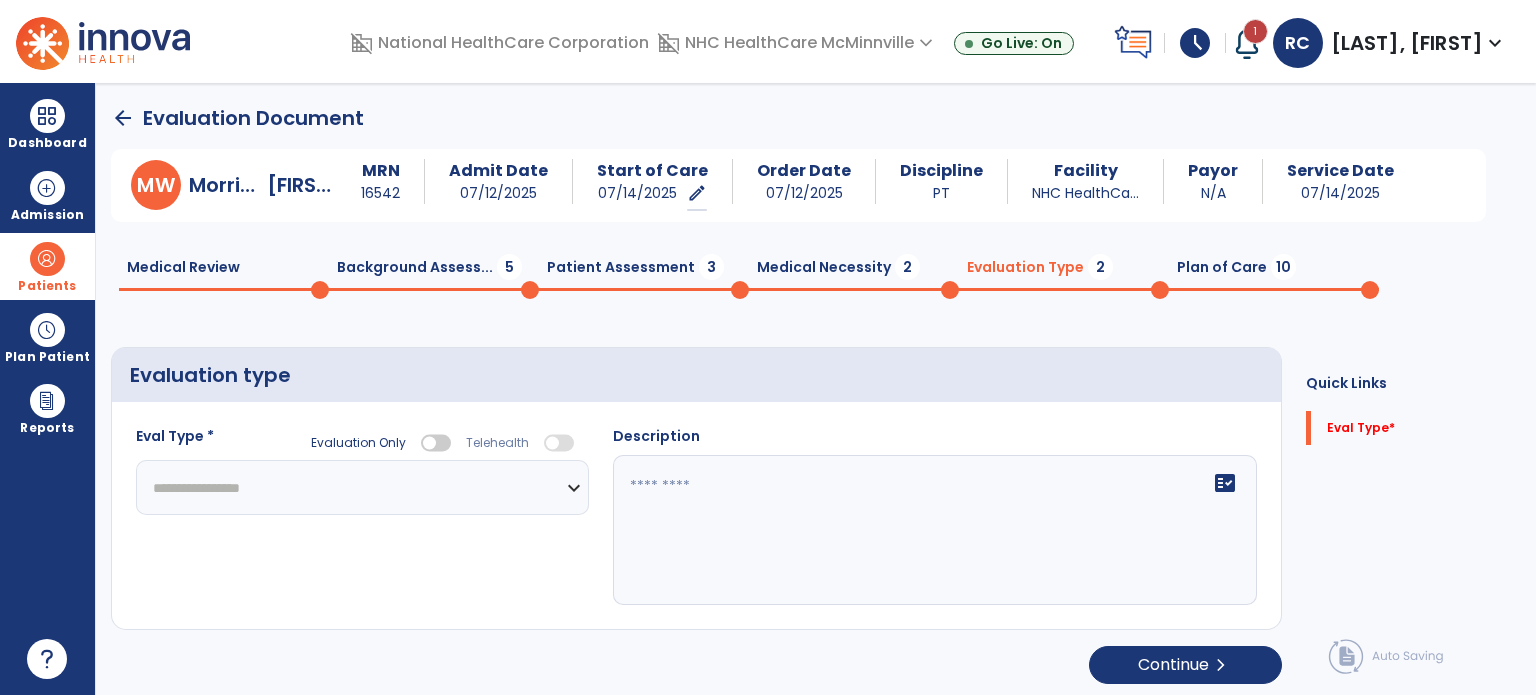 select 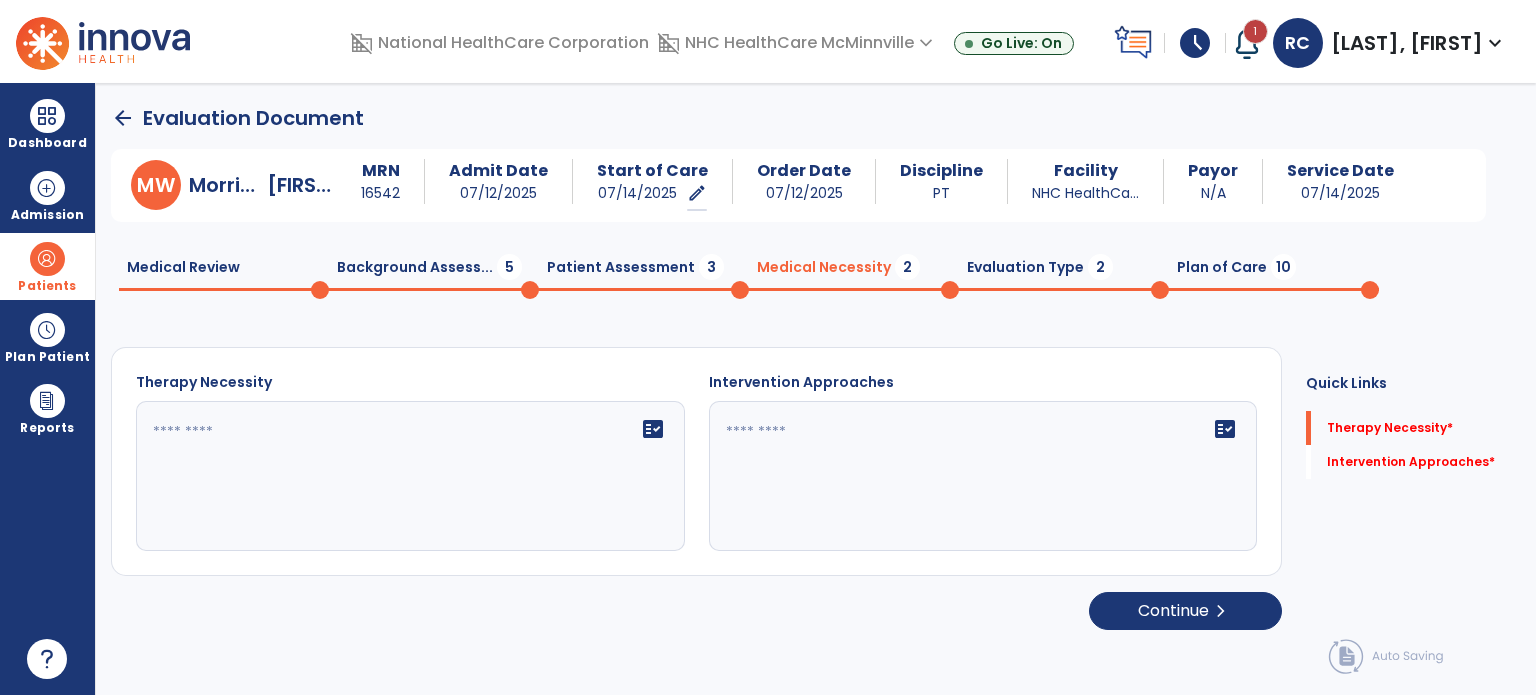 click on "Medical Review  0  Background Assess...  5  Patient Assessment  3  Medical Necessity  2  Evaluation Type  2  Plan of Care  10" 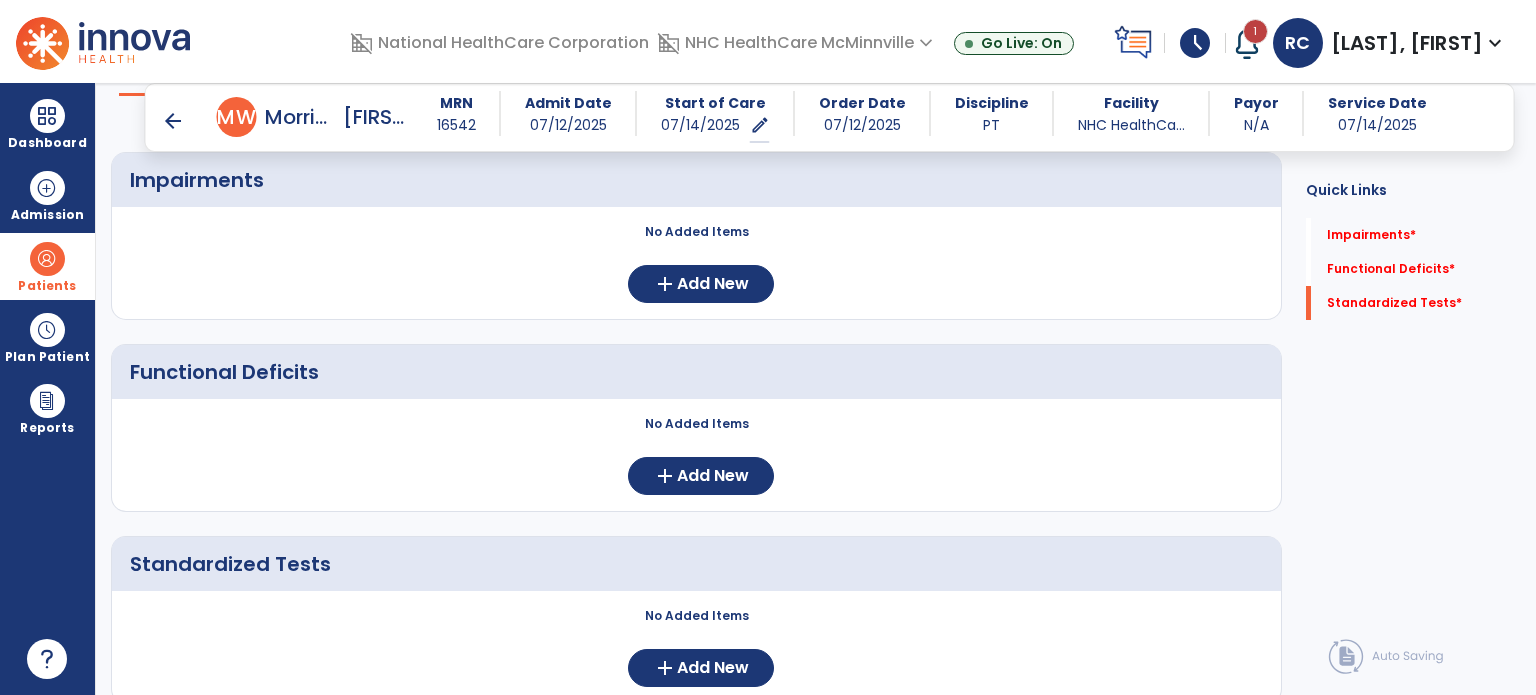 scroll, scrollTop: 252, scrollLeft: 0, axis: vertical 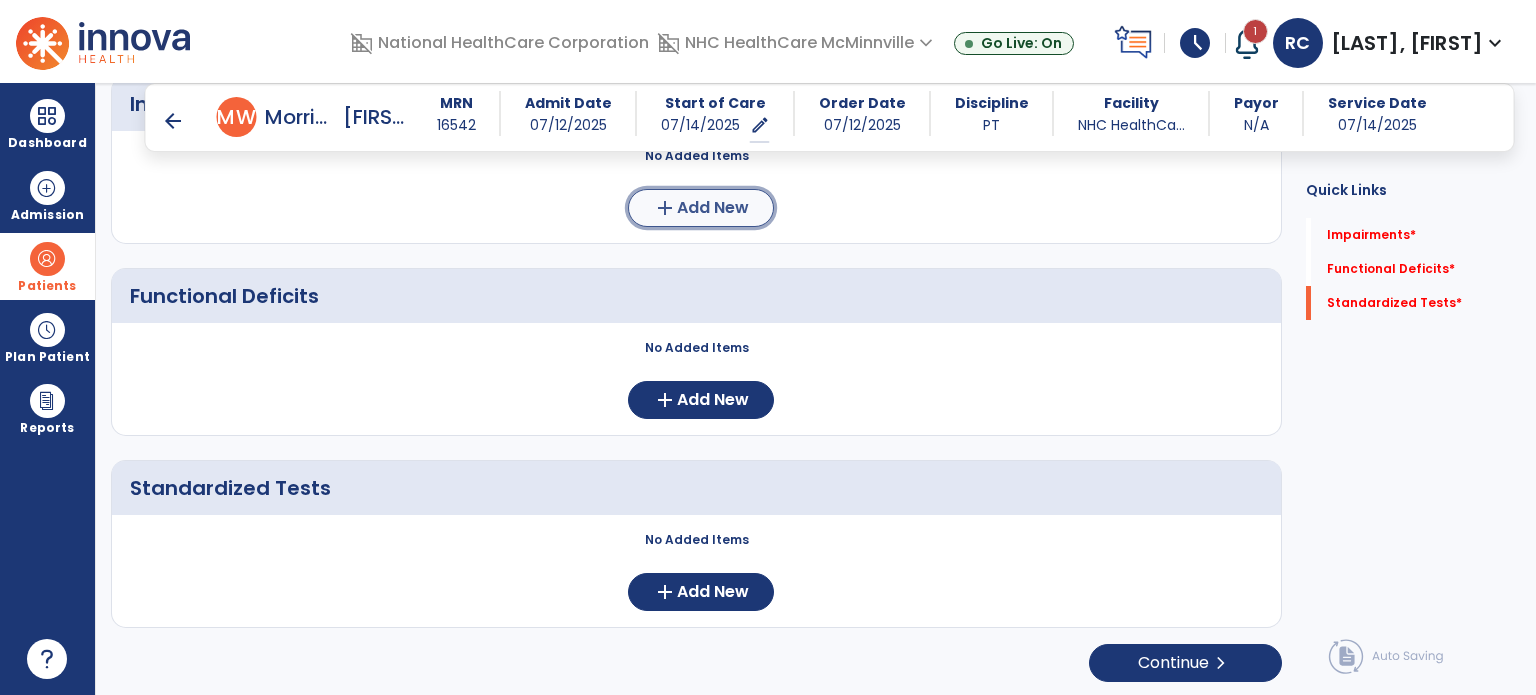click on "Add New" 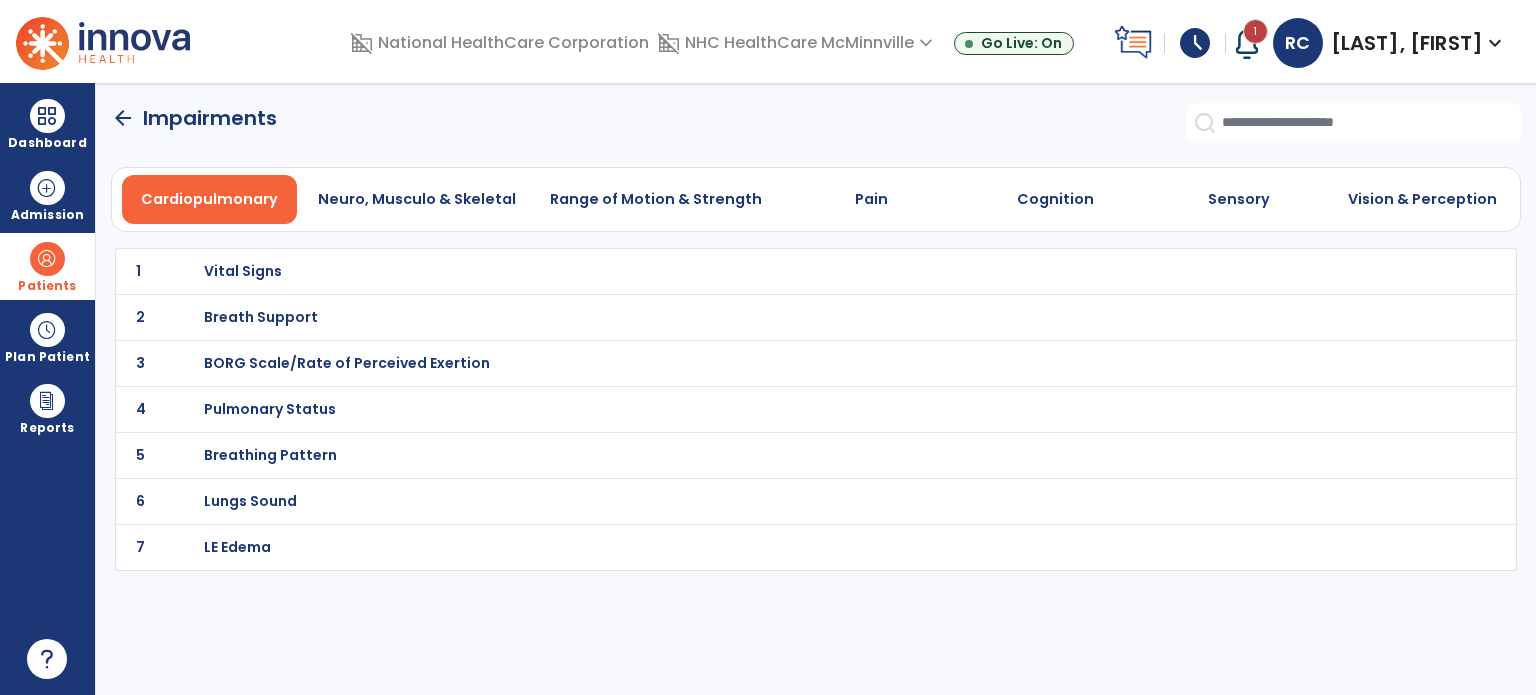 scroll, scrollTop: 0, scrollLeft: 0, axis: both 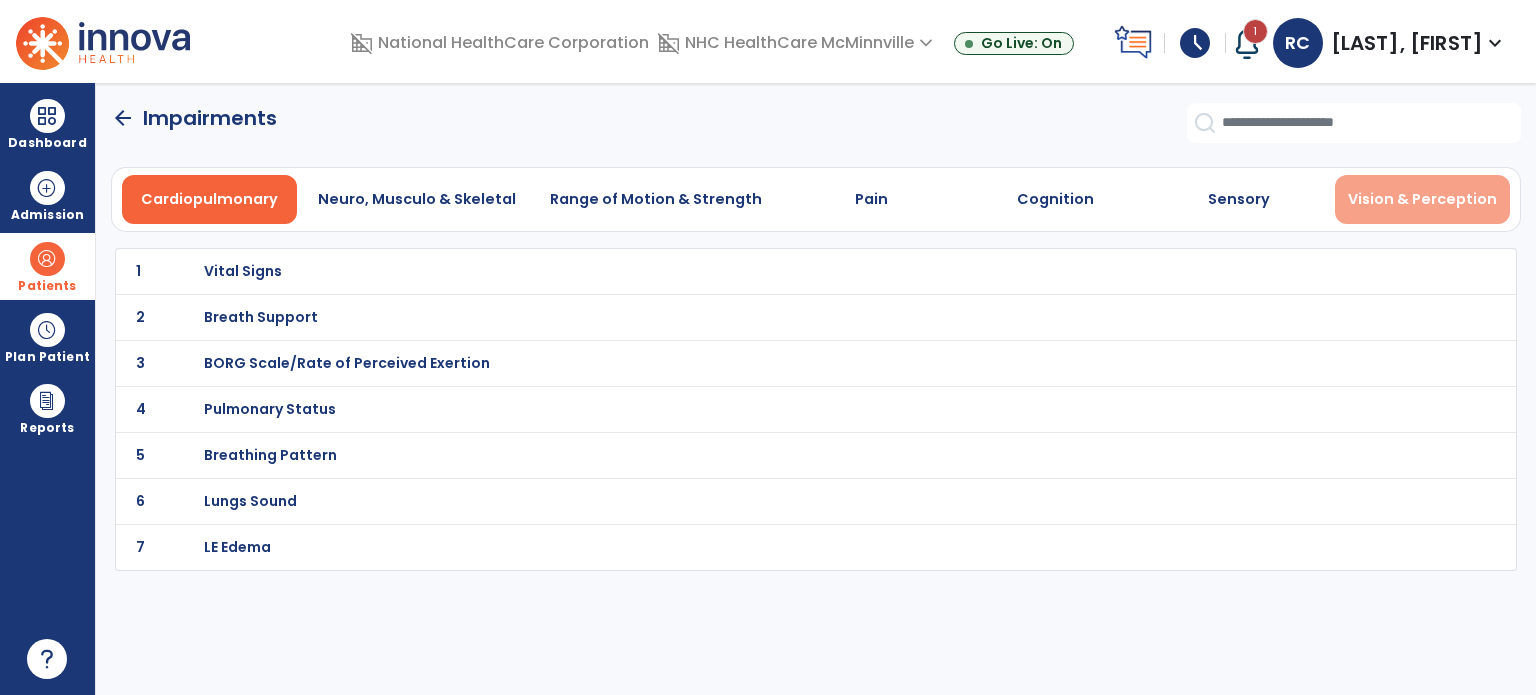 click on "Vision & Perception" at bounding box center (1423, 199) 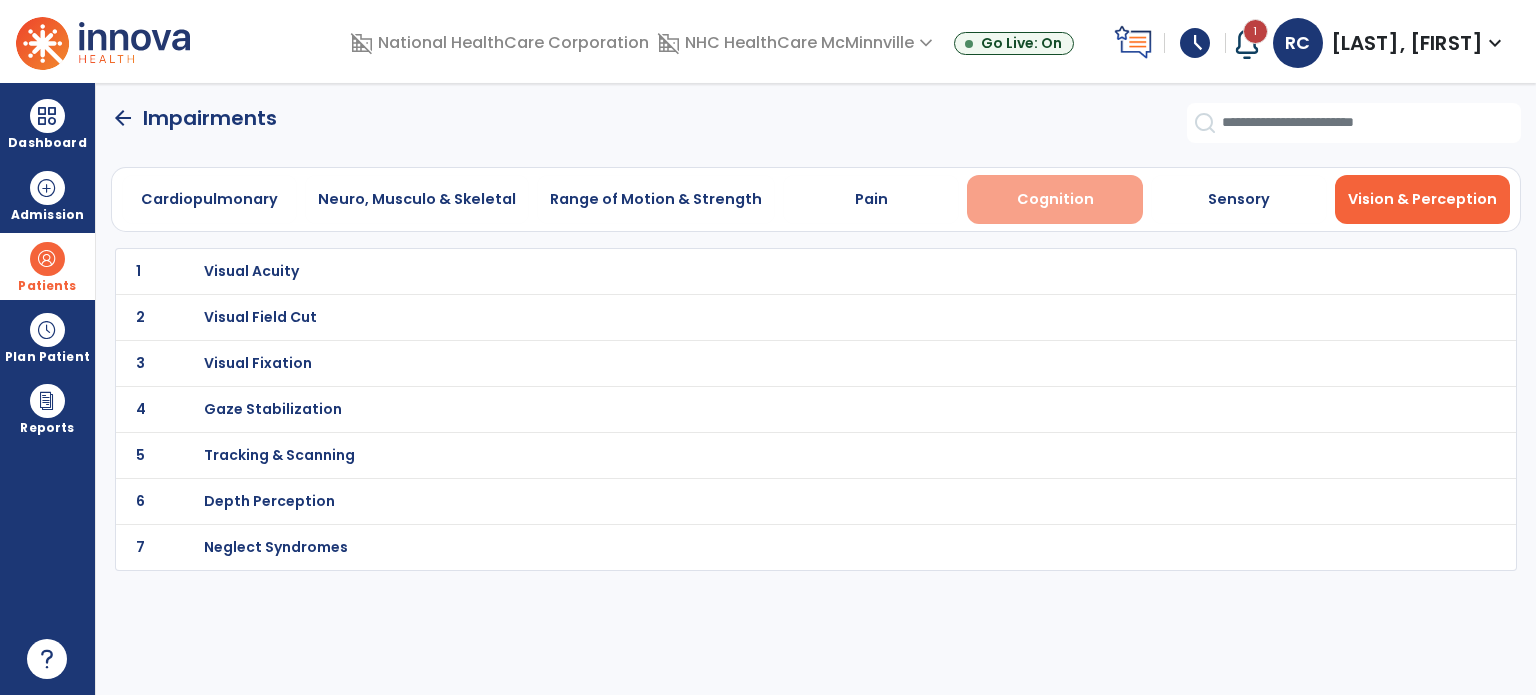 click on "Cognition" at bounding box center [1055, 199] 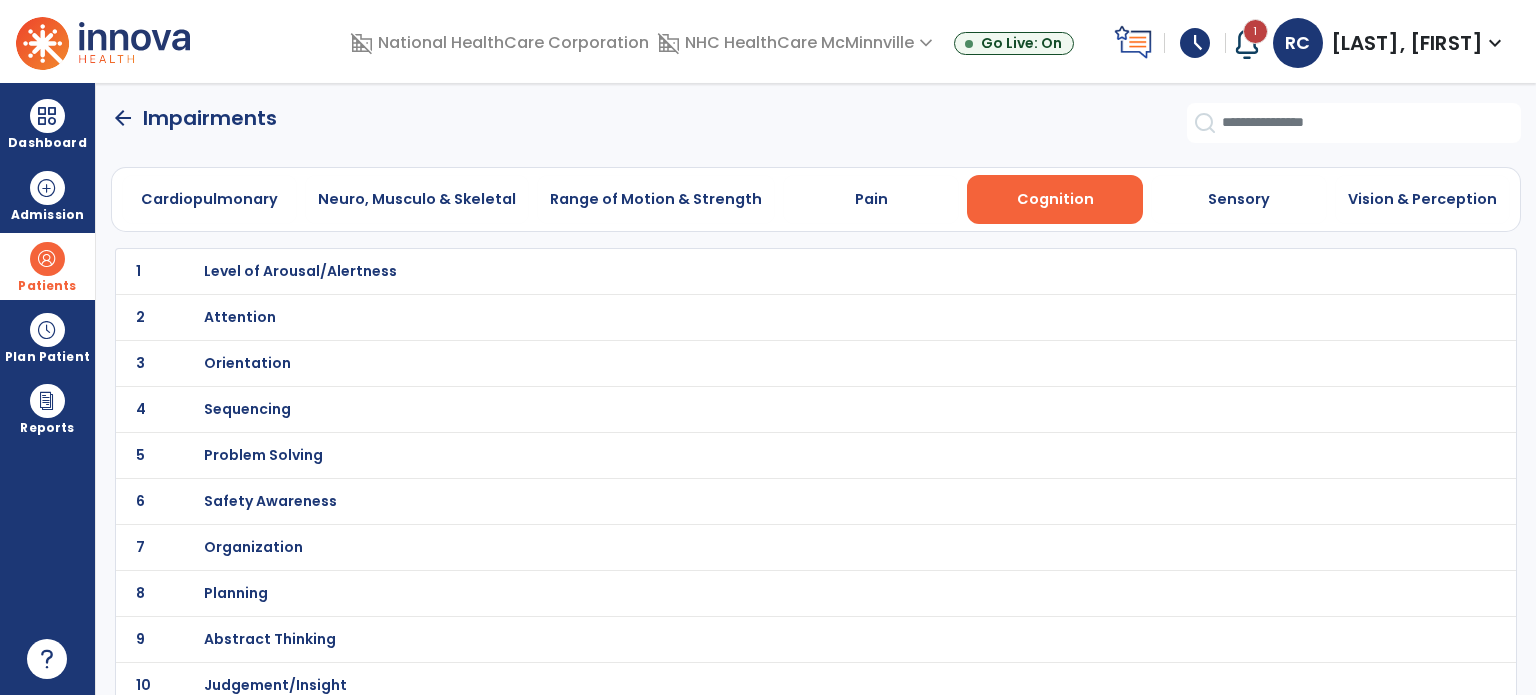 click on "Orientation" at bounding box center [300, 271] 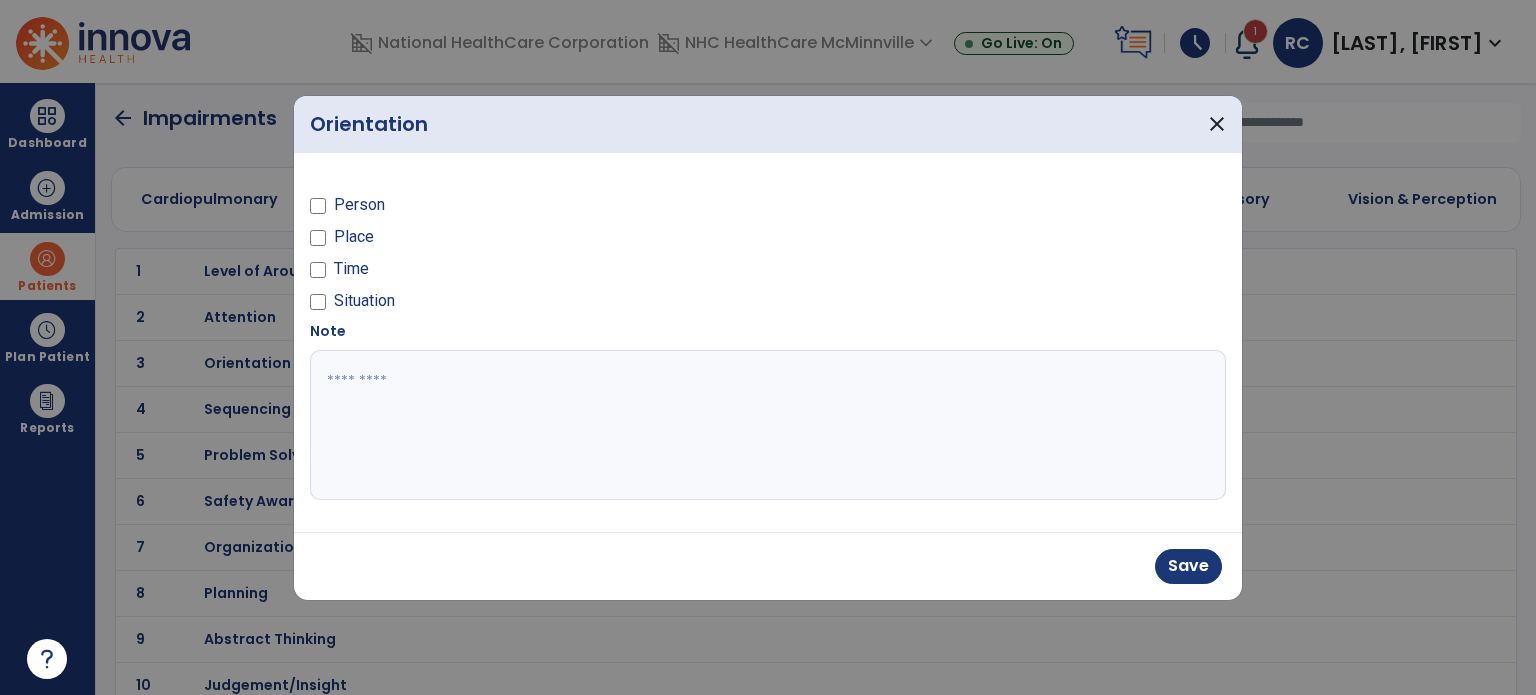 click on "Person      Place      Time      Situation" at bounding box center (533, 245) 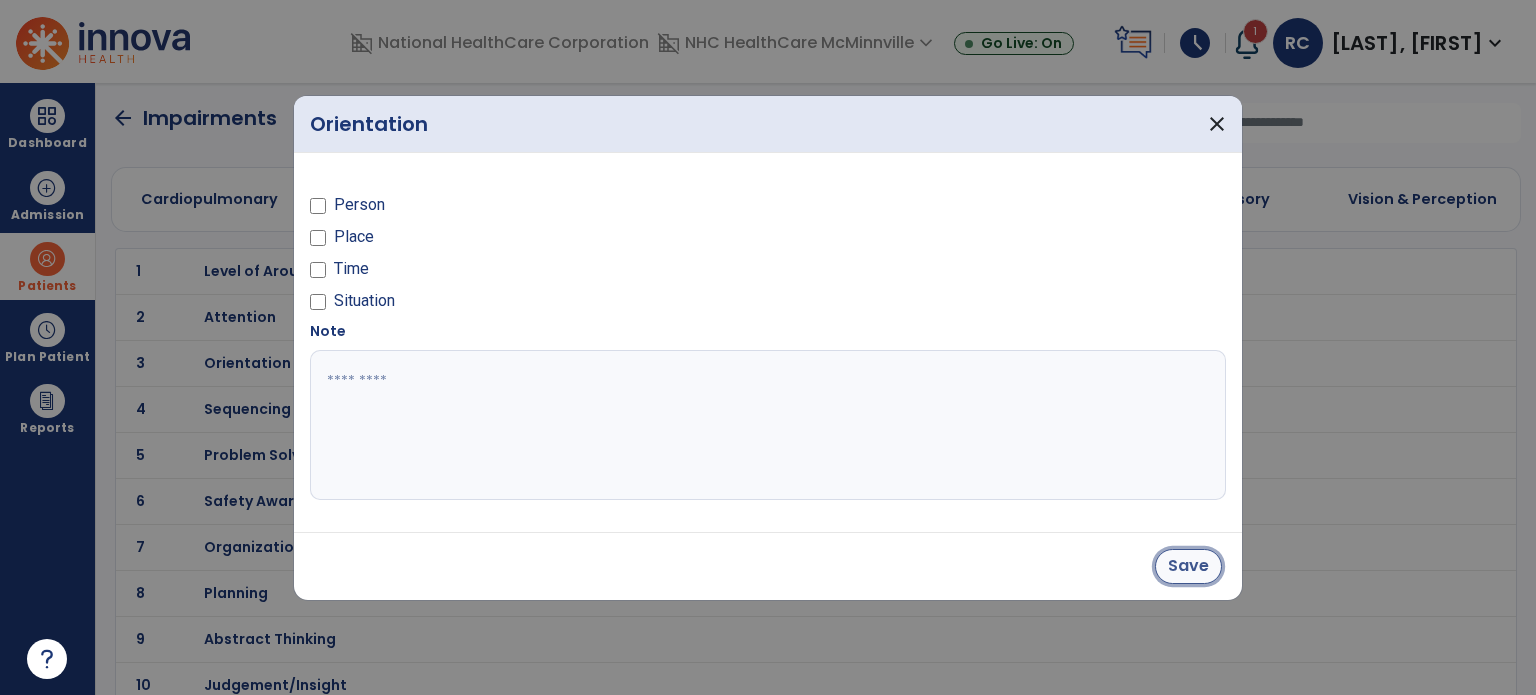 click on "Save" at bounding box center (1188, 566) 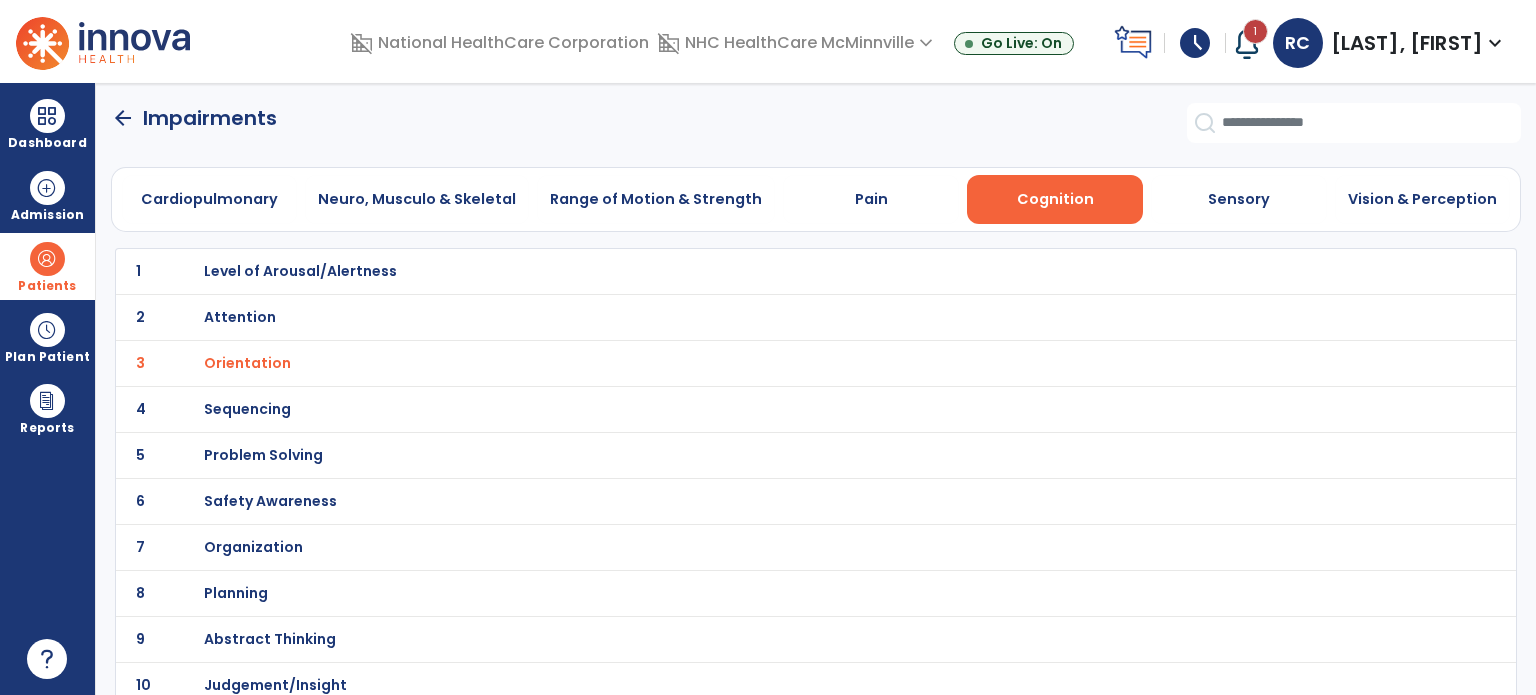 click on "Orientation" at bounding box center [772, 271] 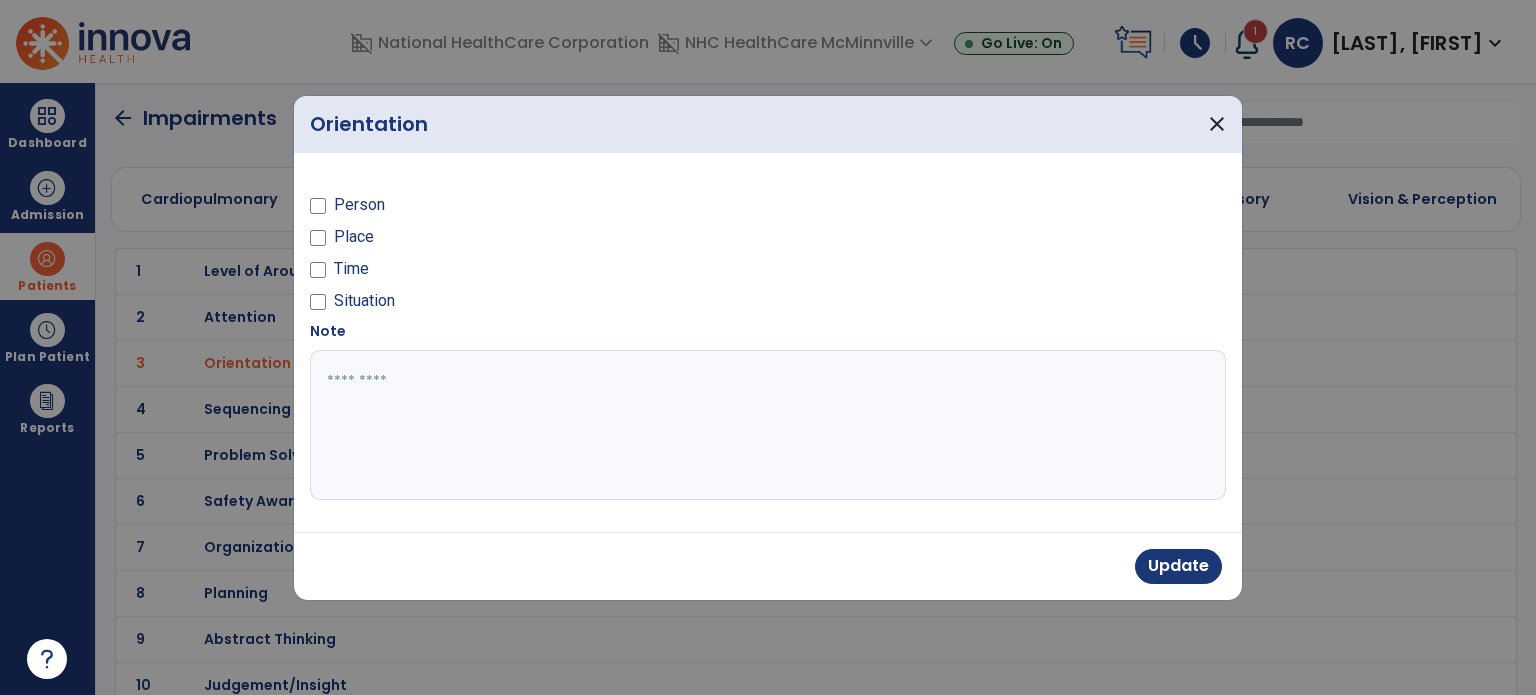 click at bounding box center [768, 425] 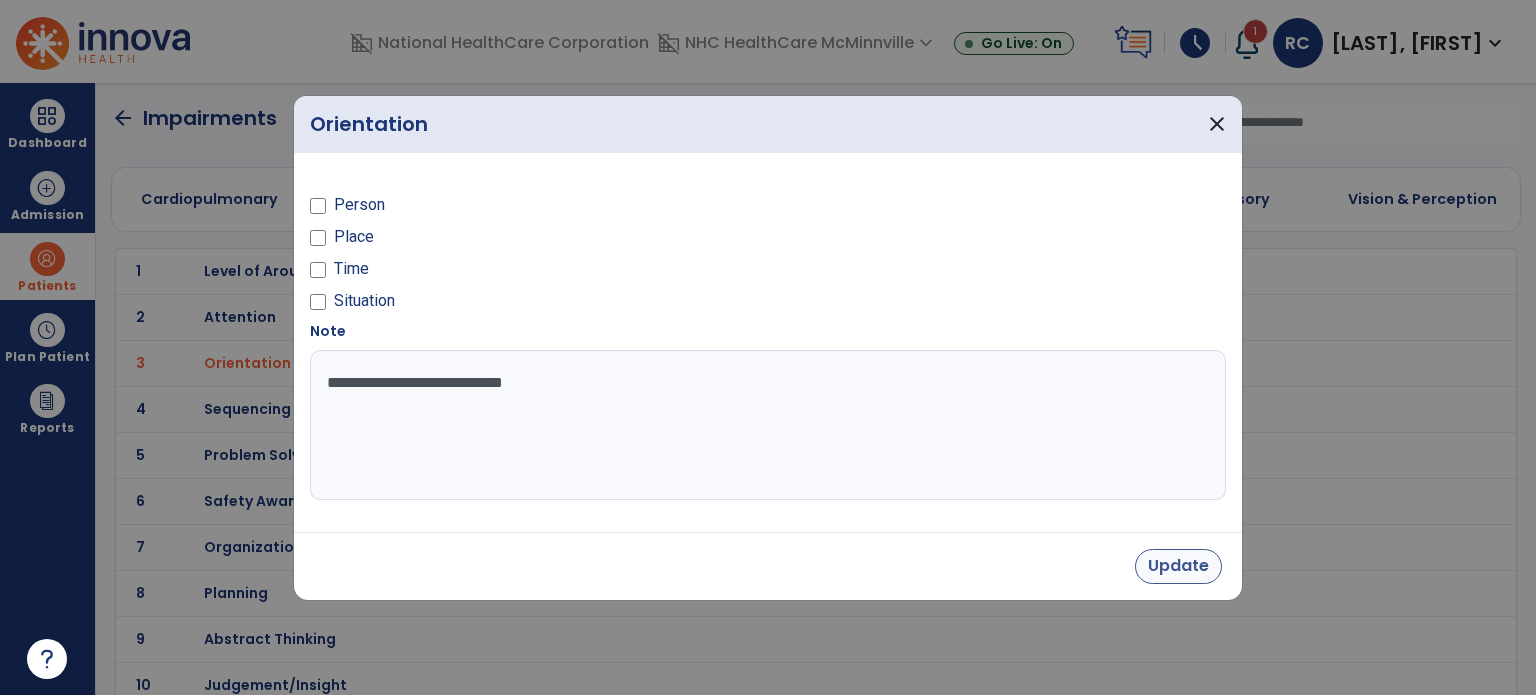 type on "**********" 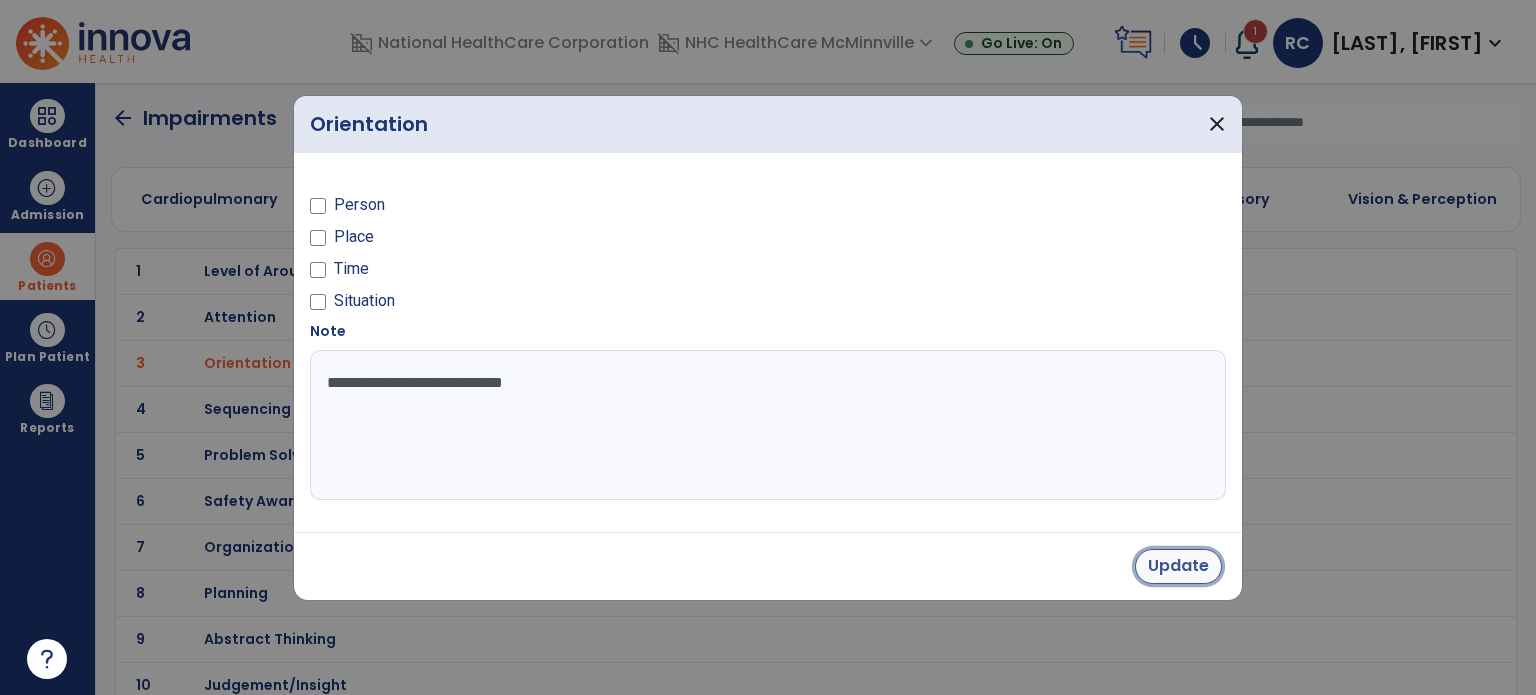 click on "Update" at bounding box center (1178, 566) 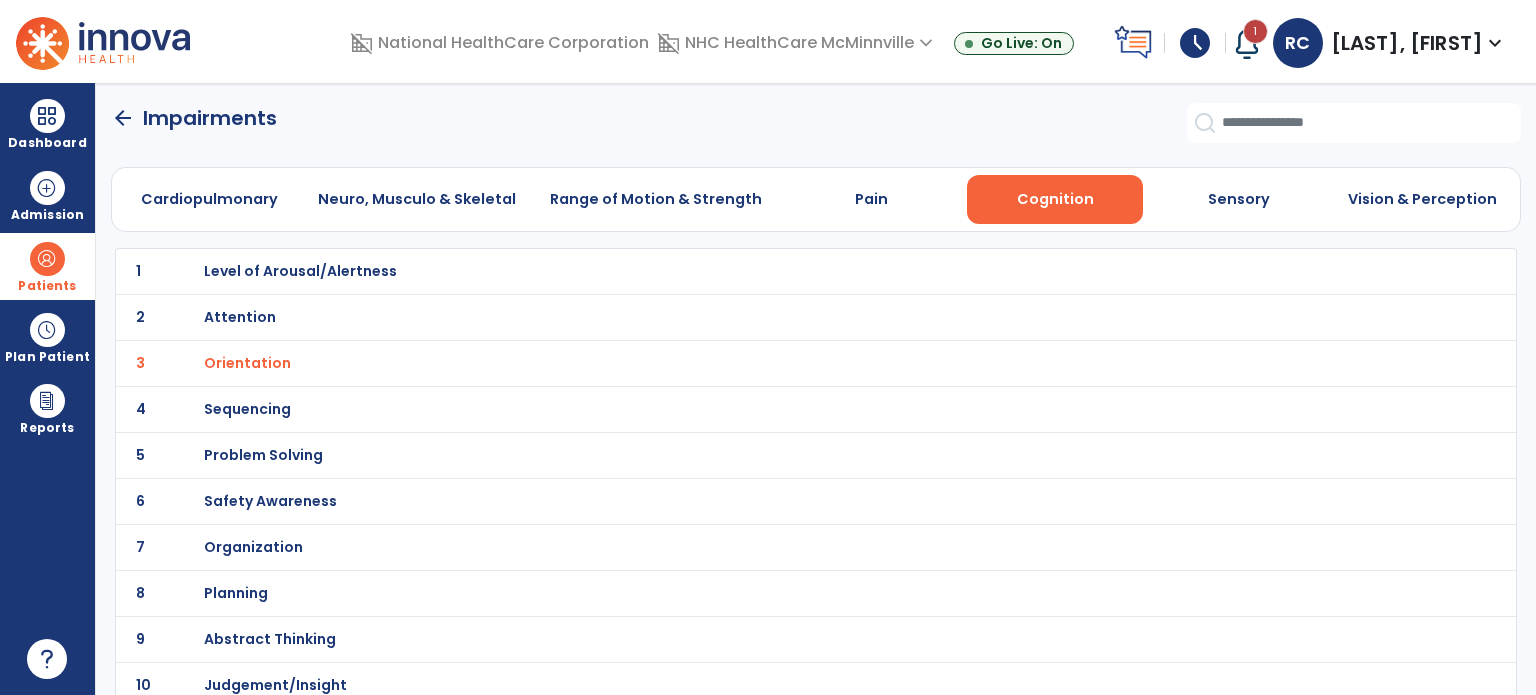 click on "2 Attention" 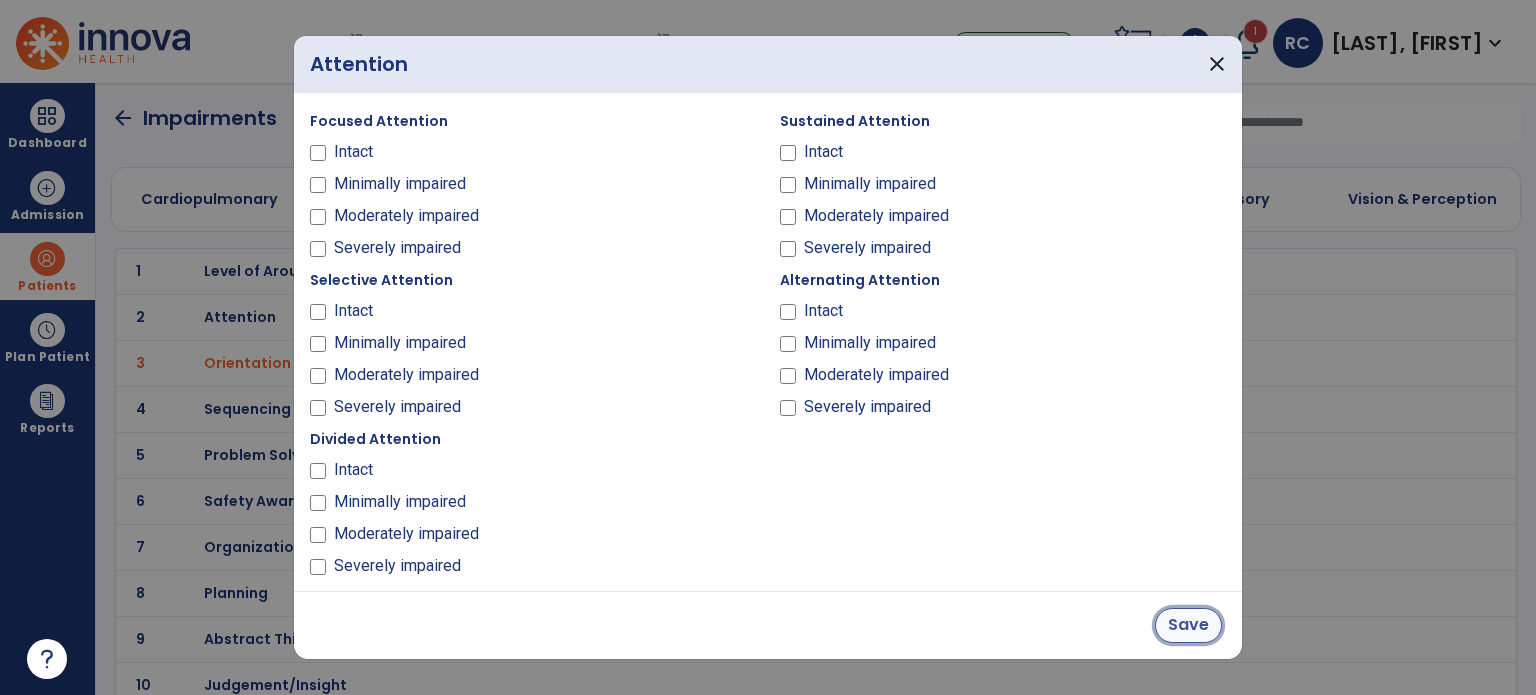 click on "Save" at bounding box center [1188, 625] 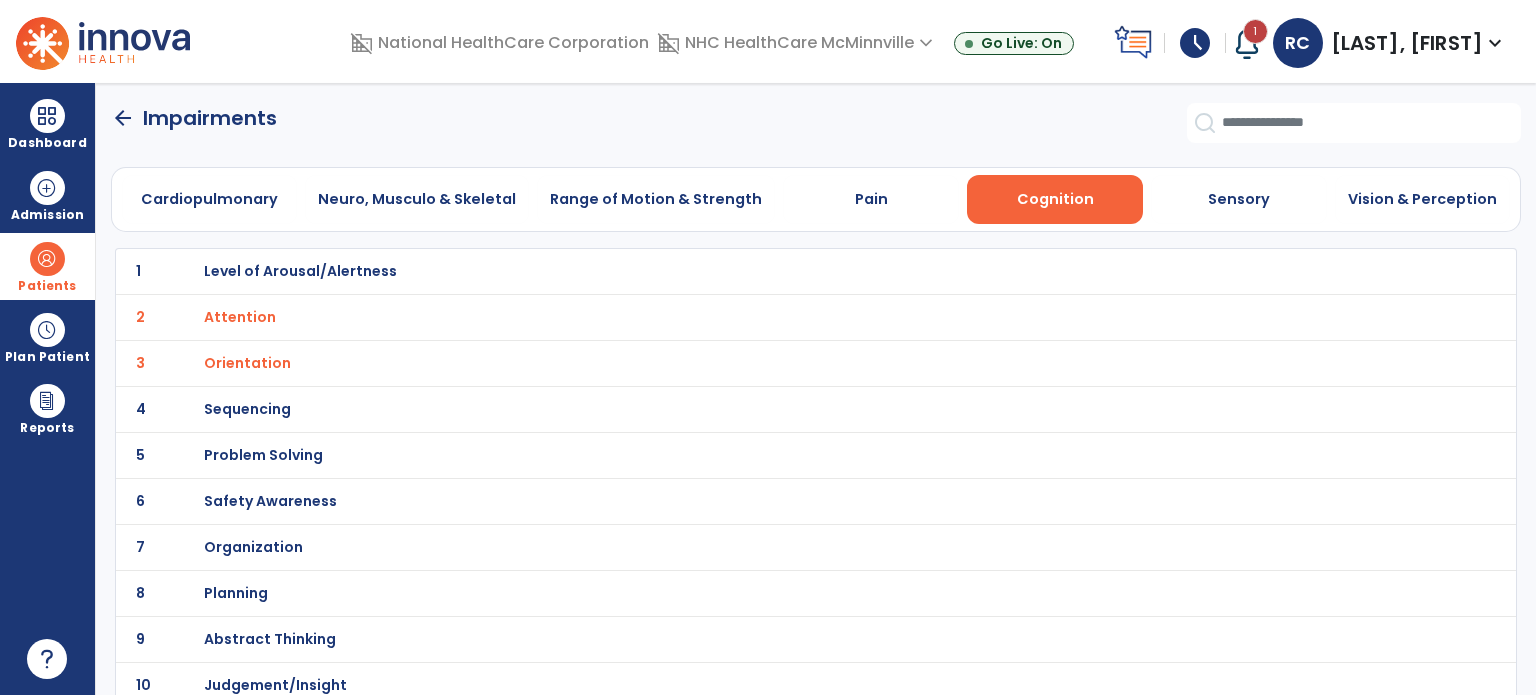 click on "Cognition" at bounding box center [1055, 199] 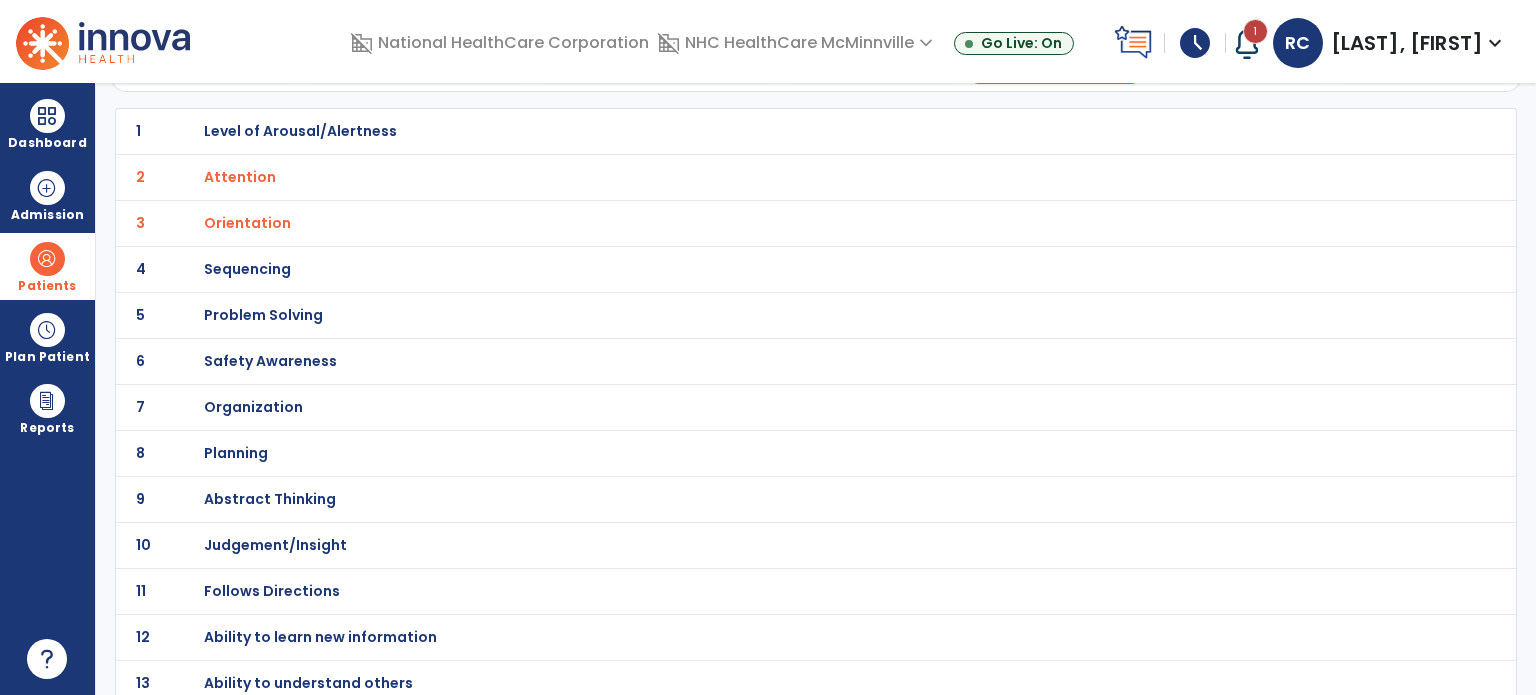 scroll, scrollTop: 148, scrollLeft: 0, axis: vertical 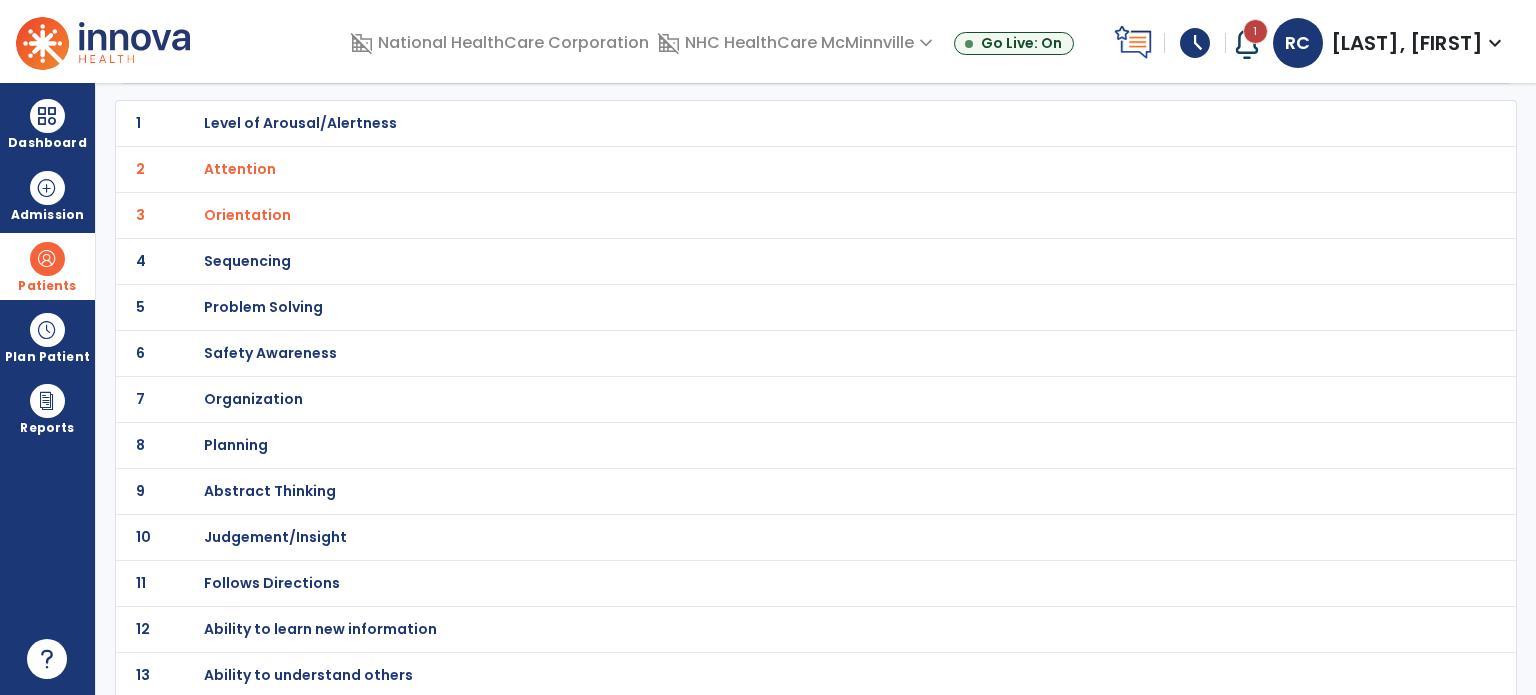 click on "11 Follows Directions" 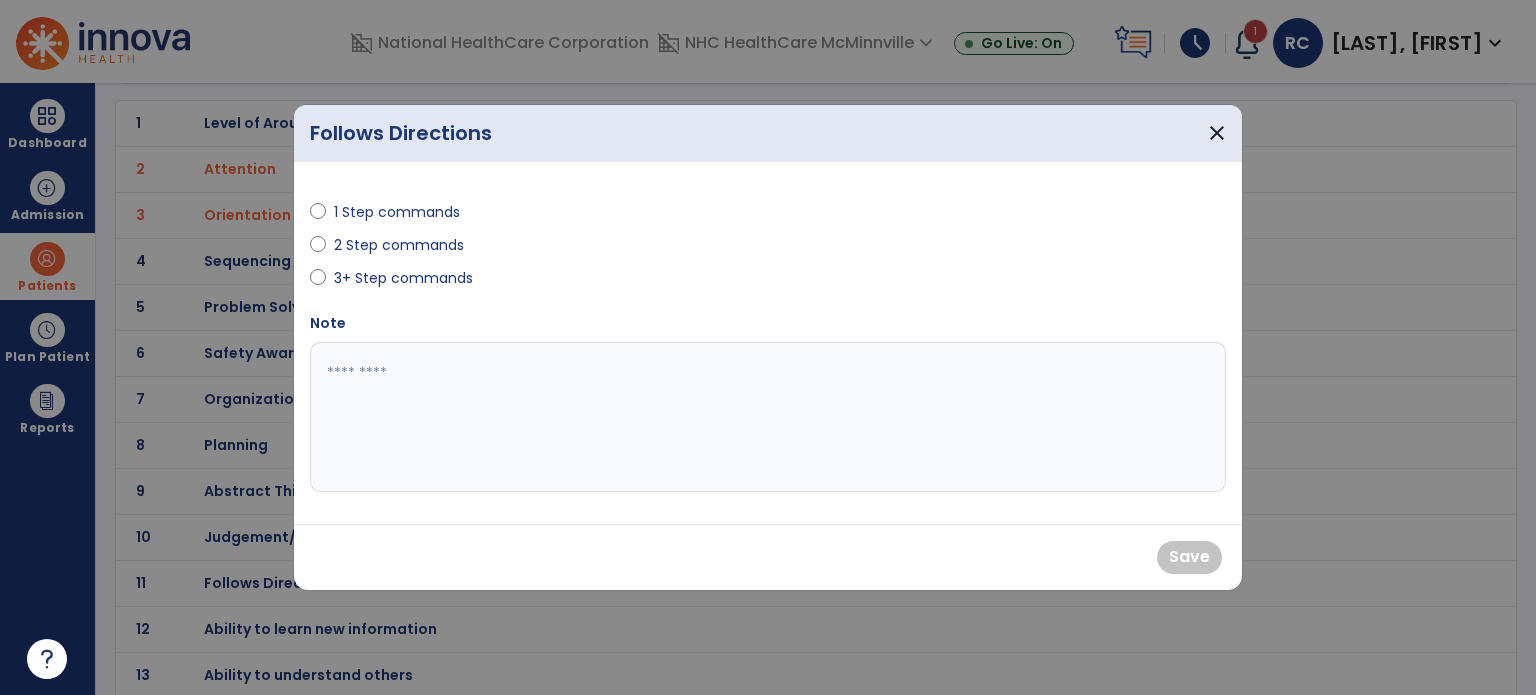 click on "1 Step commands 2 Step commands 3+ Step commands" at bounding box center (533, 245) 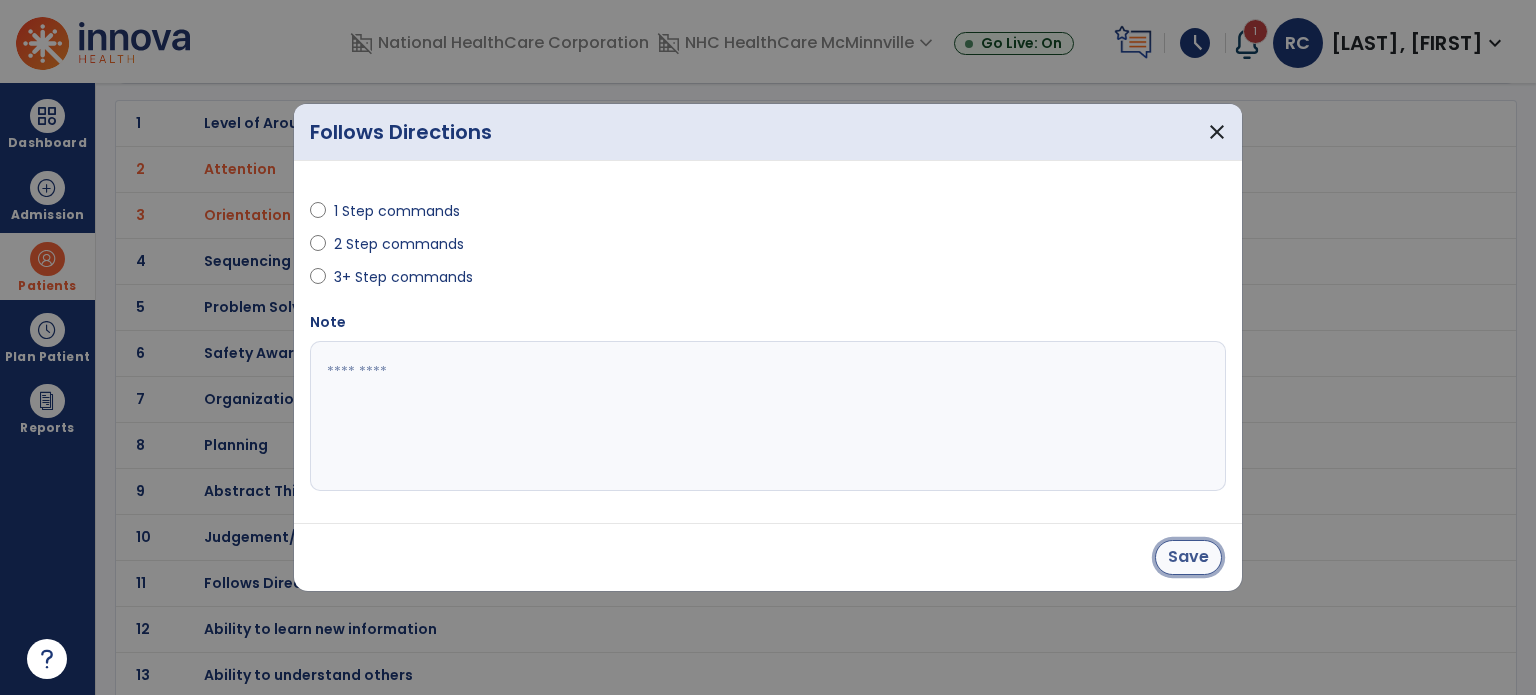 click on "Save" at bounding box center [1188, 557] 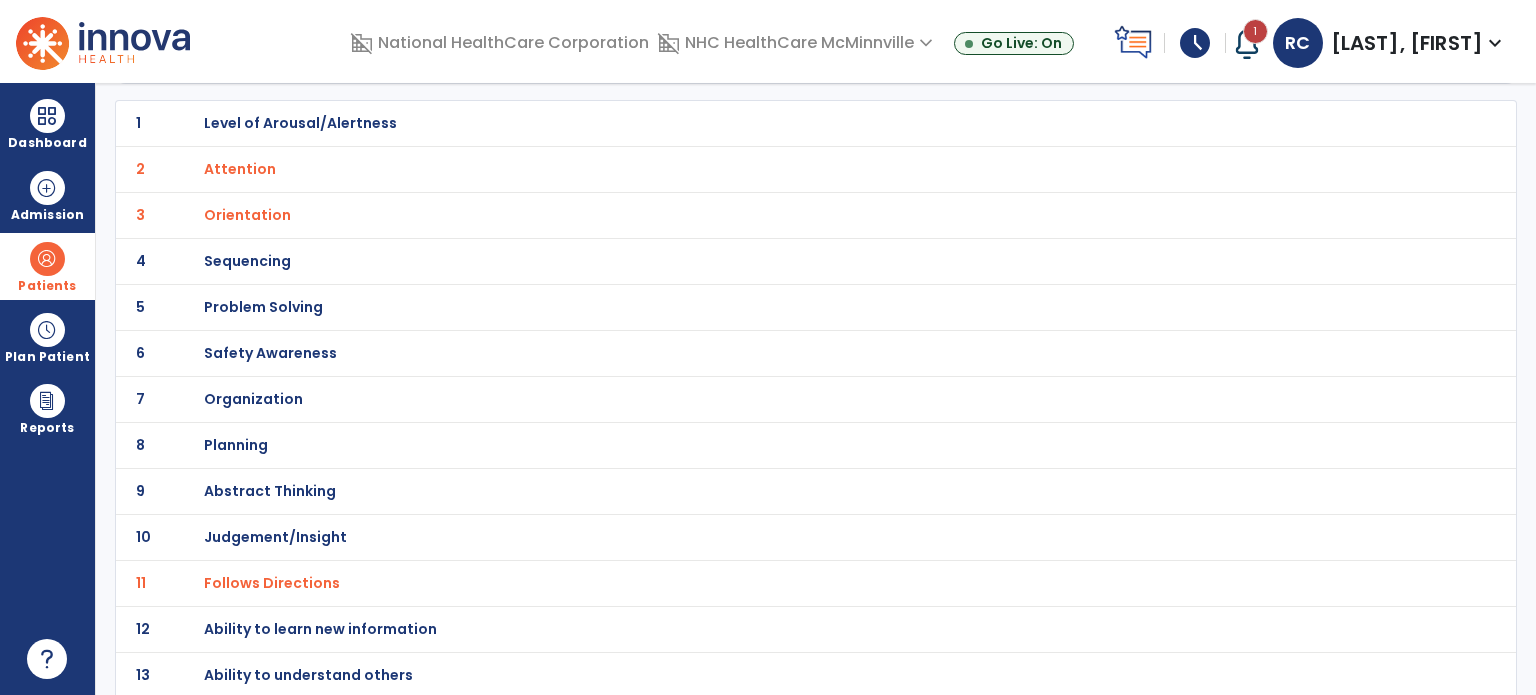 click on "Ability to learn new information" at bounding box center [300, 123] 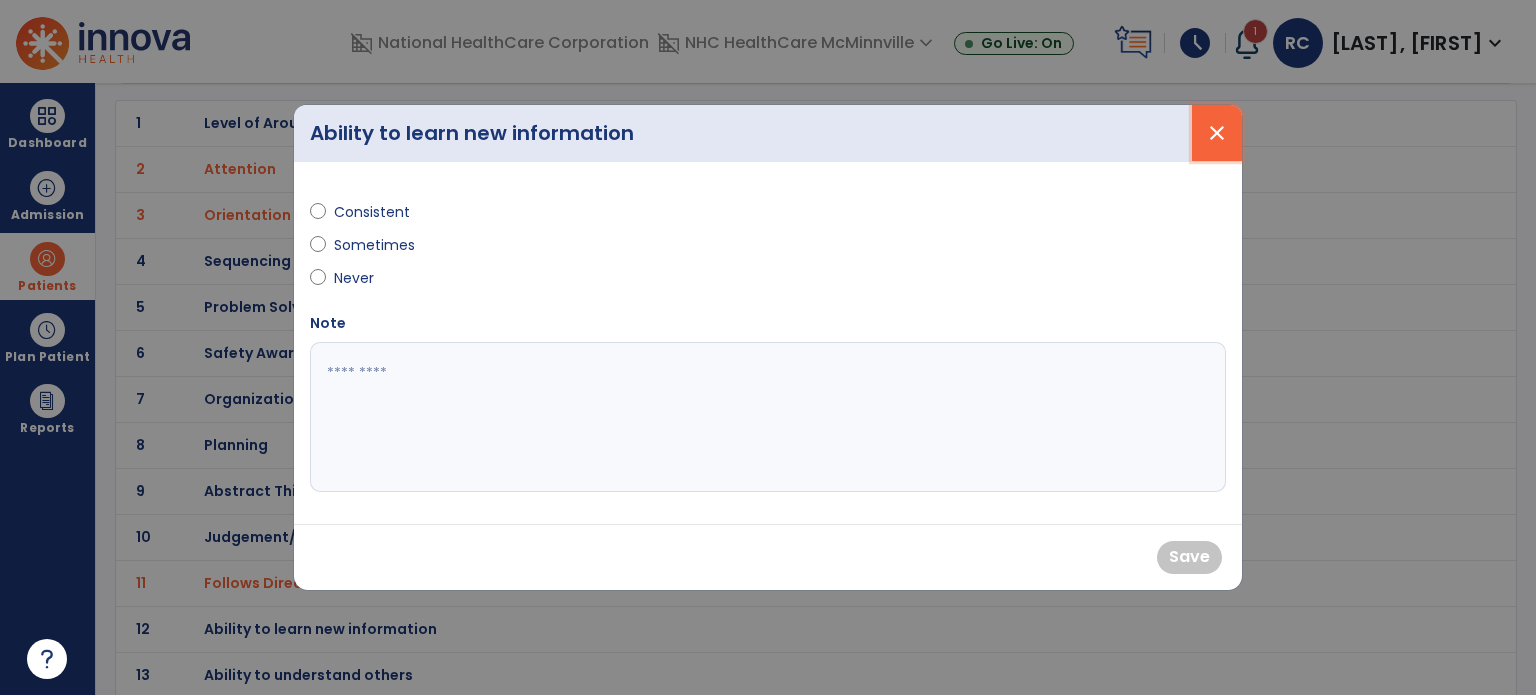 click on "close" at bounding box center (1217, 133) 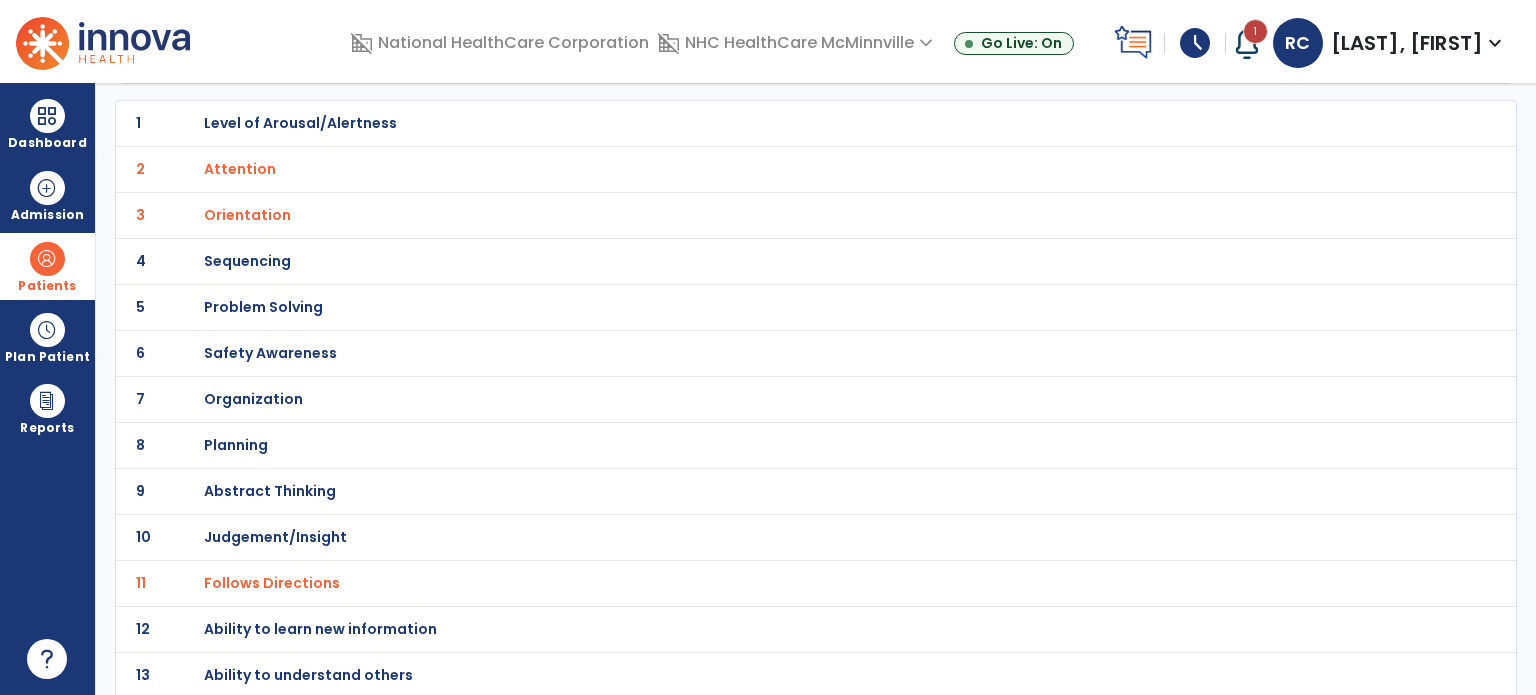 scroll, scrollTop: 0, scrollLeft: 0, axis: both 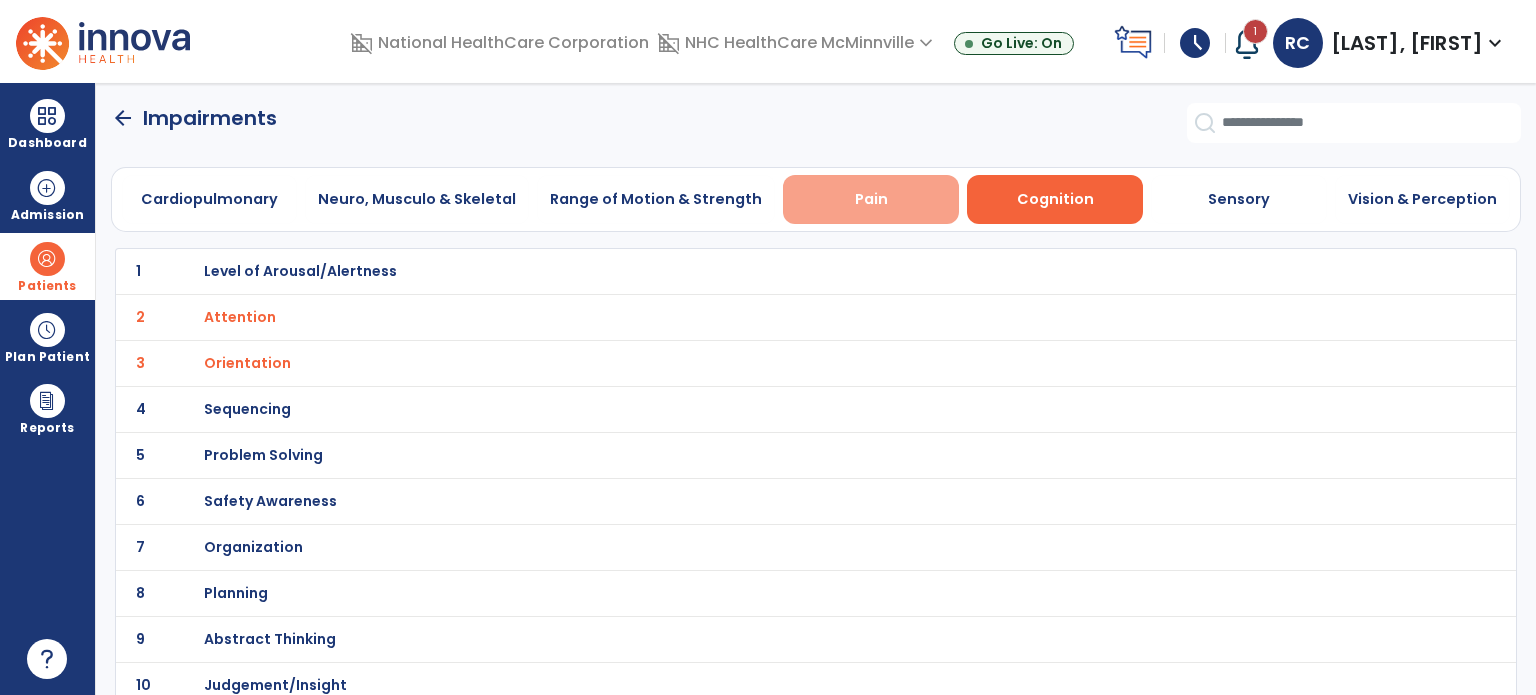 click on "Pain" at bounding box center [871, 199] 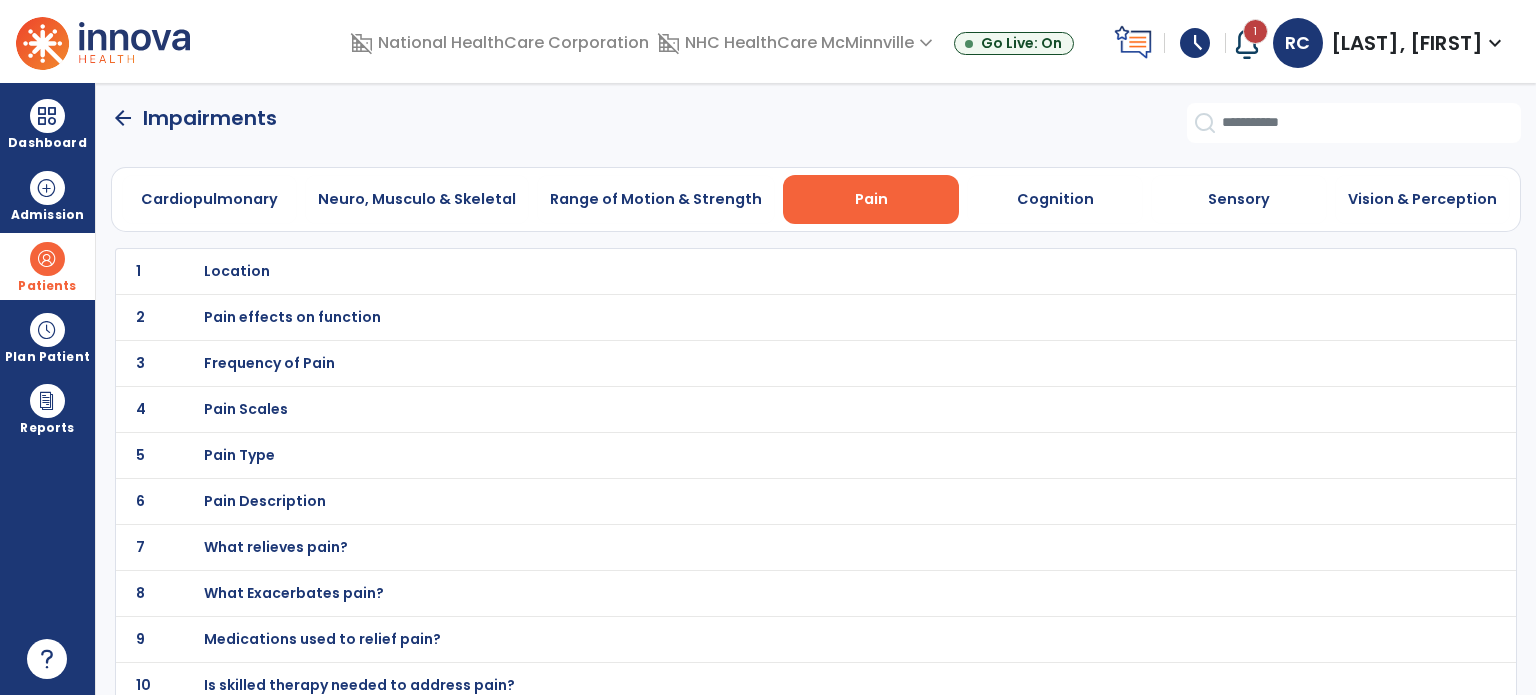 click on "Location" at bounding box center (237, 271) 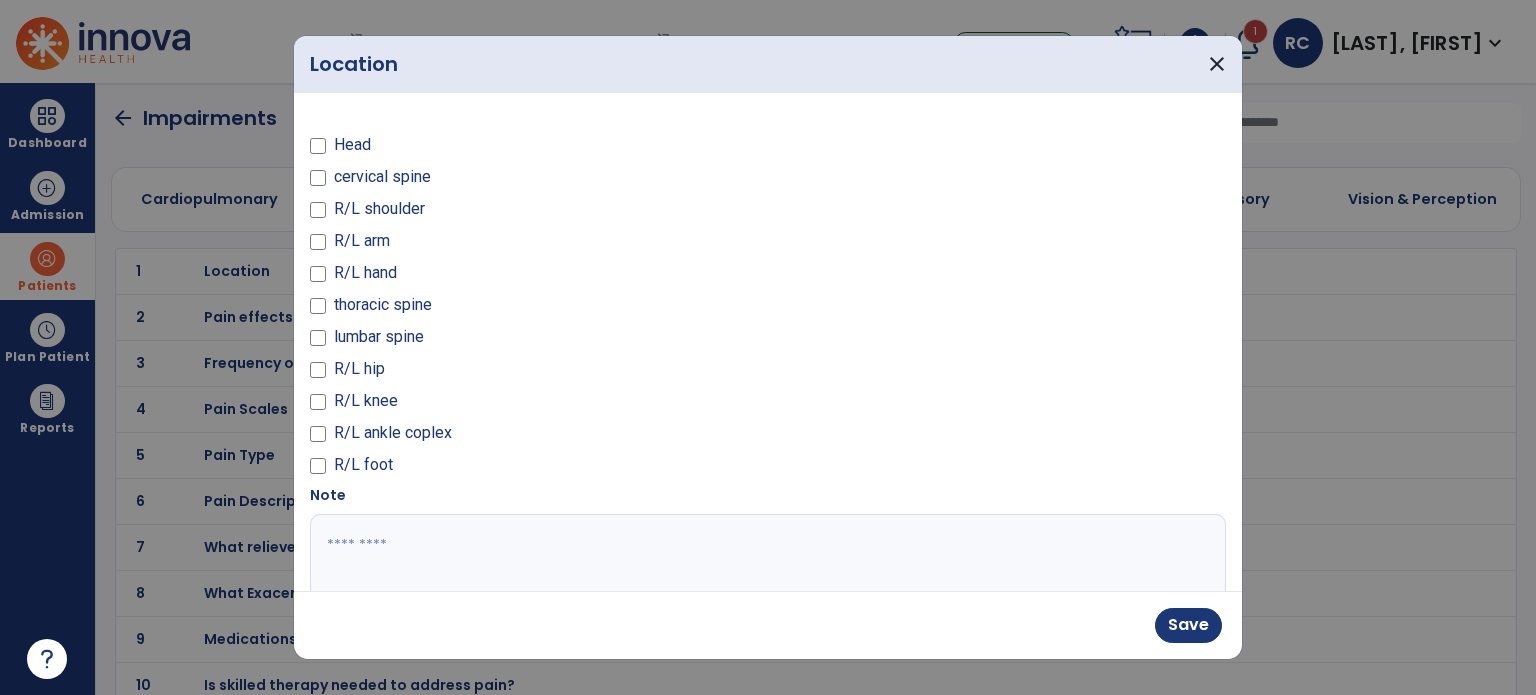 click at bounding box center [318, 405] 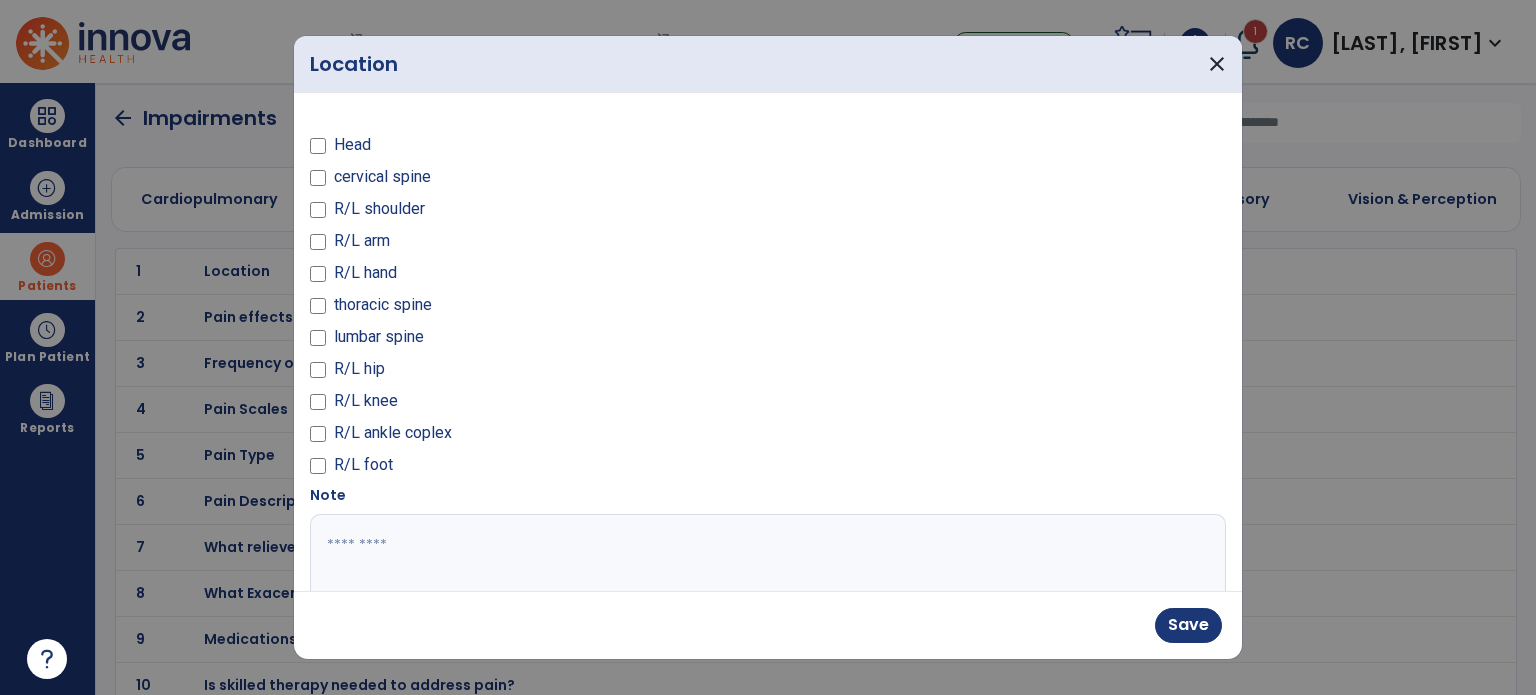 click at bounding box center [766, 589] 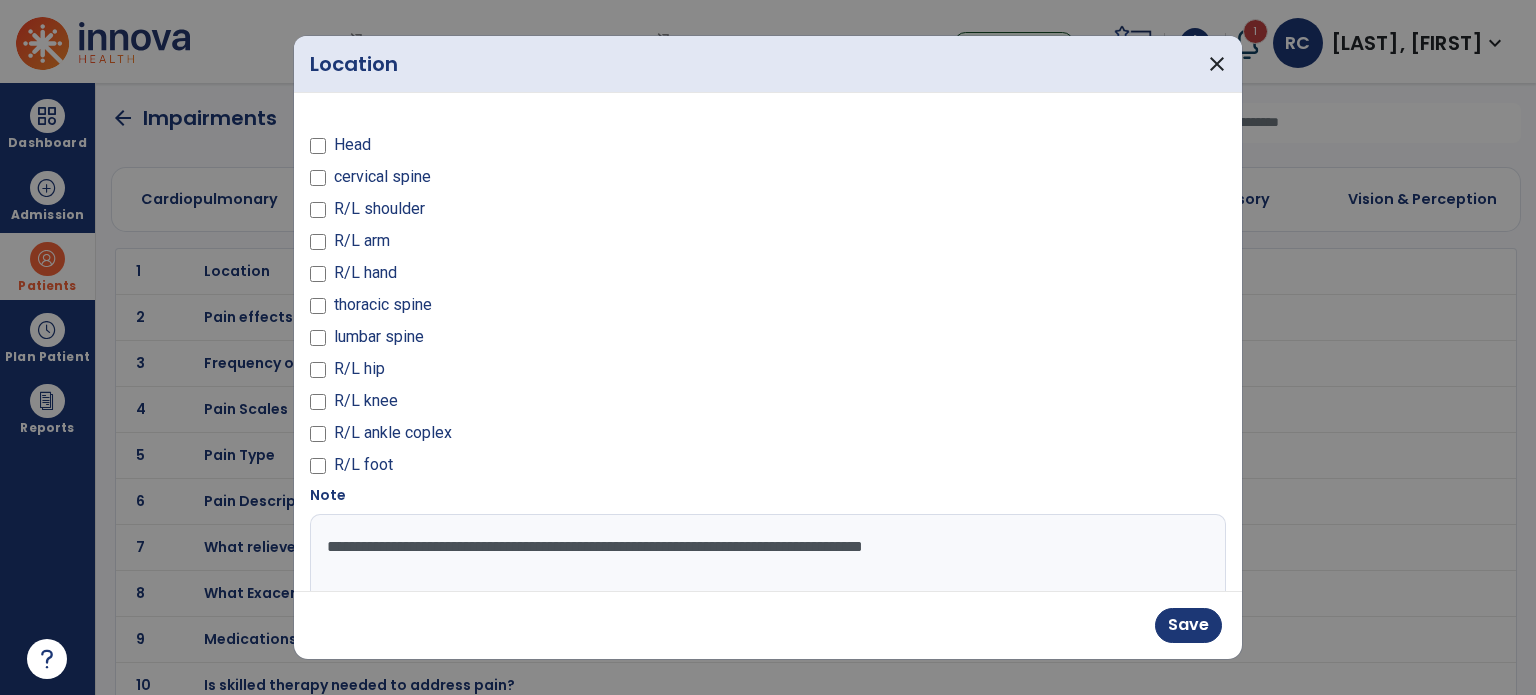 scroll, scrollTop: 102, scrollLeft: 0, axis: vertical 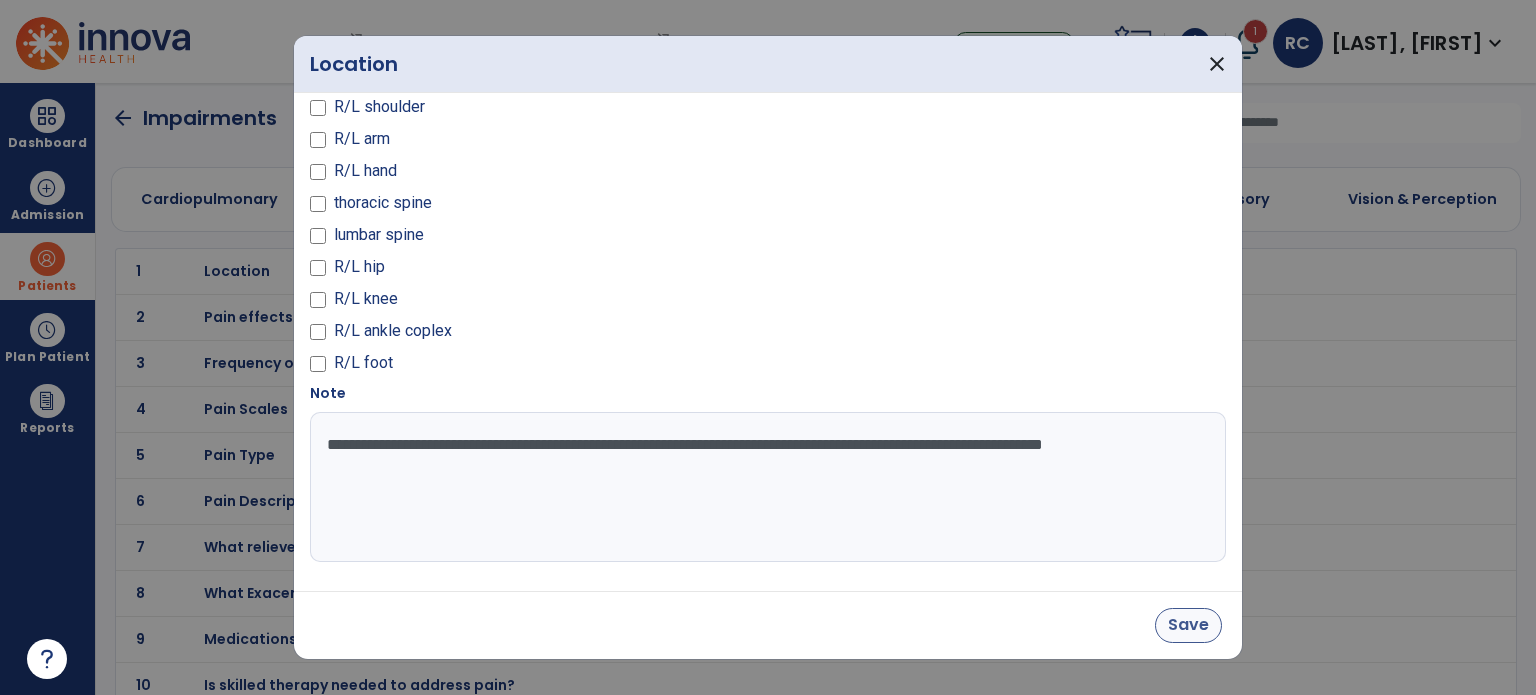 type on "**********" 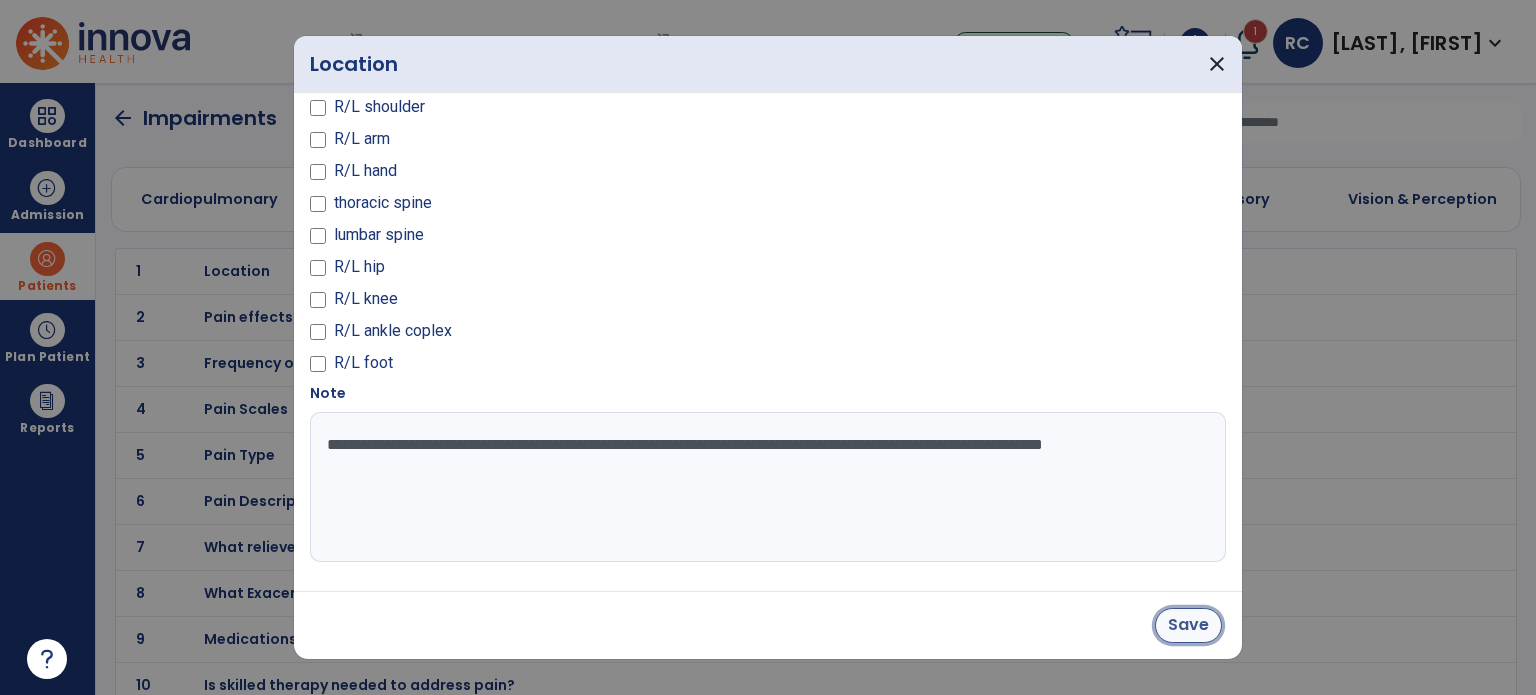 click on "Save" at bounding box center [1188, 625] 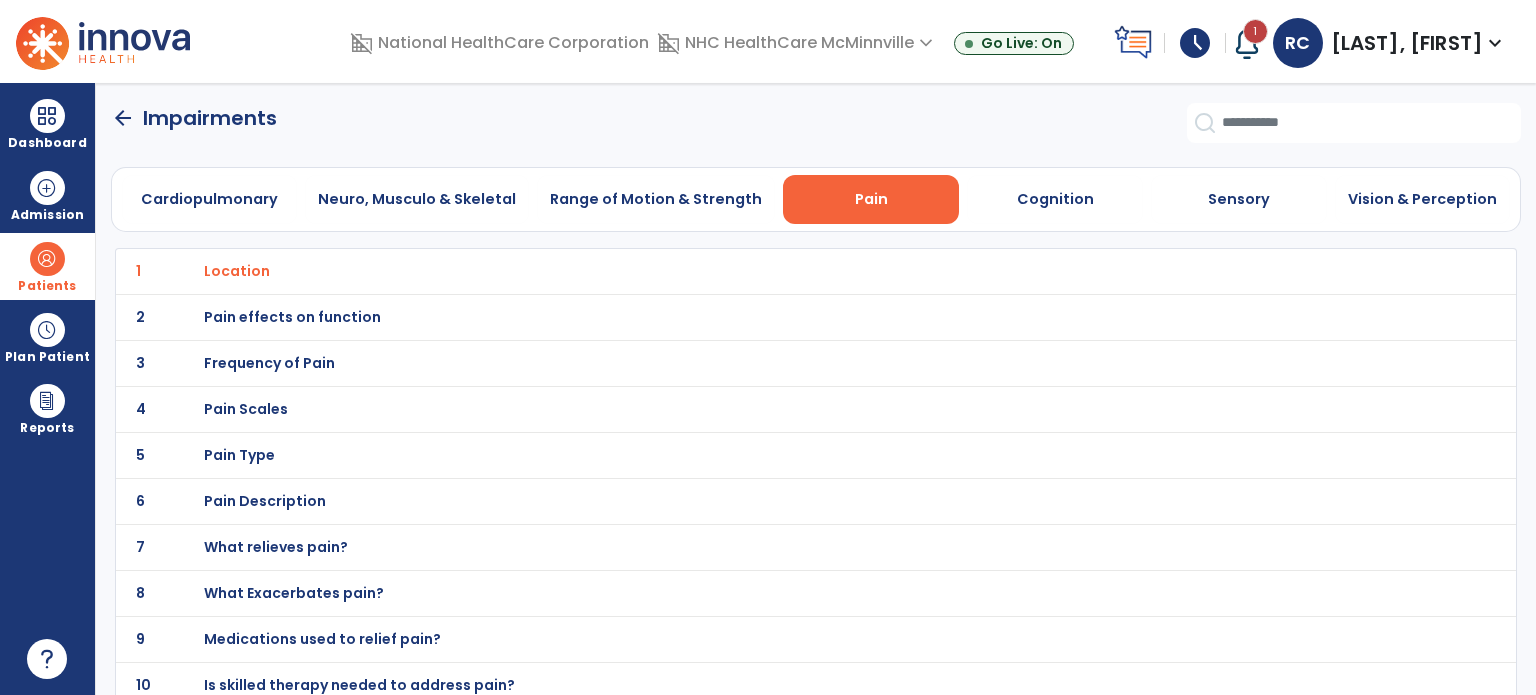 scroll, scrollTop: 11, scrollLeft: 0, axis: vertical 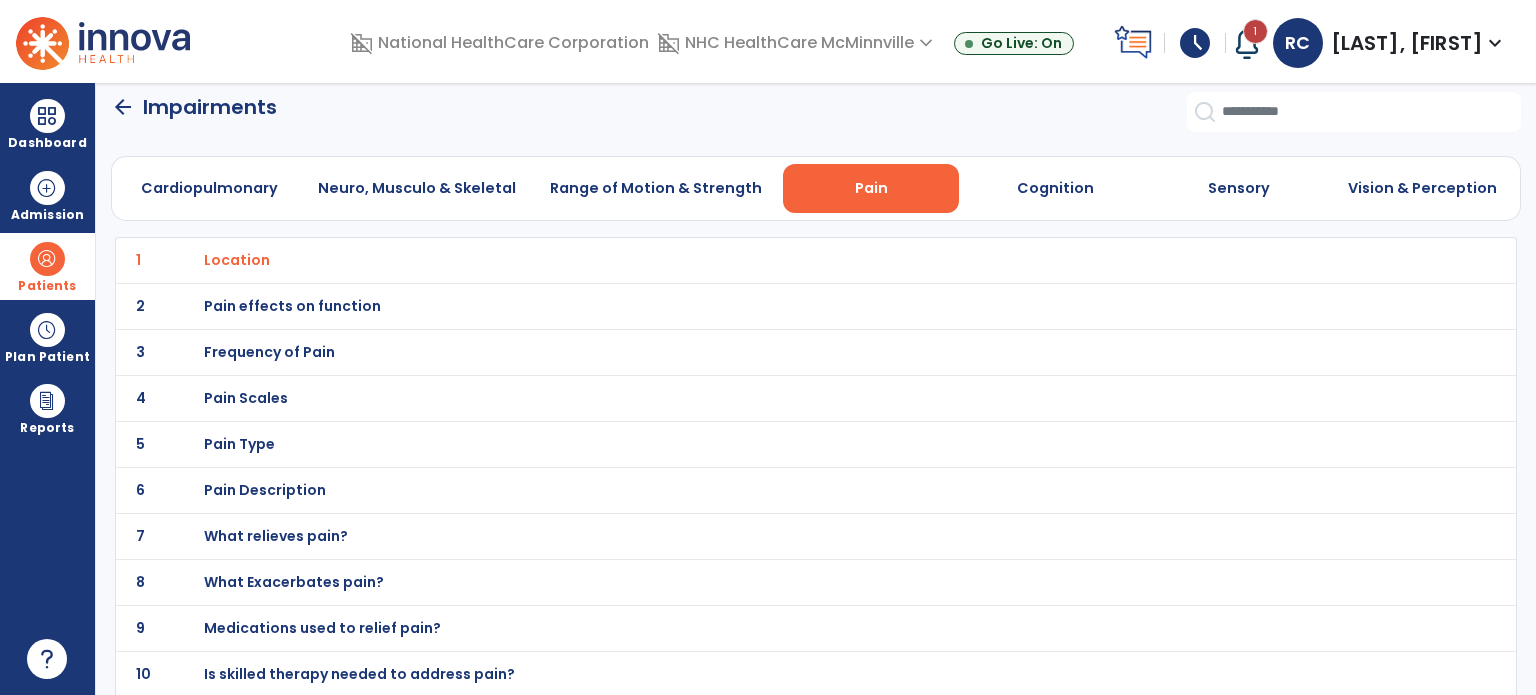click on "Location" at bounding box center (772, 260) 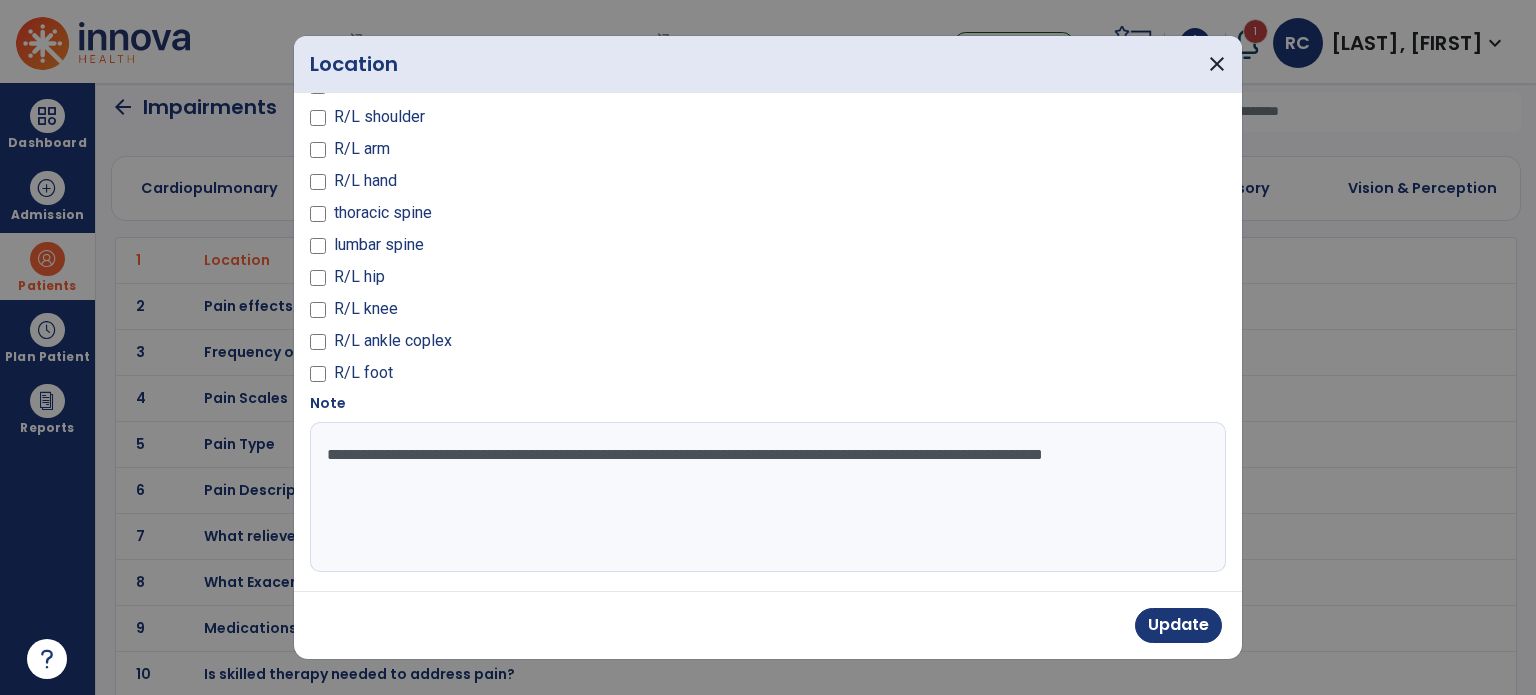 scroll, scrollTop: 92, scrollLeft: 0, axis: vertical 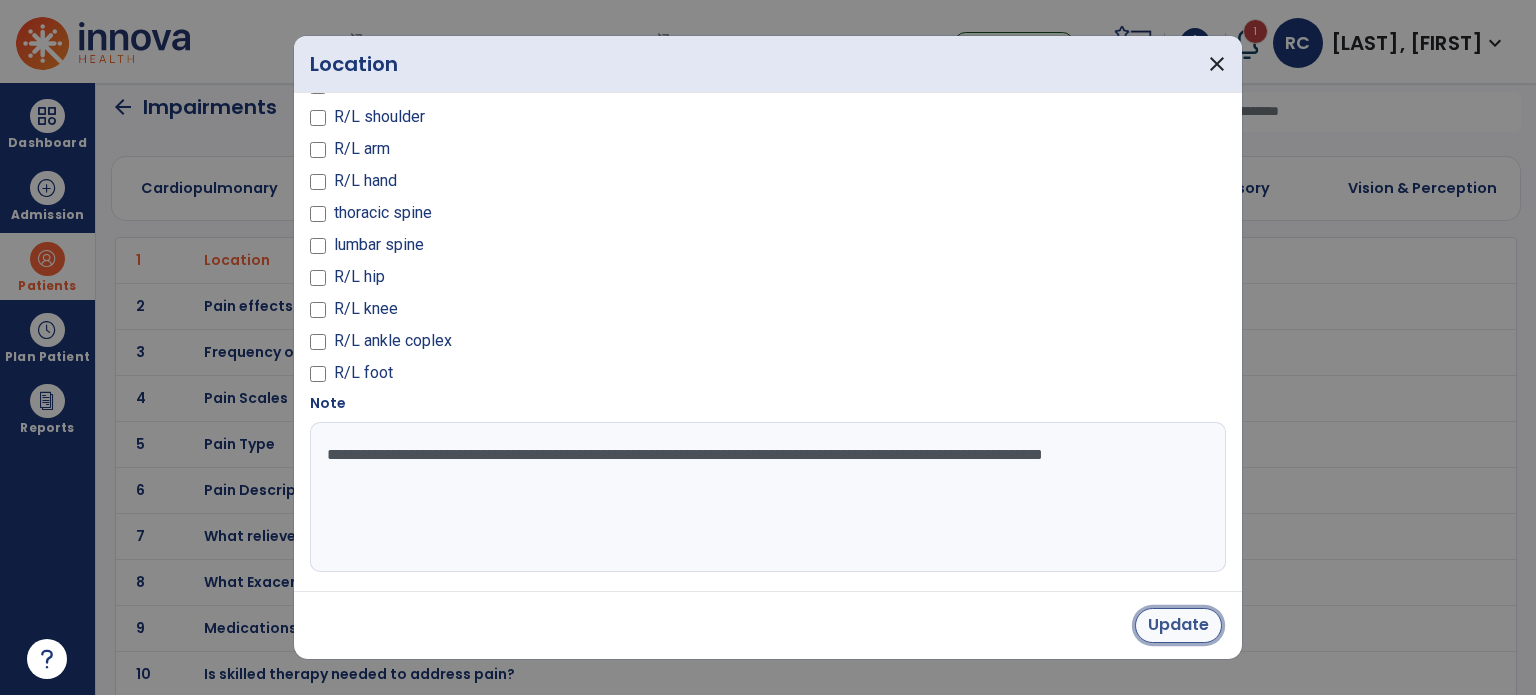 click on "Update" at bounding box center (1178, 625) 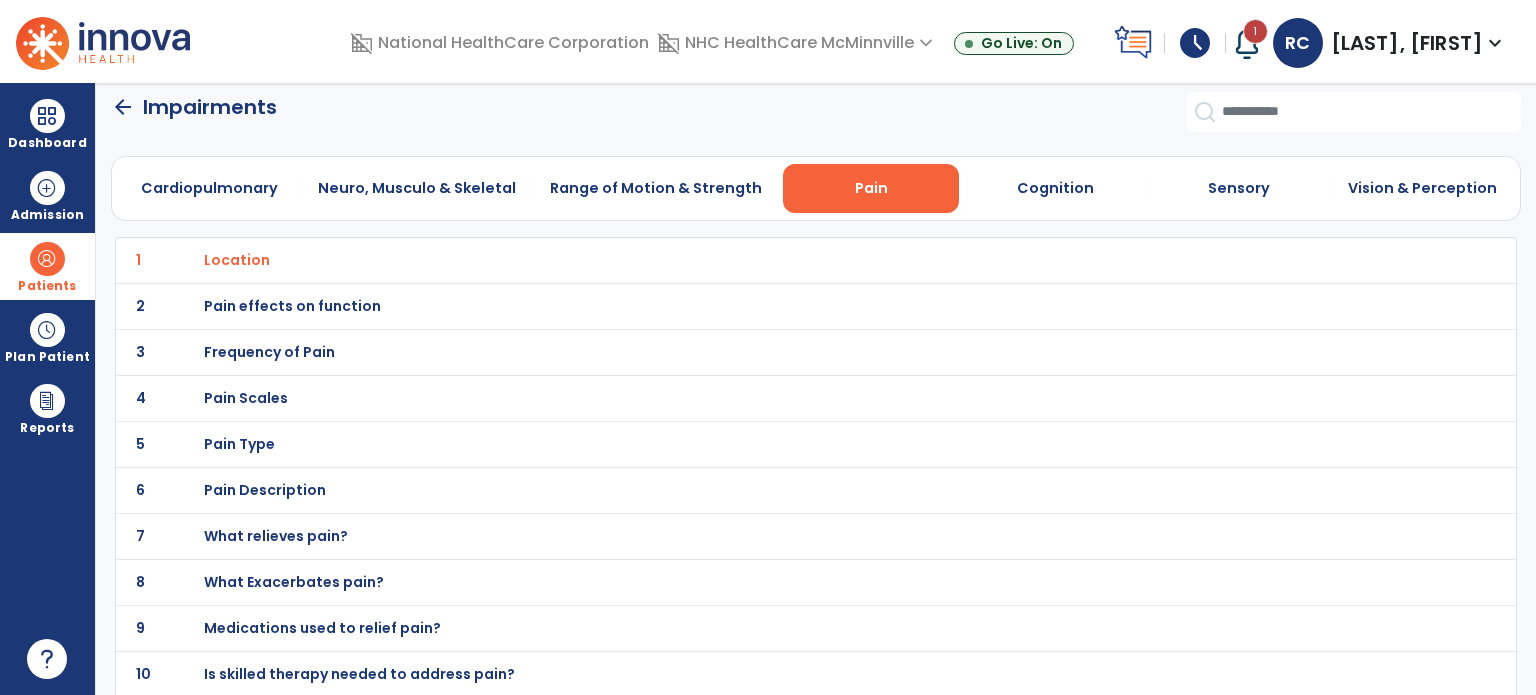 click on "Pain effects on function" at bounding box center (772, 260) 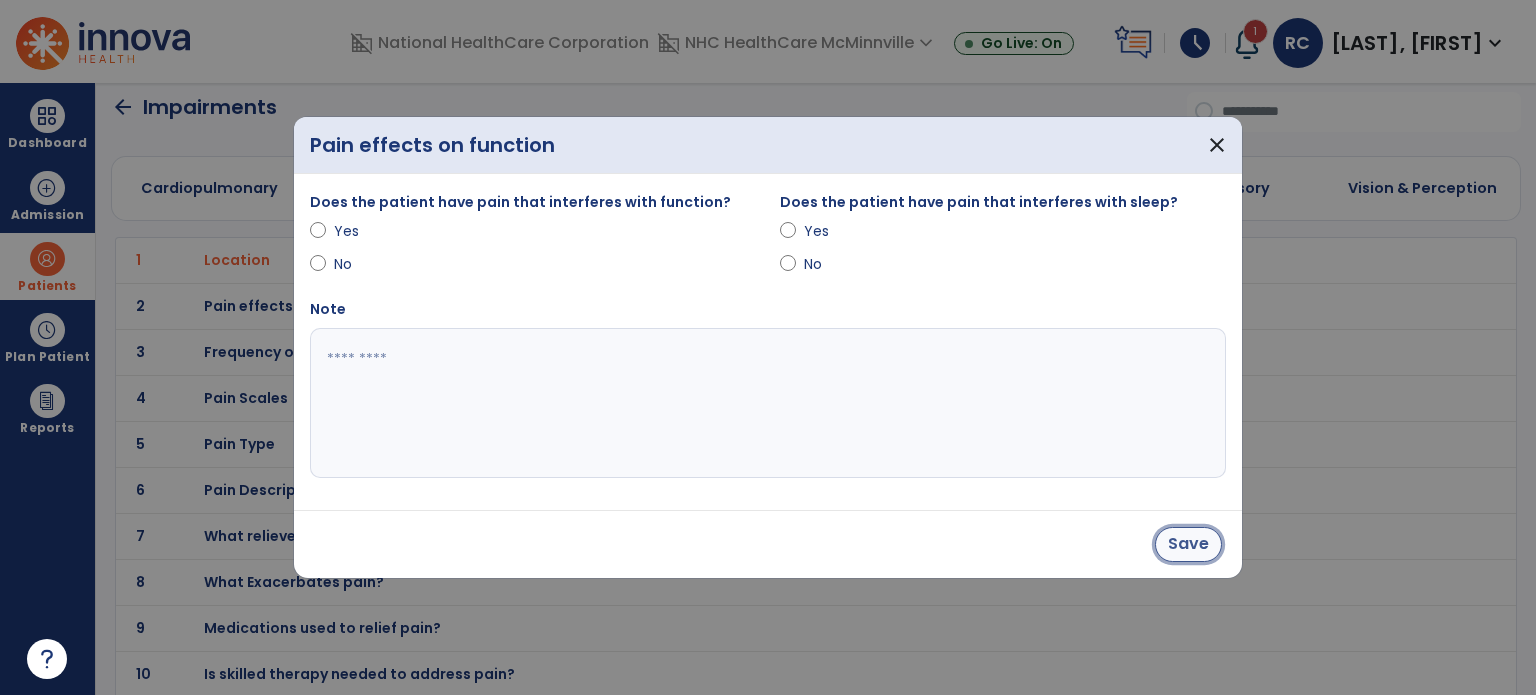 click on "Save" at bounding box center [1188, 544] 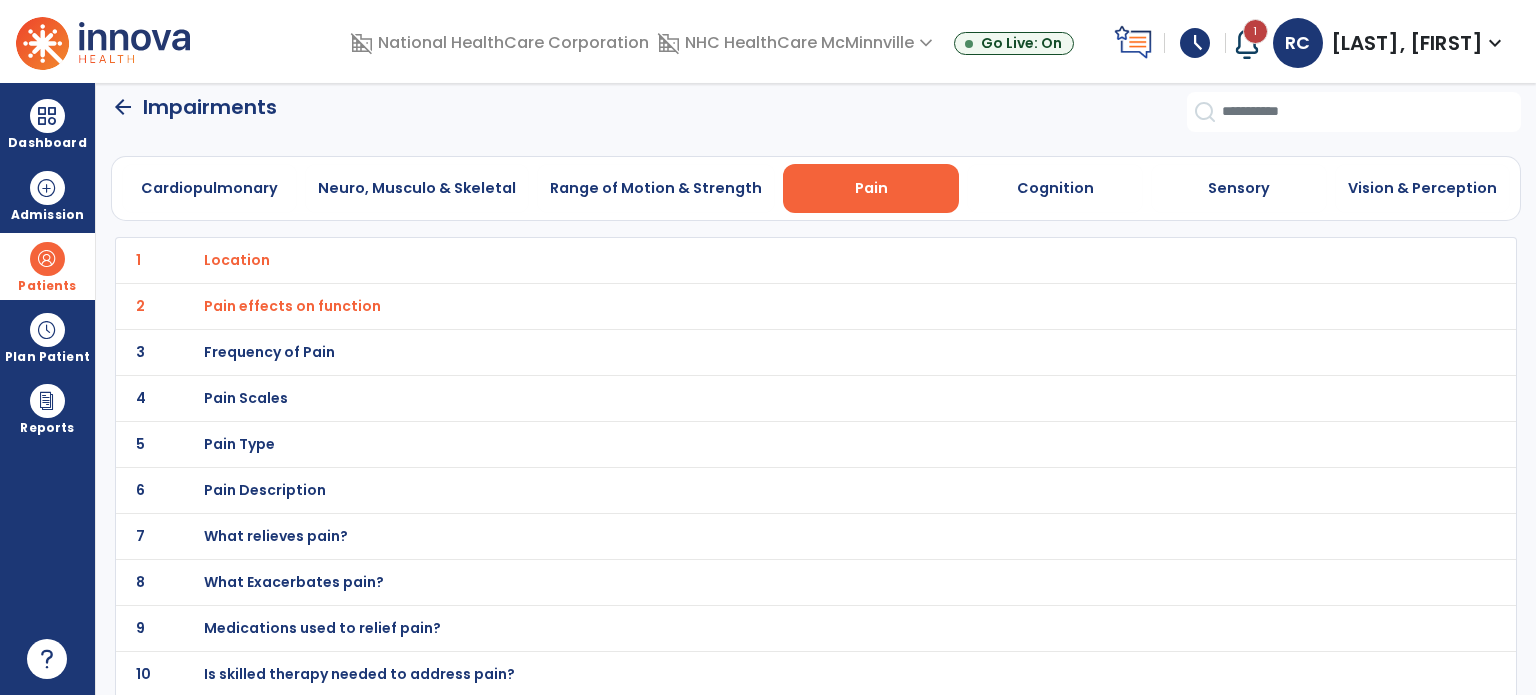 click on "Pain Scales" at bounding box center (772, 260) 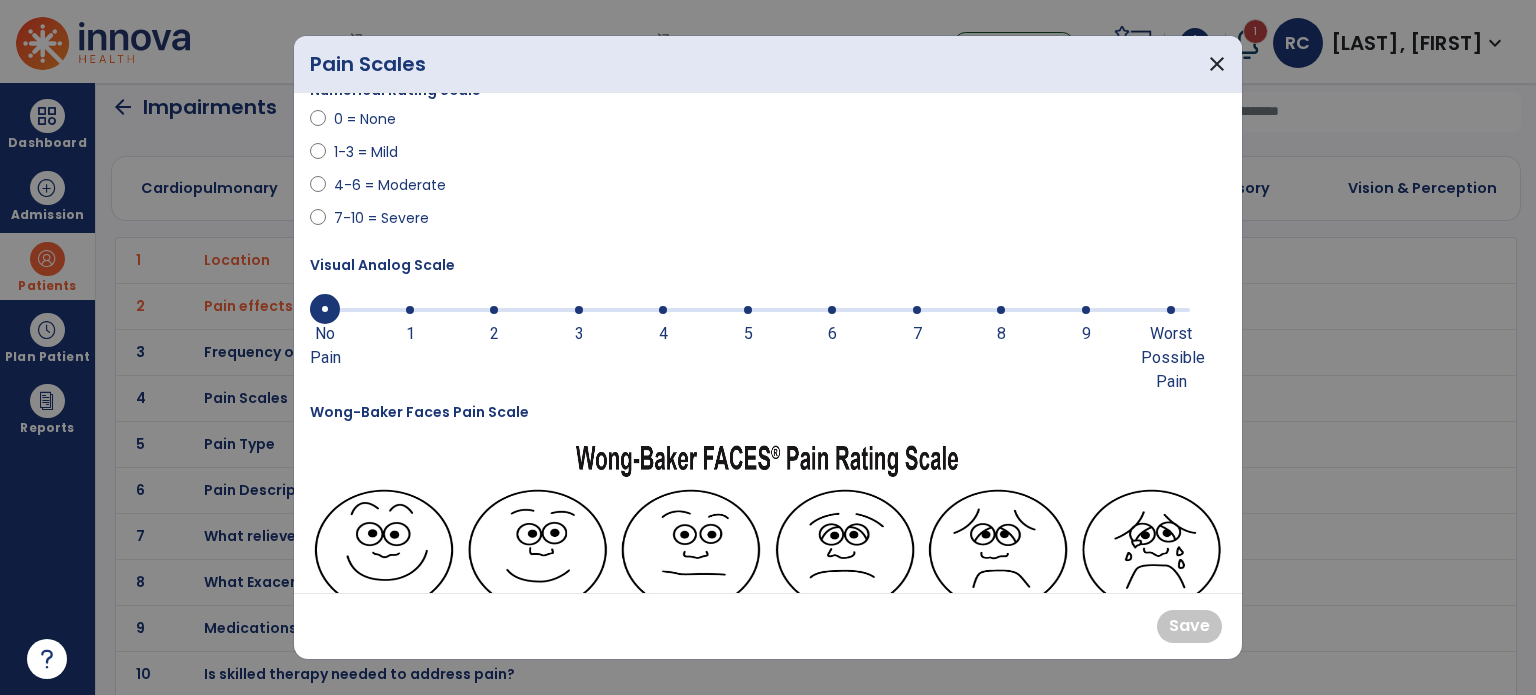 scroll, scrollTop: 0, scrollLeft: 0, axis: both 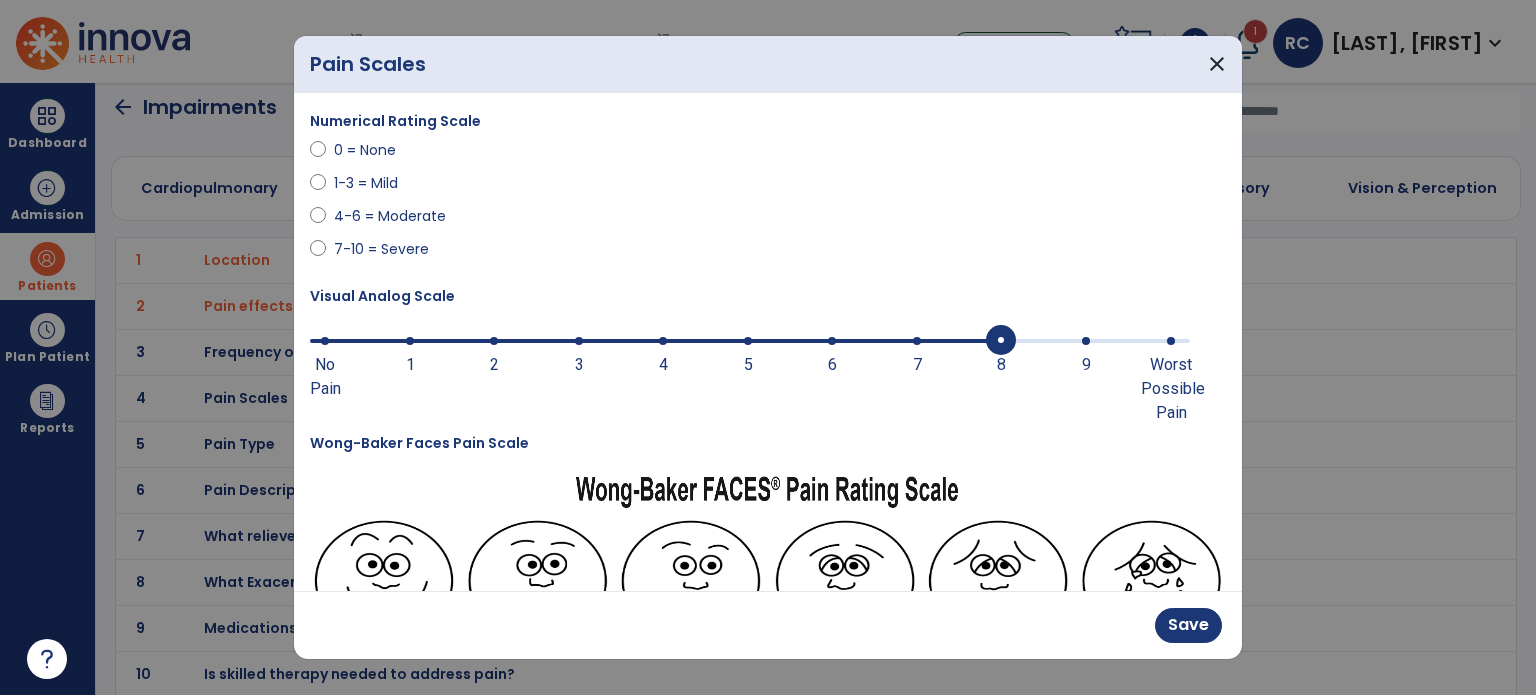 click at bounding box center (750, 341) 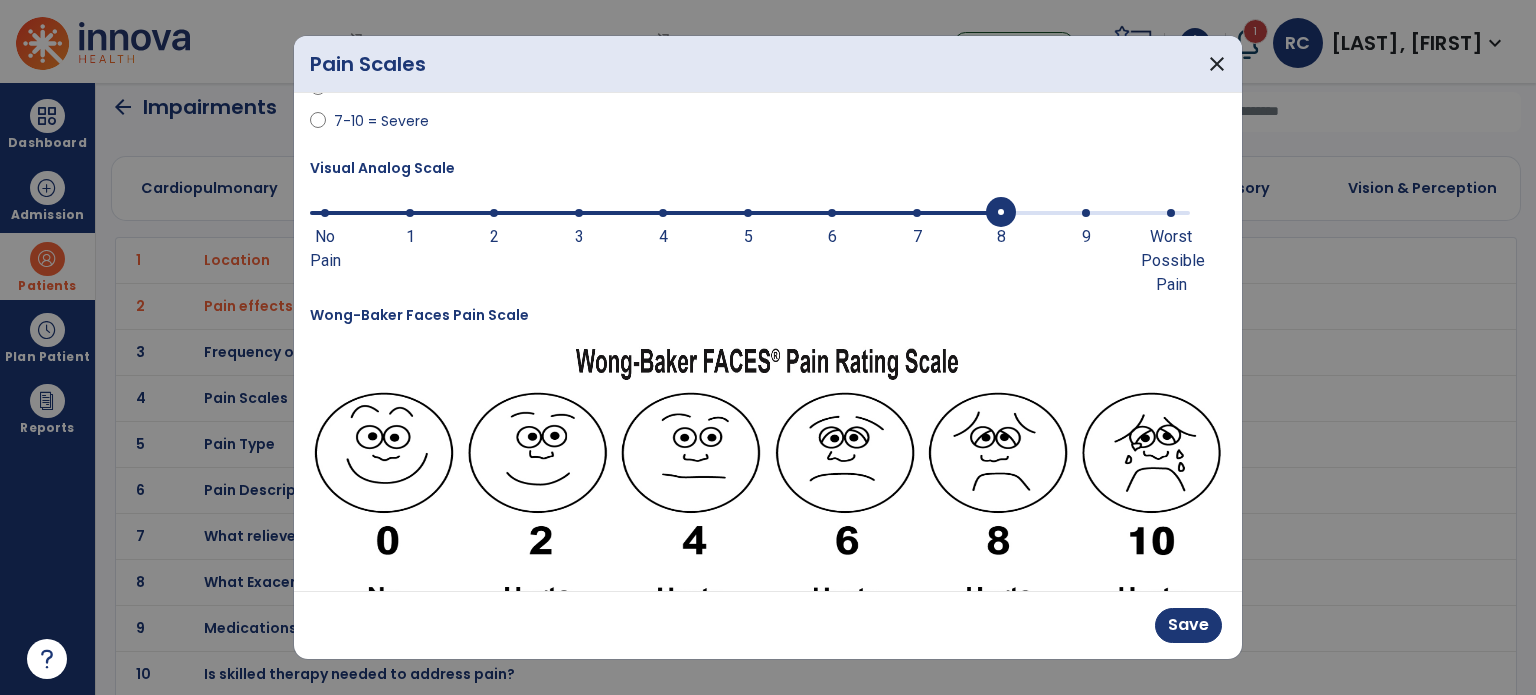 scroll, scrollTop: 128, scrollLeft: 0, axis: vertical 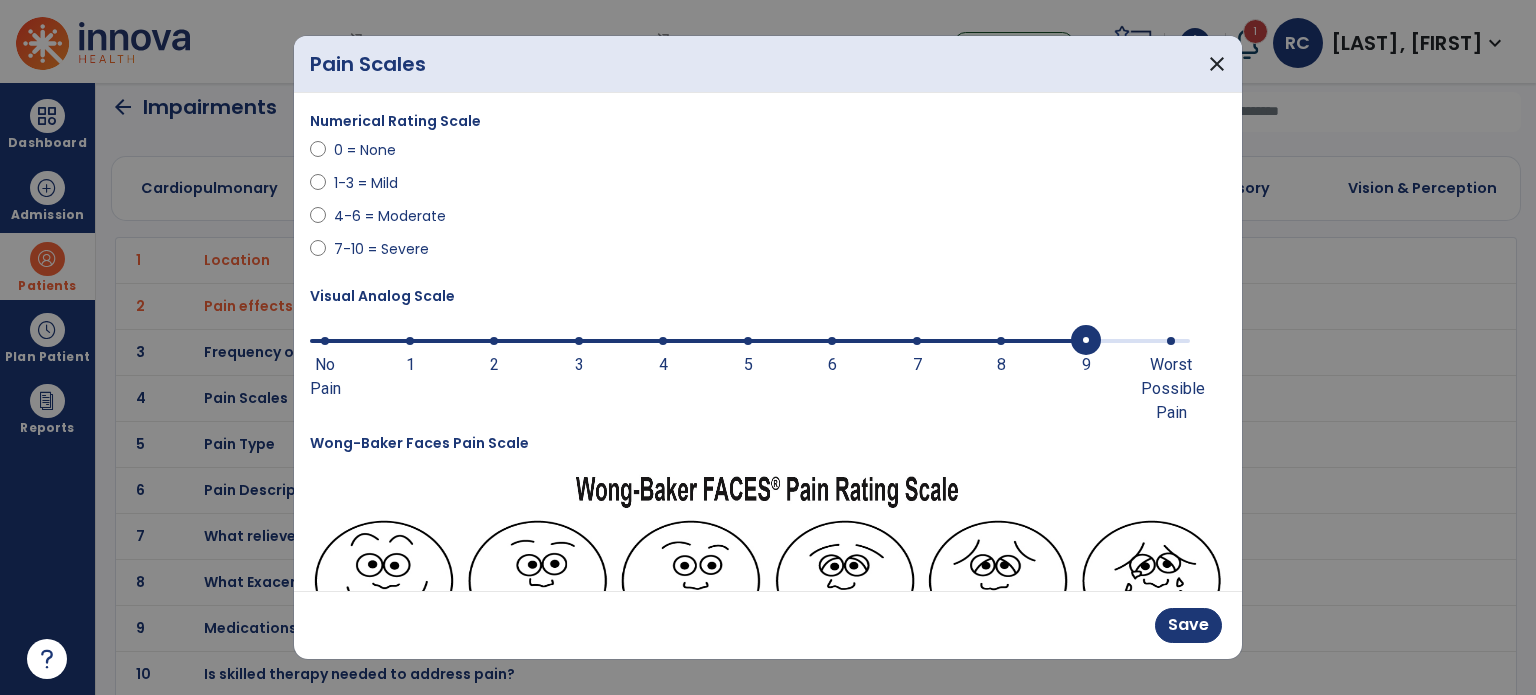 click at bounding box center [1171, 341] 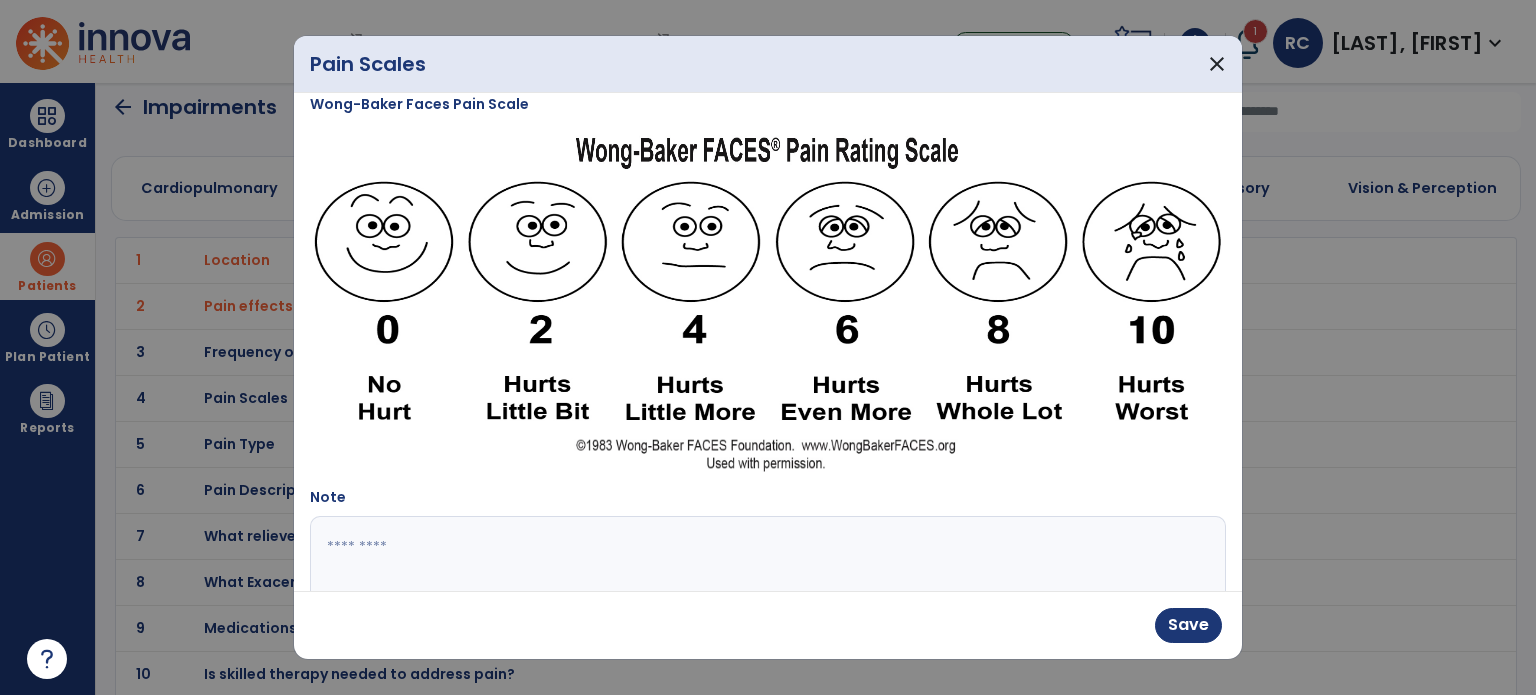 scroll, scrollTop: 446, scrollLeft: 0, axis: vertical 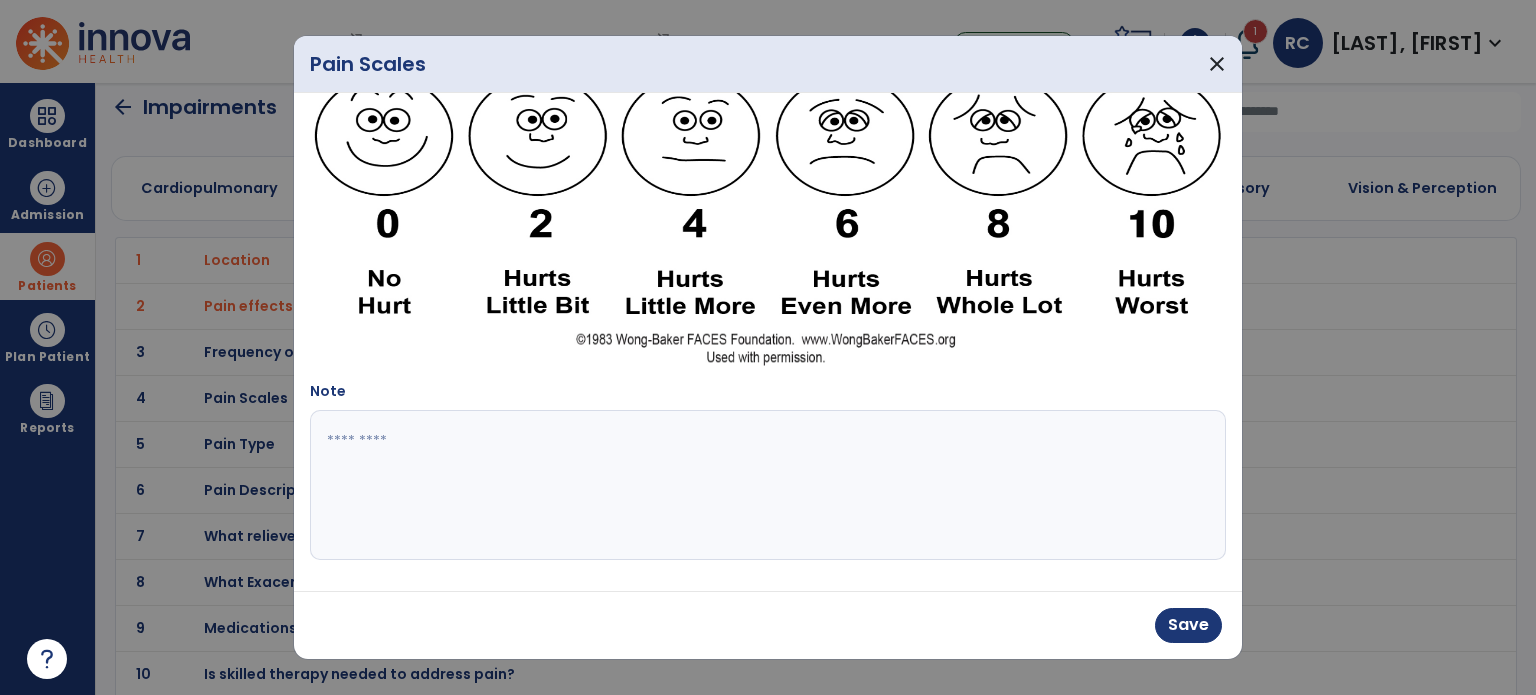 click at bounding box center (766, 485) 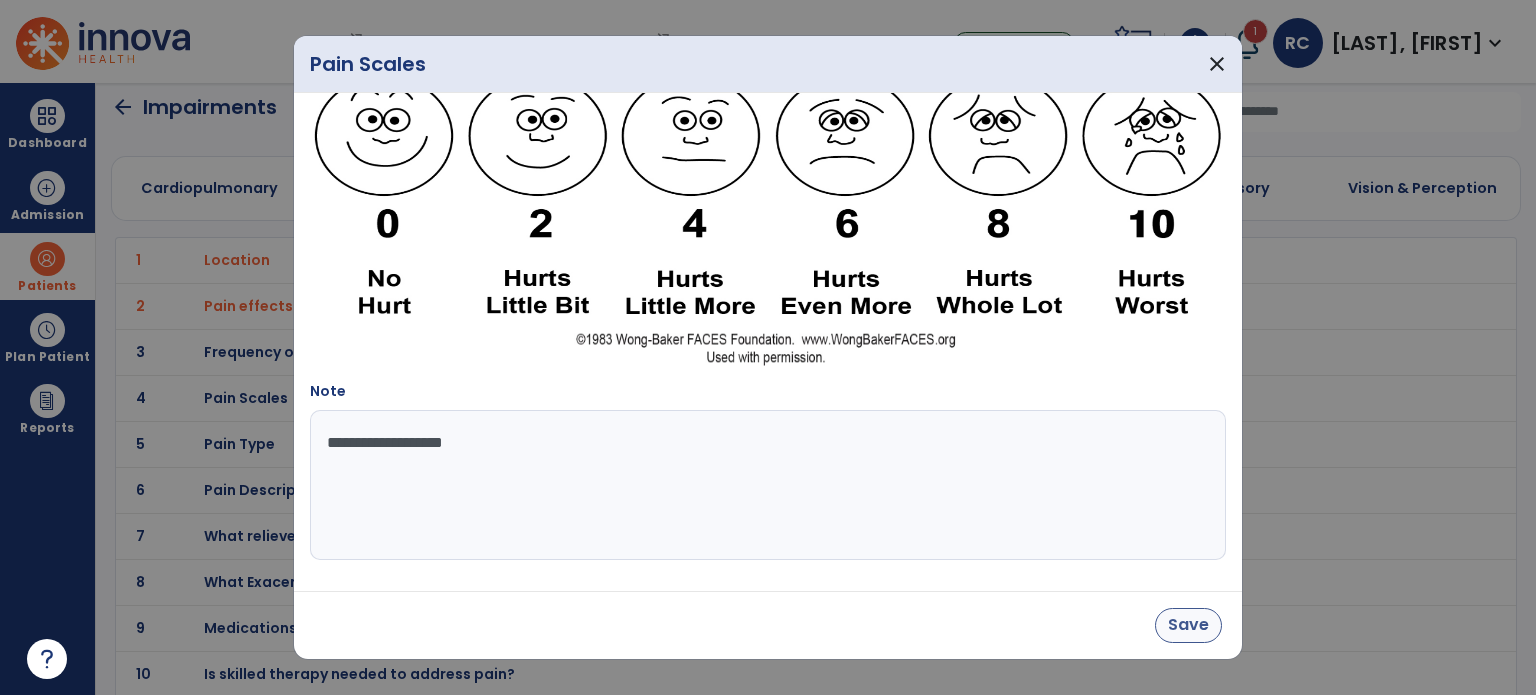type on "**********" 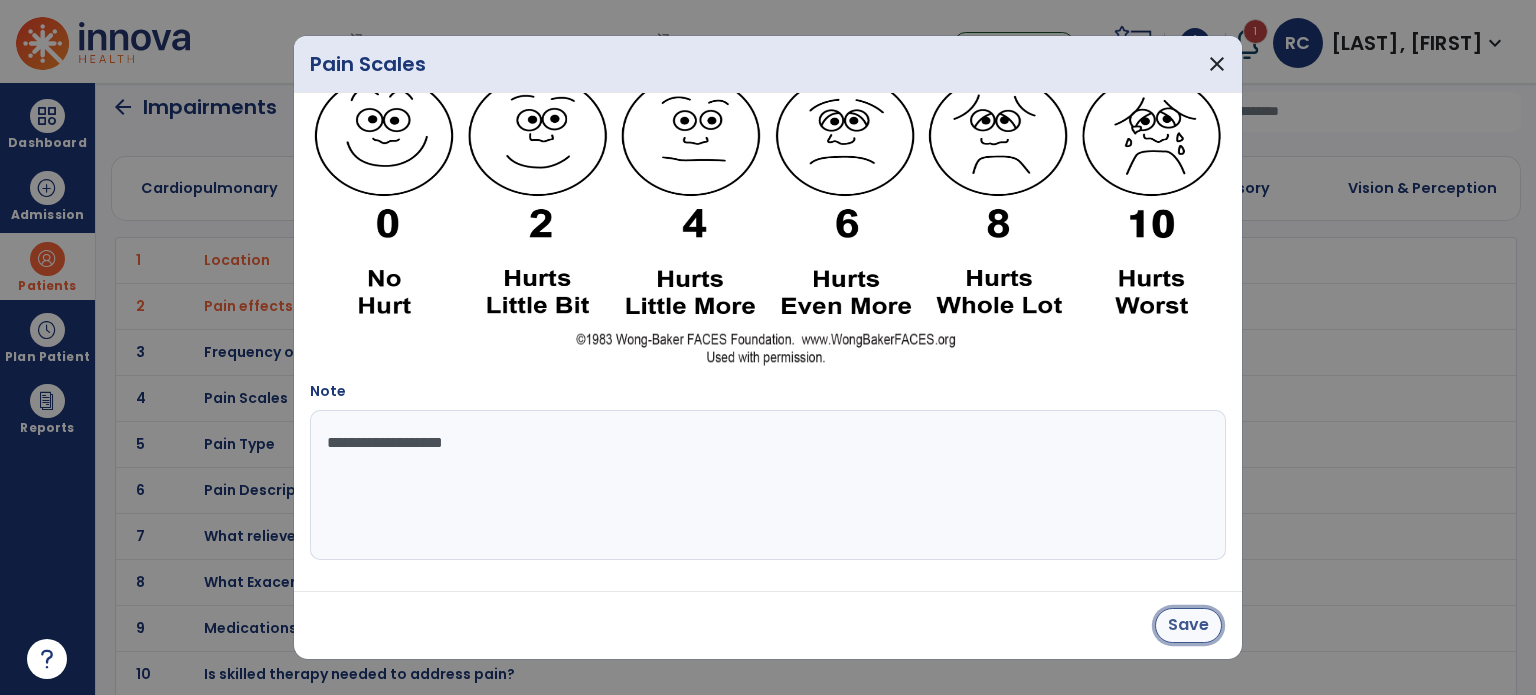 click on "Save" at bounding box center (1188, 625) 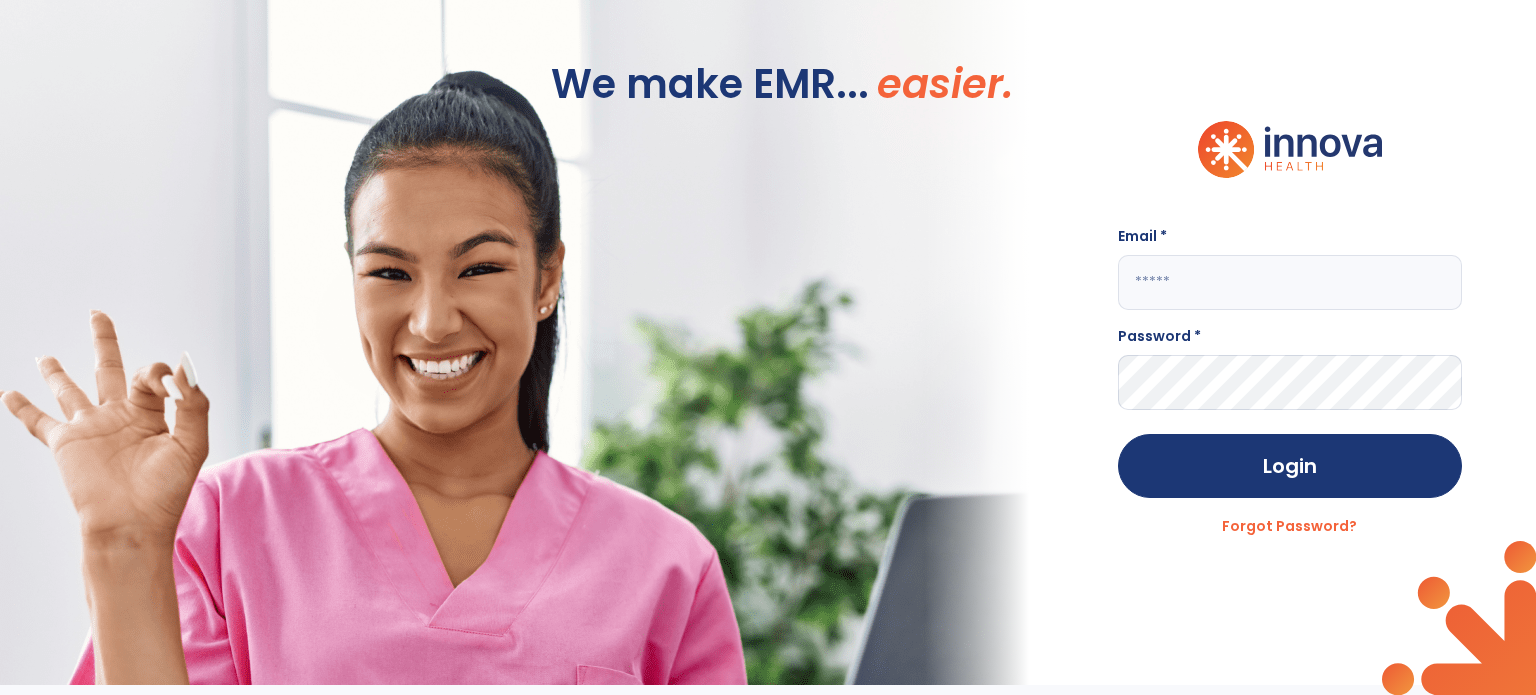 scroll, scrollTop: 0, scrollLeft: 0, axis: both 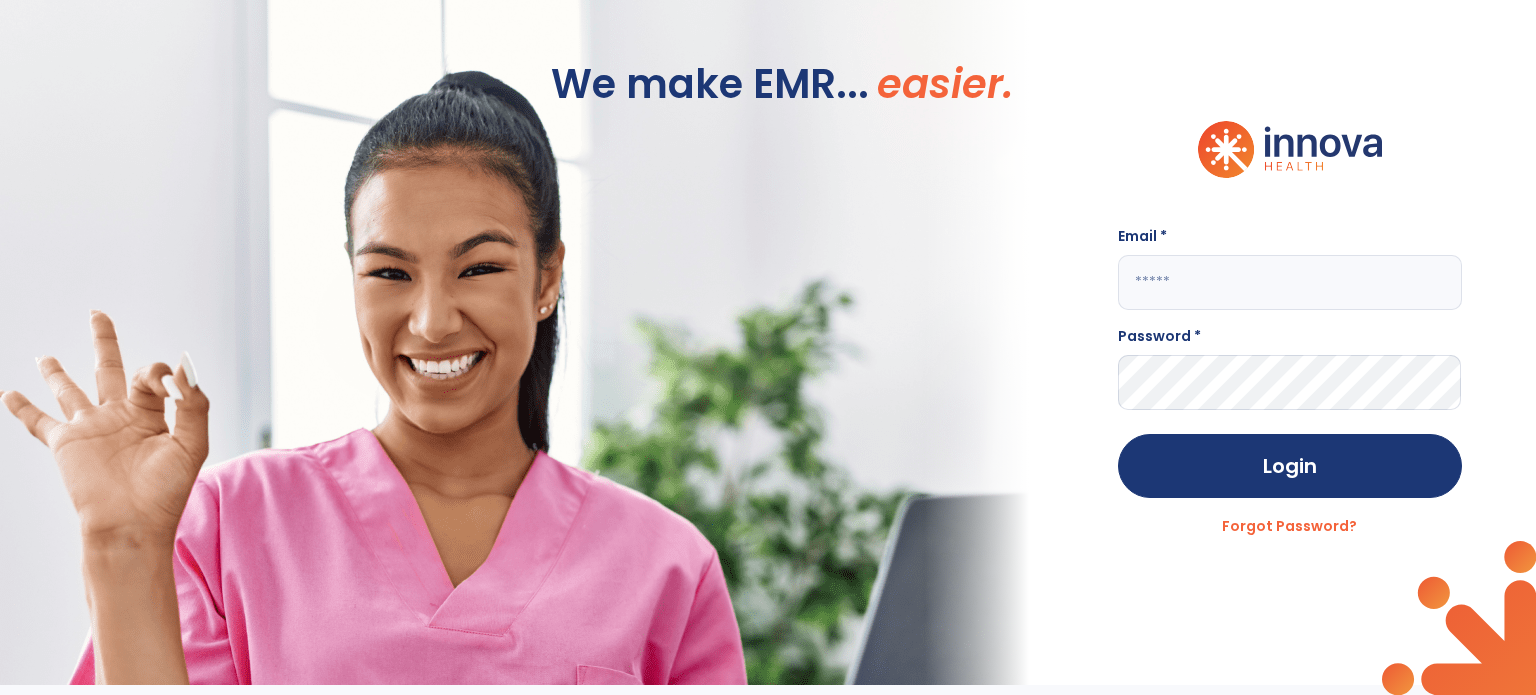type on "**********" 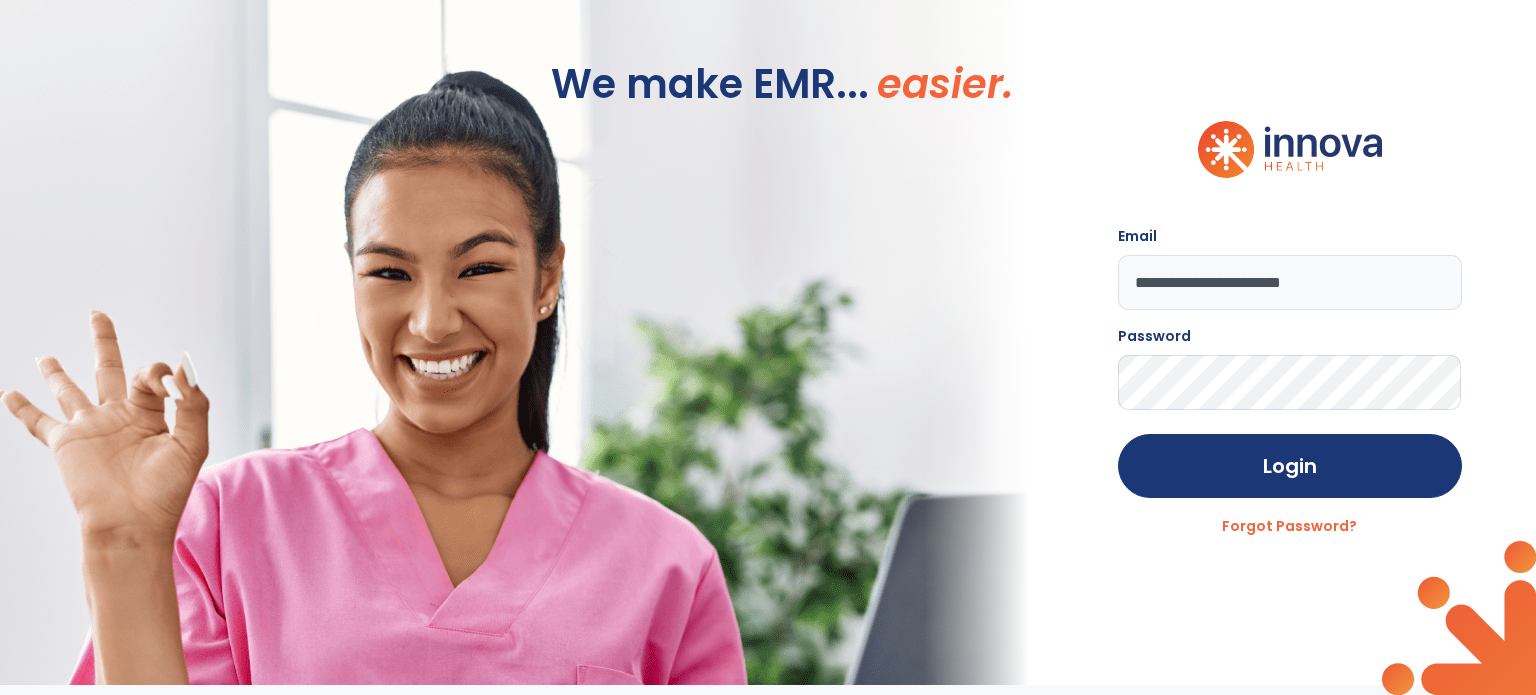 click on "We make EMR... easier." 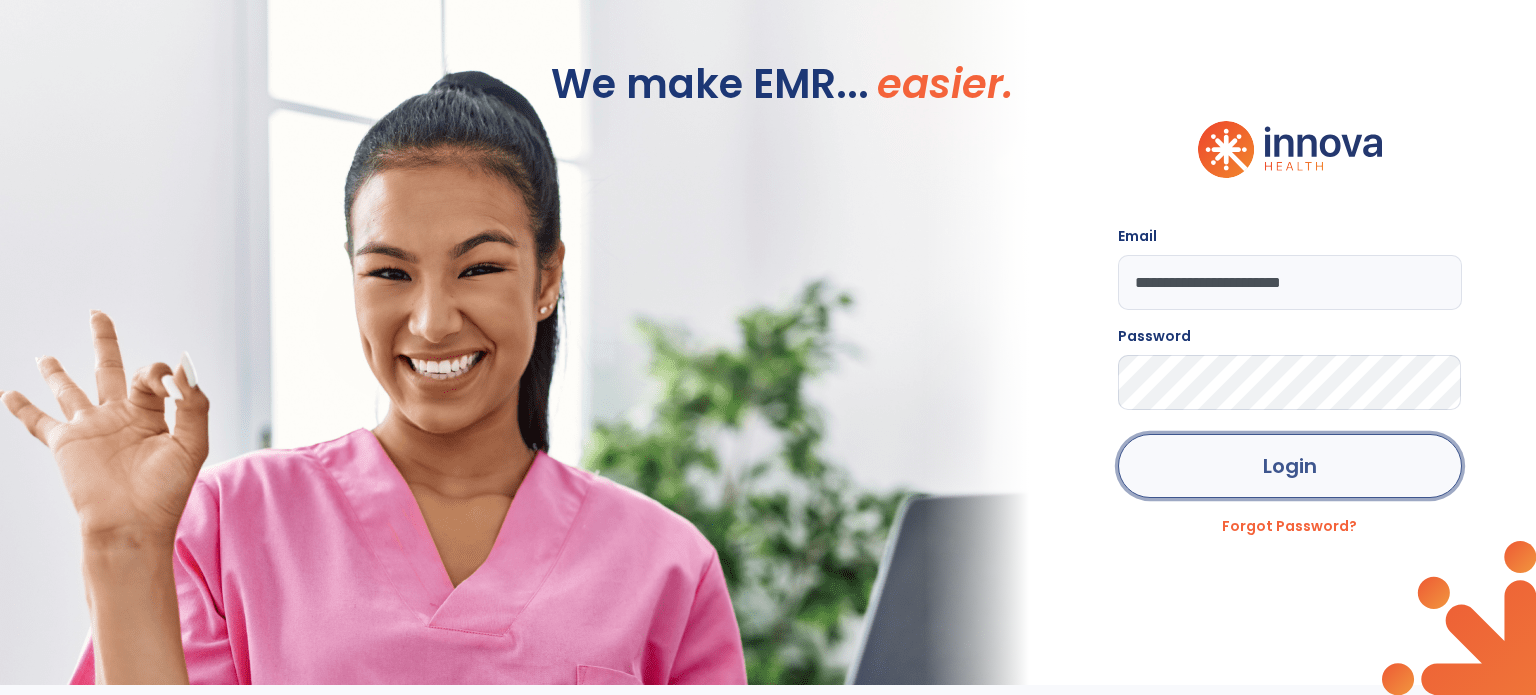 drag, startPoint x: 728, startPoint y: 415, endPoint x: 1340, endPoint y: 462, distance: 613.80206 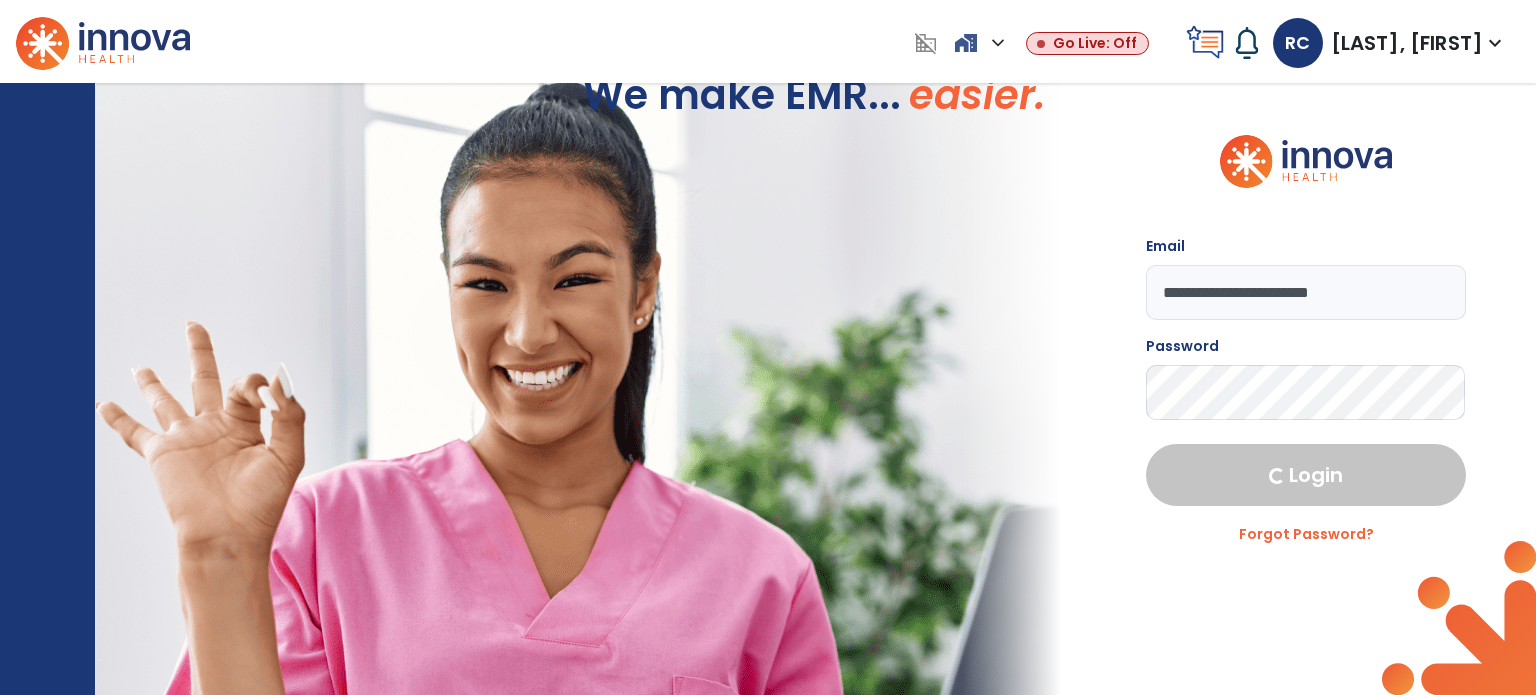 select on "****" 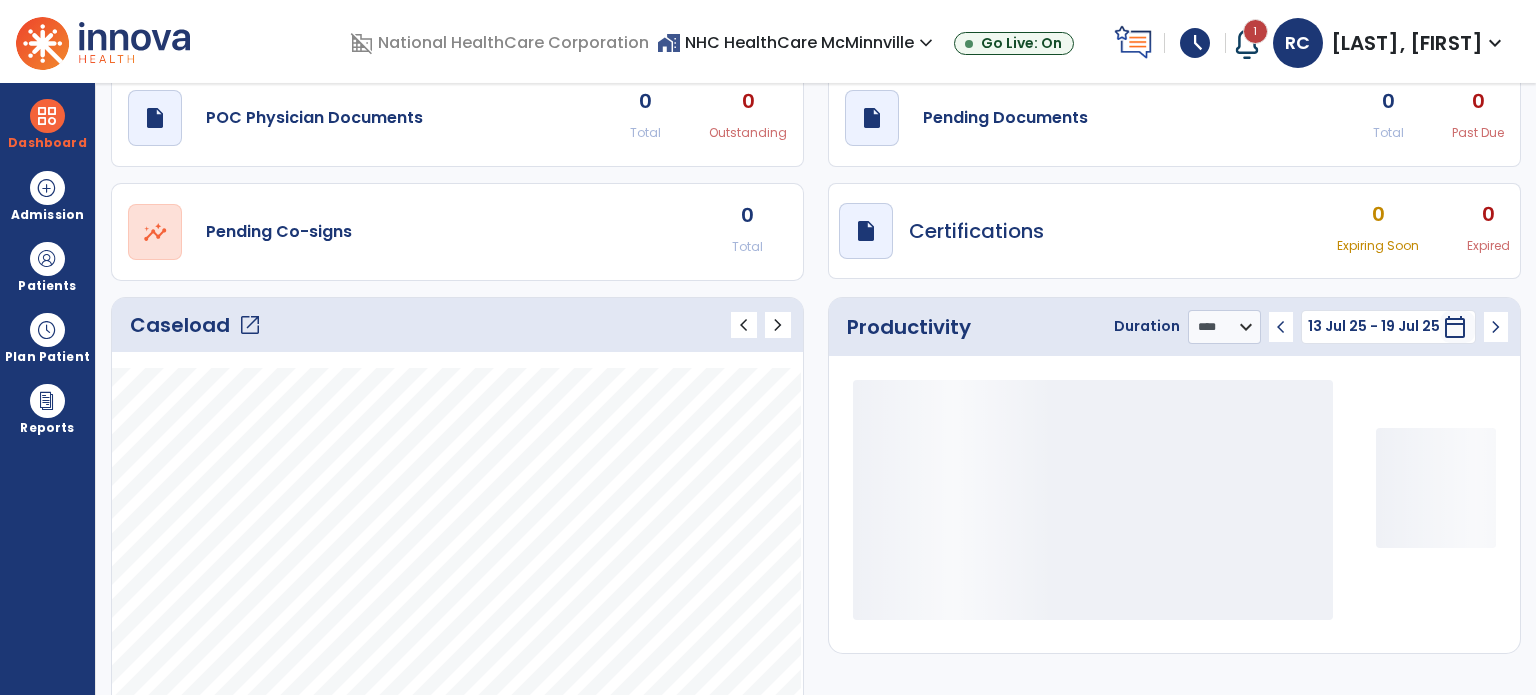 scroll, scrollTop: 72, scrollLeft: 0, axis: vertical 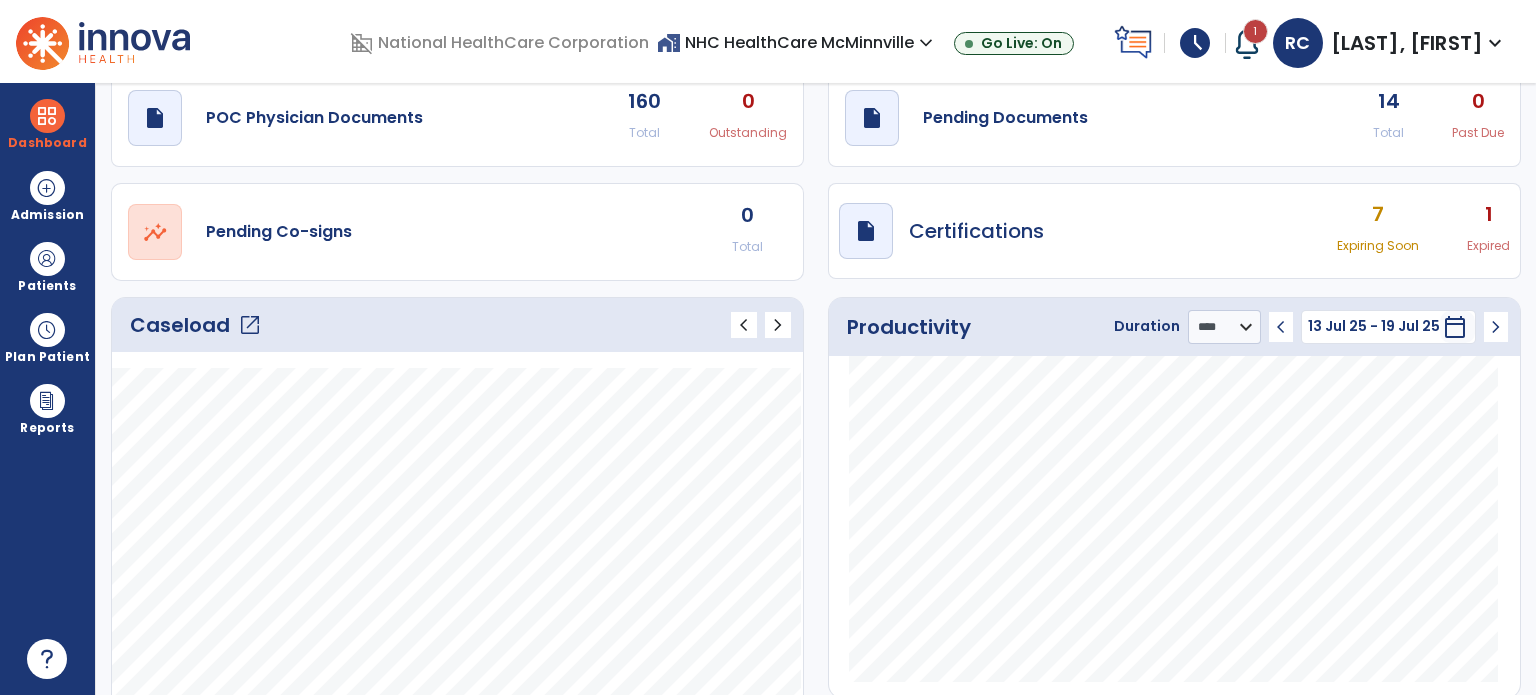click on "draft   open_in_new  Pending Documents 14 Total 0 Past Due" 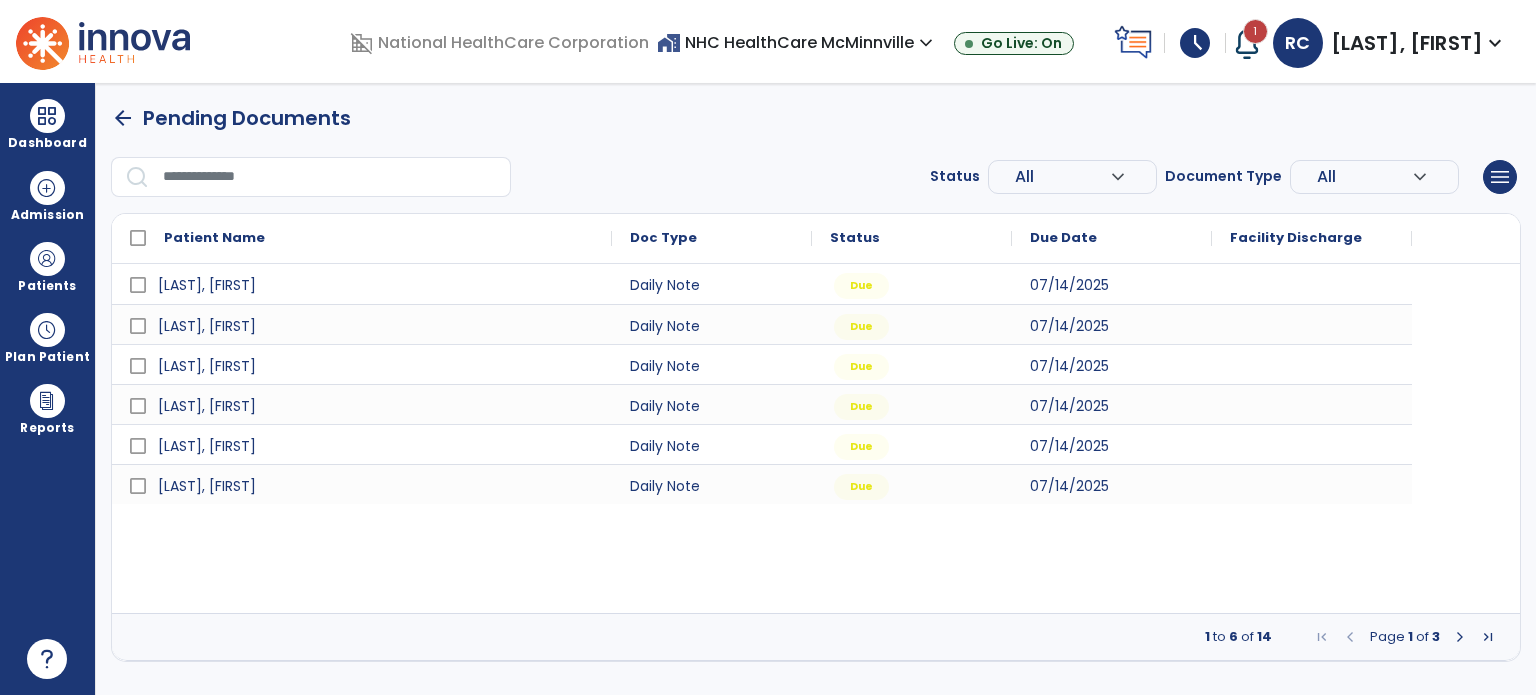 scroll, scrollTop: 0, scrollLeft: 0, axis: both 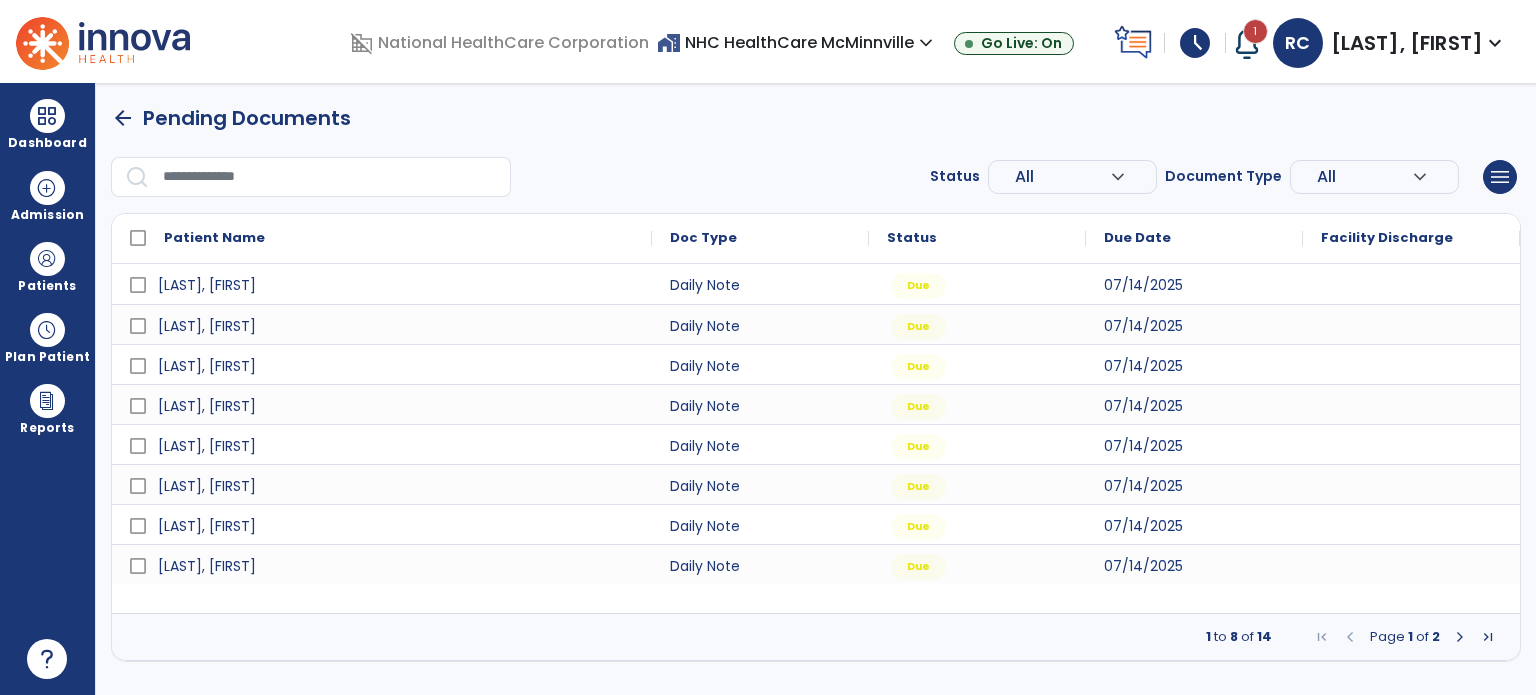 click at bounding box center (1460, 637) 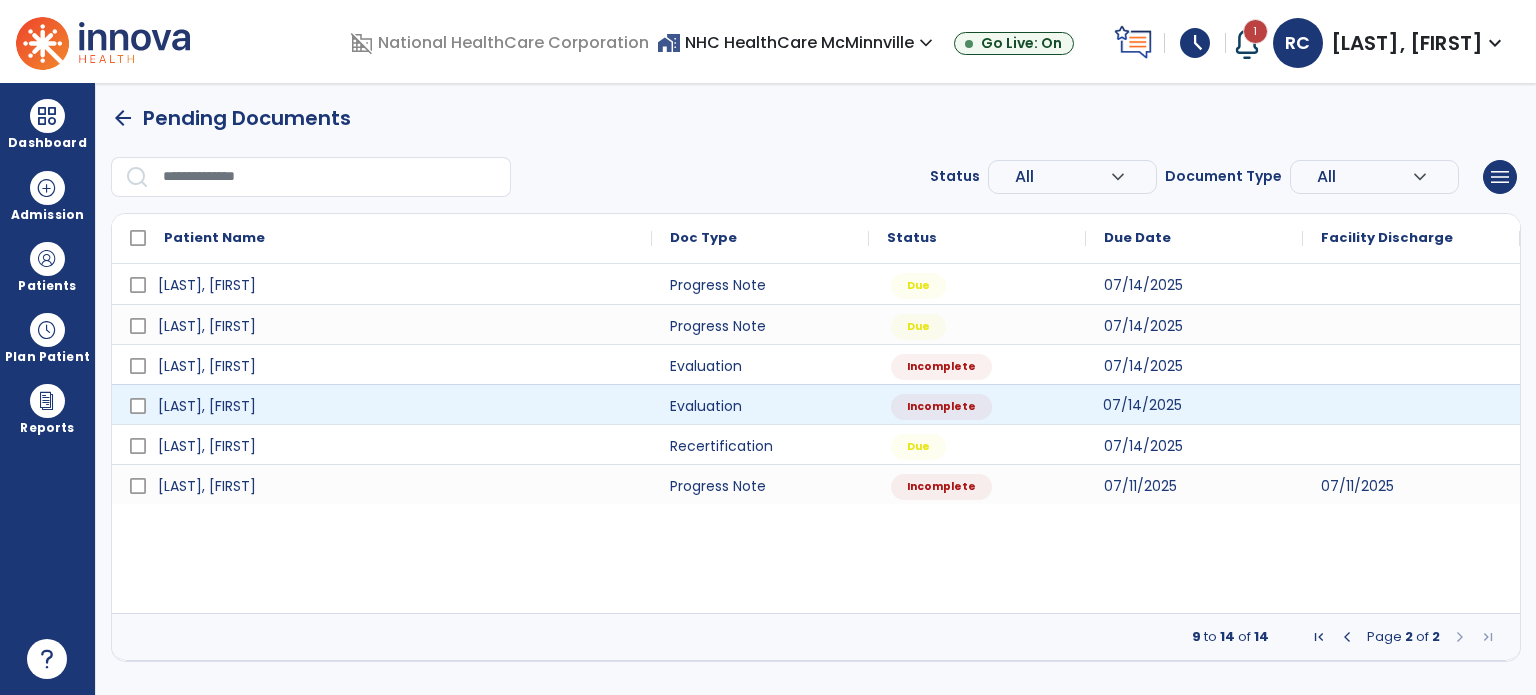 click on "07/14/2025" at bounding box center [1142, 405] 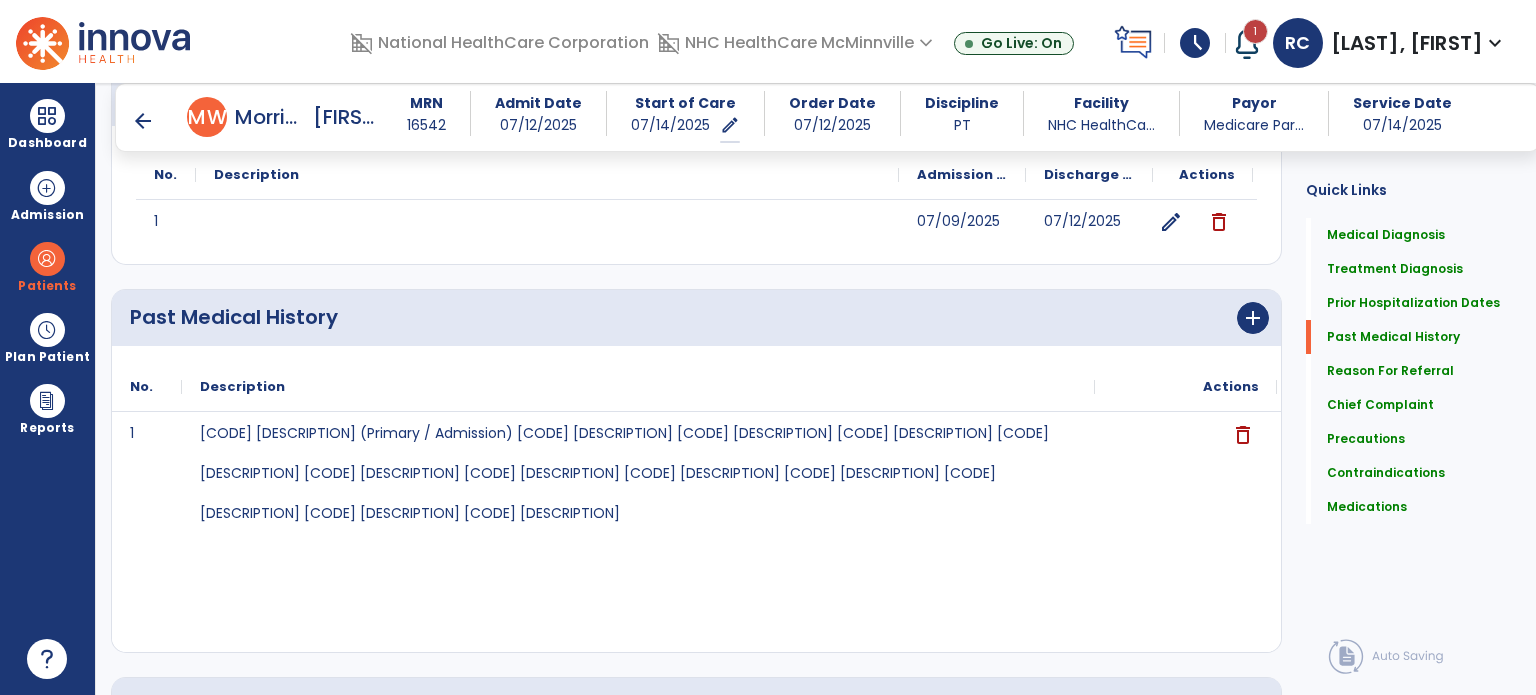 scroll, scrollTop: 0, scrollLeft: 0, axis: both 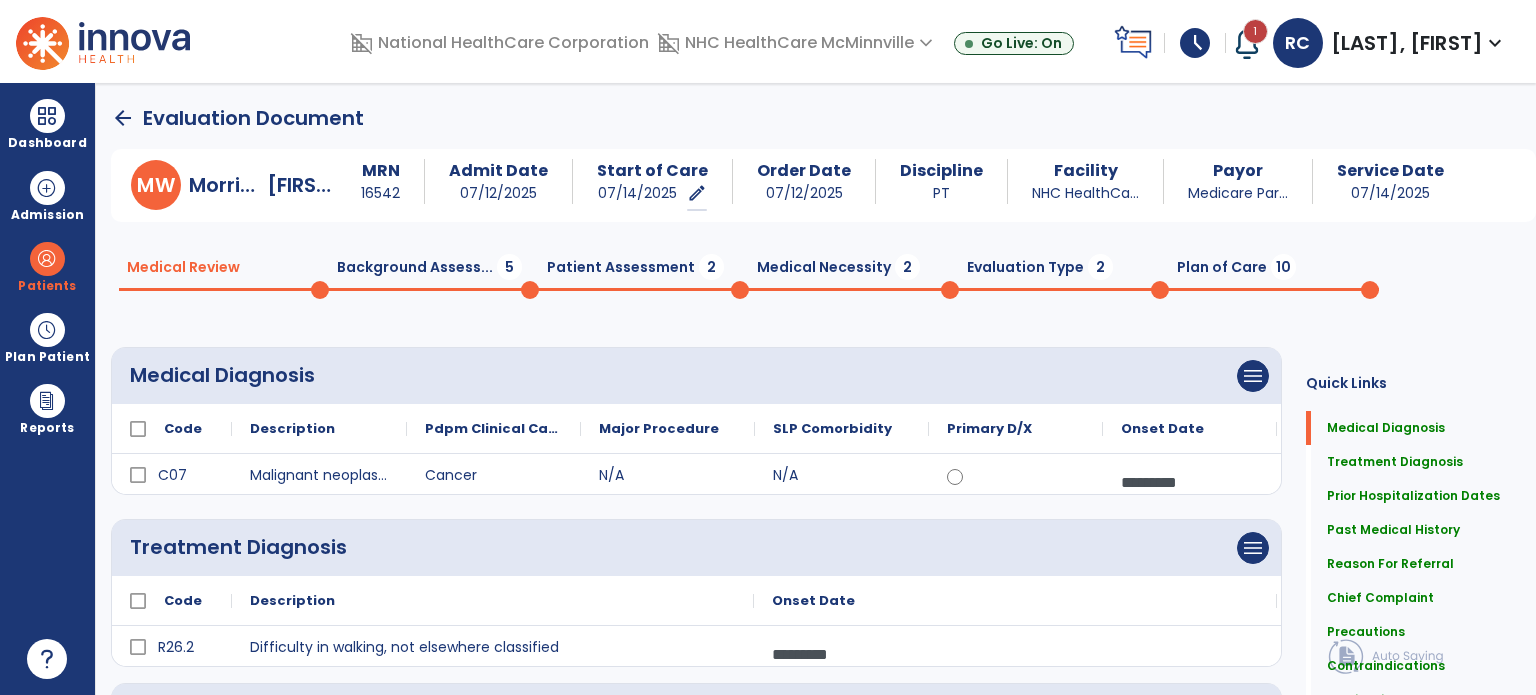 click on "Medical Review  0  Background Assess...  5  Patient Assessment  2  Medical Necessity  2  Evaluation Type  2  Plan of Care  10" 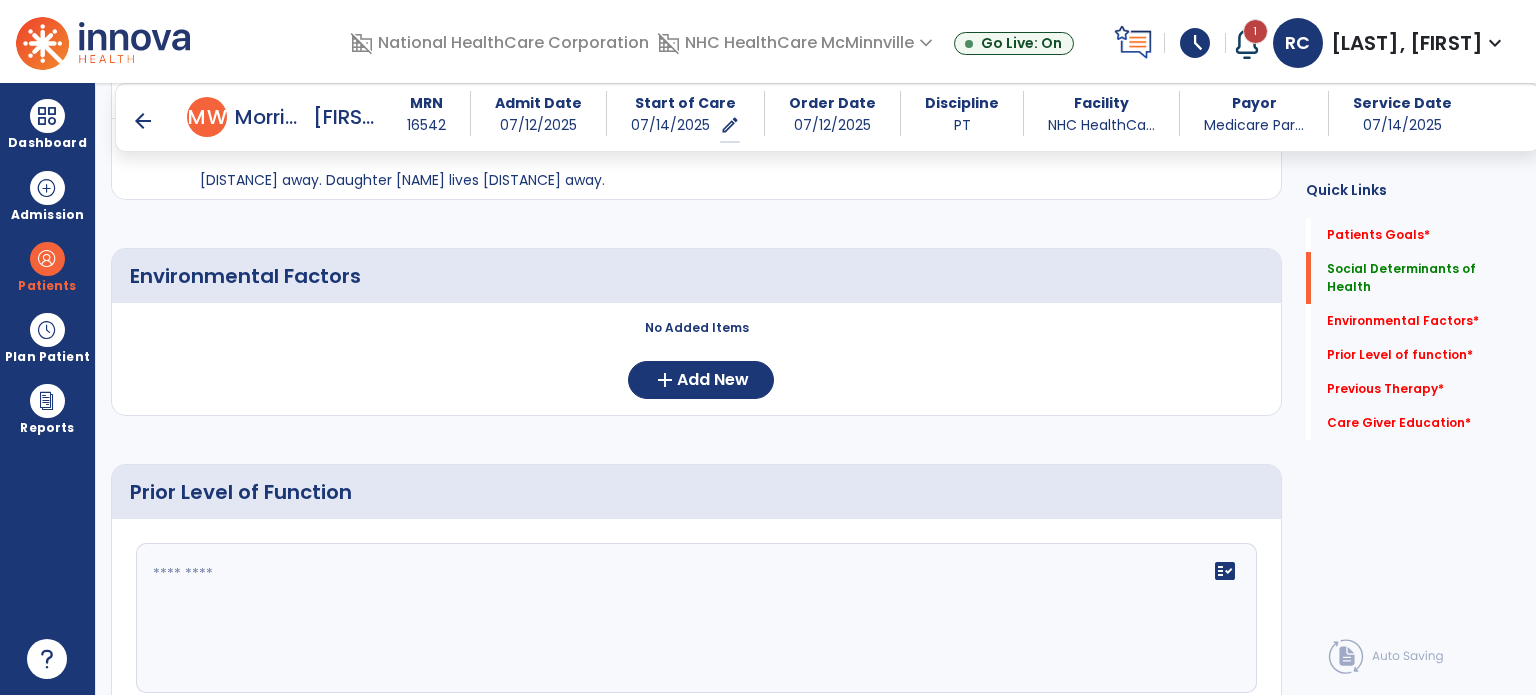 scroll, scrollTop: 580, scrollLeft: 0, axis: vertical 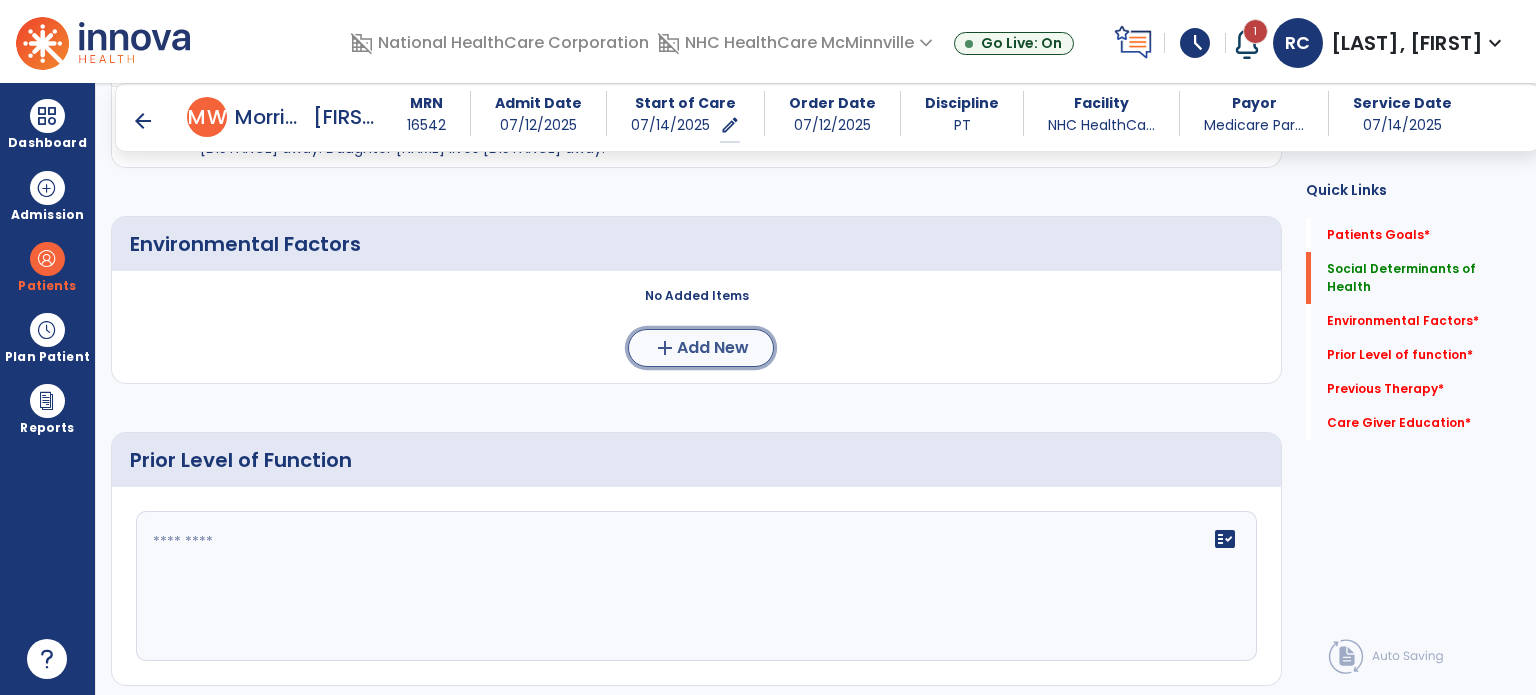 click on "add" 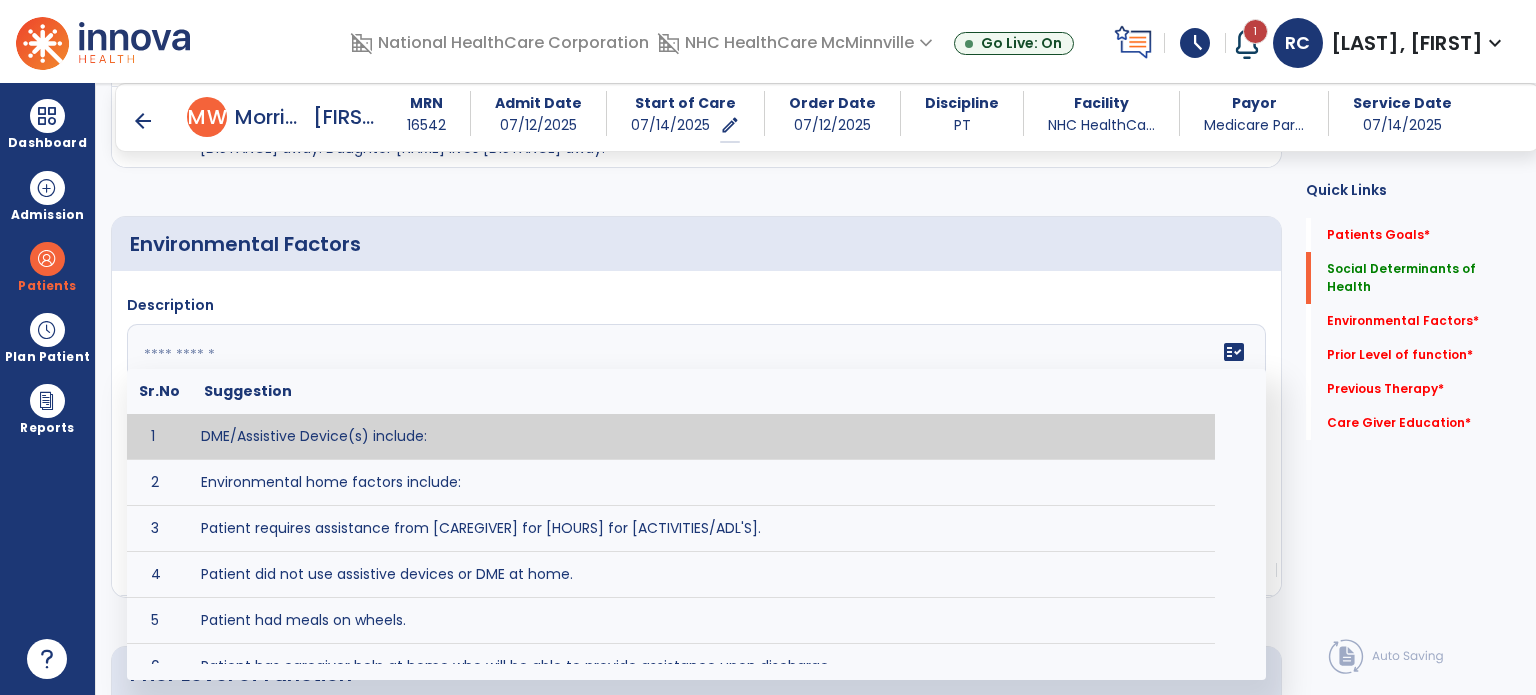click on "fact_check  Sr.No Suggestion 1 DME/Assistive Device(s) include:  2 Environmental home factors include:  3 Patient requires assistance from [CAREGIVER] for [HOURS] for [ACTIVITIES/ADL'S]. 4 Patient did not use assistive devices or DME at home. 5 Patient had meals on wheels. 6 Patient has caregiver help at home who will be able to provide assistance upon discharge. 7 Patient lived alone at home prior to admission and will [HAVE or HAVE NOT] assistance at home from [CAREGIVER] upon discharge. 8 Patient lives alone. 9 Patient lives with caregiver who provides support/aid for ____________. 10 Patient lives with spouse/significant other. 11 Patient needs to clime [NUMBER] stairs [WITH/WITHOUT] railing in order to reach [ROOM]. 12 Patient uses adaptive equipment at home including [EQUIPMENT] and has the following home modifications __________. 13 Patient was able to complete community activities (driving, shopping, community ambulation, etc.) independently. 14 15 16 17" 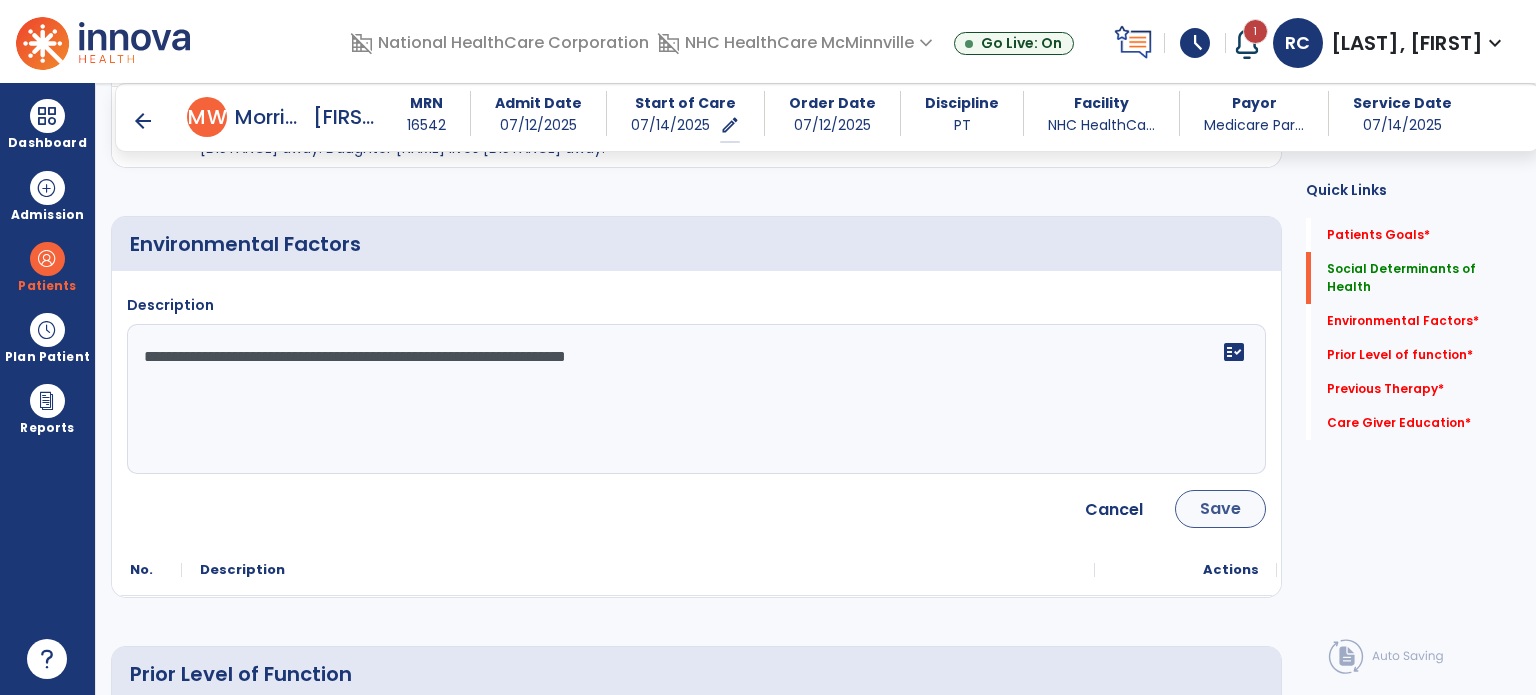 type on "**********" 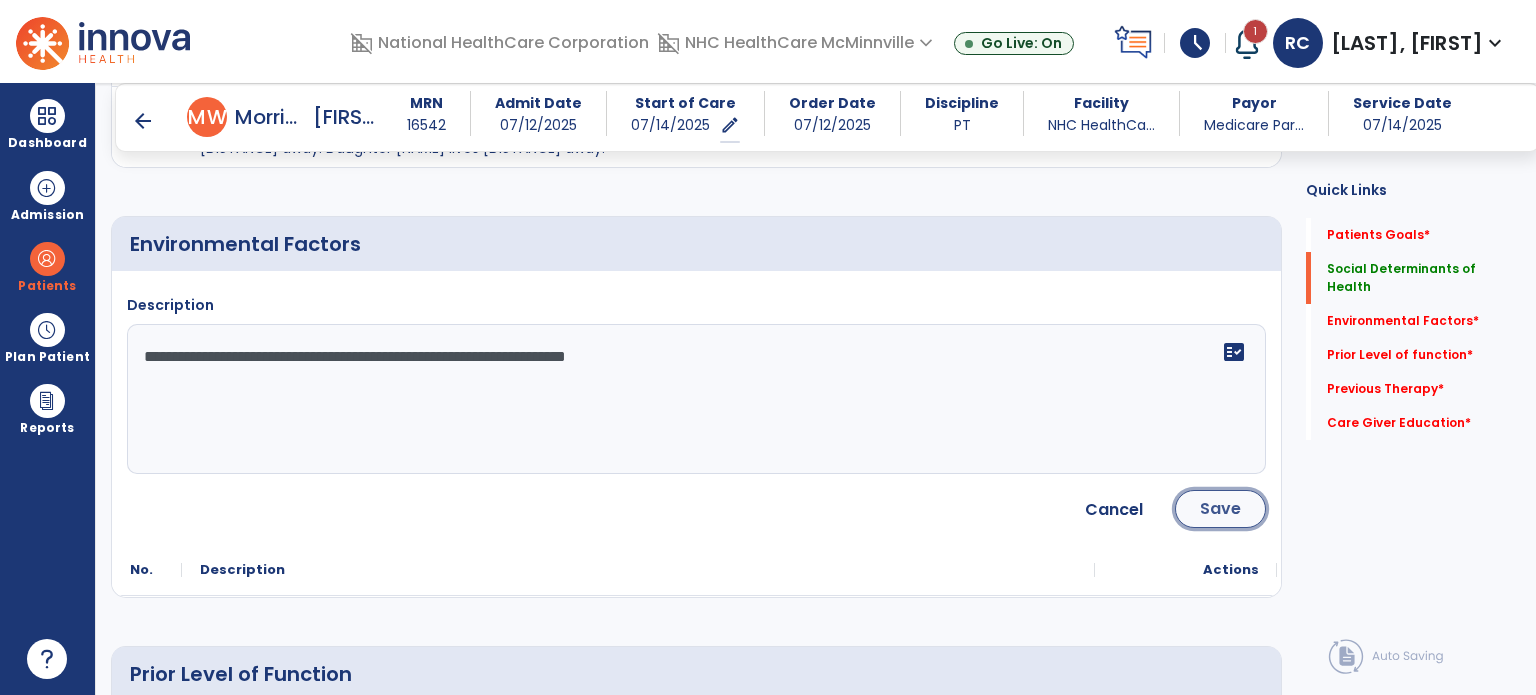 click on "Save" 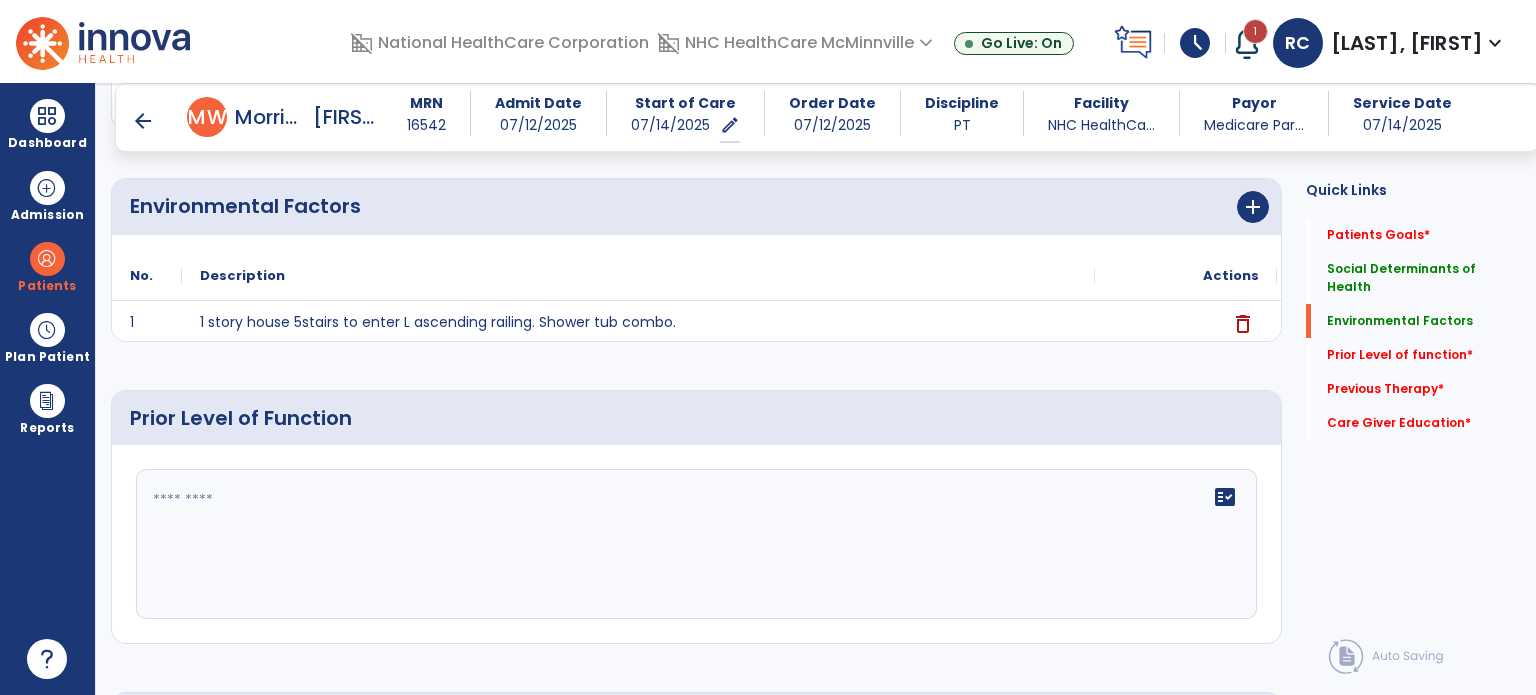 scroll, scrollTop: 619, scrollLeft: 0, axis: vertical 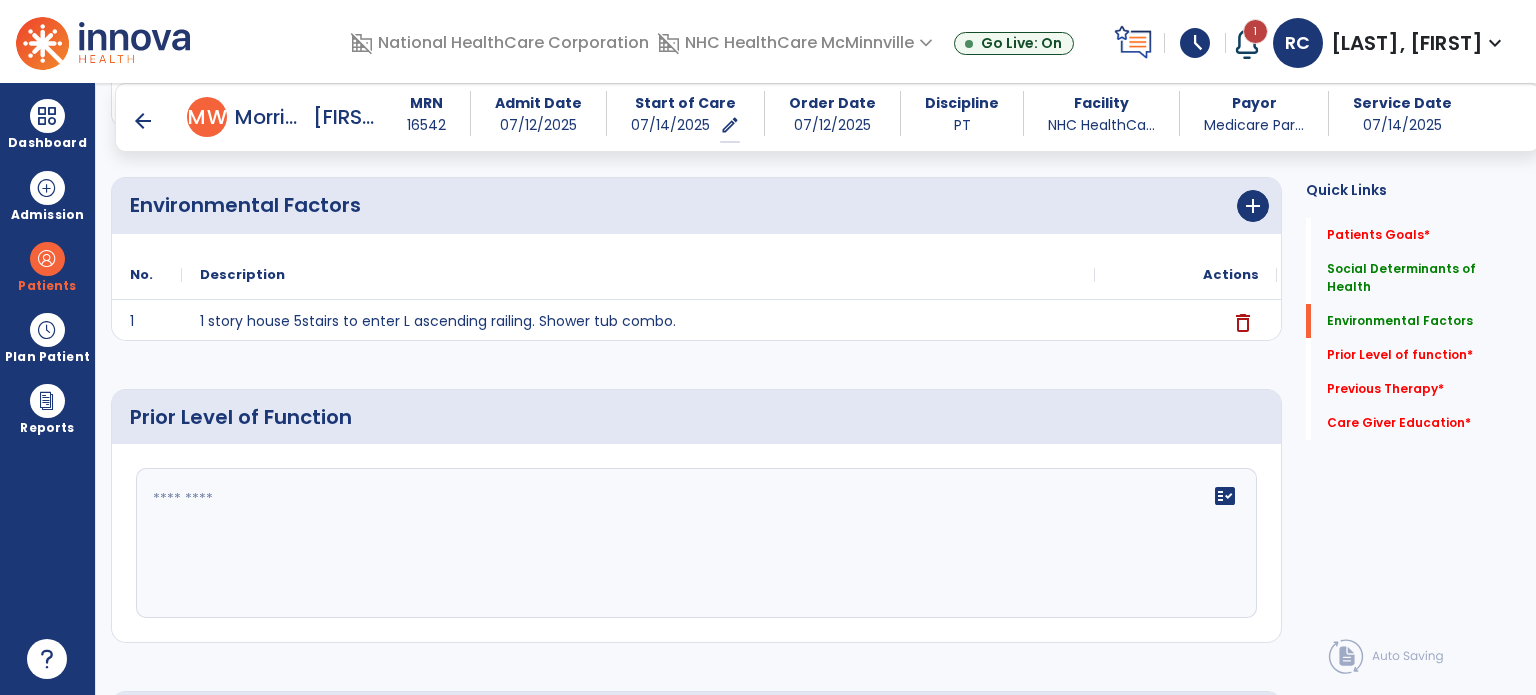 click on "add" 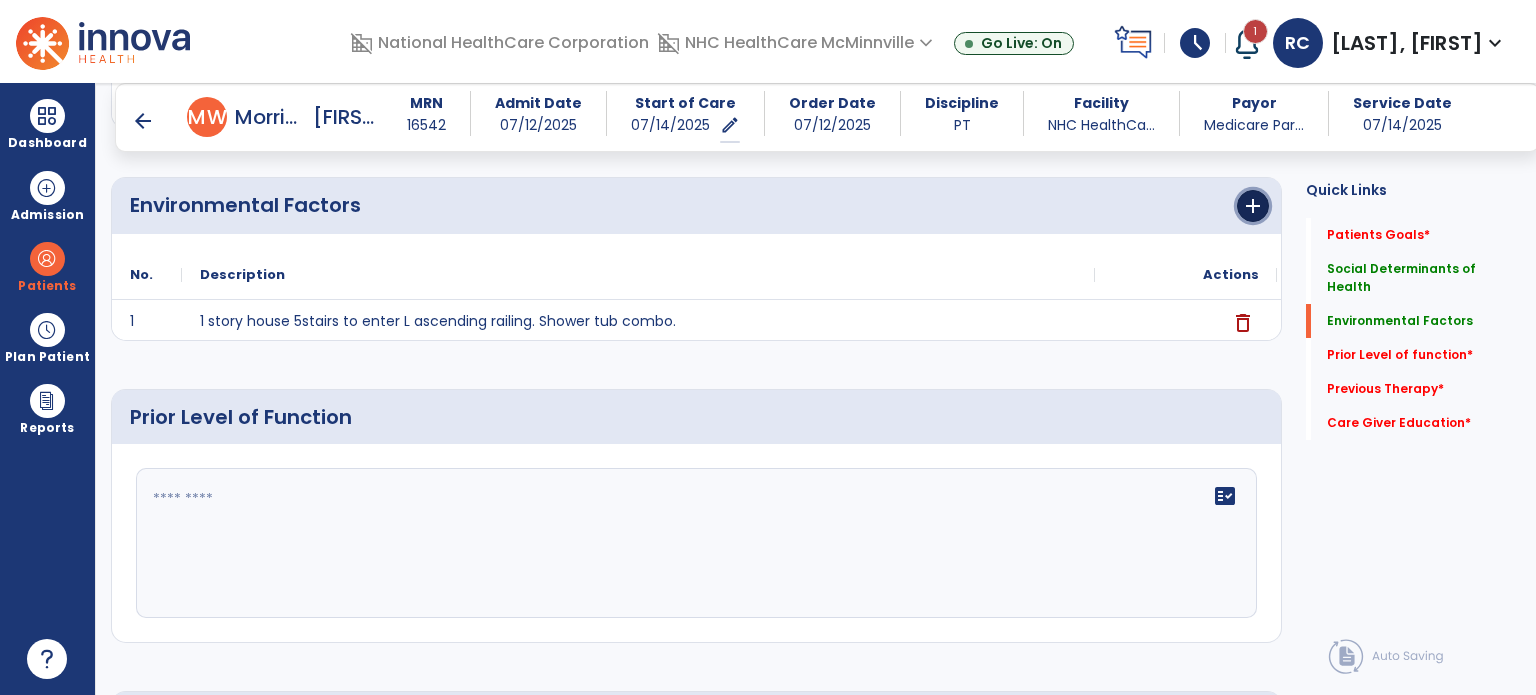 click on "add" 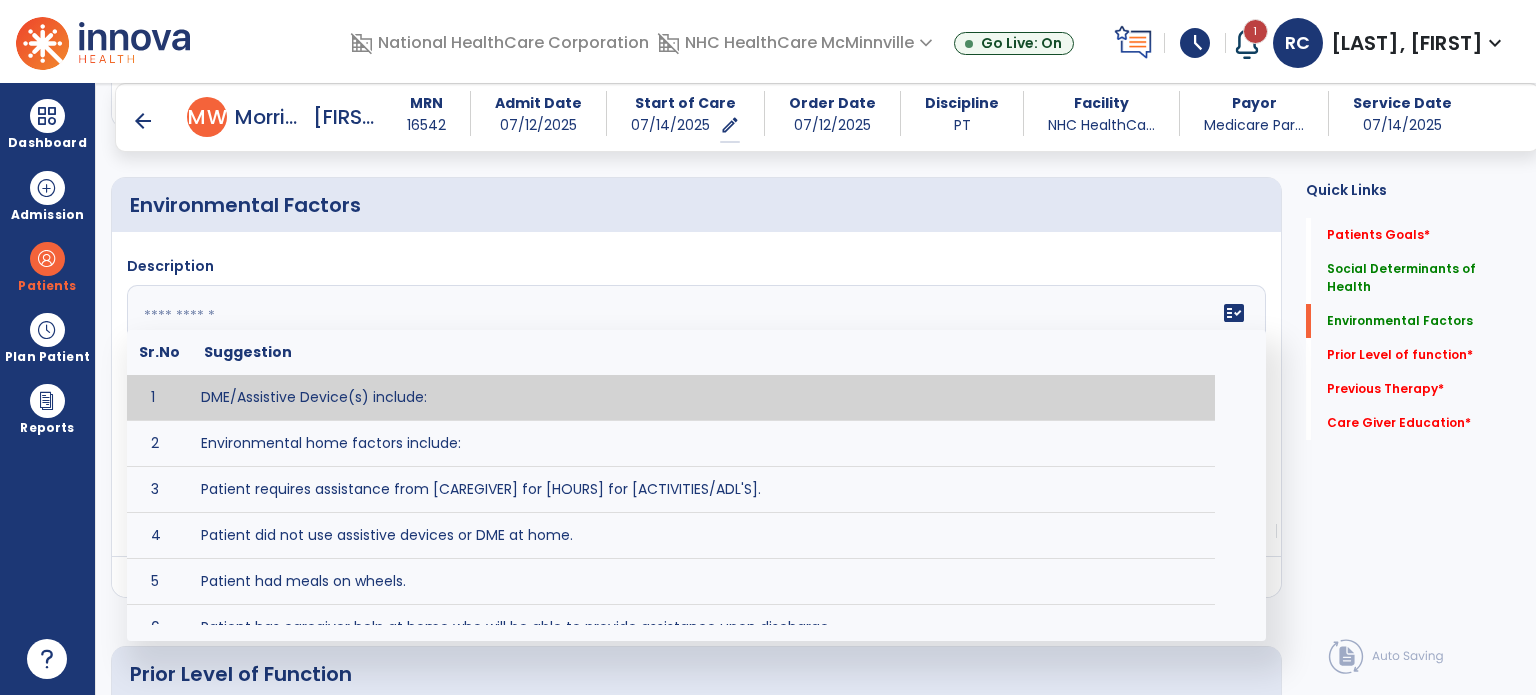 click 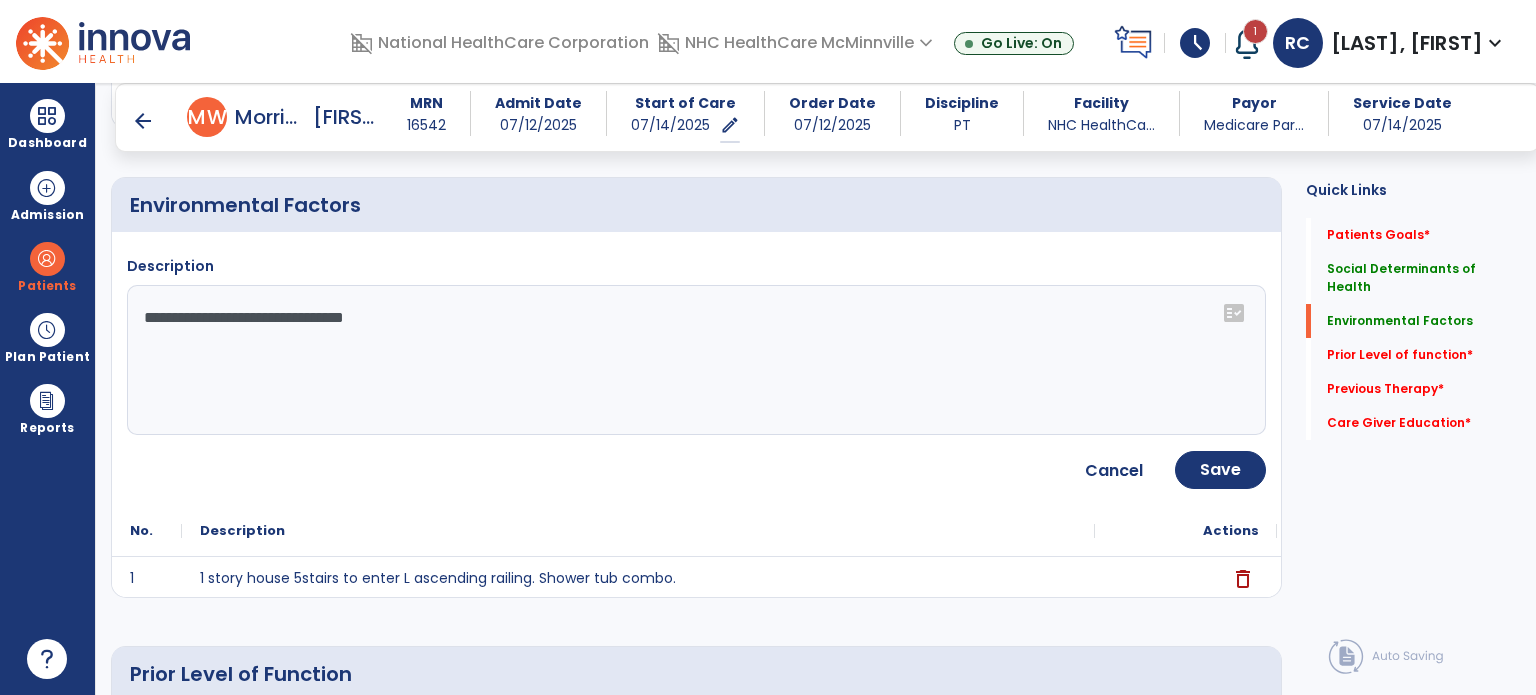 click on "**********" 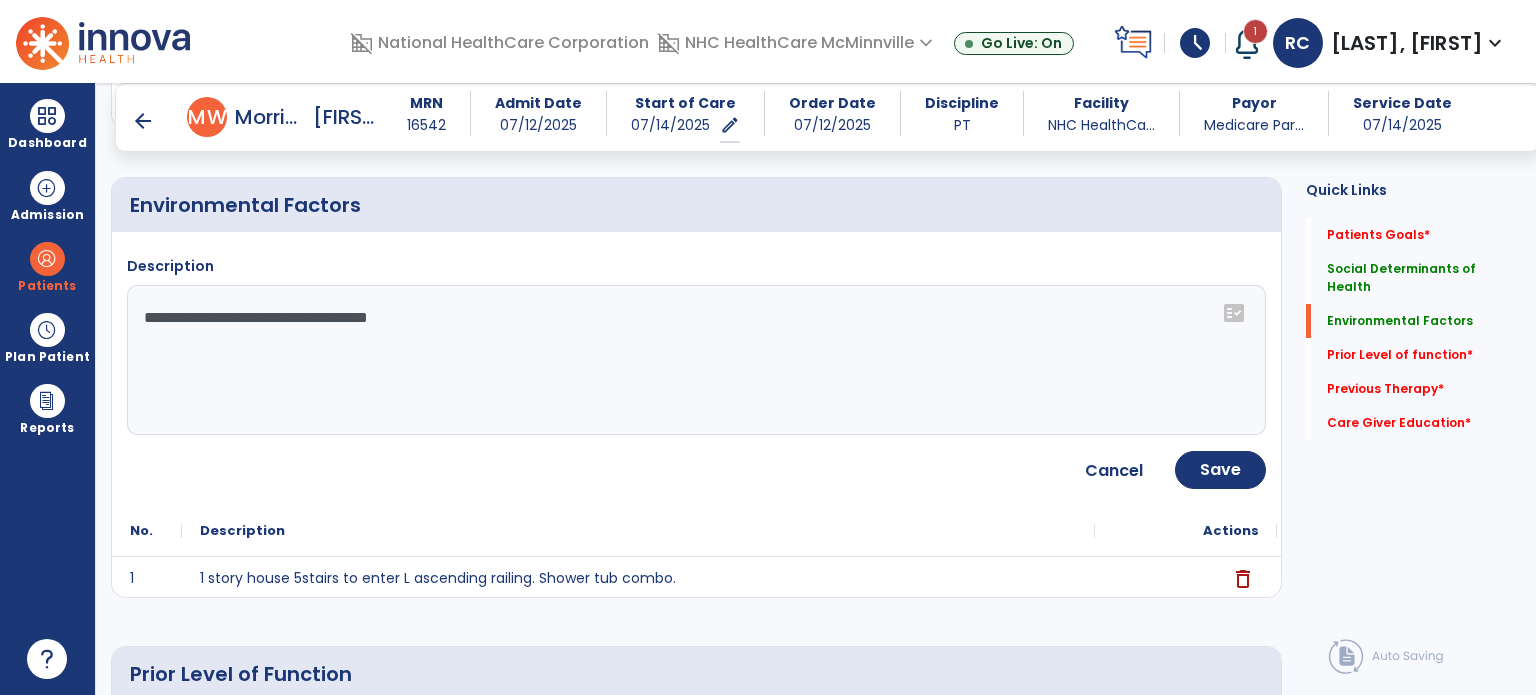 drag, startPoint x: 732, startPoint y: 359, endPoint x: 636, endPoint y: 327, distance: 101.19289 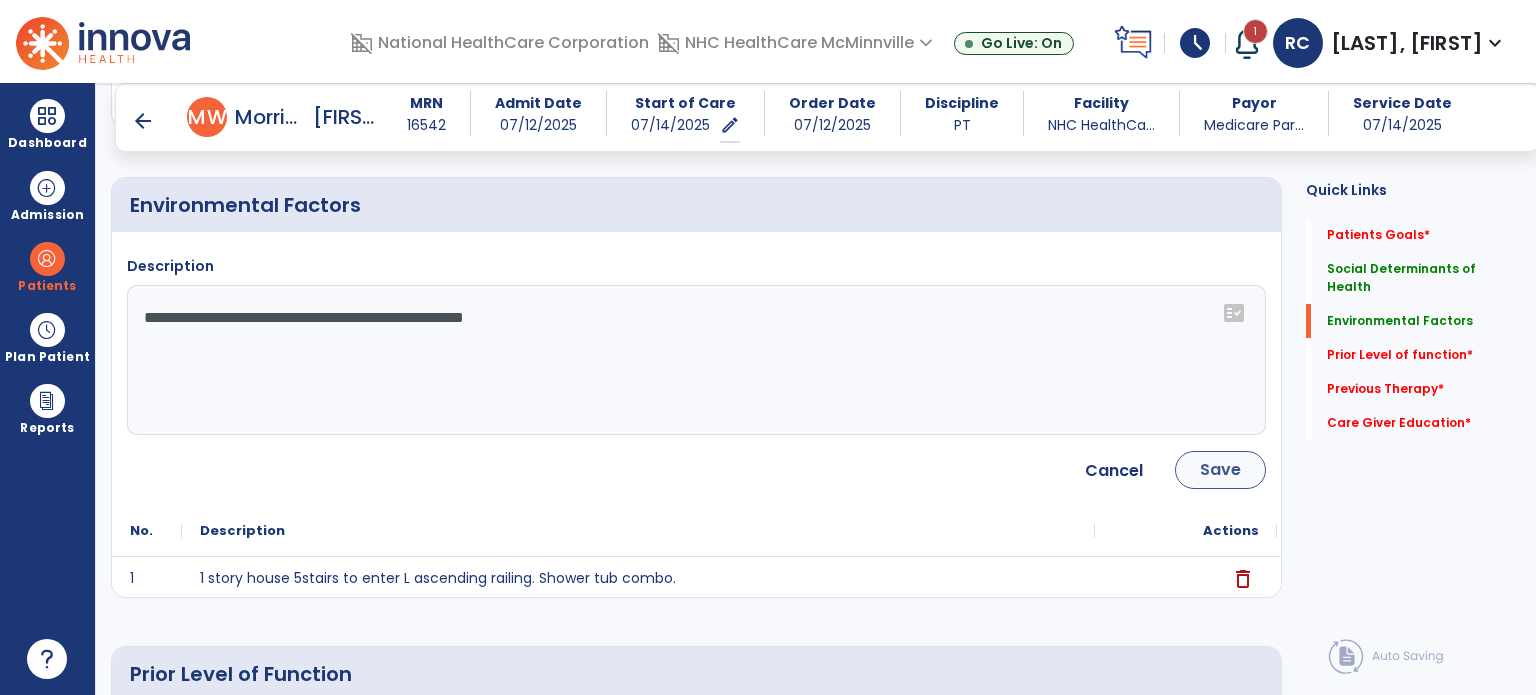 type on "**********" 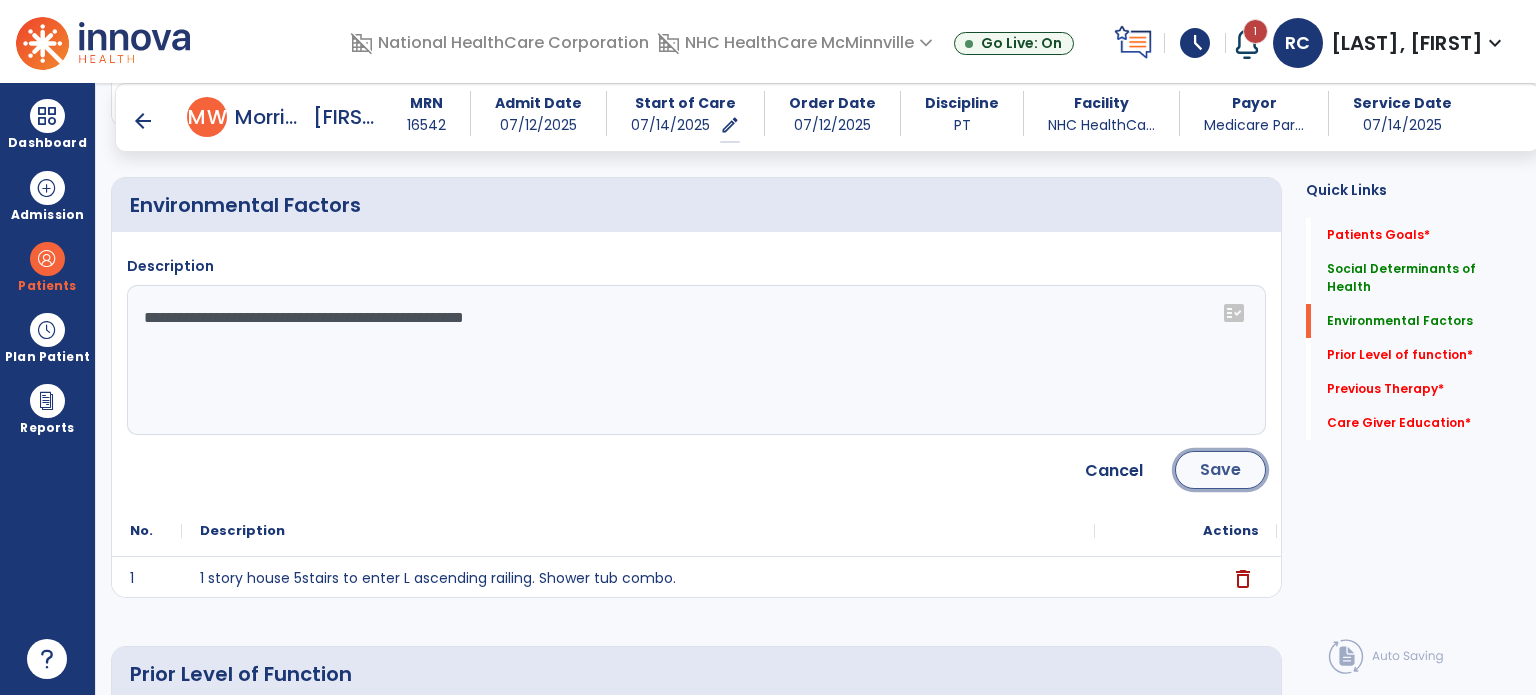 click on "Save" 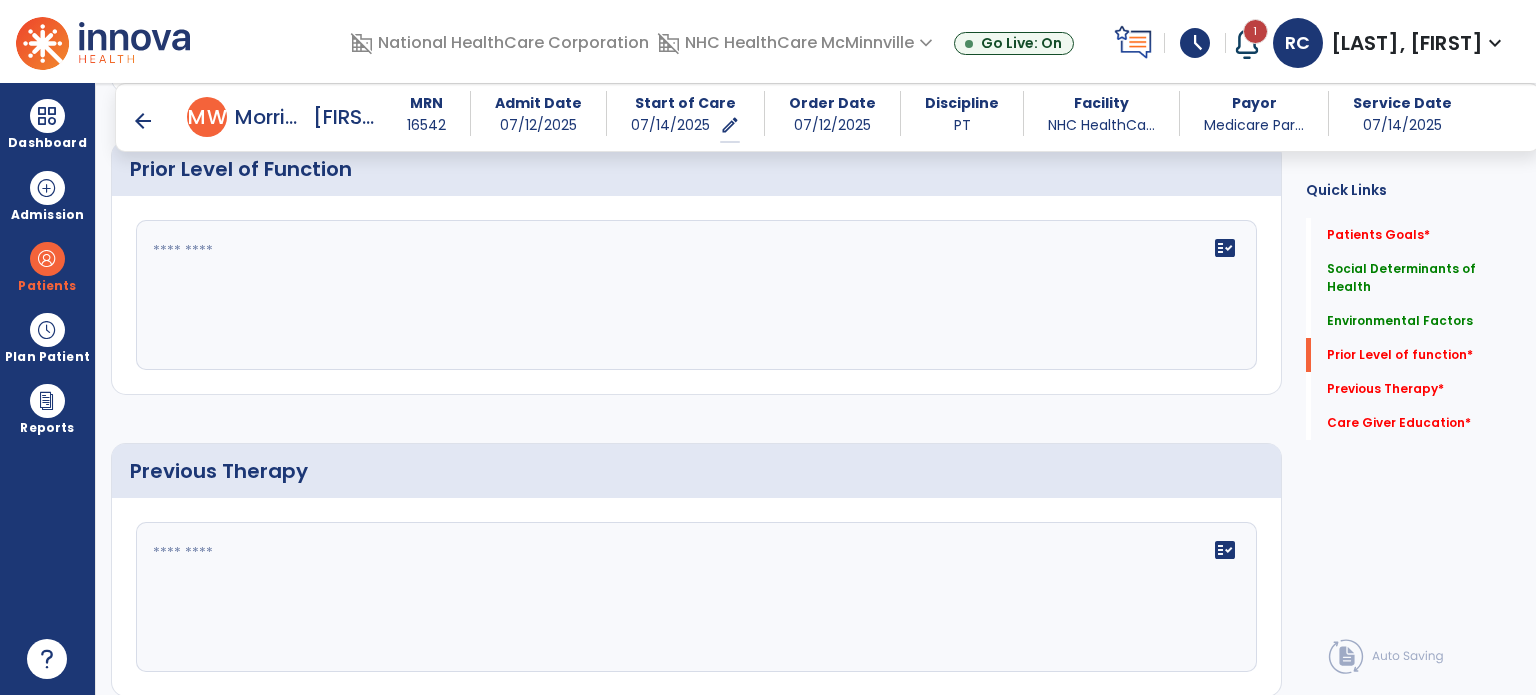 scroll, scrollTop: 888, scrollLeft: 0, axis: vertical 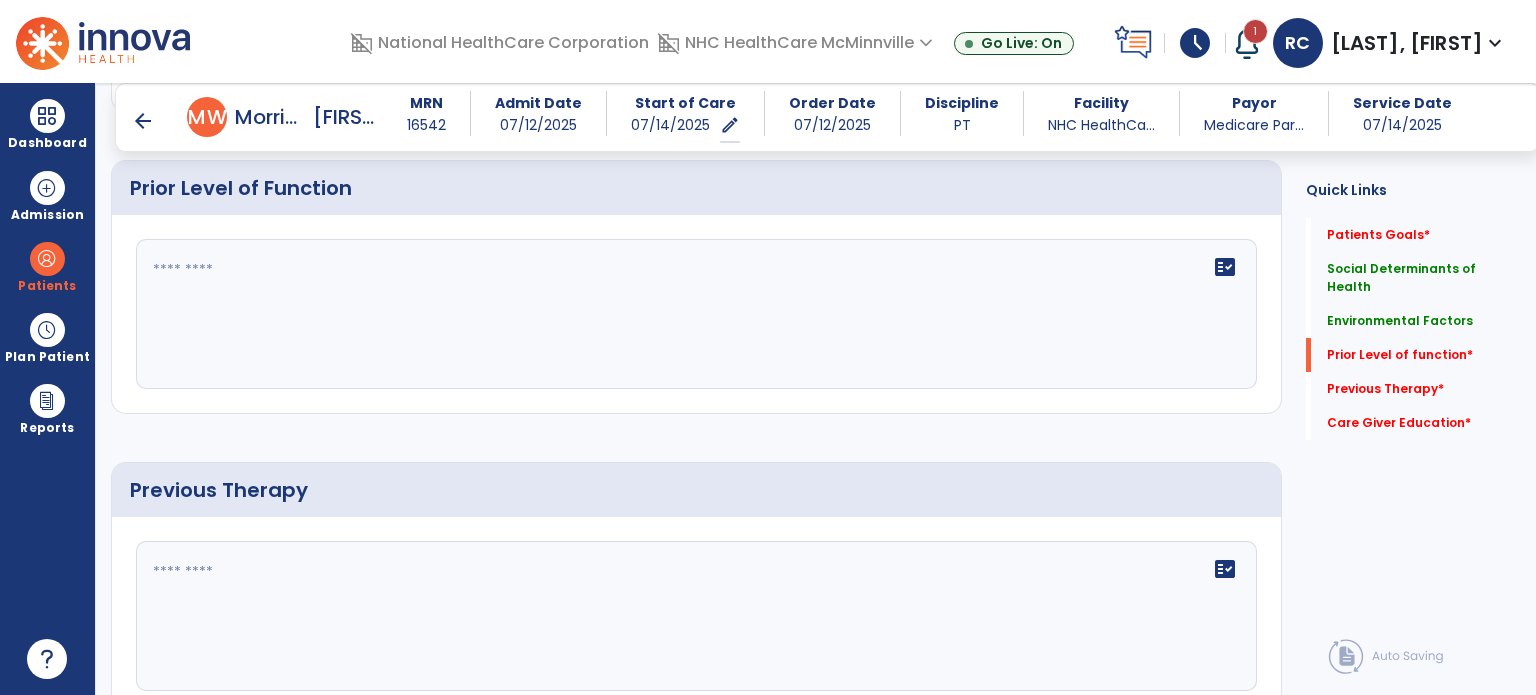 click on "fact_check" 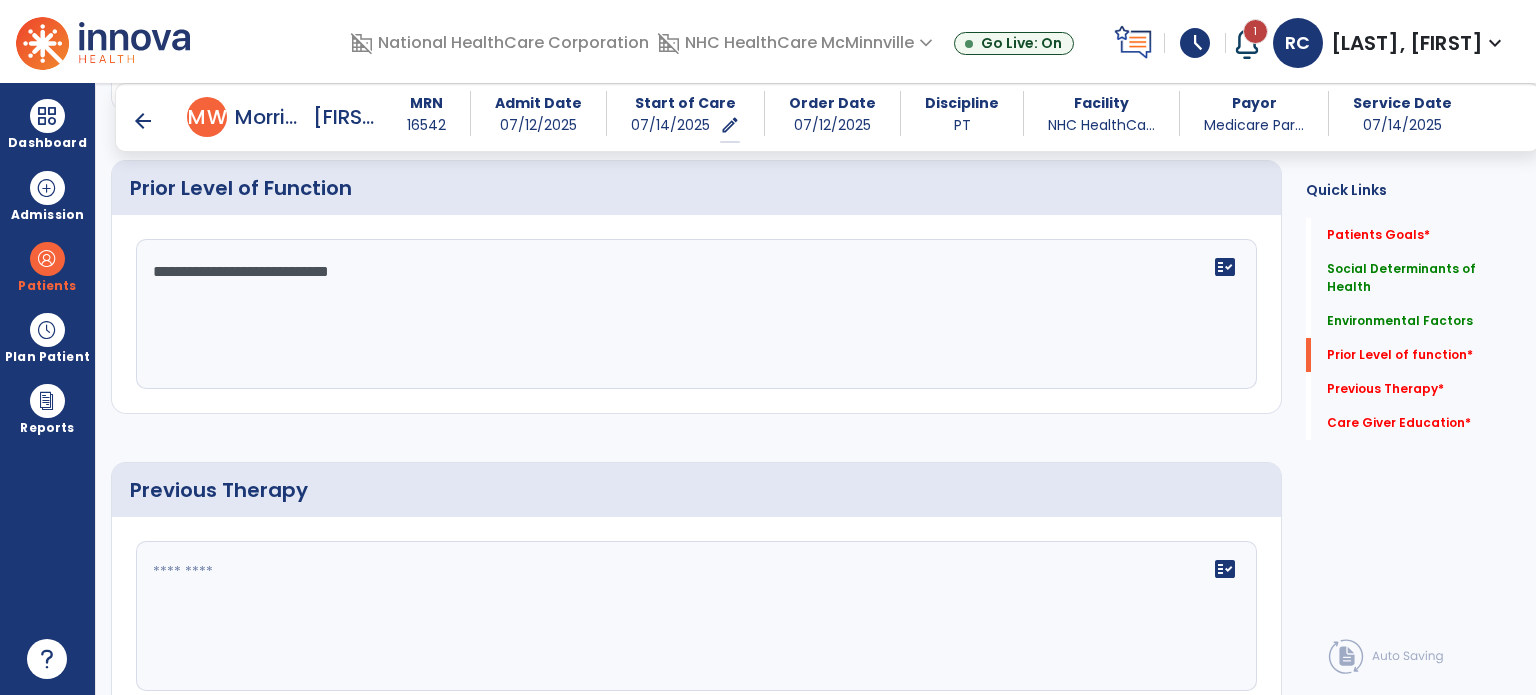 type on "**********" 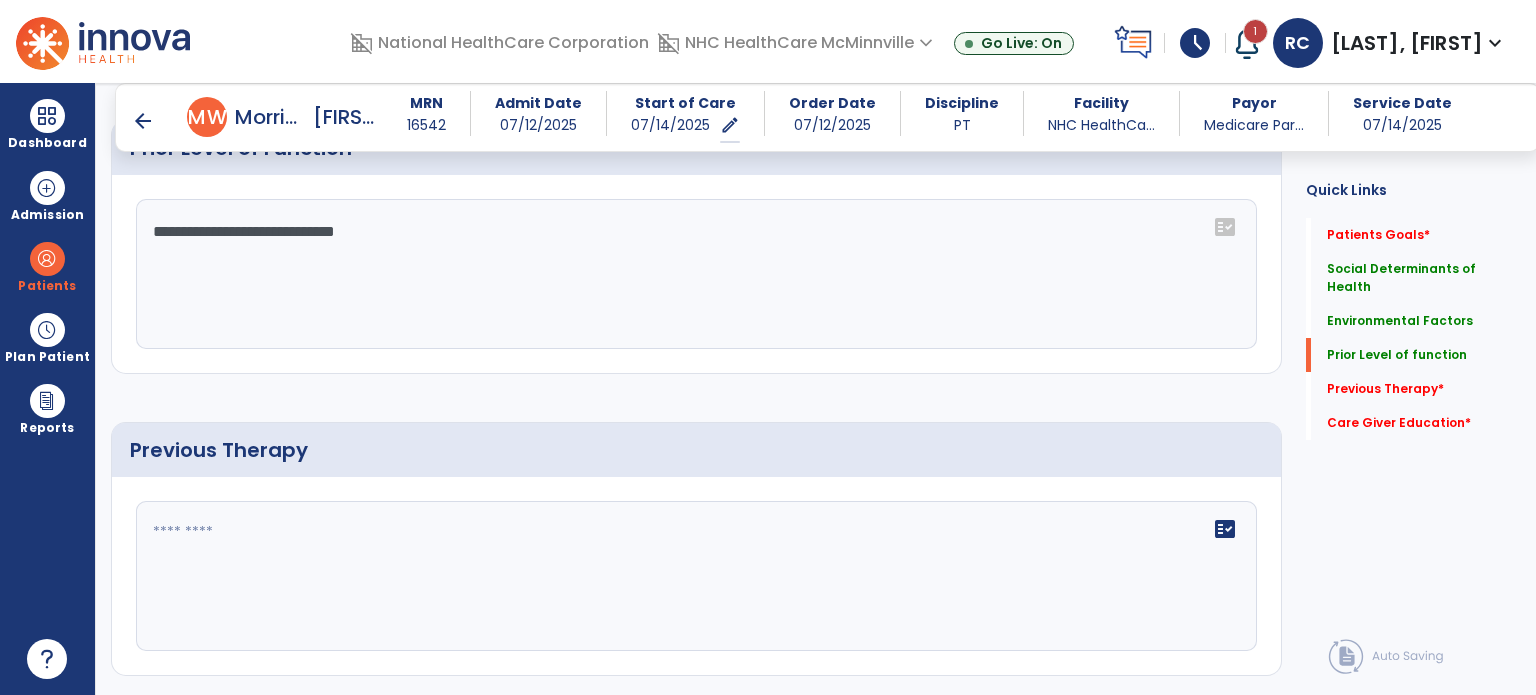 scroll, scrollTop: 888, scrollLeft: 0, axis: vertical 